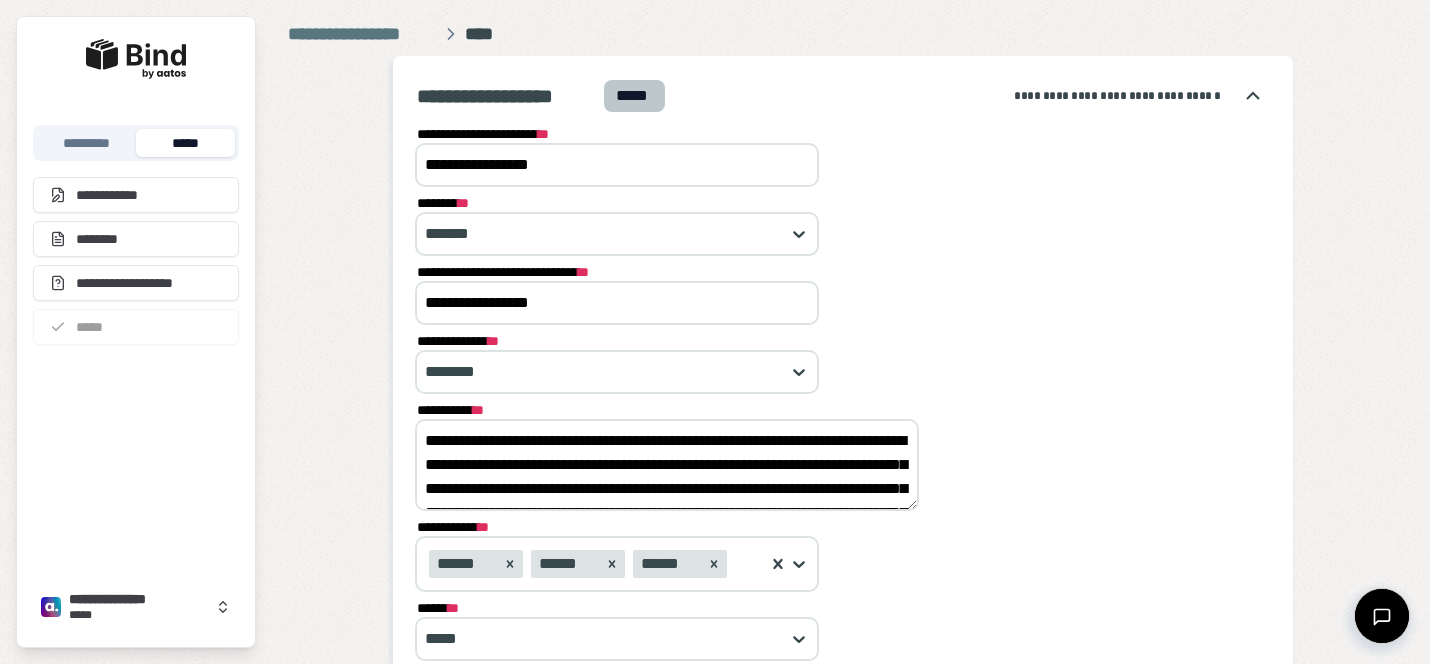 scroll, scrollTop: 0, scrollLeft: 0, axis: both 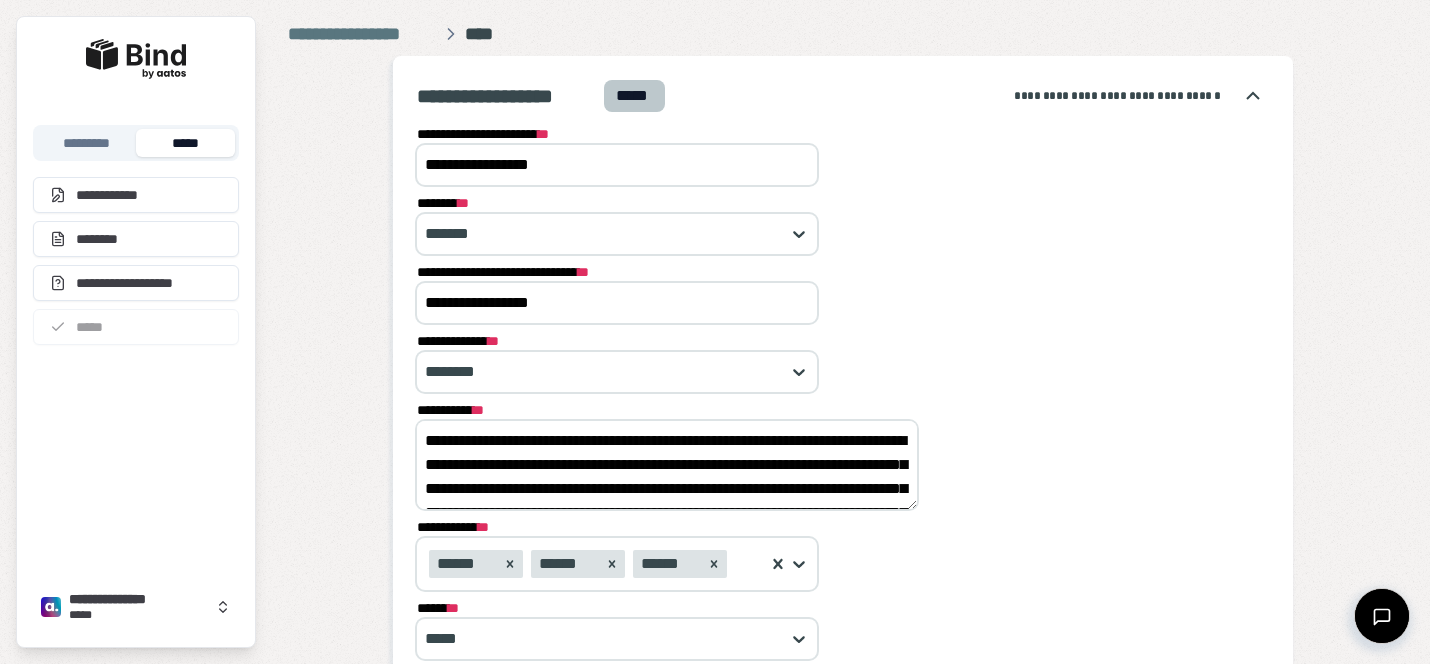 click on "*****" at bounding box center [185, 143] 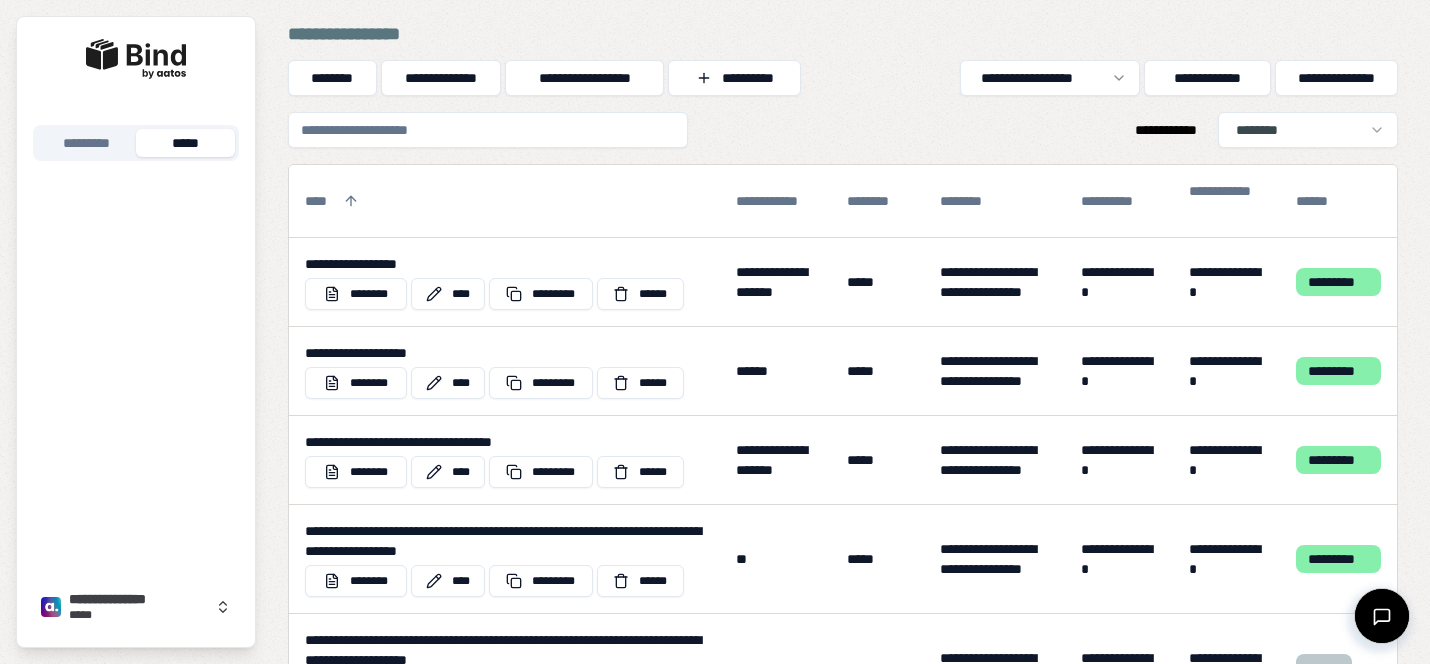 click at bounding box center (488, 130) 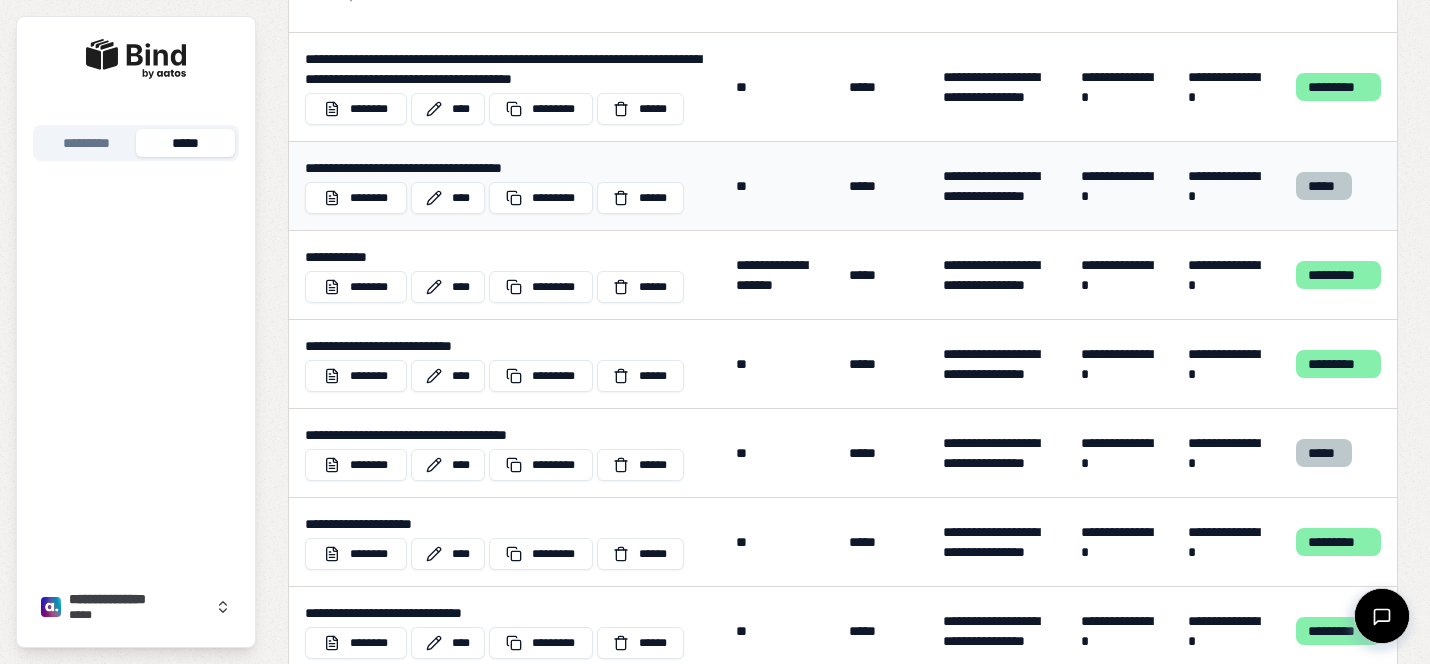 scroll, scrollTop: 463, scrollLeft: 0, axis: vertical 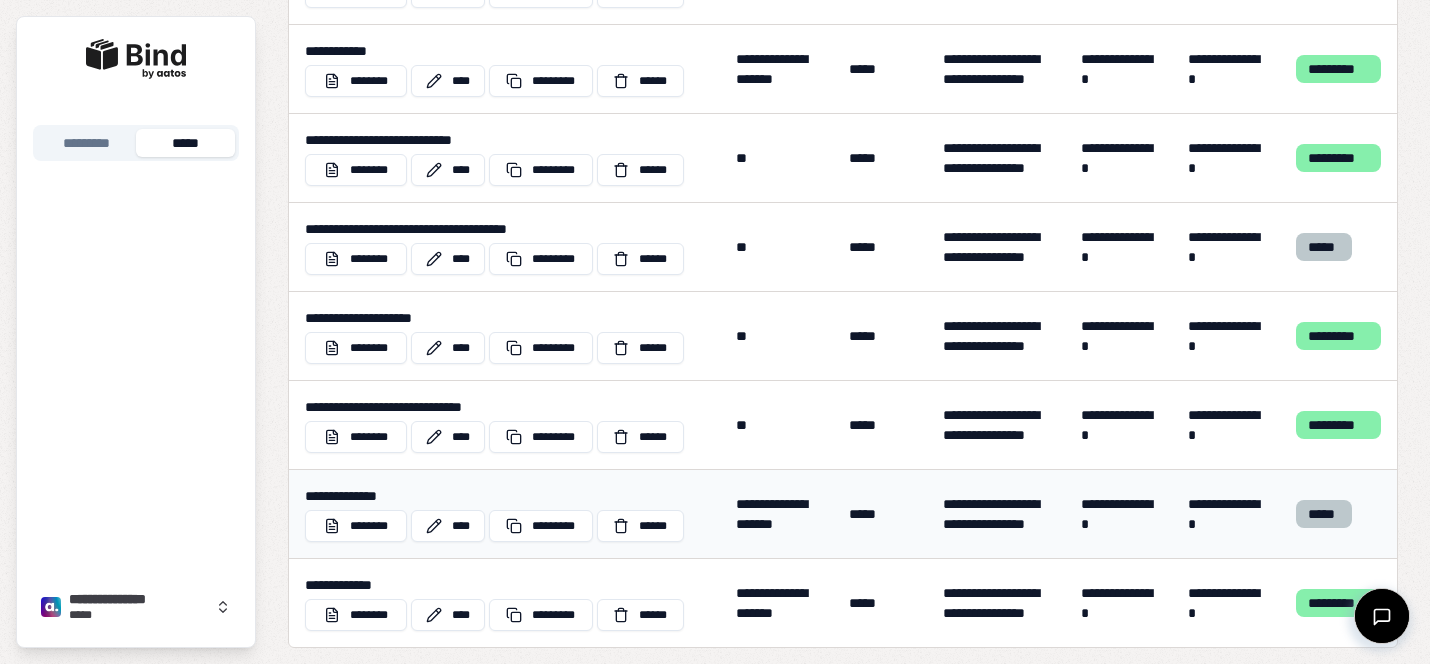 type on "****" 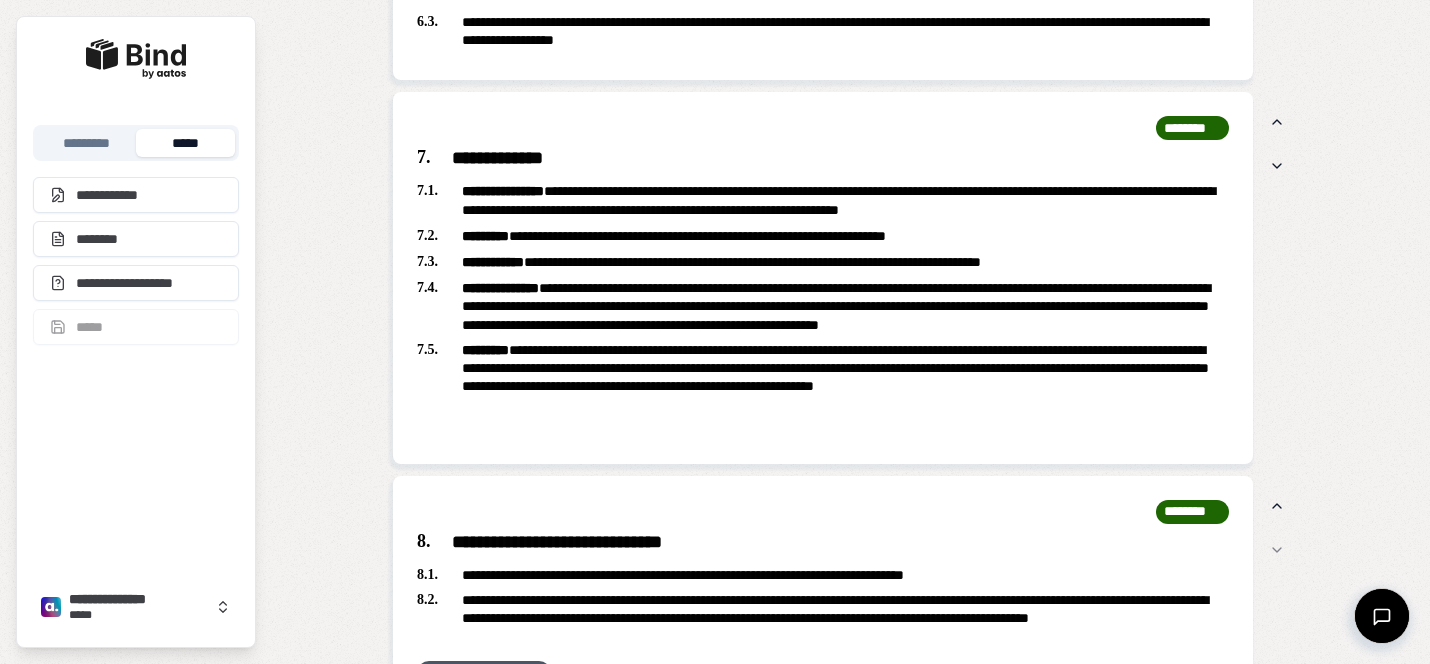 scroll, scrollTop: 3779, scrollLeft: 0, axis: vertical 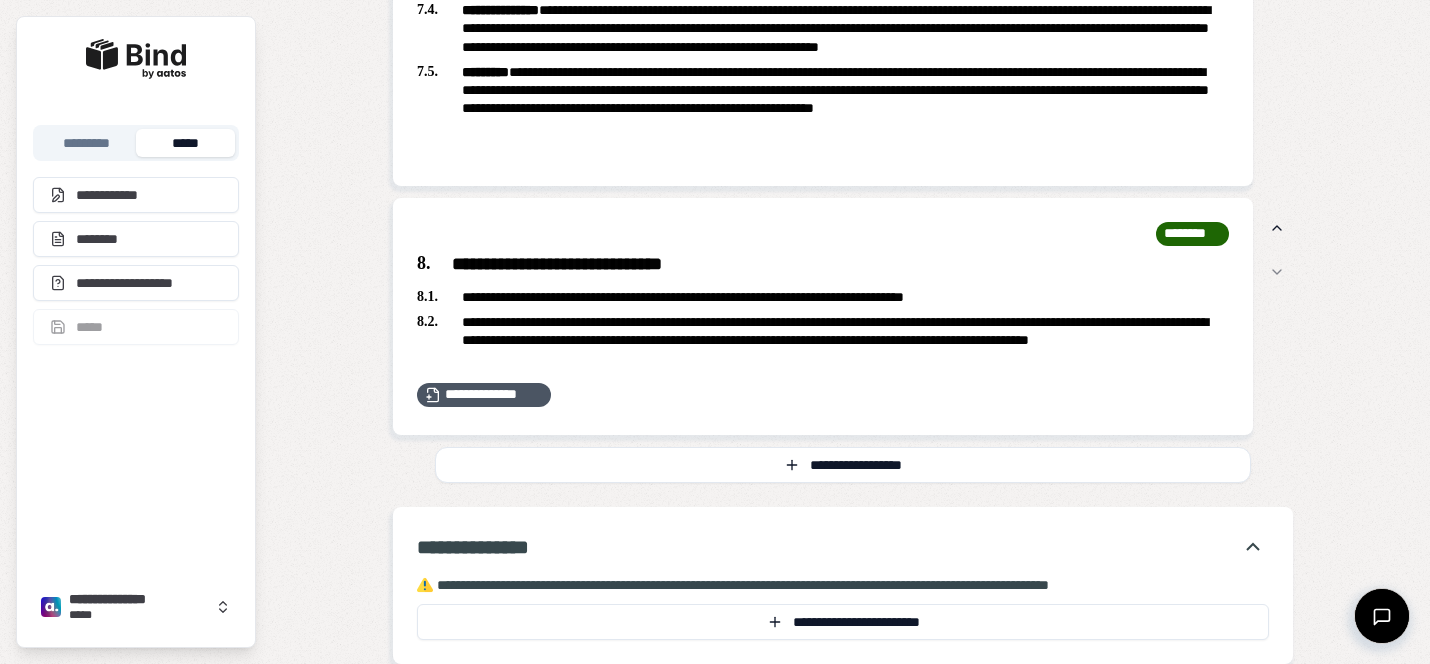 click on "*****" at bounding box center [185, 143] 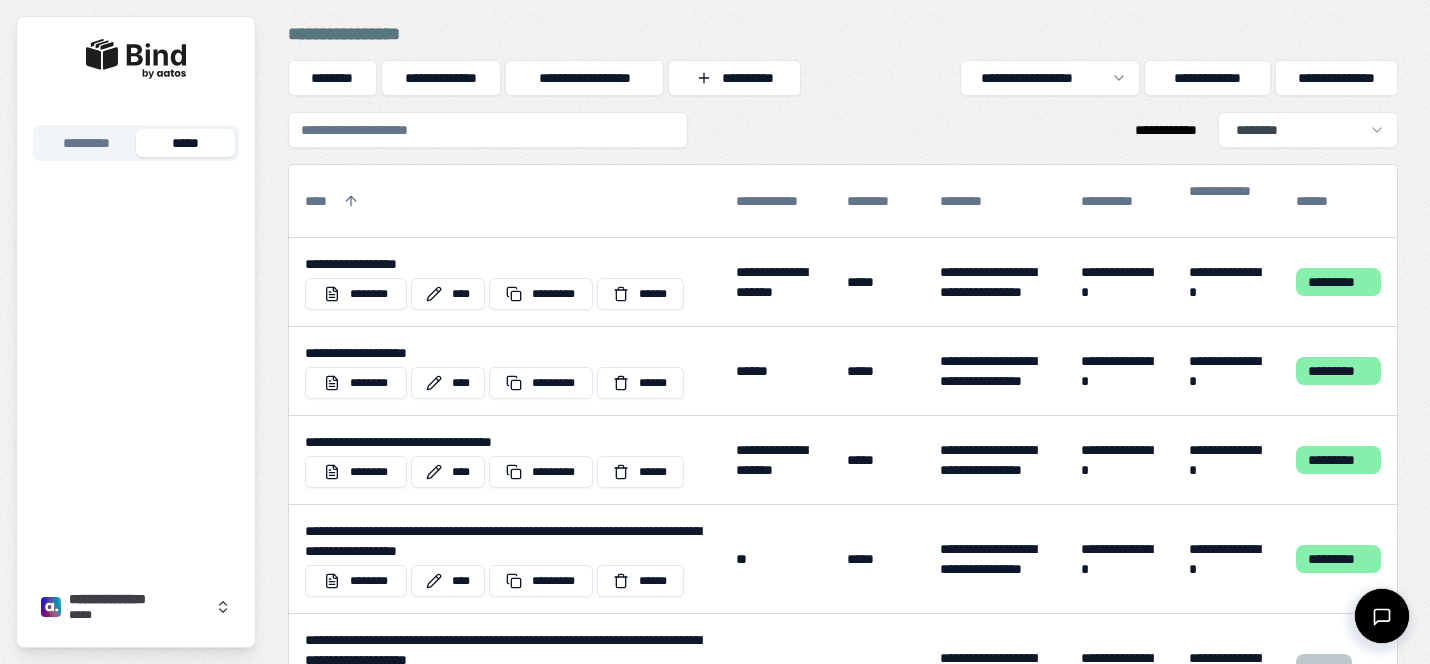 click at bounding box center (488, 130) 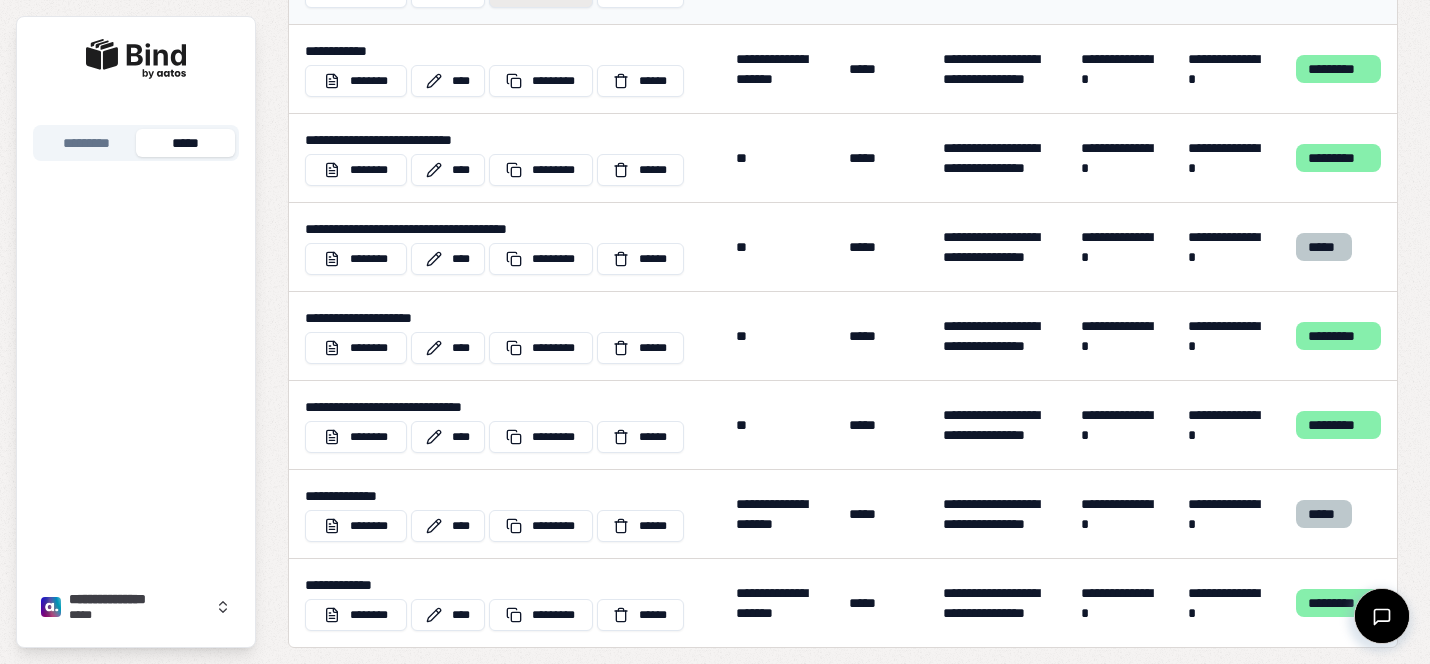 scroll, scrollTop: 463, scrollLeft: 0, axis: vertical 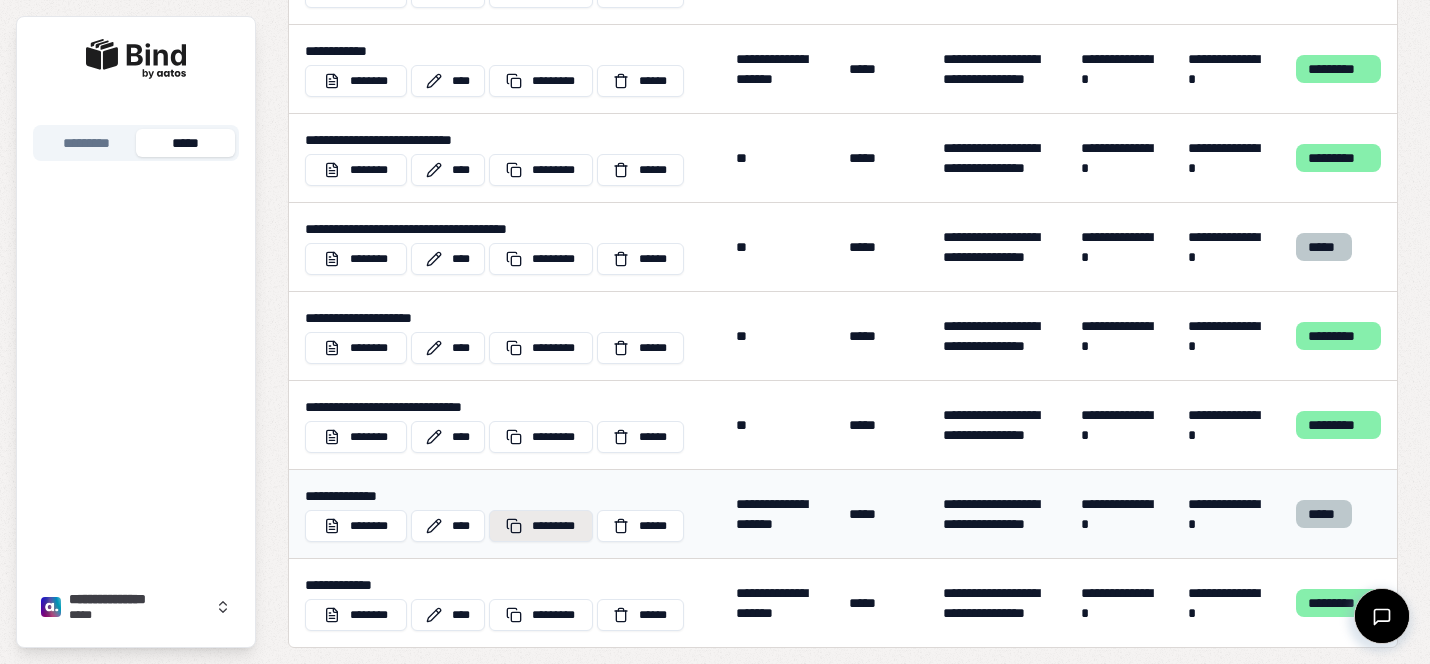 type on "****" 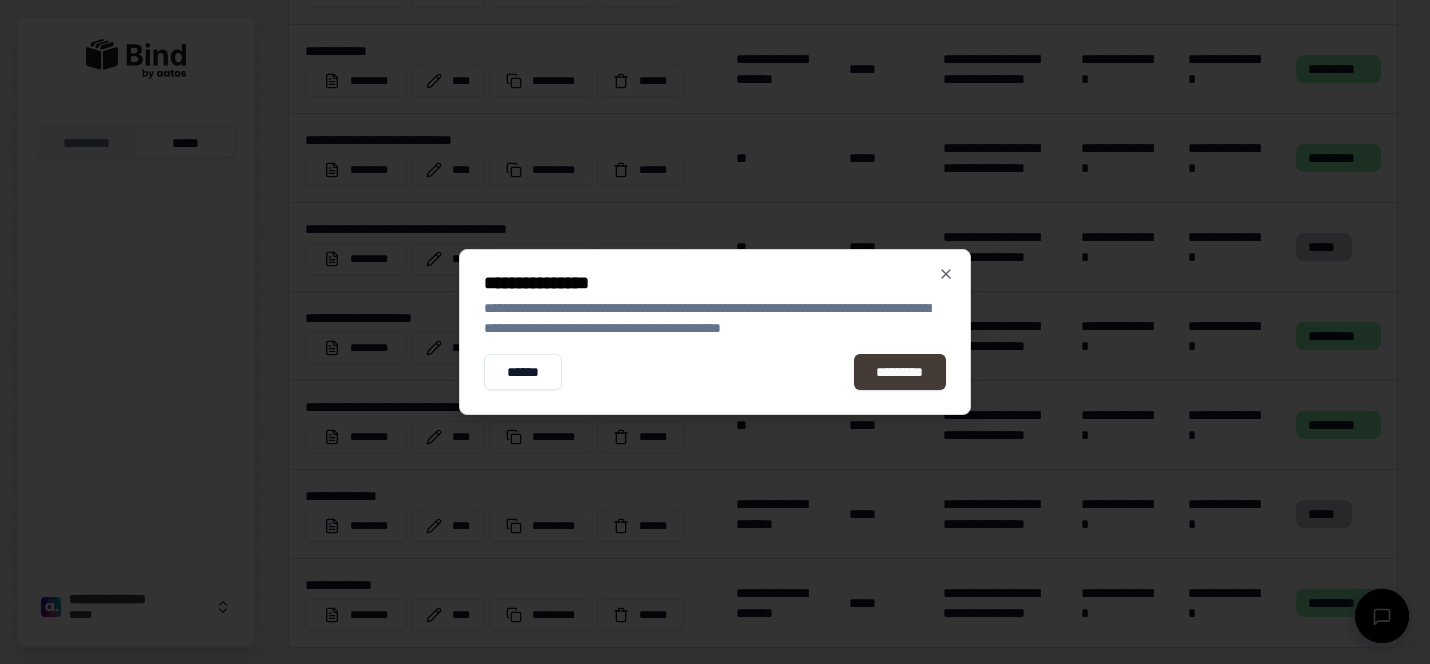 click on "*********" at bounding box center [900, 372] 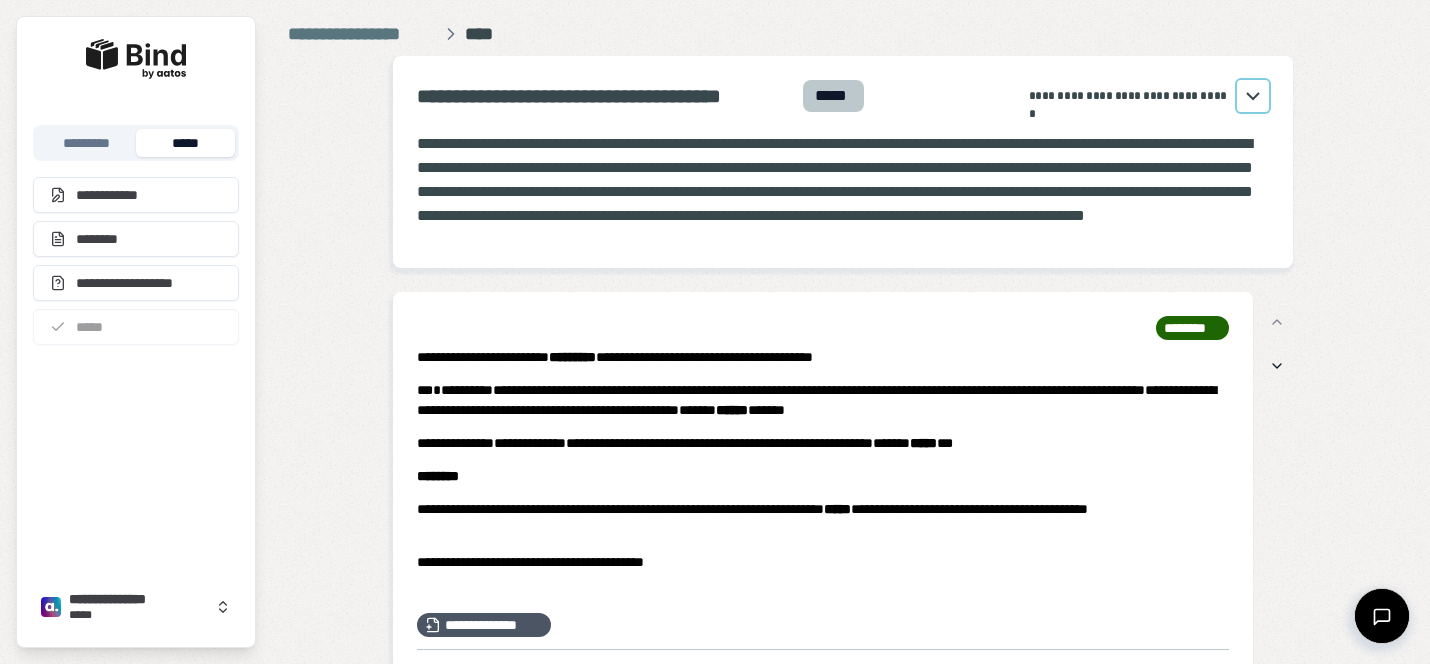 click 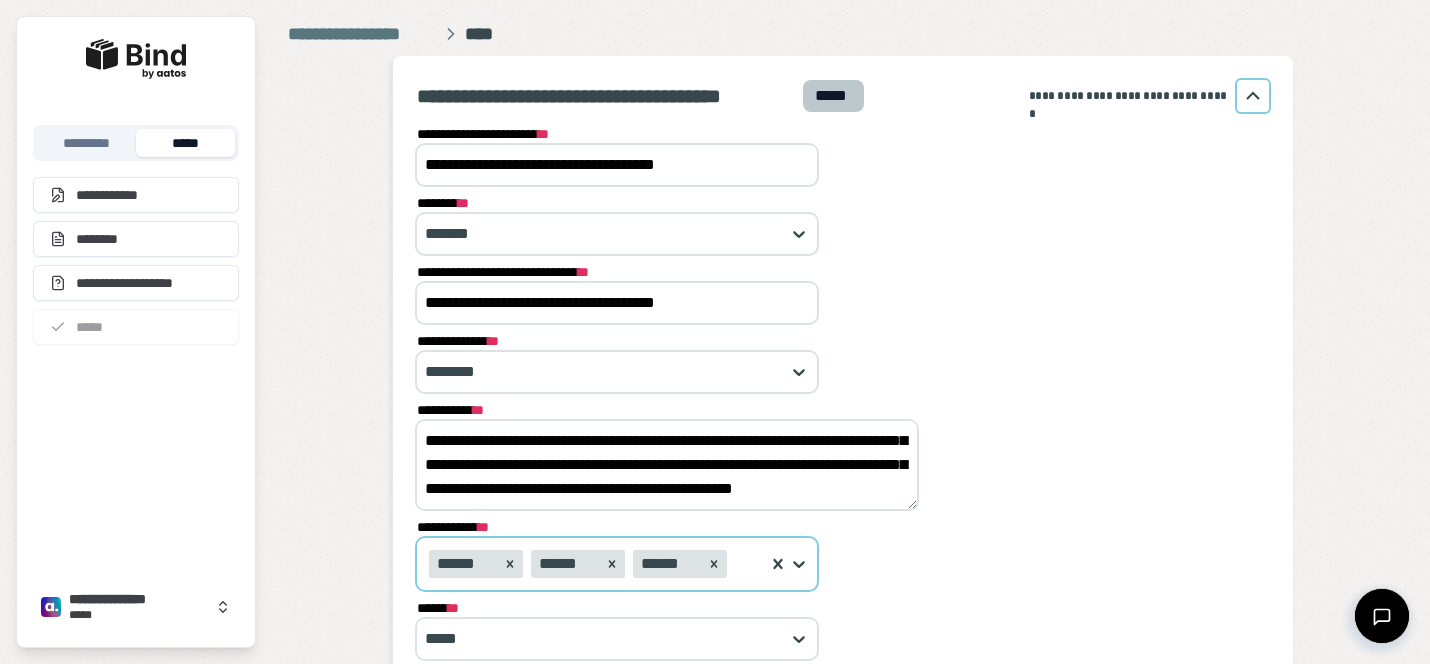 drag, startPoint x: 419, startPoint y: 442, endPoint x: 650, endPoint y: 557, distance: 258.04263 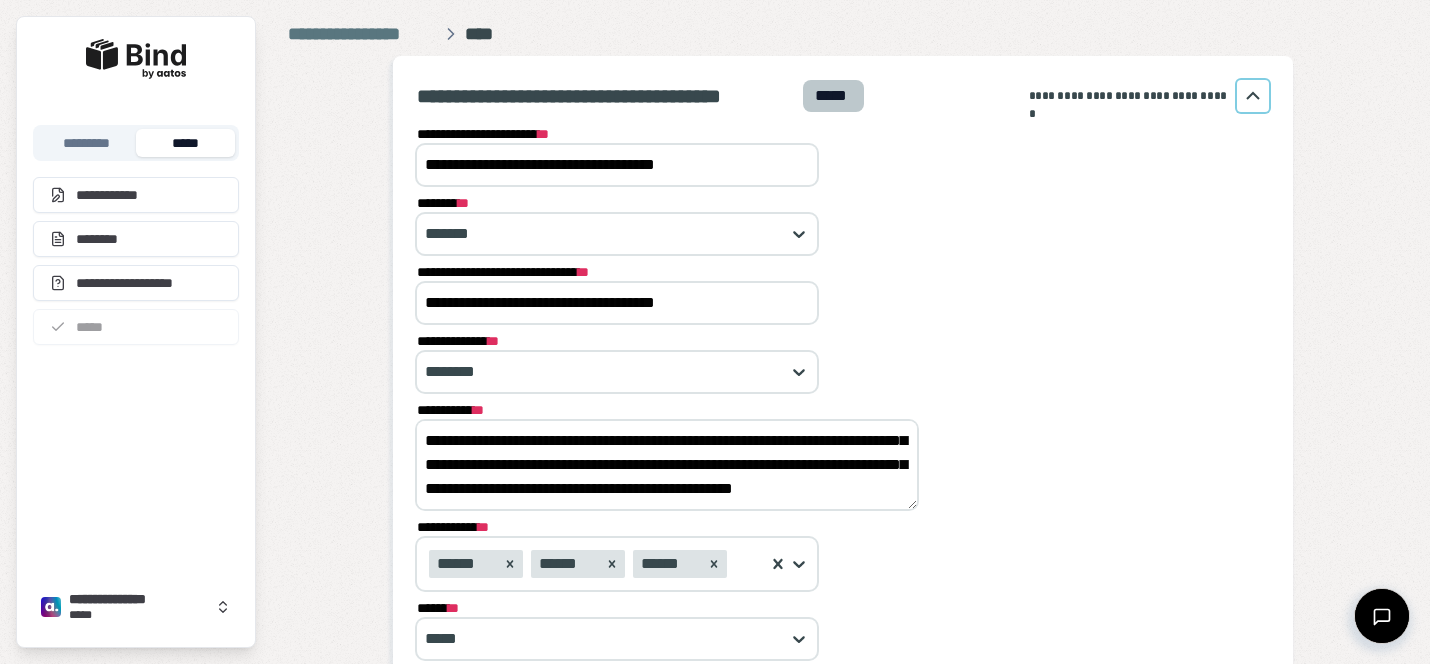 paste 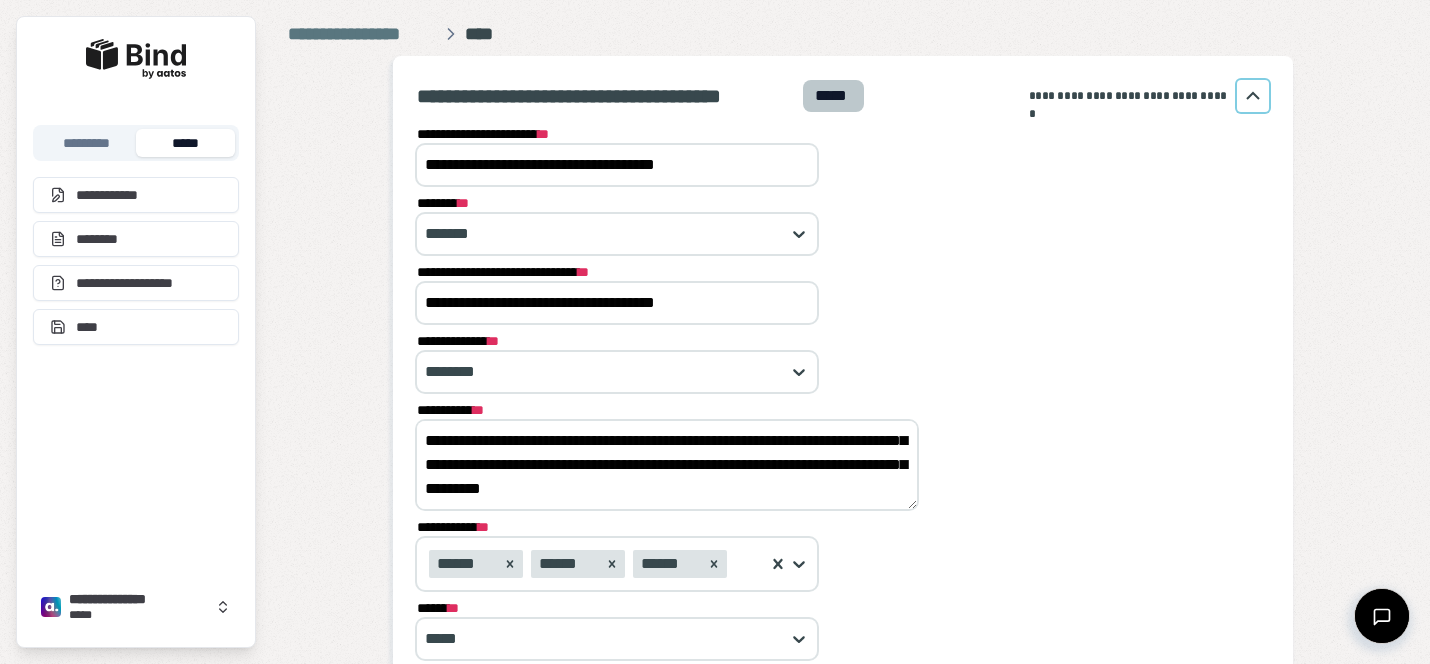 scroll, scrollTop: 0, scrollLeft: 0, axis: both 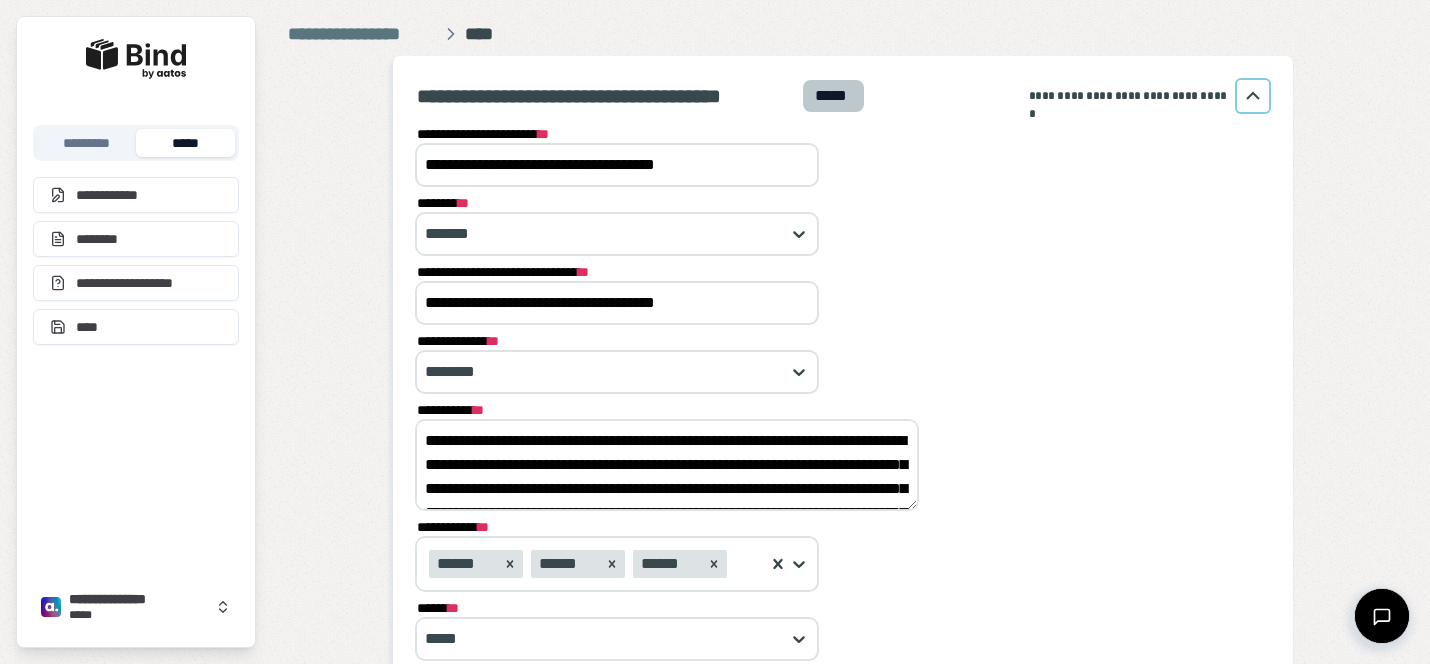 drag, startPoint x: 650, startPoint y: 441, endPoint x: 453, endPoint y: 431, distance: 197.25365 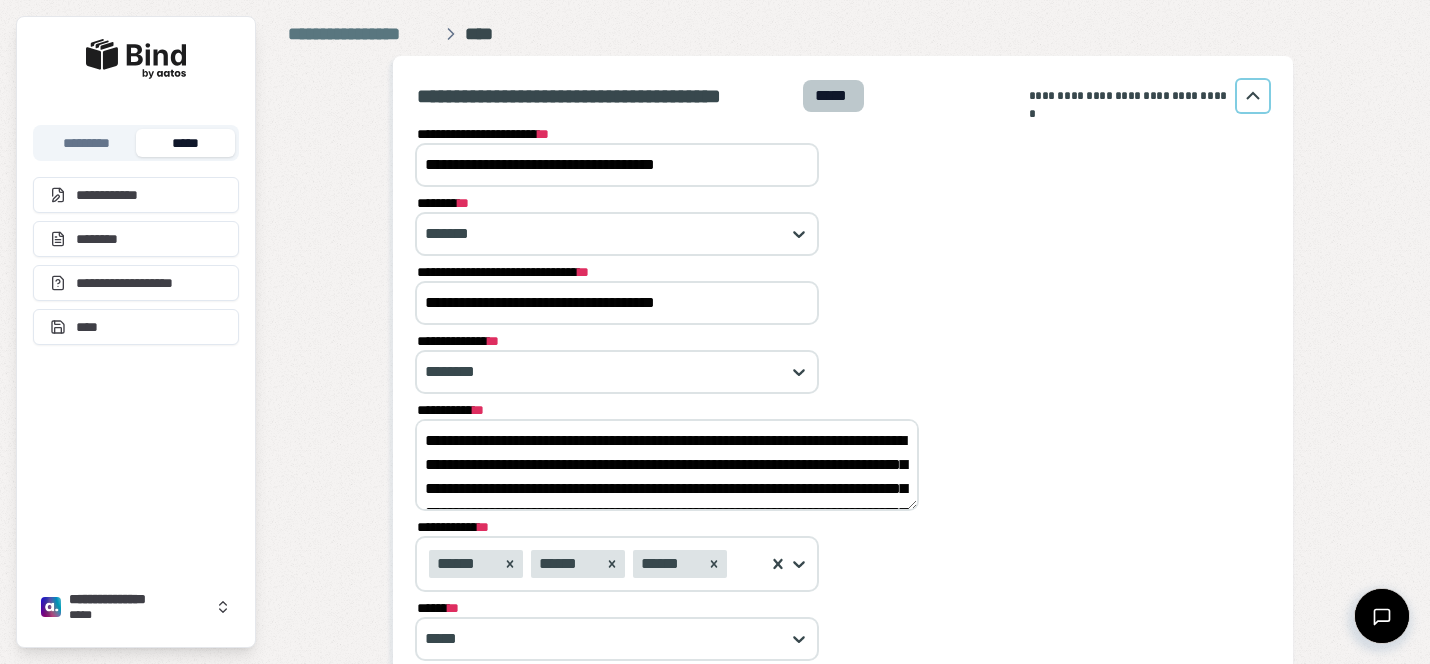 drag, startPoint x: 748, startPoint y: 163, endPoint x: 461, endPoint y: 140, distance: 287.92014 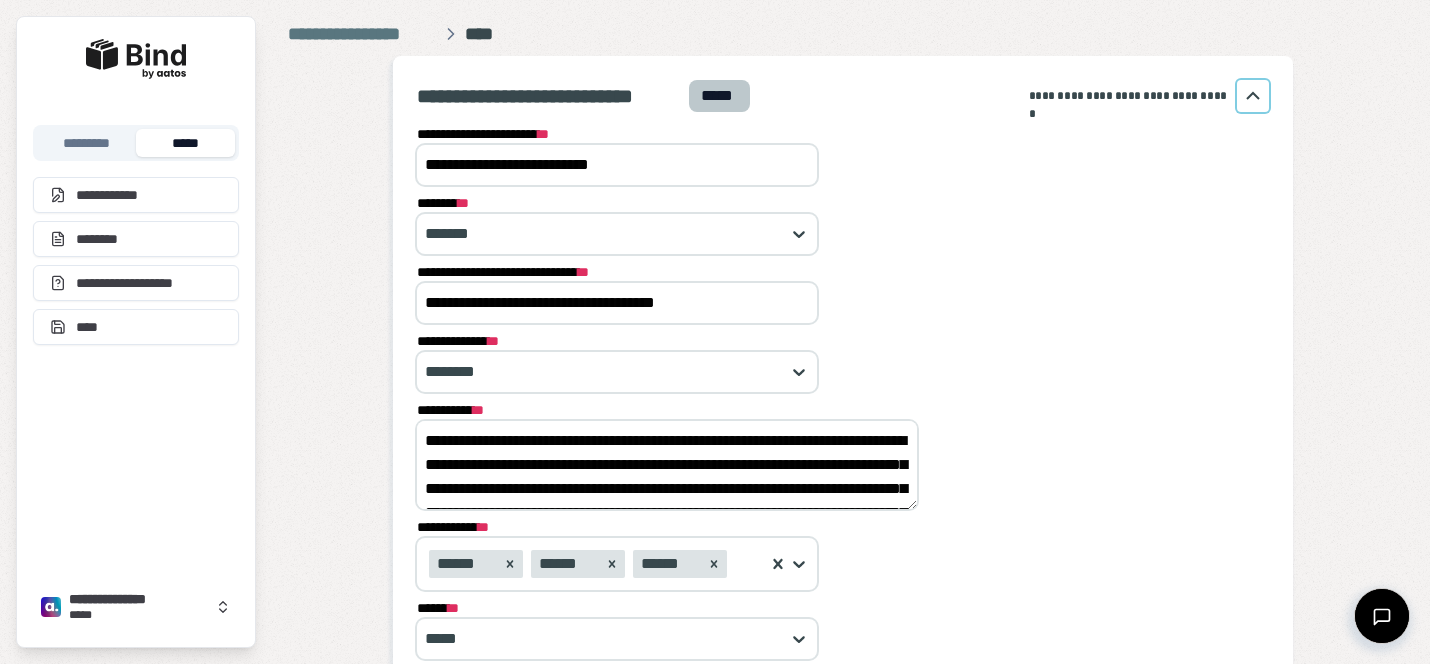 type on "**********" 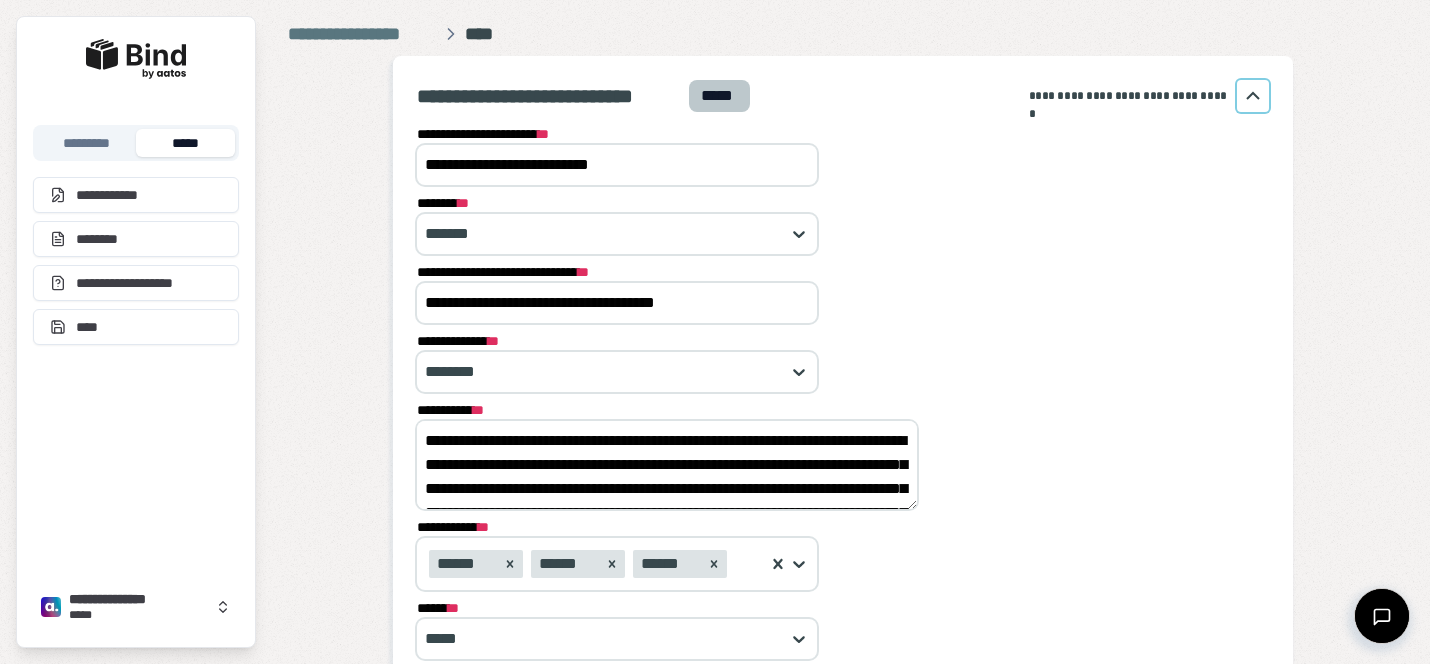 drag, startPoint x: 760, startPoint y: 298, endPoint x: 361, endPoint y: 276, distance: 399.60605 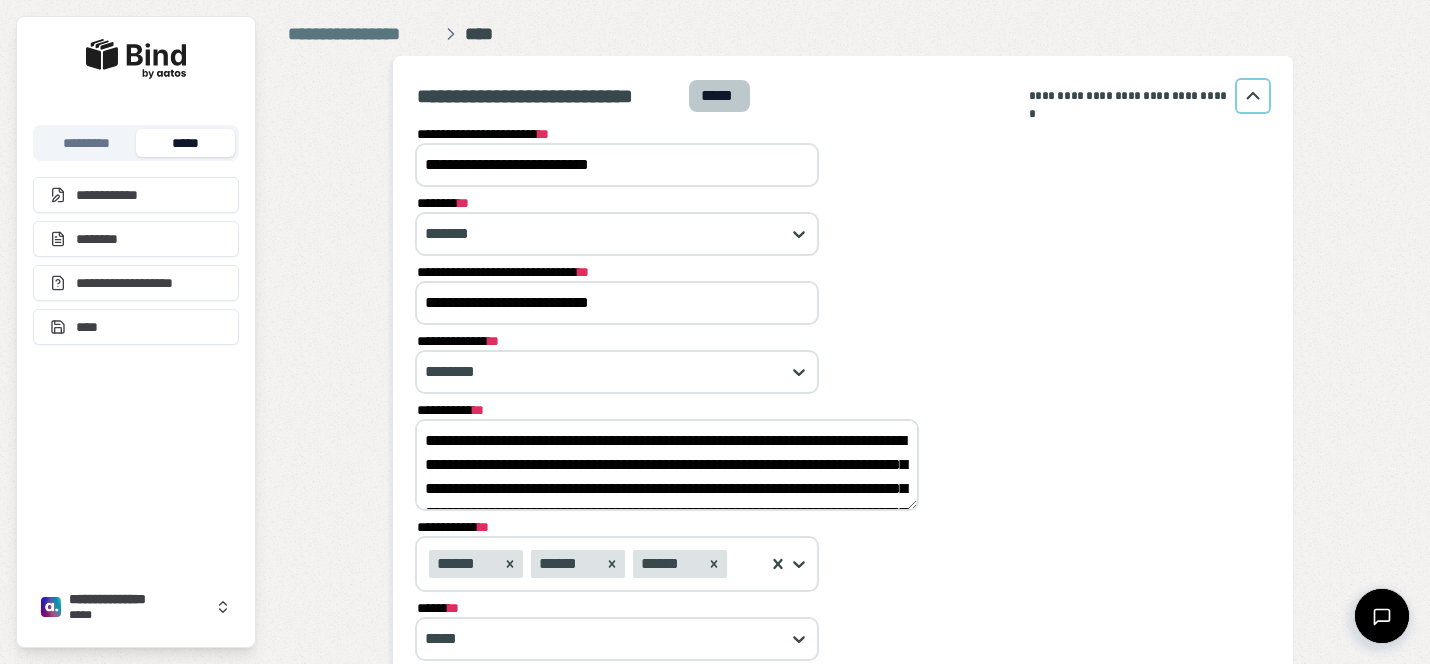 scroll, scrollTop: 96, scrollLeft: 0, axis: vertical 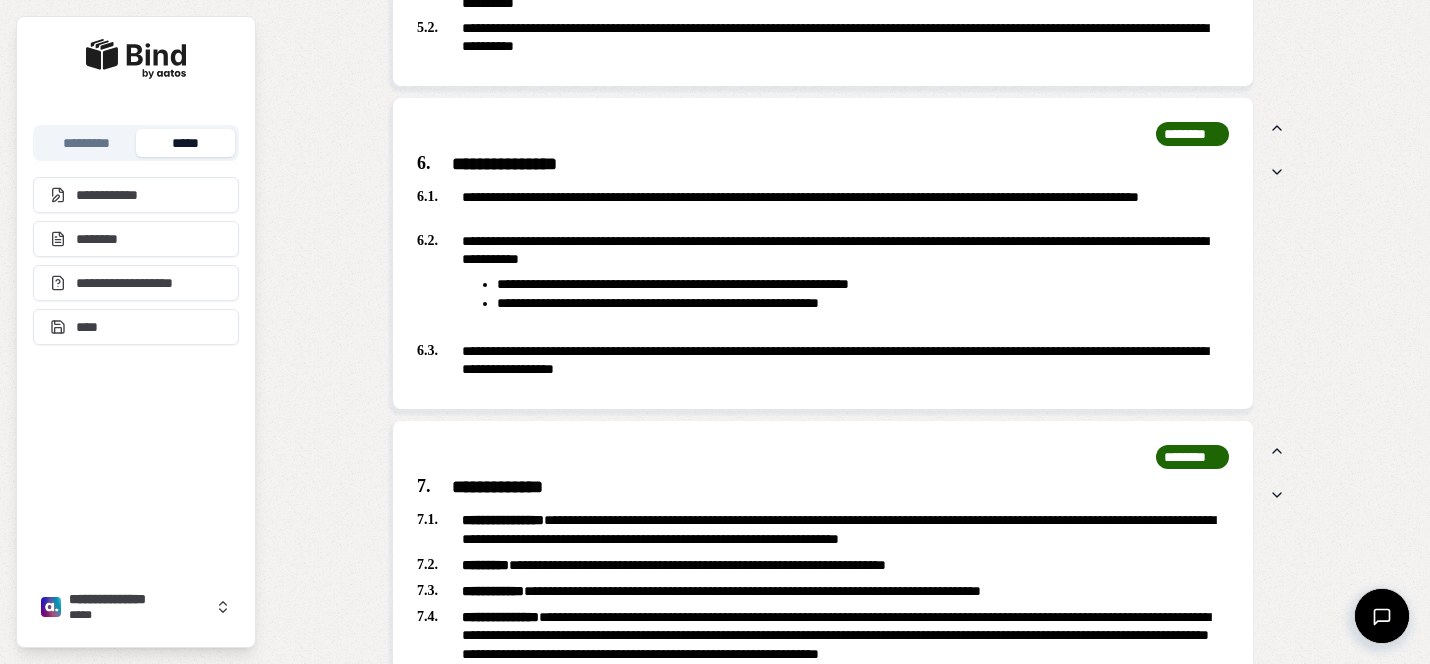 type on "**********" 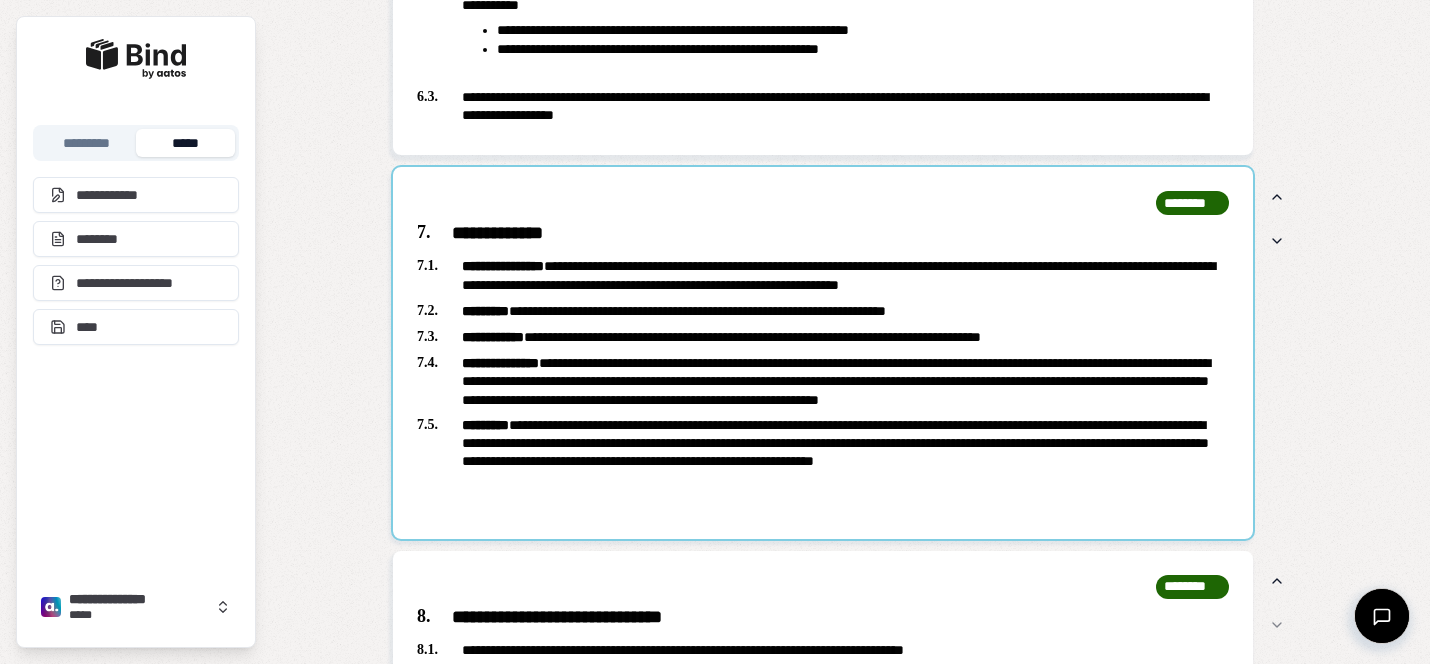 scroll, scrollTop: 3830, scrollLeft: 0, axis: vertical 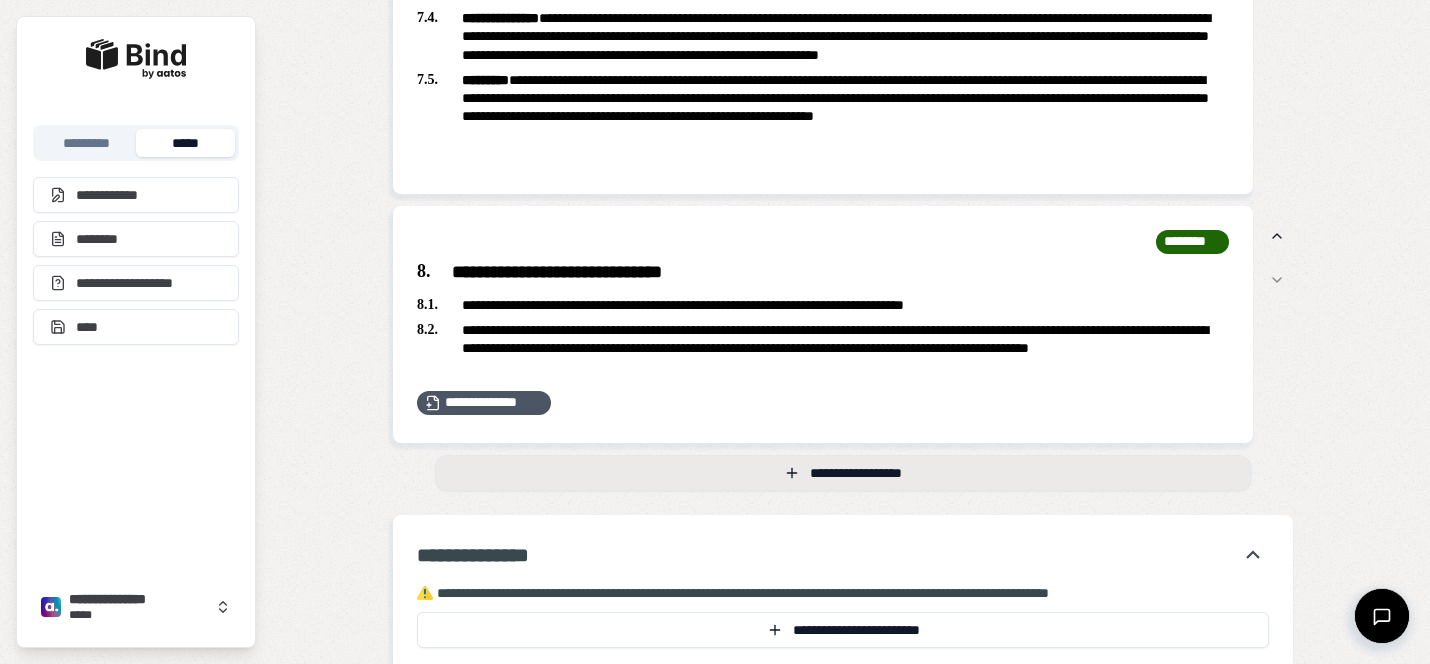 click on "**********" at bounding box center [843, 473] 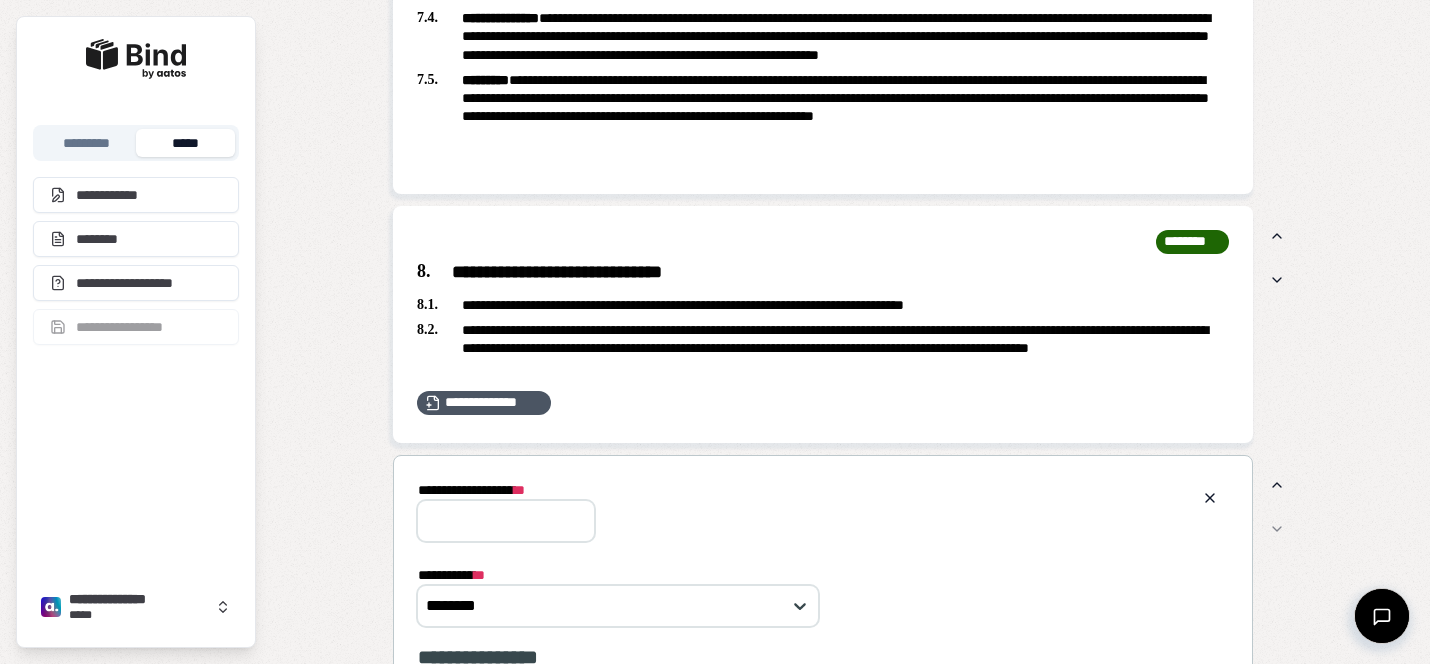 scroll, scrollTop: 0, scrollLeft: 0, axis: both 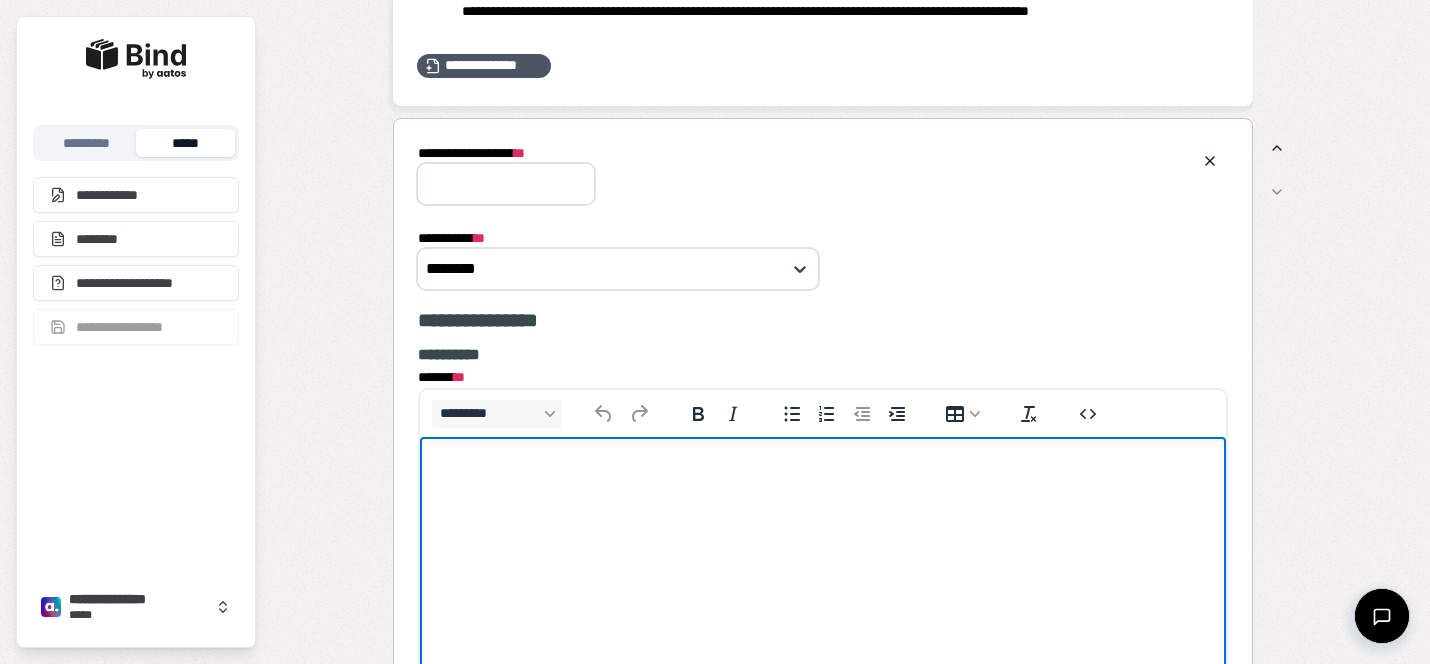 click at bounding box center (823, 475) 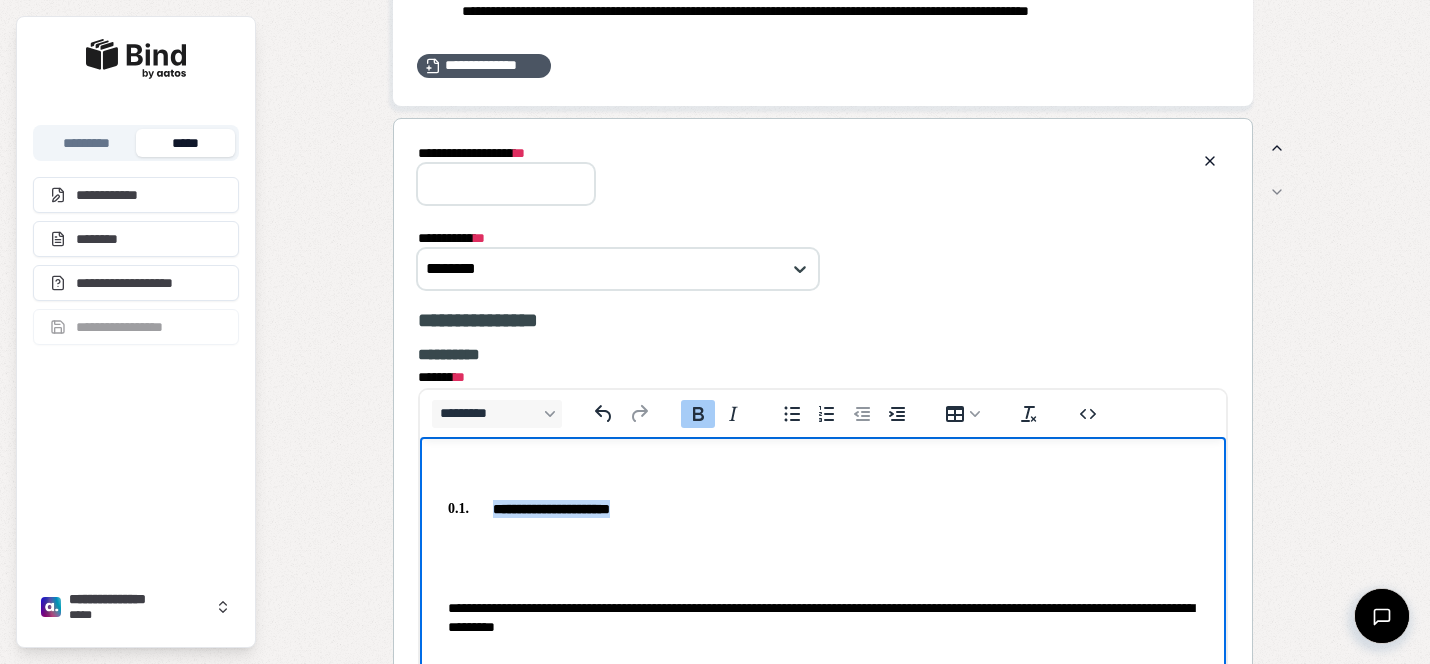 drag, startPoint x: 651, startPoint y: 509, endPoint x: 493, endPoint y: 501, distance: 158.20241 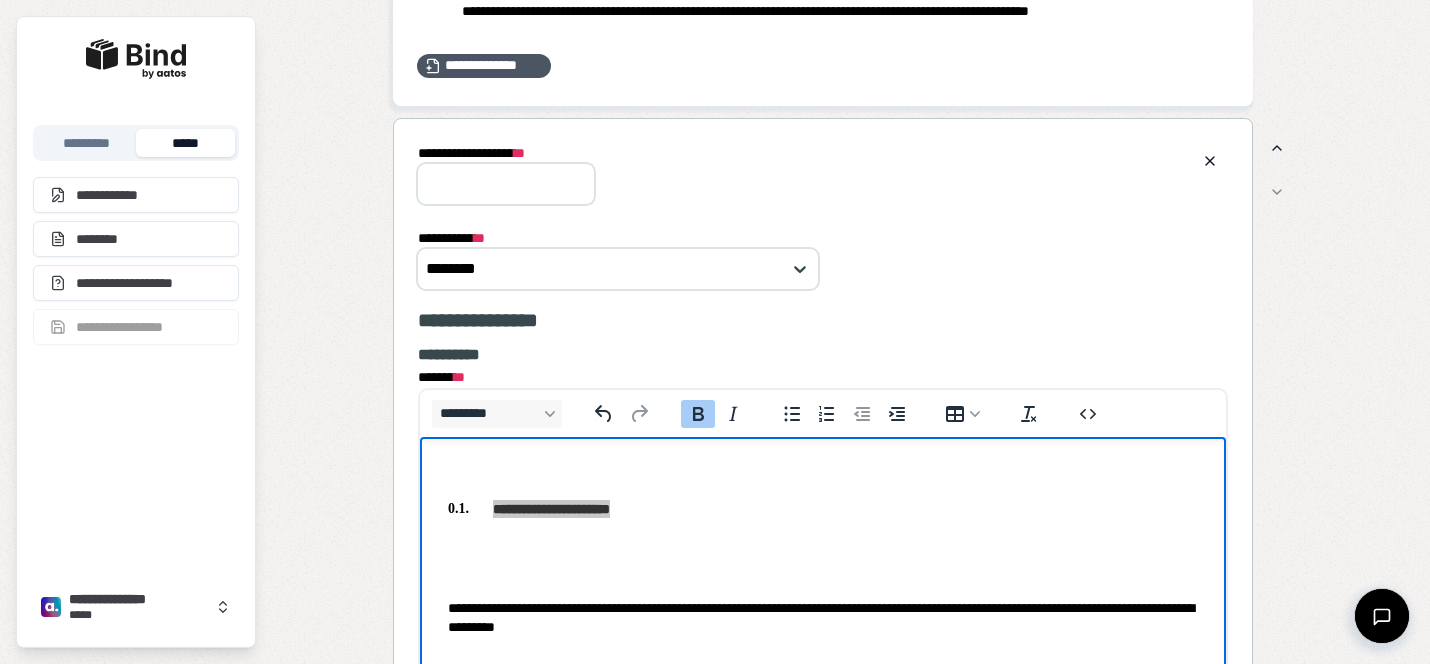 click on "**********" at bounding box center [506, 184] 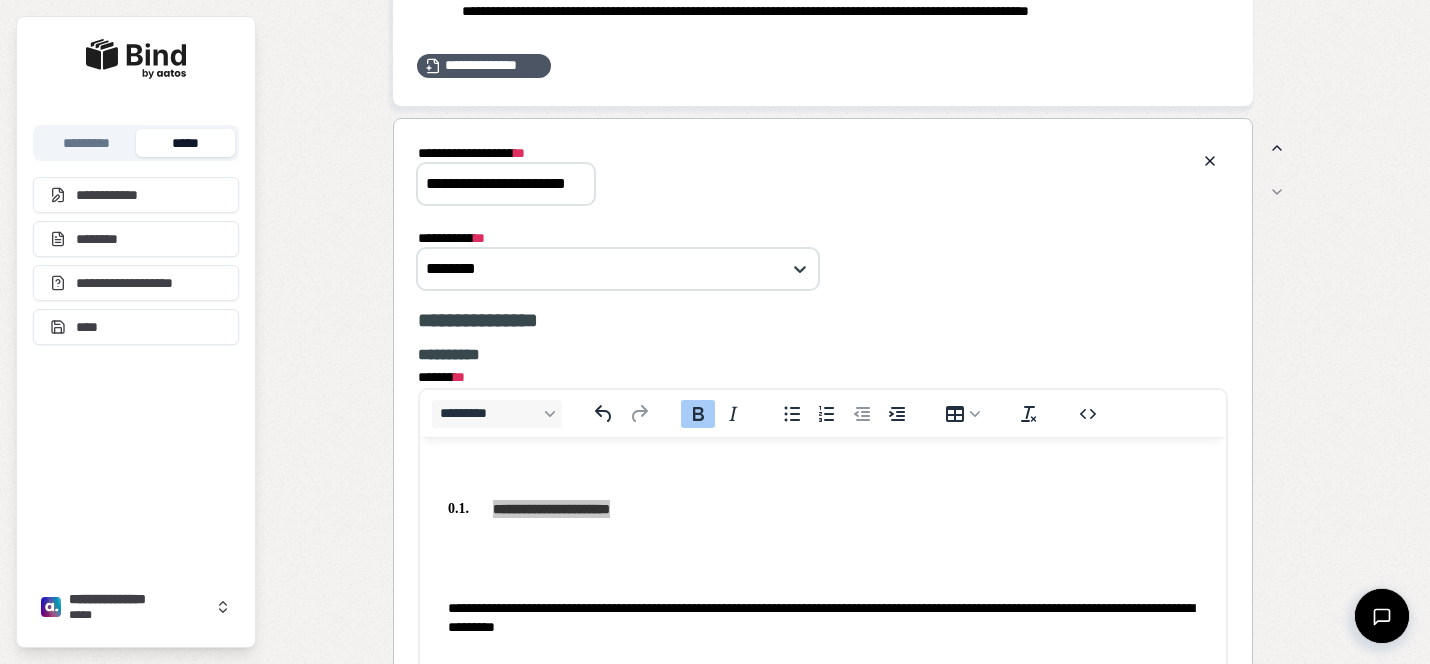 type on "**********" 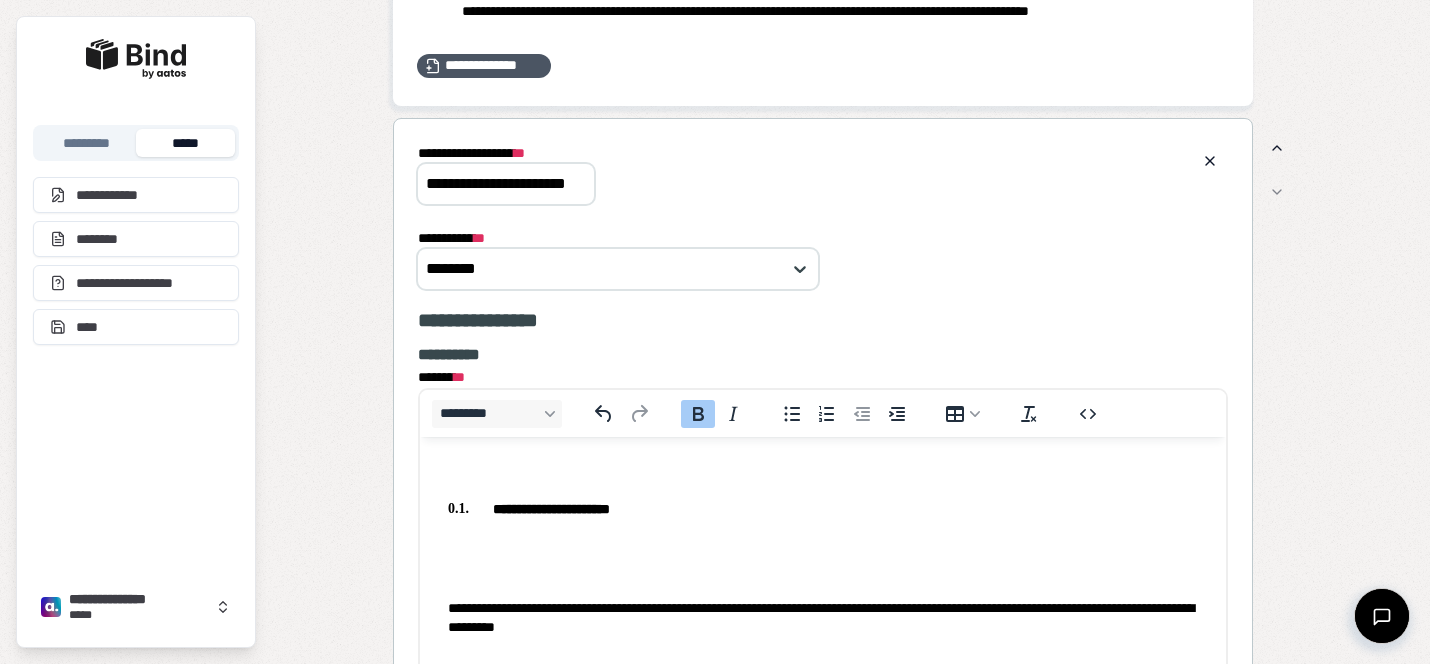 click on "**********" at bounding box center (823, 508) 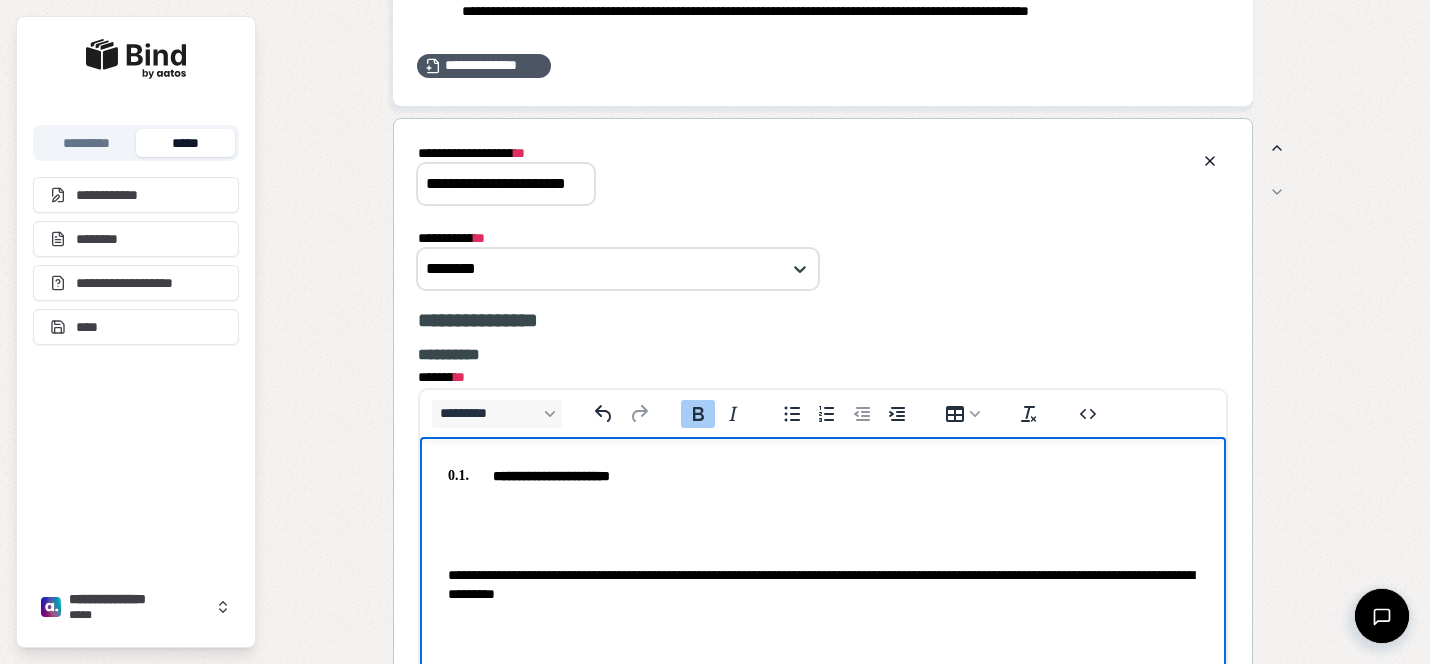 click on "**********" at bounding box center (551, 475) 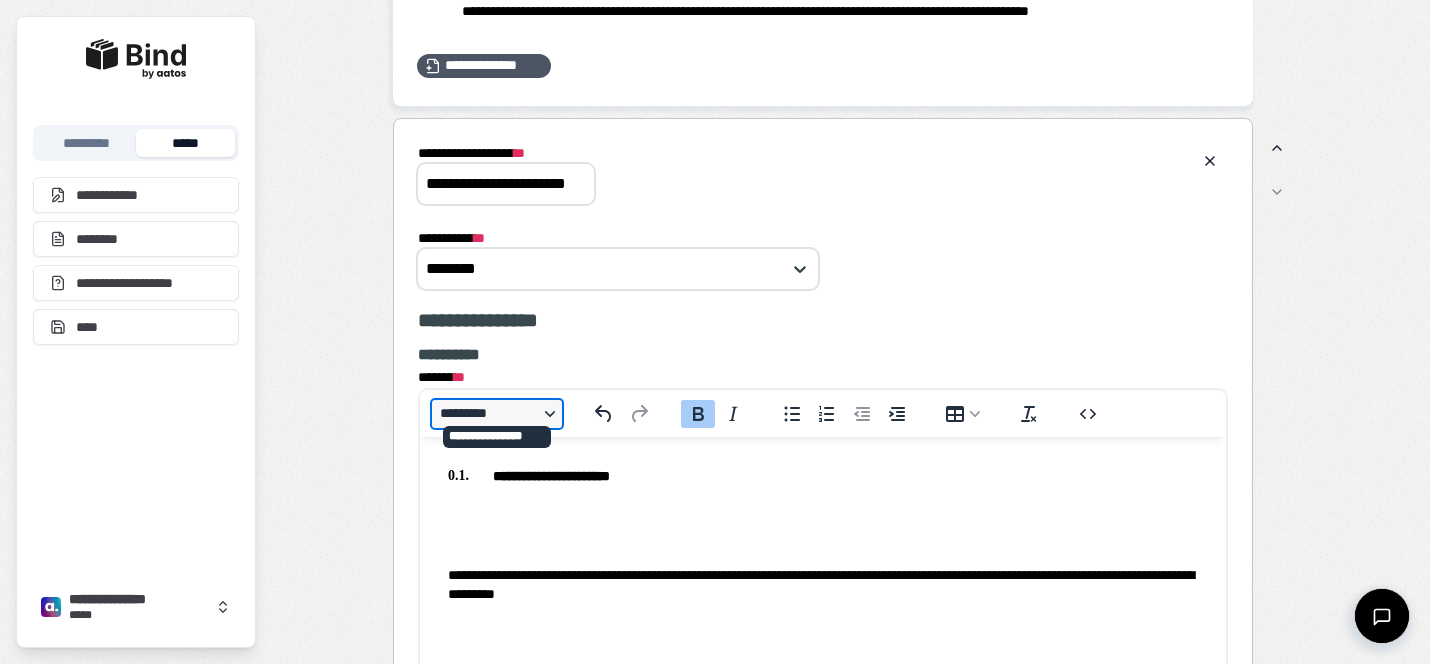 click on "*********" at bounding box center [497, 414] 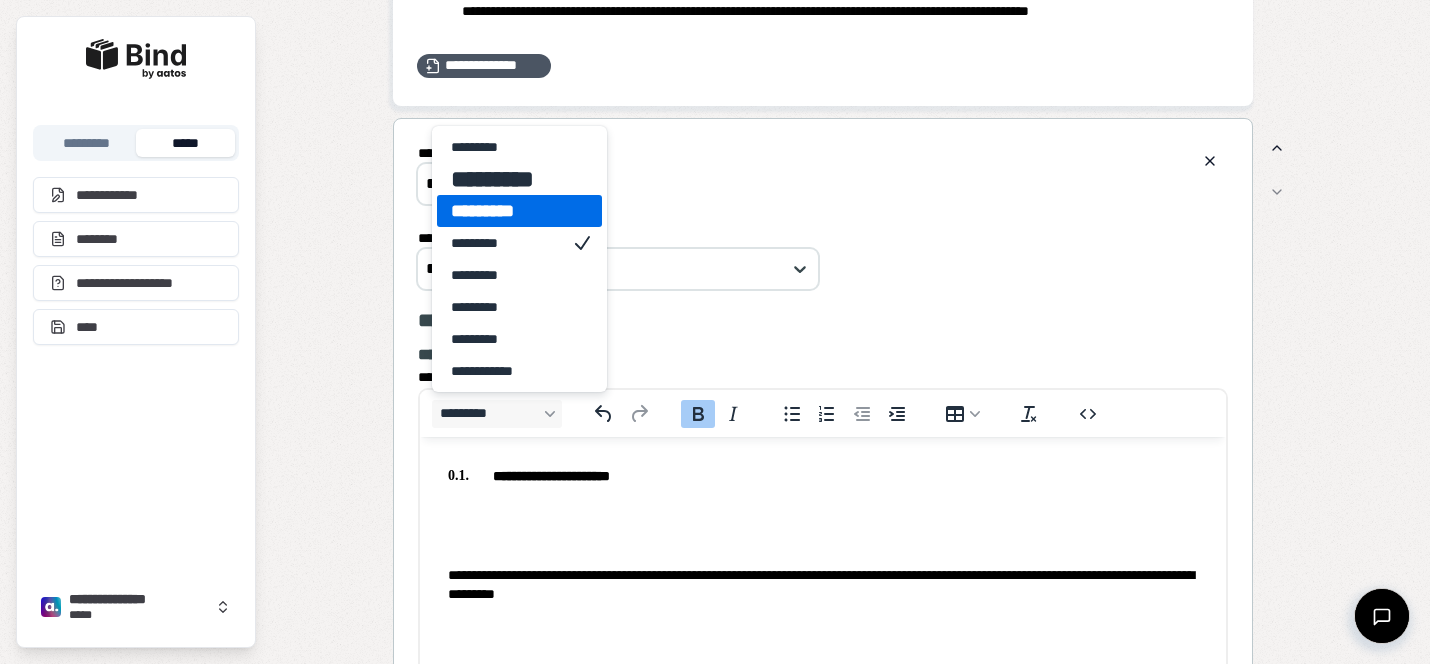 drag, startPoint x: 534, startPoint y: 205, endPoint x: 171, endPoint y: 230, distance: 363.85986 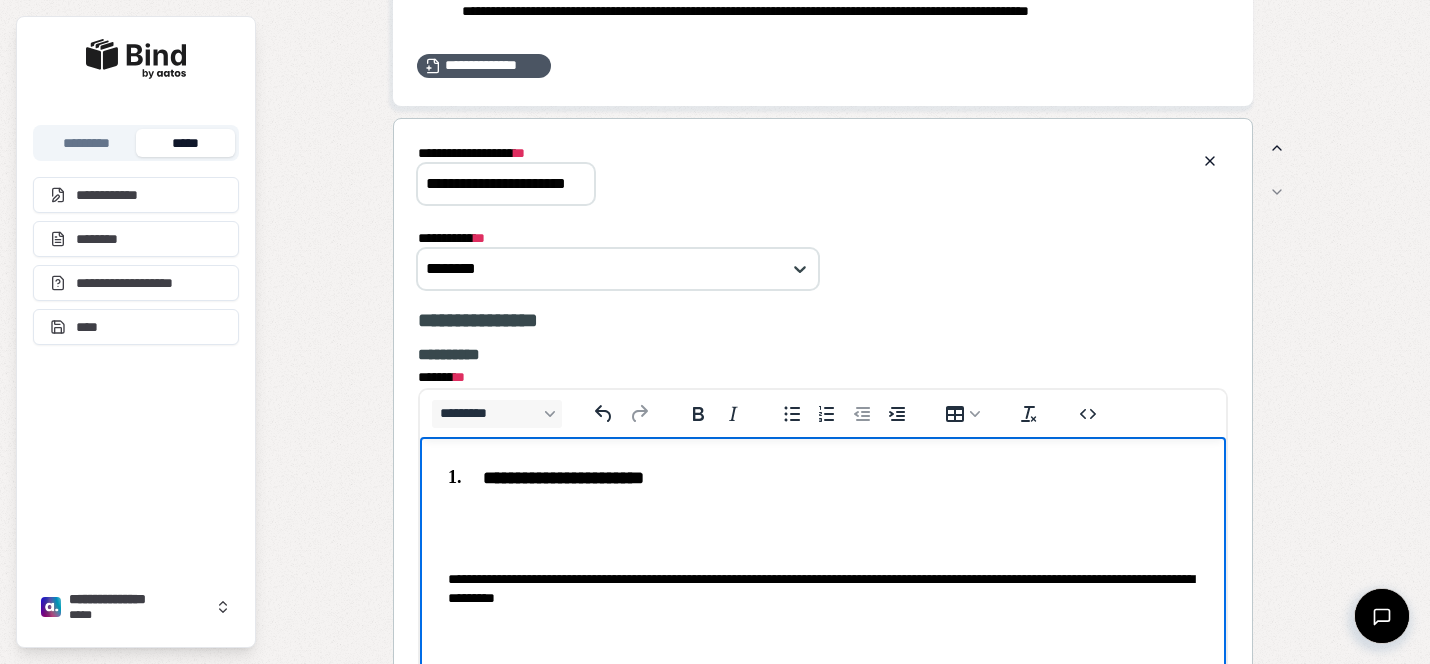 click on "**********" at bounding box center [823, 588] 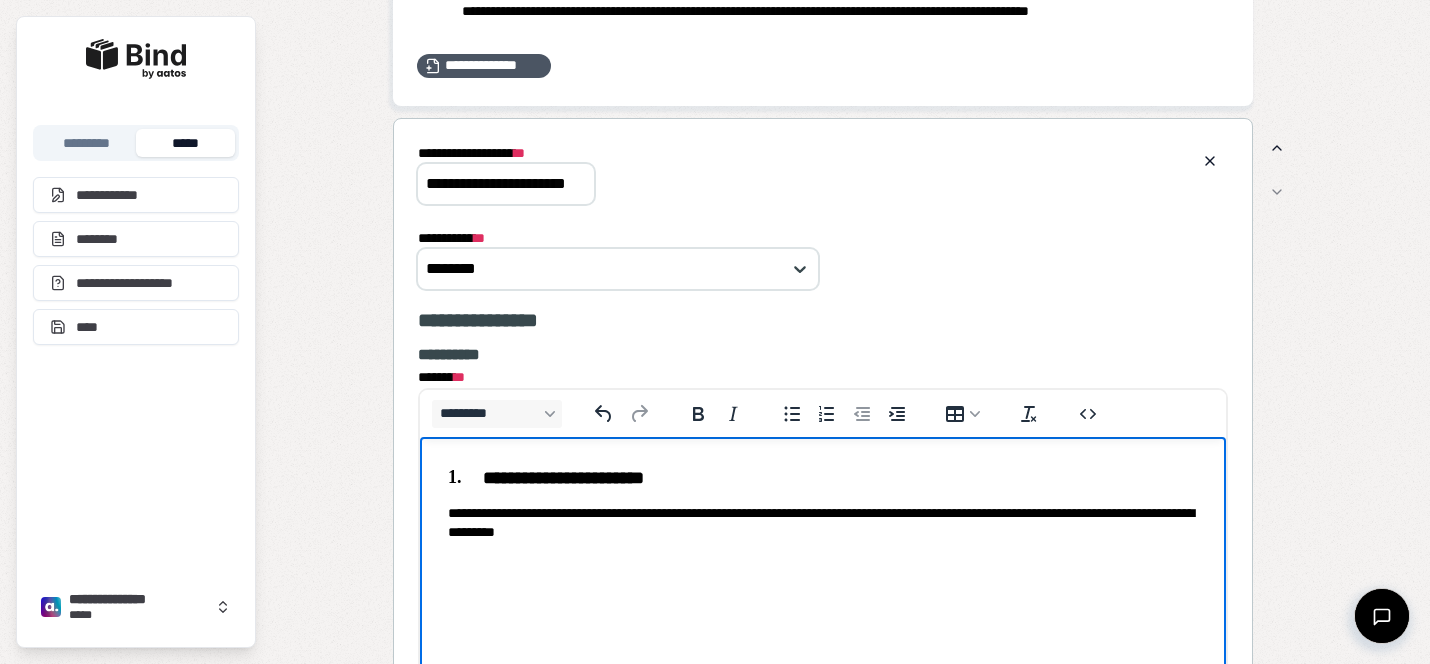 click on "**********" at bounding box center [823, 522] 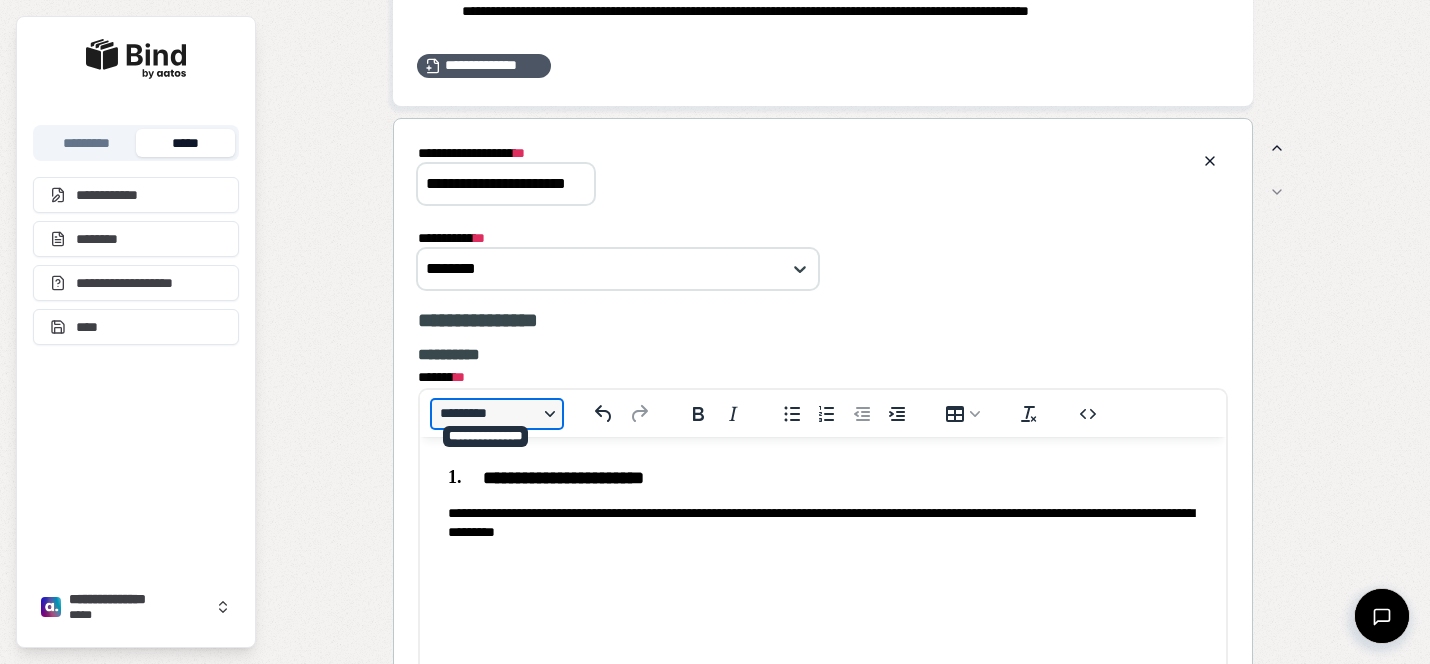 click on "*********" at bounding box center [497, 414] 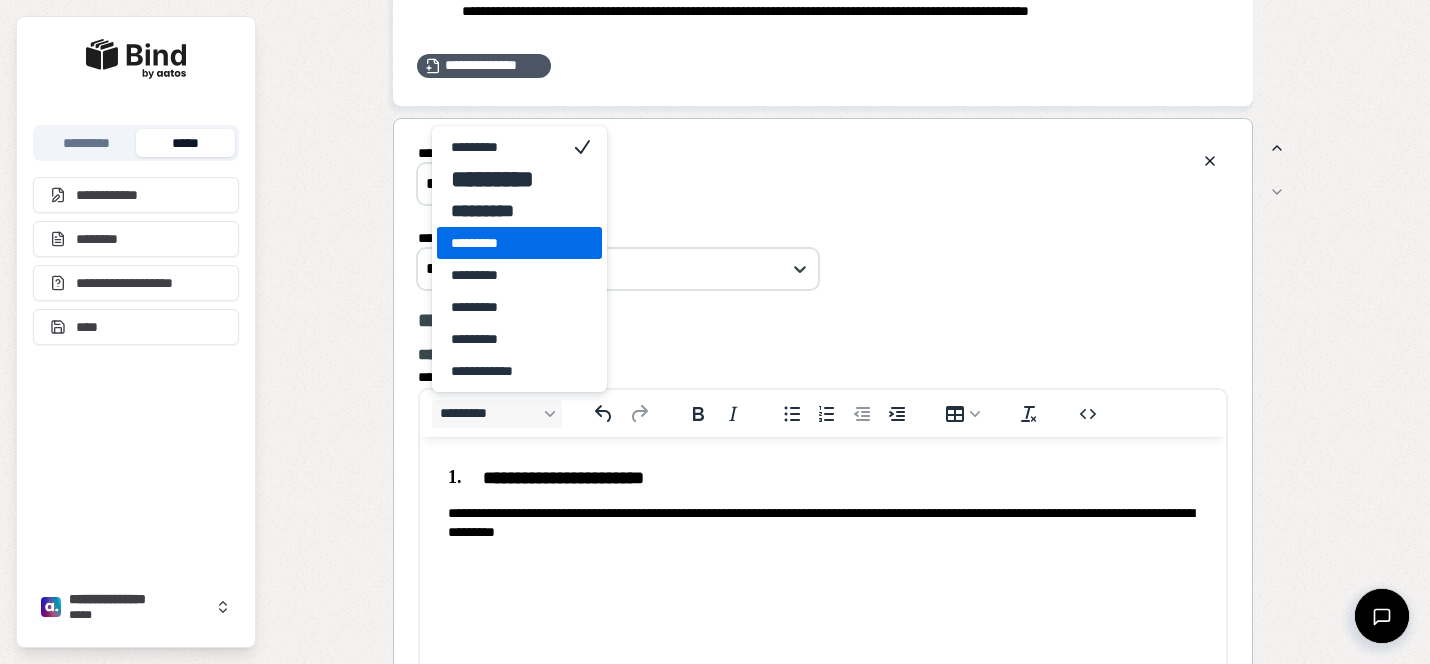 click on "*********" at bounding box center (519, 243) 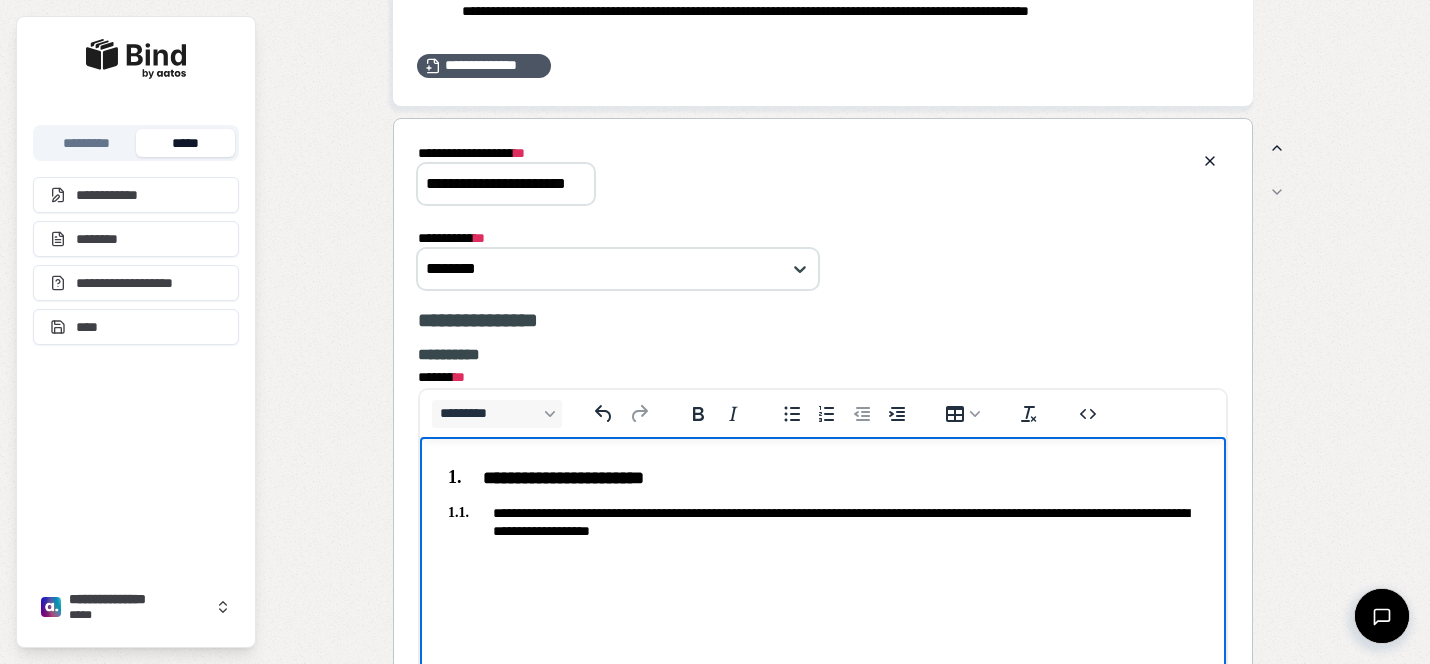 click on "**********" at bounding box center [823, 521] 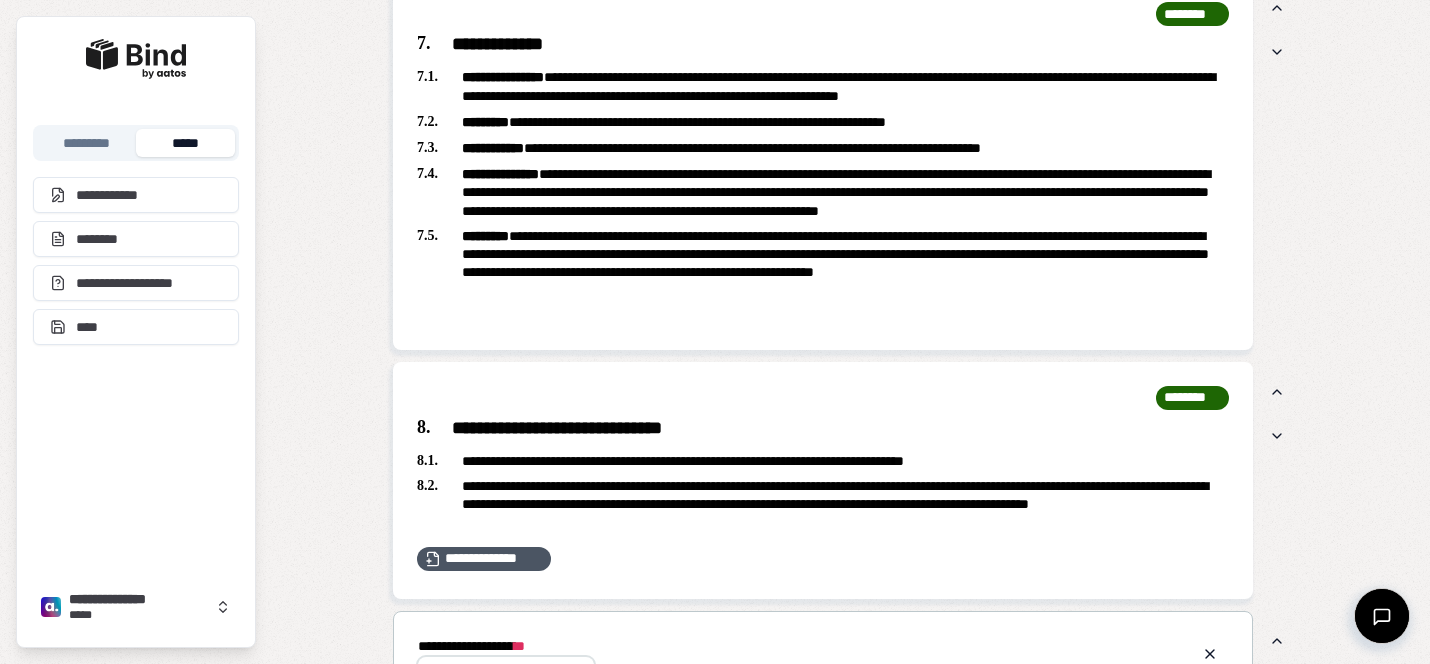 scroll, scrollTop: 4137, scrollLeft: 0, axis: vertical 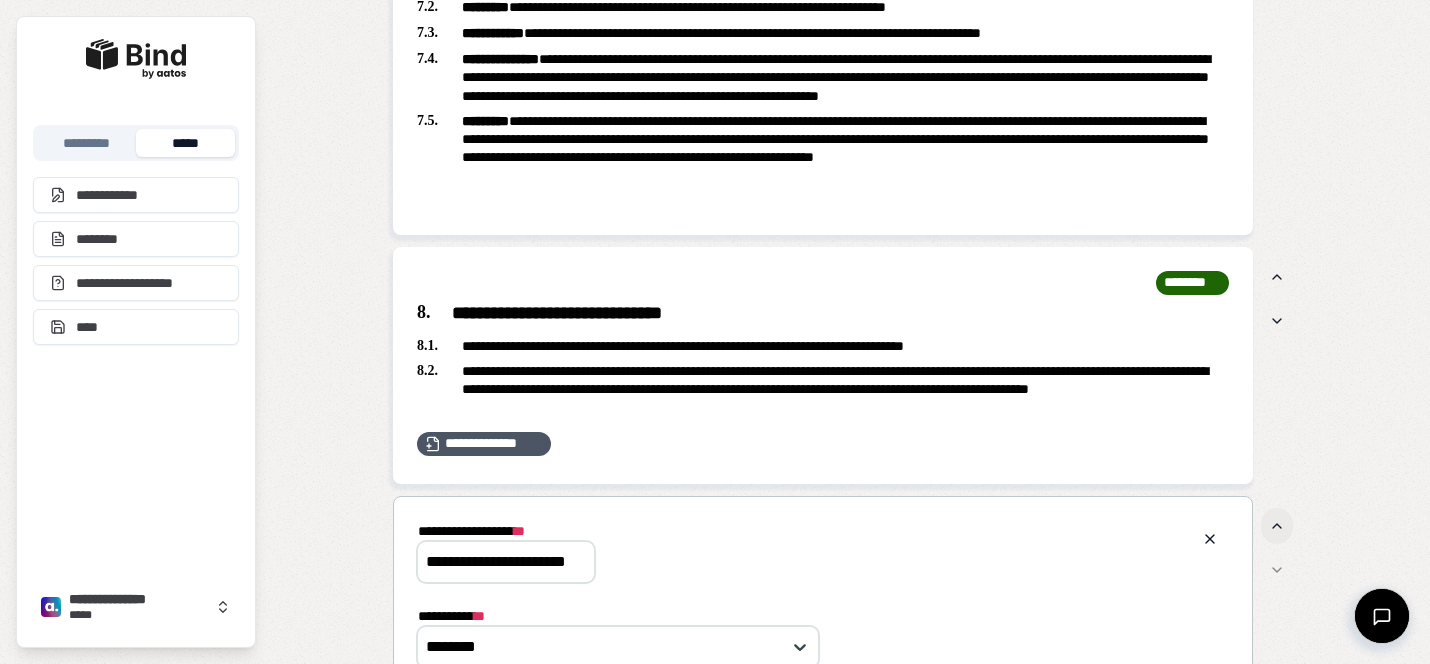 click at bounding box center [1277, 526] 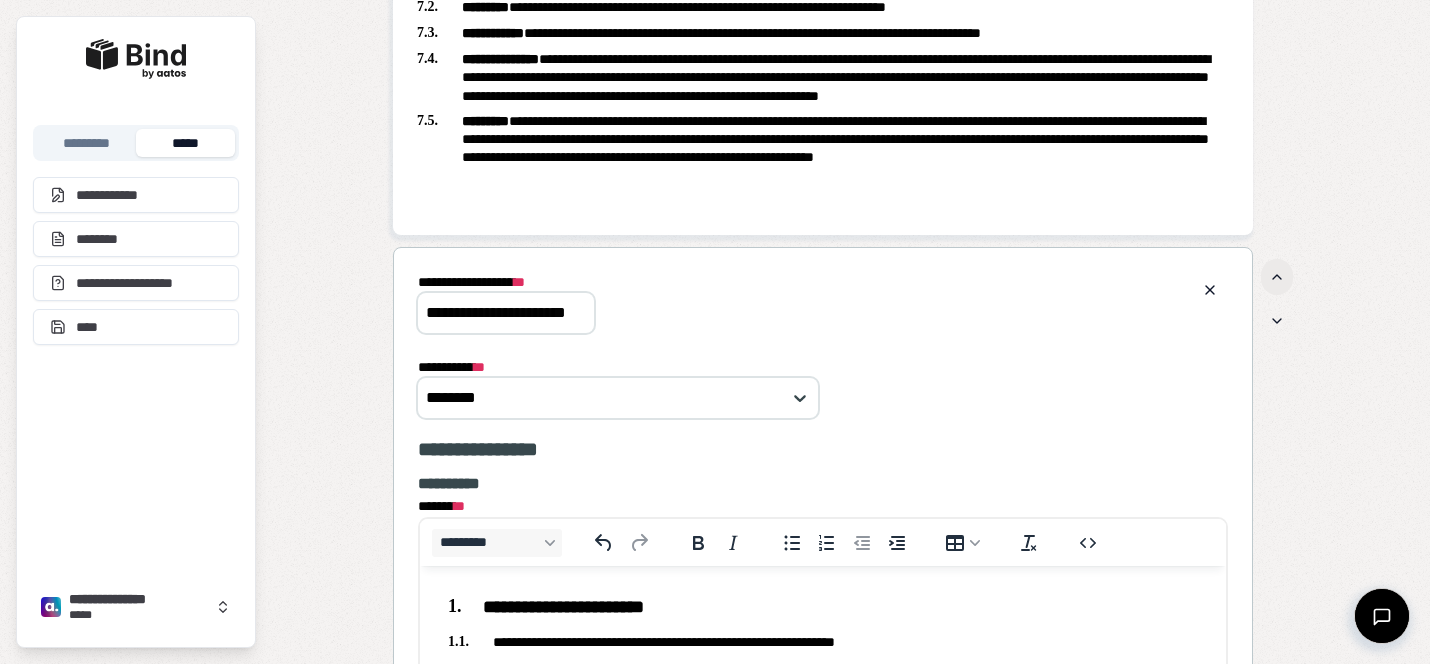click at bounding box center [1277, 277] 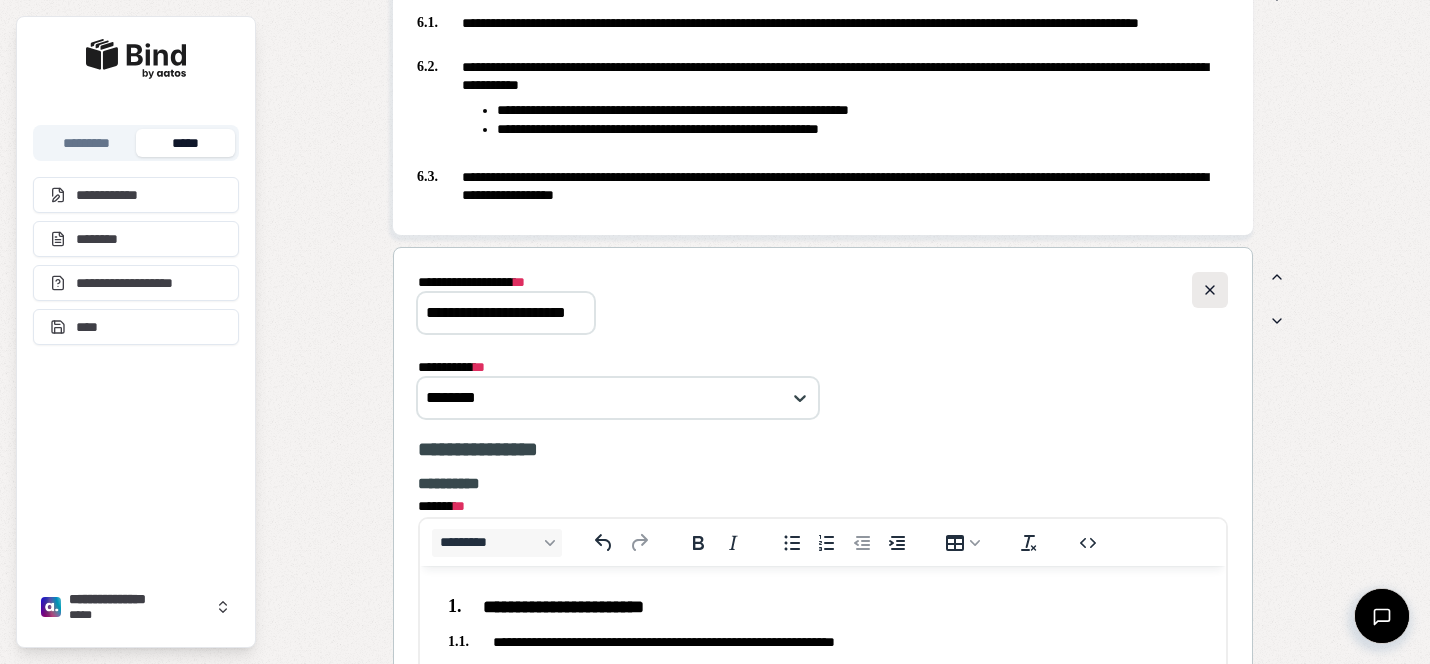 click at bounding box center [1210, 290] 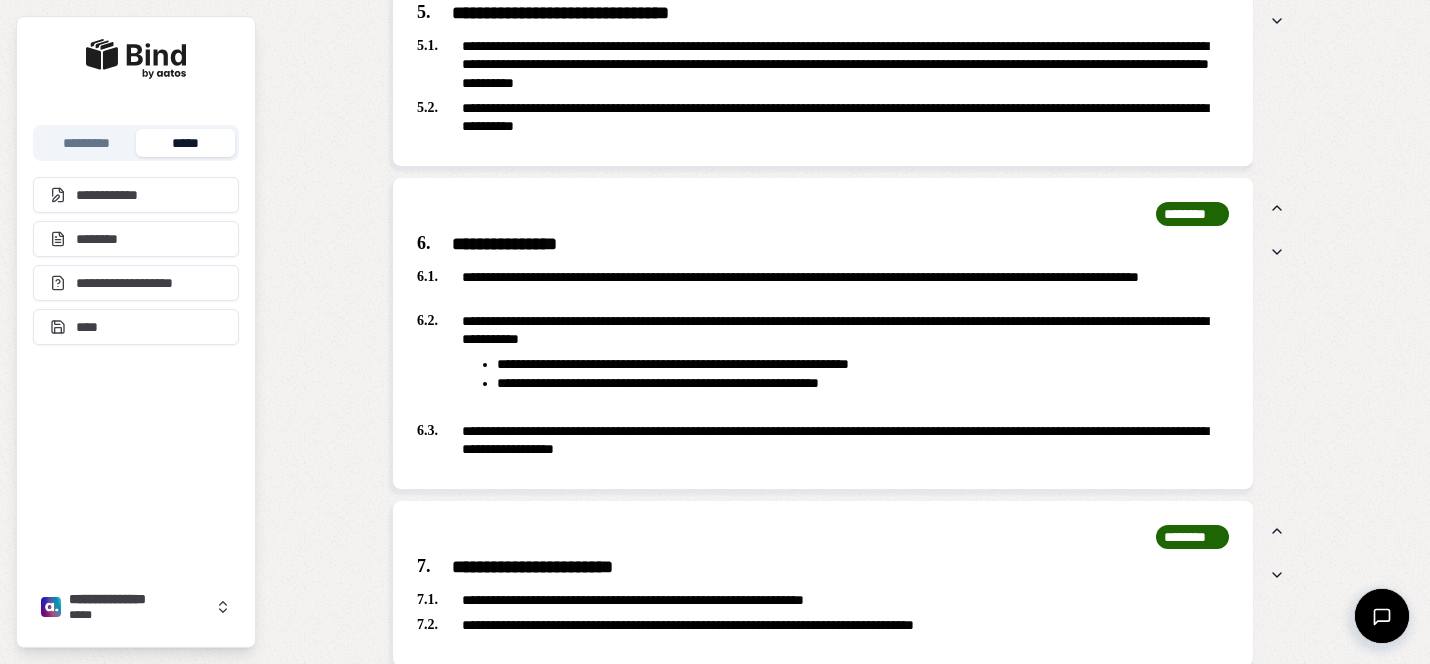 scroll, scrollTop: 3481, scrollLeft: 0, axis: vertical 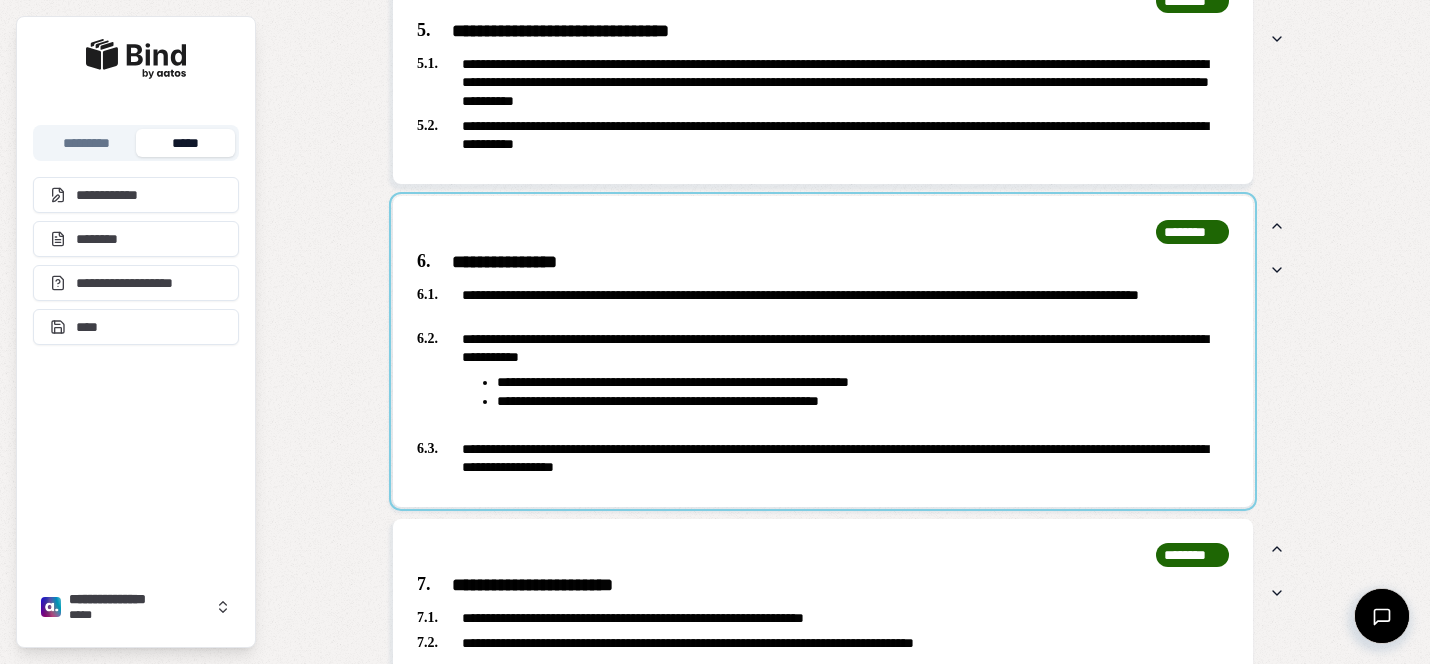 click at bounding box center (823, 351) 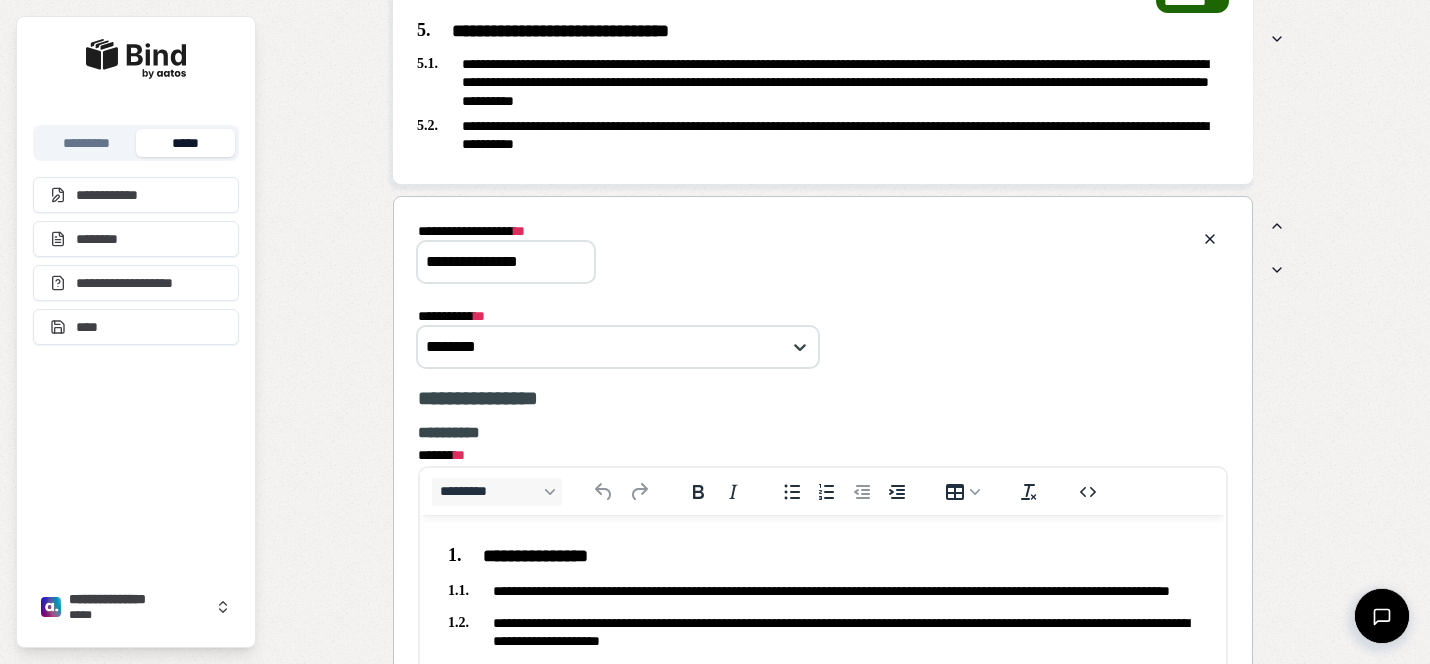 scroll, scrollTop: 0, scrollLeft: 0, axis: both 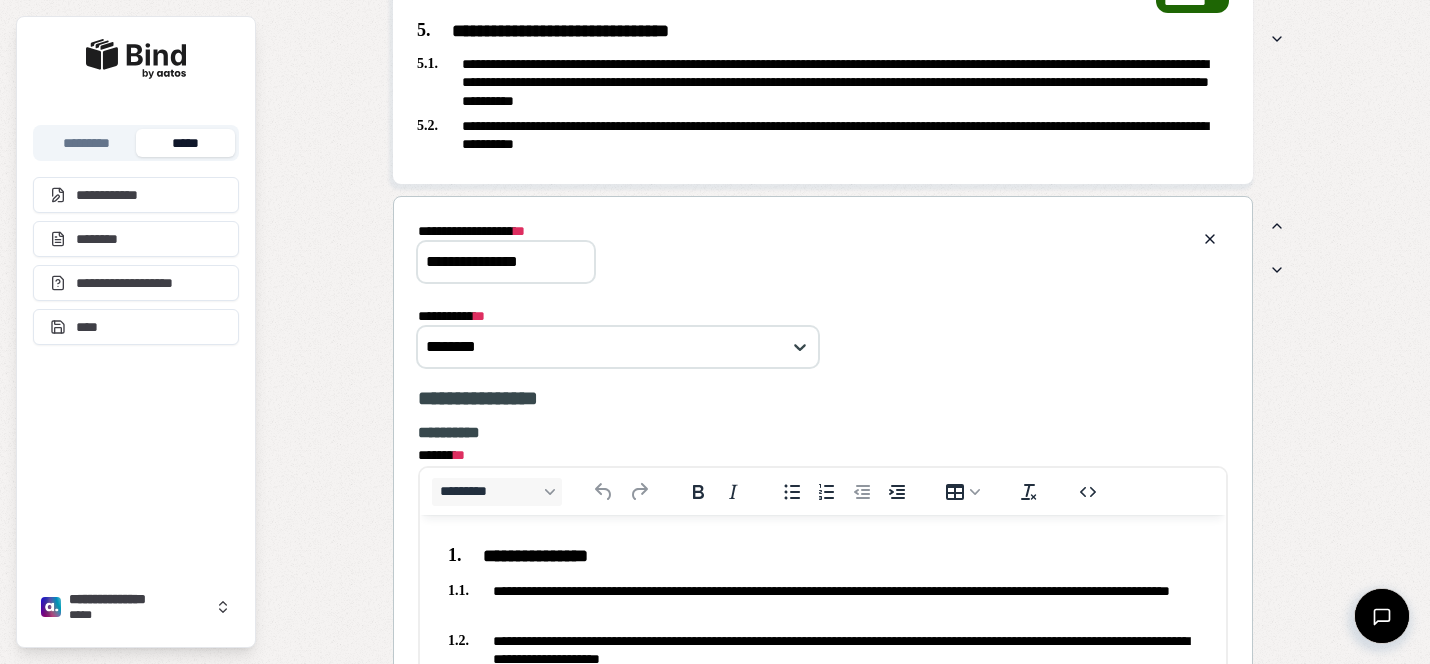 drag, startPoint x: 548, startPoint y: 260, endPoint x: 383, endPoint y: 232, distance: 167.3589 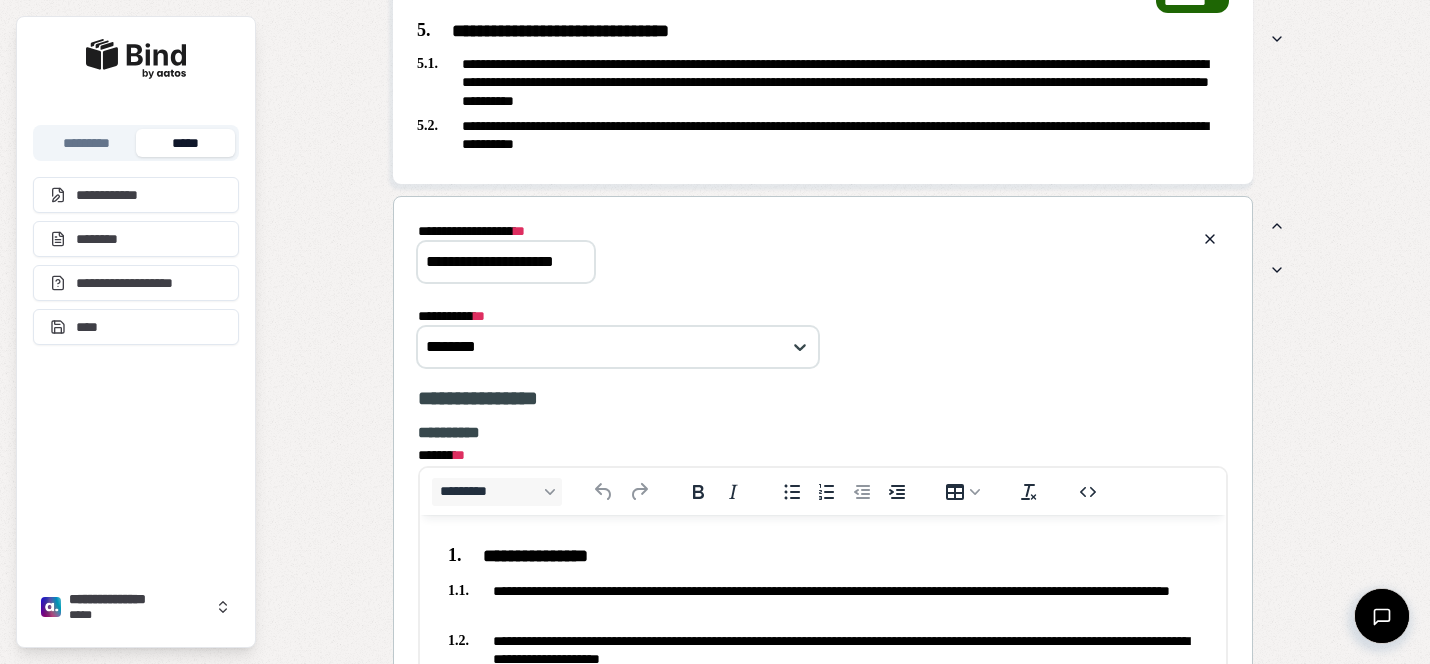 type on "**********" 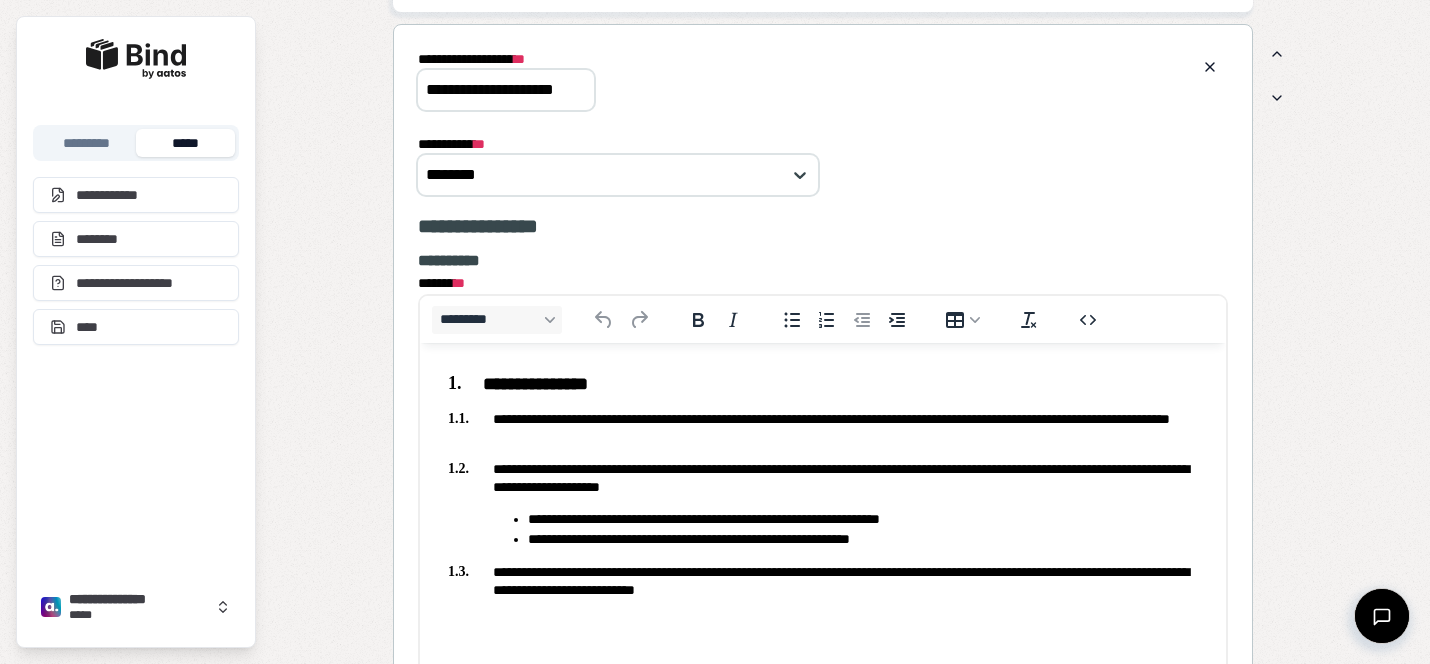scroll, scrollTop: 3663, scrollLeft: 0, axis: vertical 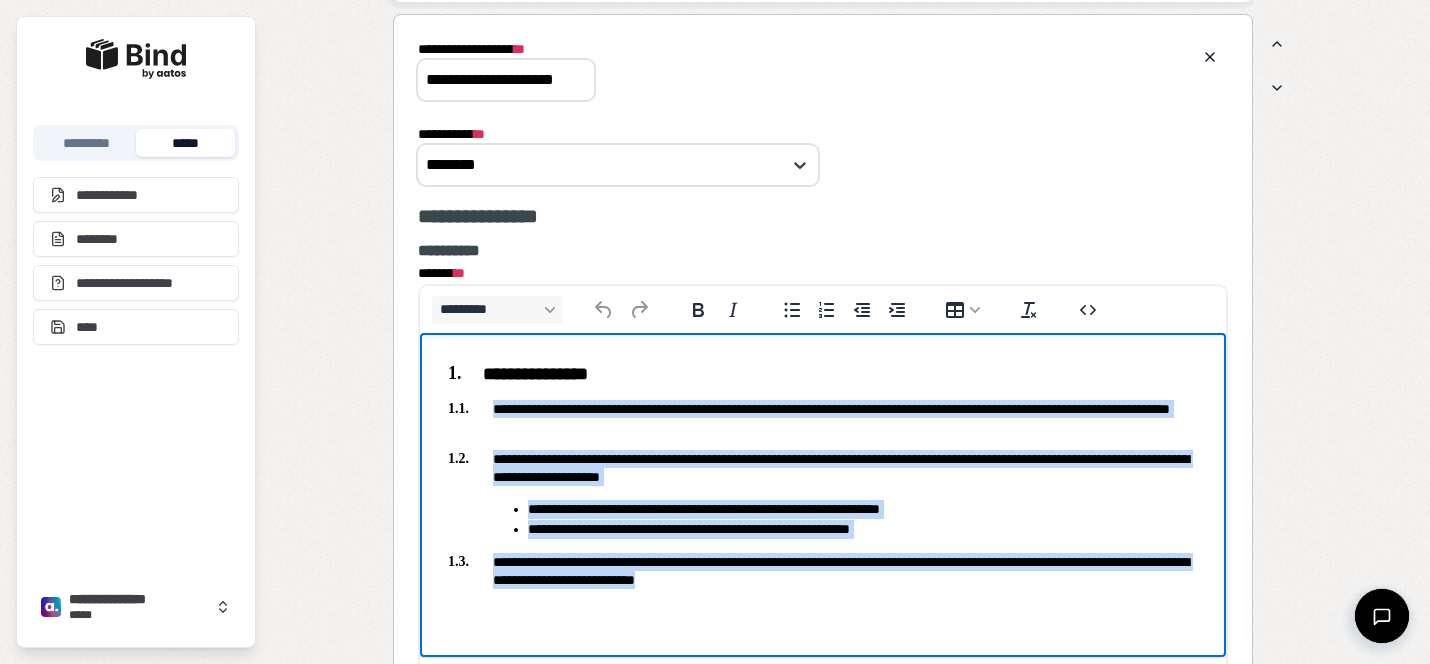 drag, startPoint x: 835, startPoint y: 592, endPoint x: 496, endPoint y: 407, distance: 386.19424 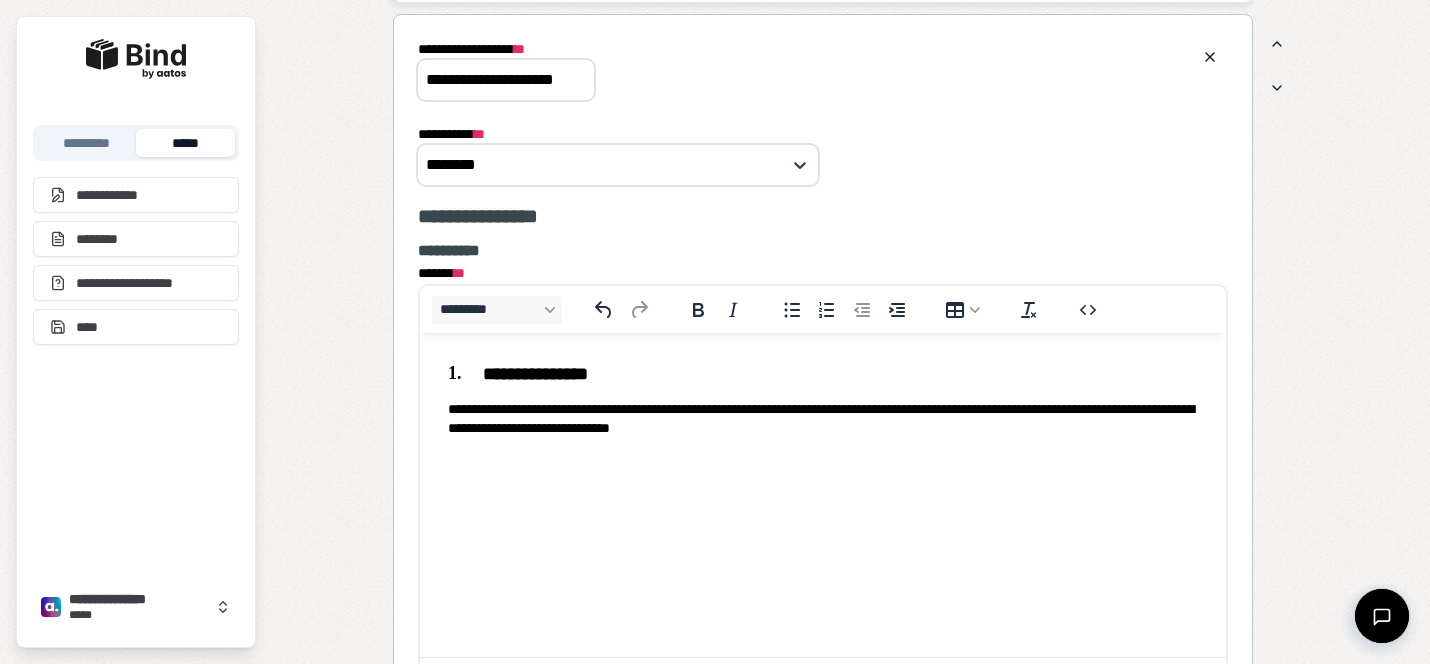 drag, startPoint x: 568, startPoint y: 72, endPoint x: 375, endPoint y: 71, distance: 193.0026 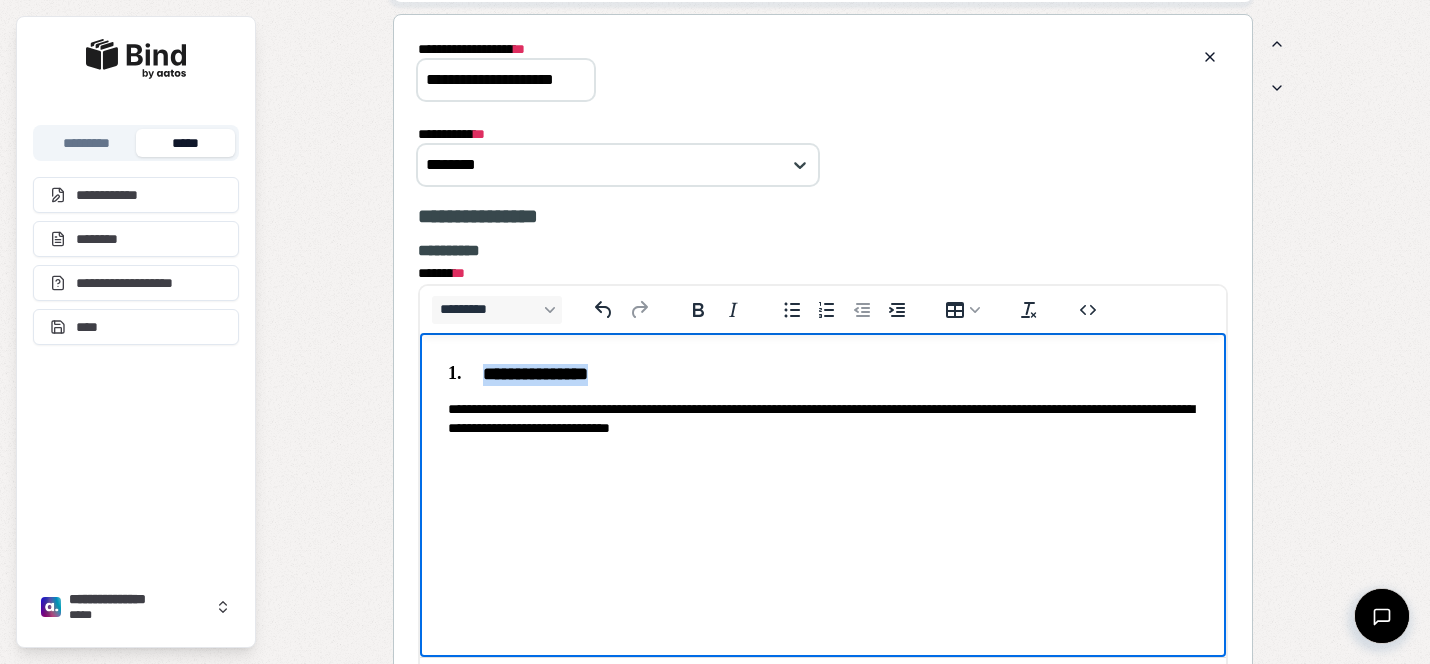 drag, startPoint x: 634, startPoint y: 384, endPoint x: 486, endPoint y: 367, distance: 148.97314 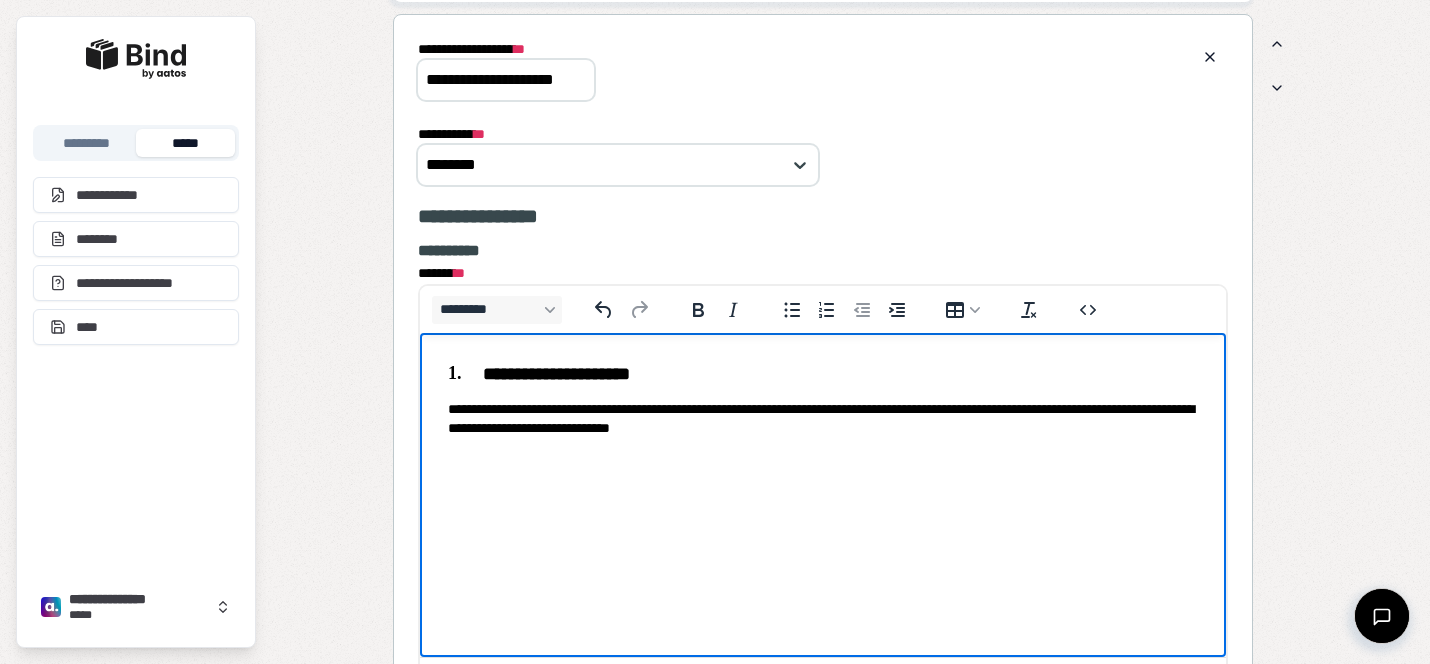 click on "**********" at bounding box center [823, 419] 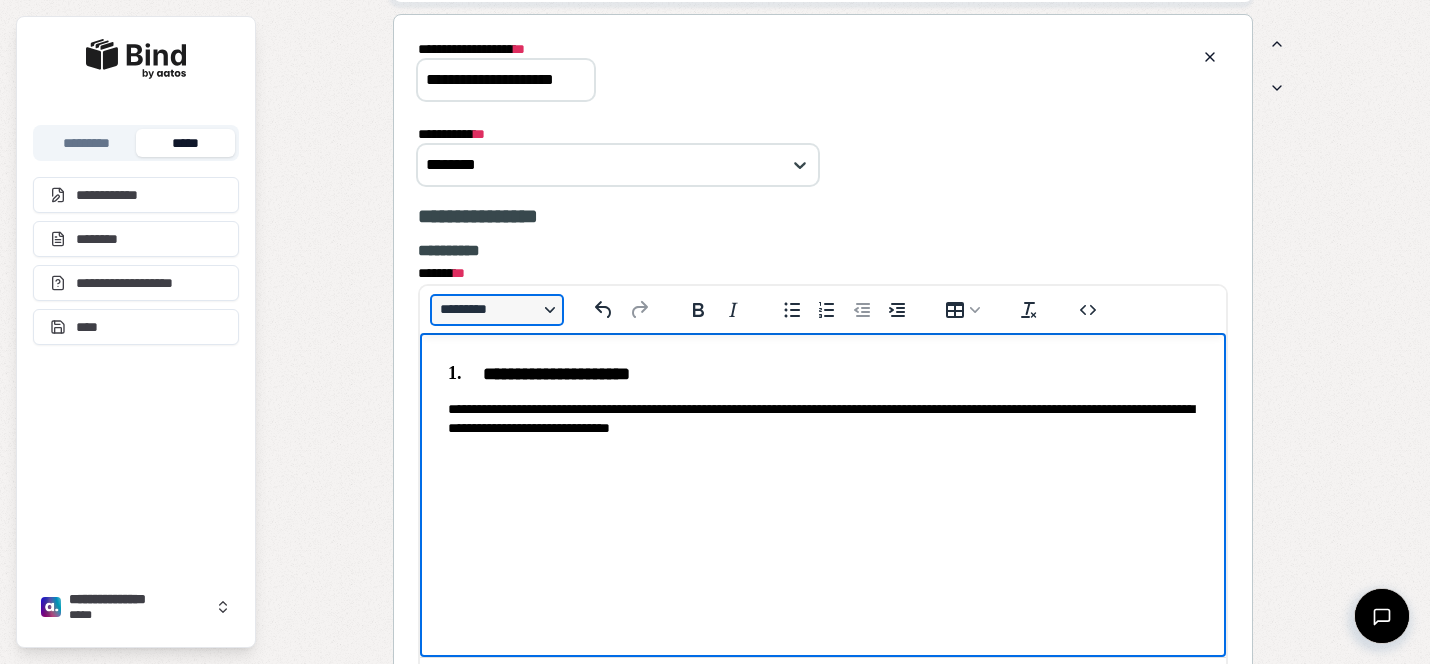 click on "*********" at bounding box center [497, 310] 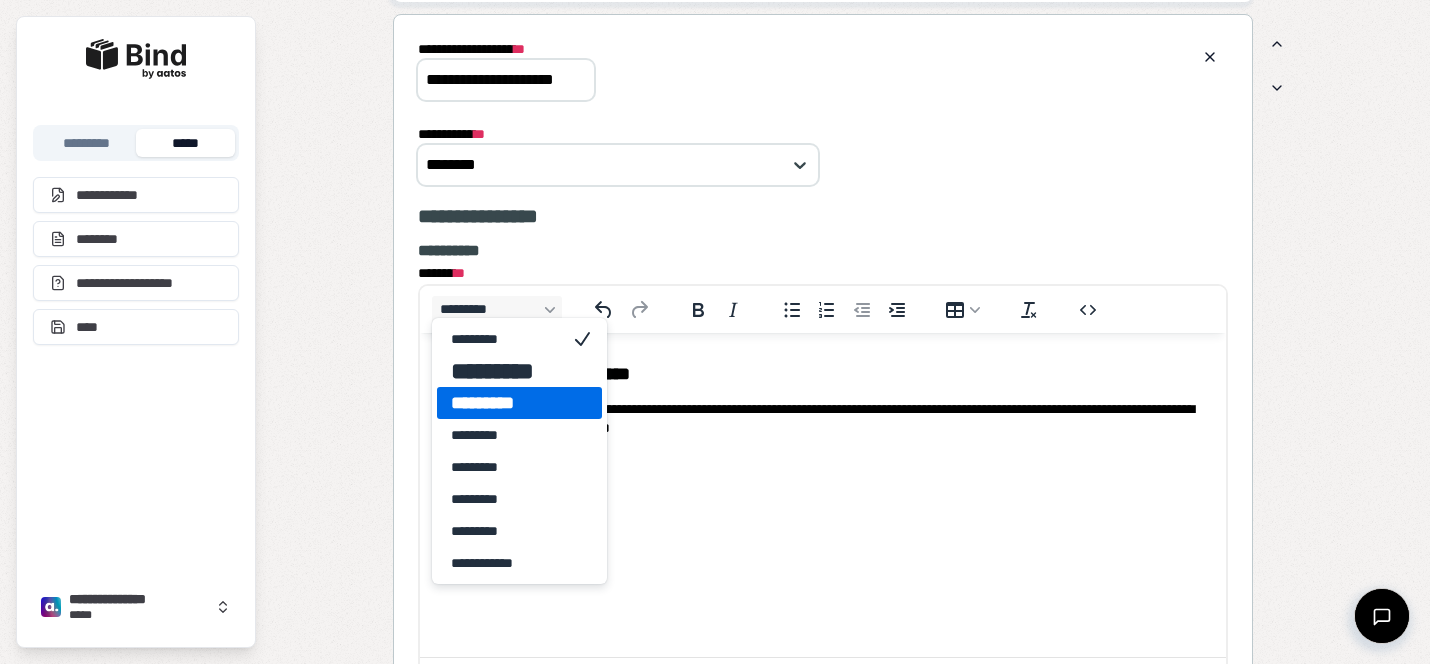 click on "*********" at bounding box center [505, 435] 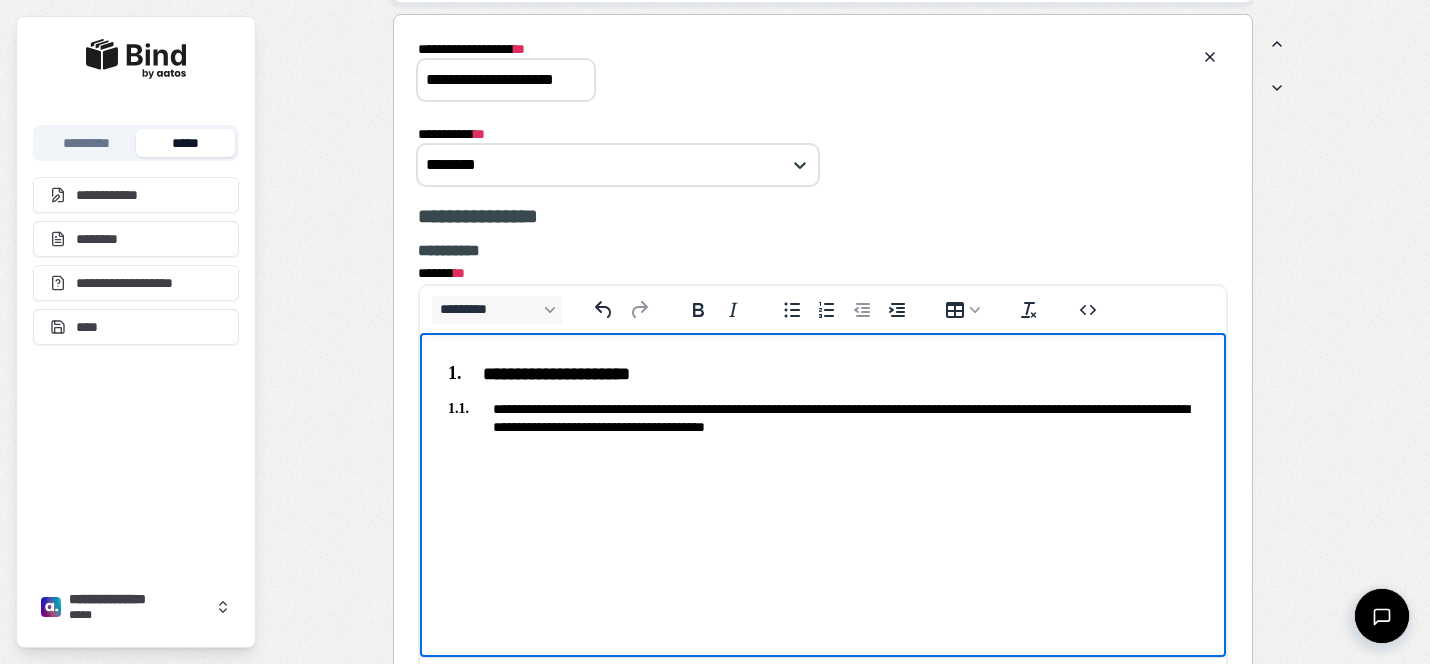 click on "**********" at bounding box center [823, 418] 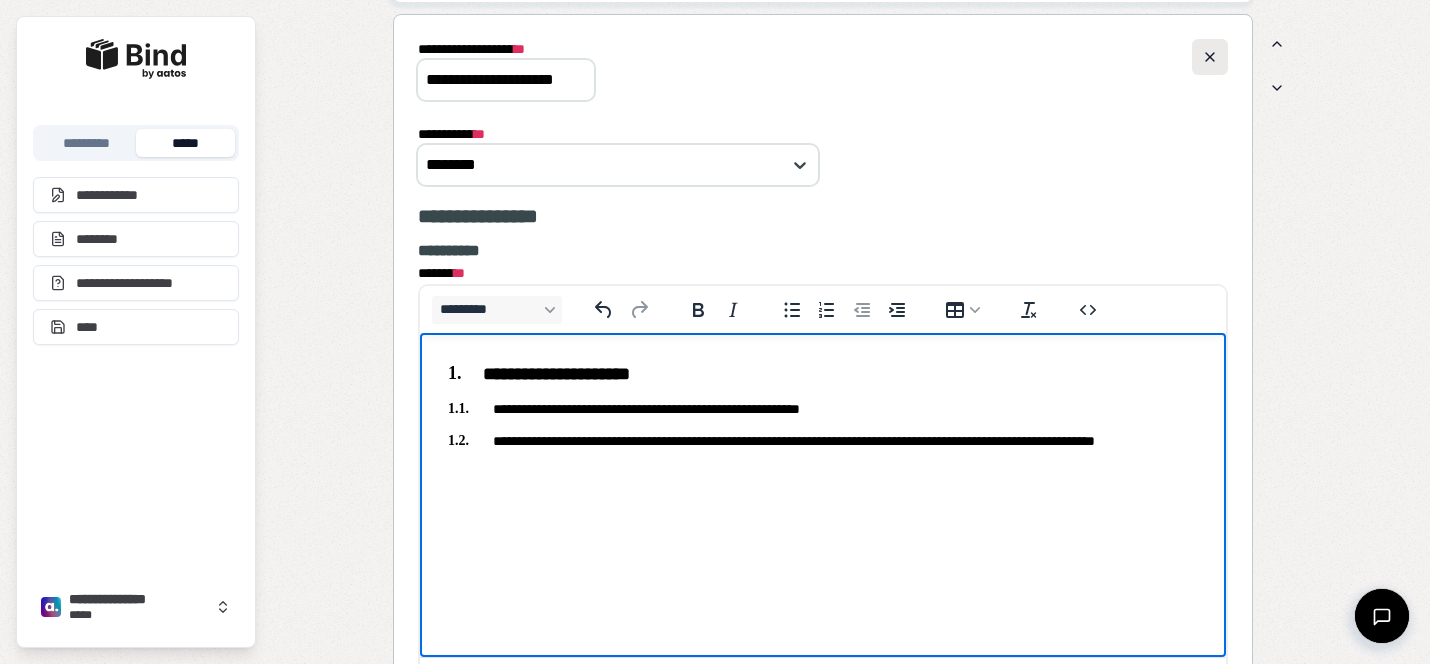click at bounding box center [1210, 57] 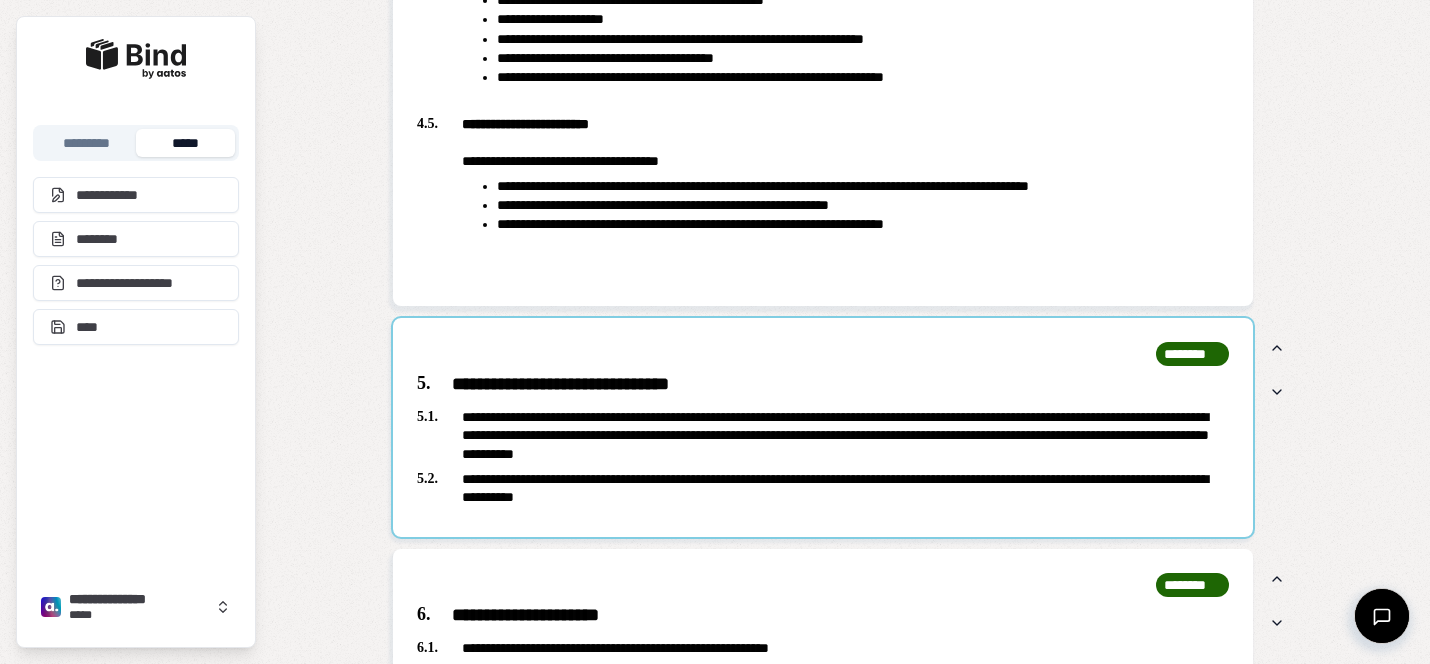 scroll, scrollTop: 3129, scrollLeft: 0, axis: vertical 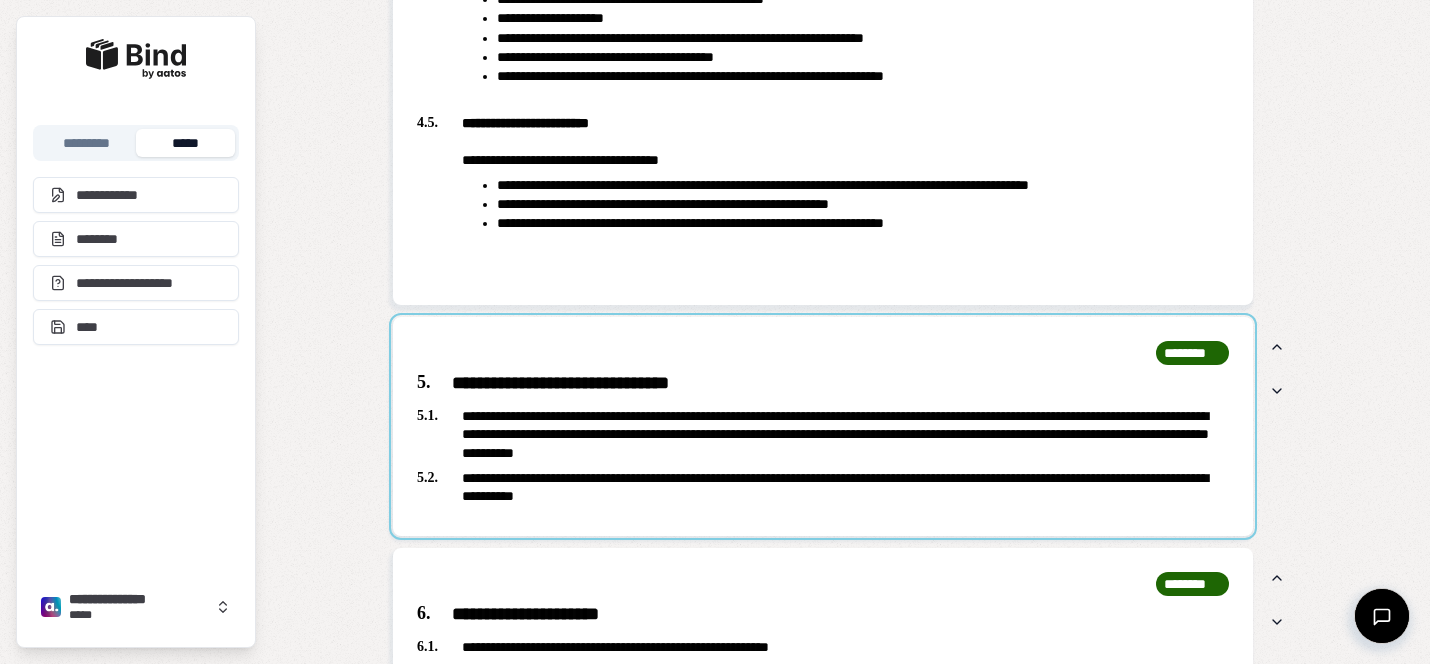click at bounding box center [823, 426] 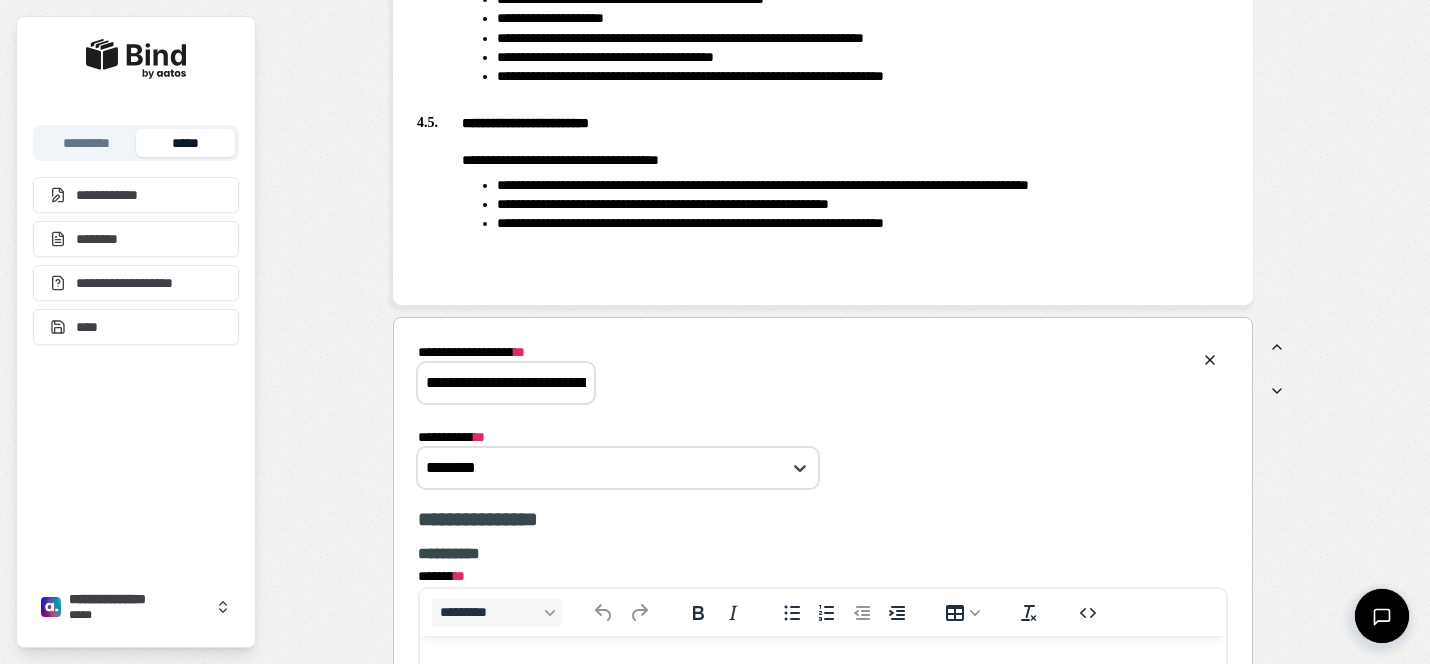 scroll, scrollTop: 0, scrollLeft: 0, axis: both 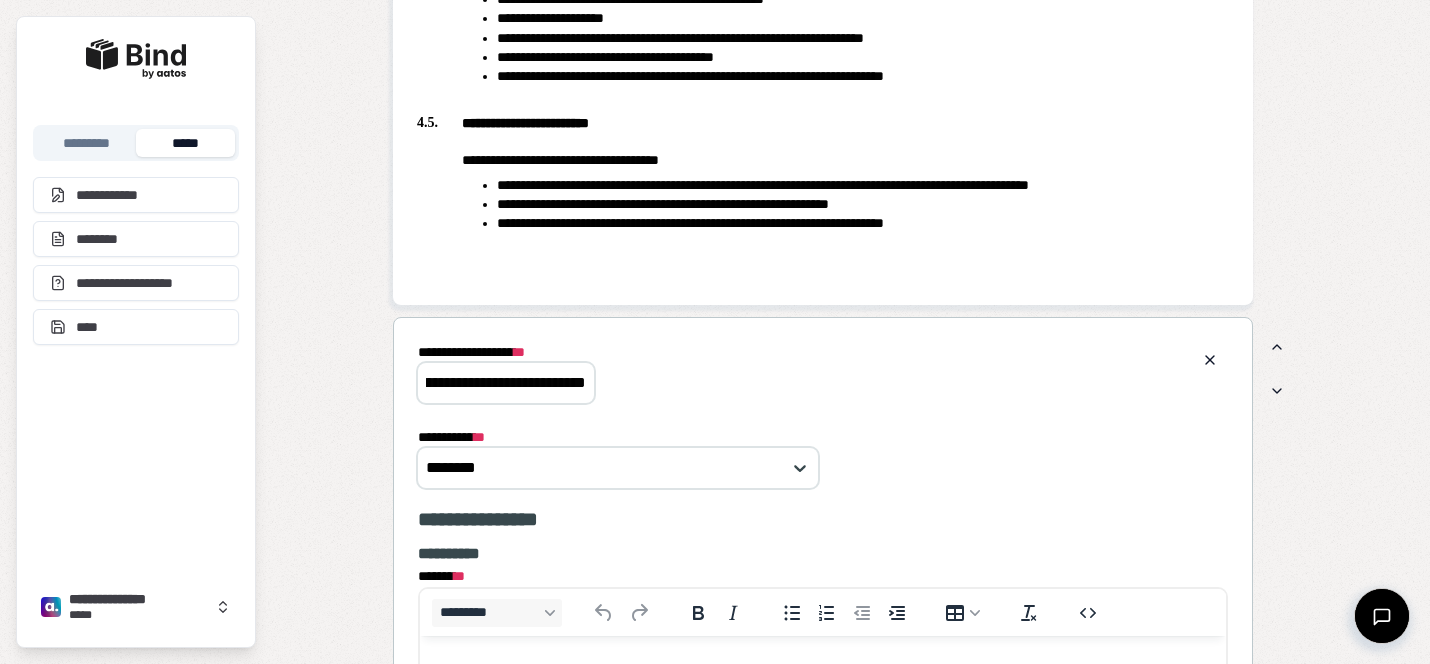 drag, startPoint x: 515, startPoint y: 372, endPoint x: 681, endPoint y: 402, distance: 168.68906 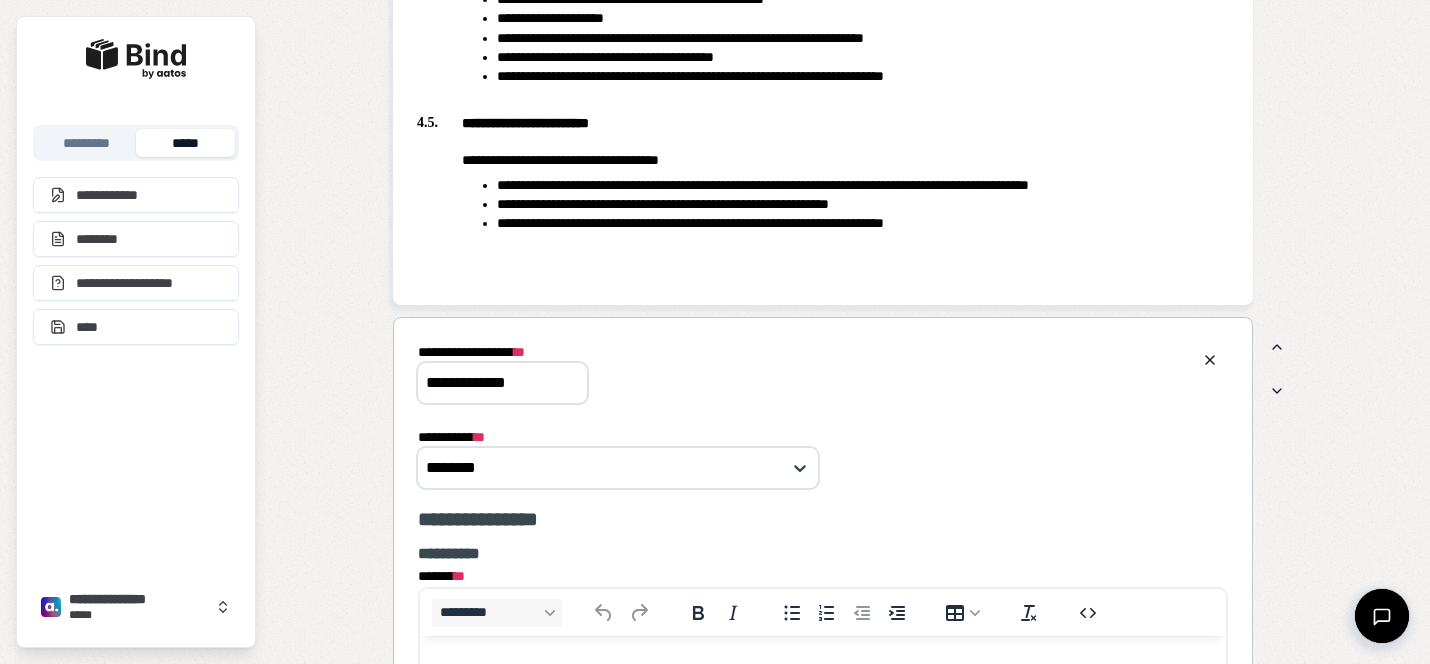 scroll, scrollTop: 0, scrollLeft: 0, axis: both 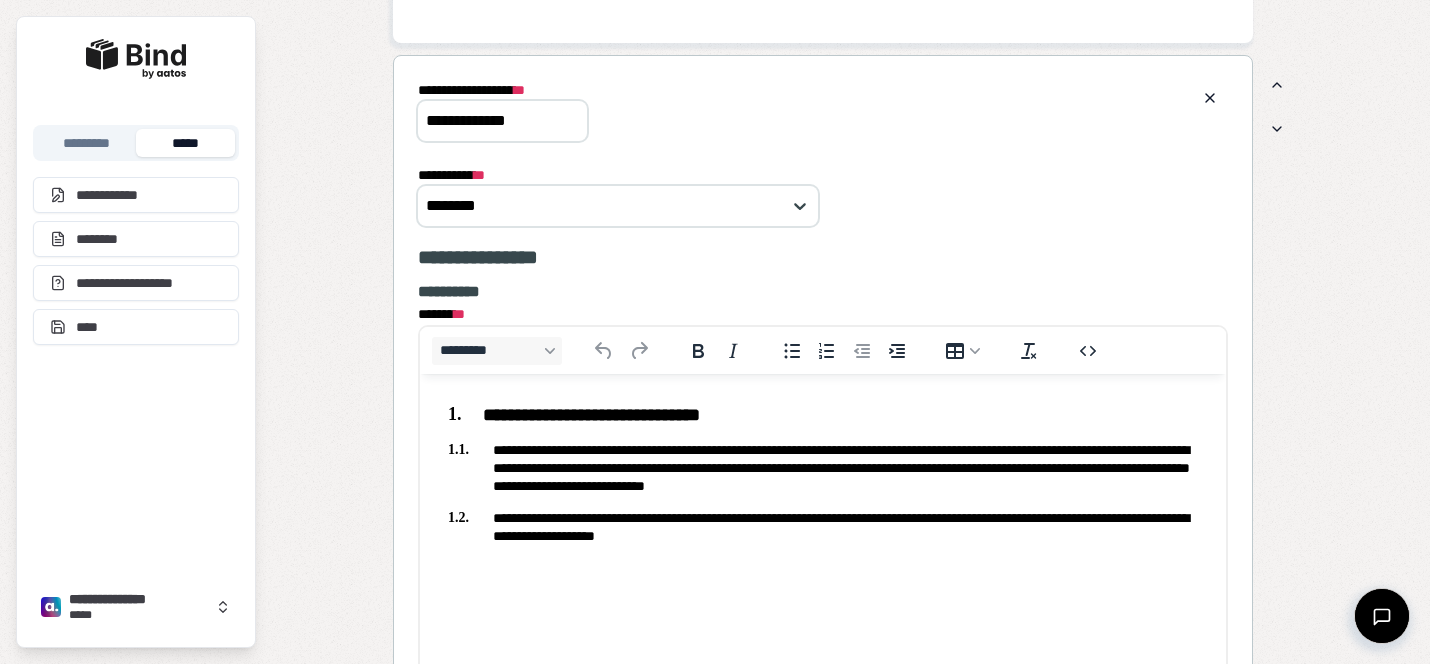 type on "**********" 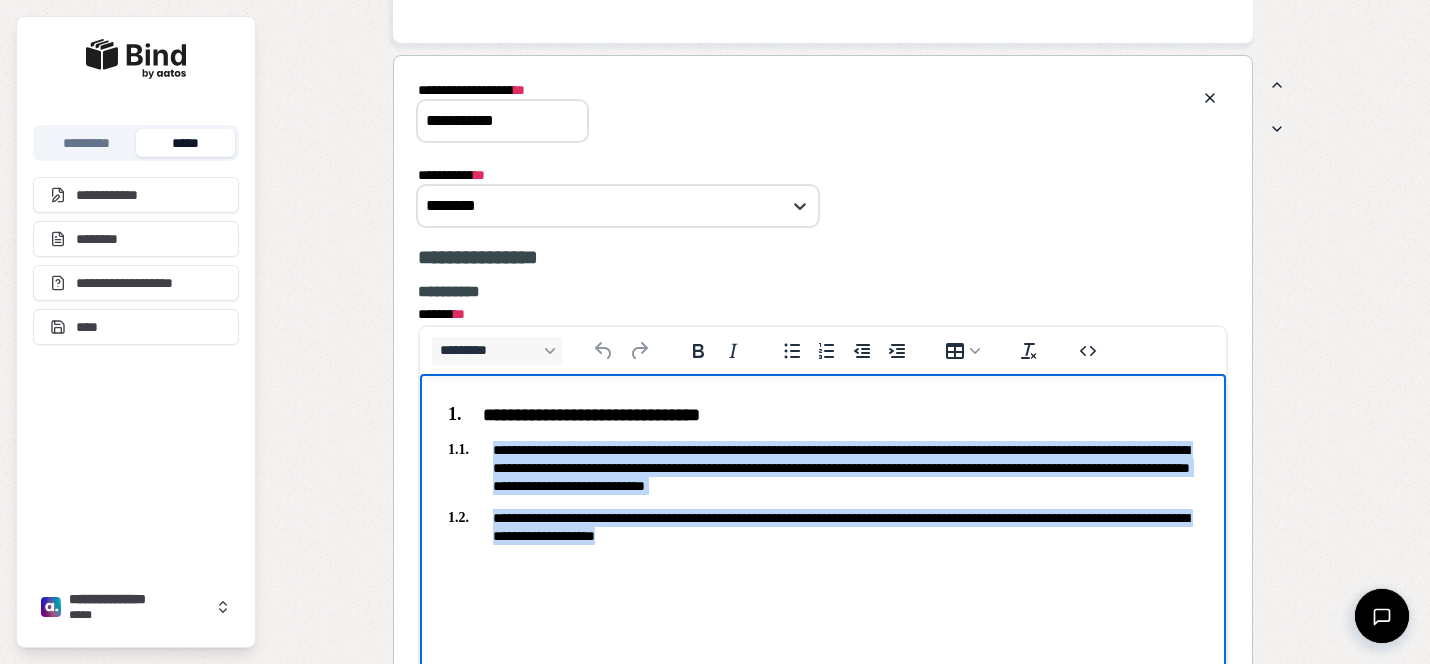 drag, startPoint x: 802, startPoint y: 545, endPoint x: 492, endPoint y: 449, distance: 324.52426 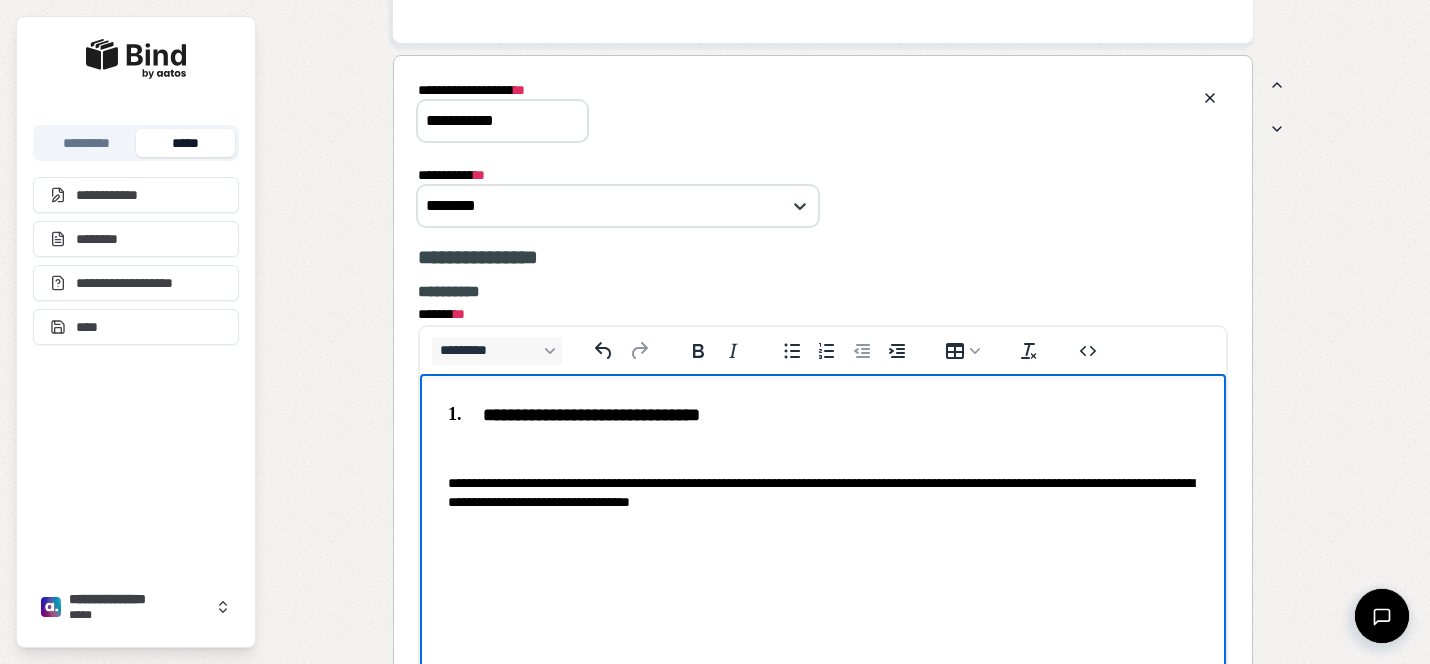 click on "**********" at bounding box center [823, 493] 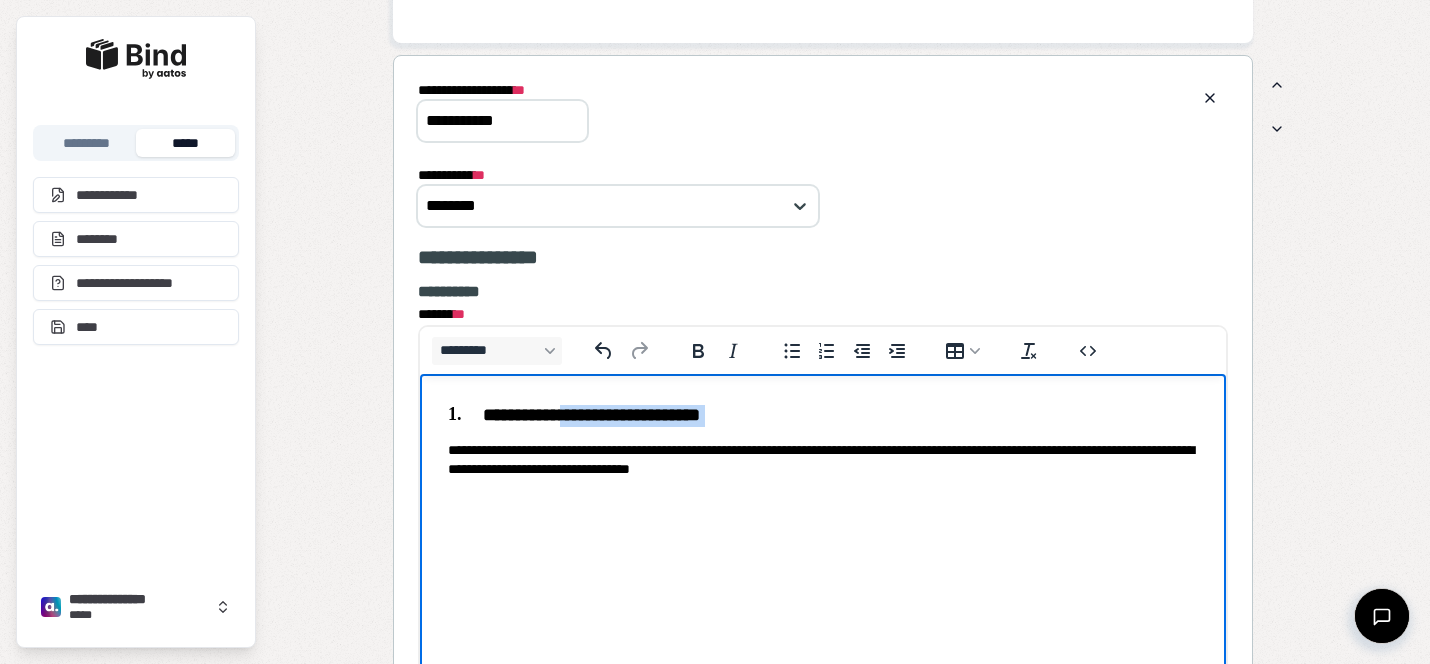 drag, startPoint x: 785, startPoint y: 429, endPoint x: 580, endPoint y: 417, distance: 205.35092 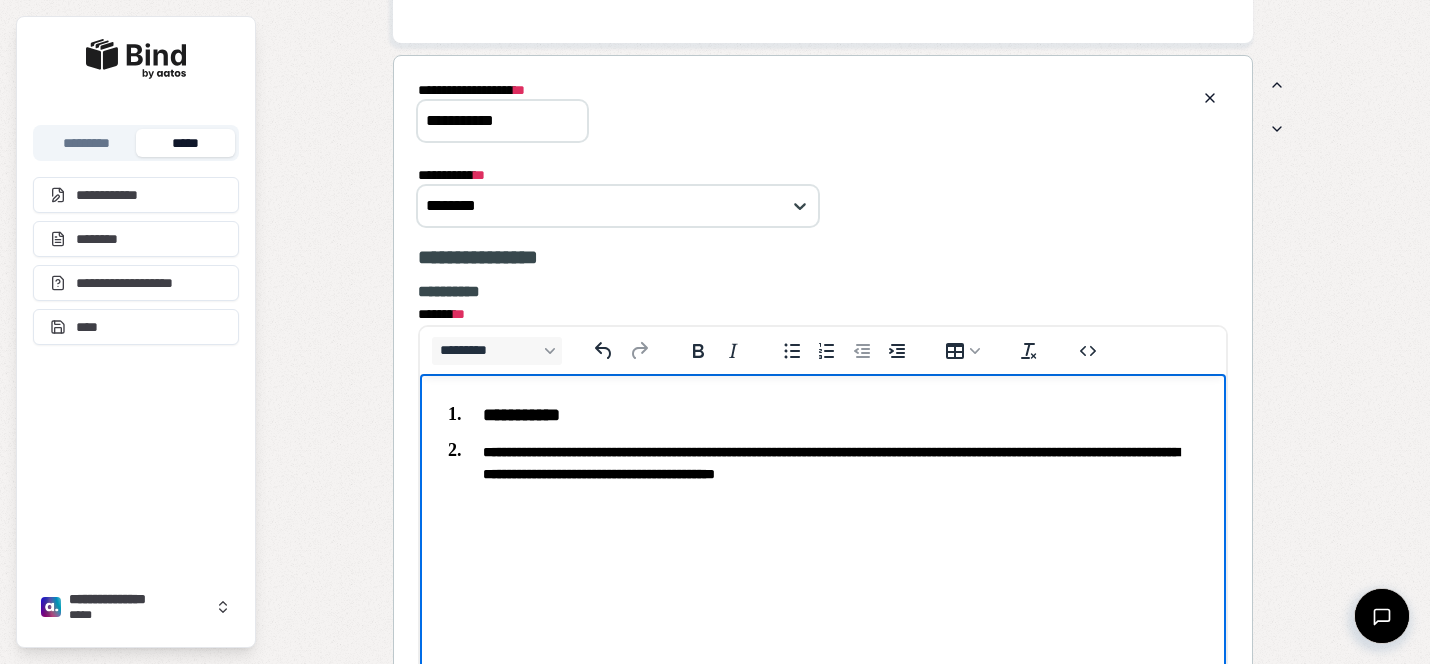 click on "**********" at bounding box center [831, 463] 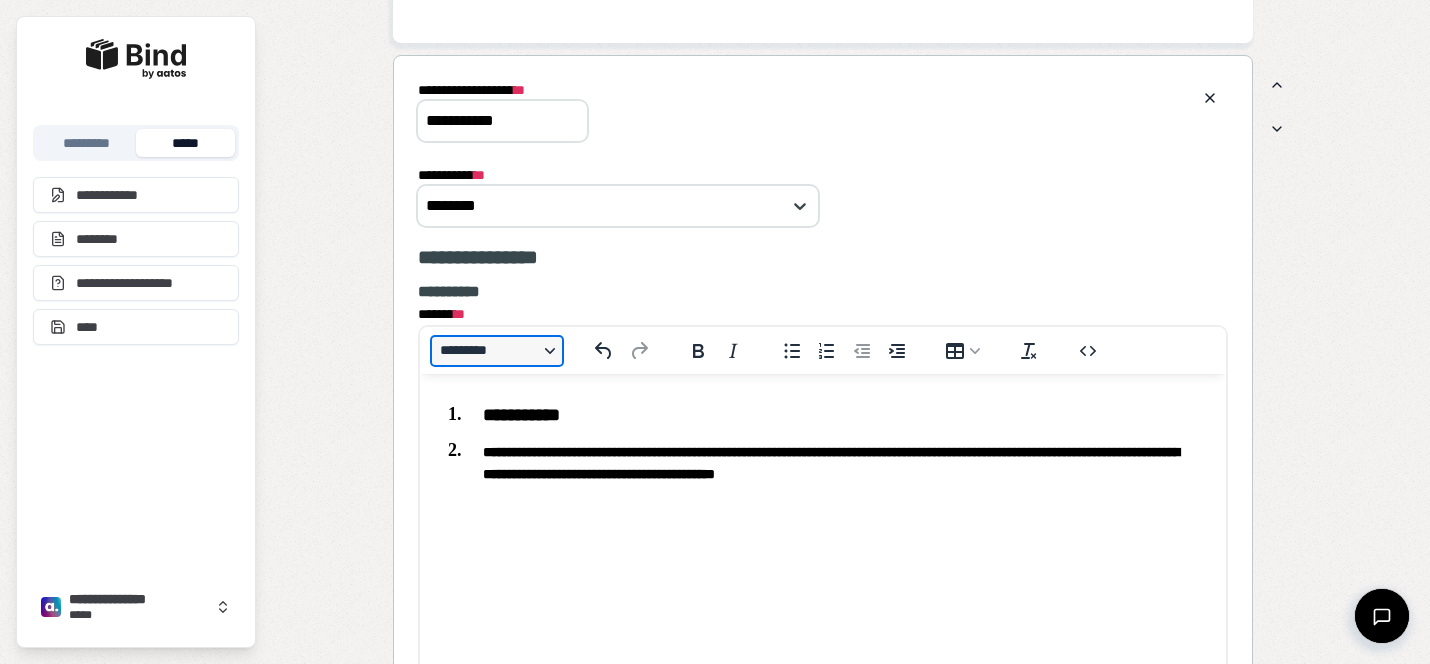 click on "*********" at bounding box center [497, 351] 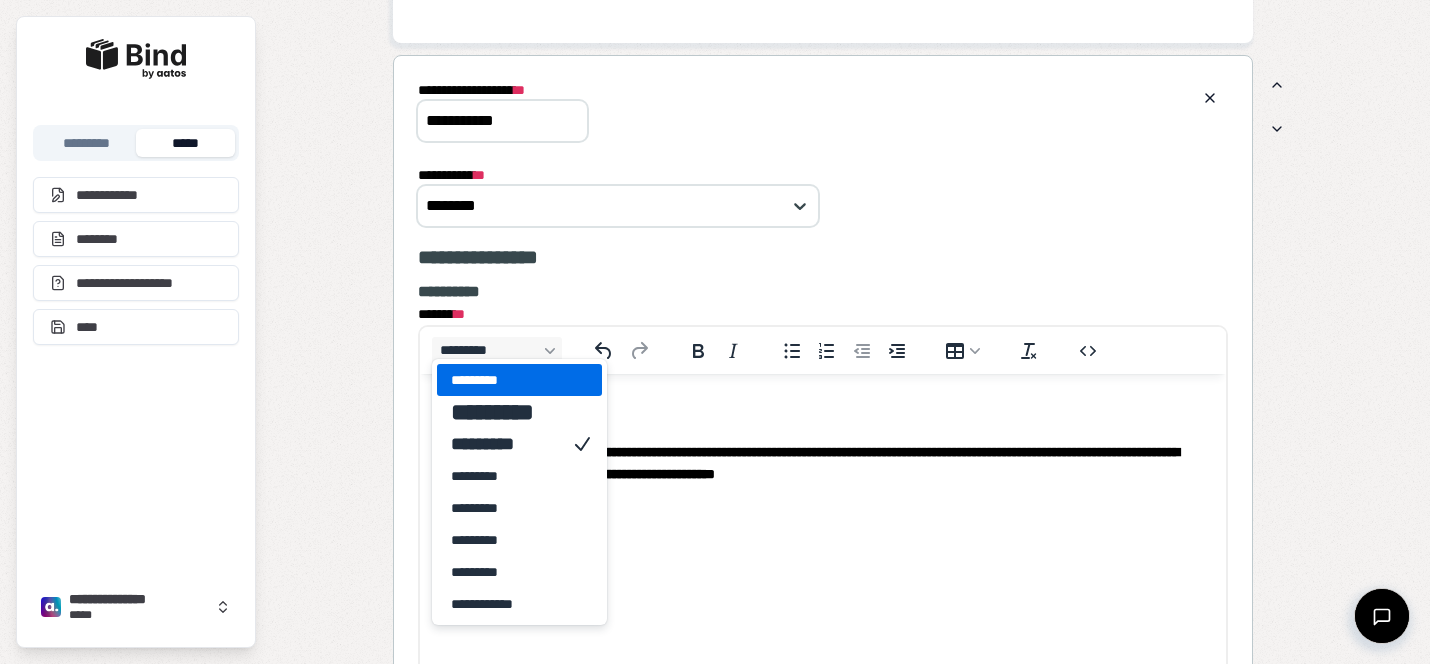 click on "*********" at bounding box center (505, 380) 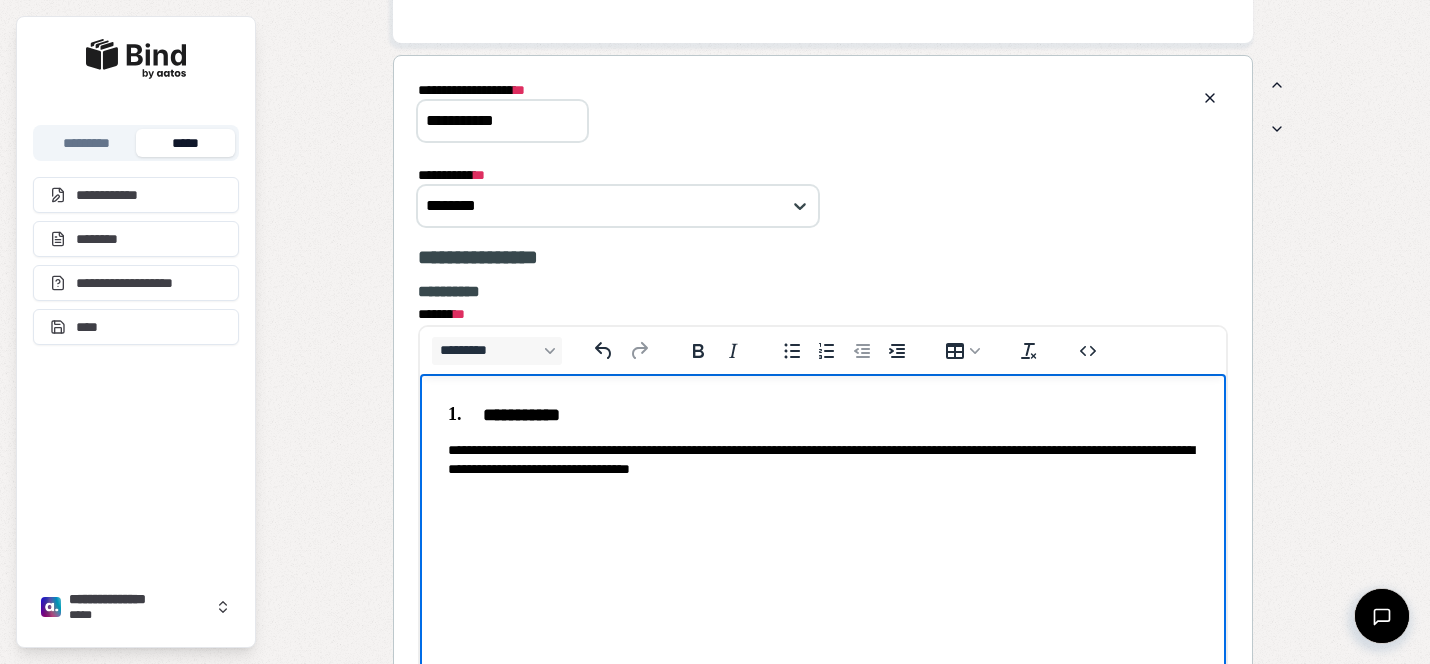 click on "**********" at bounding box center (821, 459) 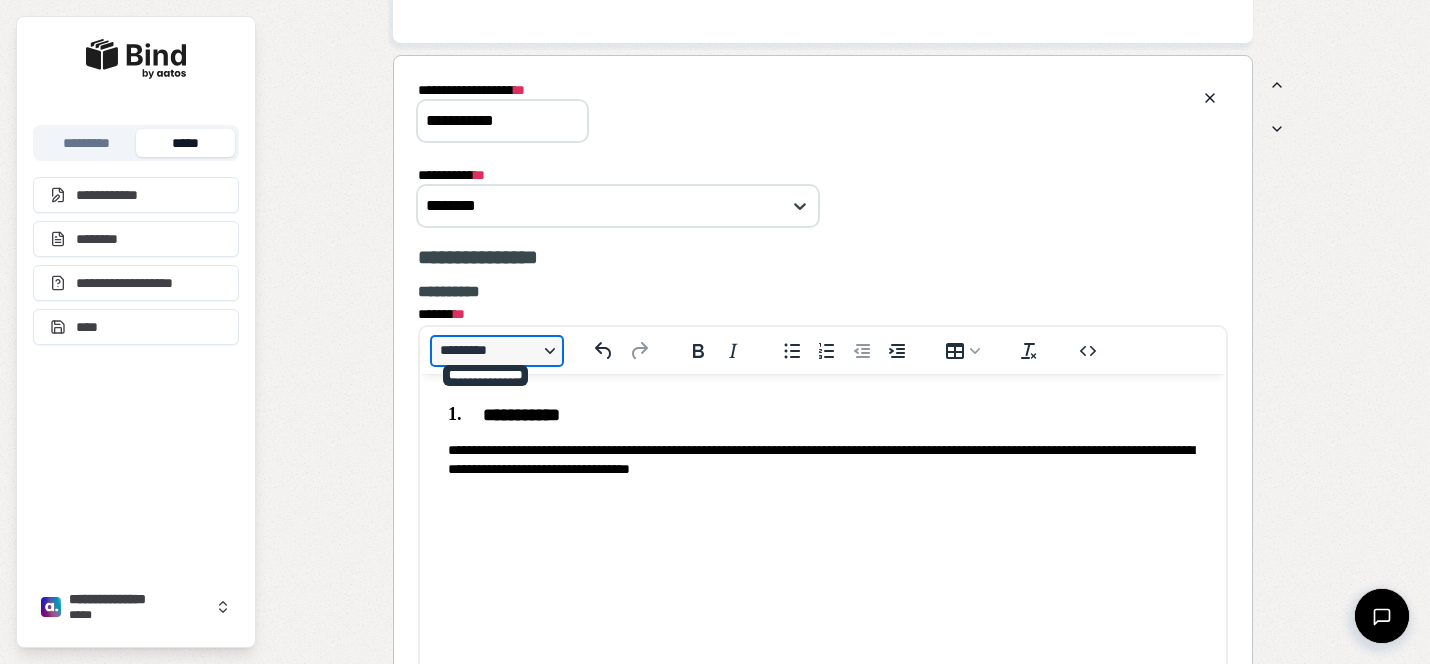click on "*********" at bounding box center [497, 351] 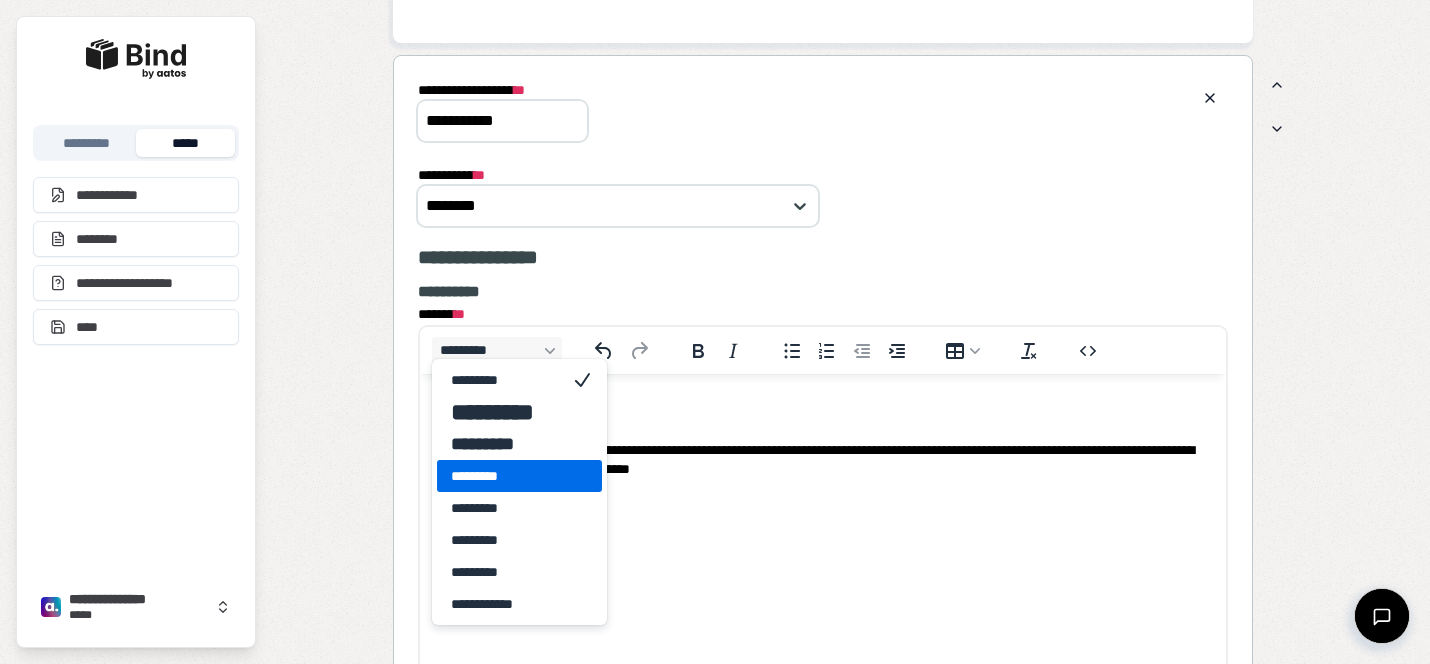 click on "*********" at bounding box center [505, 476] 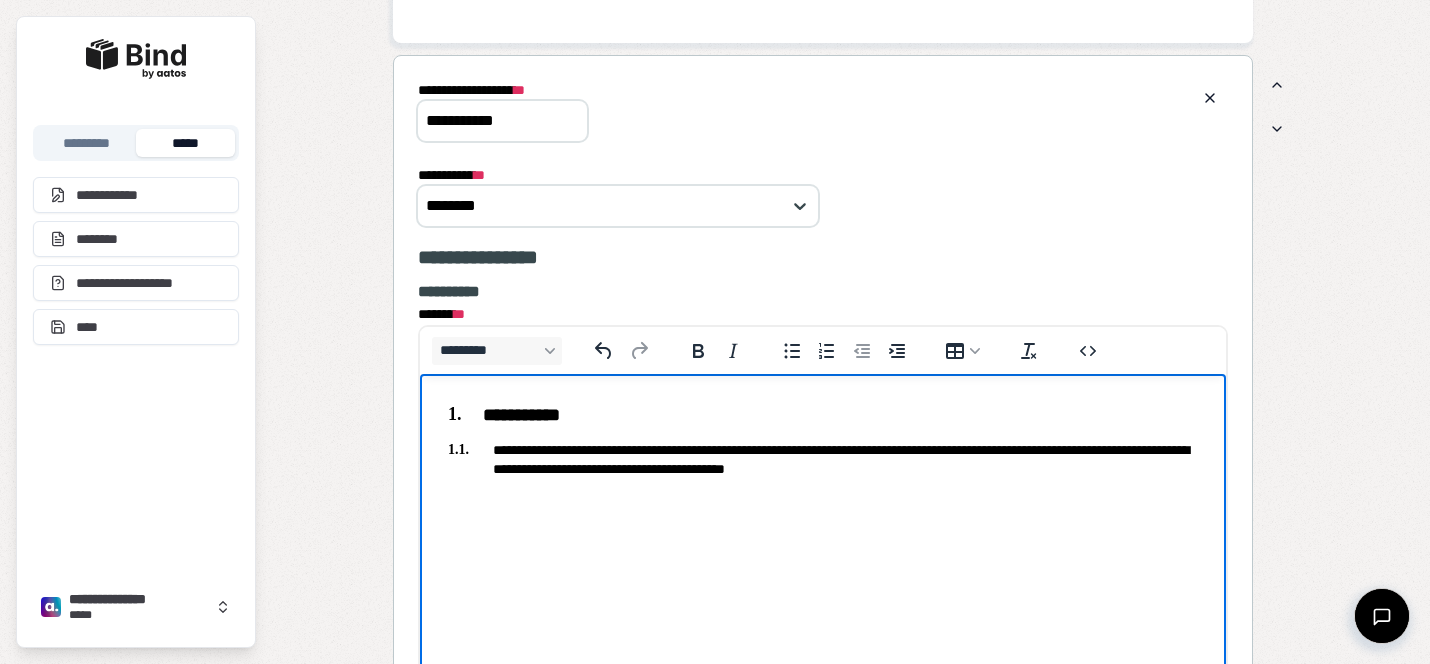click on "**********" at bounding box center [841, 459] 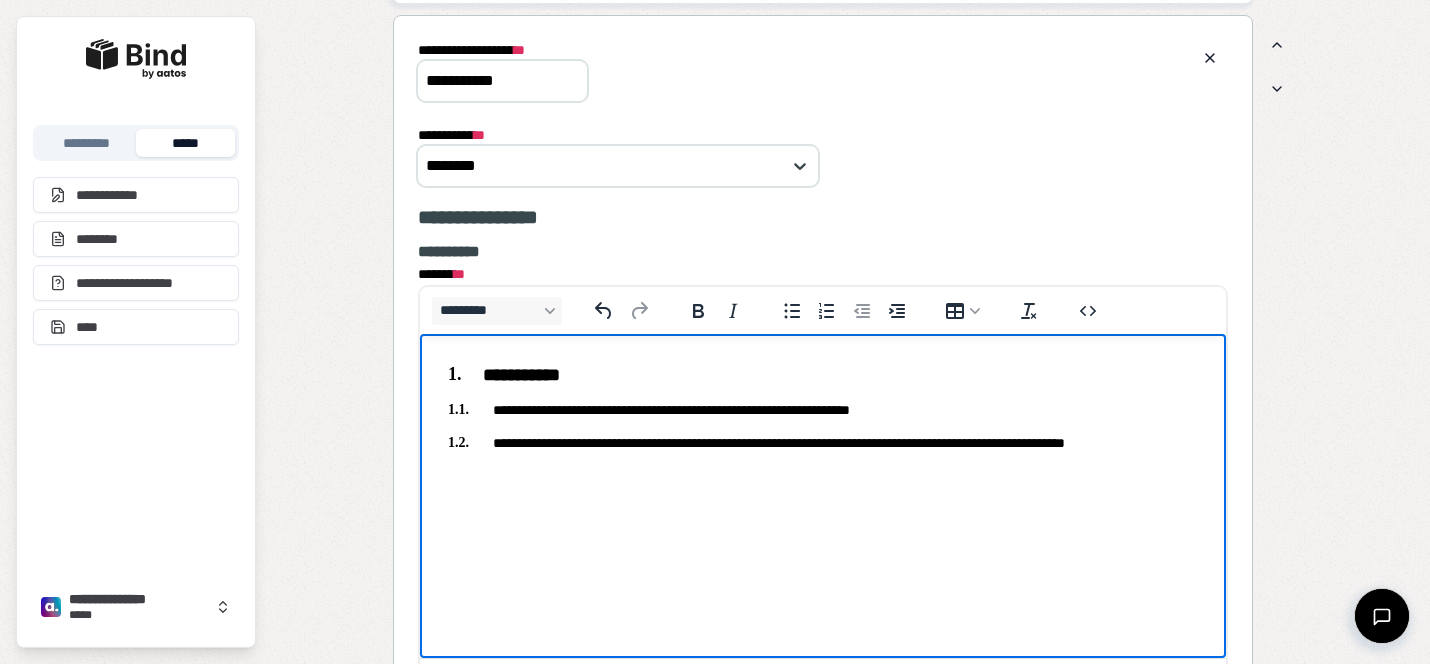 scroll, scrollTop: 3436, scrollLeft: 0, axis: vertical 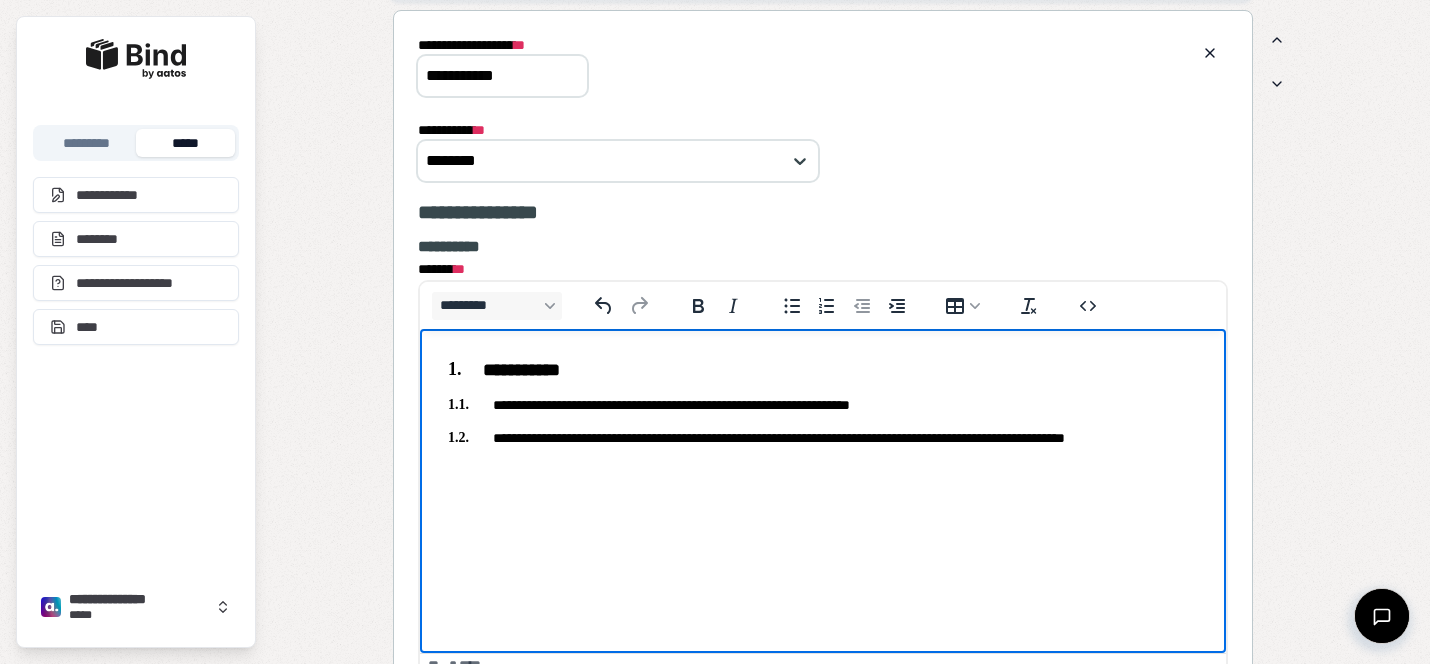 click on "**********" at bounding box center [823, 400] 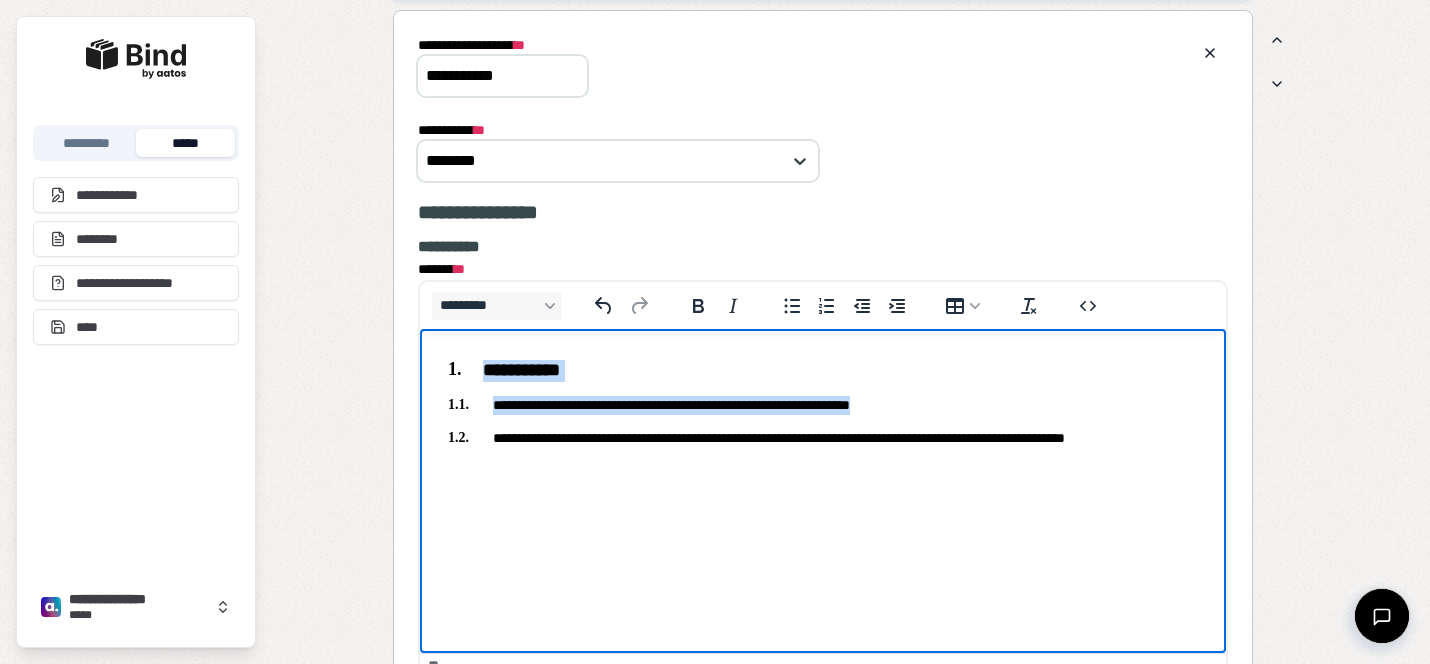 copy on "**********" 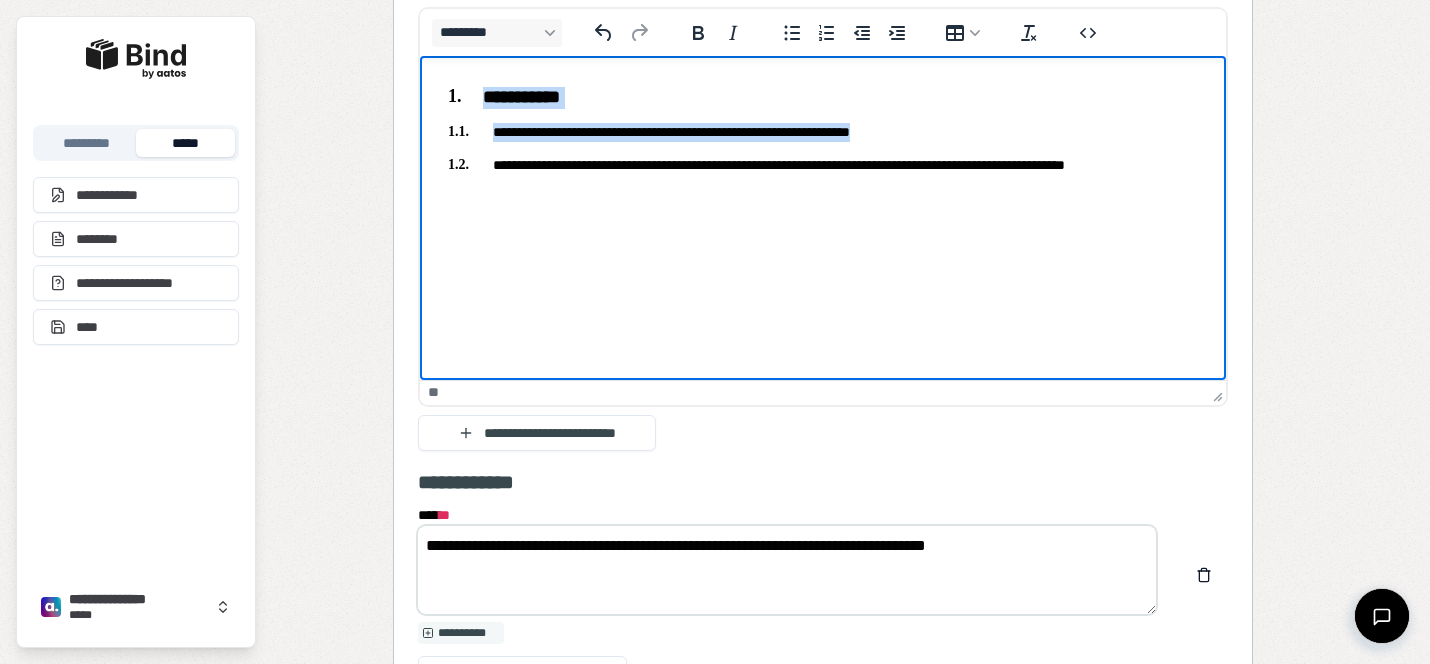 scroll, scrollTop: 3710, scrollLeft: 0, axis: vertical 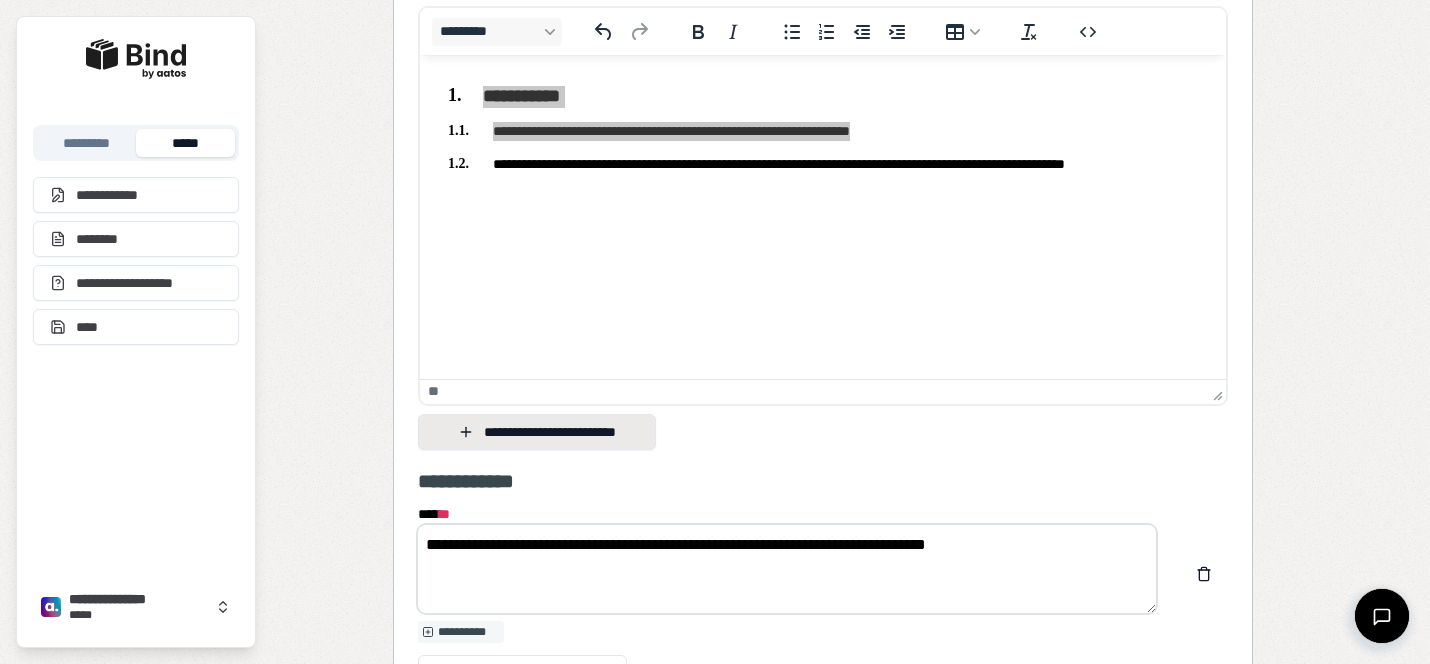 click on "**********" at bounding box center [537, 432] 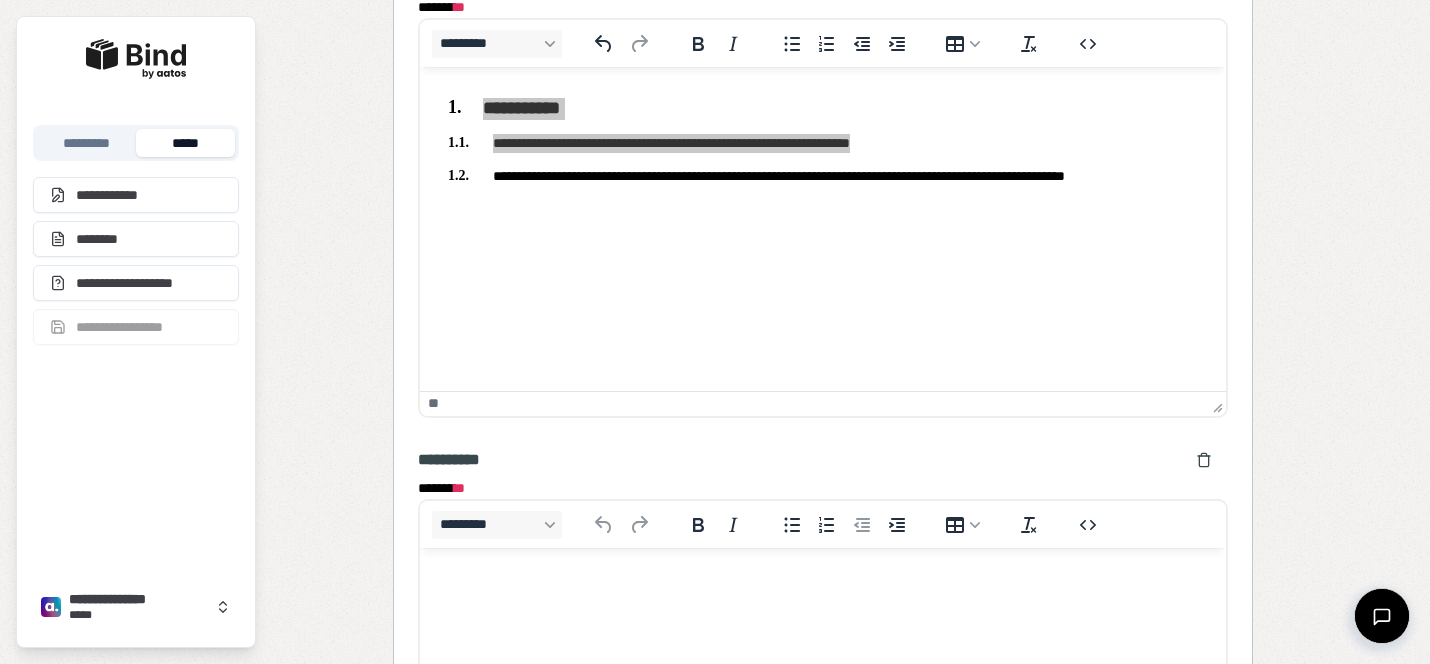 scroll, scrollTop: 0, scrollLeft: 0, axis: both 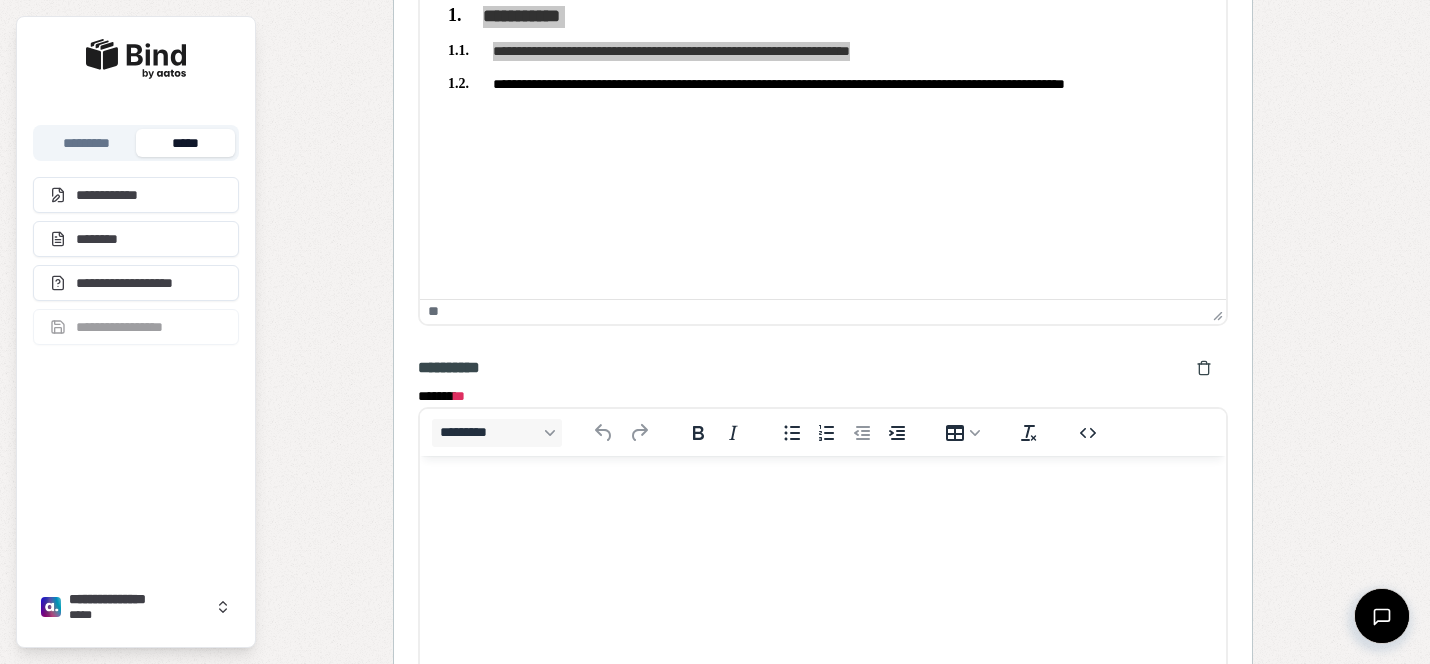 click at bounding box center [823, 495] 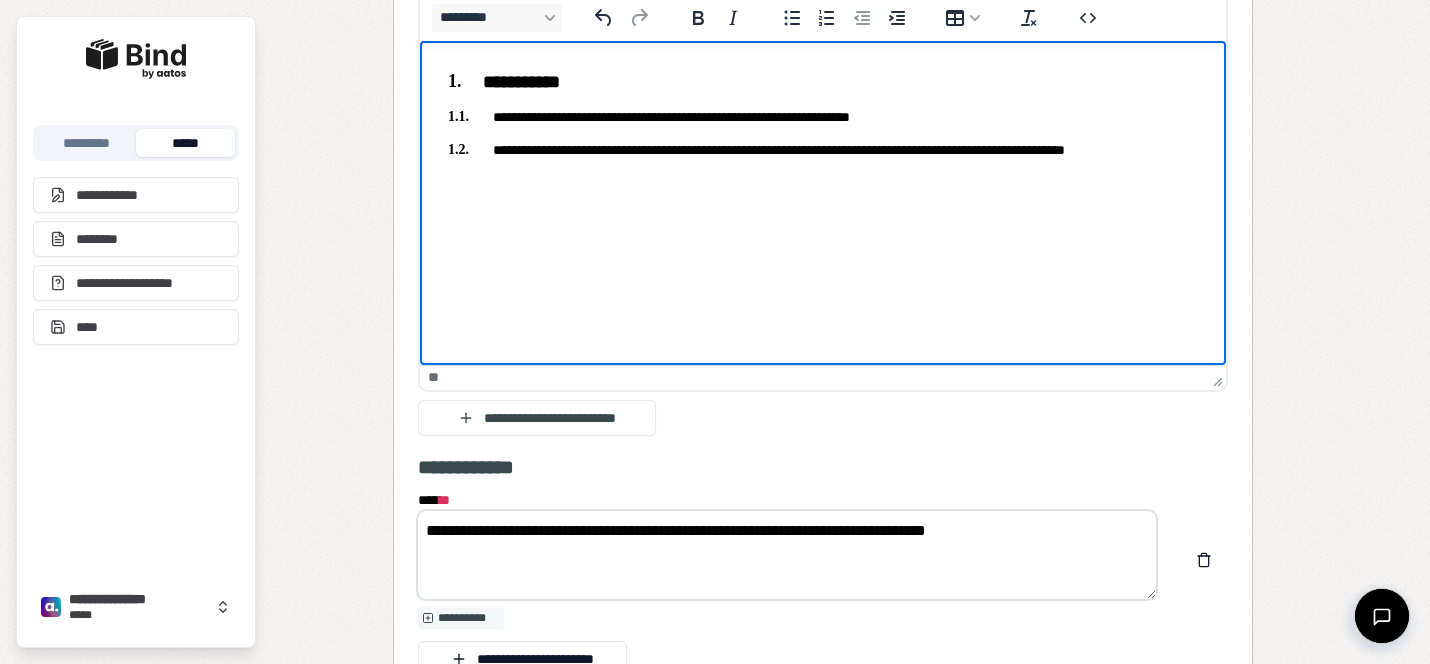 scroll, scrollTop: 4249, scrollLeft: 0, axis: vertical 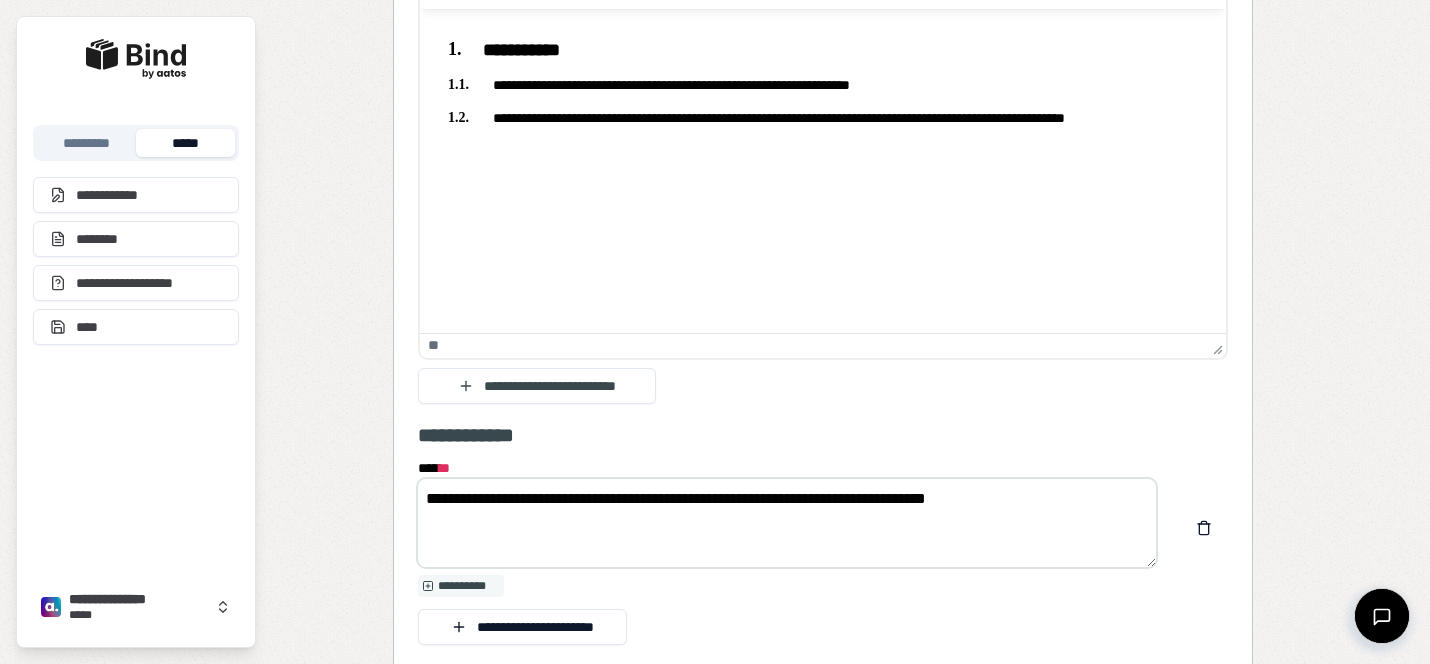 drag, startPoint x: 673, startPoint y: 491, endPoint x: 817, endPoint y: 486, distance: 144.08678 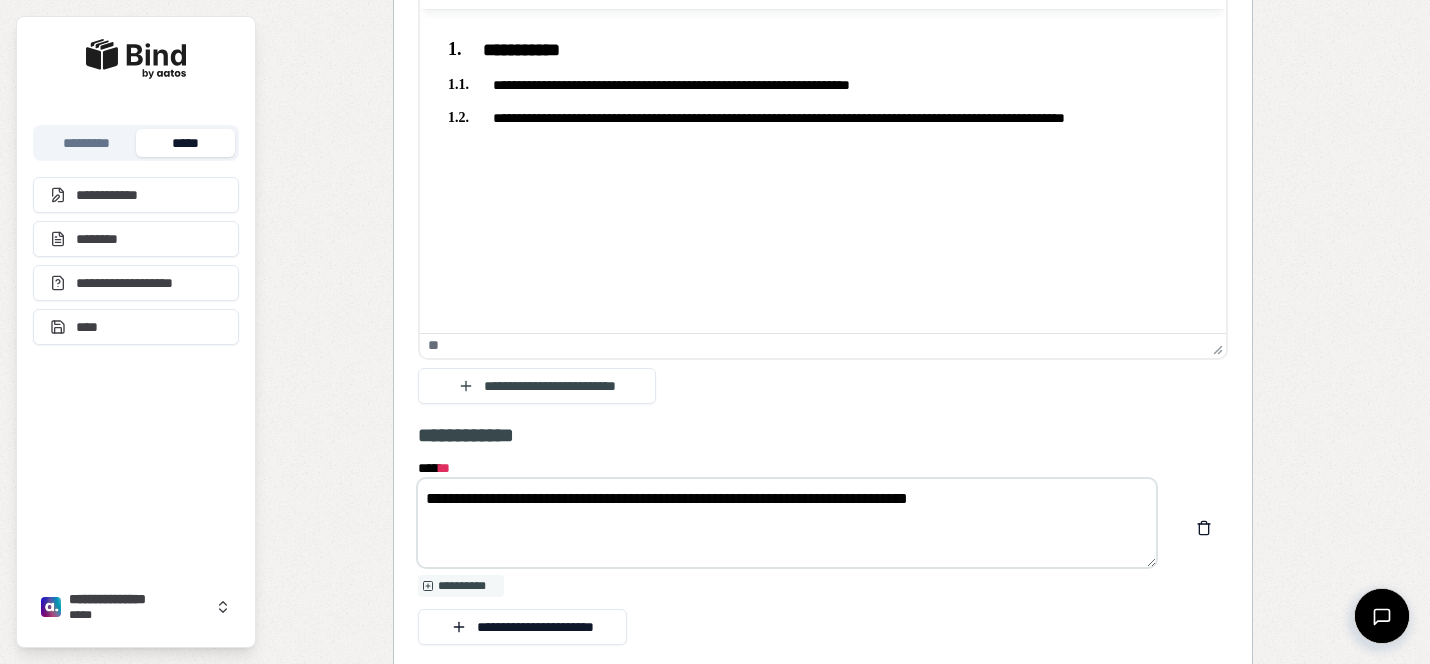 drag, startPoint x: 785, startPoint y: 494, endPoint x: 850, endPoint y: 495, distance: 65.00769 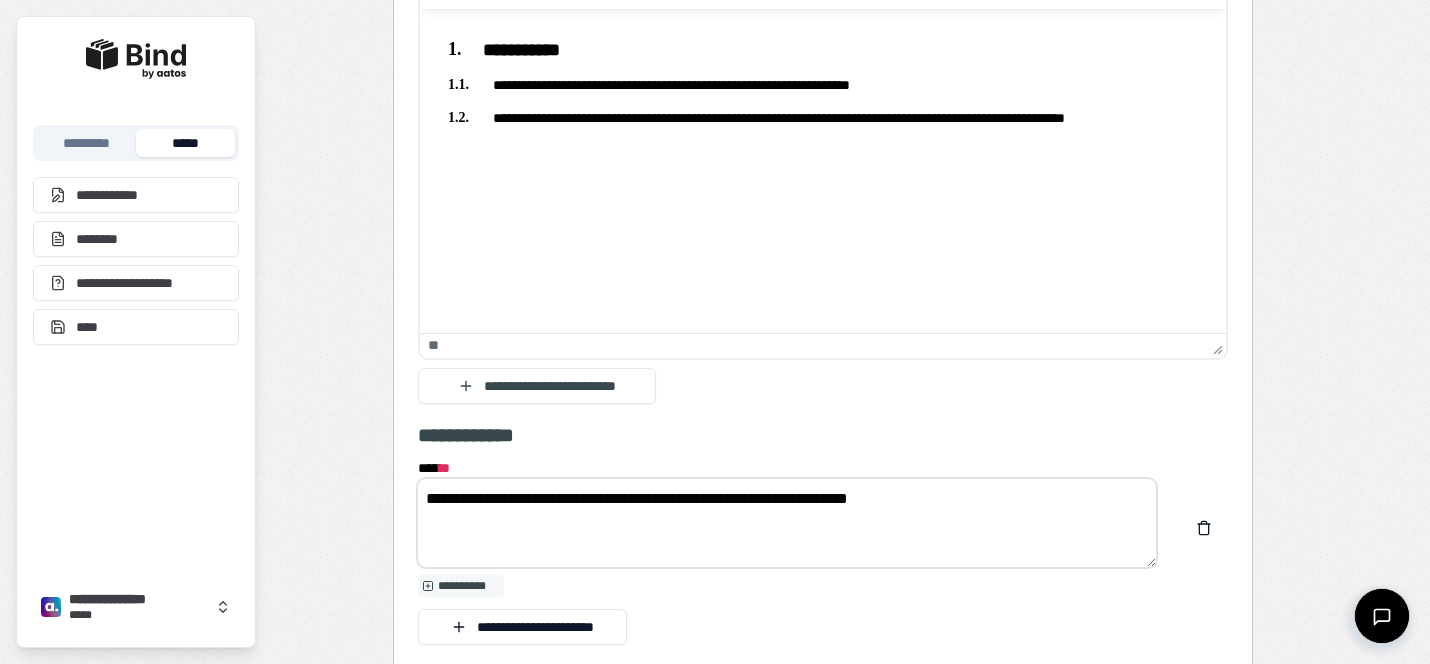 click on "**********" at bounding box center (787, 523) 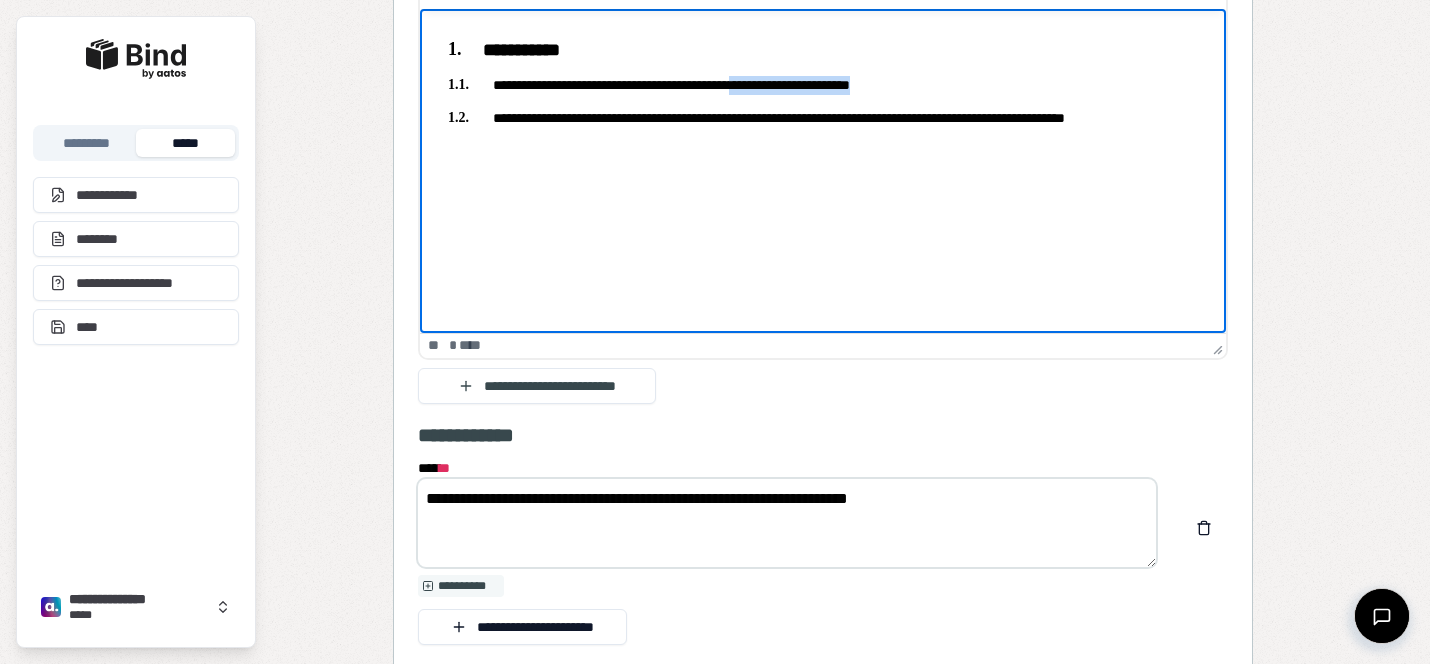 drag, startPoint x: 790, startPoint y: 88, endPoint x: 973, endPoint y: 87, distance: 183.00273 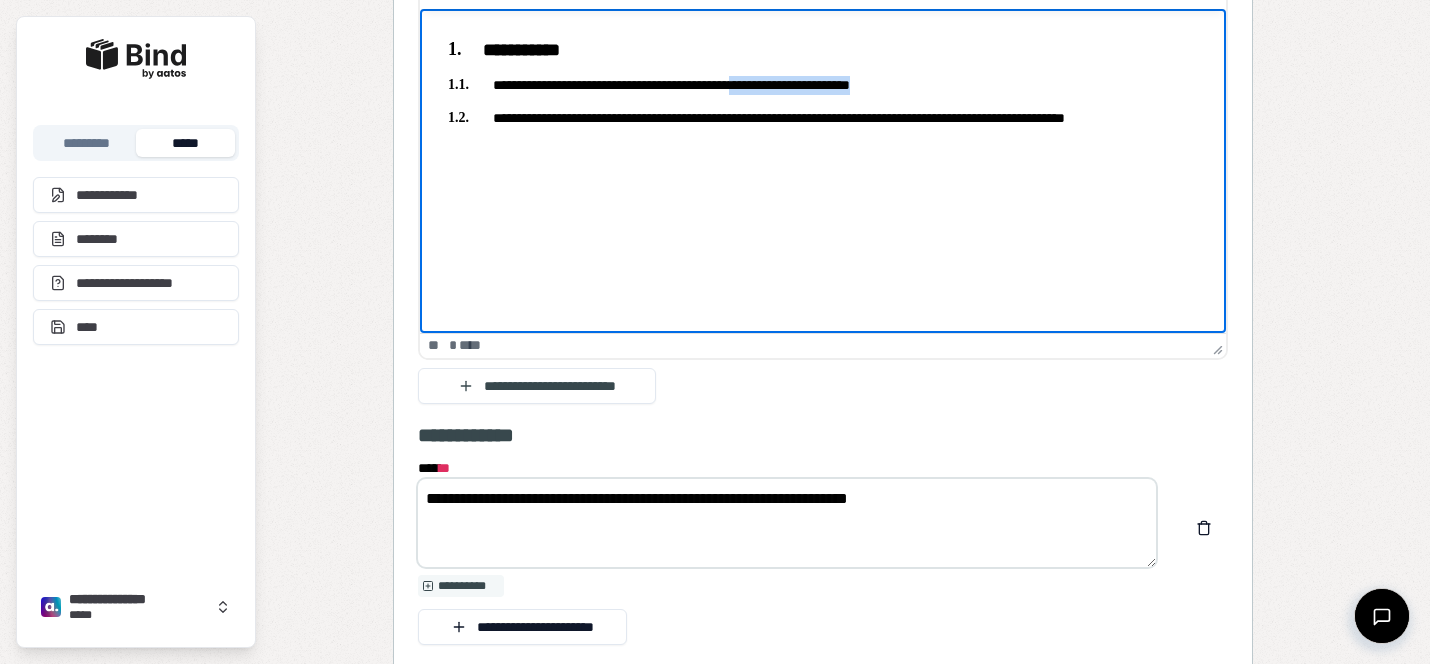 copy on "**********" 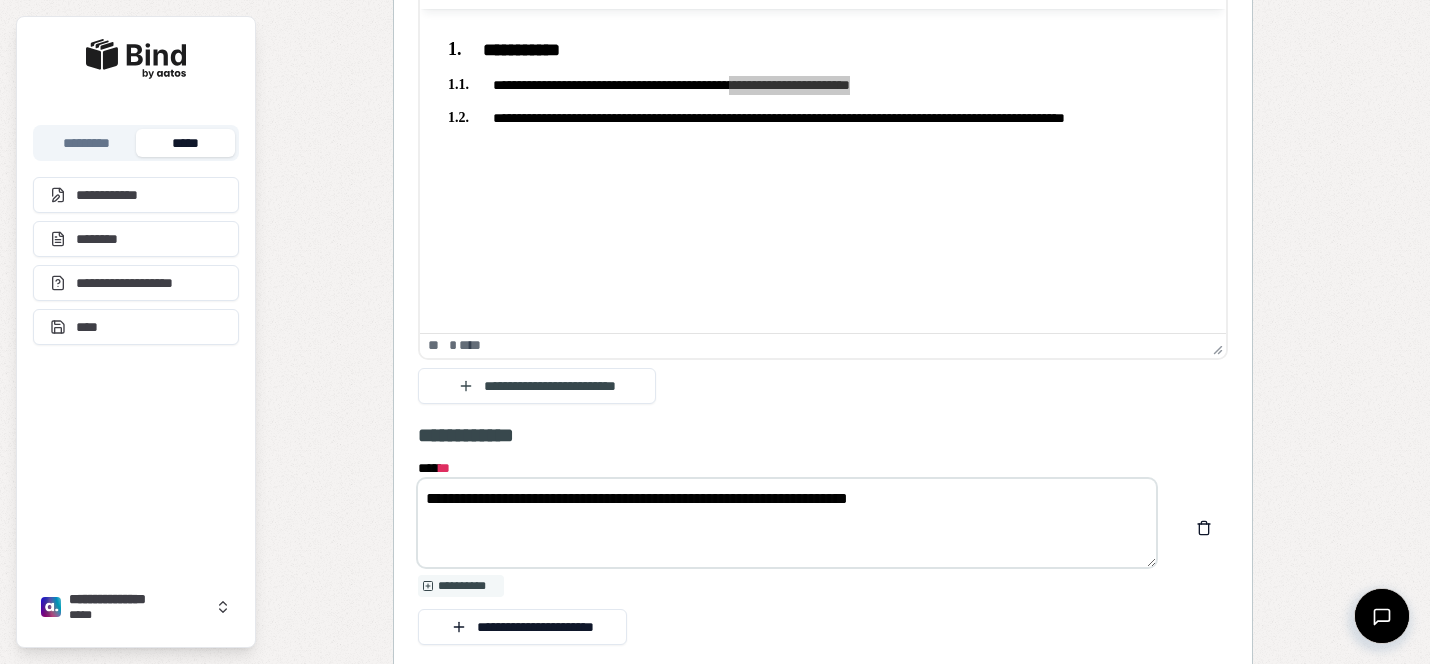 drag, startPoint x: 793, startPoint y: 493, endPoint x: 978, endPoint y: 494, distance: 185.0027 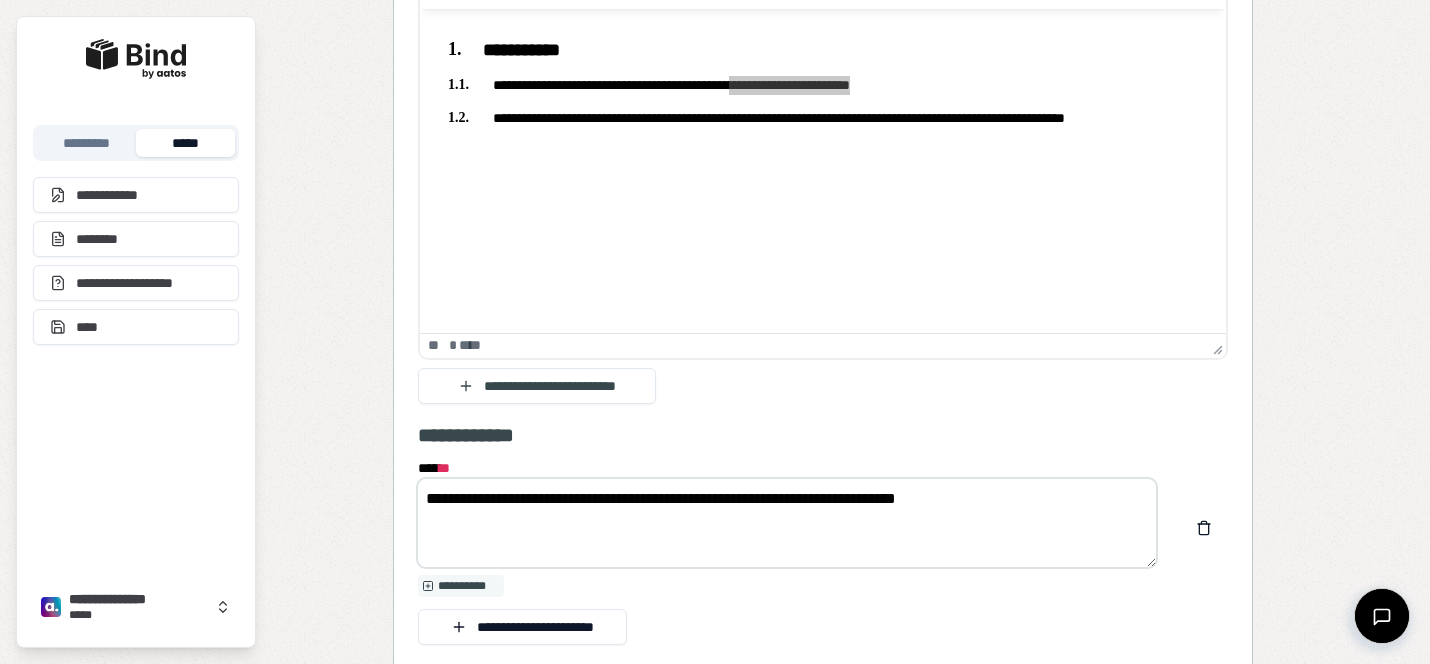 click on "**********" at bounding box center [787, 523] 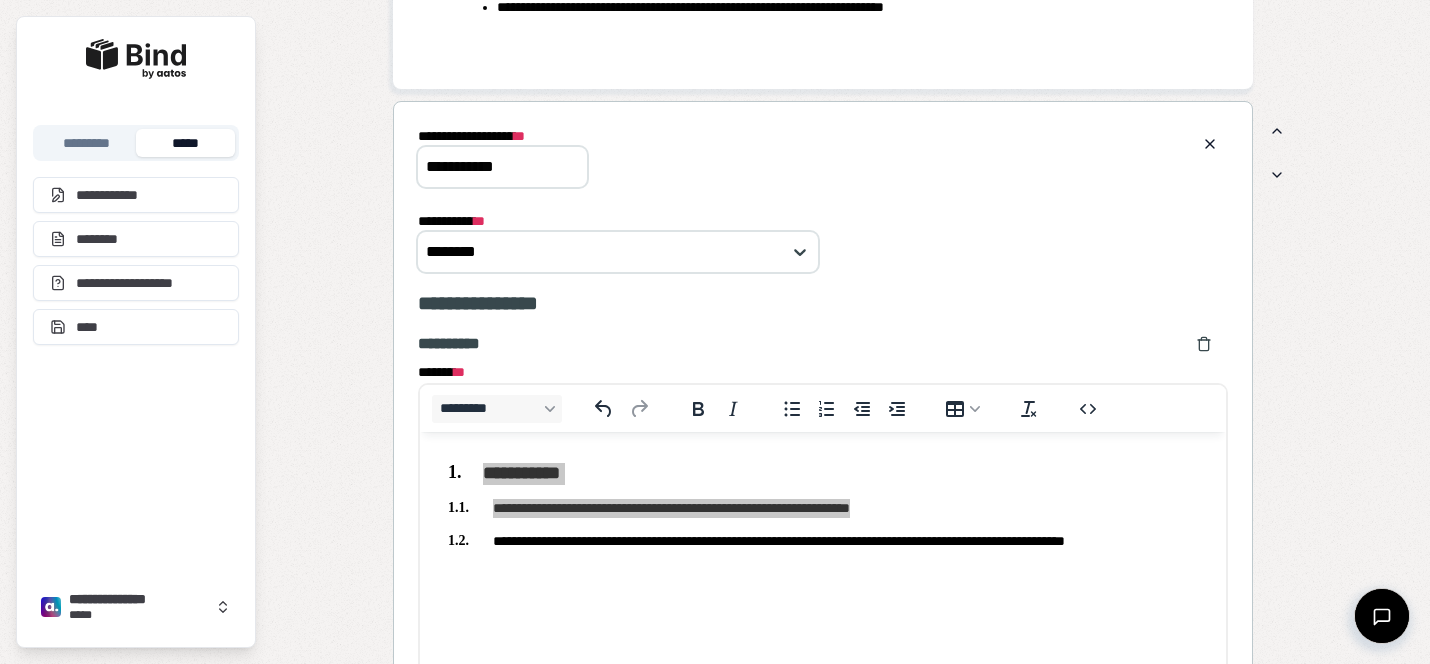 scroll, scrollTop: 3323, scrollLeft: 0, axis: vertical 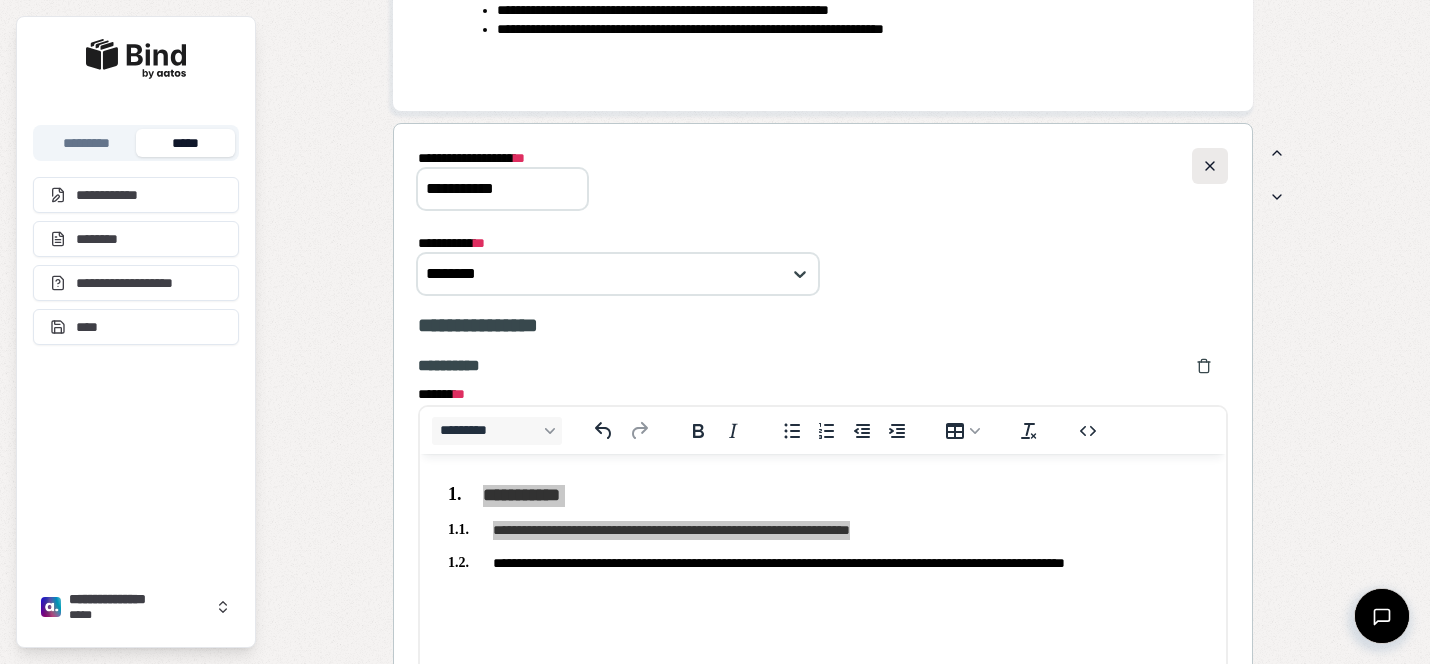 type on "**********" 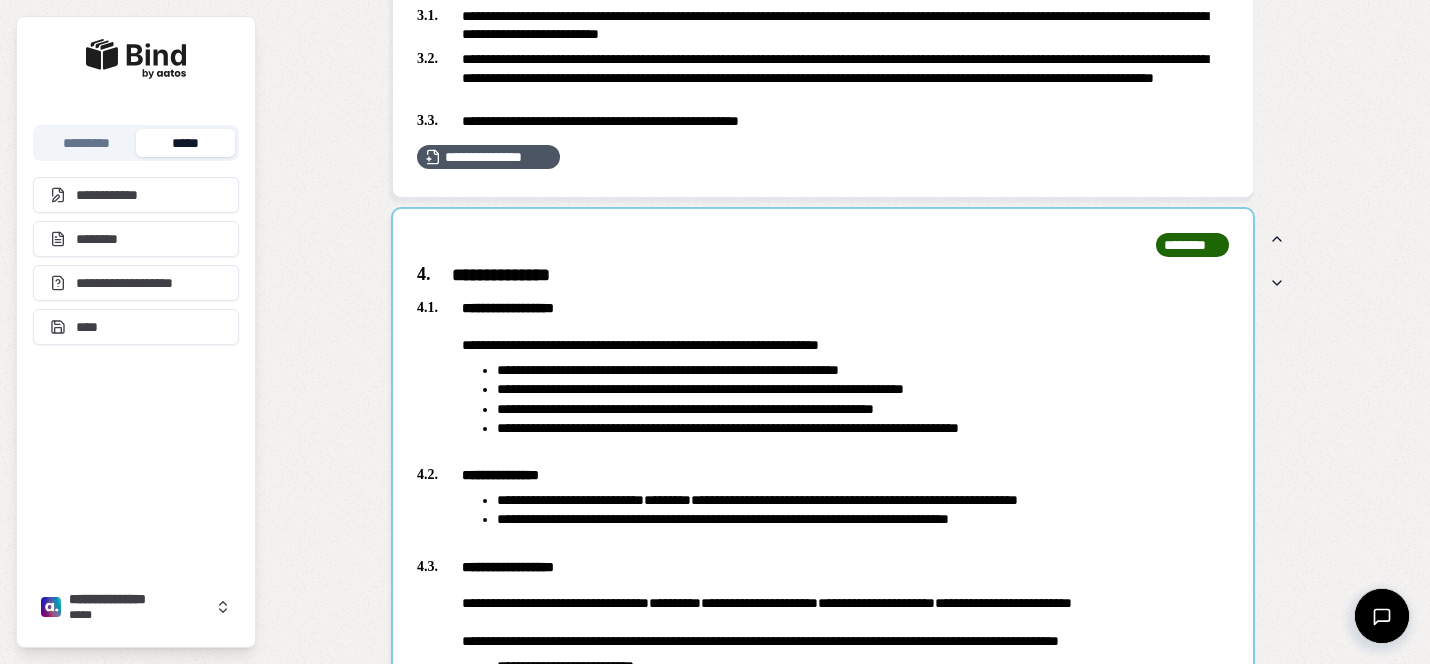 scroll, scrollTop: 2236, scrollLeft: 0, axis: vertical 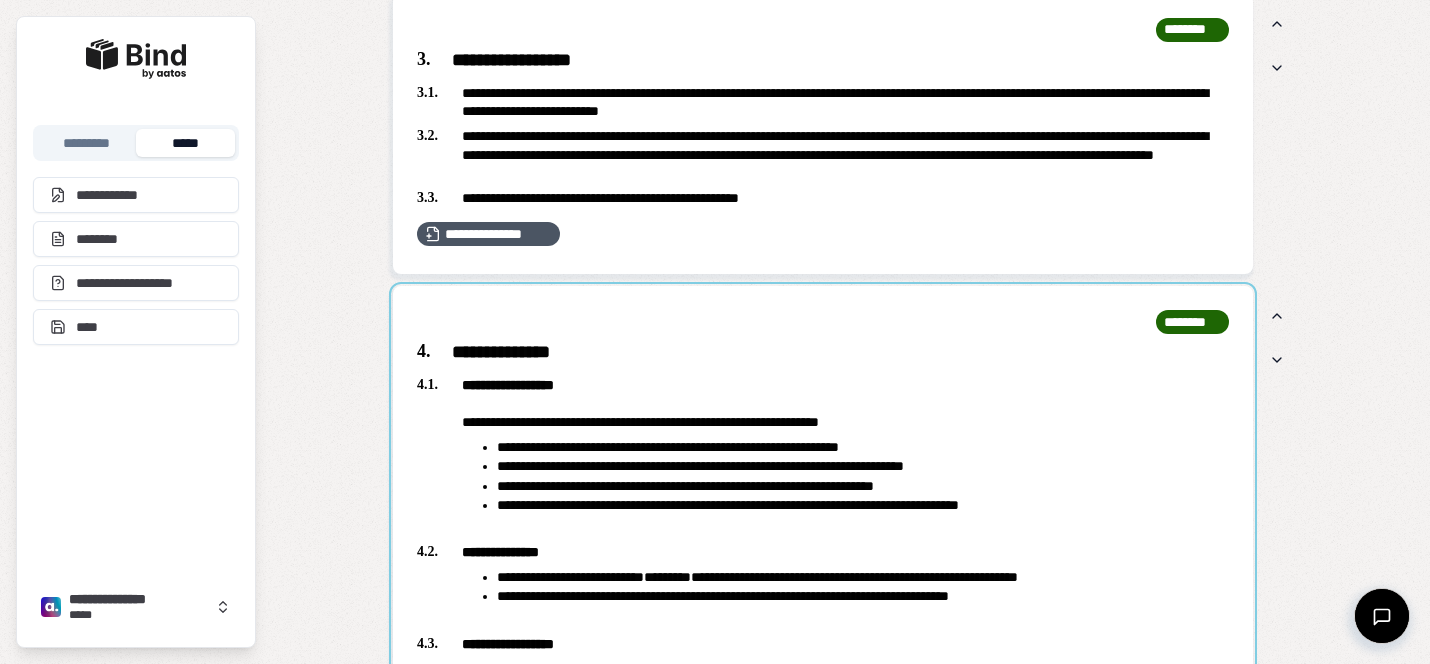 click at bounding box center (823, 742) 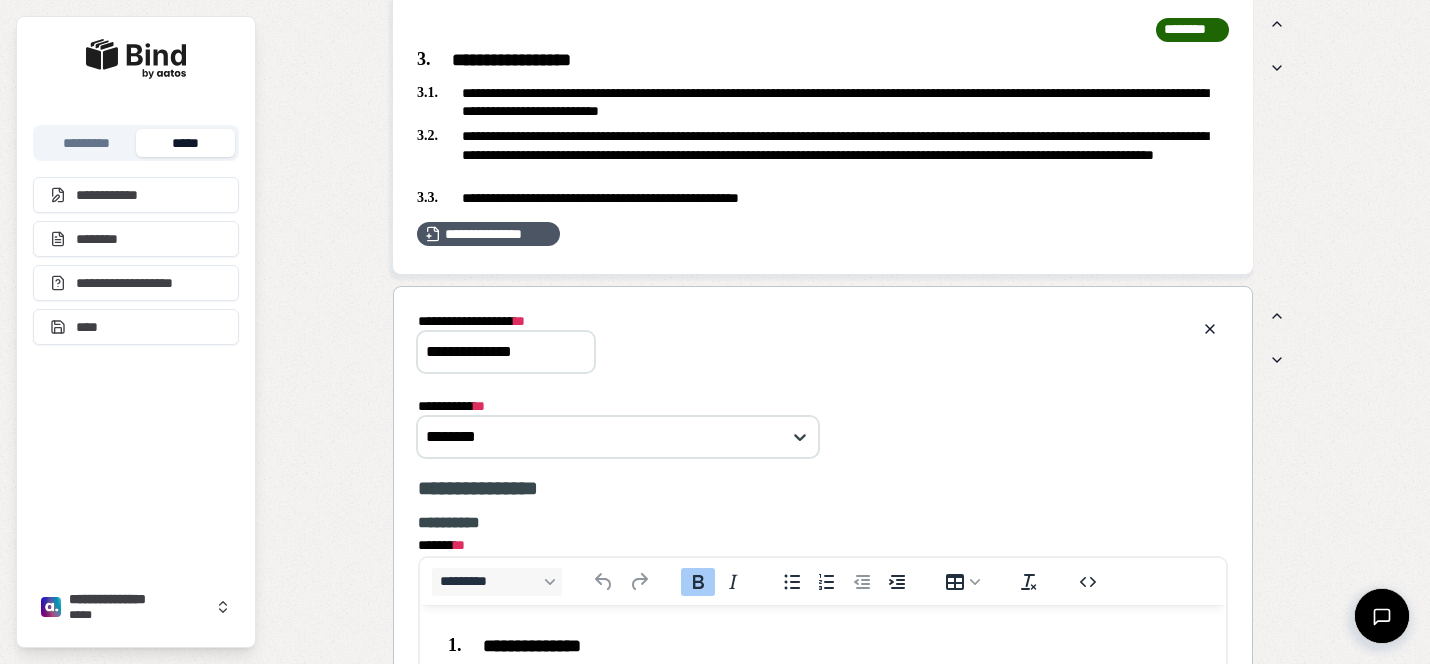 scroll, scrollTop: 0, scrollLeft: 0, axis: both 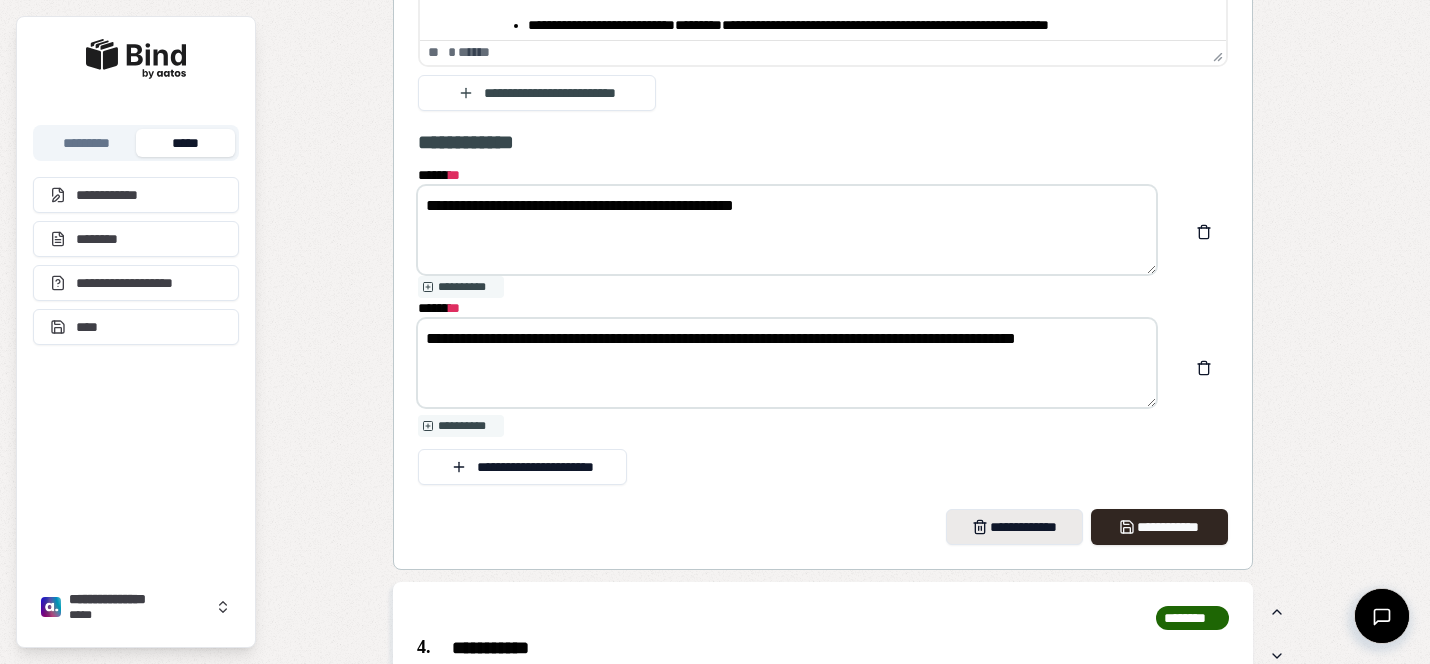click on "**********" at bounding box center [1014, 527] 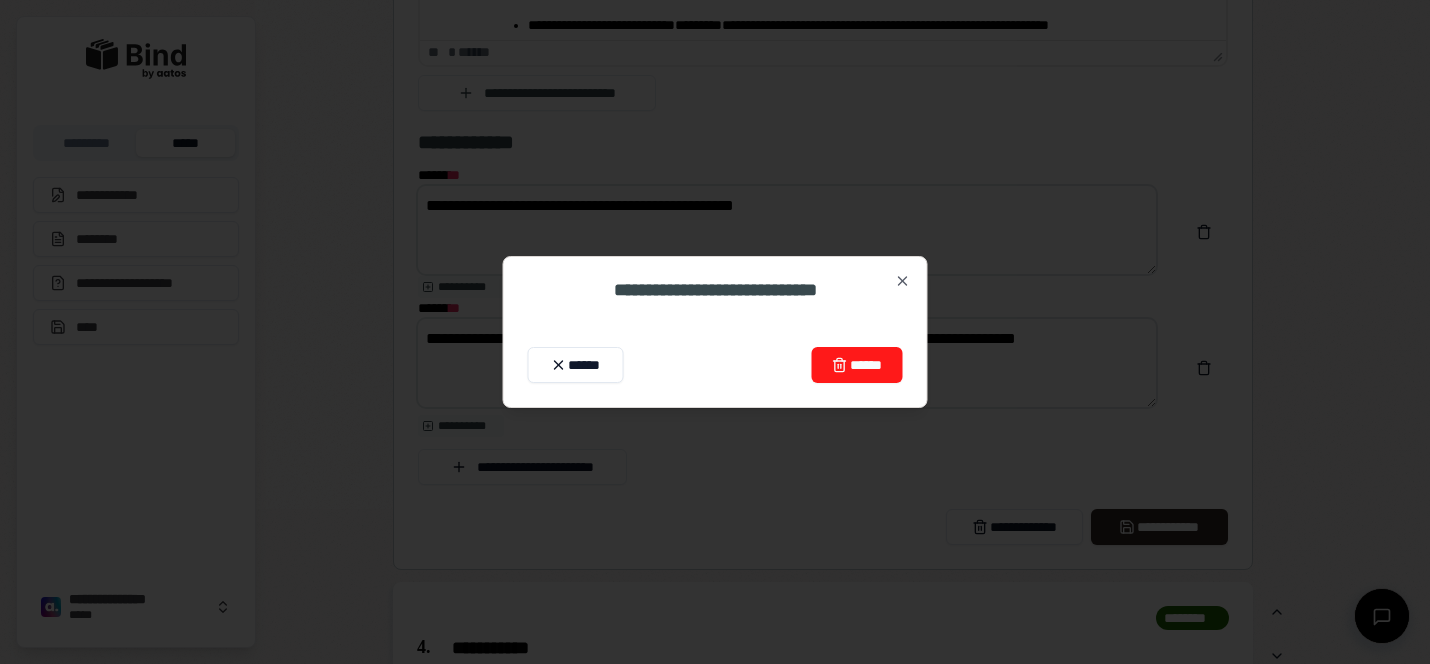 click on "******" at bounding box center (856, 365) 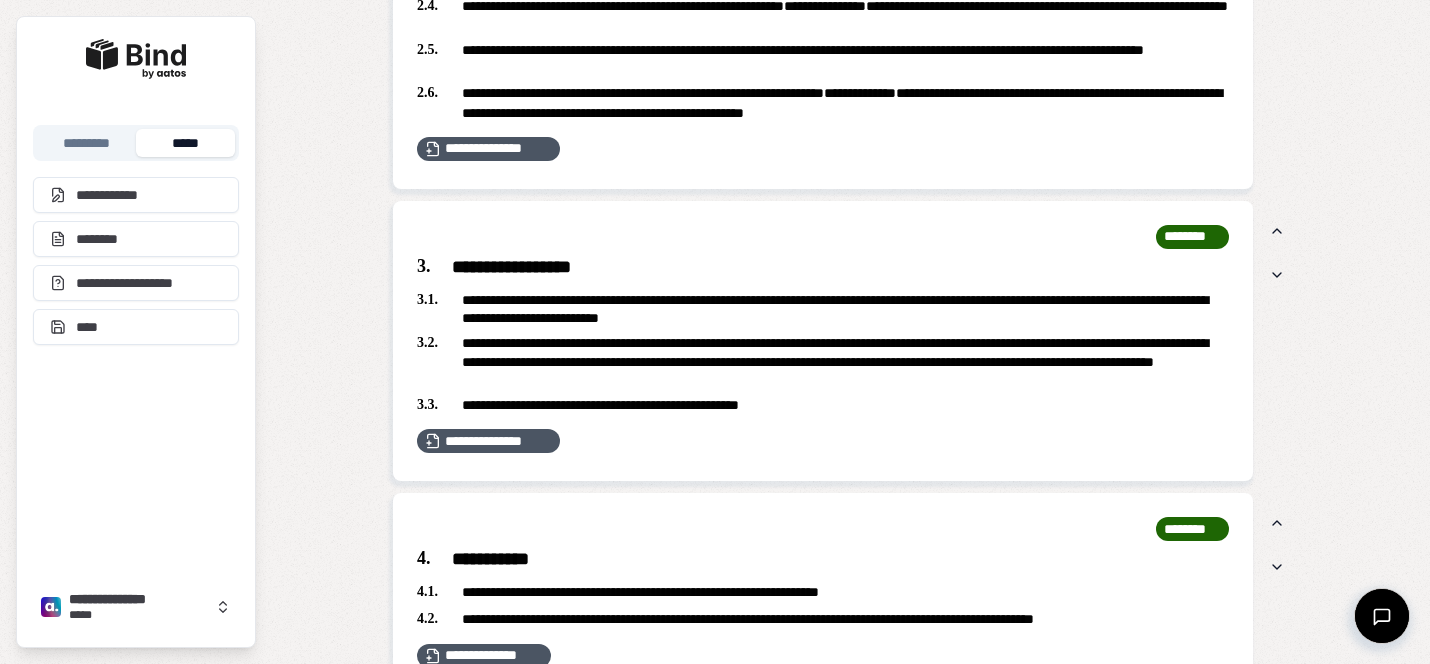 scroll, scrollTop: 1933, scrollLeft: 0, axis: vertical 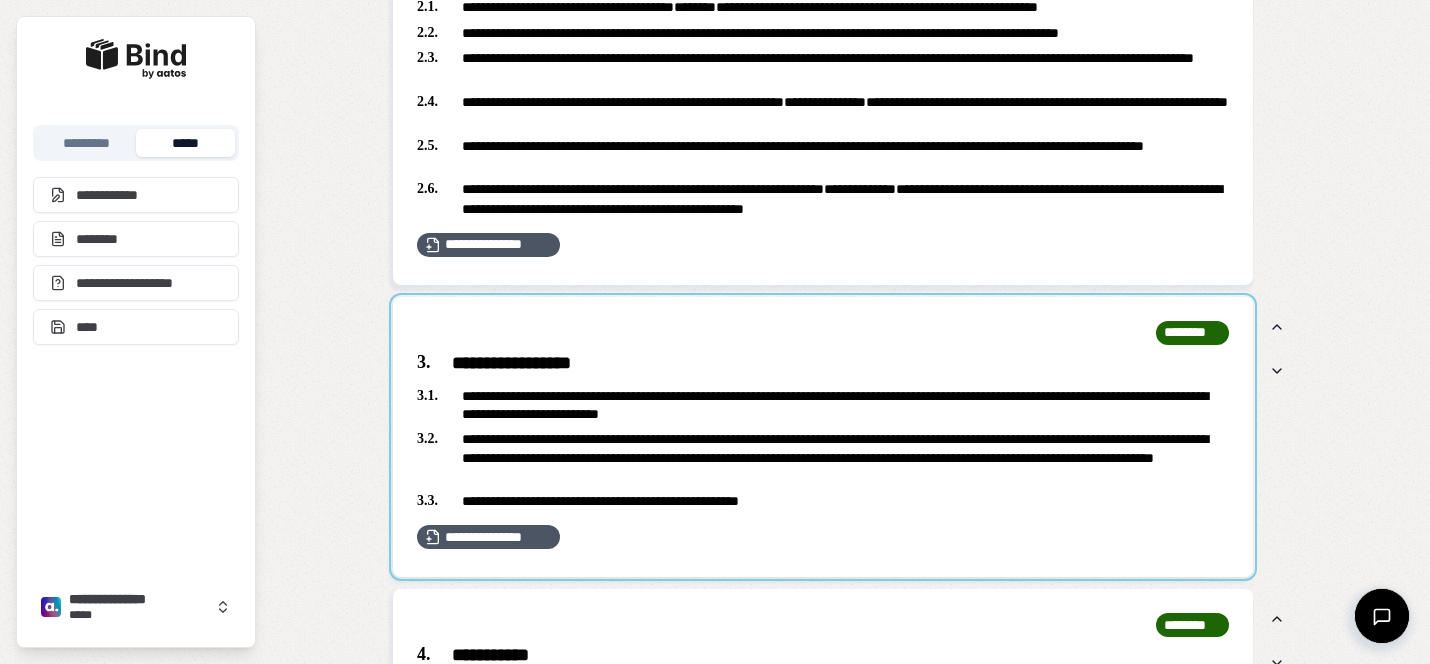 click at bounding box center [823, 437] 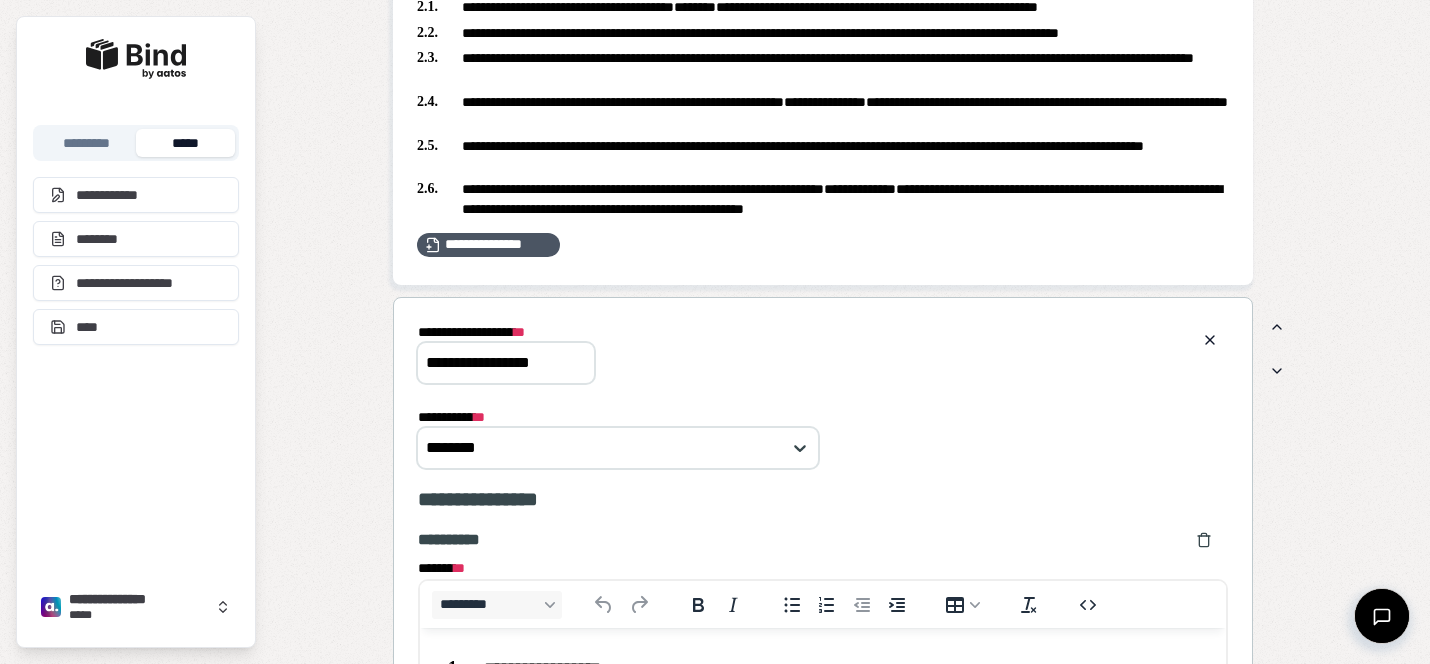 scroll, scrollTop: 0, scrollLeft: 0, axis: both 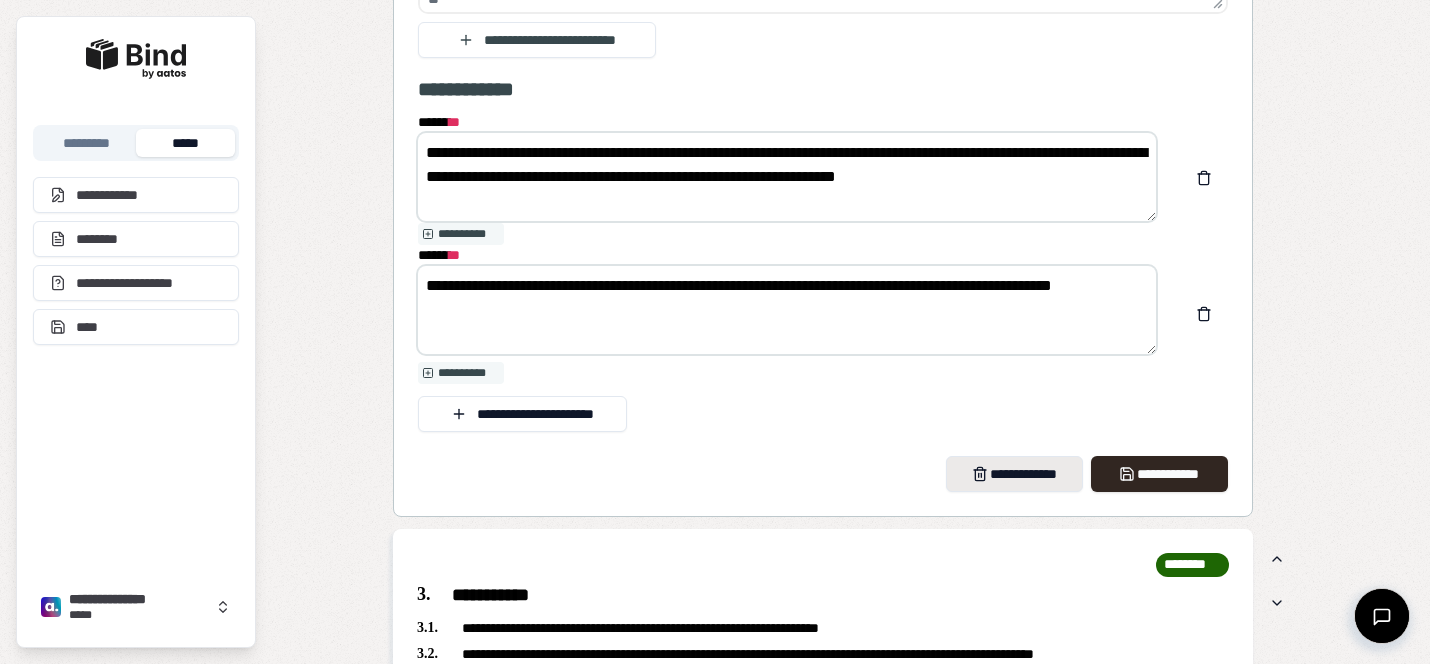 click on "**********" at bounding box center [1014, 474] 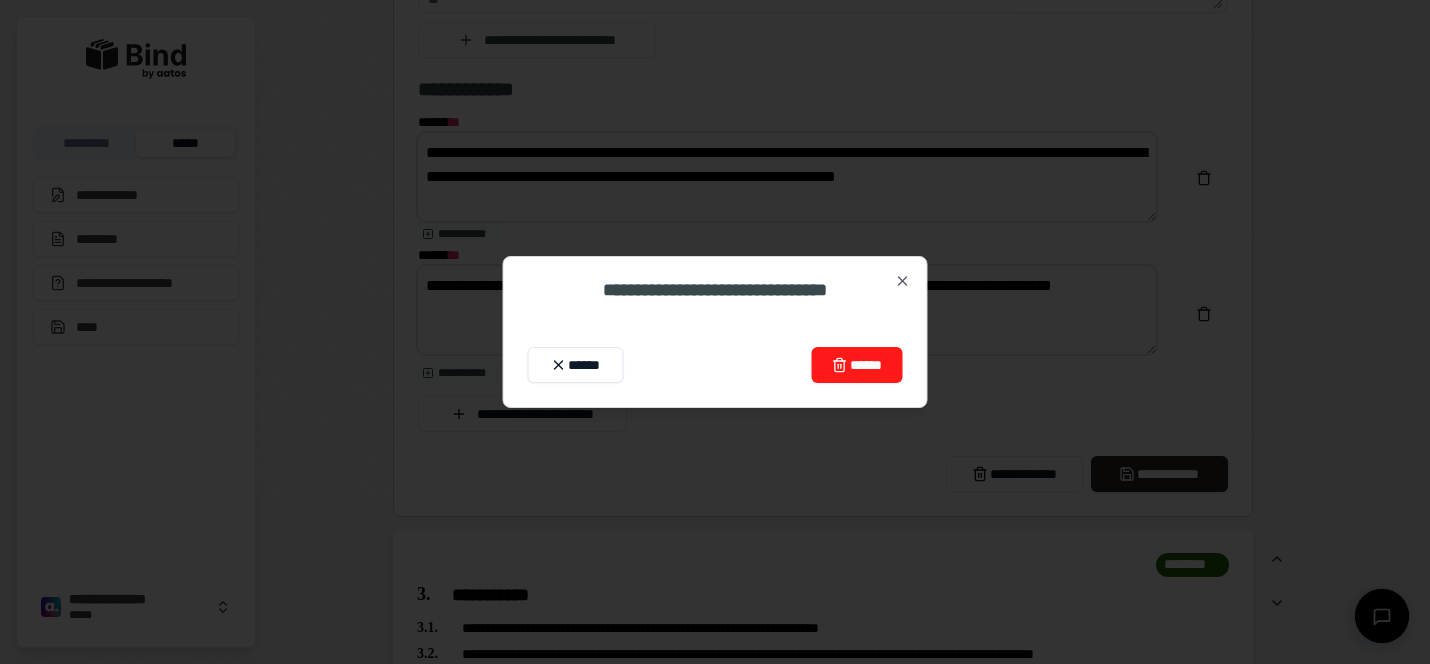 click on "******" at bounding box center [856, 365] 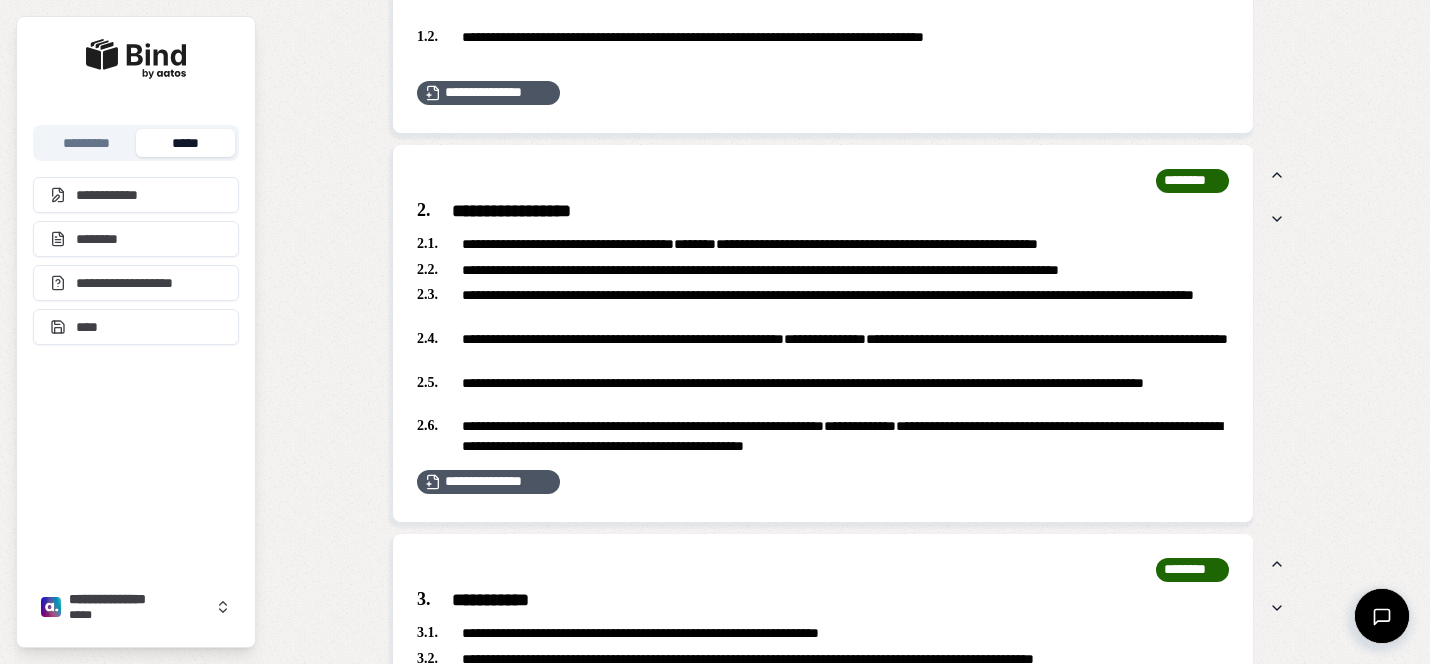 scroll, scrollTop: 1694, scrollLeft: 0, axis: vertical 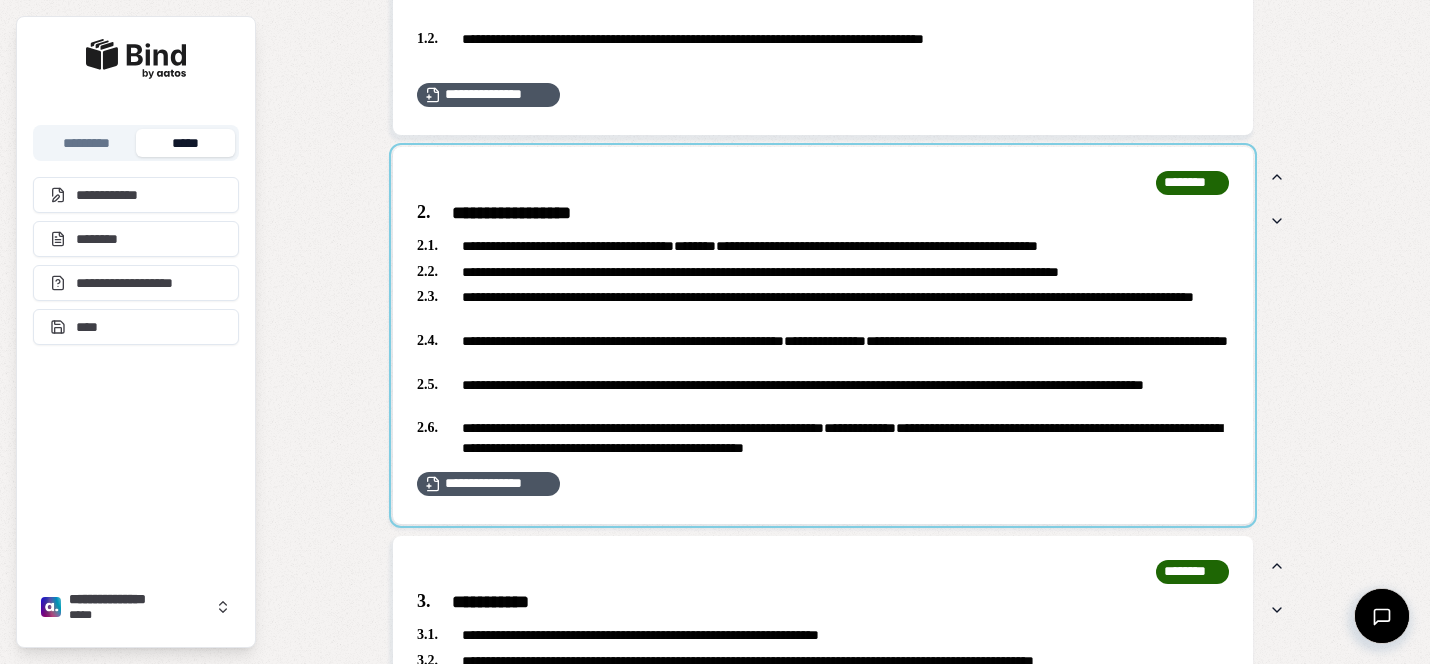click at bounding box center [823, 335] 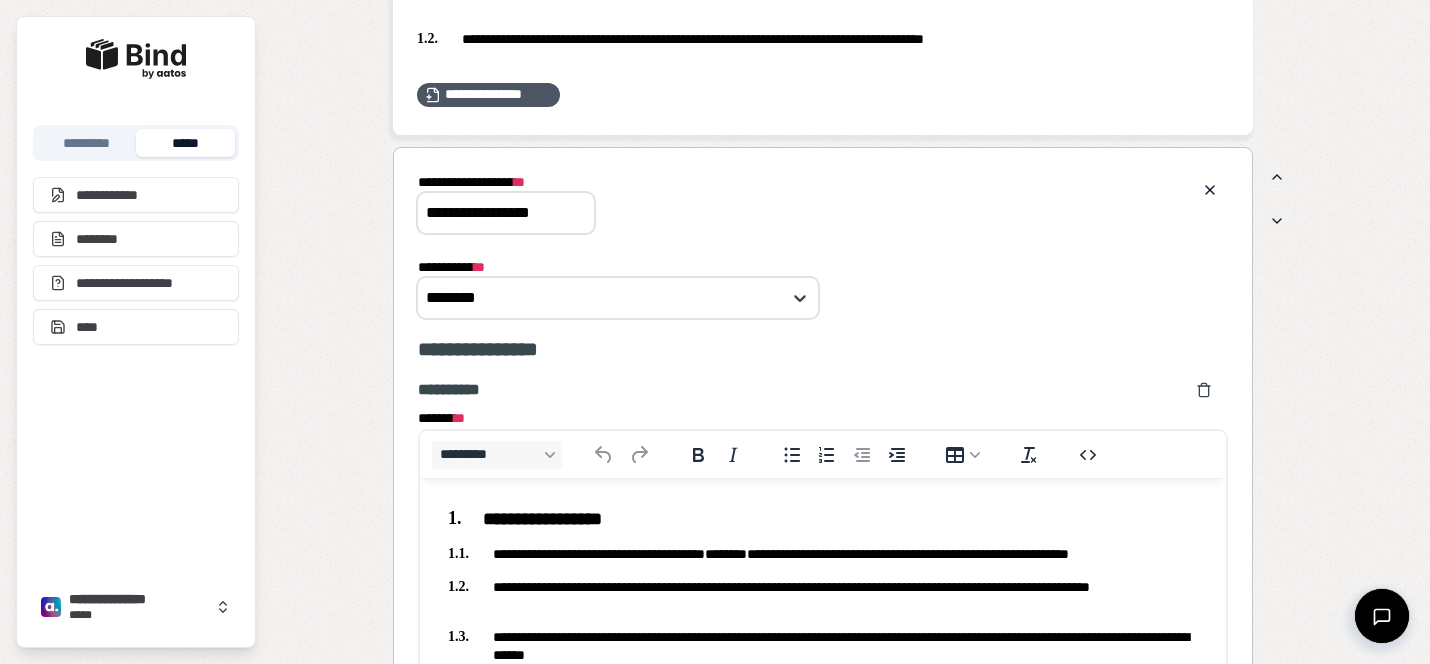 scroll, scrollTop: 0, scrollLeft: 0, axis: both 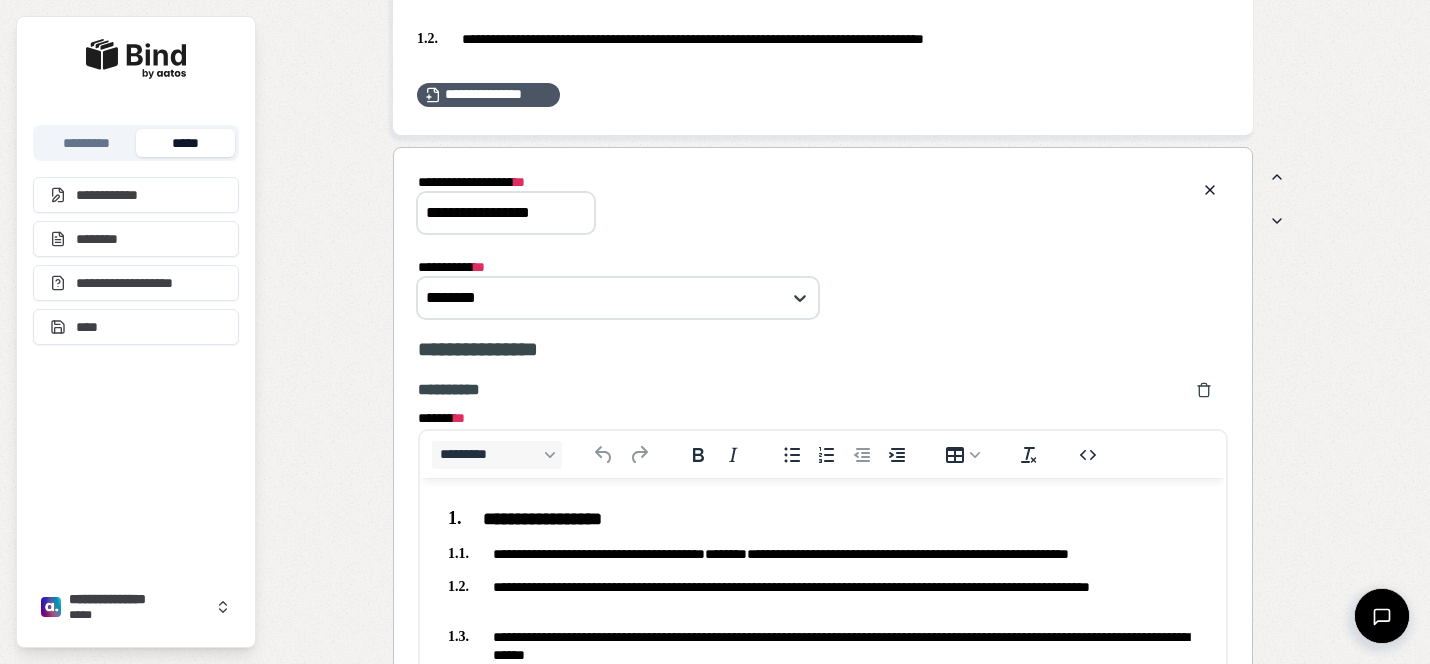 drag, startPoint x: 420, startPoint y: 208, endPoint x: 745, endPoint y: 222, distance: 325.3014 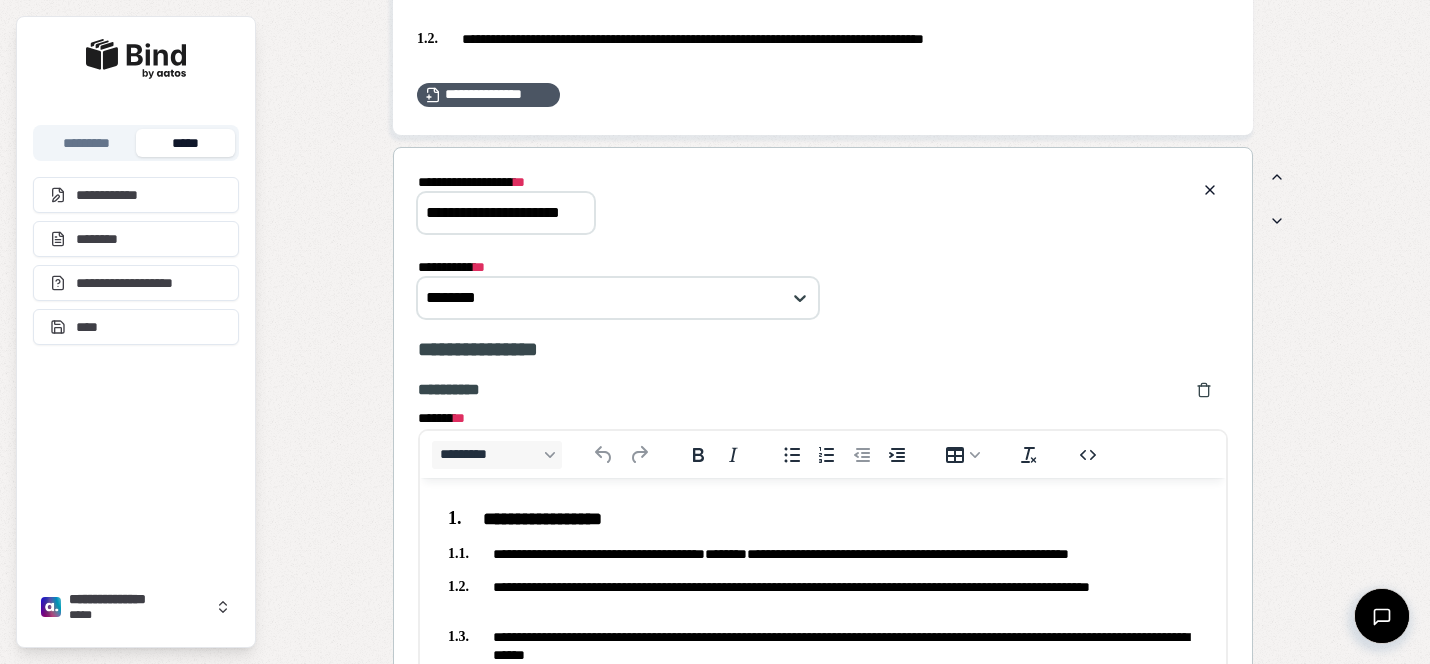 scroll, scrollTop: 0, scrollLeft: 23, axis: horizontal 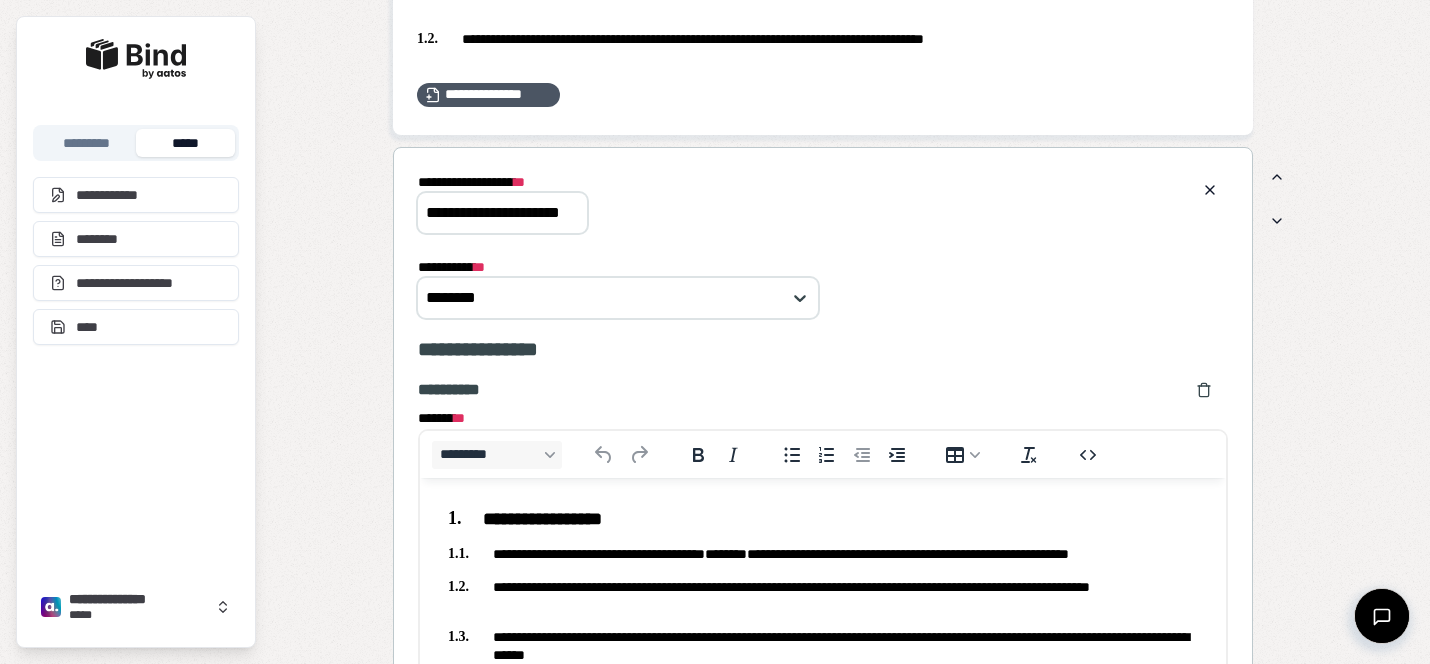 type on "**********" 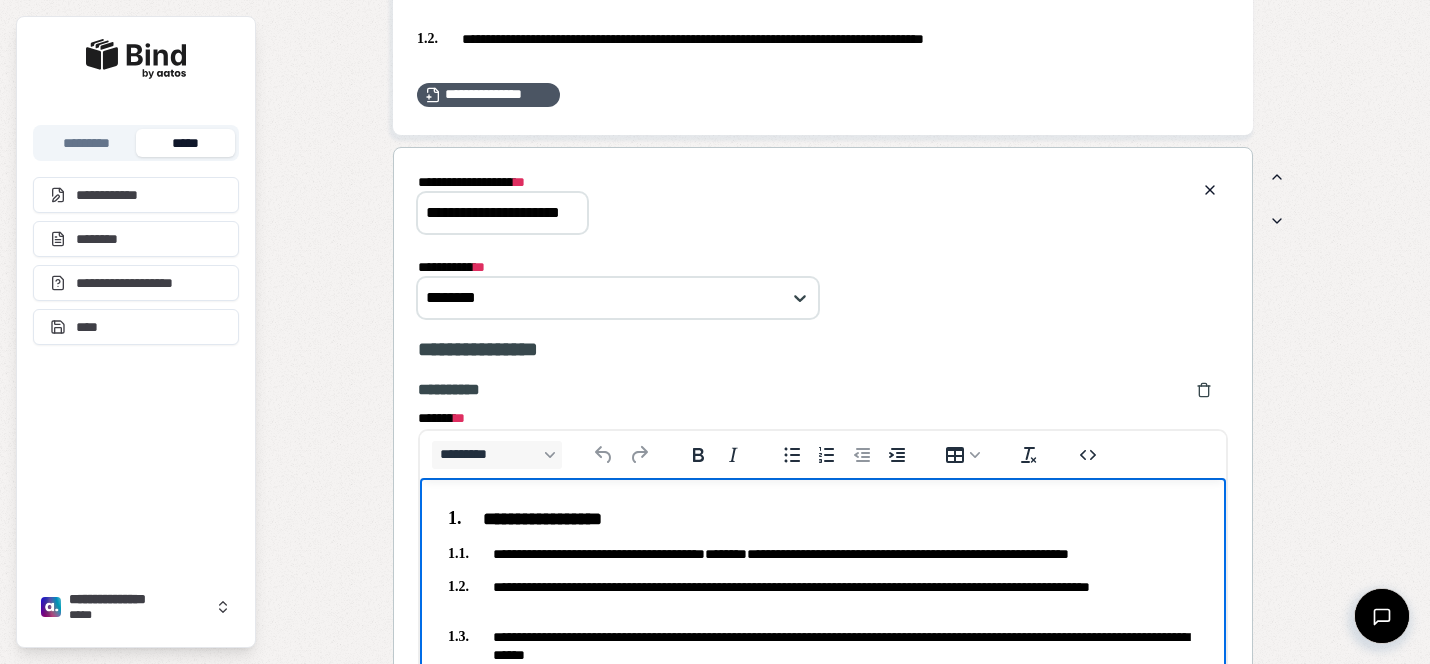 scroll, scrollTop: 0, scrollLeft: 0, axis: both 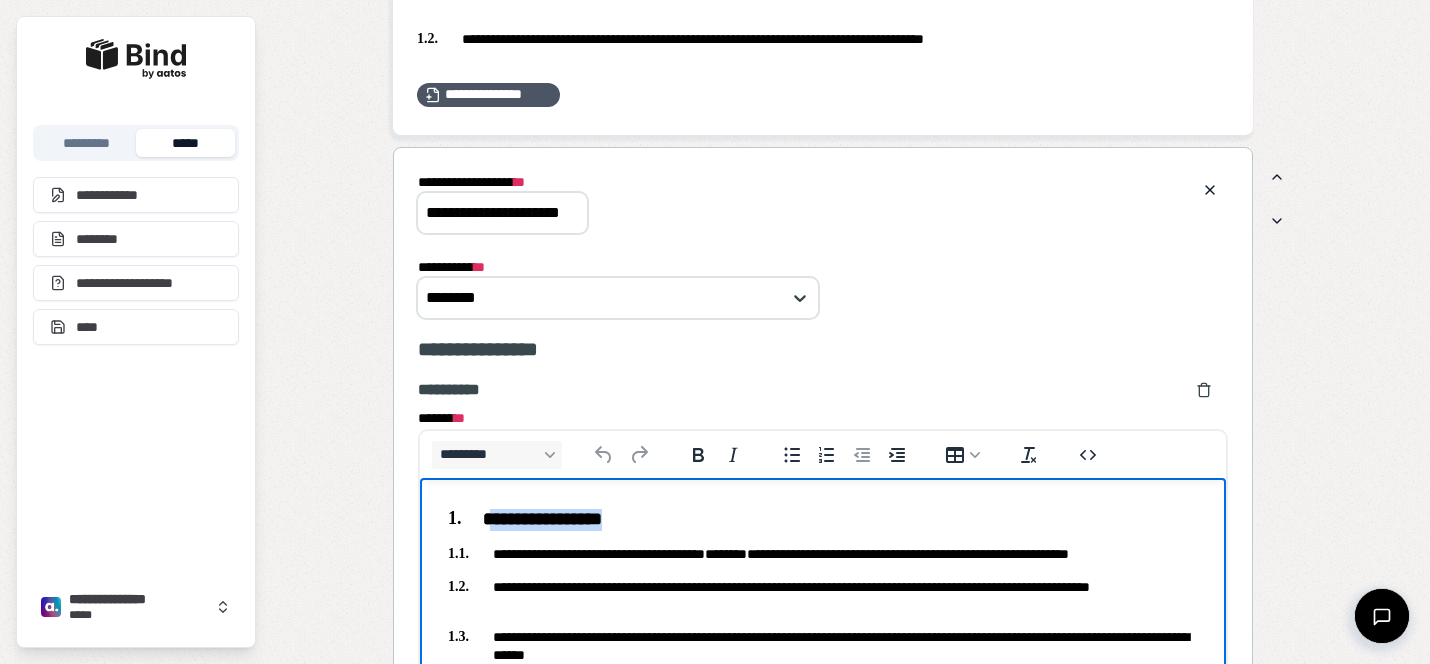 drag, startPoint x: 664, startPoint y: 515, endPoint x: 492, endPoint y: 515, distance: 172 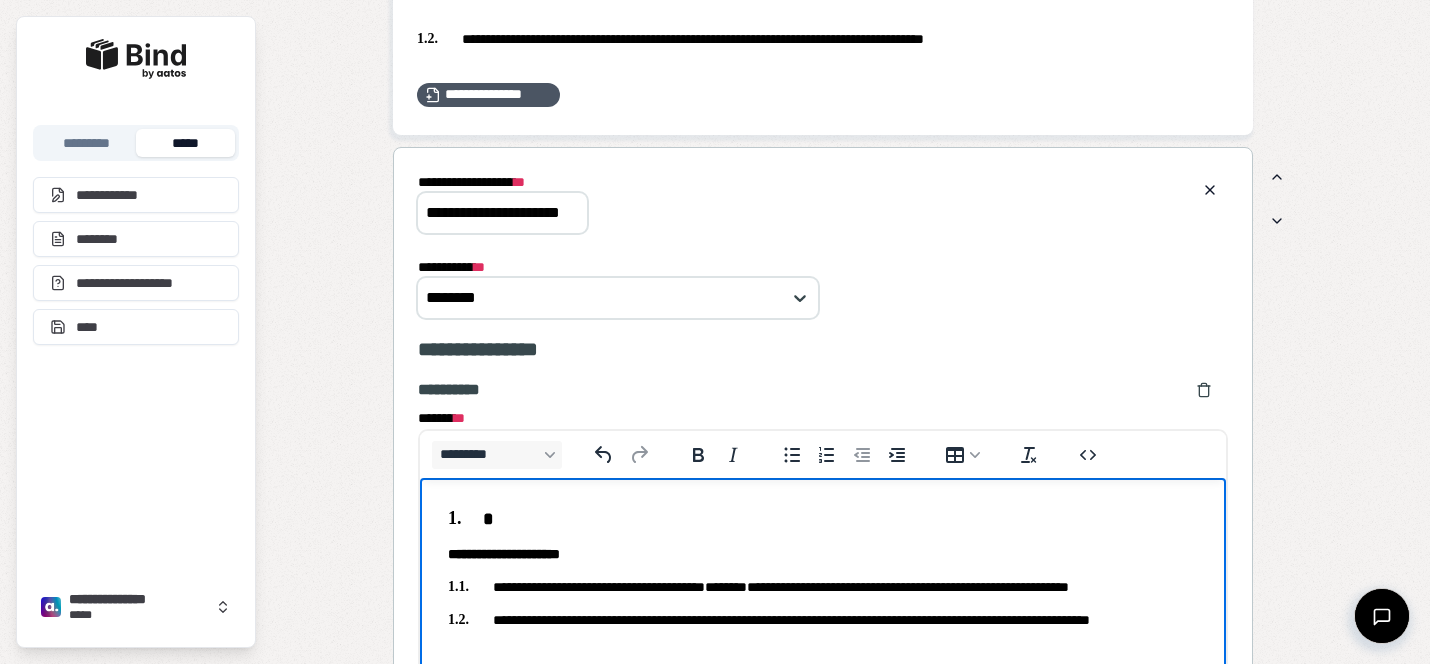 click on "*" at bounding box center [823, 519] 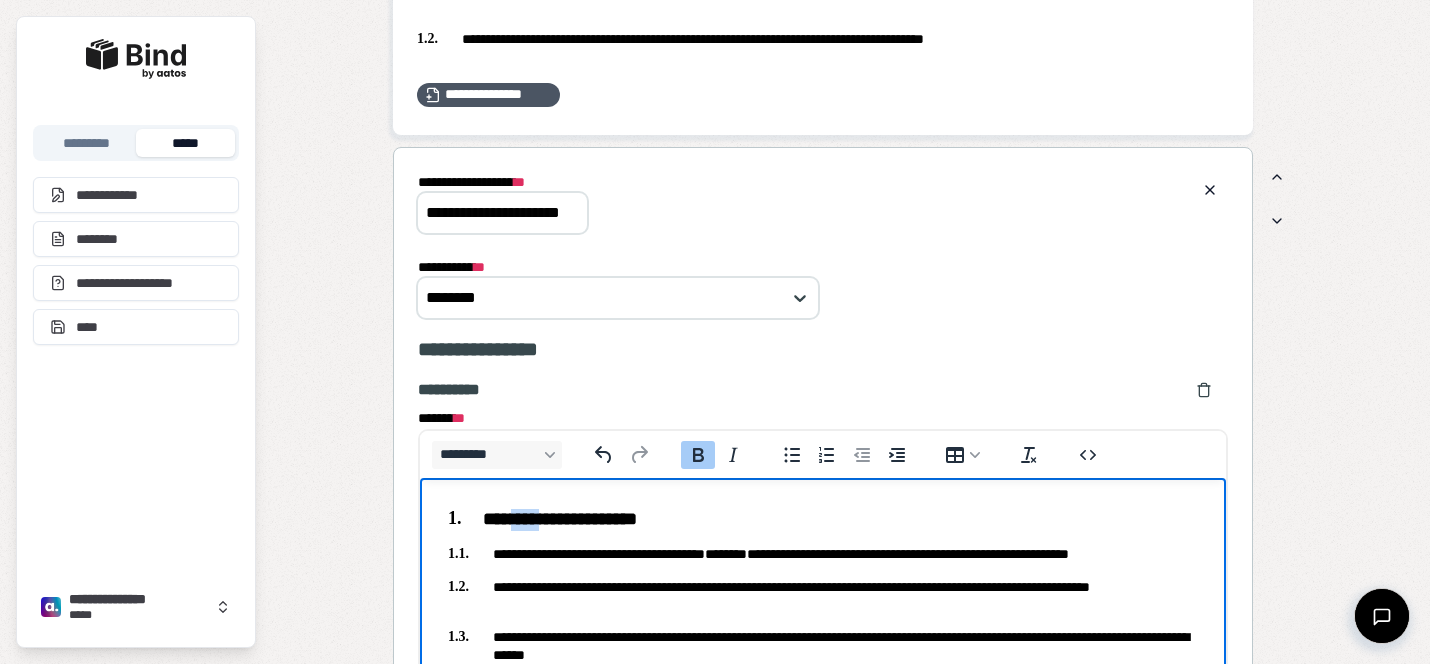 drag, startPoint x: 560, startPoint y: 516, endPoint x: 522, endPoint y: 516, distance: 38 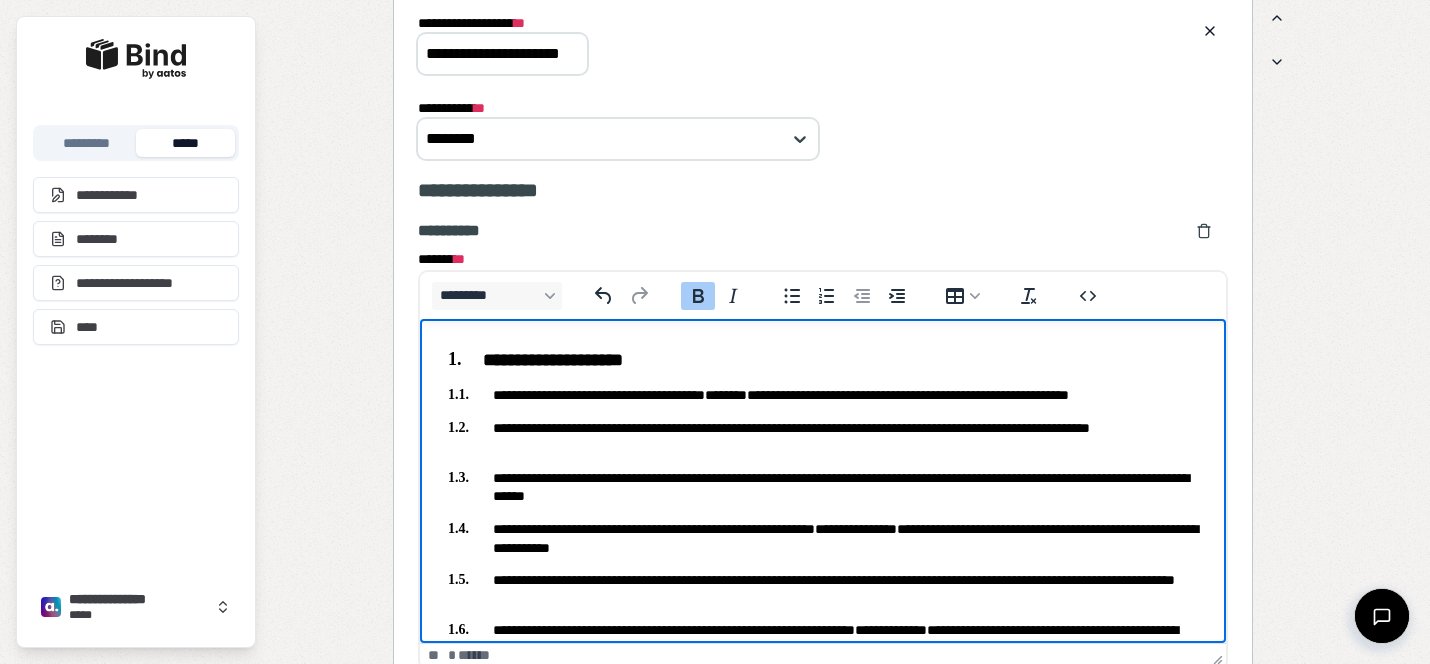 scroll, scrollTop: 1890, scrollLeft: 0, axis: vertical 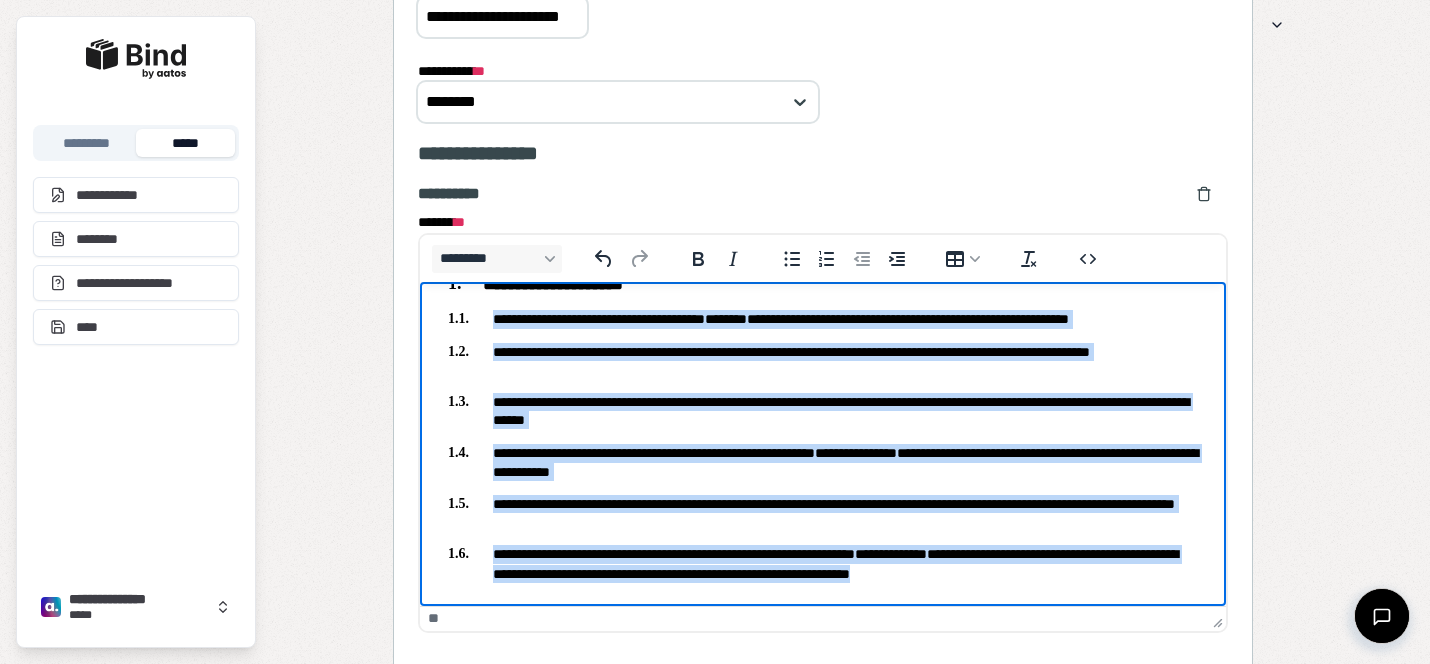 drag, startPoint x: 490, startPoint y: 360, endPoint x: 802, endPoint y: 655, distance: 429.3821 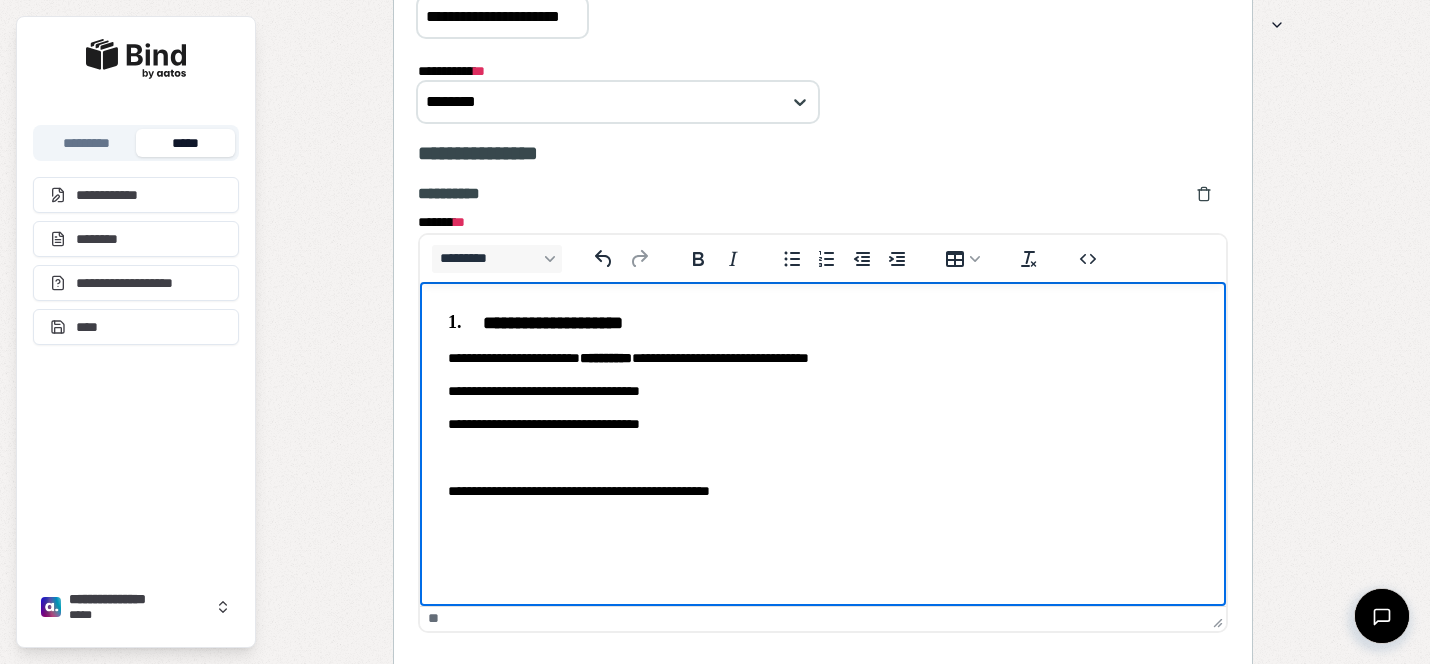 scroll, scrollTop: 0, scrollLeft: 0, axis: both 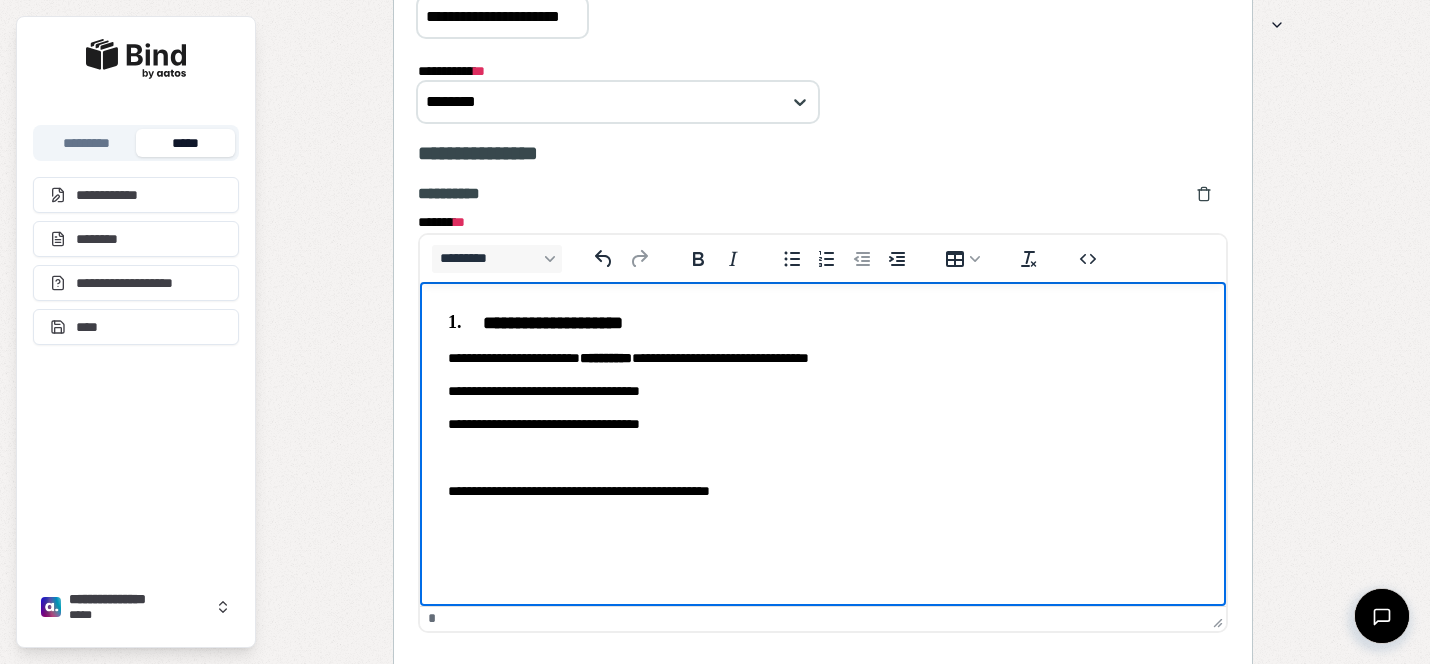 click on "**********" at bounding box center [823, 357] 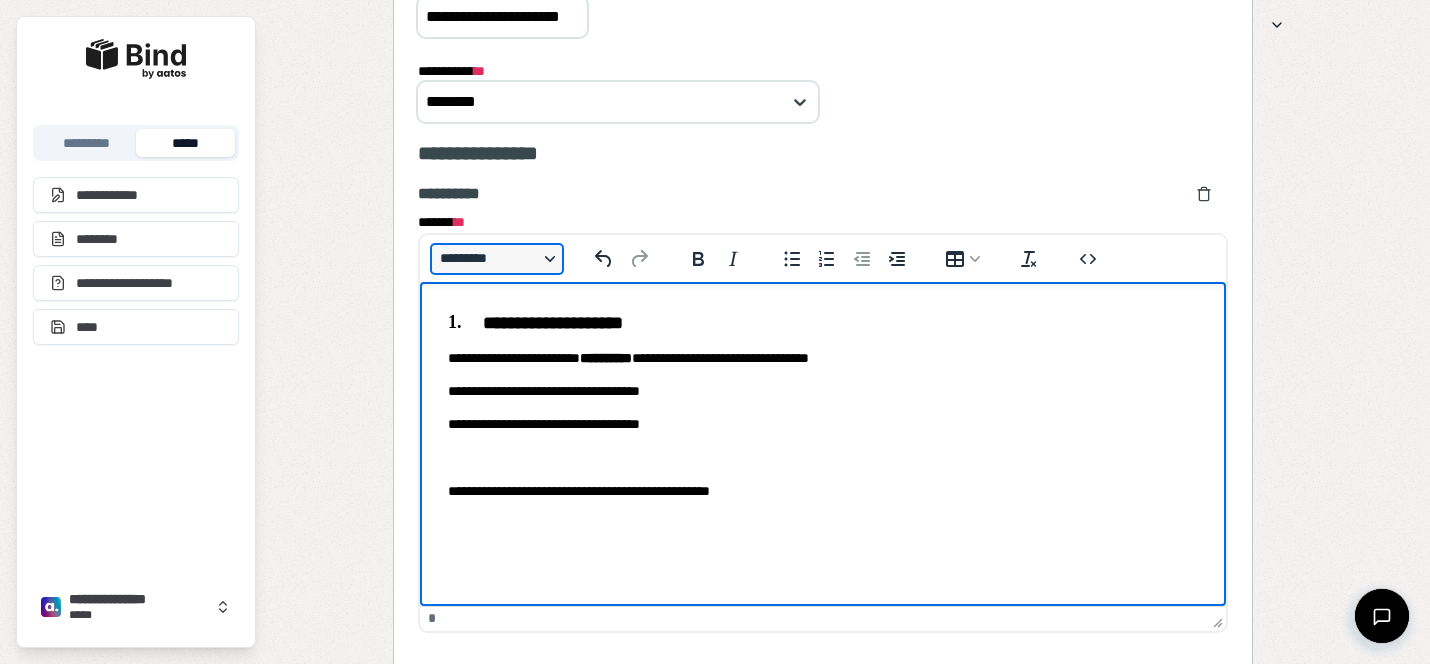 click on "*********" at bounding box center (497, 259) 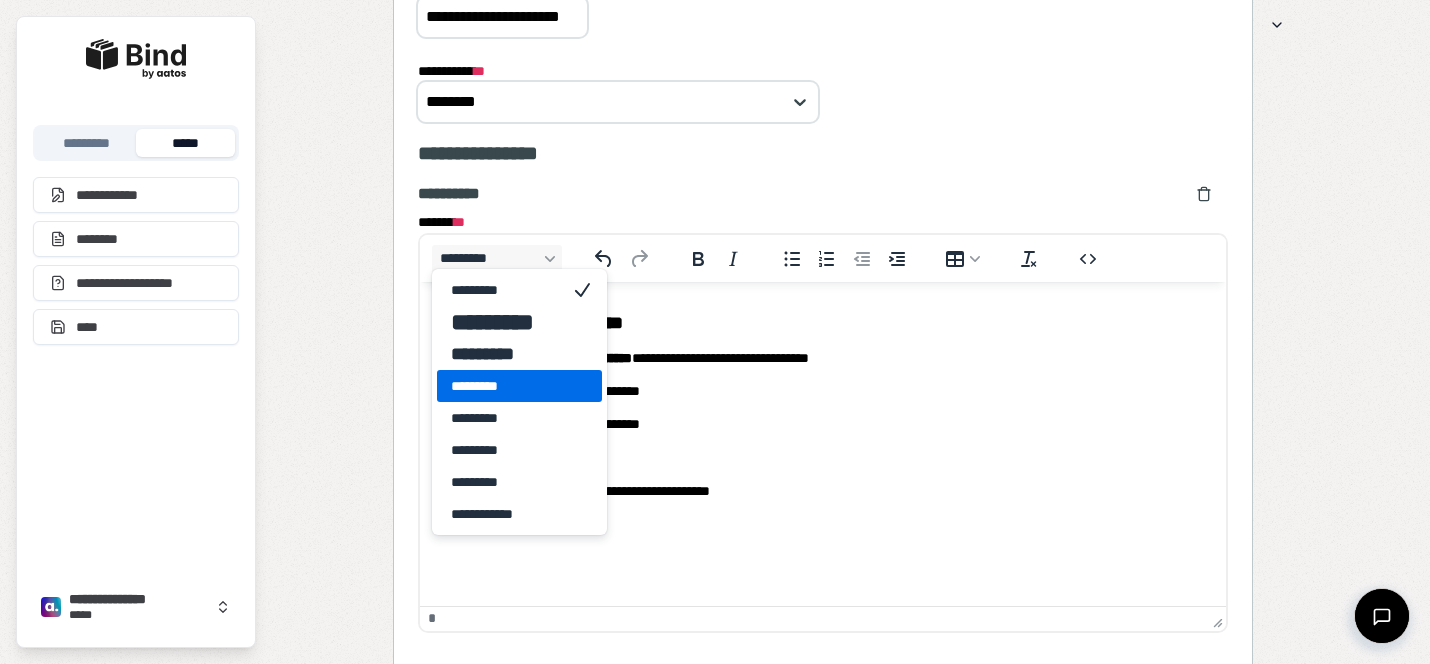 click on "*********" at bounding box center (505, 386) 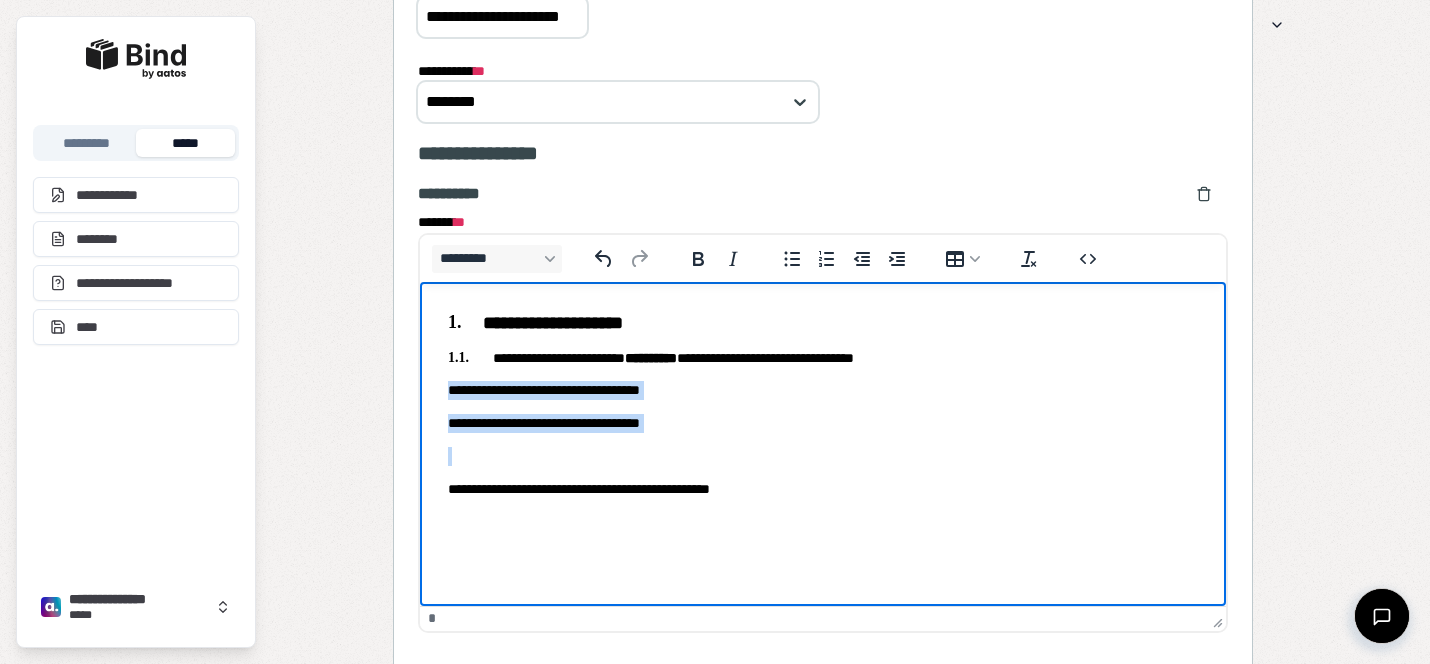 drag, startPoint x: 713, startPoint y: 433, endPoint x: 830, endPoint y: 670, distance: 264.30664 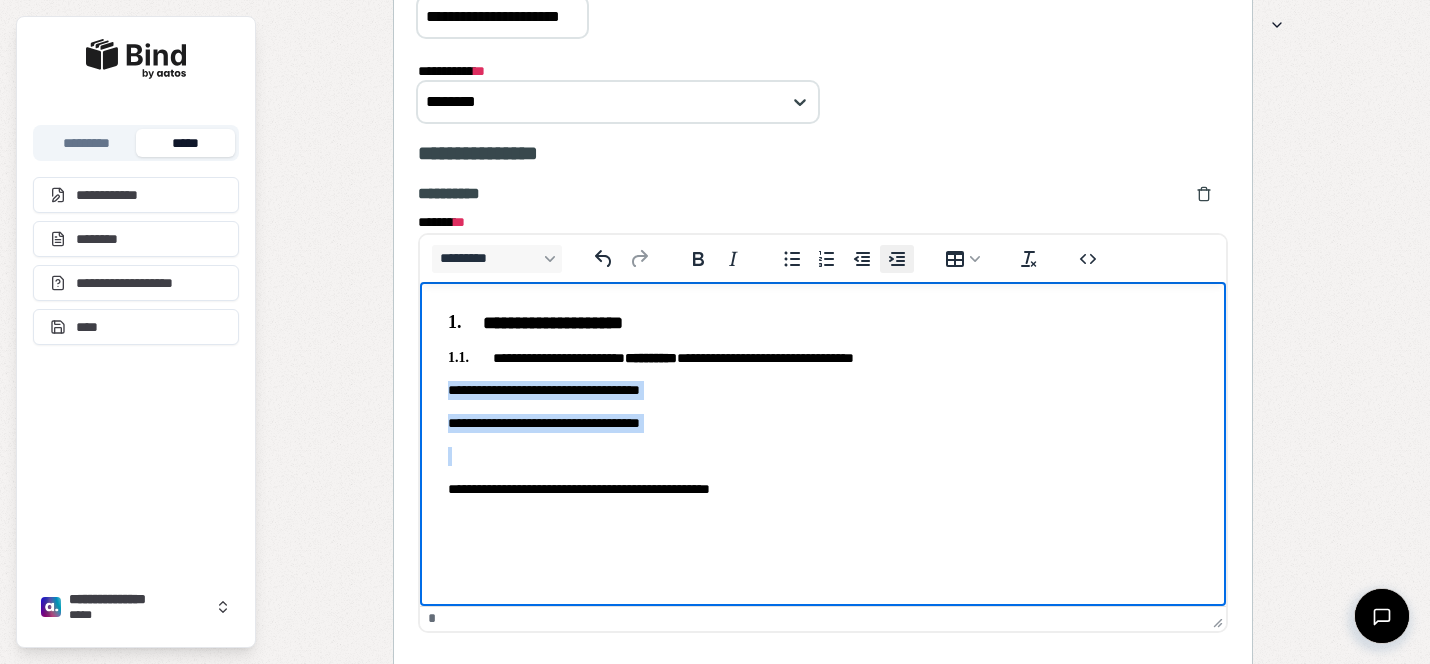 click 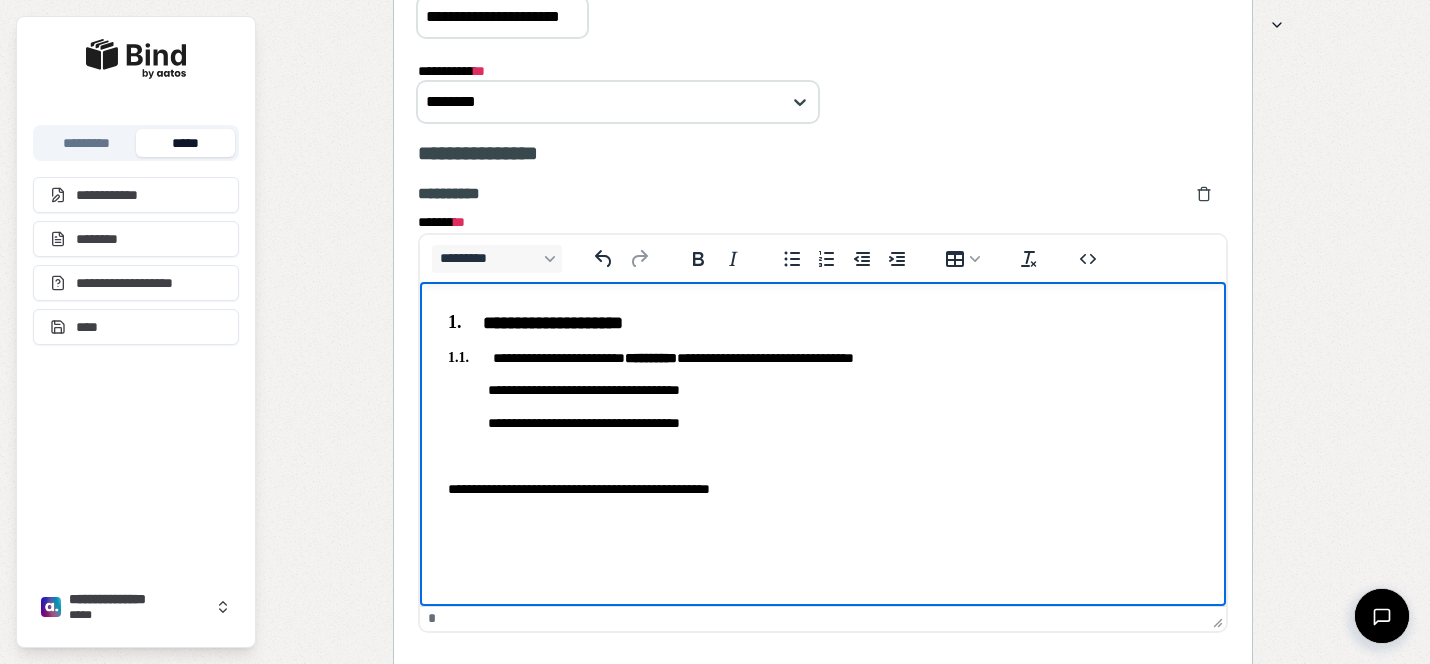click on "**********" at bounding box center (823, 405) 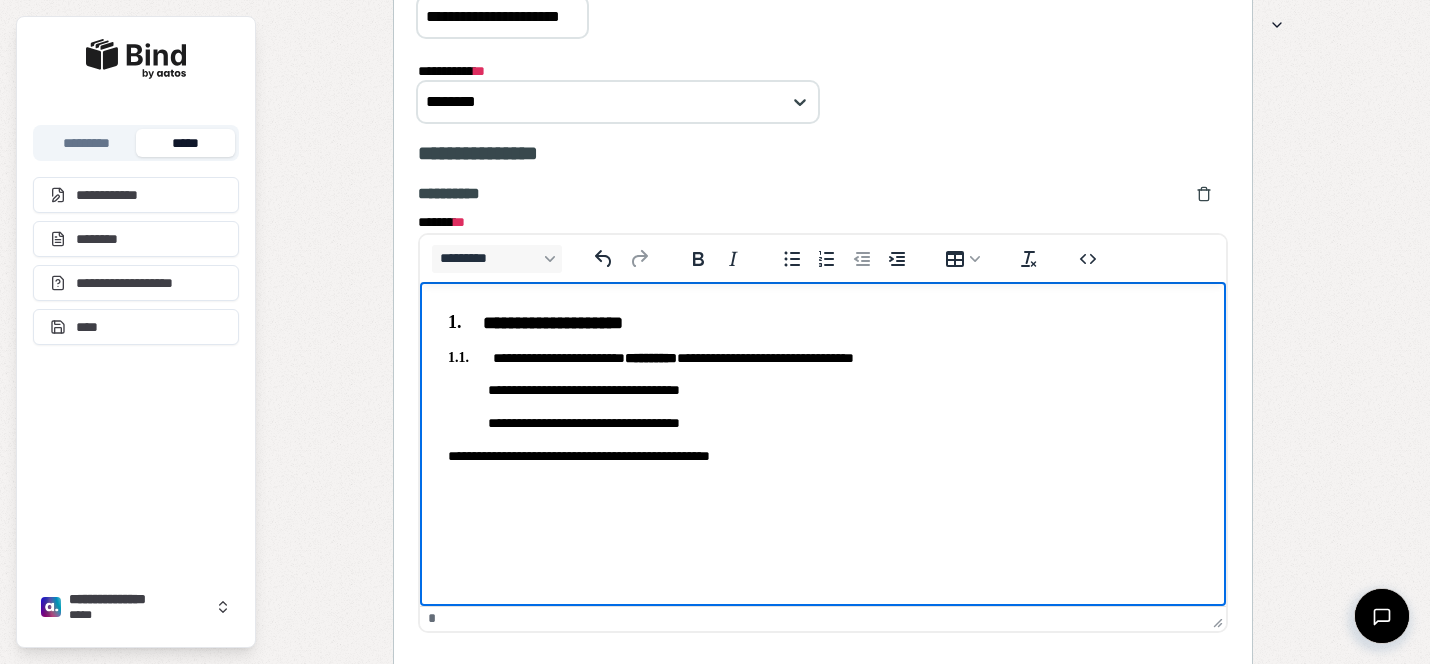 click on "**********" at bounding box center (823, 455) 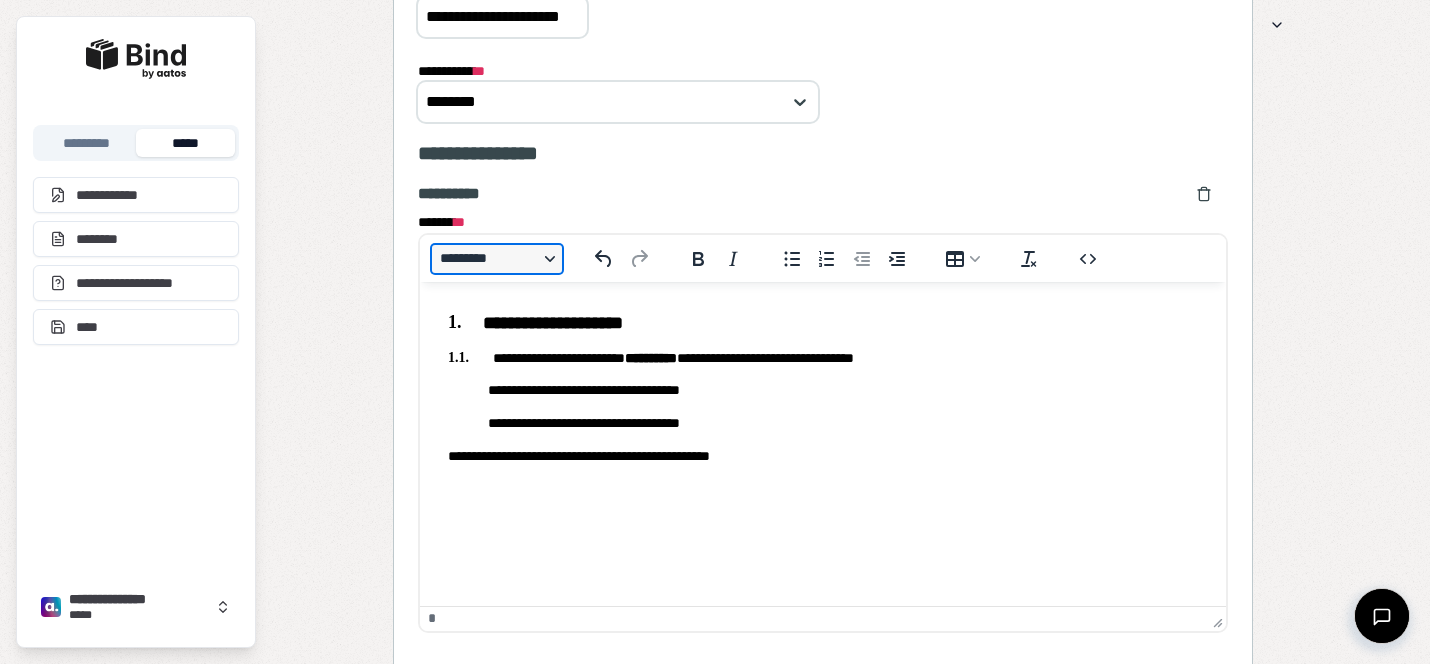 click on "*********" at bounding box center (497, 259) 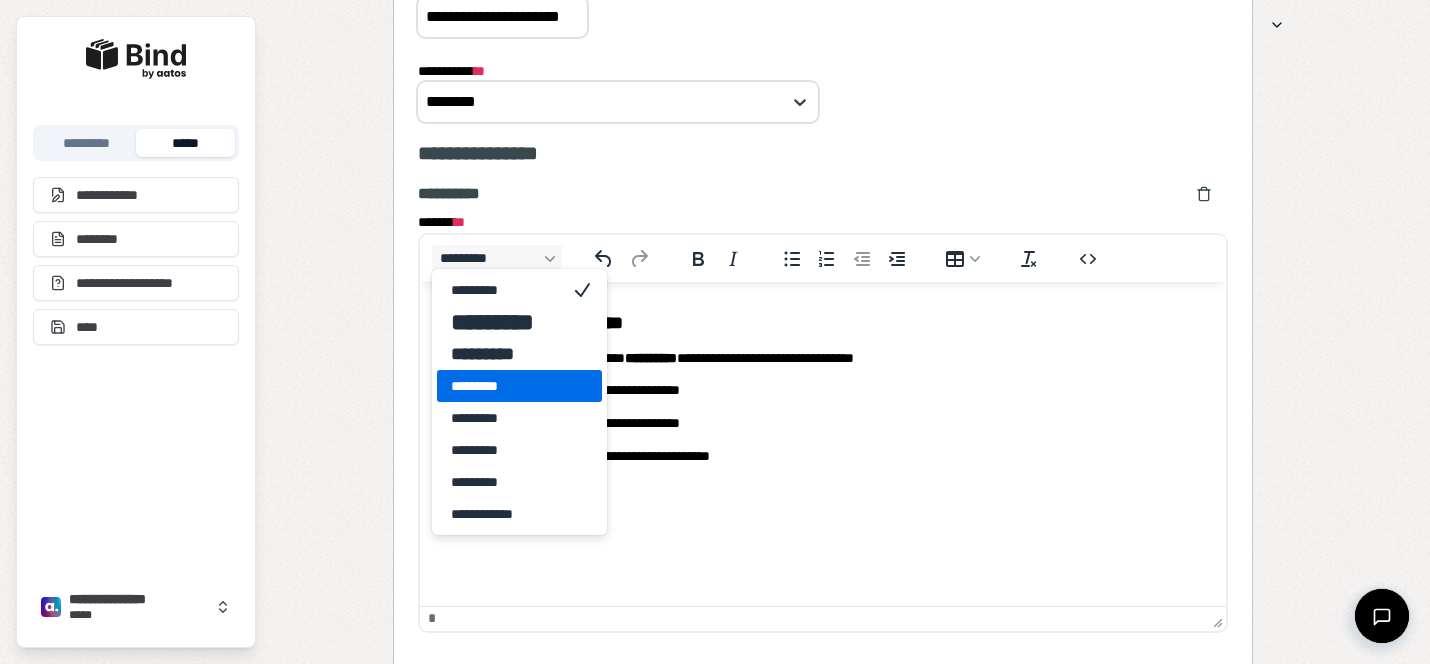 click on "*********" at bounding box center (505, 386) 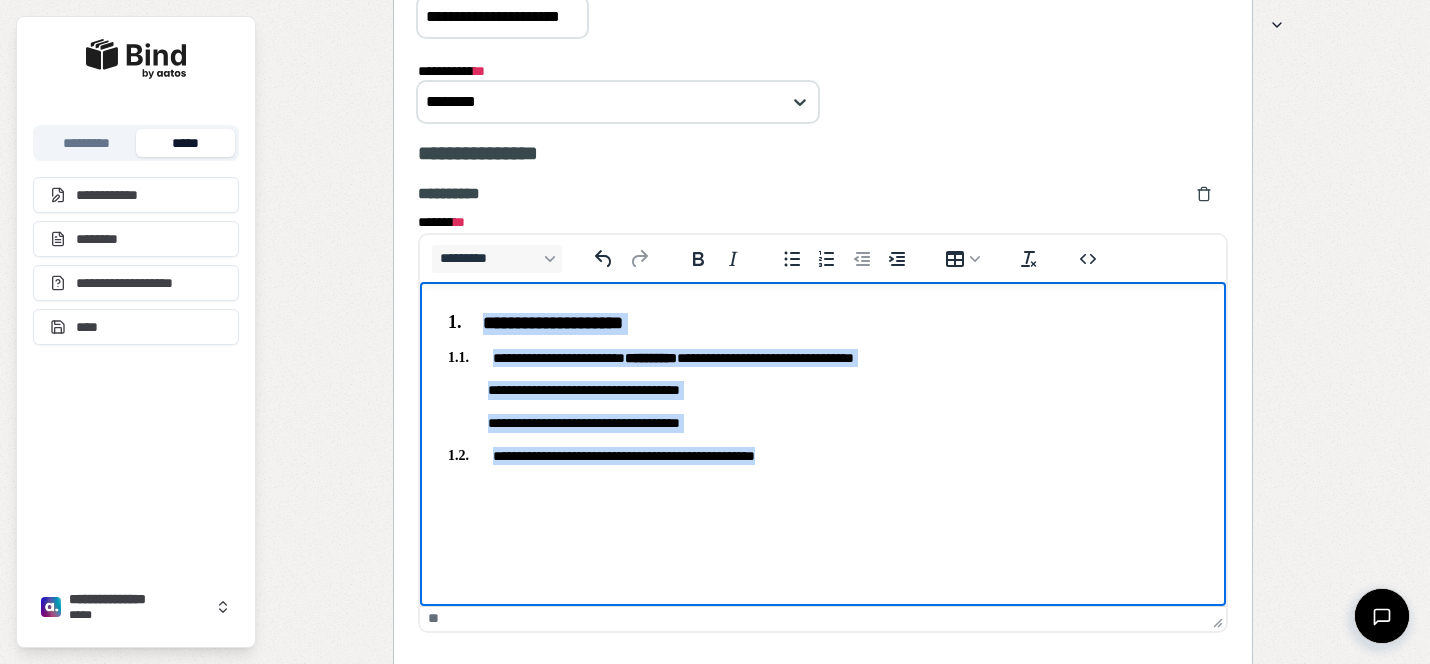 drag, startPoint x: 838, startPoint y: 464, endPoint x: 429, endPoint y: 293, distance: 443.308 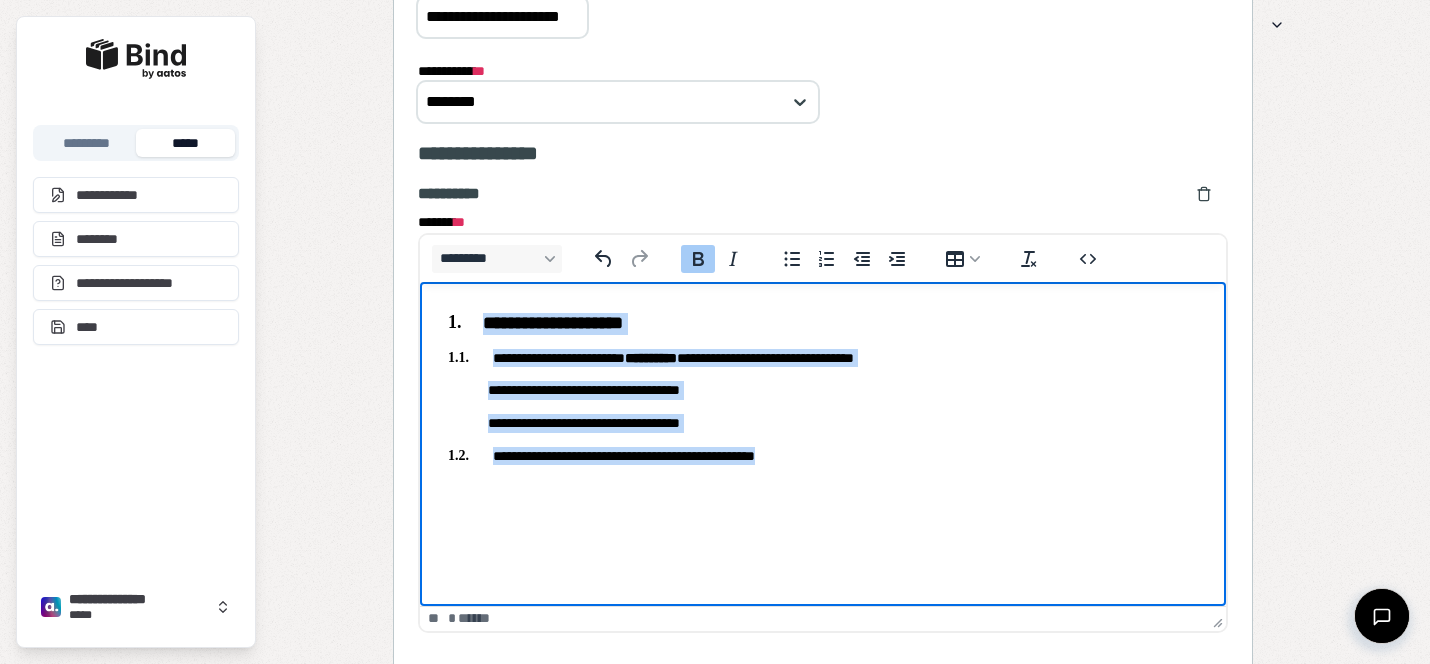 copy on "**********" 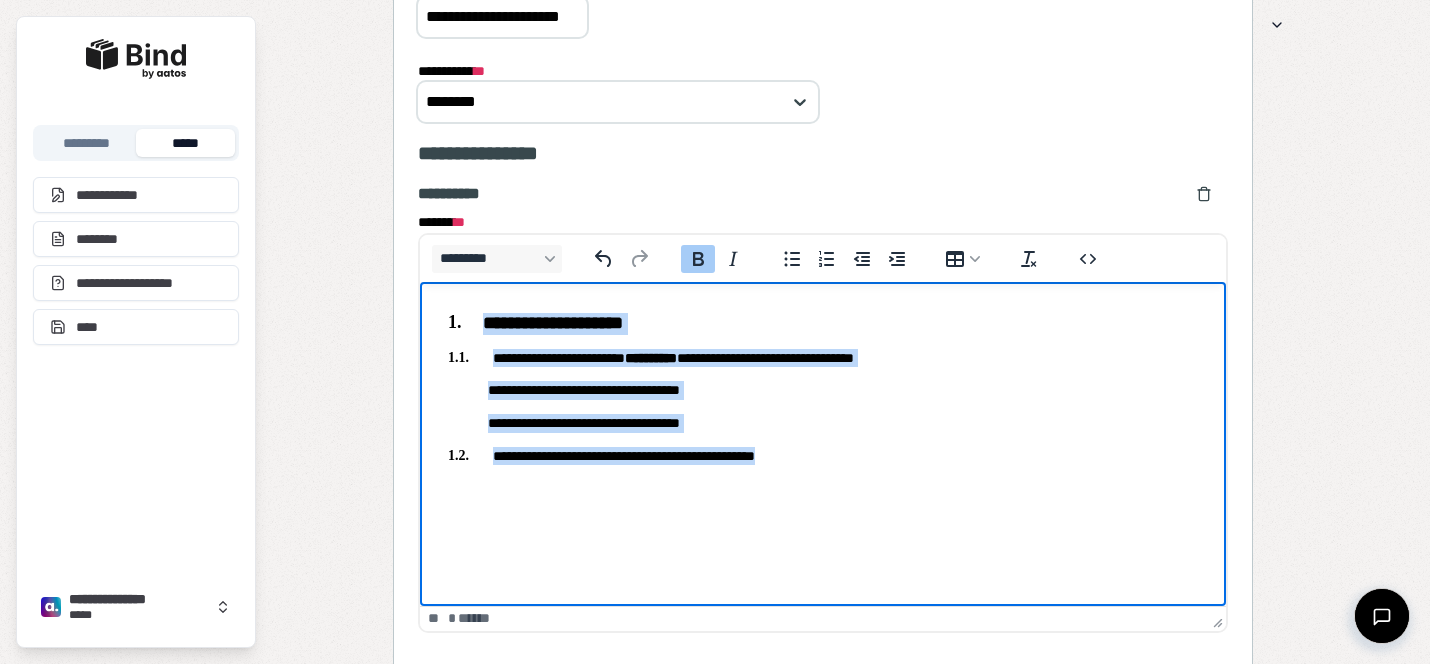 click on "**********" at bounding box center (823, 384) 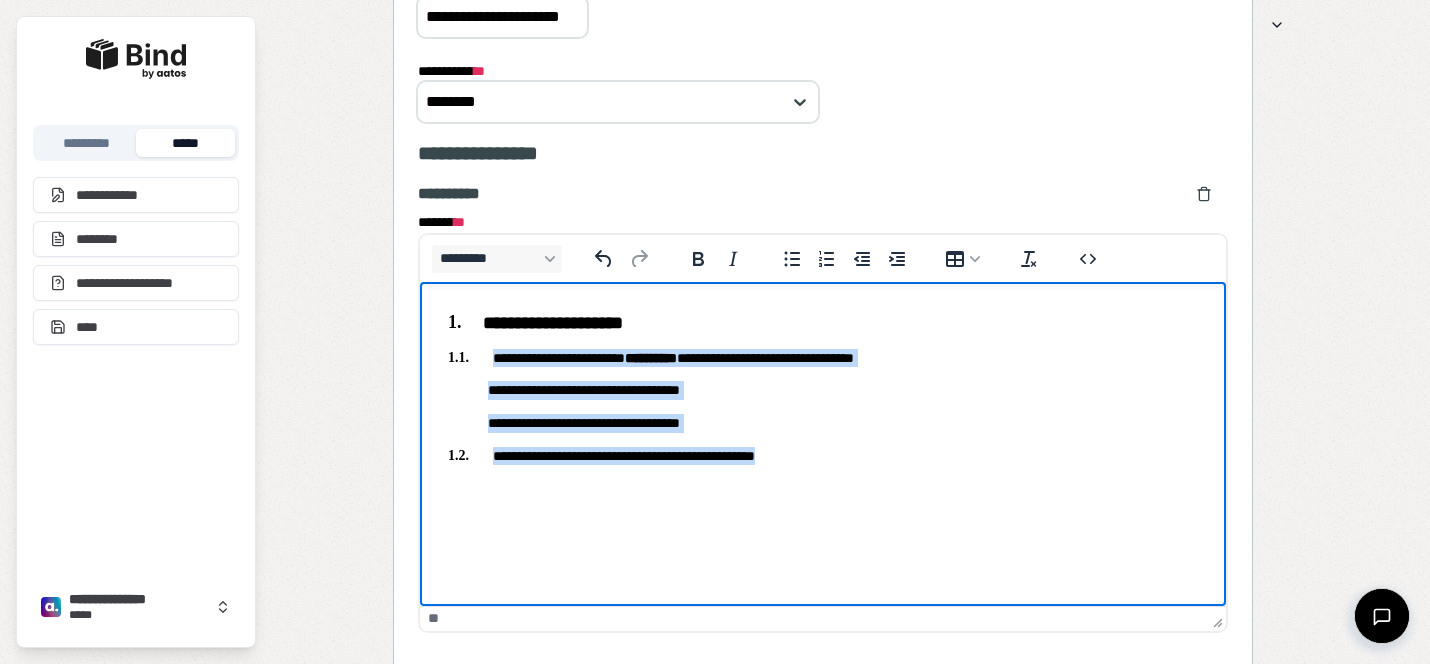 drag, startPoint x: 838, startPoint y: 462, endPoint x: 462, endPoint y: 357, distance: 390.3857 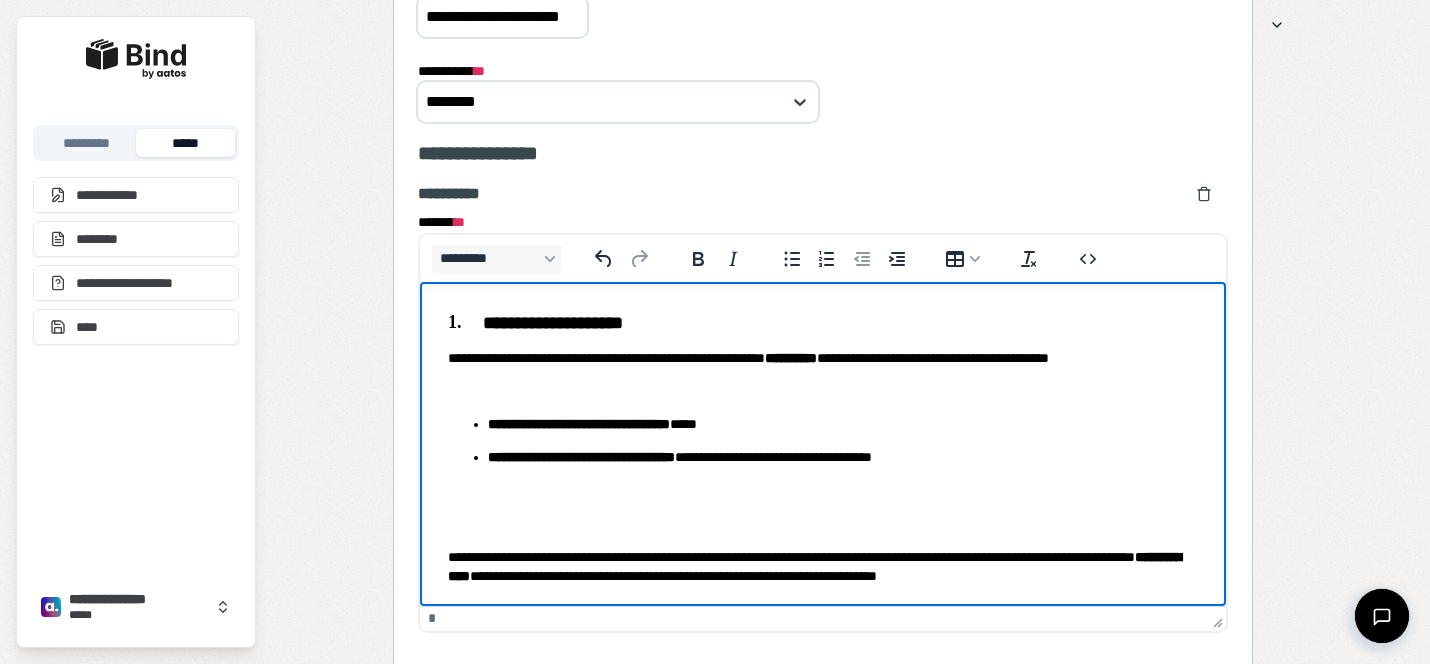 click on "**********" at bounding box center (823, 357) 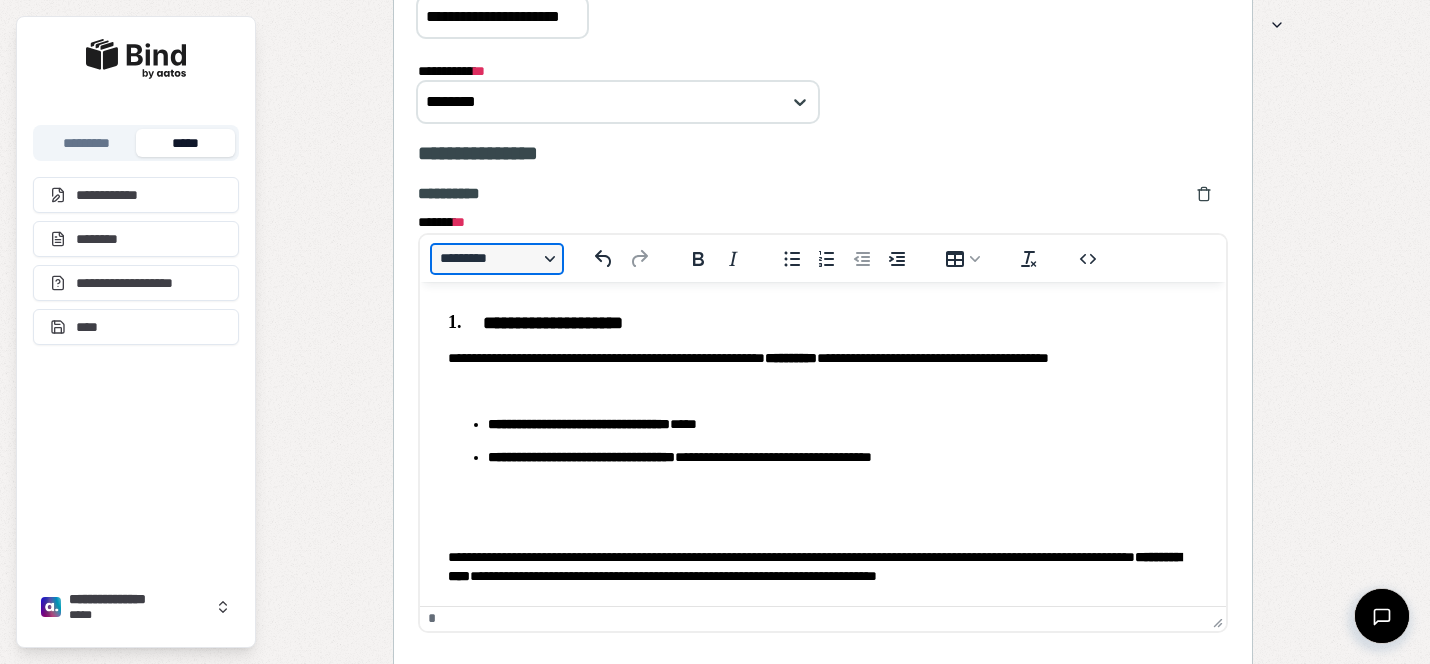 click on "*********" at bounding box center (497, 259) 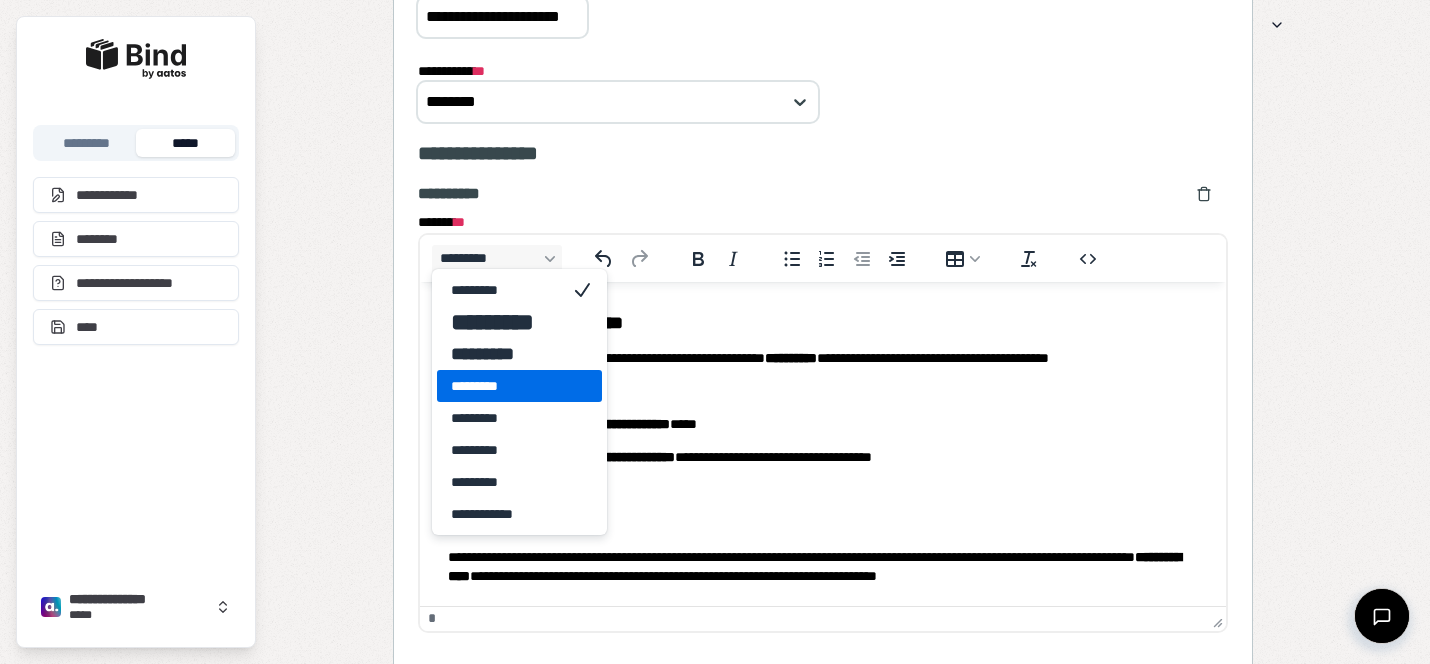 click on "*********" at bounding box center [505, 386] 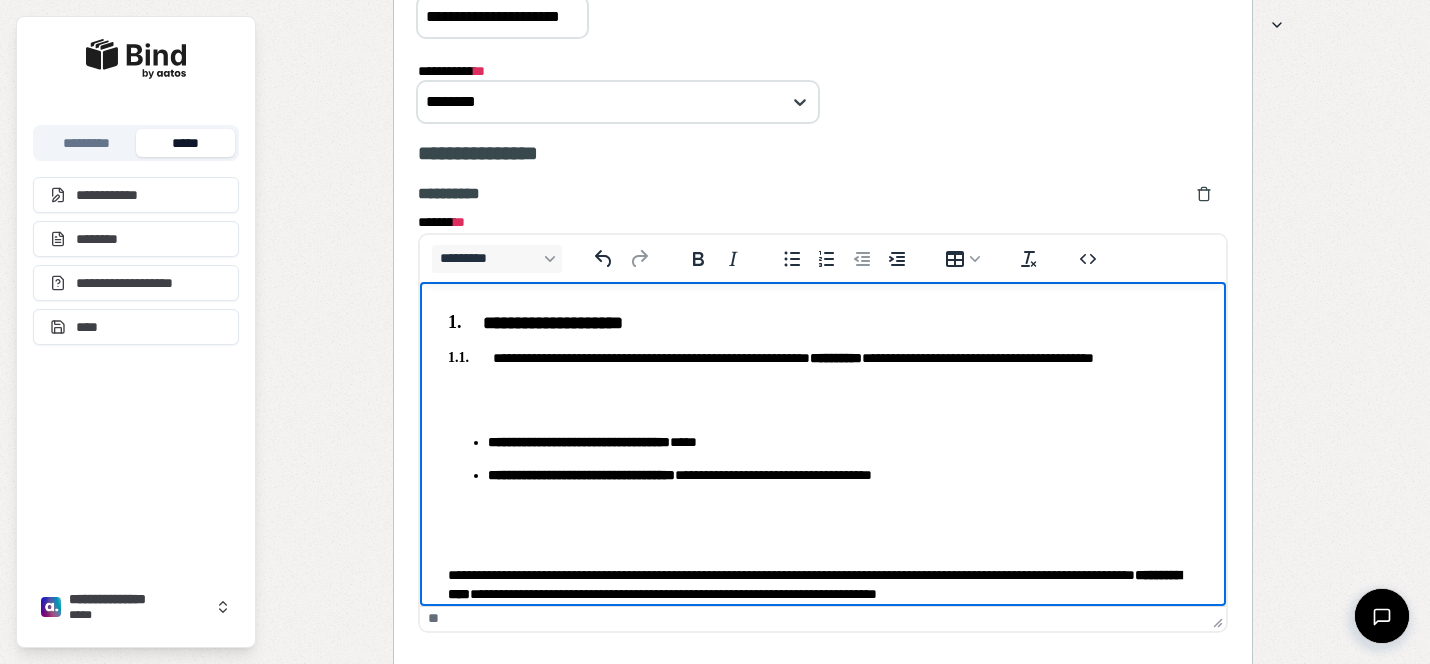 click at bounding box center (823, 408) 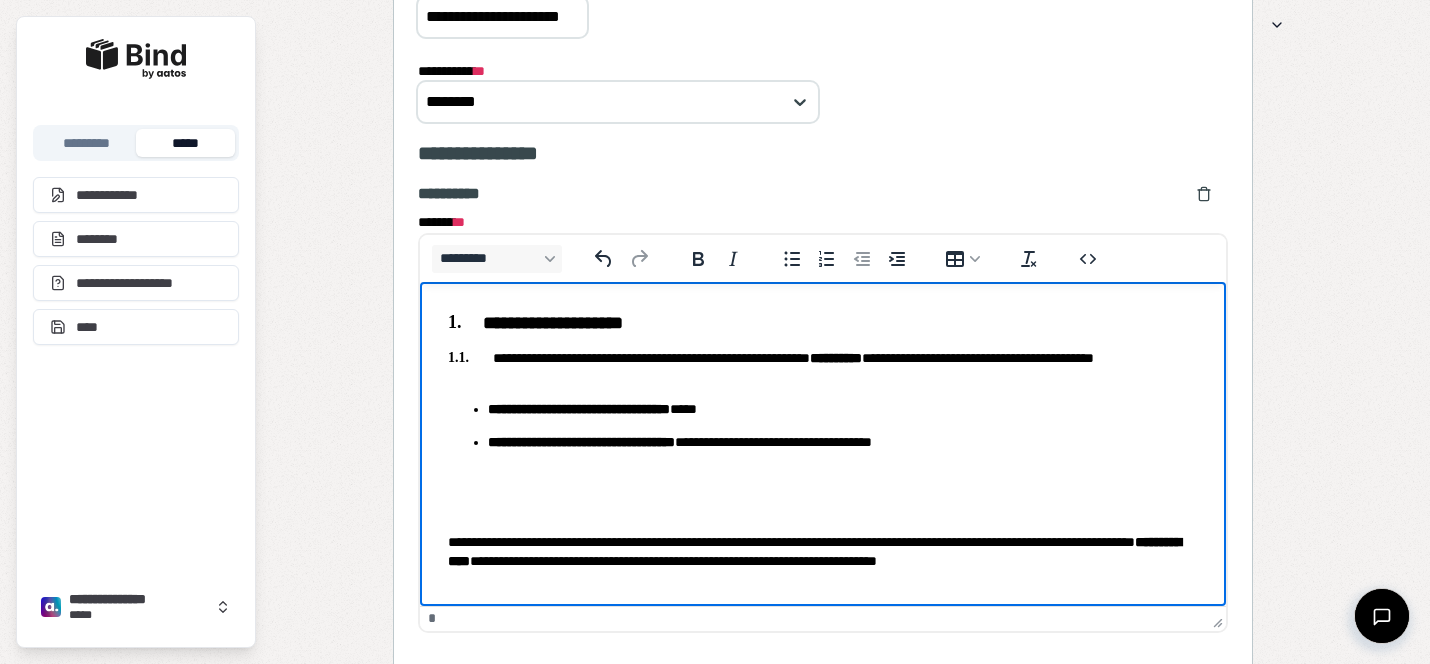 click at bounding box center (823, 508) 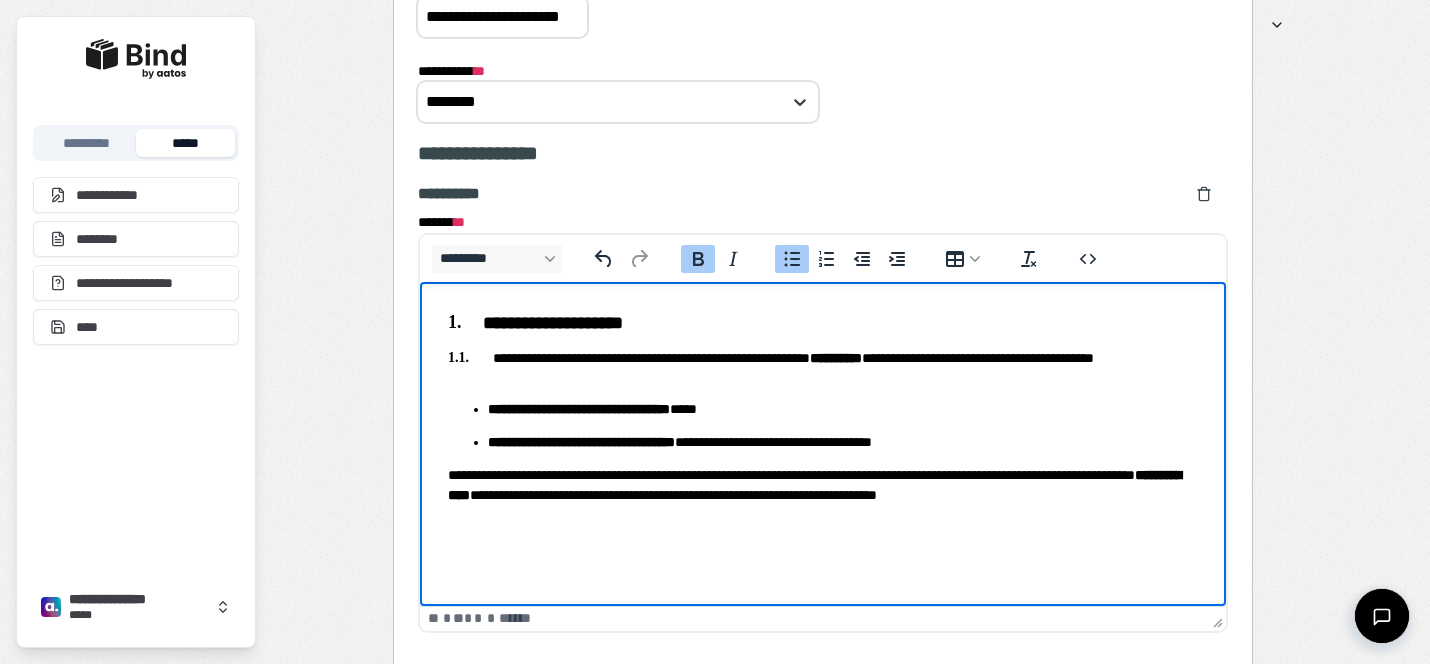 drag, startPoint x: 487, startPoint y: 410, endPoint x: 469, endPoint y: 409, distance: 18.027756 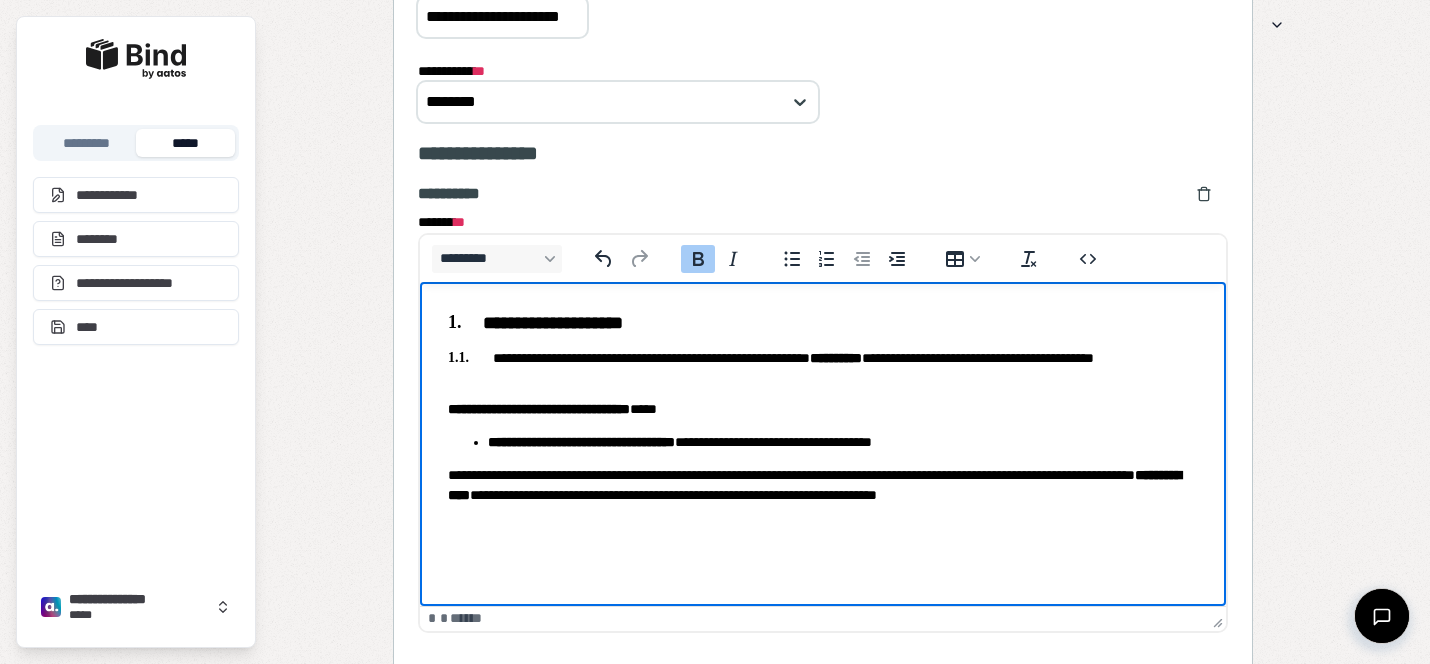 drag, startPoint x: 487, startPoint y: 436, endPoint x: 459, endPoint y: 436, distance: 28 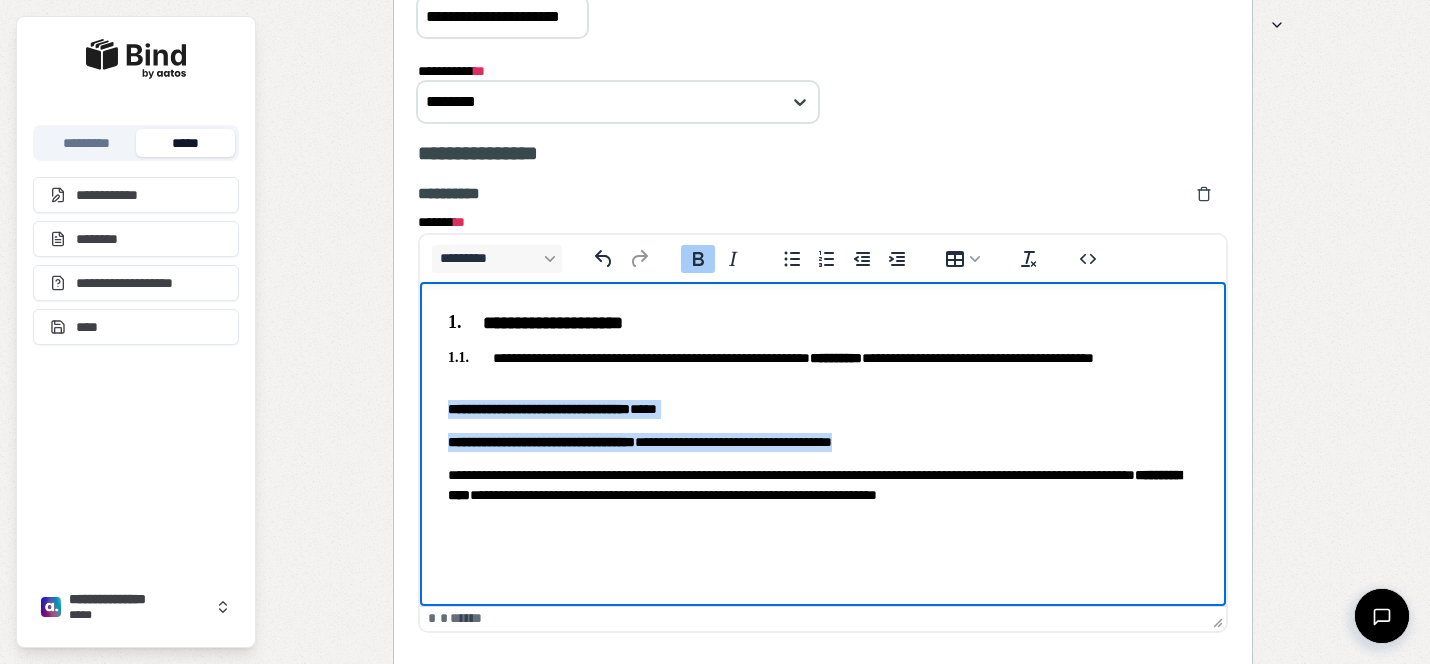 drag, startPoint x: 545, startPoint y: 423, endPoint x: 815, endPoint y: 654, distance: 355.33224 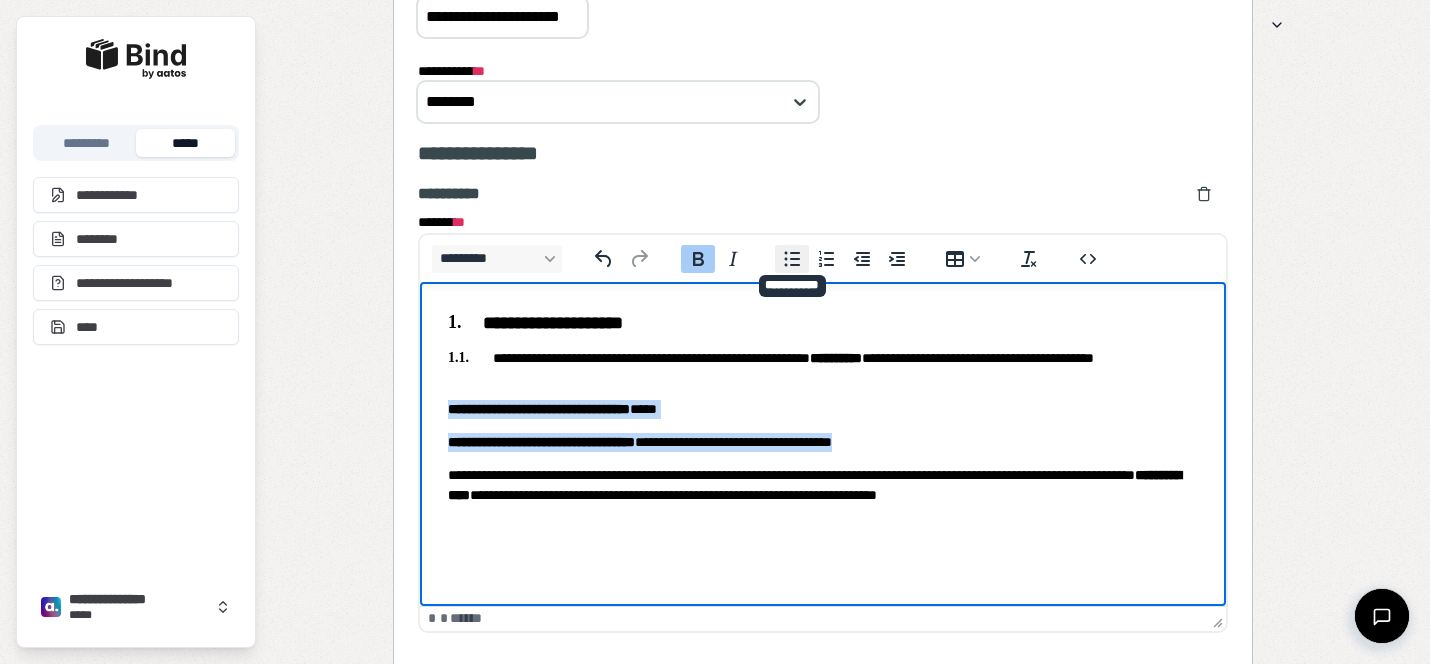 click 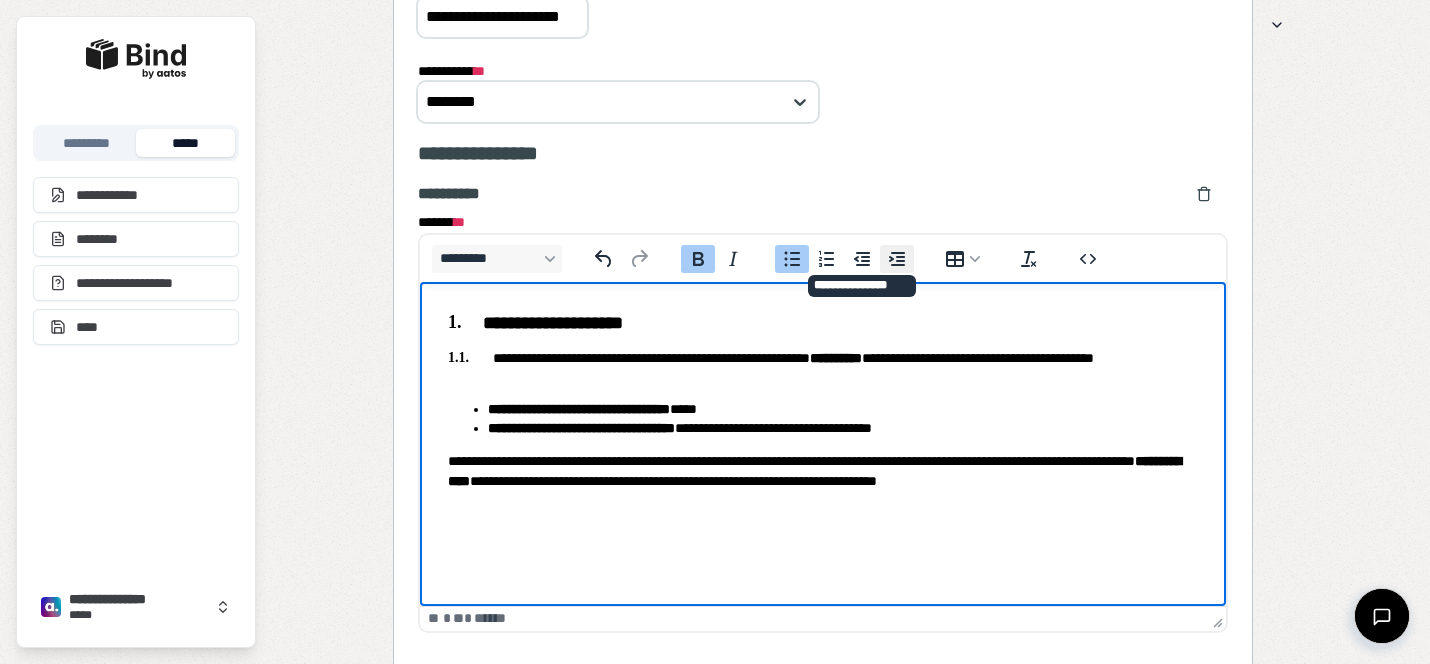 click 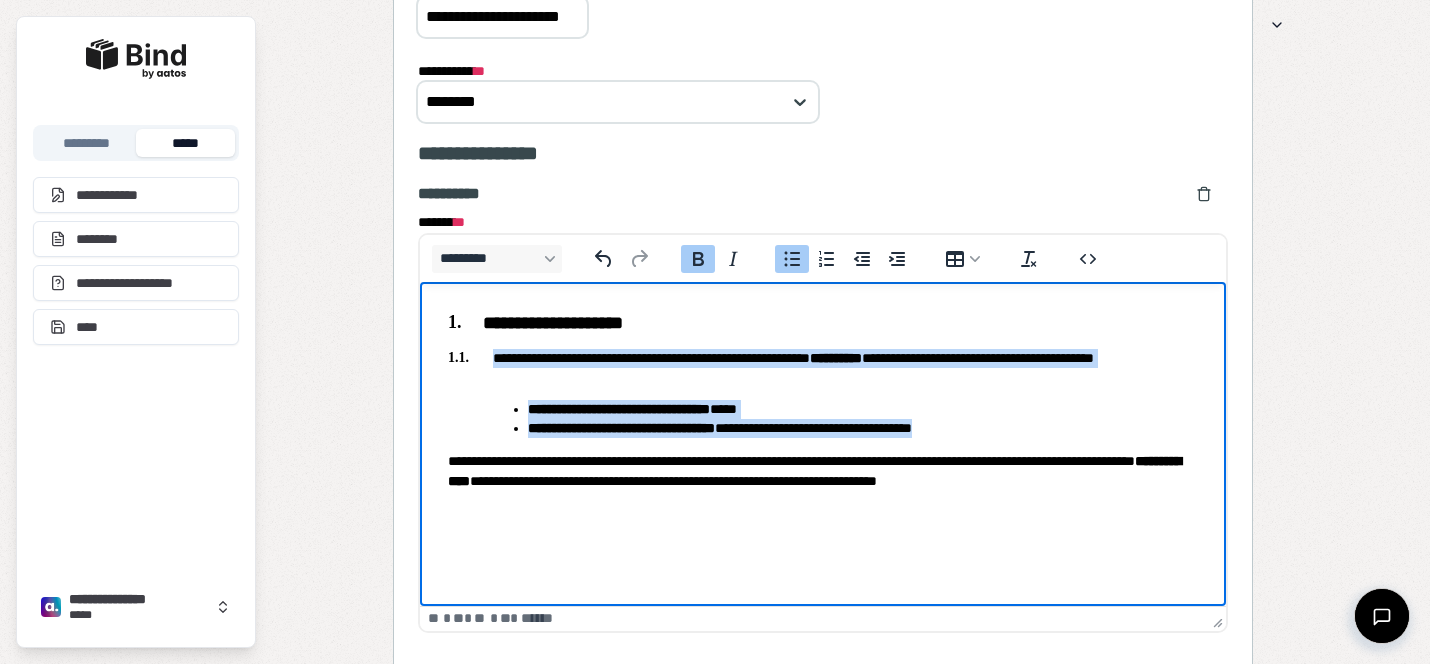 click 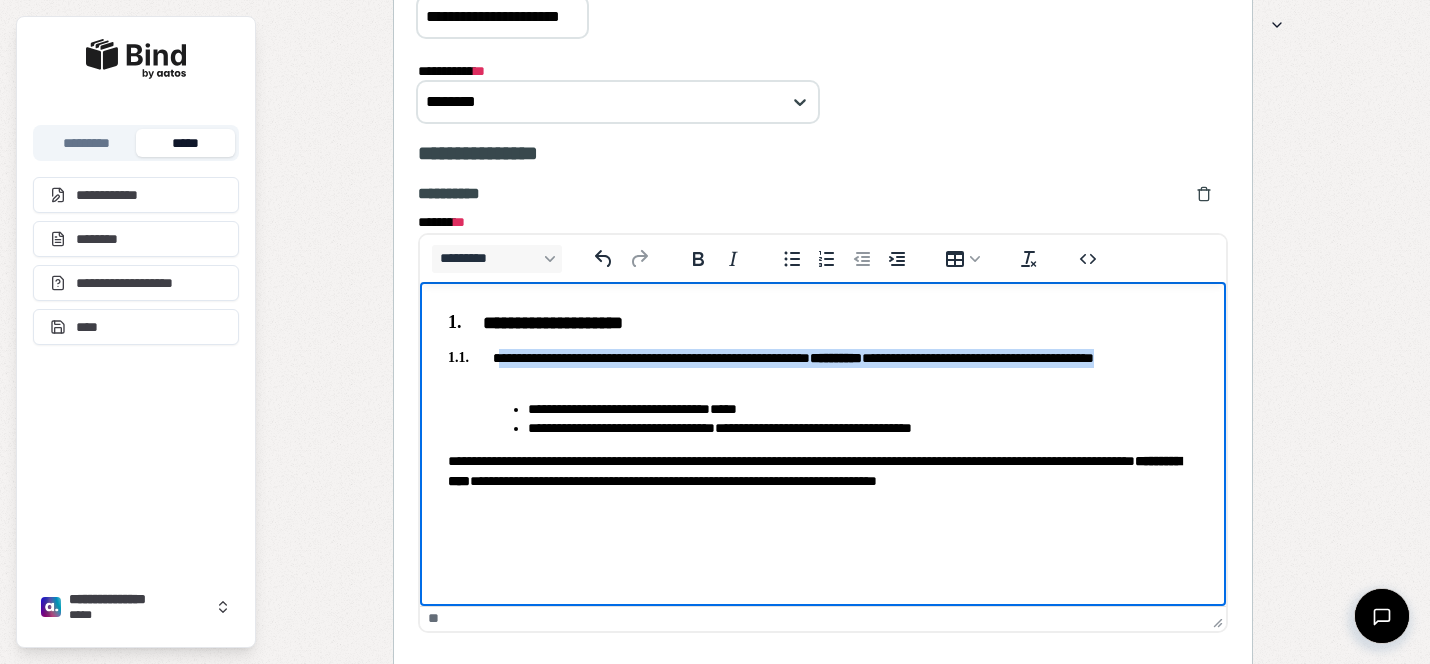 drag, startPoint x: 545, startPoint y: 370, endPoint x: 503, endPoint y: 358, distance: 43.68066 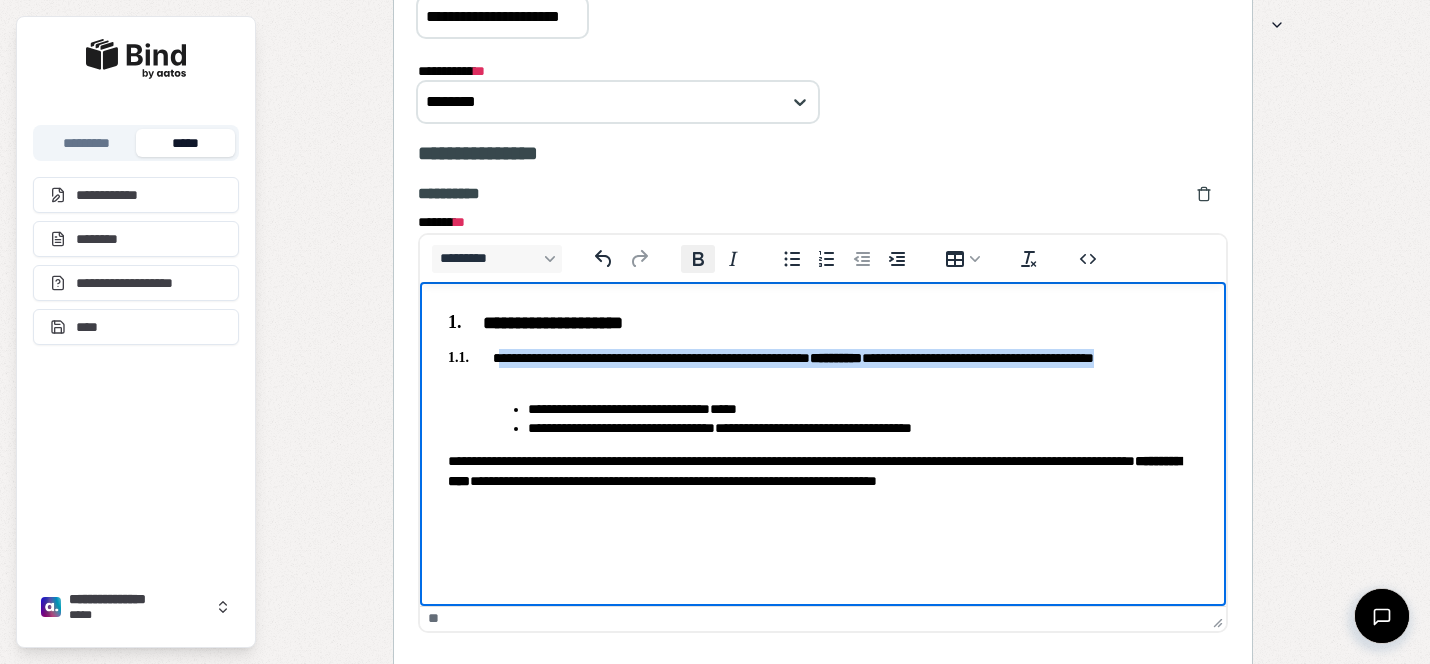 click 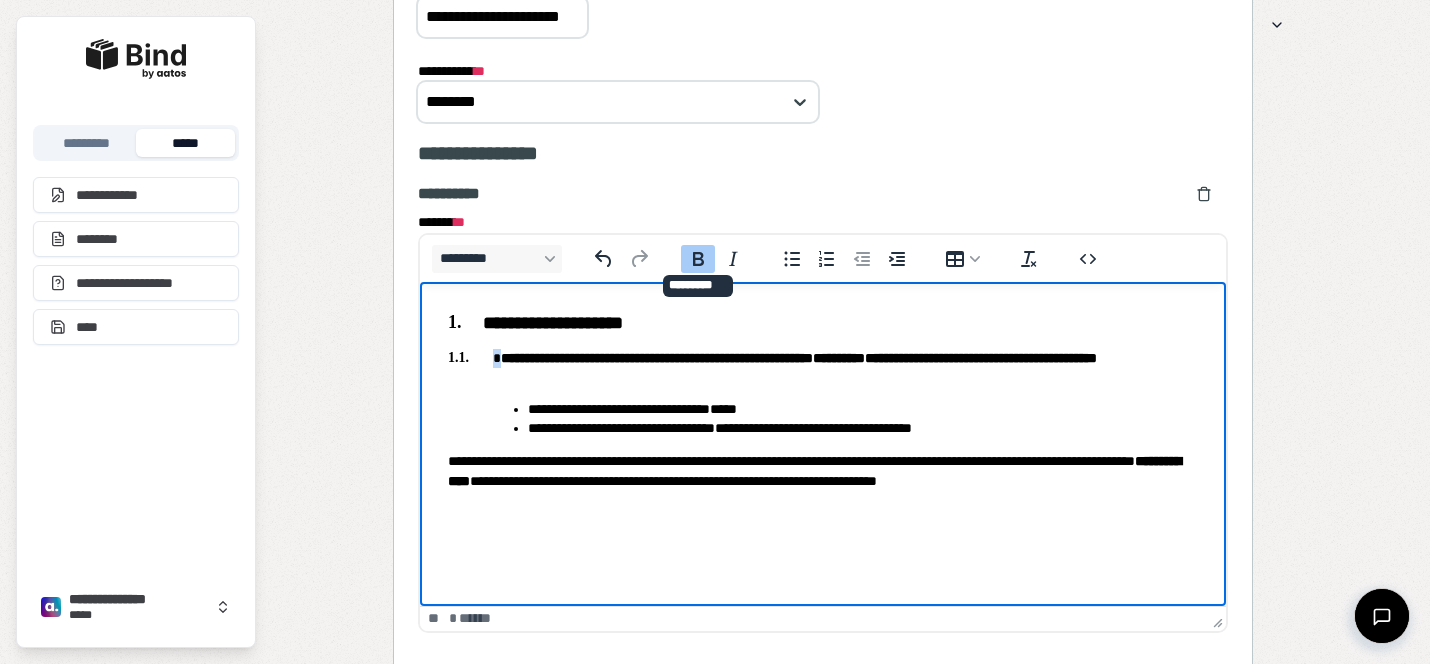 click 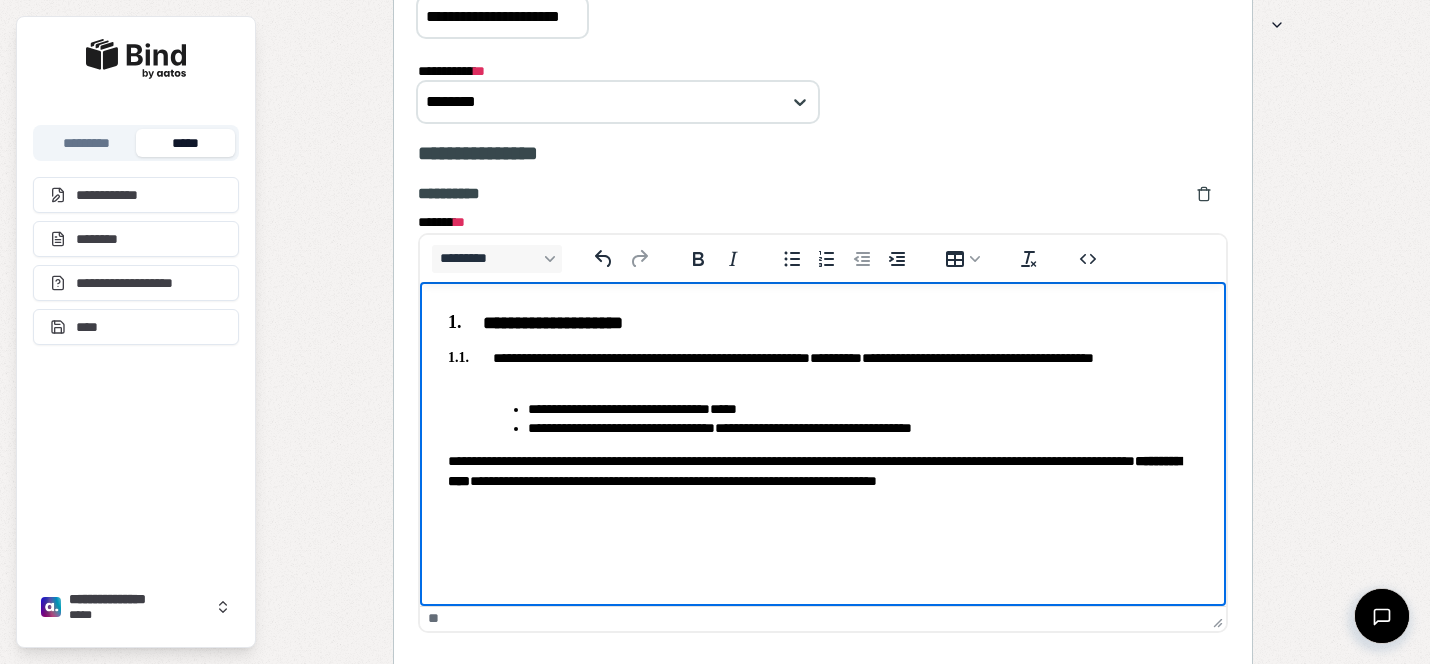 click on "**********" at bounding box center (823, 470) 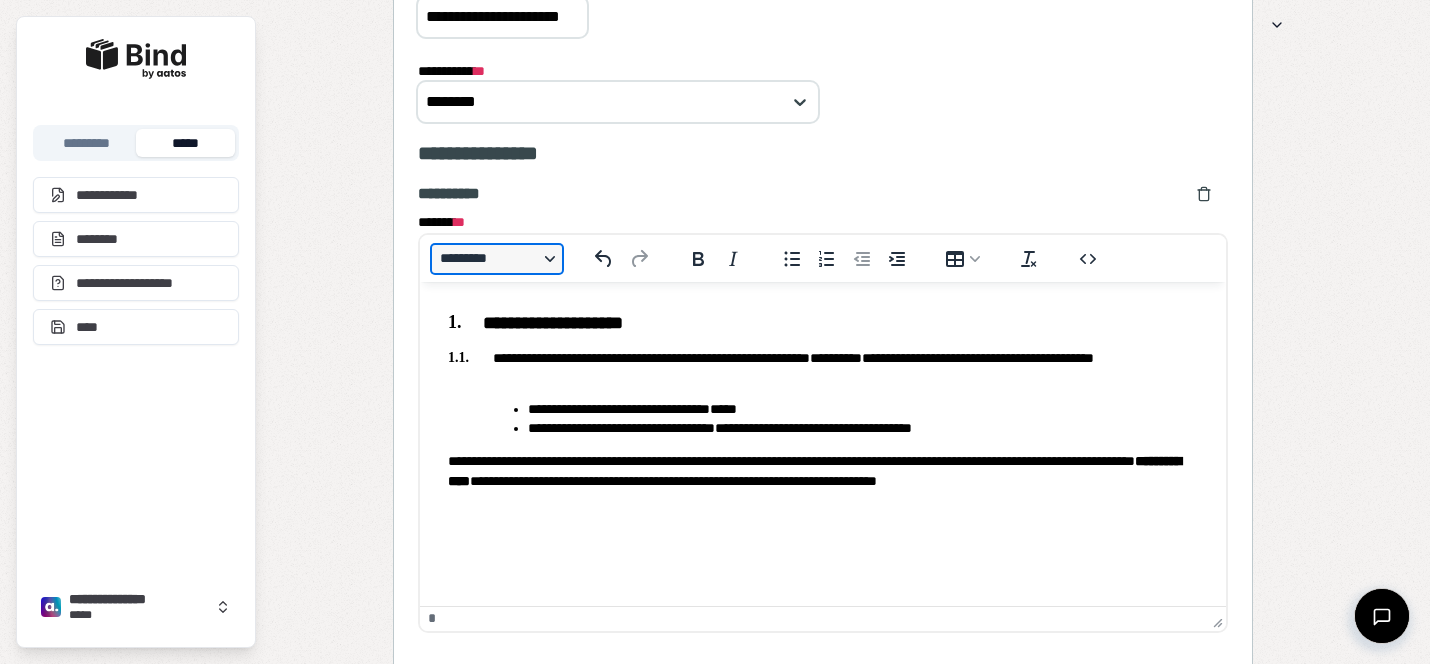 click on "*********" at bounding box center [497, 259] 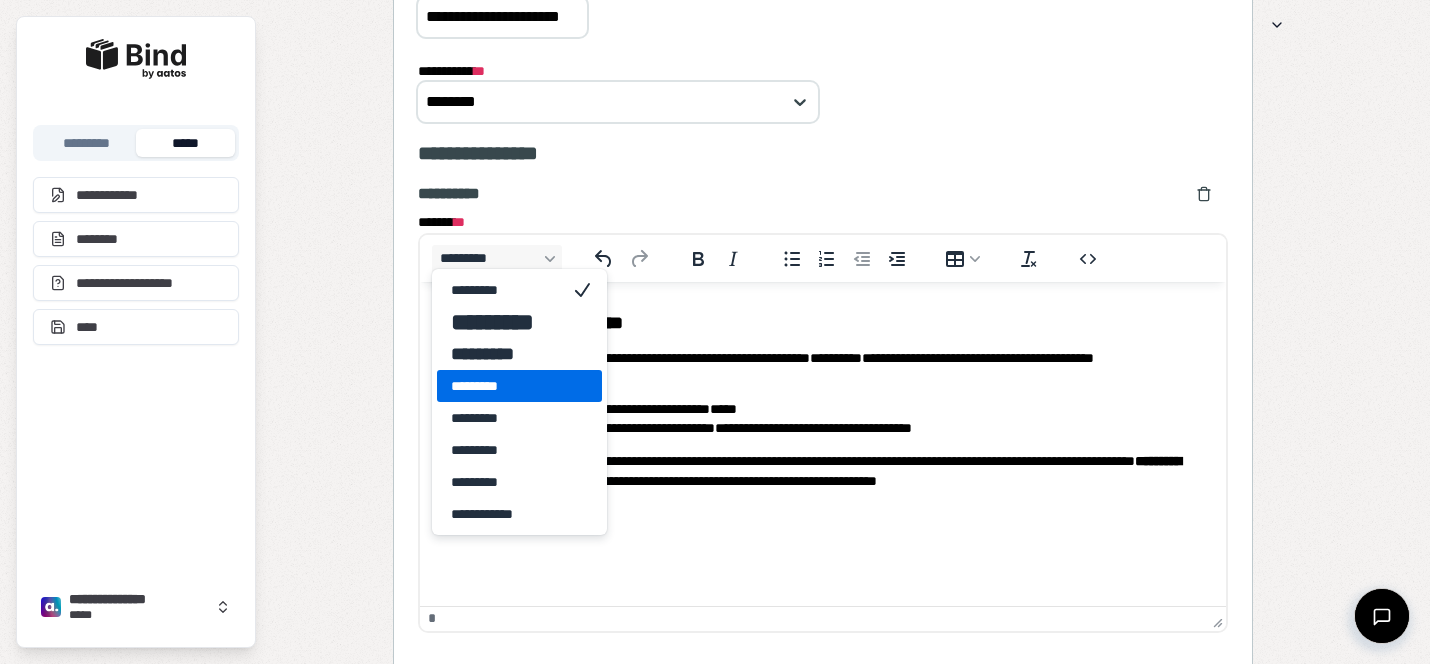 click on "*********" at bounding box center (505, 386) 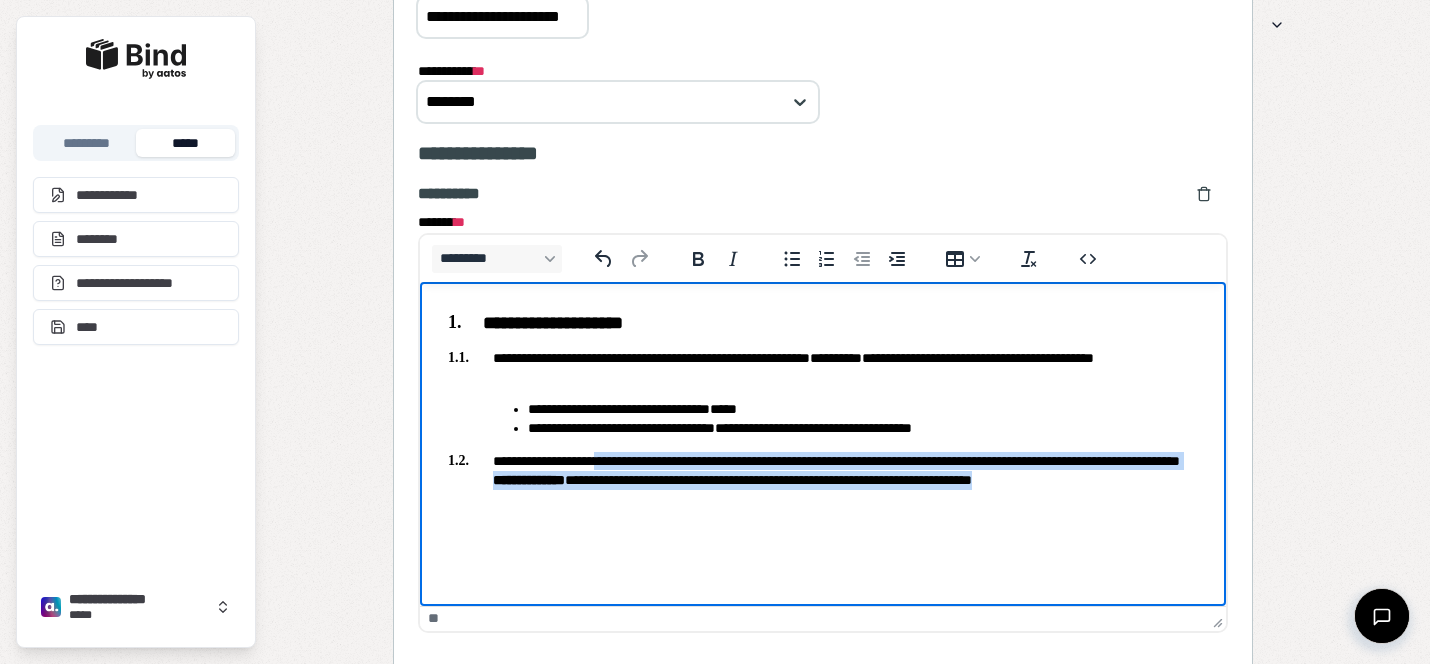 drag, startPoint x: 637, startPoint y: 493, endPoint x: 615, endPoint y: 453, distance: 45.65085 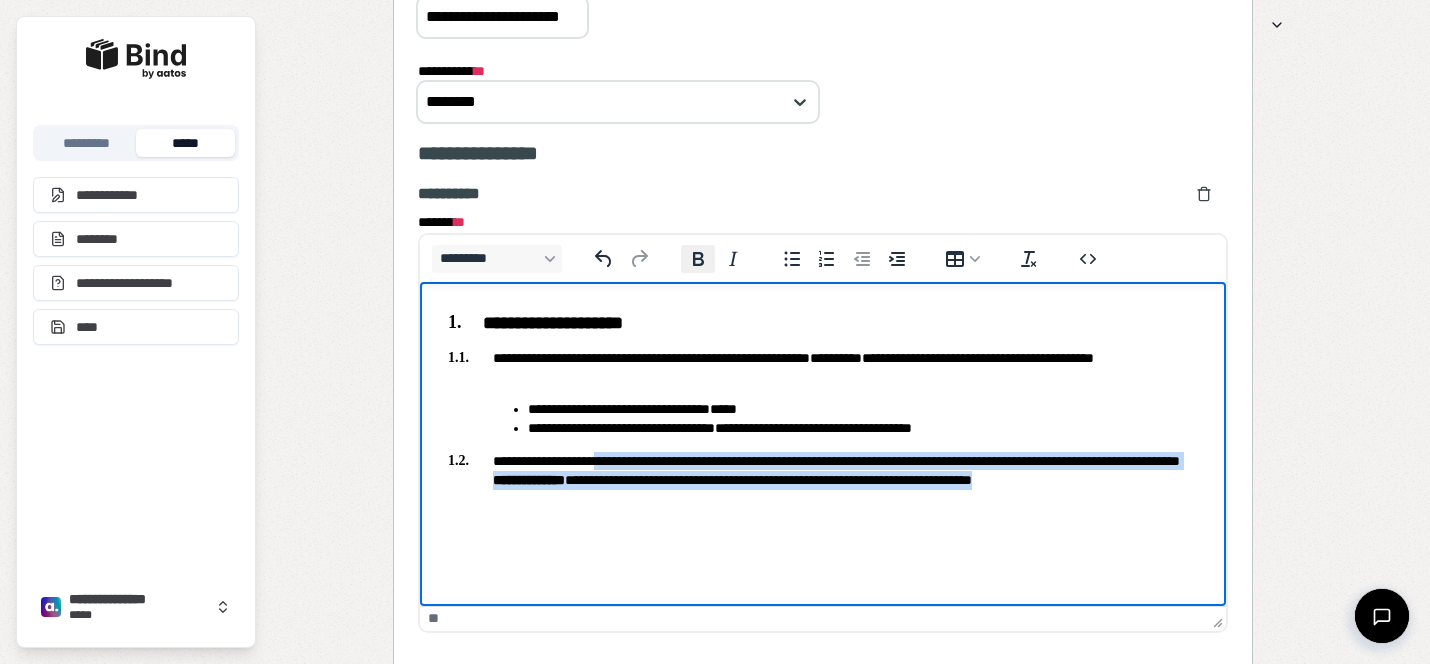 click 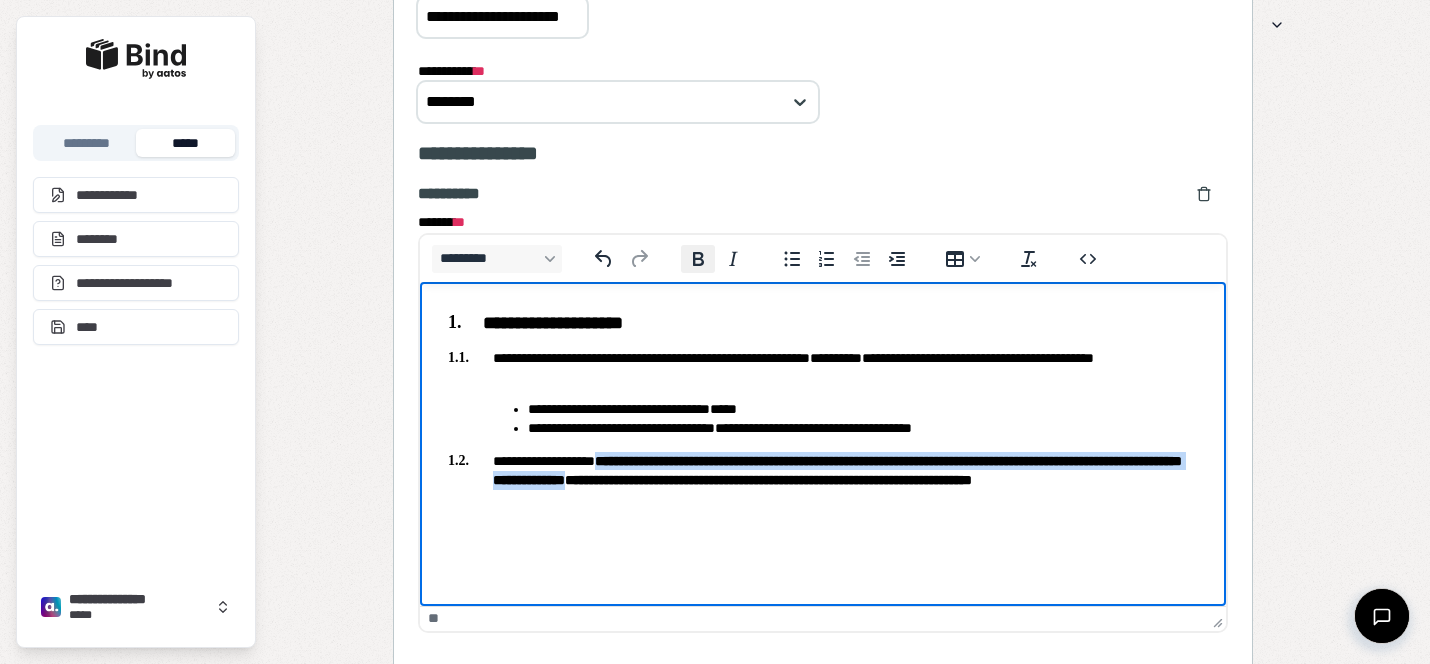 click 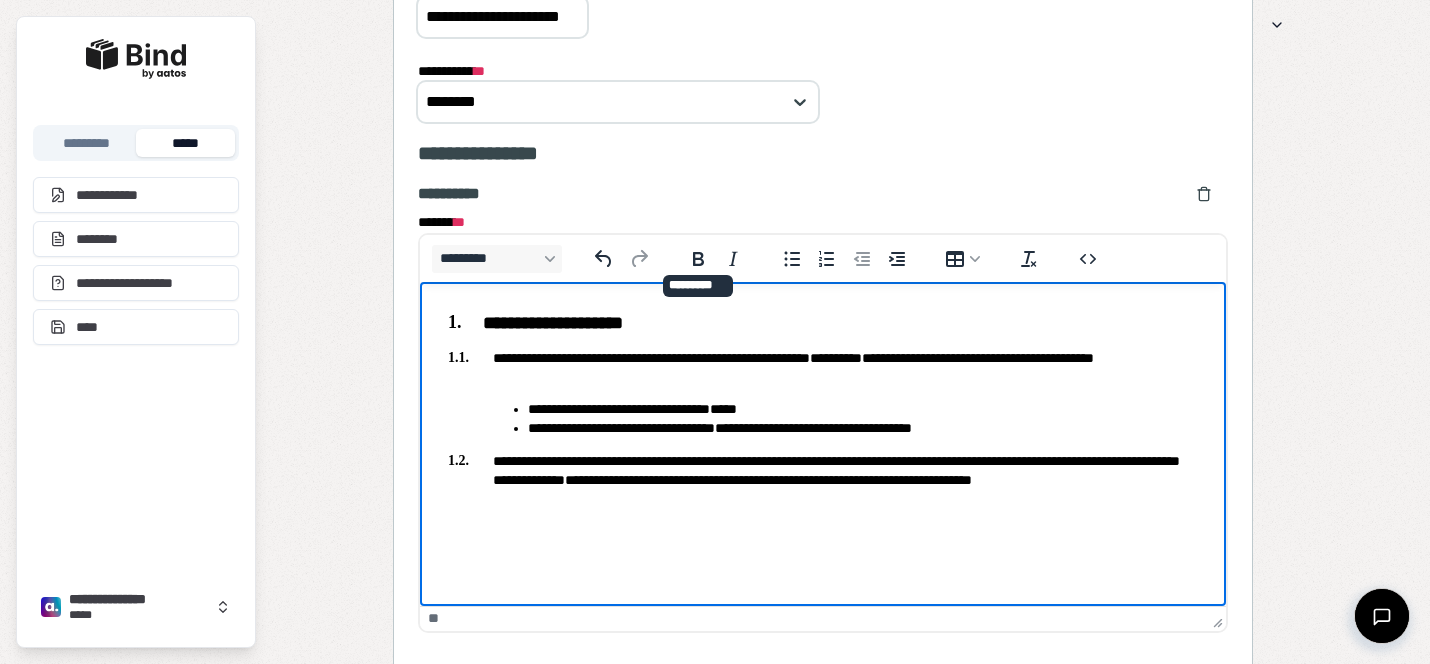 click on "**********" at bounding box center (823, 479) 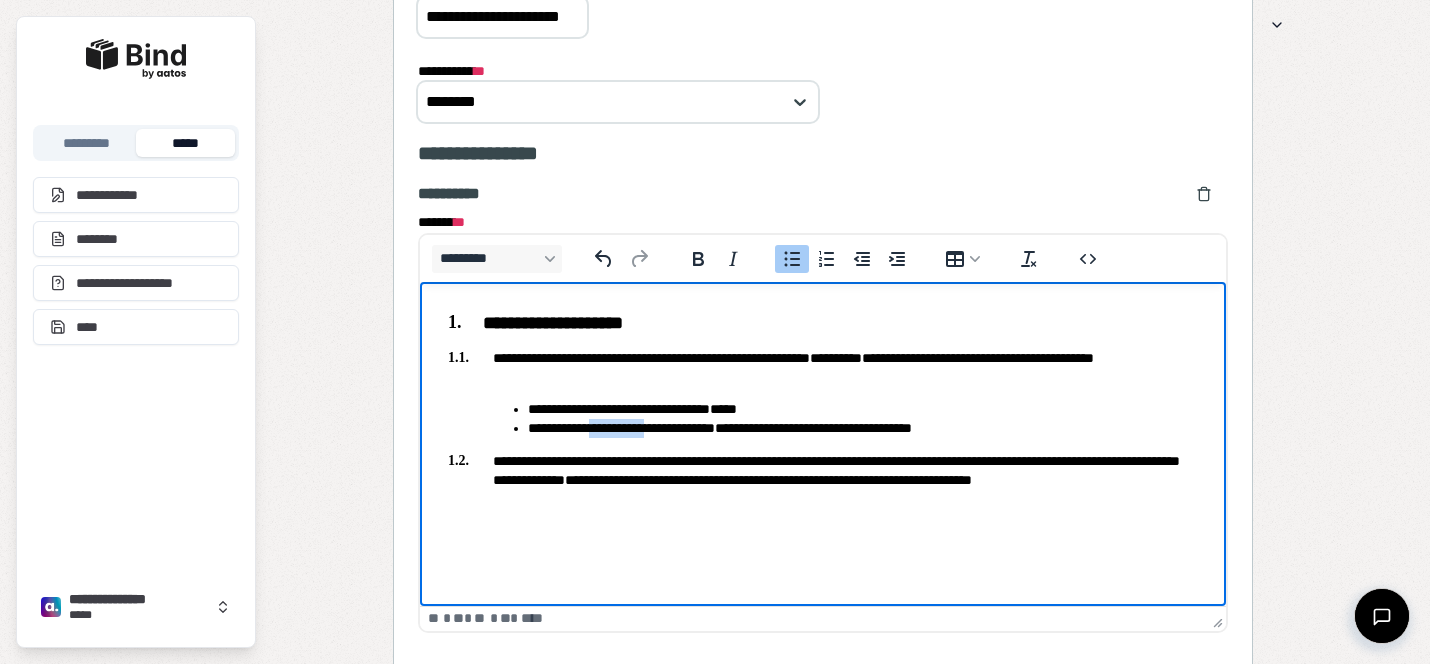 drag, startPoint x: 667, startPoint y: 428, endPoint x: 601, endPoint y: 422, distance: 66.27216 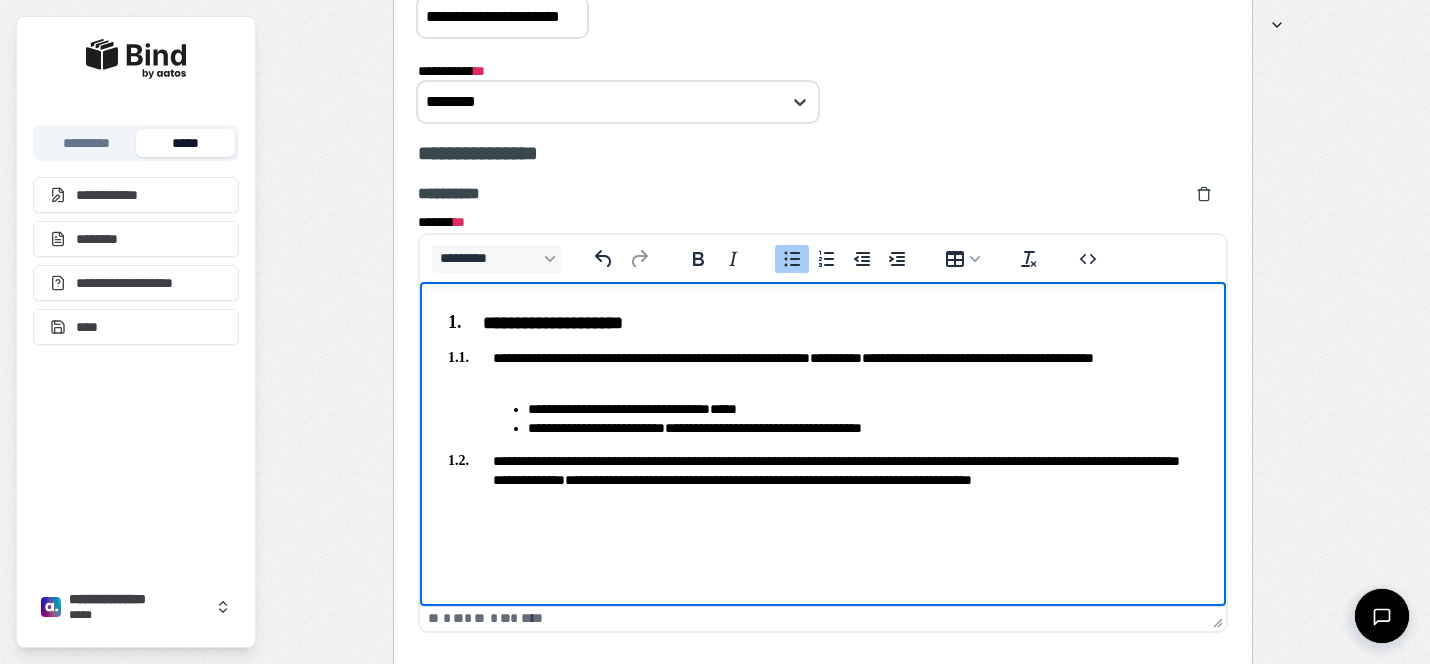 click on "**********" at bounding box center (823, 479) 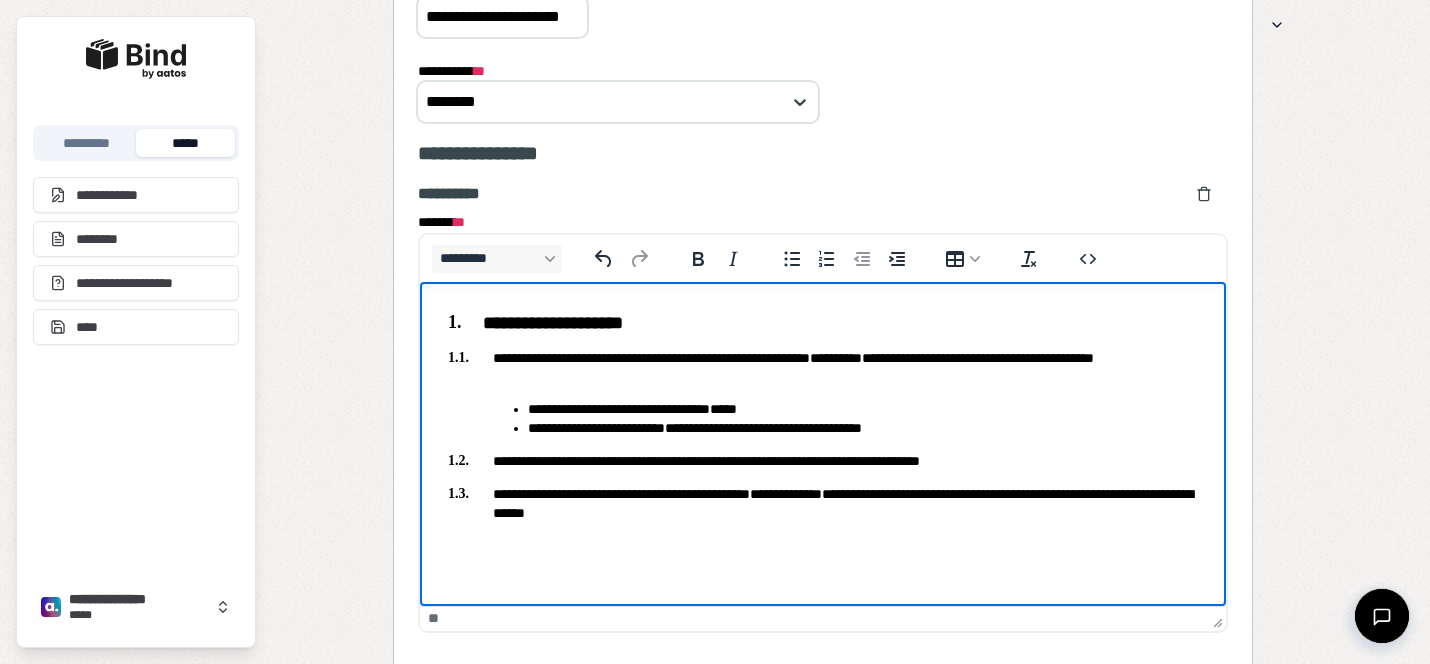 click on "**********" at bounding box center (823, 502) 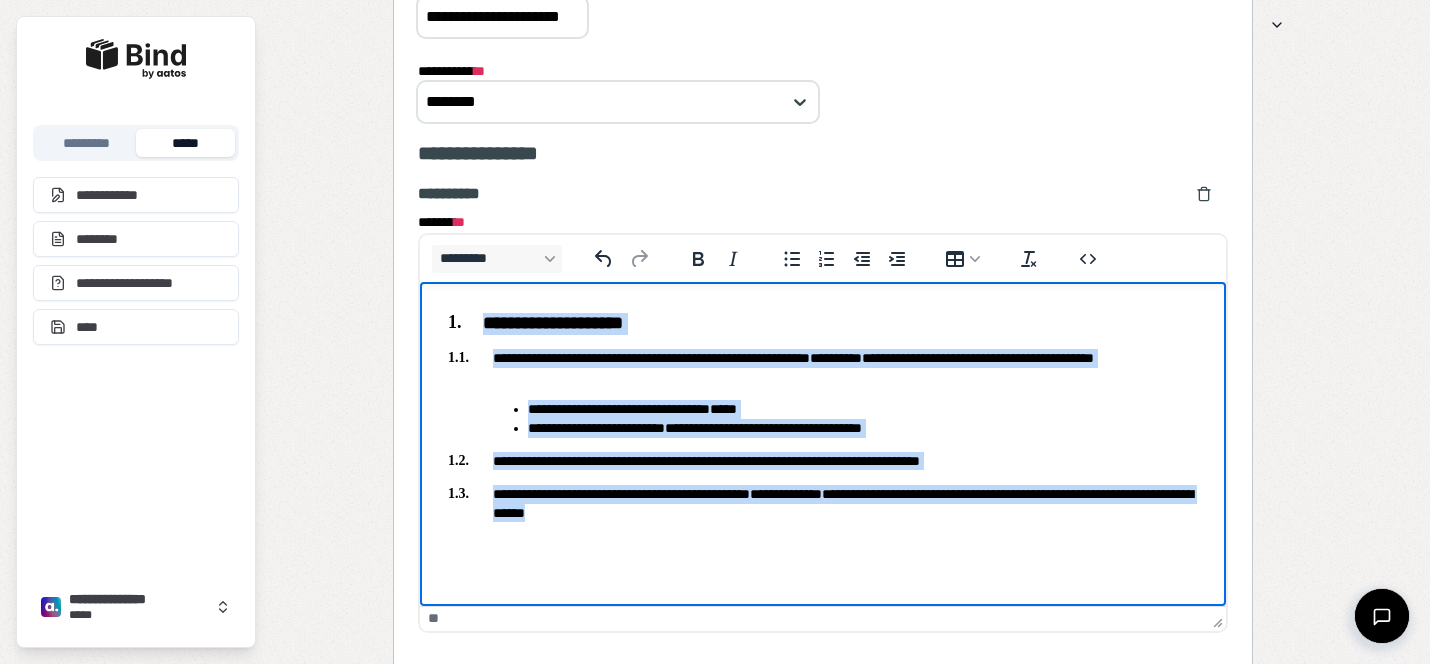 drag, startPoint x: 763, startPoint y: 515, endPoint x: 418, endPoint y: 253, distance: 433.2078 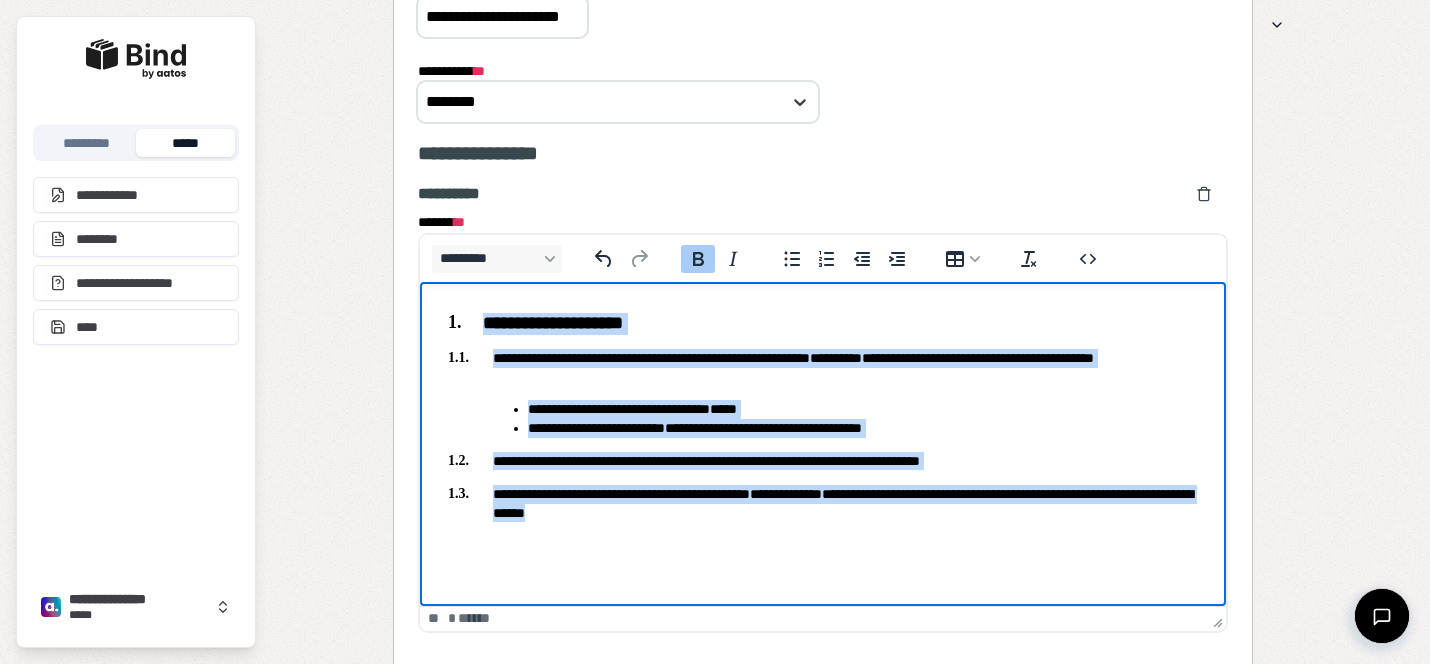 copy on "**********" 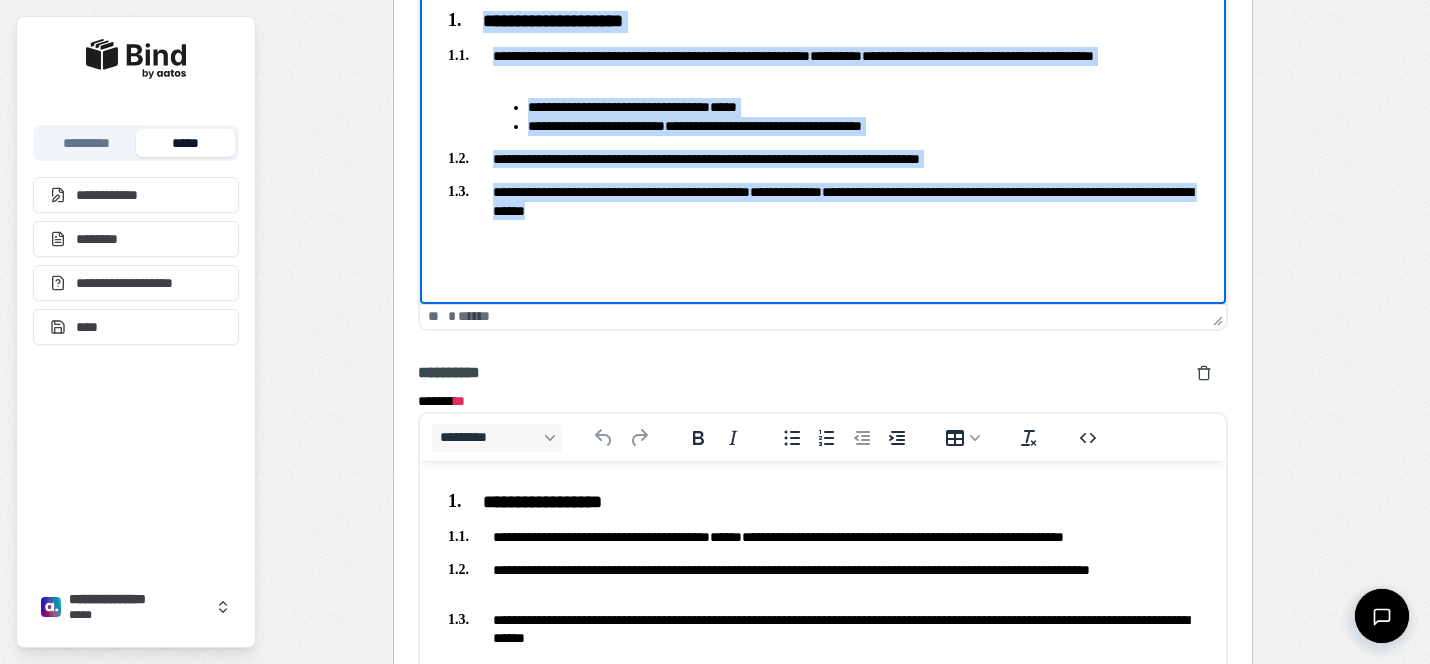 scroll, scrollTop: 2225, scrollLeft: 0, axis: vertical 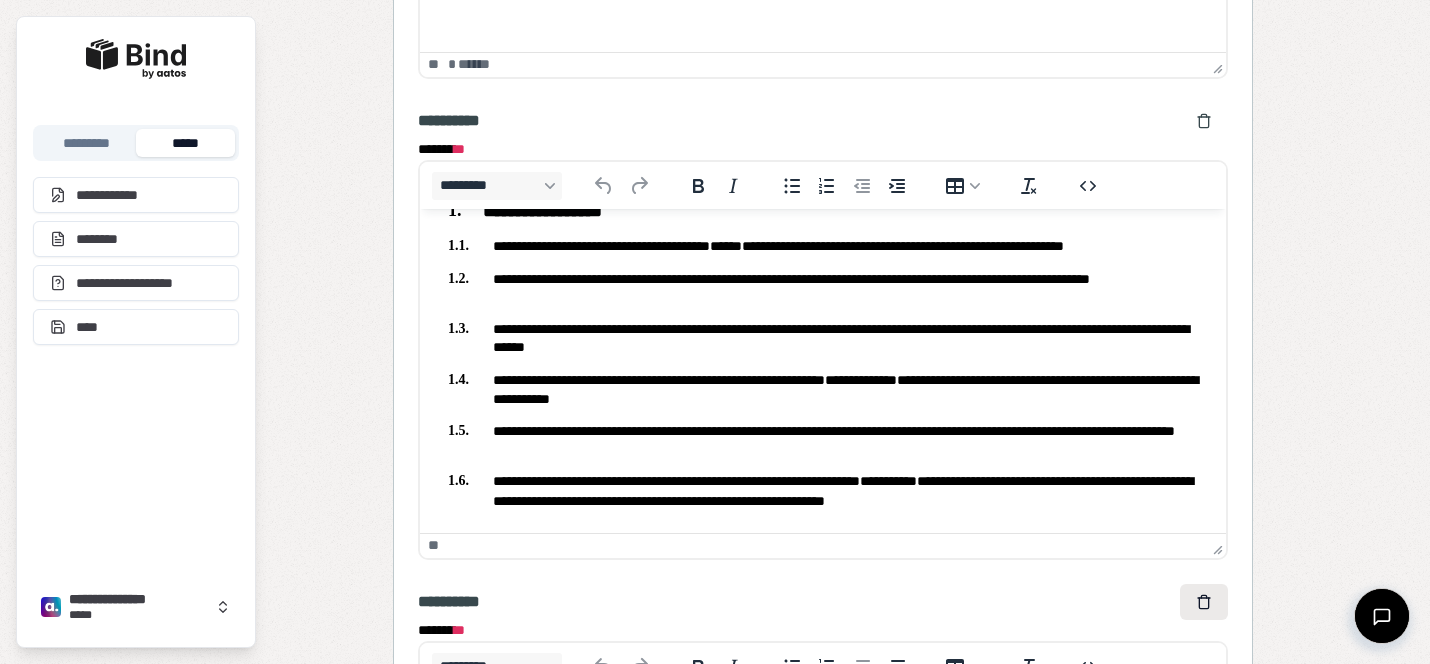 click at bounding box center (1204, 602) 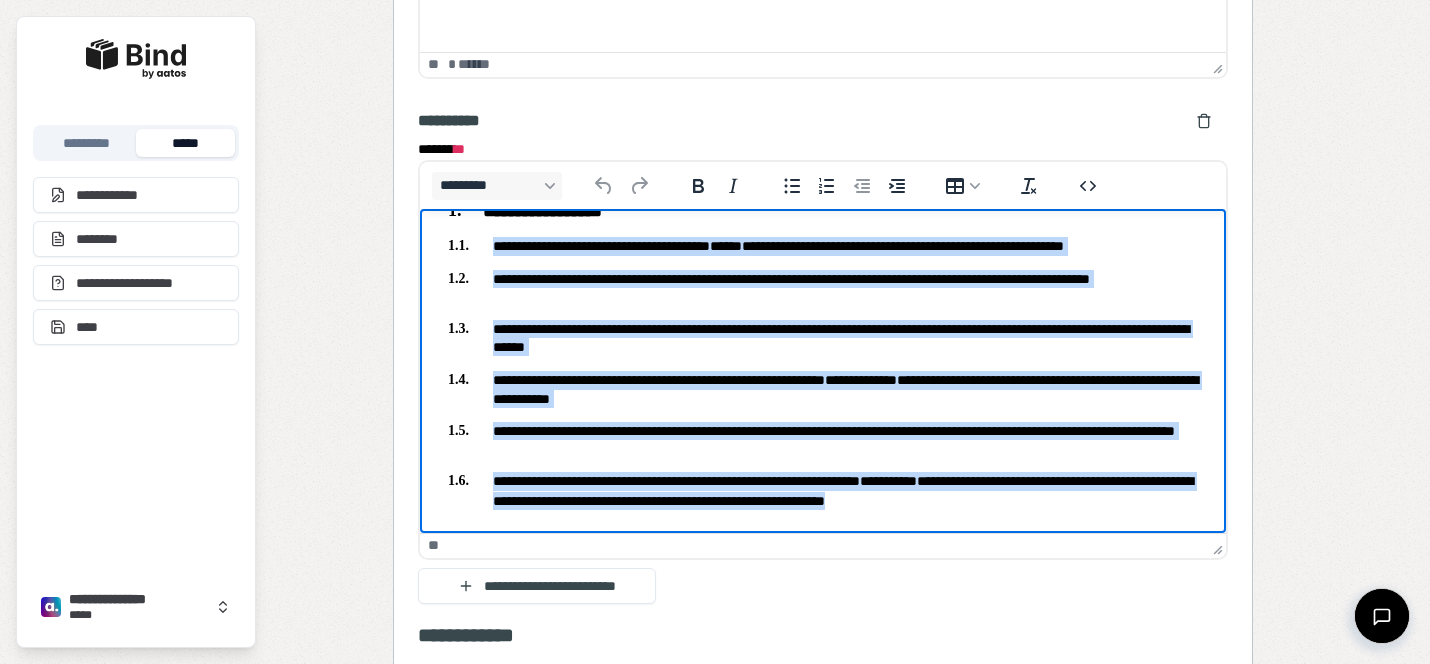 drag, startPoint x: 1150, startPoint y: 500, endPoint x: 449, endPoint y: 231, distance: 750.8409 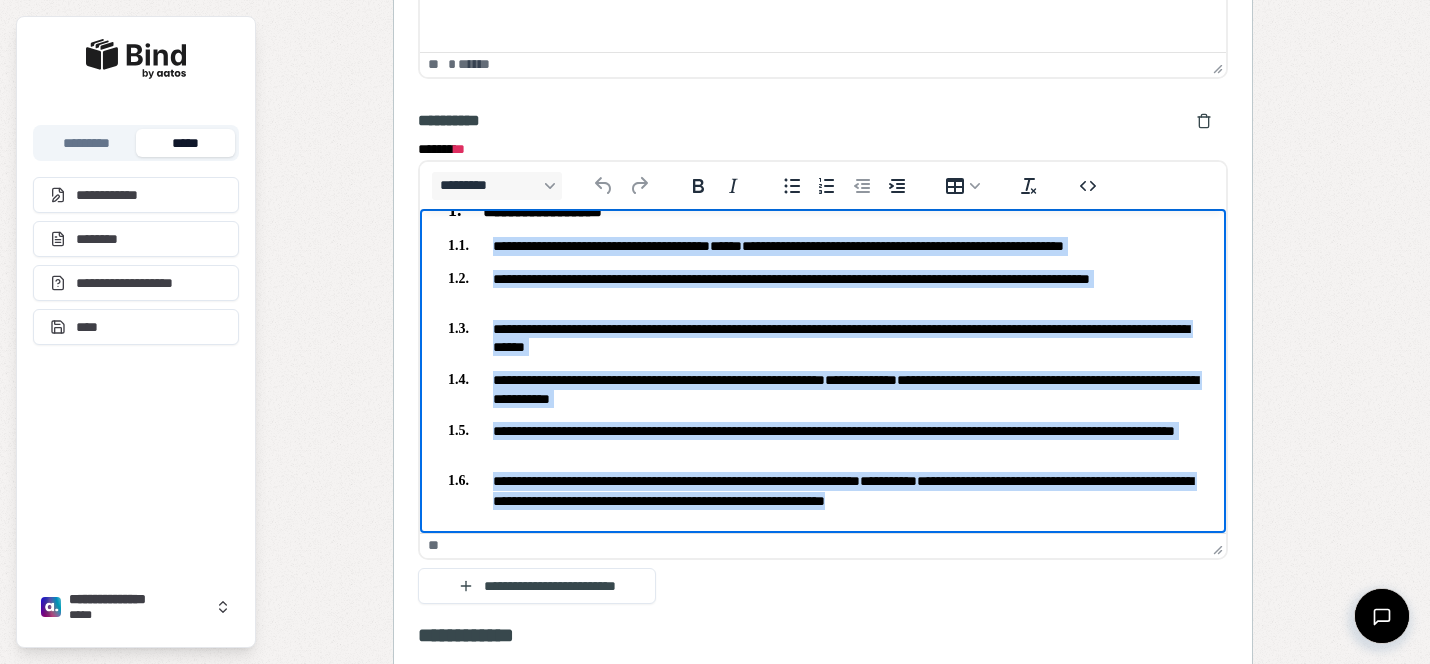 scroll, scrollTop: 0, scrollLeft: 0, axis: both 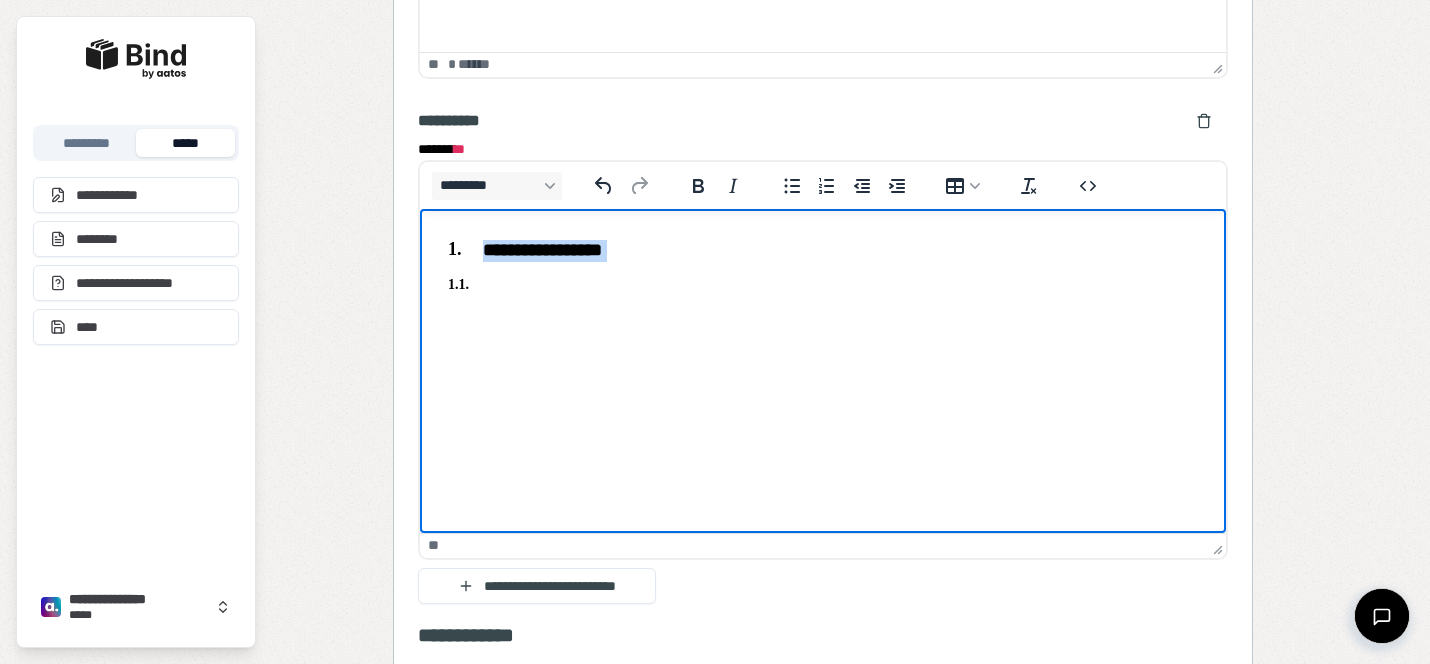 drag, startPoint x: 468, startPoint y: 242, endPoint x: 391, endPoint y: 222, distance: 79.555016 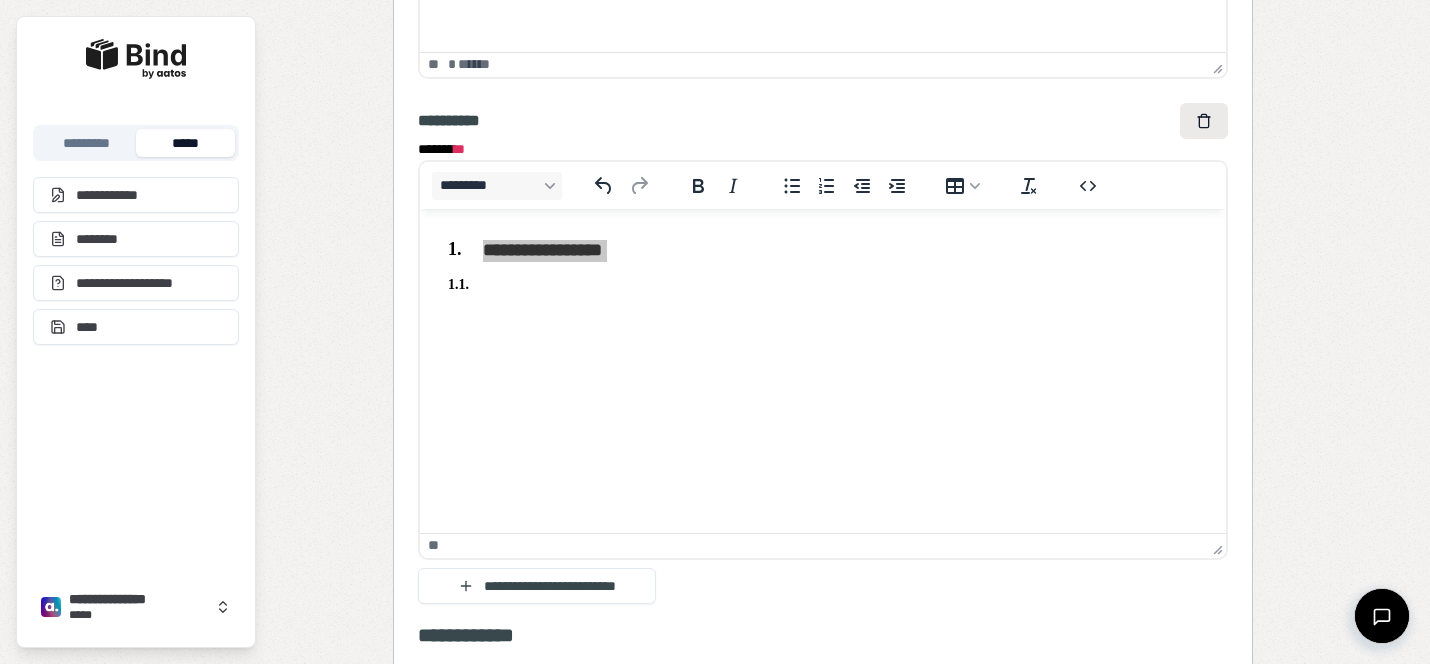 click at bounding box center [1204, 121] 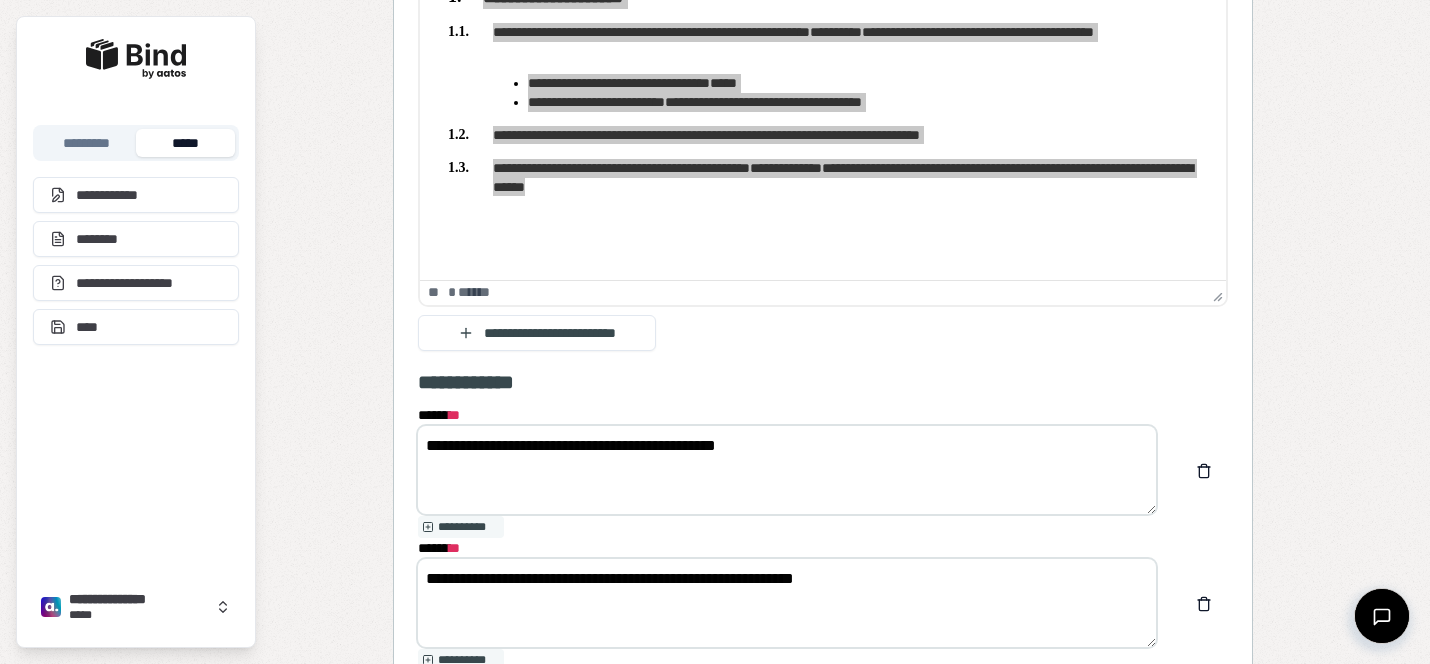 scroll, scrollTop: 2154, scrollLeft: 0, axis: vertical 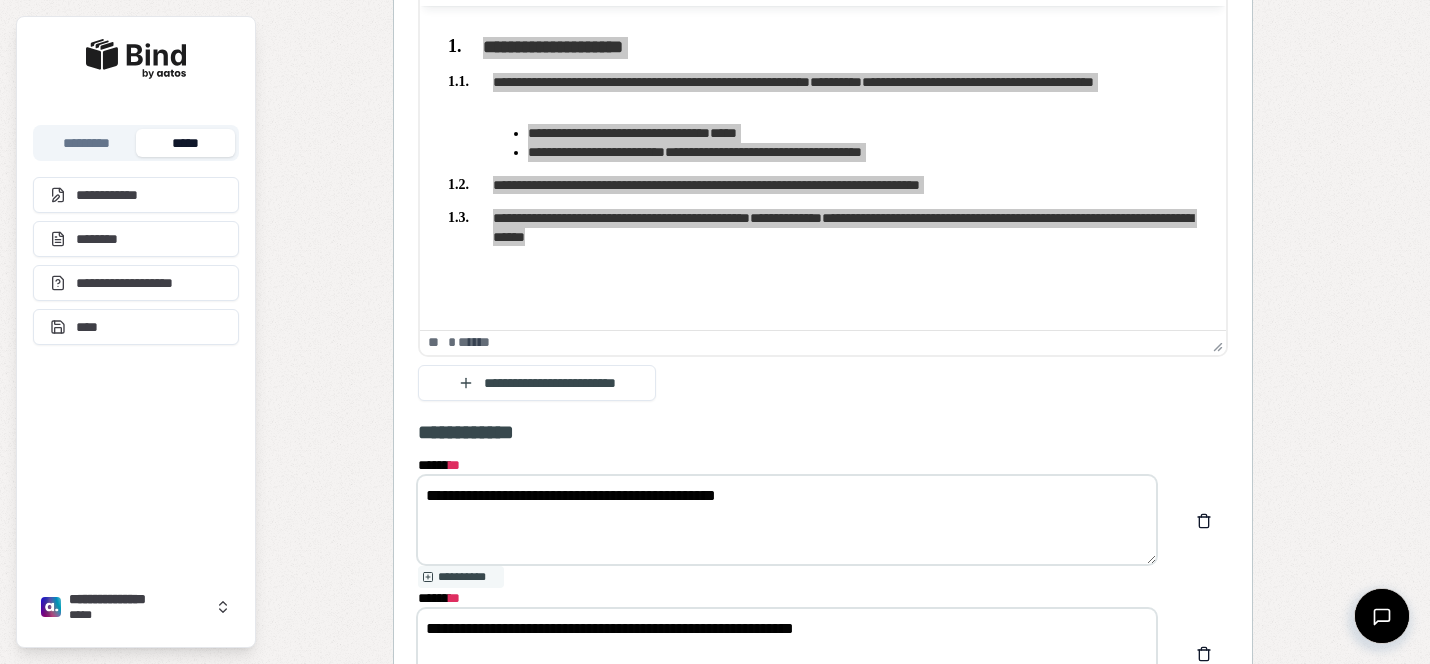 click on "******* * * ******* * ********* ** * ******" at bounding box center (823, 138) 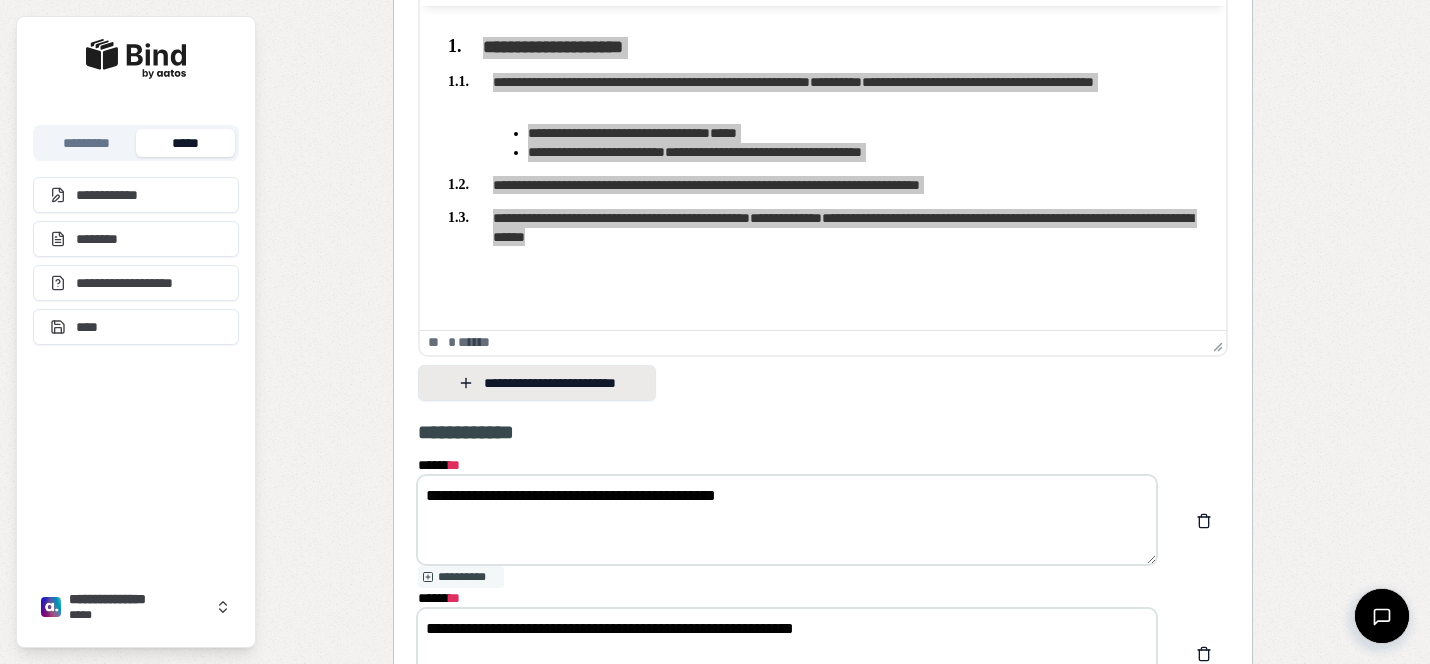 click on "**********" at bounding box center (537, 383) 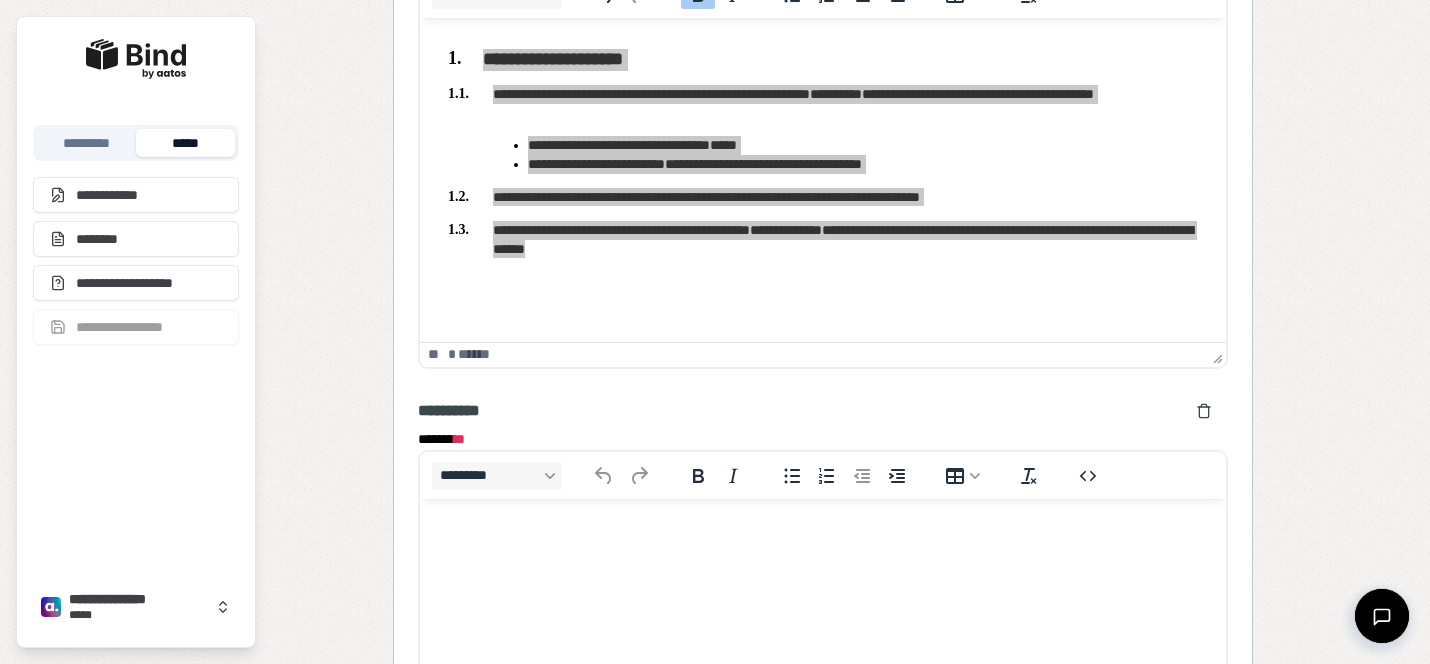 scroll, scrollTop: 0, scrollLeft: 0, axis: both 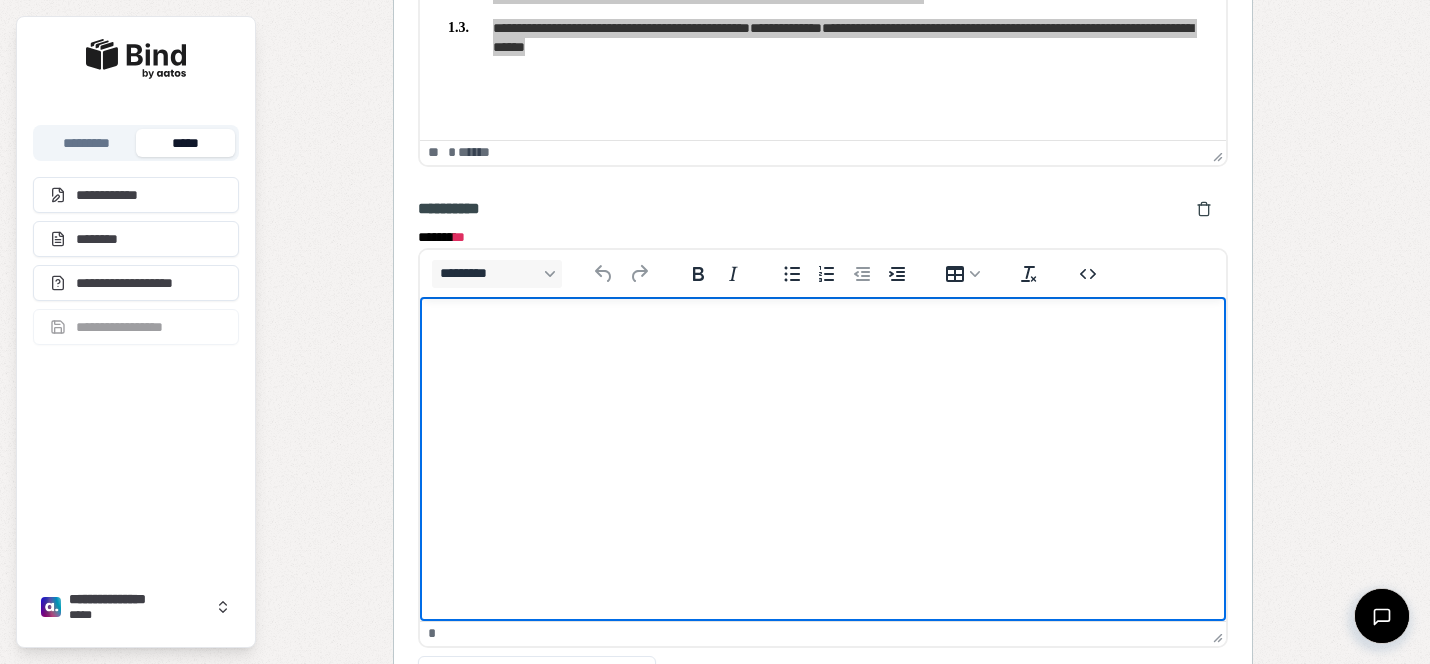 click at bounding box center [823, 335] 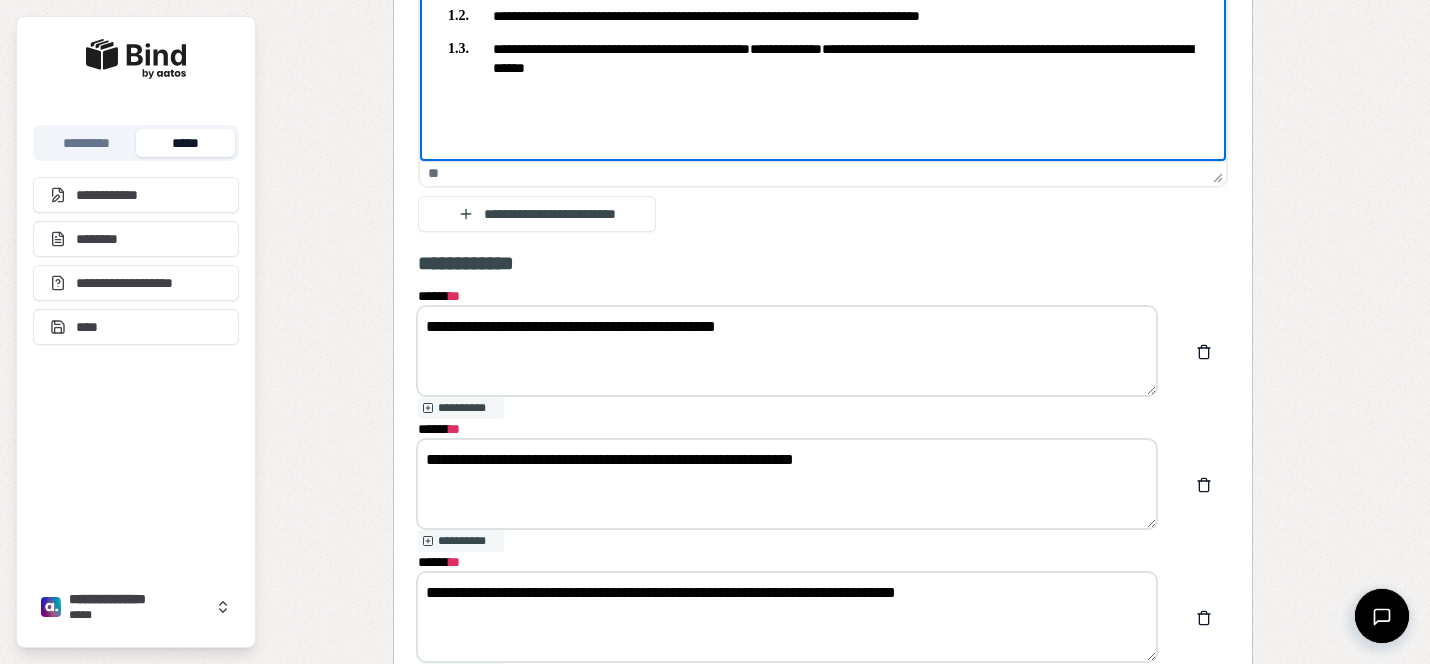 scroll, scrollTop: 2853, scrollLeft: 0, axis: vertical 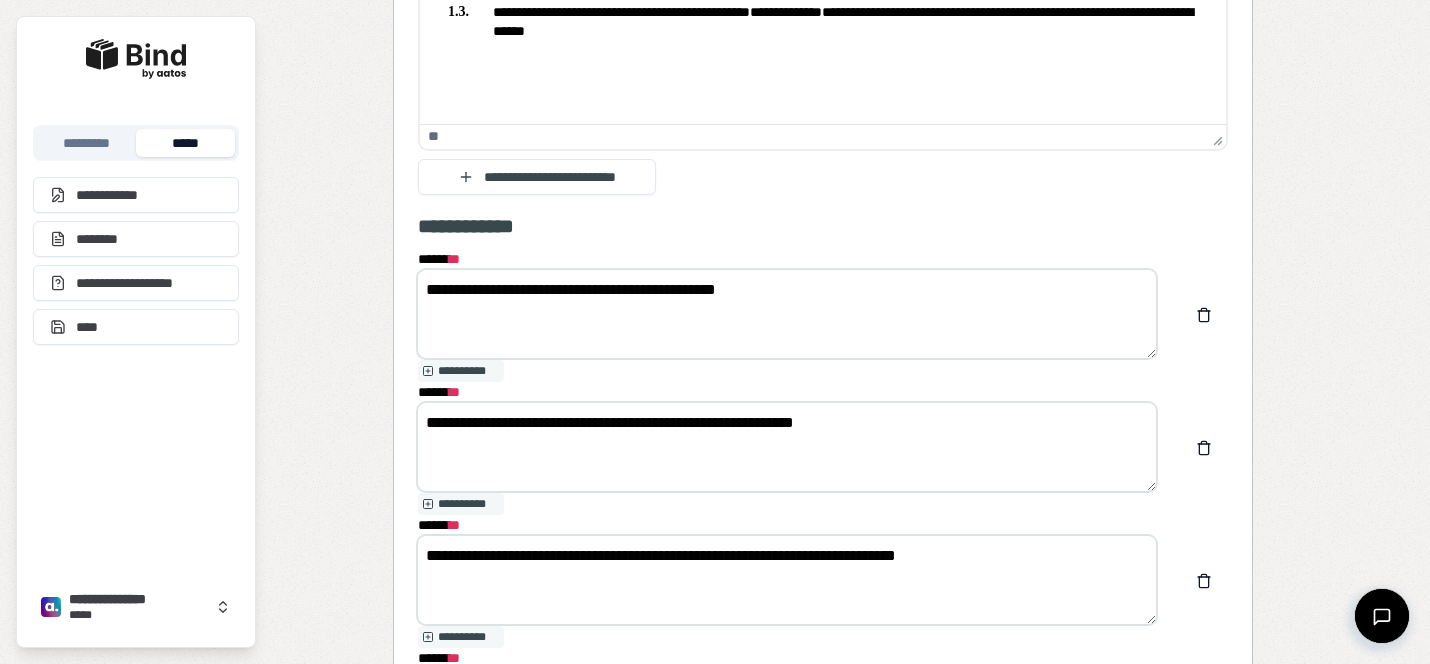 drag, startPoint x: 821, startPoint y: 293, endPoint x: 414, endPoint y: 250, distance: 409.2652 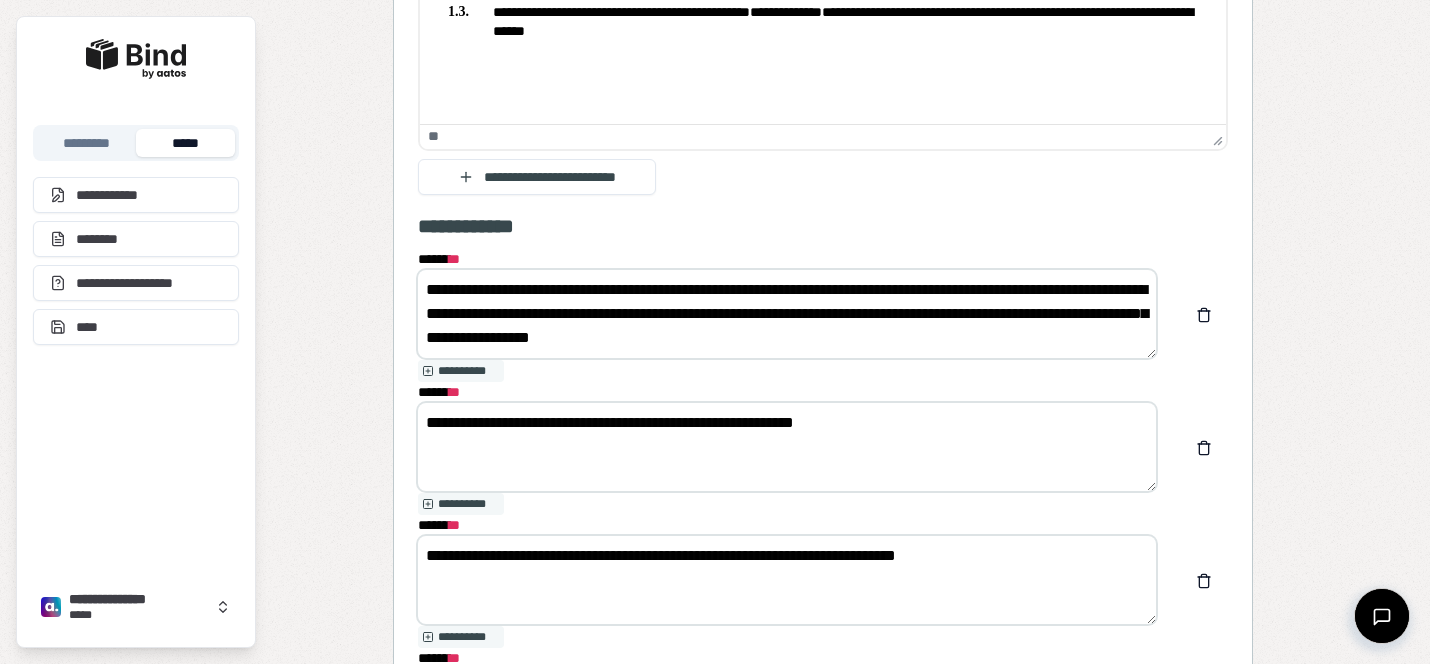 drag, startPoint x: 470, startPoint y: 412, endPoint x: 347, endPoint y: 409, distance: 123.03658 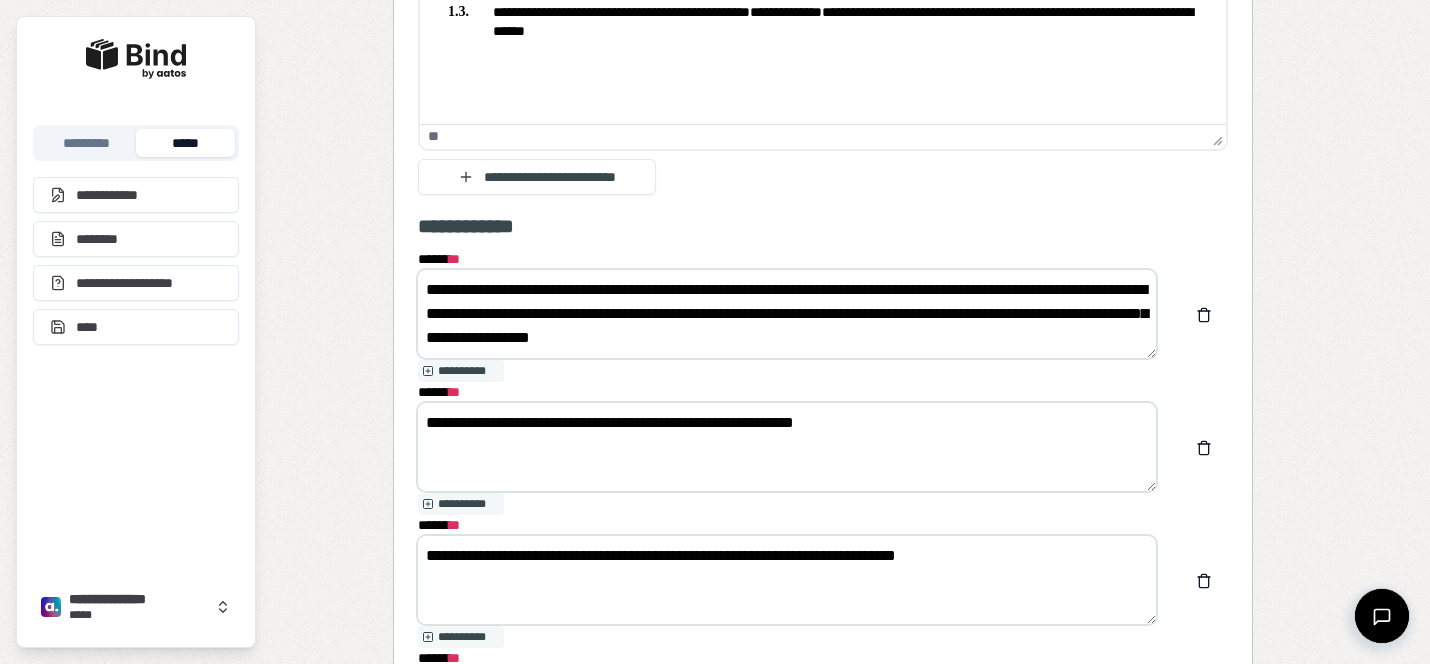 drag, startPoint x: 522, startPoint y: 289, endPoint x: 359, endPoint y: 289, distance: 163 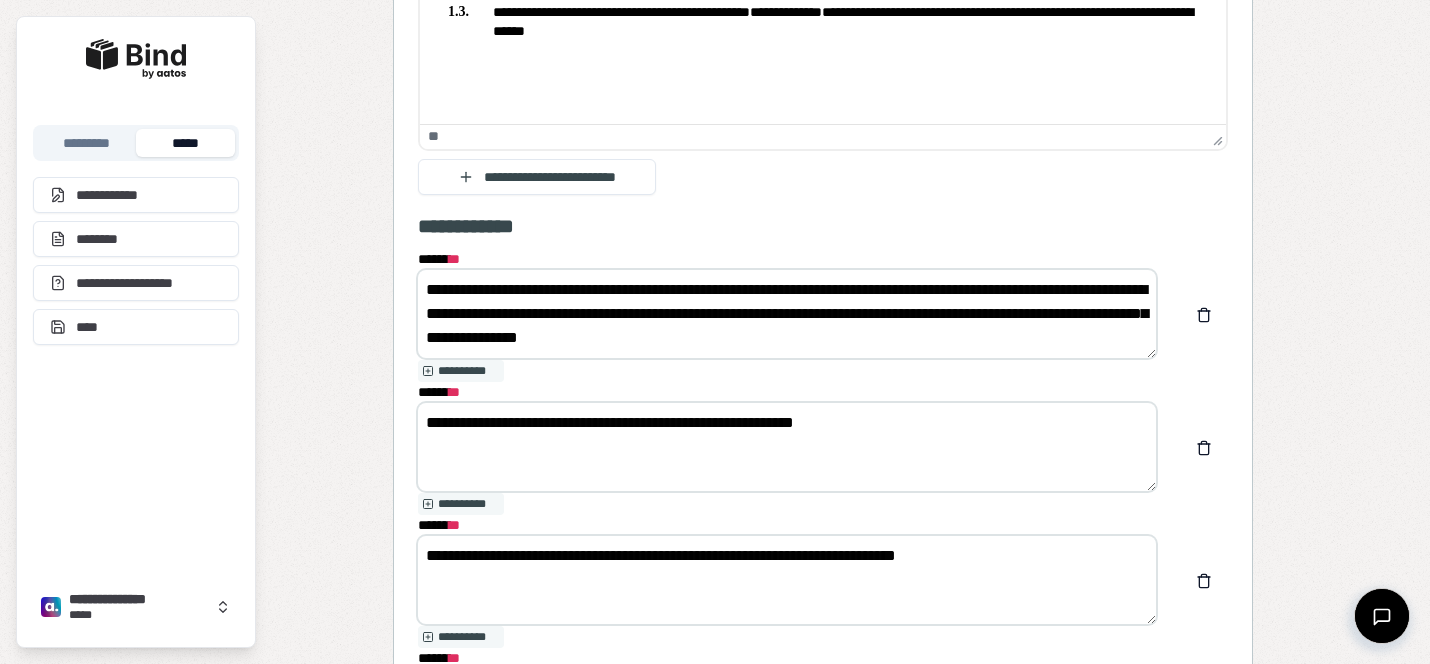drag, startPoint x: 944, startPoint y: 310, endPoint x: 972, endPoint y: 353, distance: 51.312767 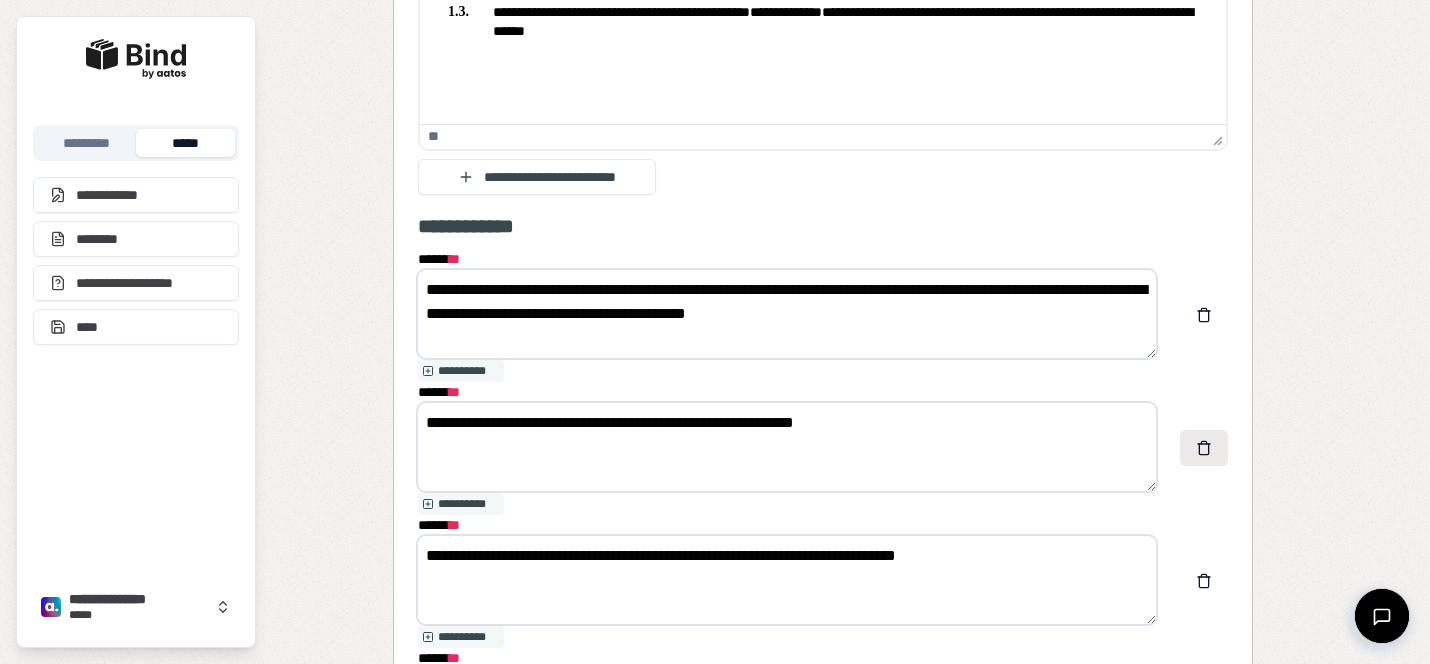 click at bounding box center (1204, 448) 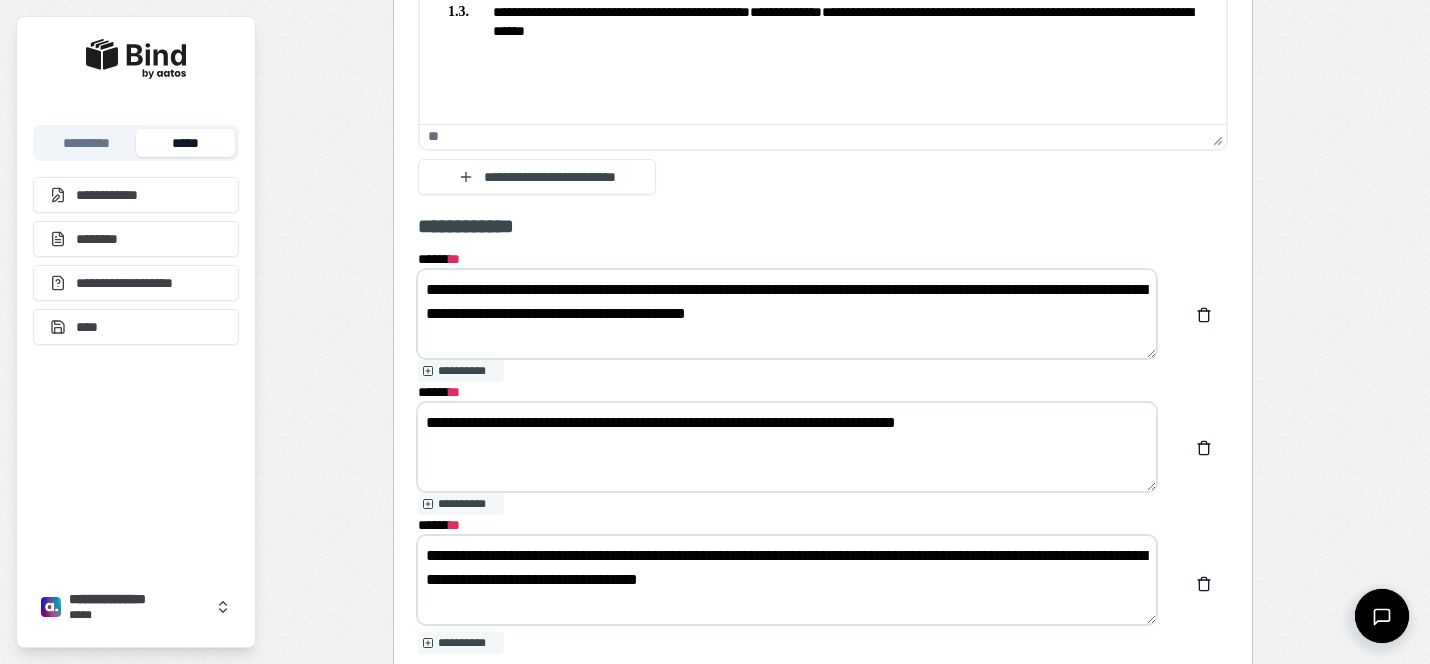 click at bounding box center [1204, 448] 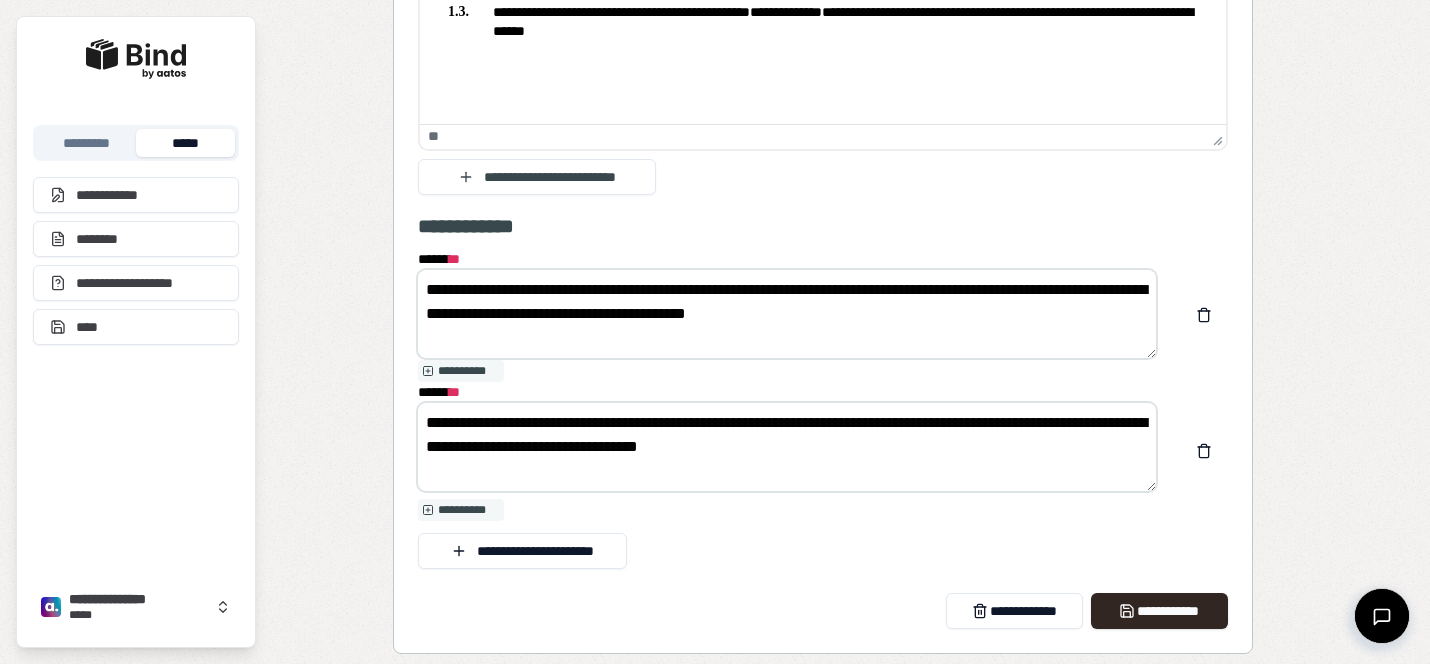 drag, startPoint x: 1051, startPoint y: 286, endPoint x: 1081, endPoint y: 343, distance: 64.412735 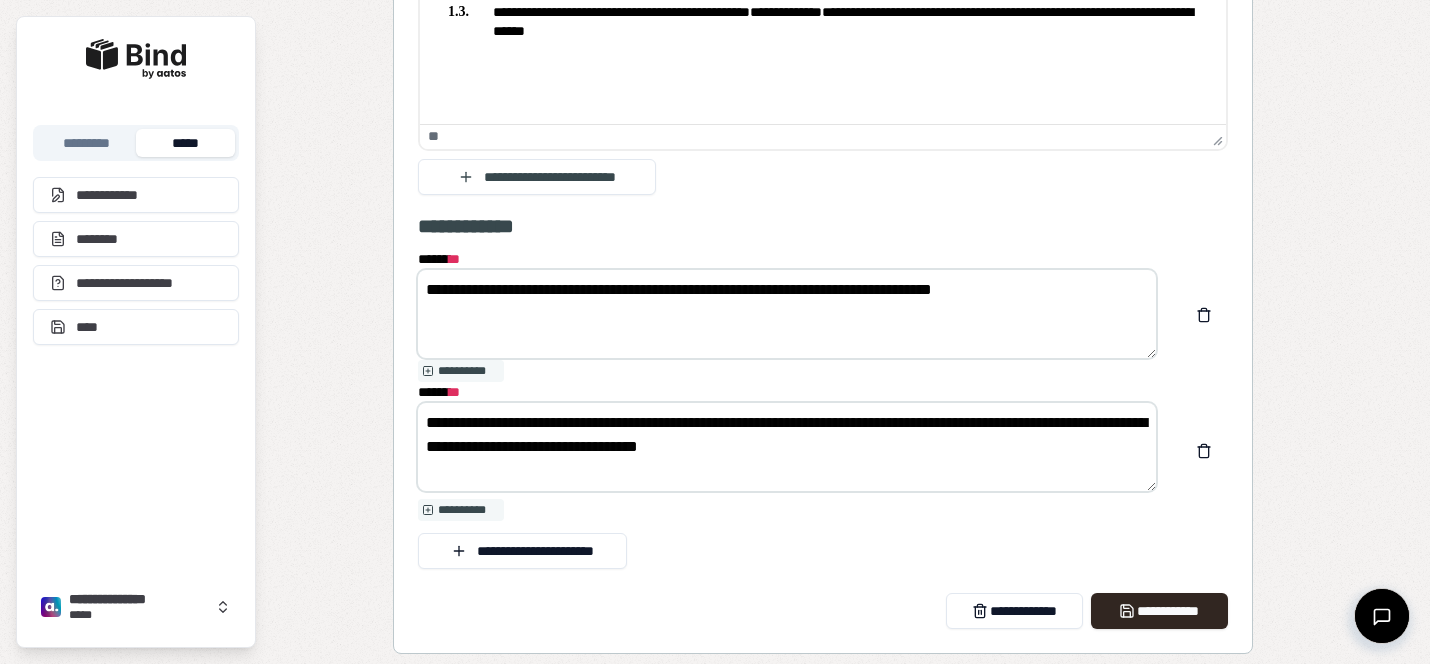 type on "**********" 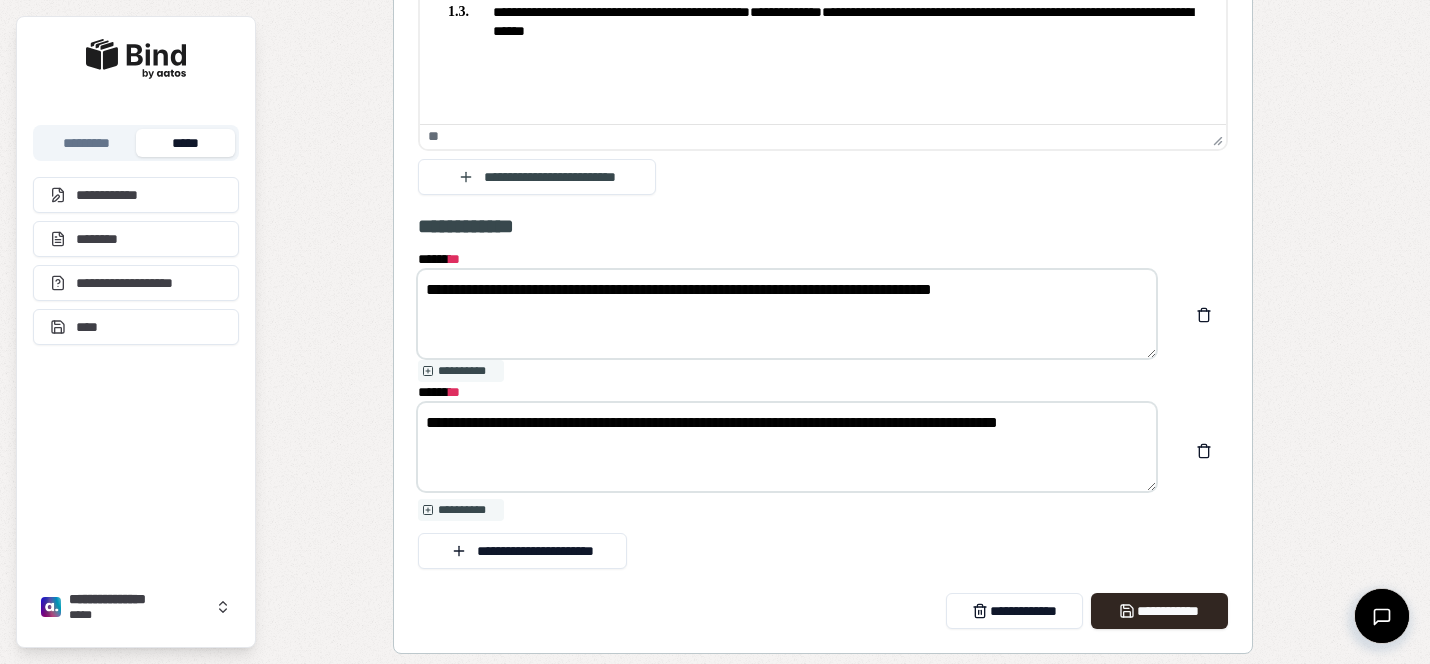 drag, startPoint x: 533, startPoint y: 418, endPoint x: 548, endPoint y: 418, distance: 15 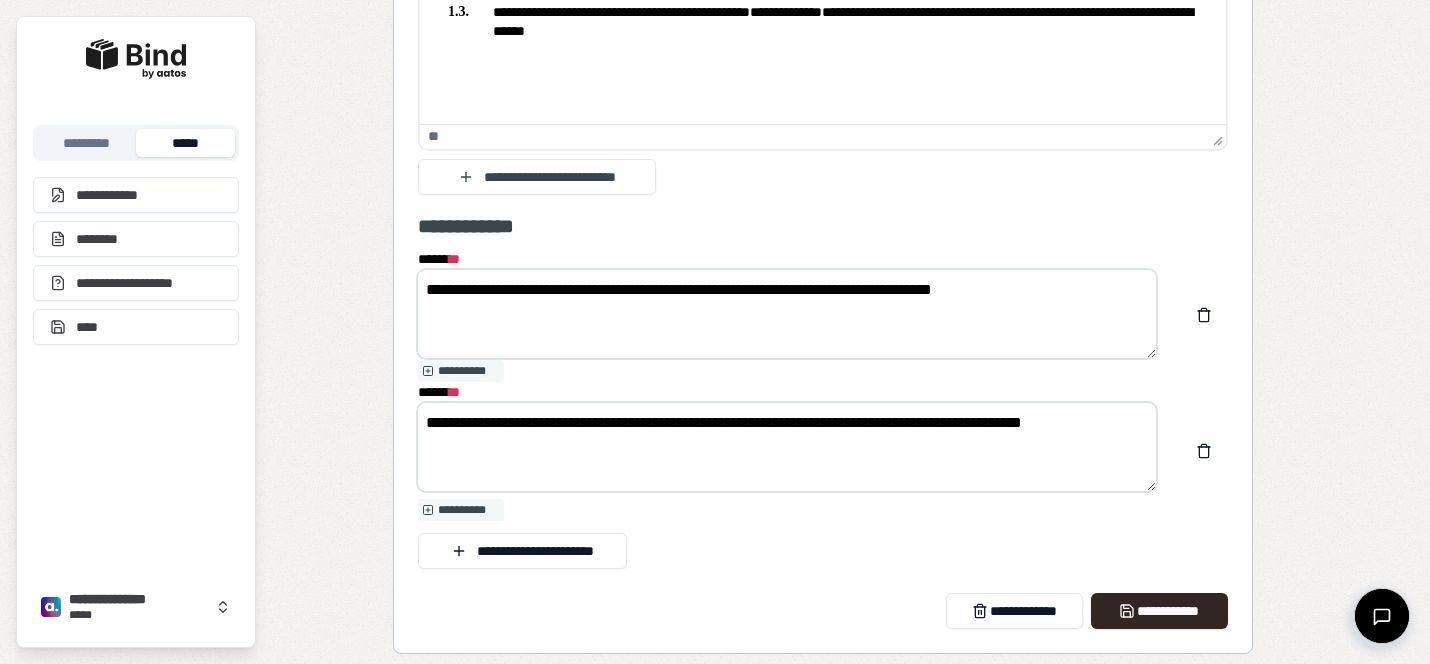 drag, startPoint x: 612, startPoint y: 423, endPoint x: 596, endPoint y: 423, distance: 16 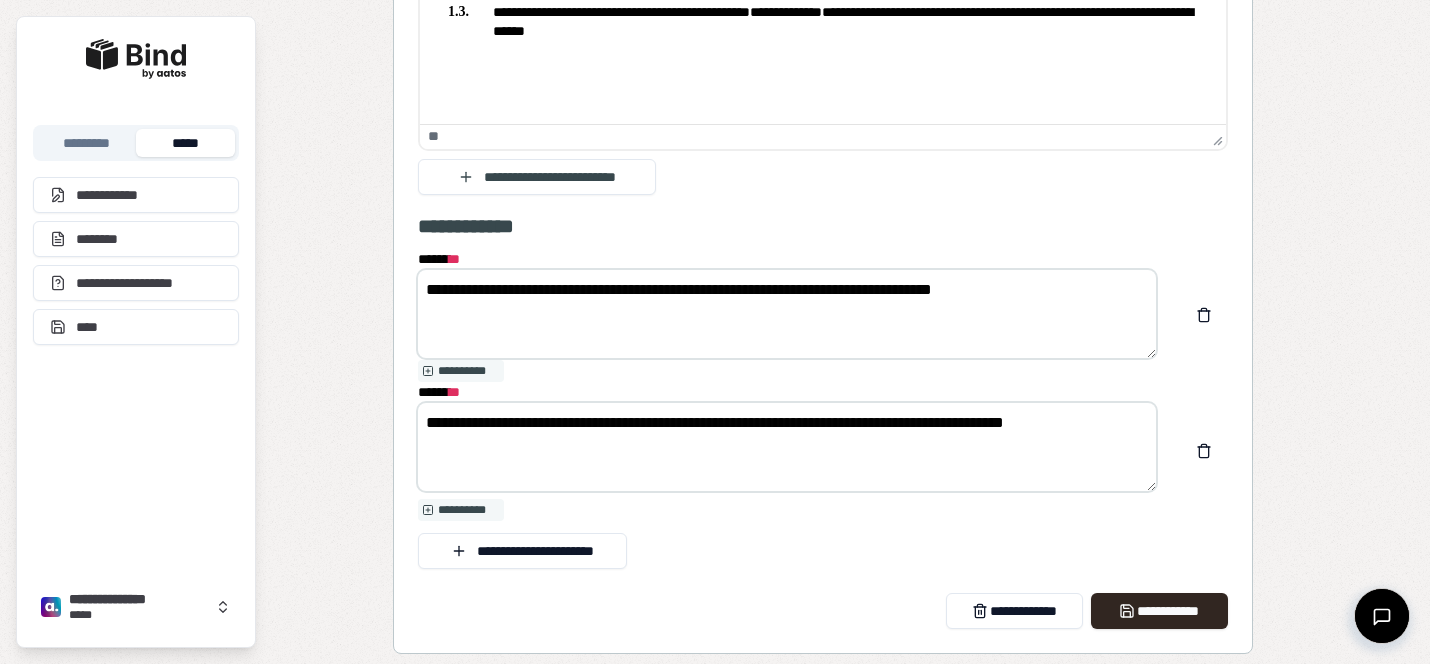 scroll, scrollTop: 2737, scrollLeft: 0, axis: vertical 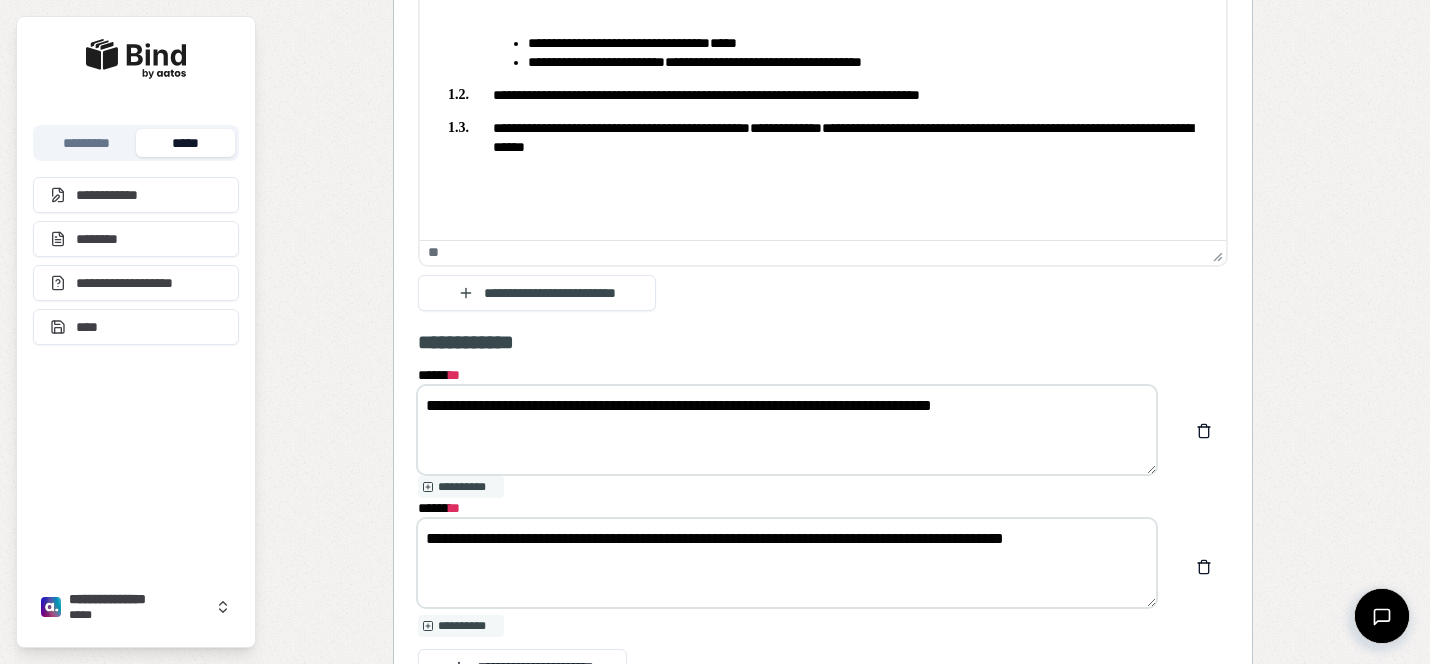 type on "**********" 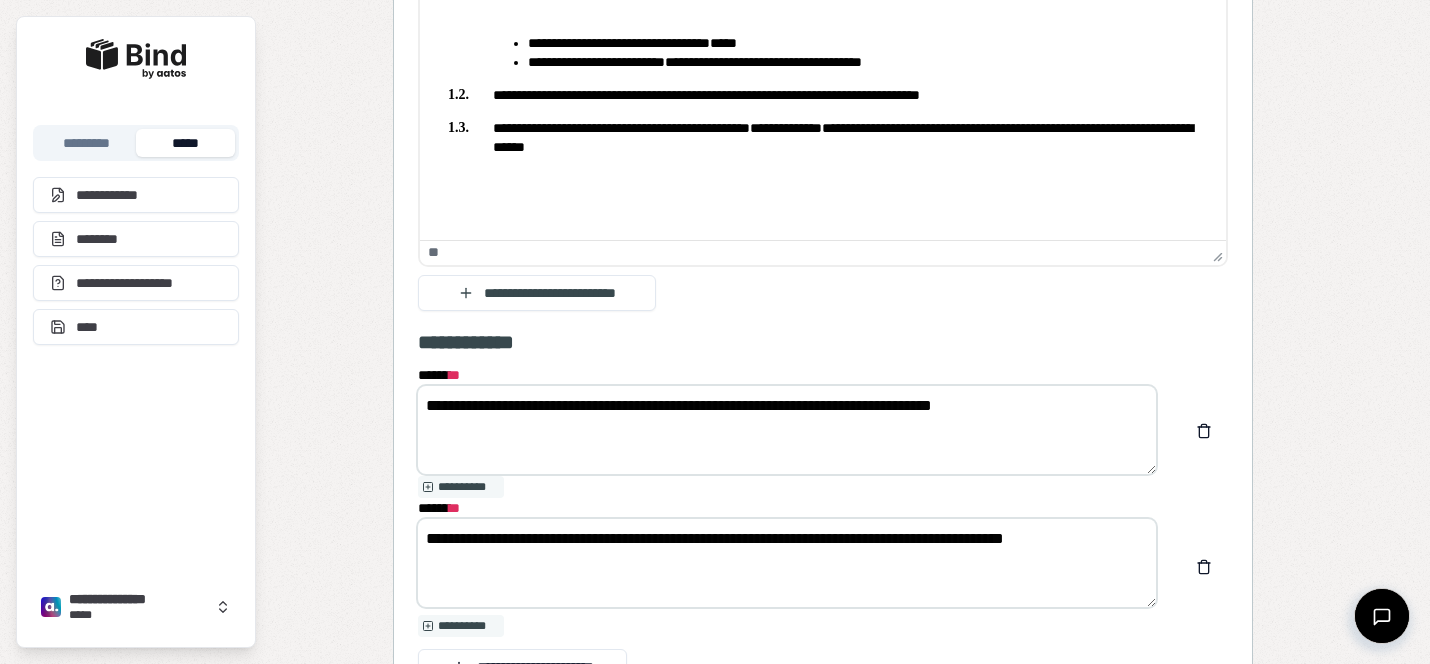 click on "**********" at bounding box center [787, 430] 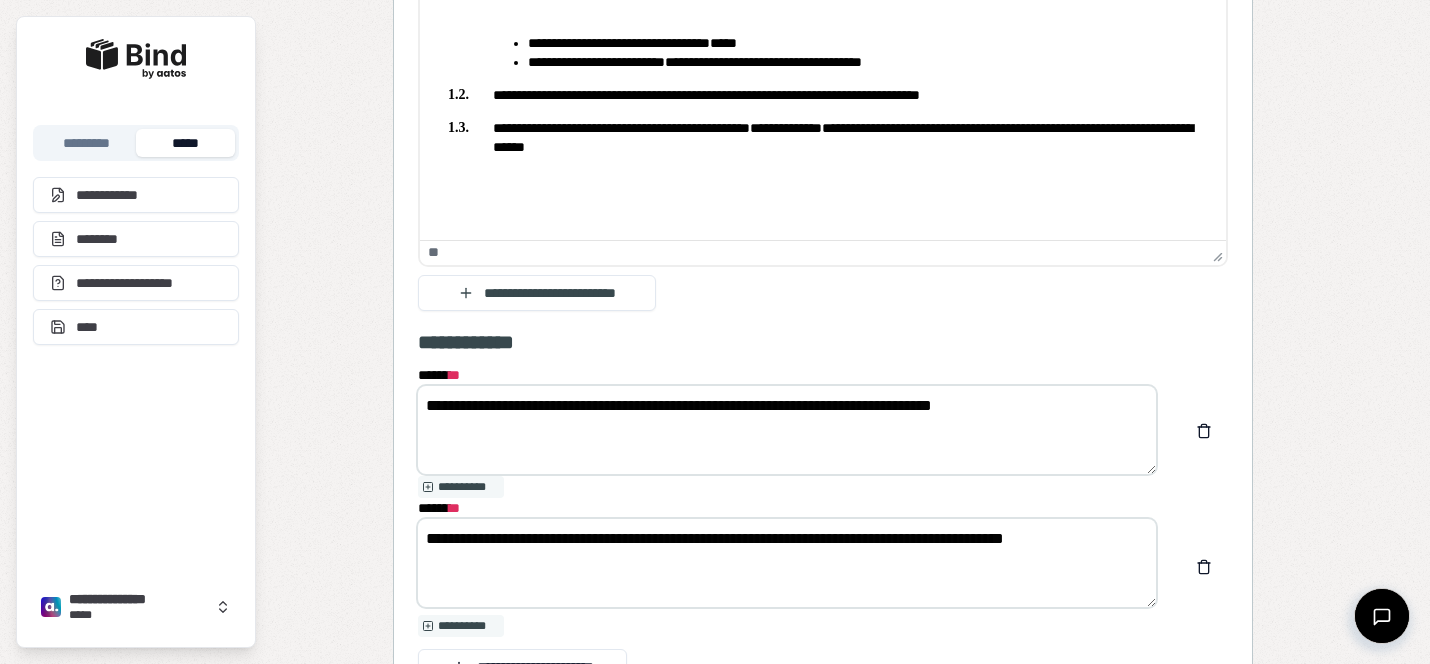 click on "**********" at bounding box center [787, 430] 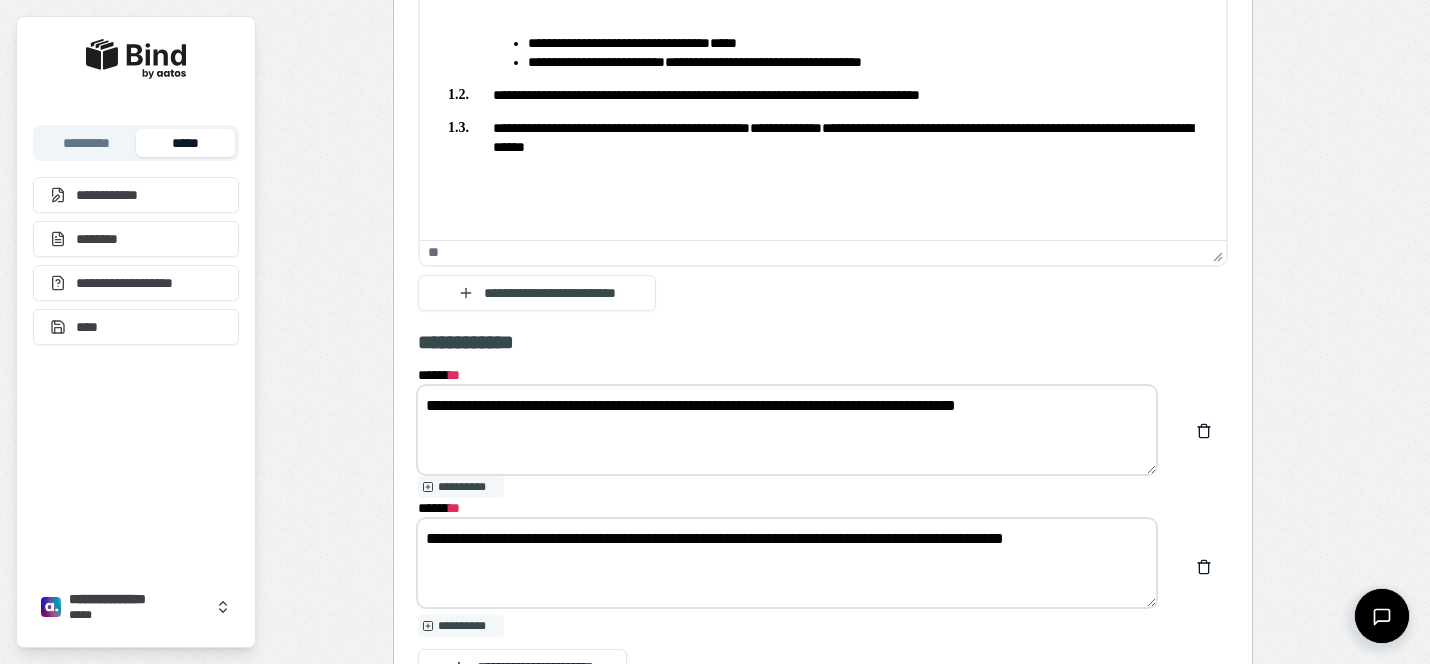 drag, startPoint x: 765, startPoint y: 400, endPoint x: 687, endPoint y: 396, distance: 78.10249 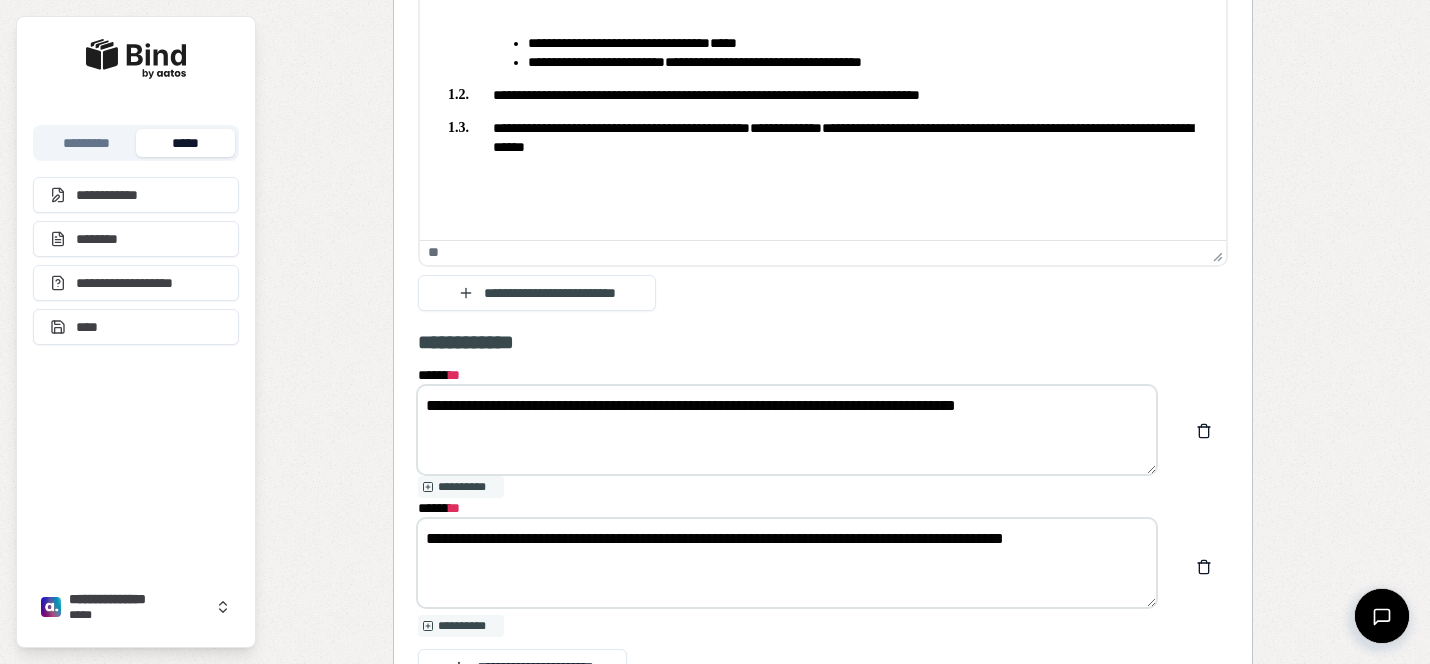 click on "**********" at bounding box center [787, 430] 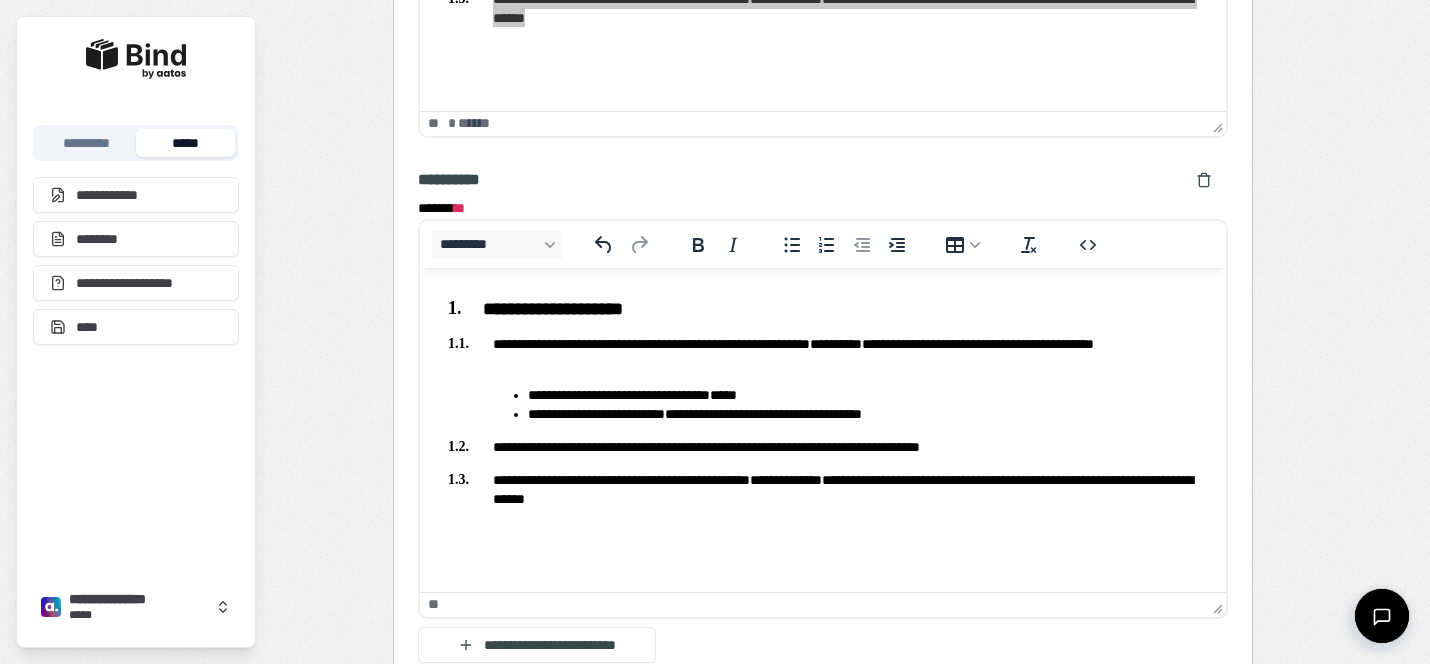 scroll, scrollTop: 2386, scrollLeft: 0, axis: vertical 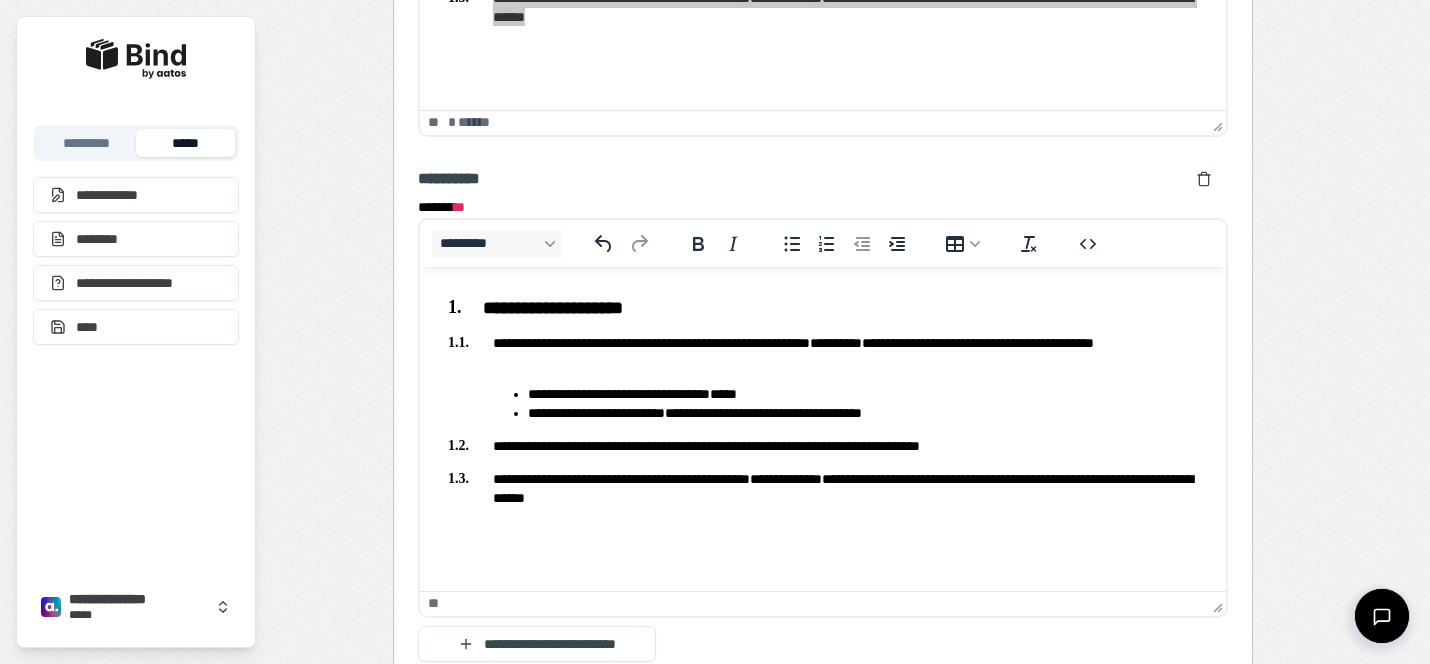 type on "**********" 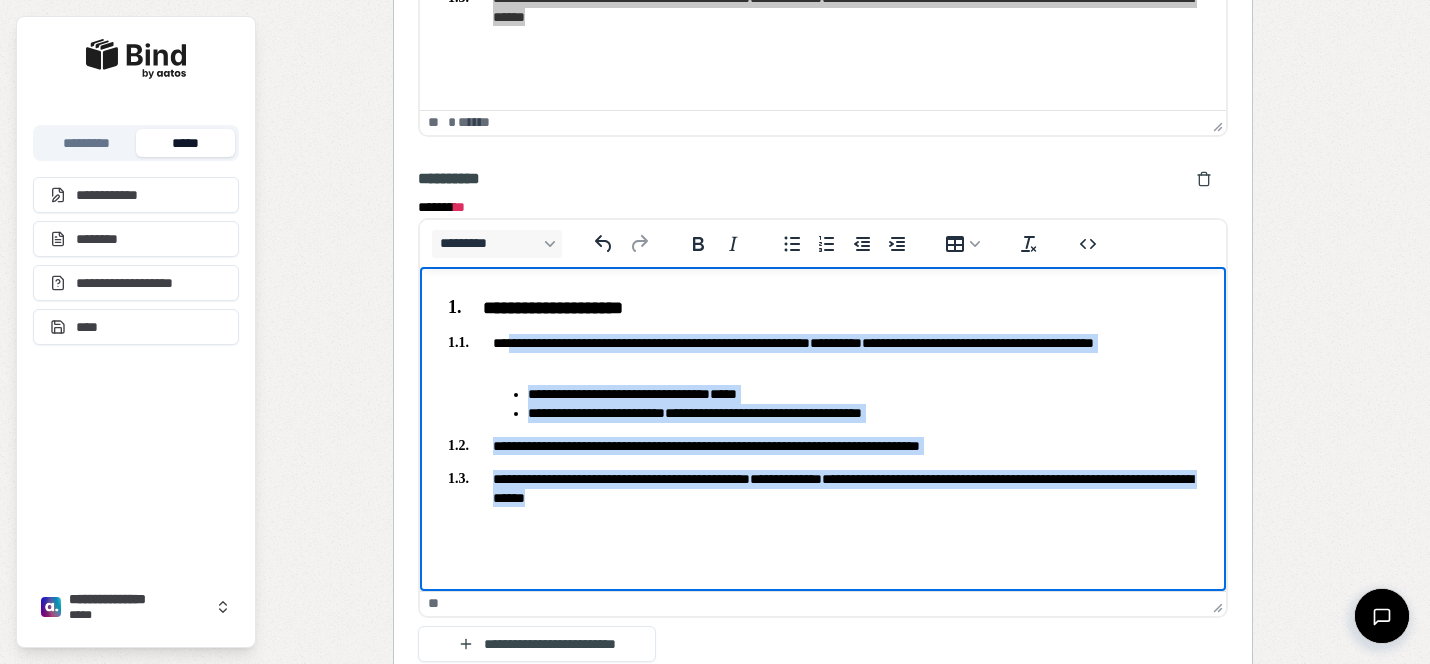 drag, startPoint x: 701, startPoint y: 491, endPoint x: 514, endPoint y: 340, distance: 240.35391 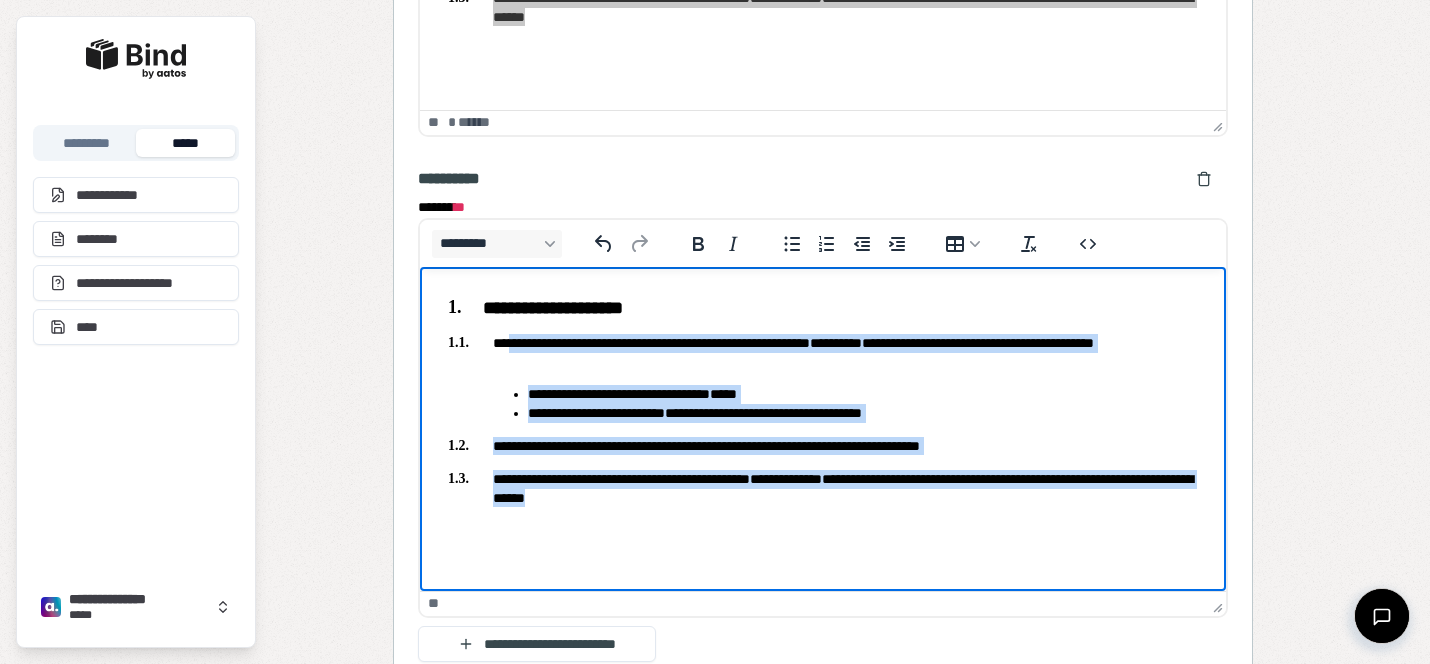 paste 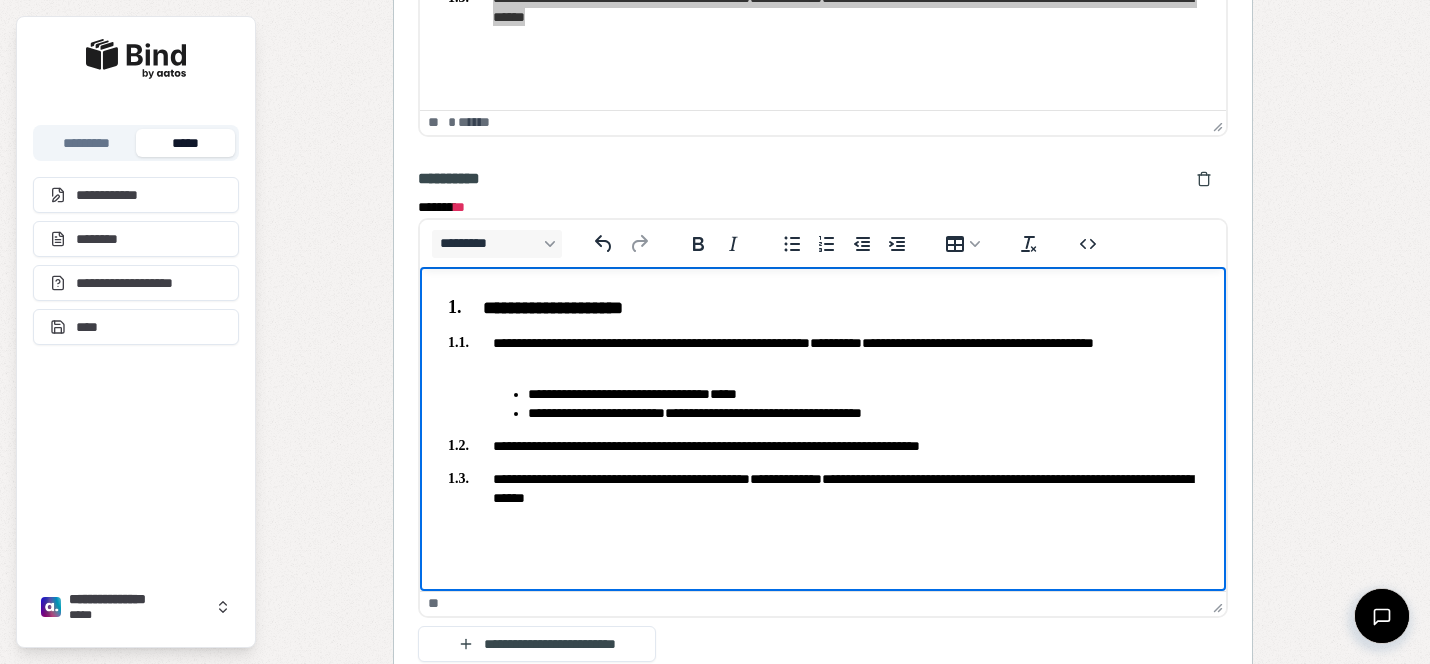 scroll, scrollTop: 30, scrollLeft: 0, axis: vertical 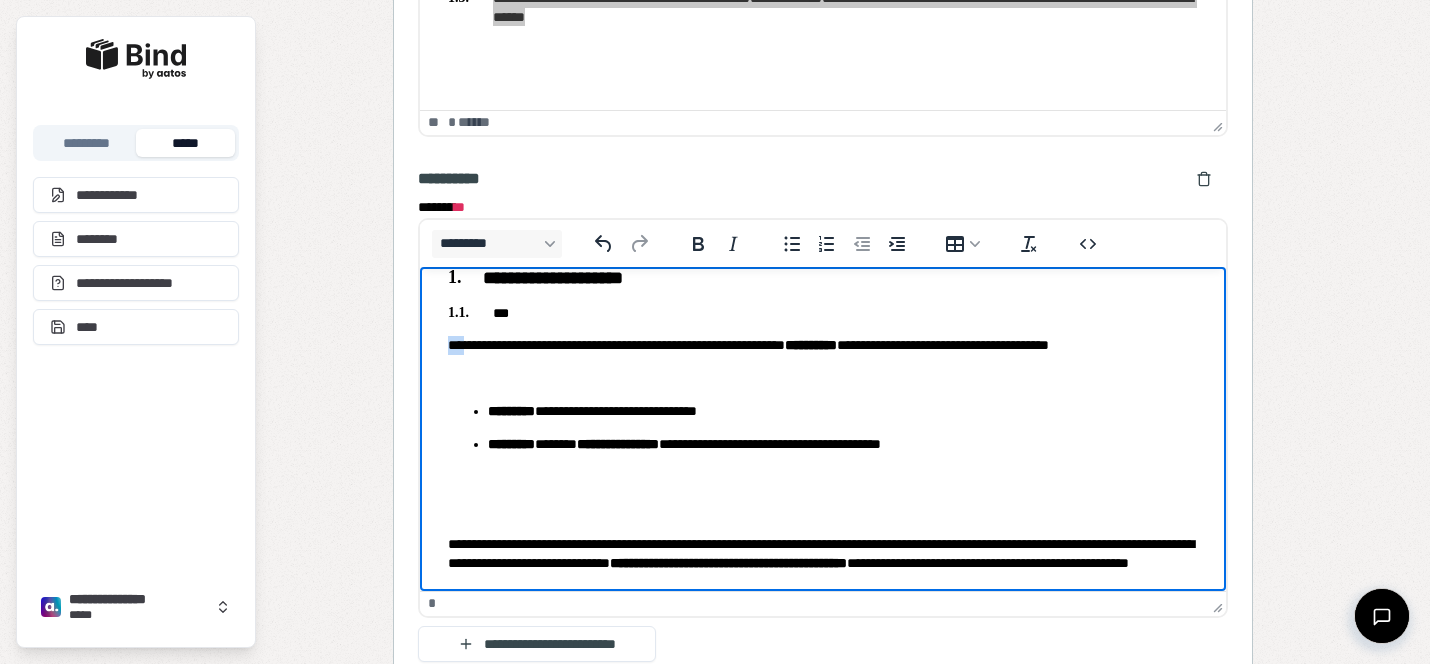 drag, startPoint x: 471, startPoint y: 340, endPoint x: 423, endPoint y: 341, distance: 48.010414 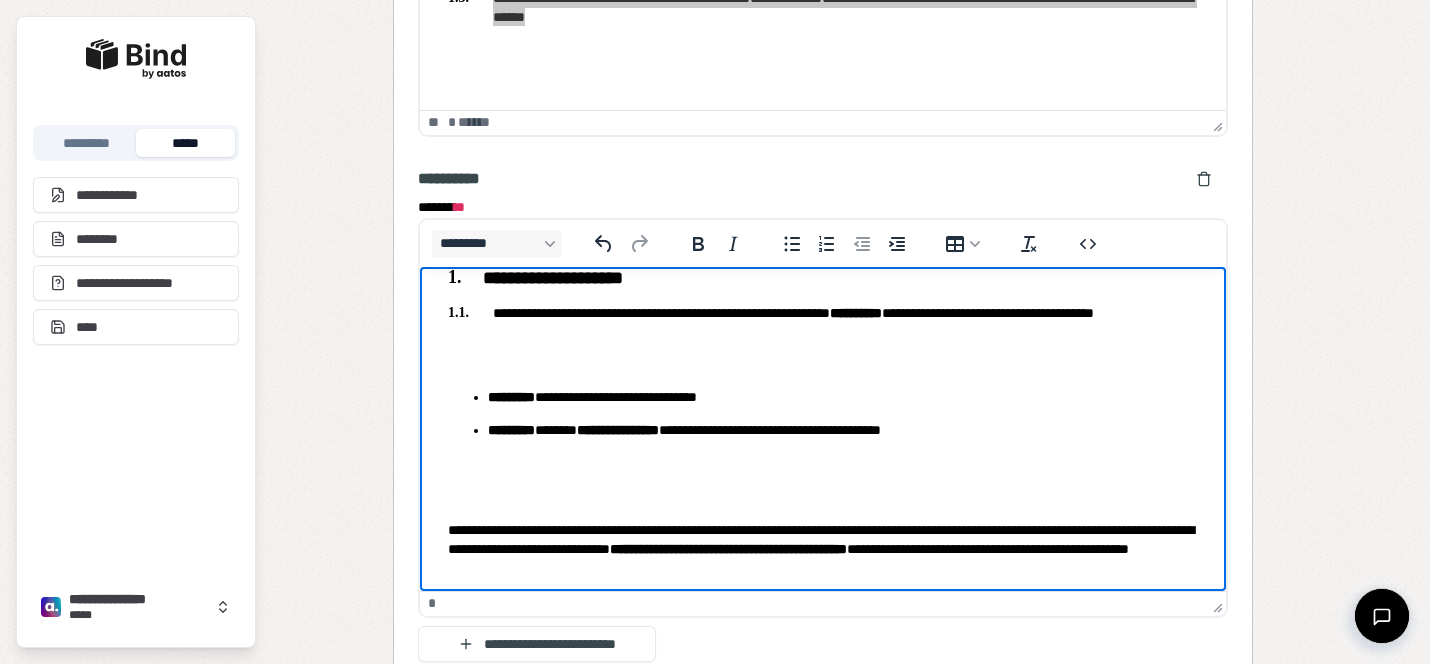 click at bounding box center [823, 496] 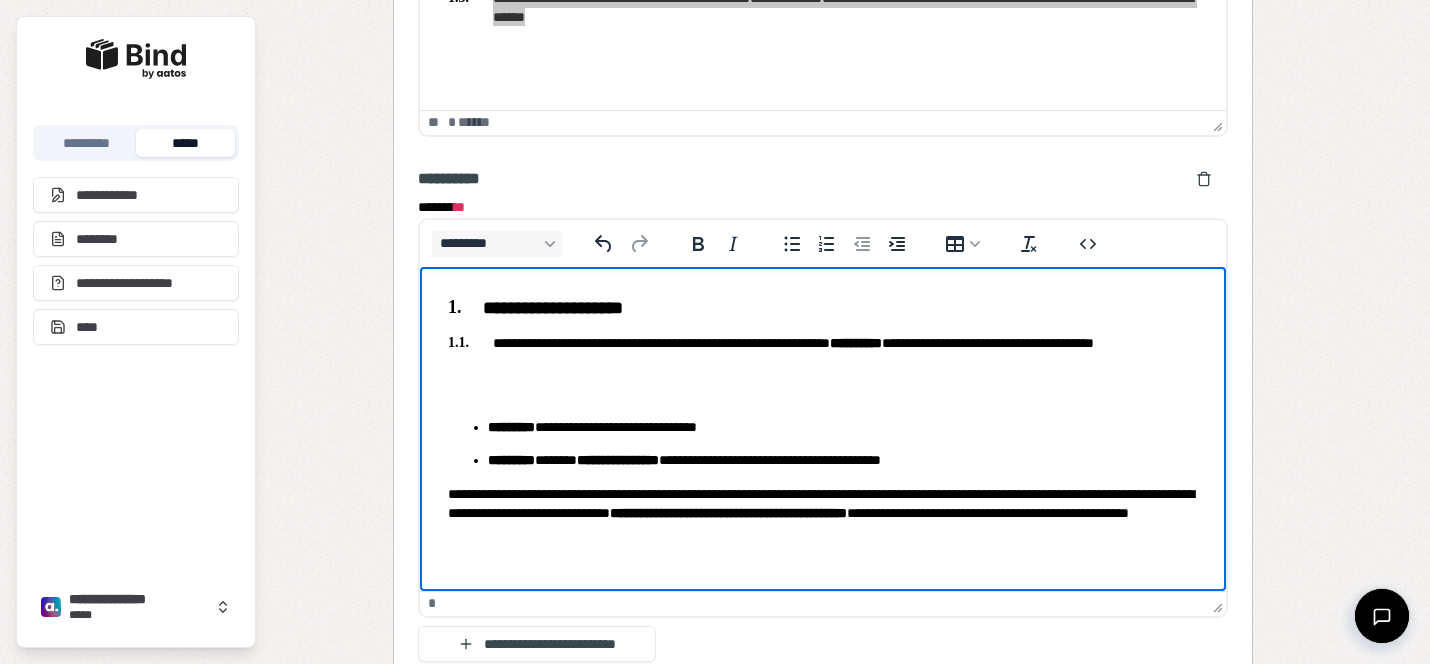 scroll, scrollTop: 0, scrollLeft: 0, axis: both 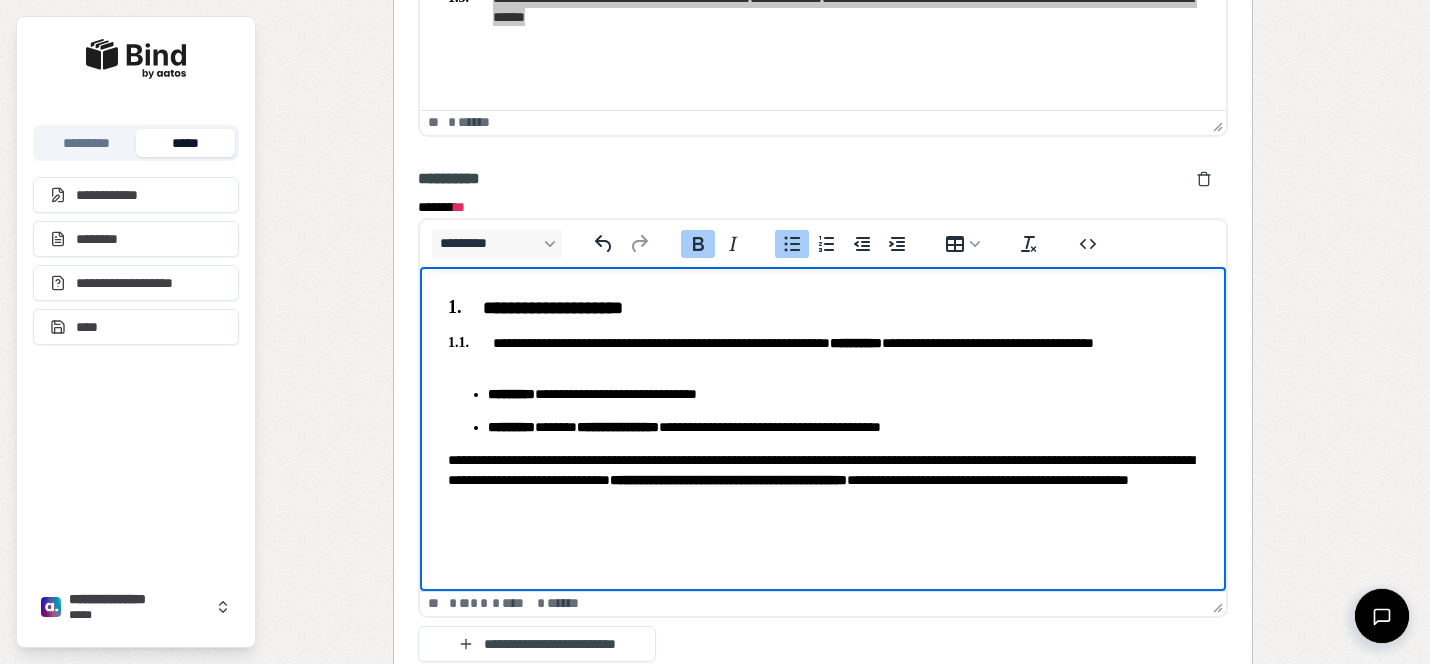 drag, startPoint x: 486, startPoint y: 393, endPoint x: 444, endPoint y: 392, distance: 42.0119 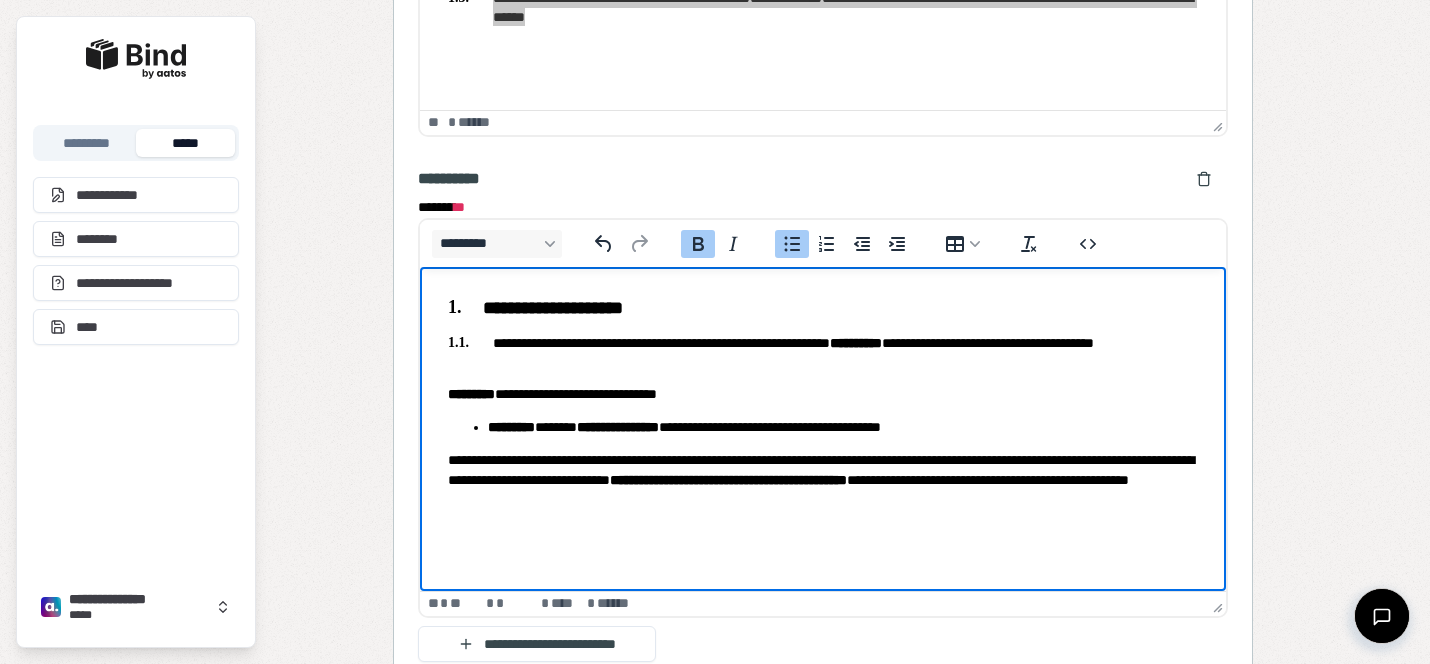 click on "**********" at bounding box center (823, 426) 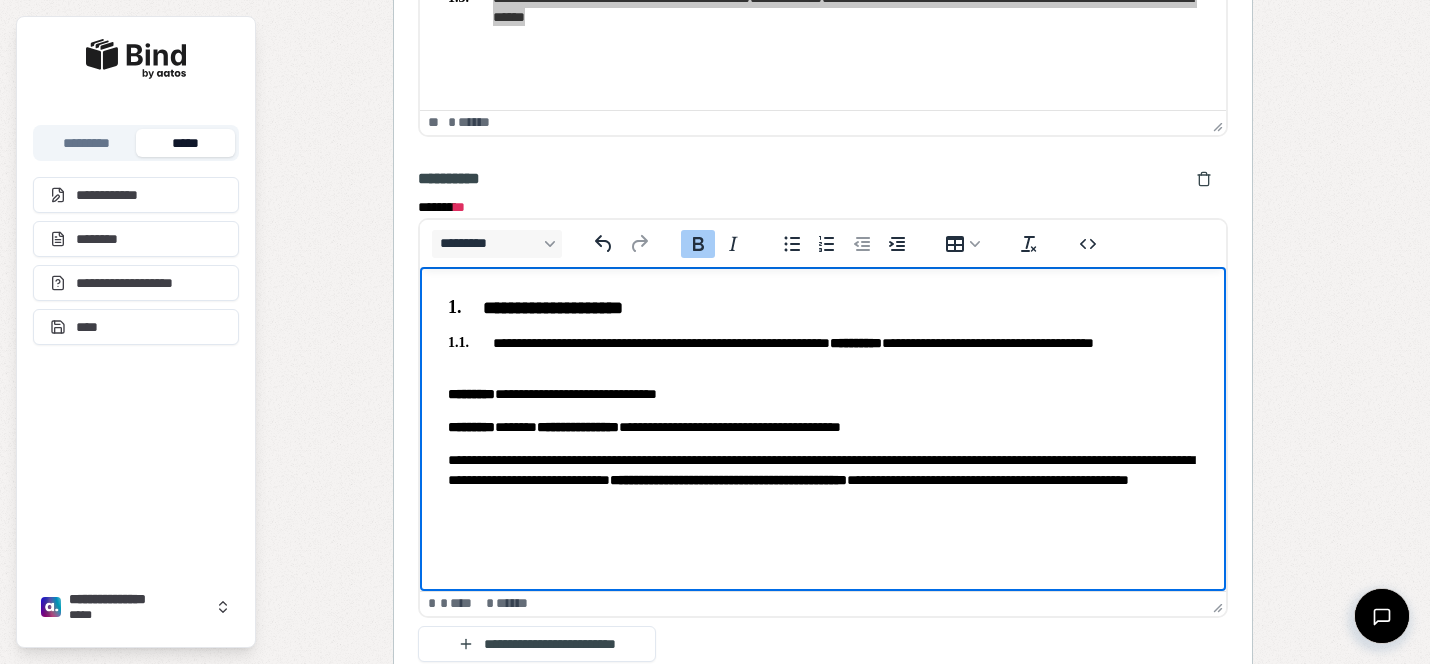 drag, startPoint x: 941, startPoint y: 435, endPoint x: 348, endPoint y: 380, distance: 595.5451 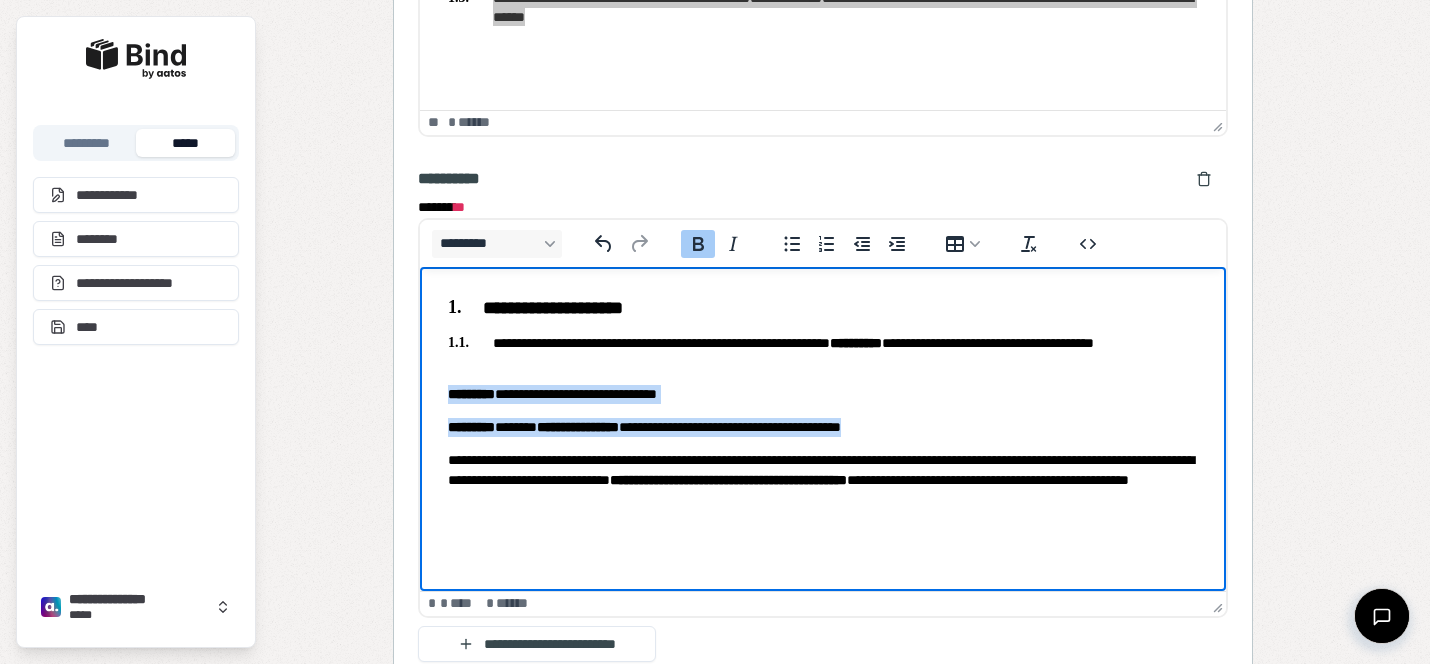 drag, startPoint x: 942, startPoint y: 427, endPoint x: 455, endPoint y: 382, distance: 489.07465 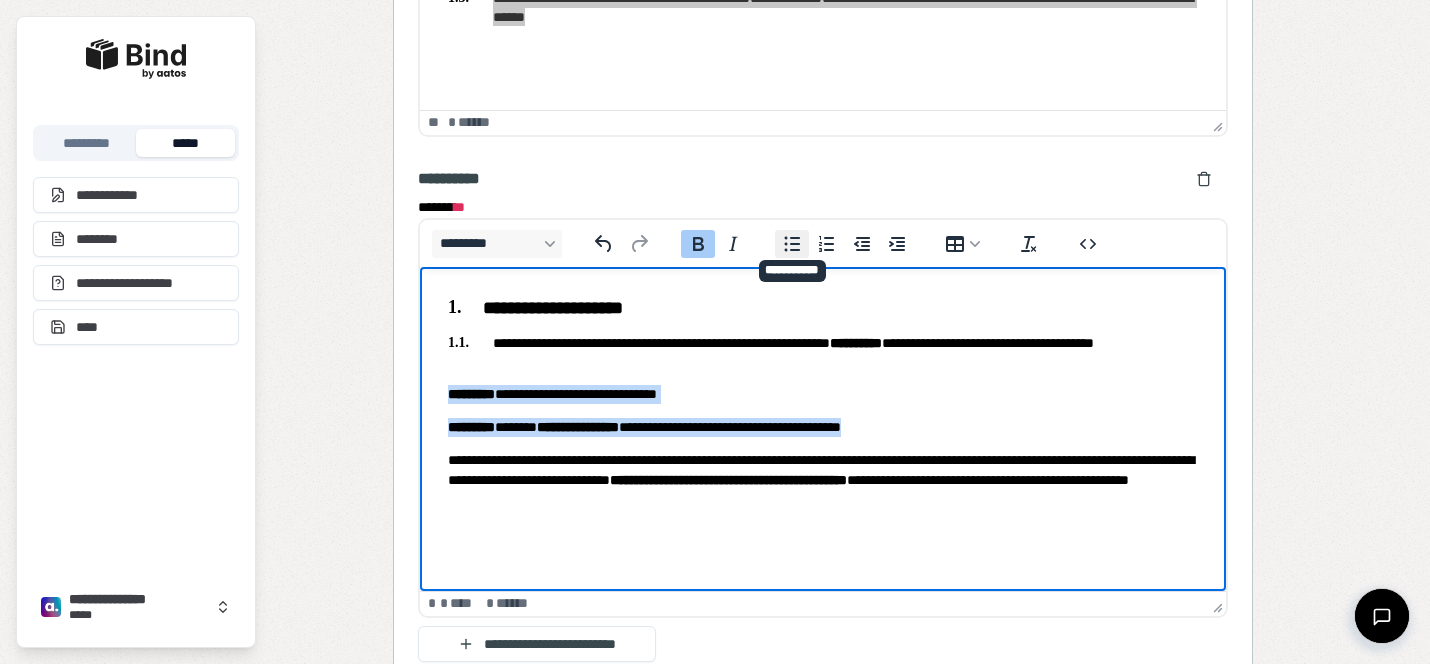 click 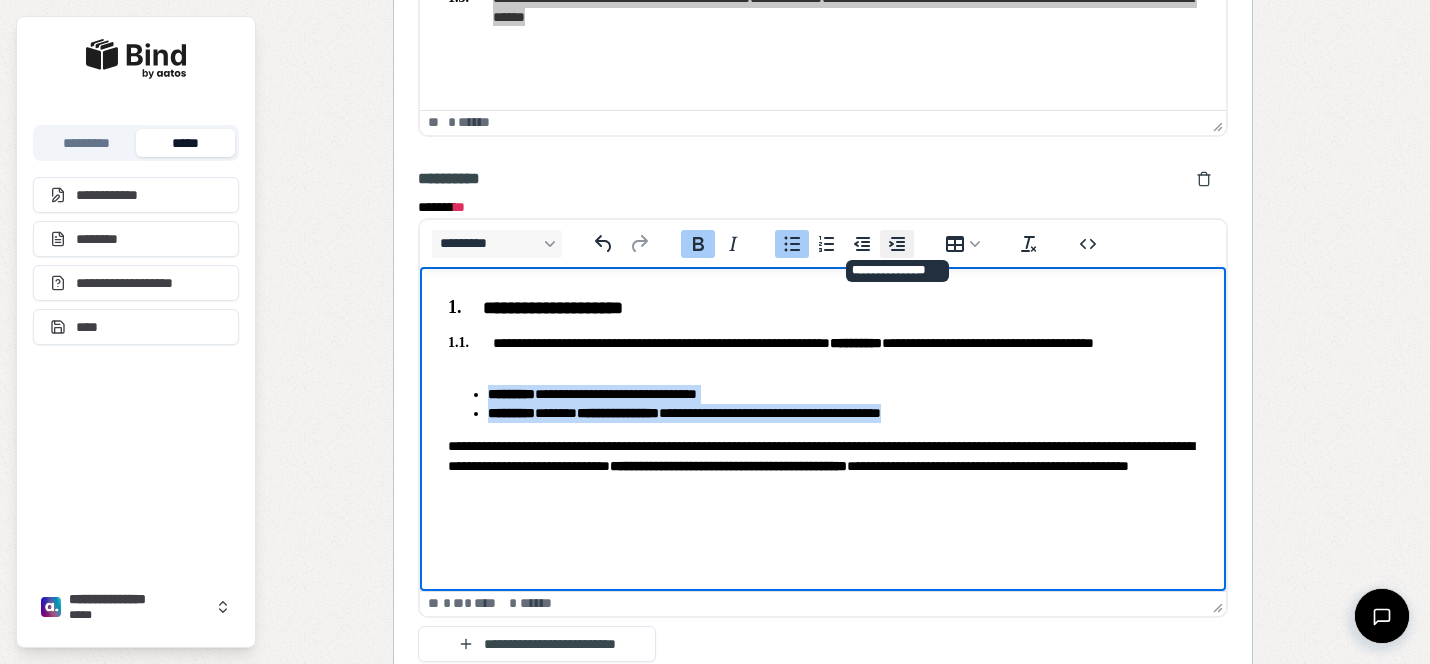 click 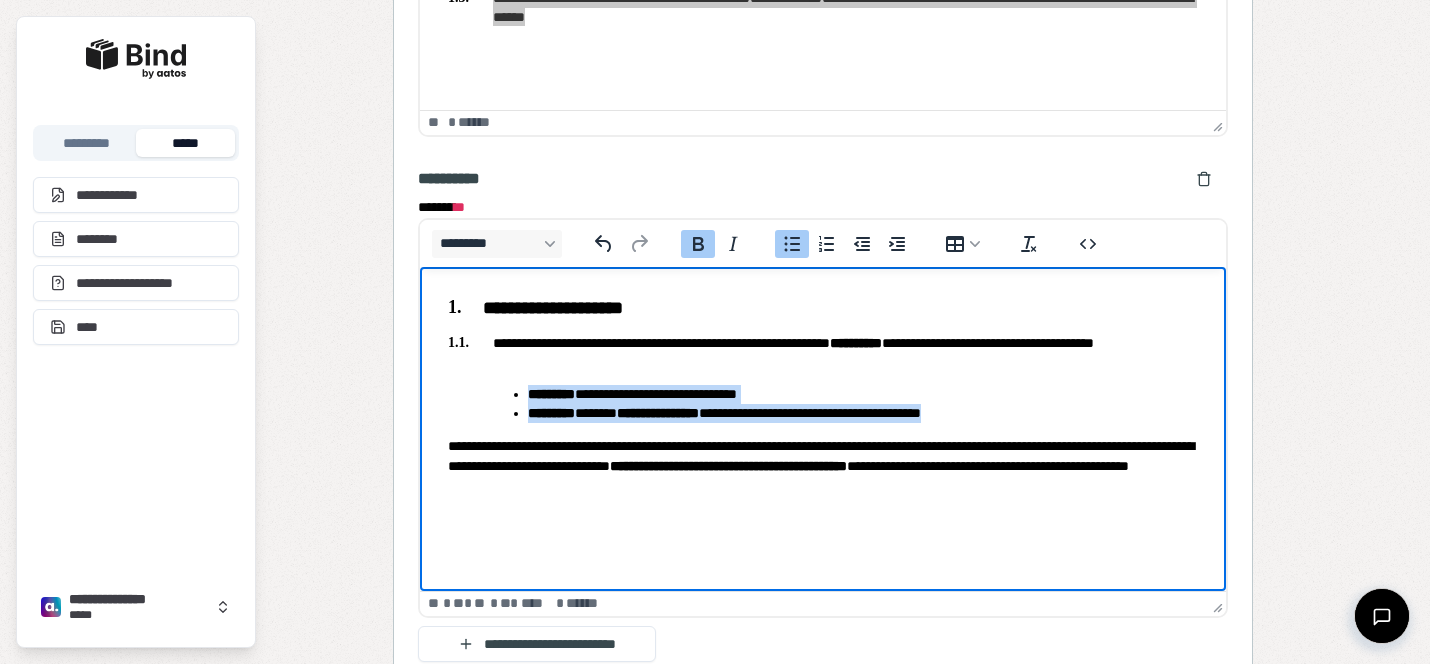 click 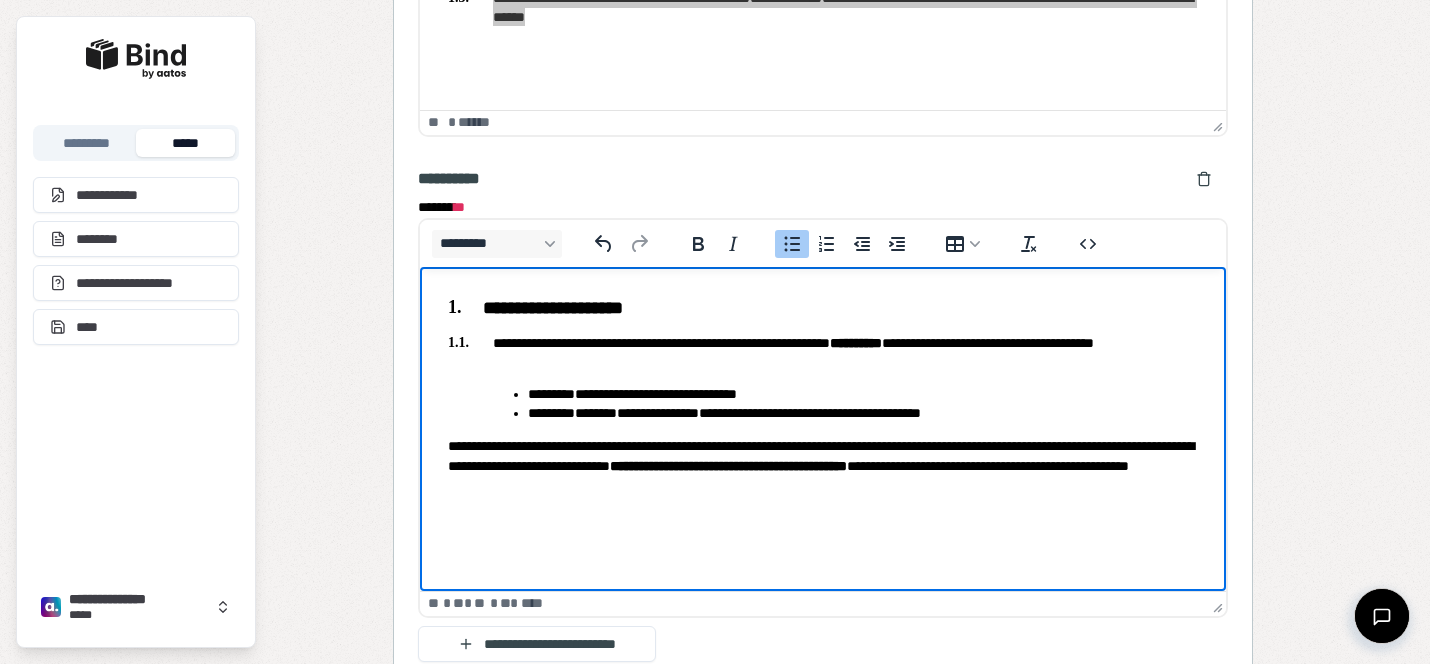 click on "**********" at bounding box center [823, 395] 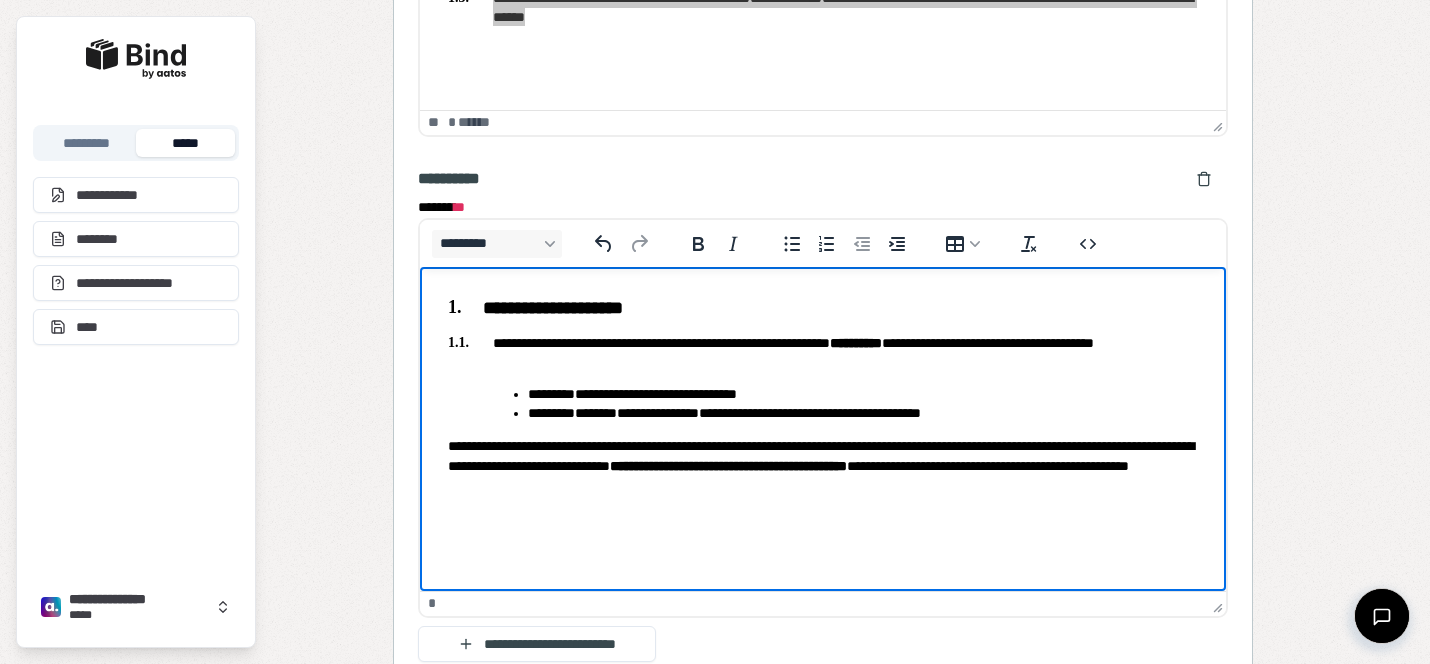 click on "**********" at bounding box center (823, 465) 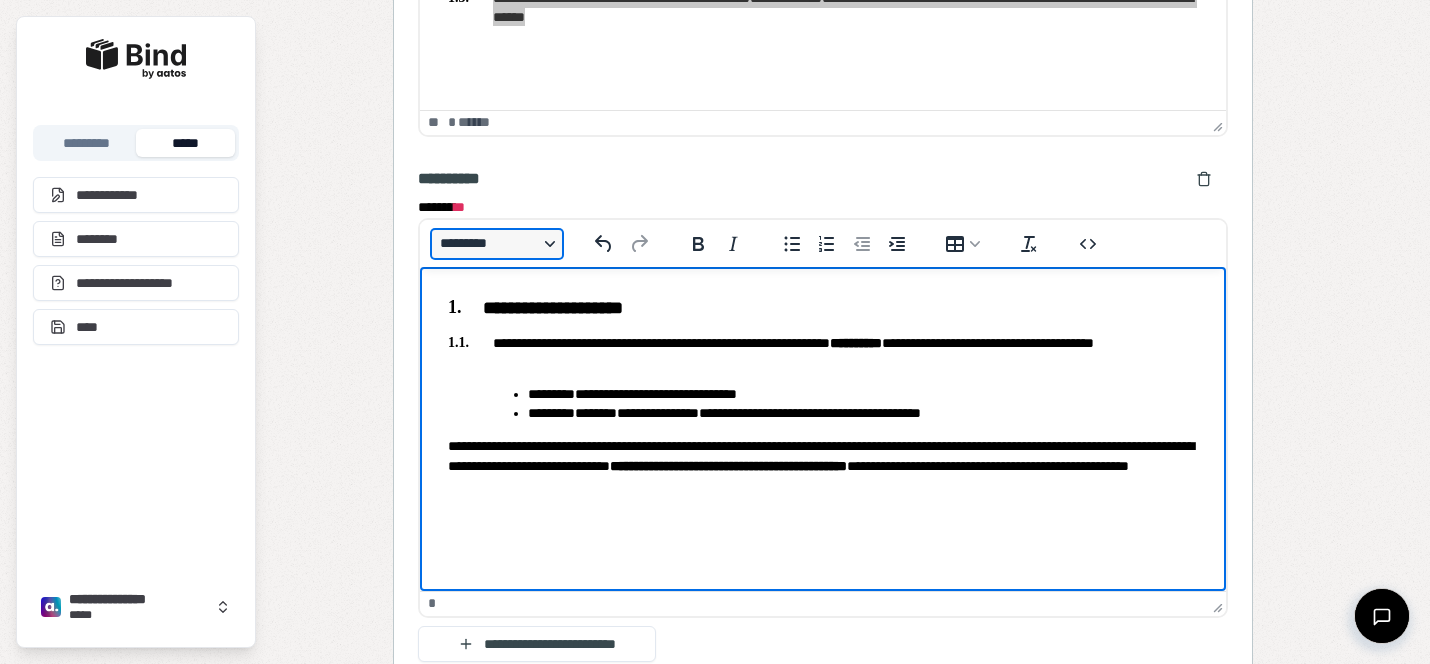 click on "*********" at bounding box center (497, 244) 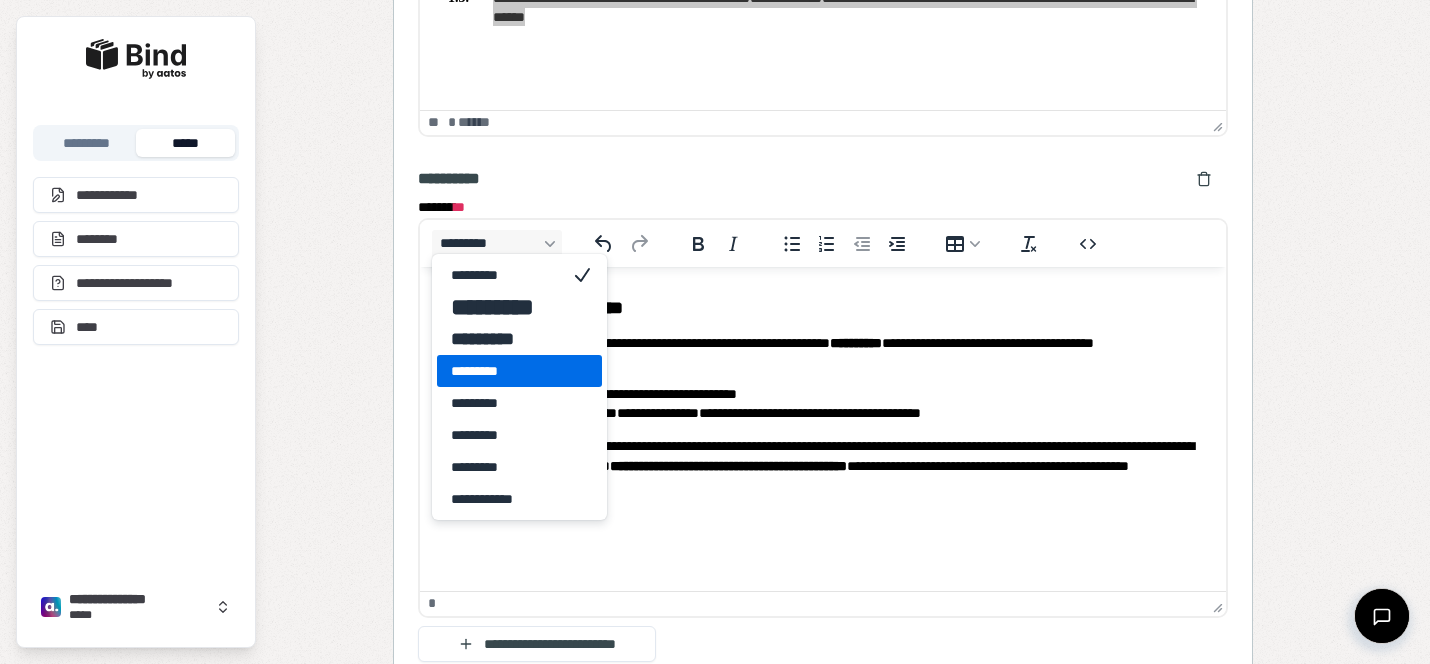 click on "*********" at bounding box center [505, 371] 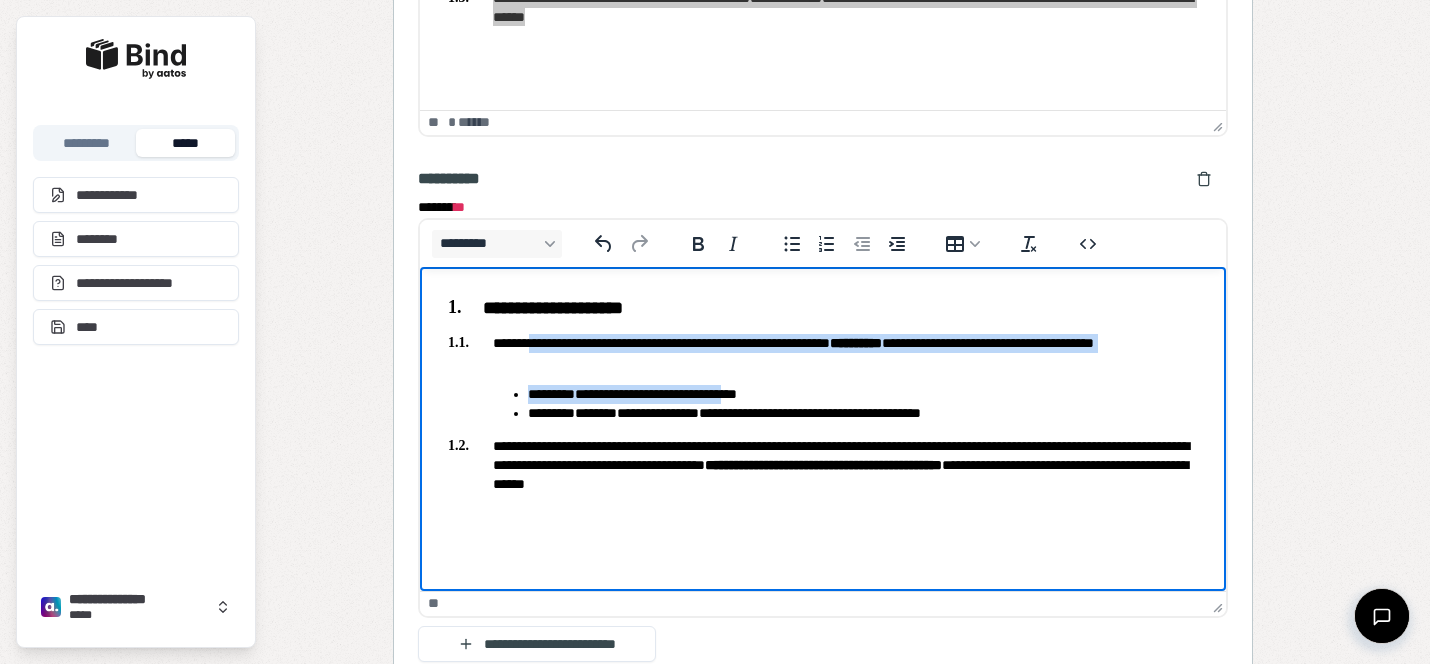 drag, startPoint x: 784, startPoint y: 399, endPoint x: 544, endPoint y: 345, distance: 246 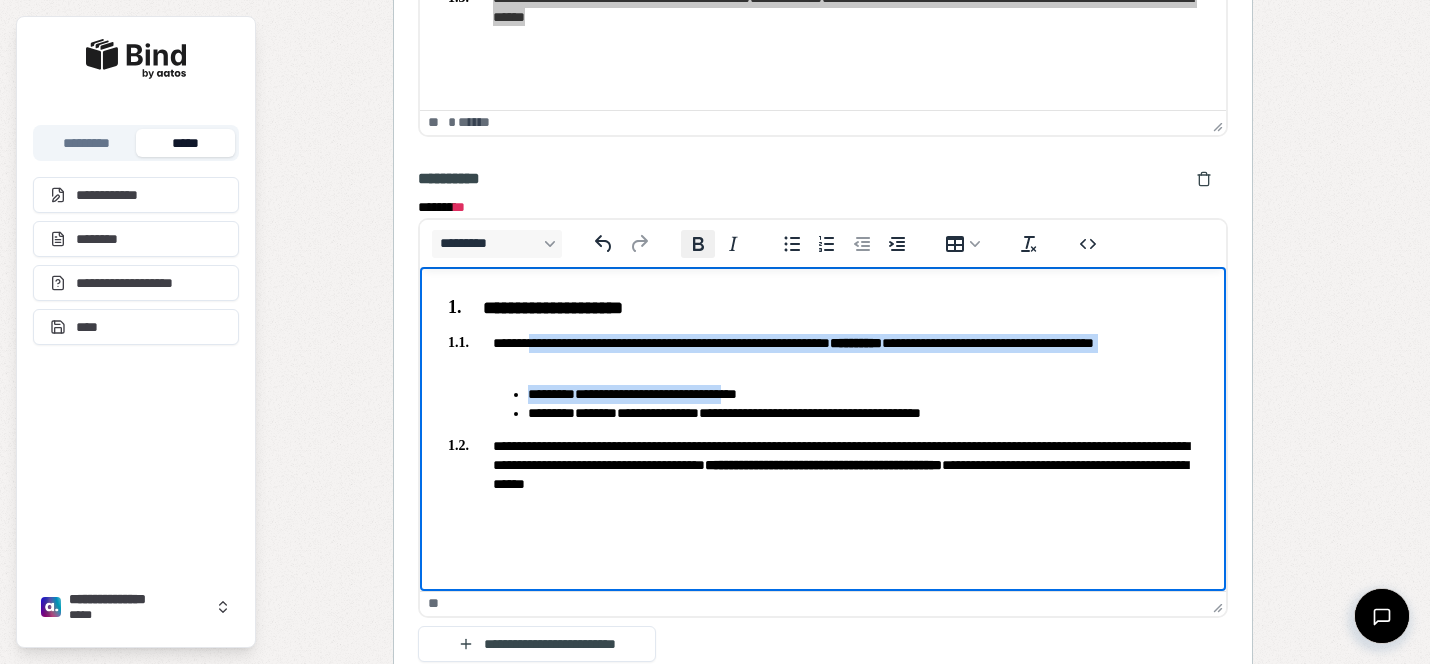 click 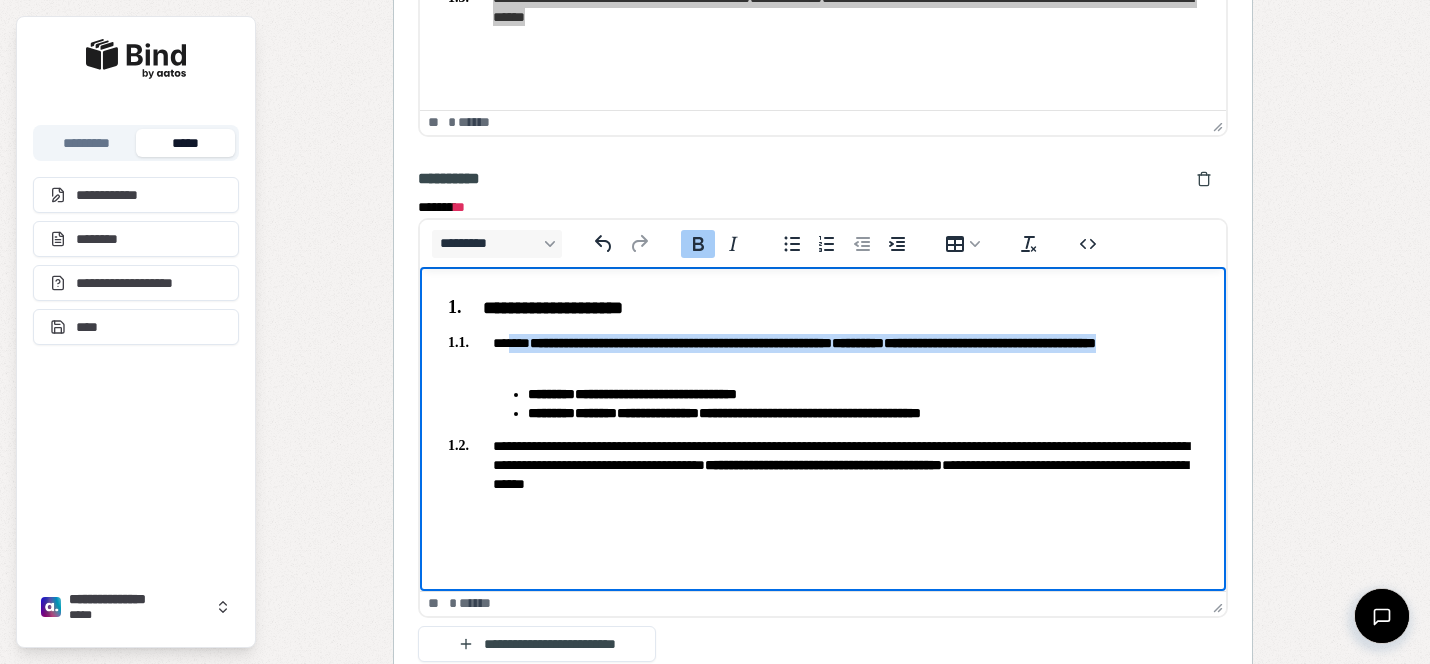 click 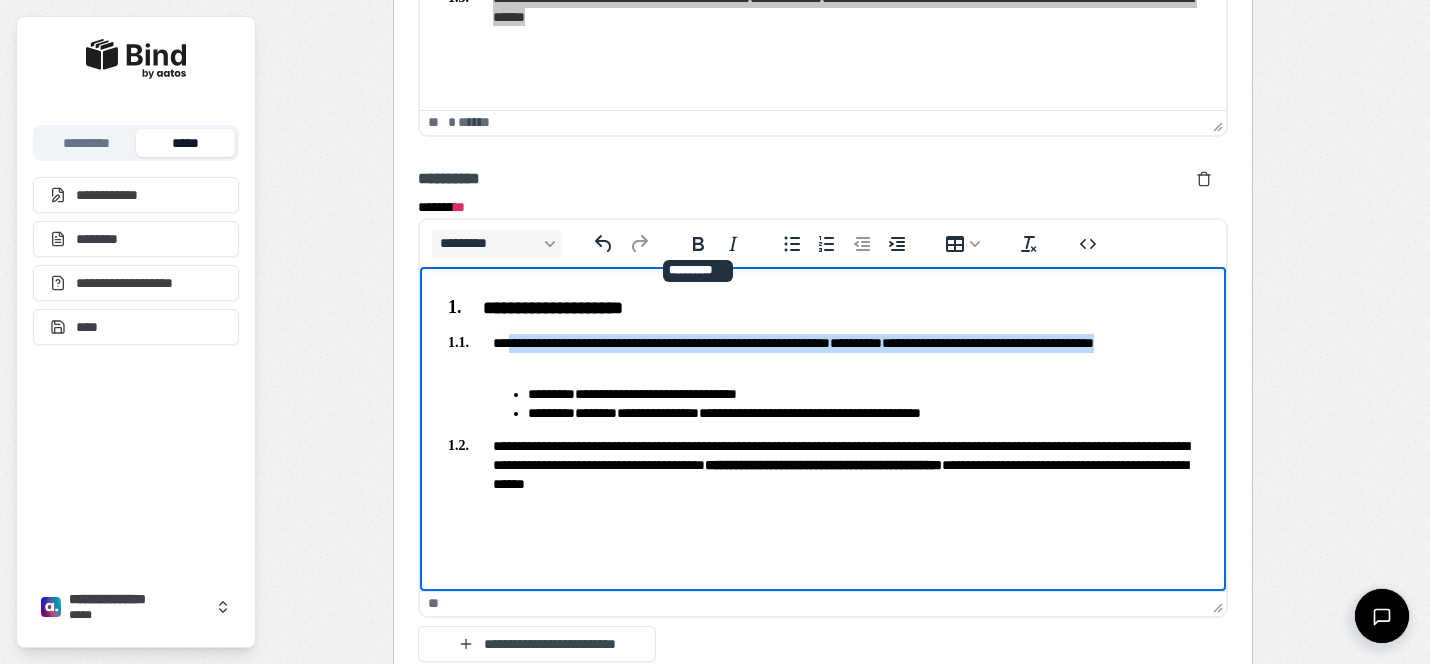 click on "**********" at bounding box center [863, 393] 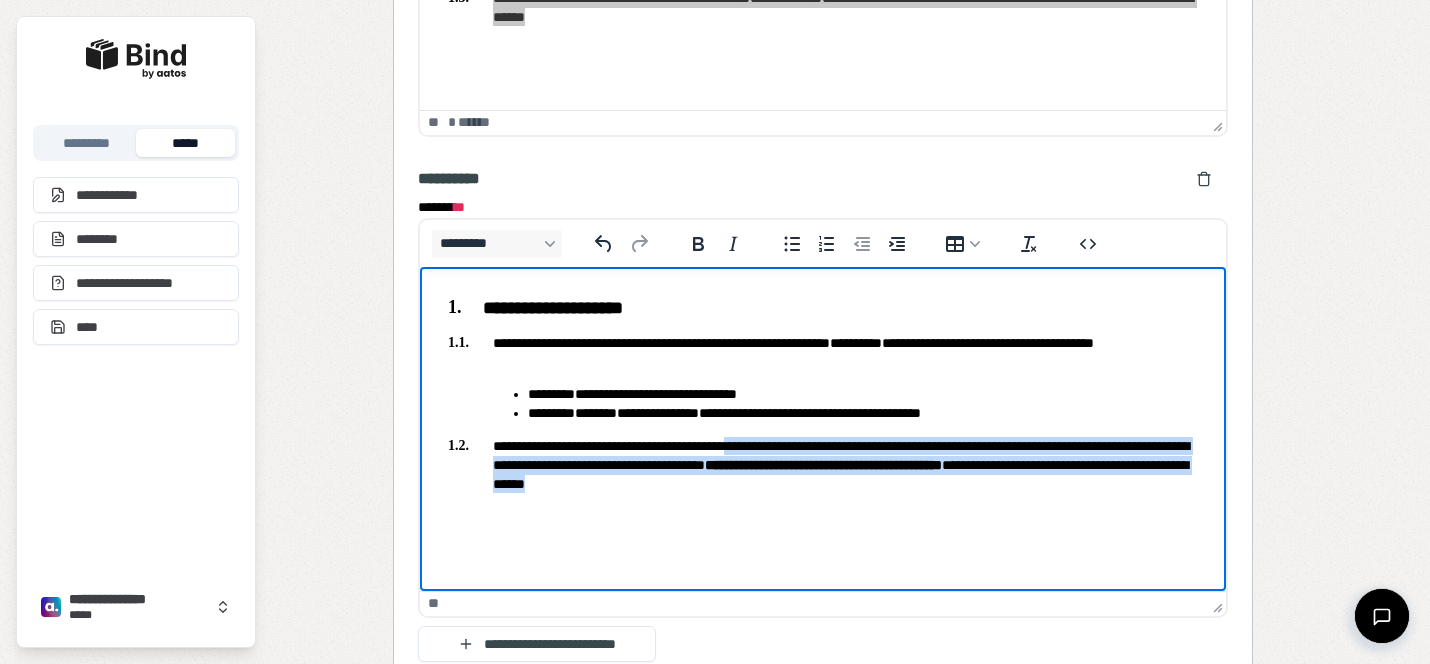 drag, startPoint x: 903, startPoint y: 486, endPoint x: 789, endPoint y: 448, distance: 120.16655 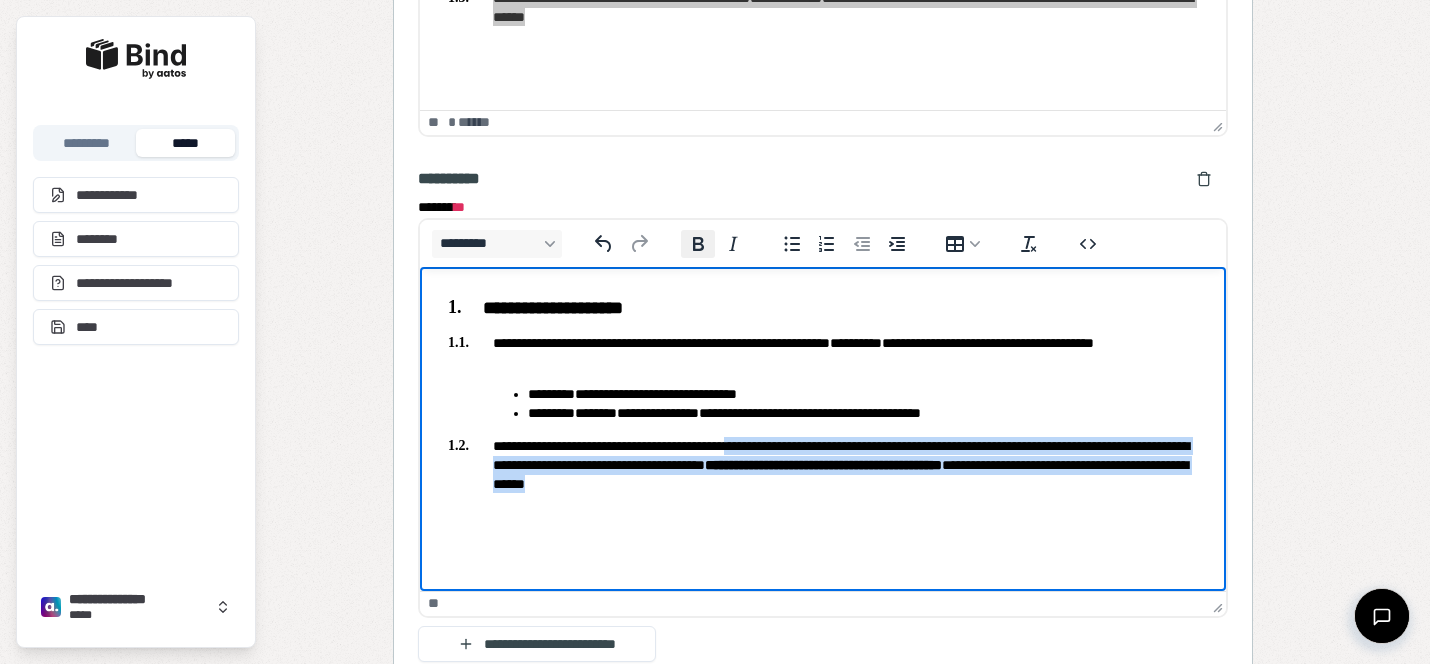 click 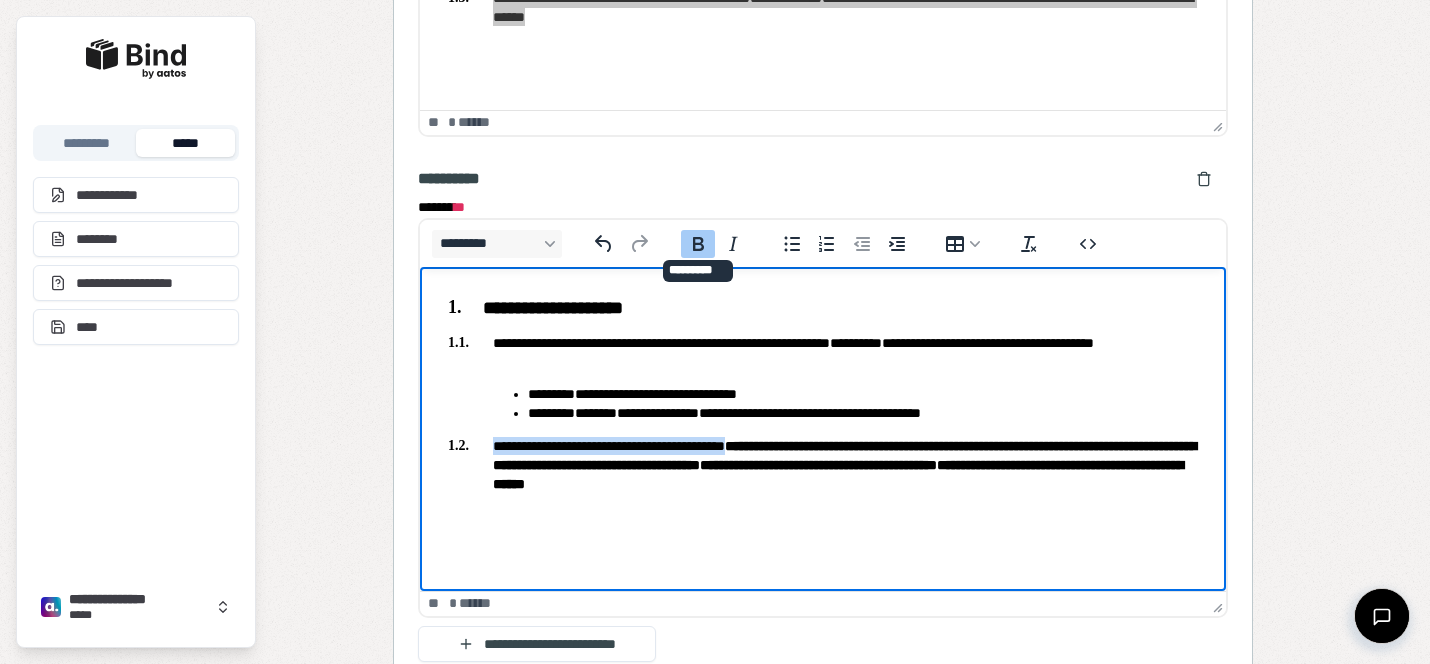 click 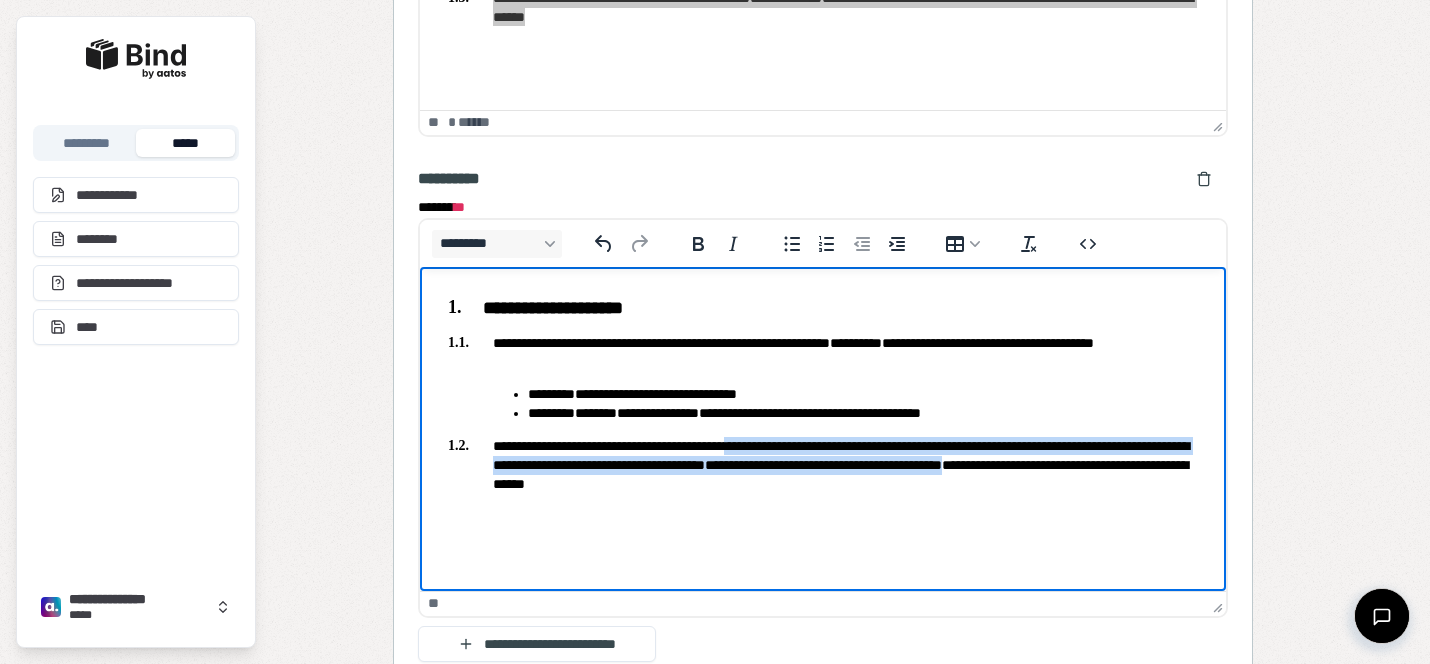 click on "**********" at bounding box center (823, 391) 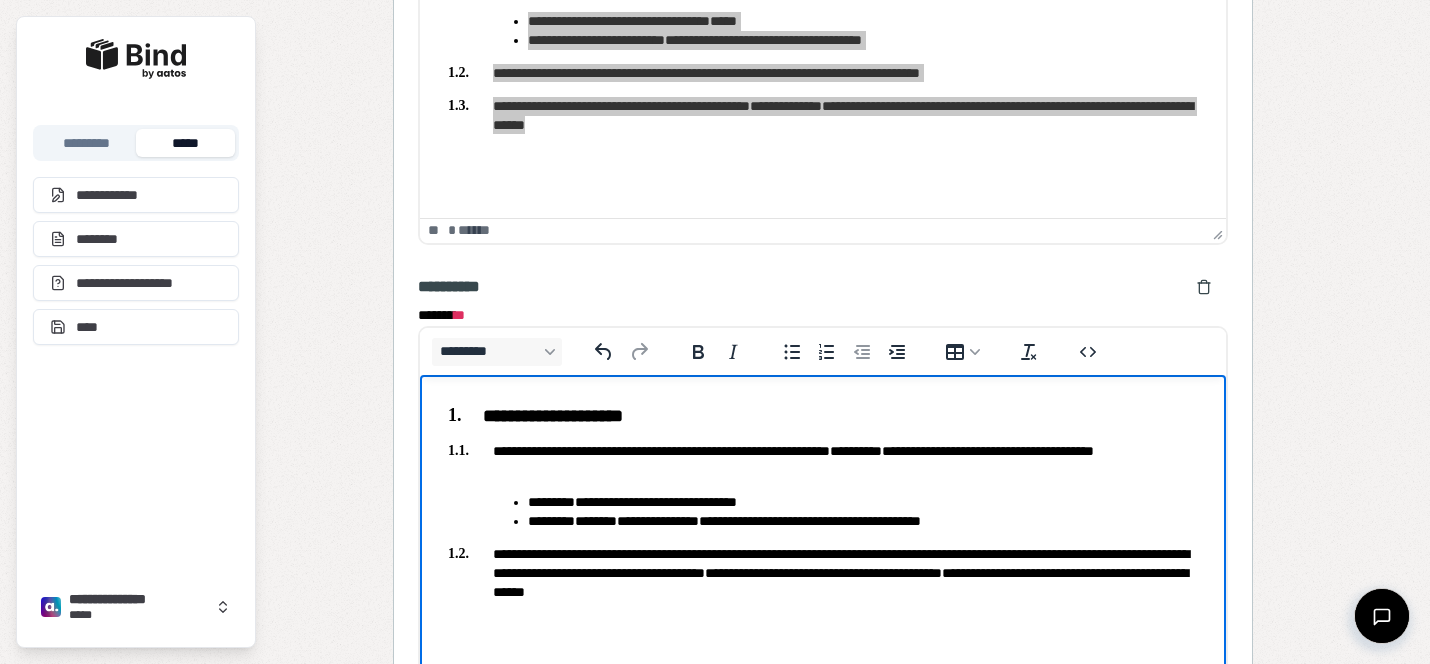 scroll, scrollTop: 2282, scrollLeft: 0, axis: vertical 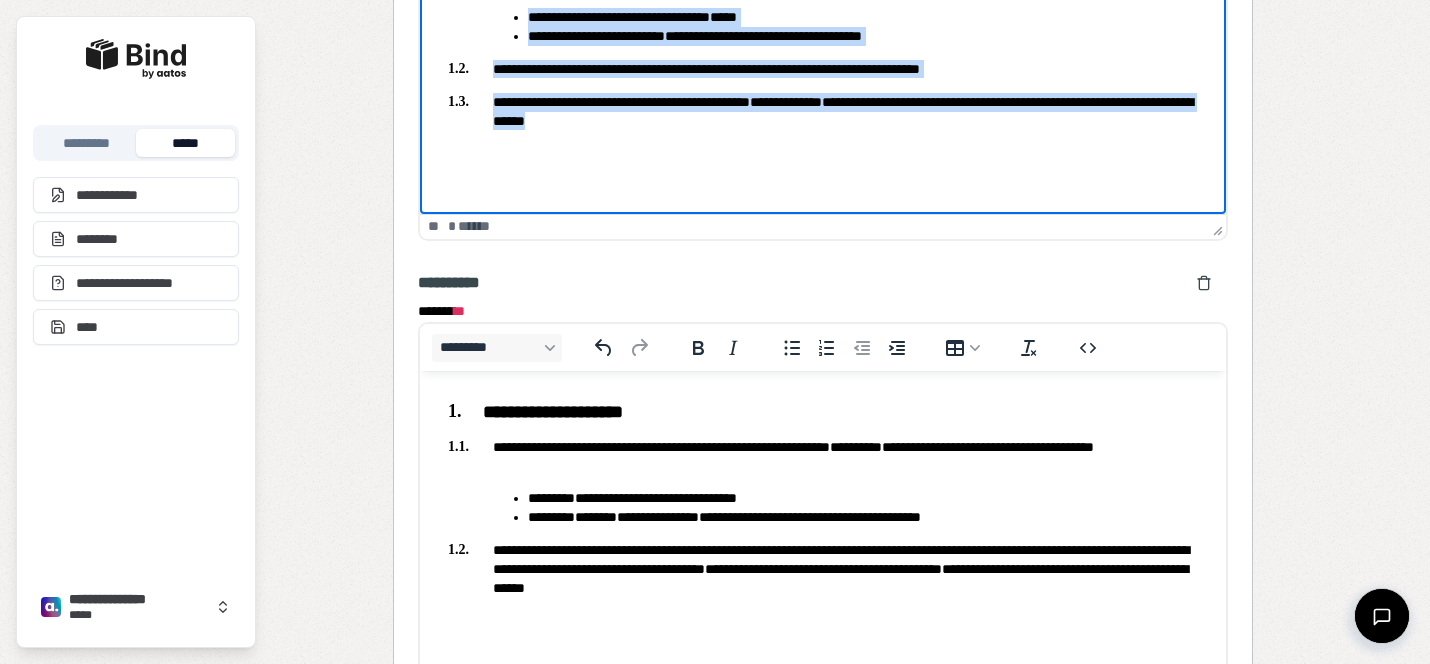 click on "**********" at bounding box center (823, 21) 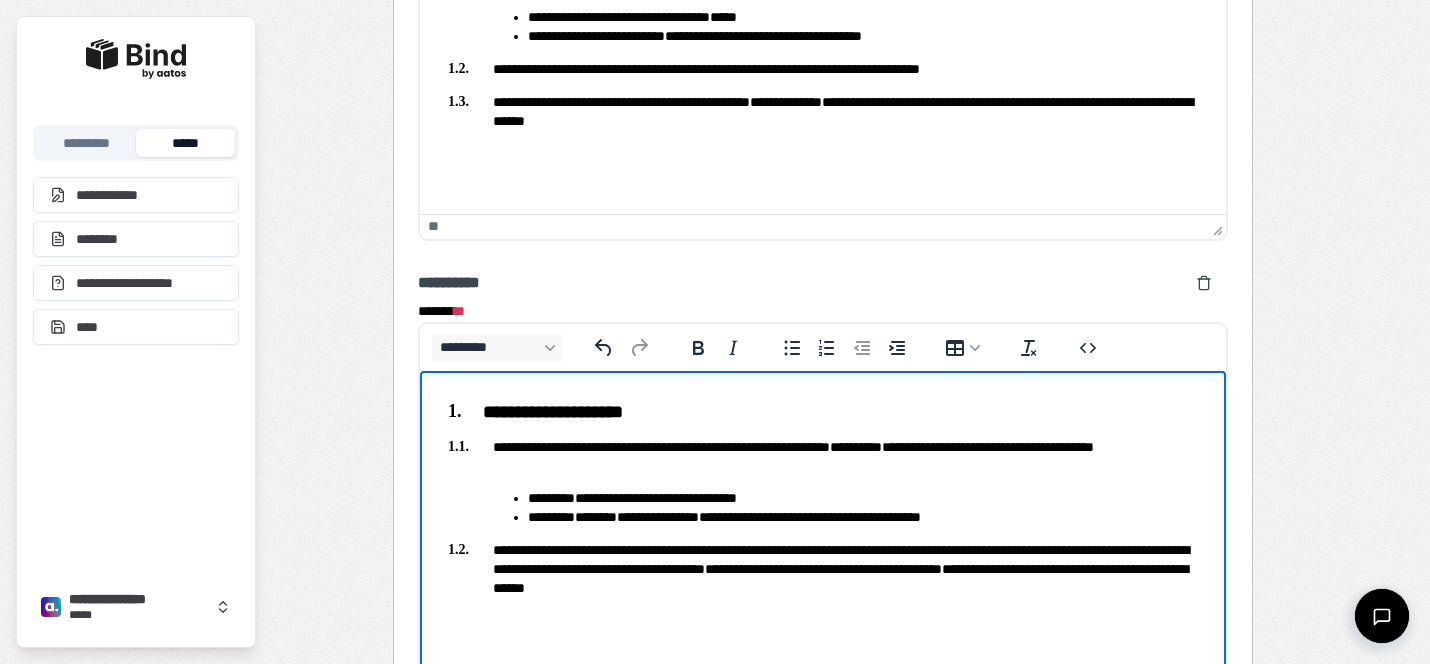 click on "**********" at bounding box center [823, 568] 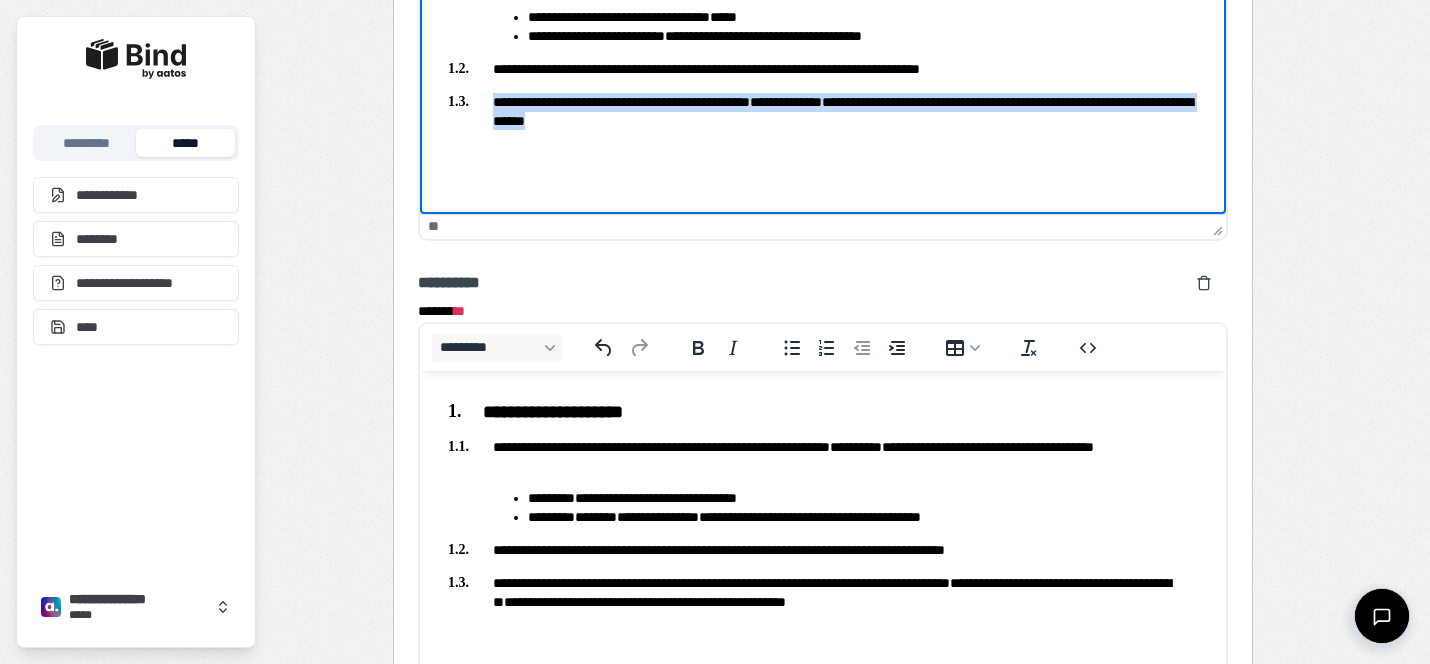 drag, startPoint x: 712, startPoint y: 128, endPoint x: 495, endPoint y: 103, distance: 218.43535 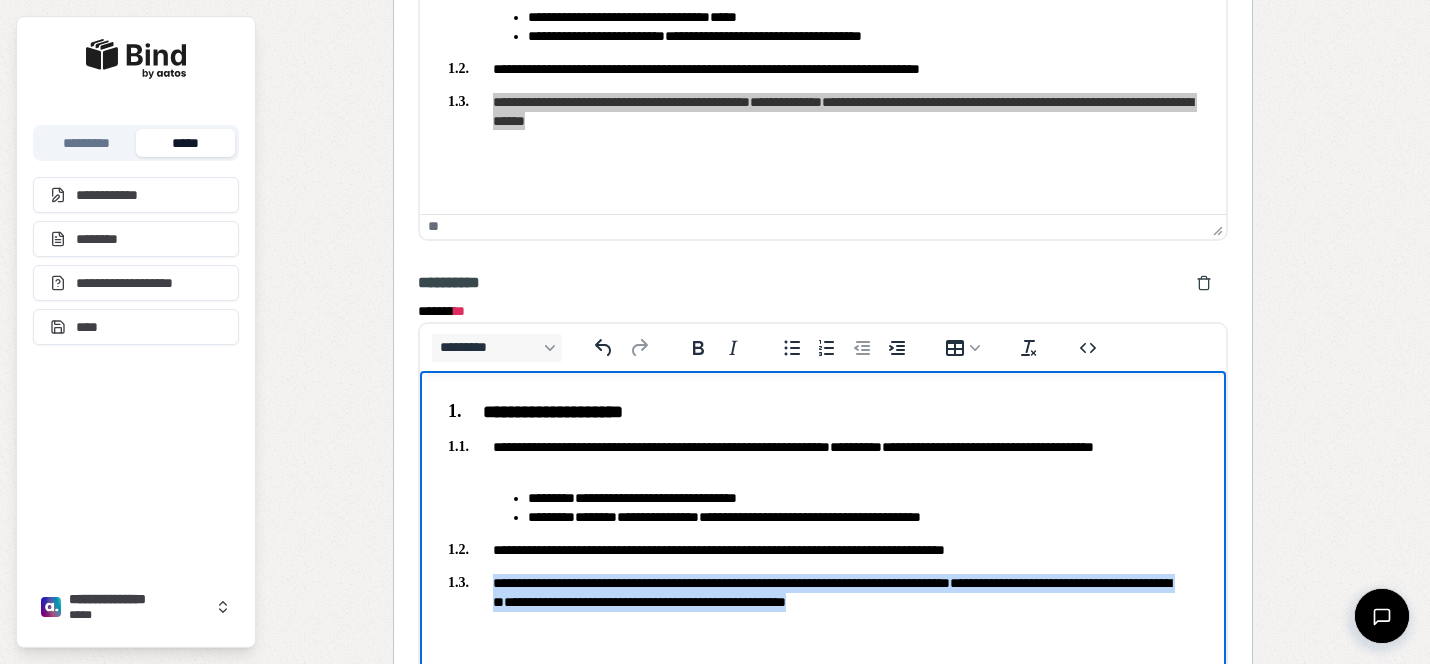 drag, startPoint x: 1024, startPoint y: 607, endPoint x: 515, endPoint y: 560, distance: 511.16534 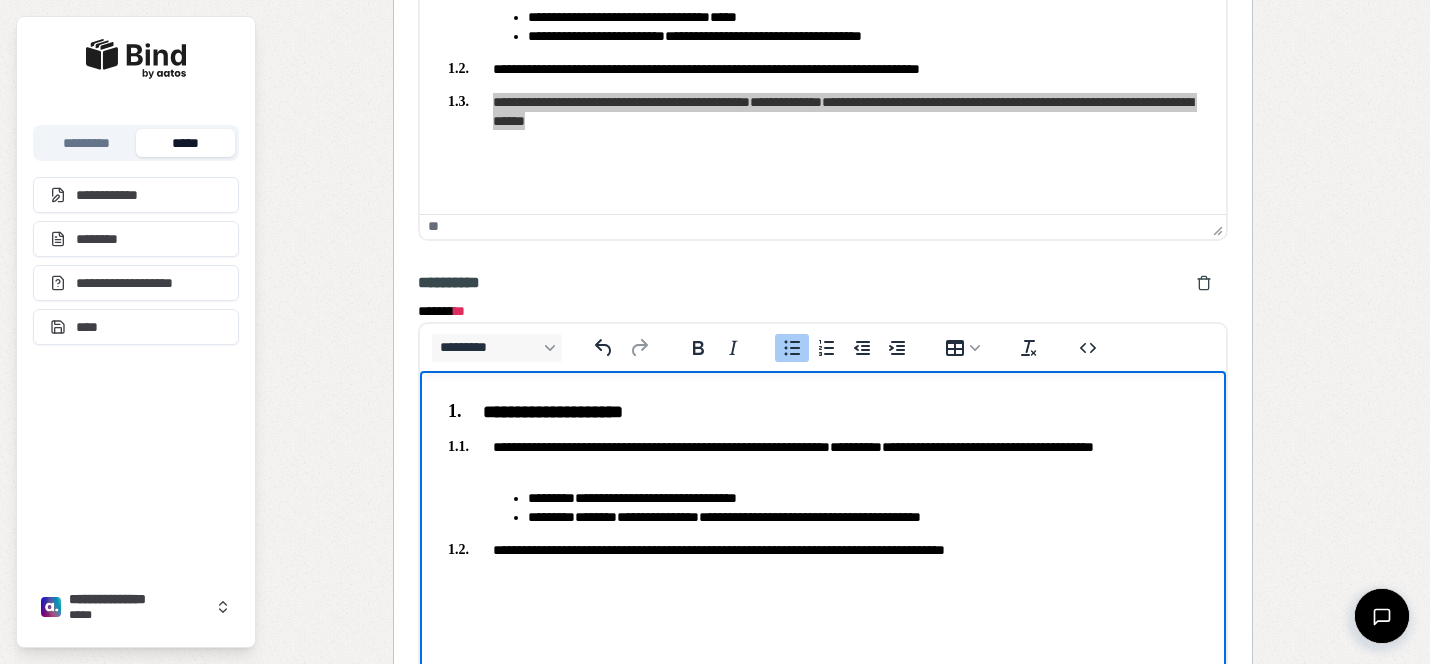 click on "**********" at bounding box center [823, 476] 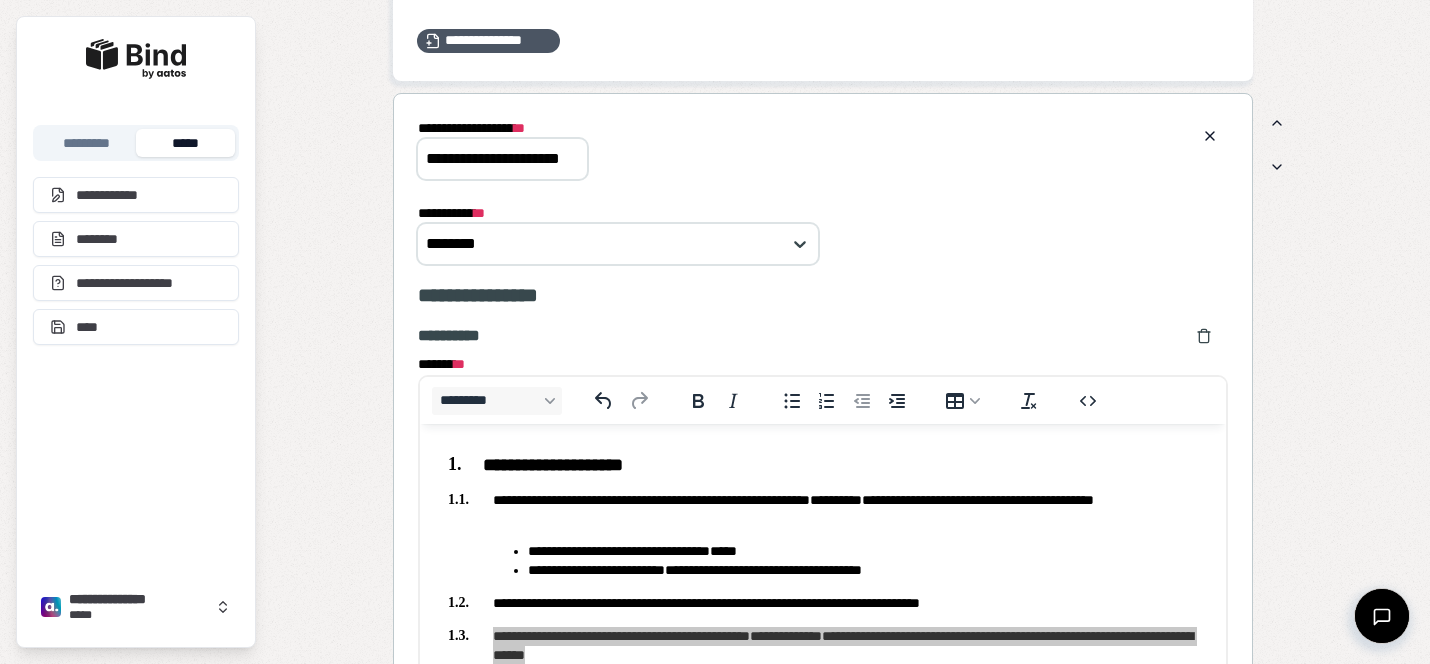 scroll, scrollTop: 1744, scrollLeft: 0, axis: vertical 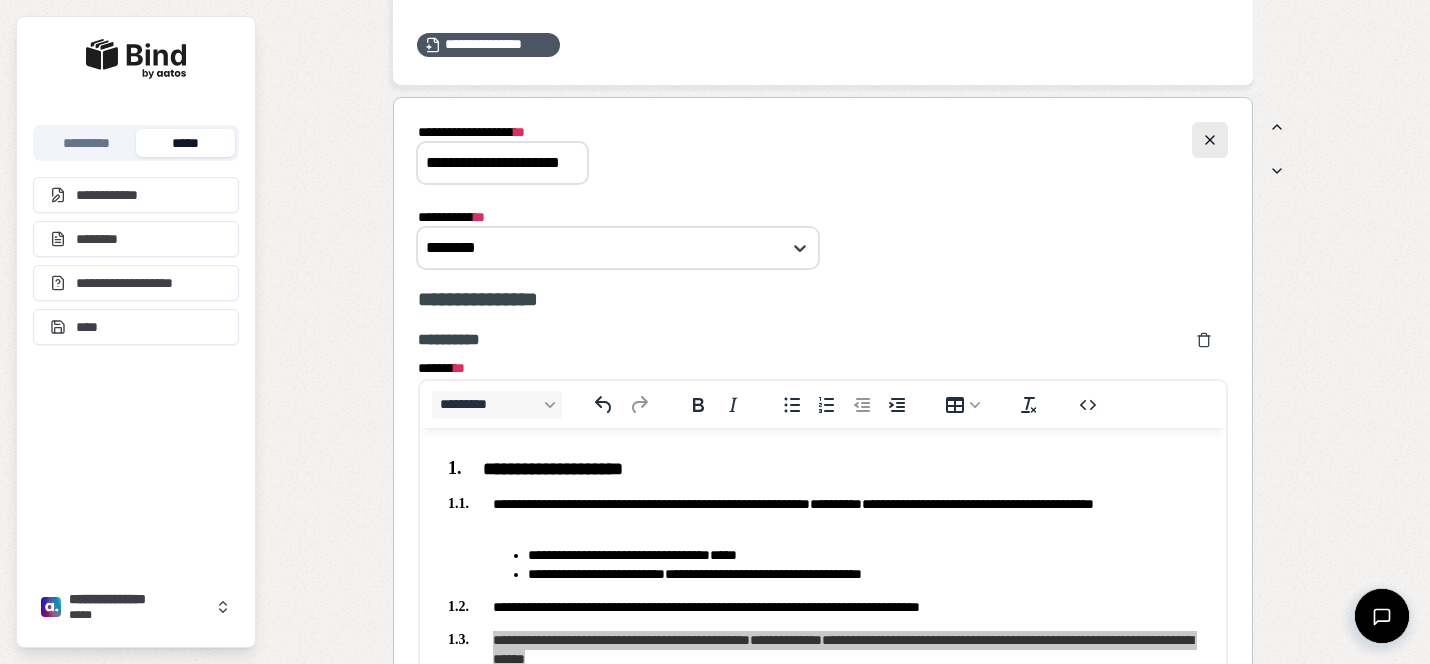 click at bounding box center (1210, 140) 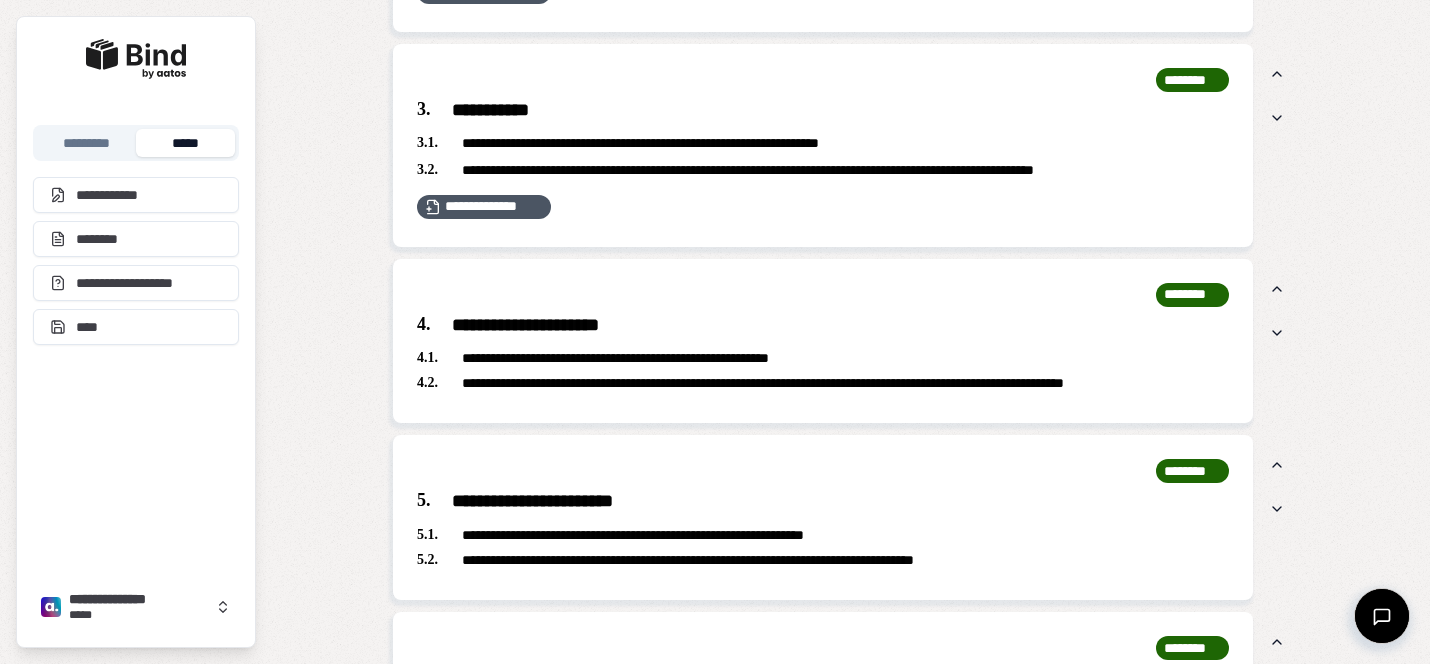 scroll, scrollTop: 2121, scrollLeft: 0, axis: vertical 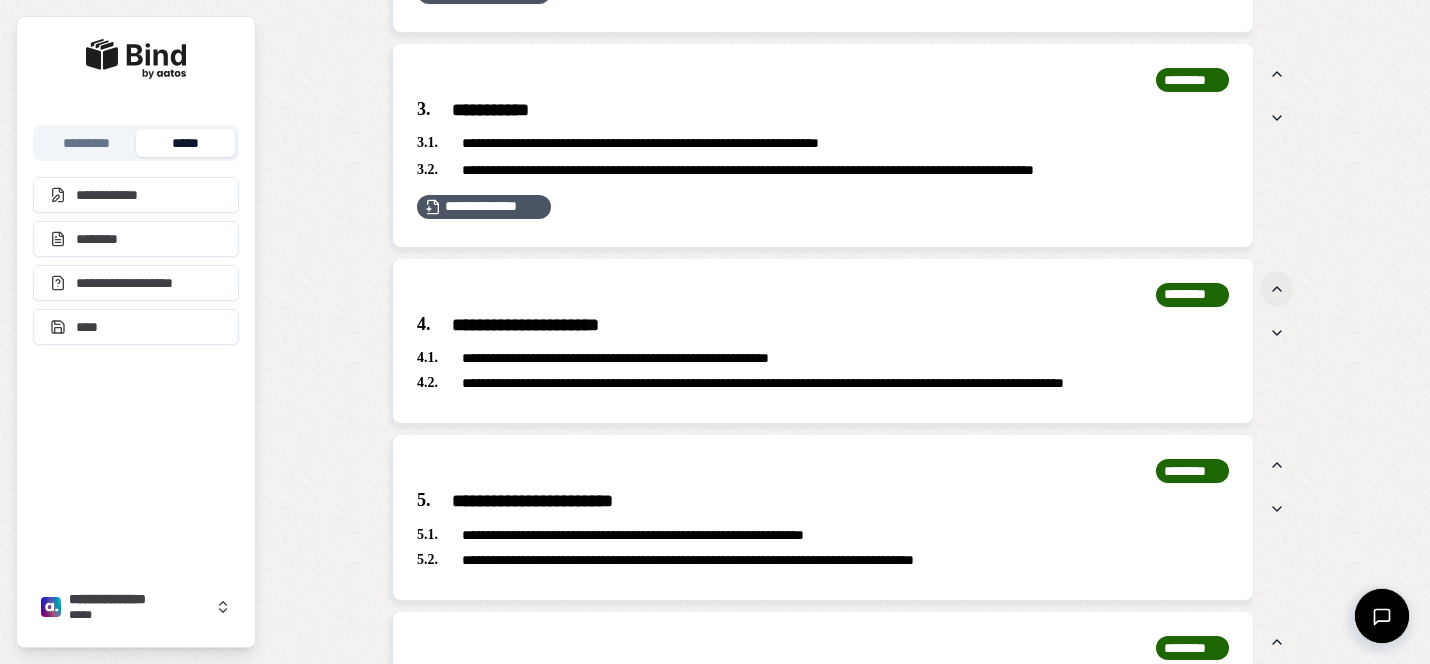 click at bounding box center [1277, 289] 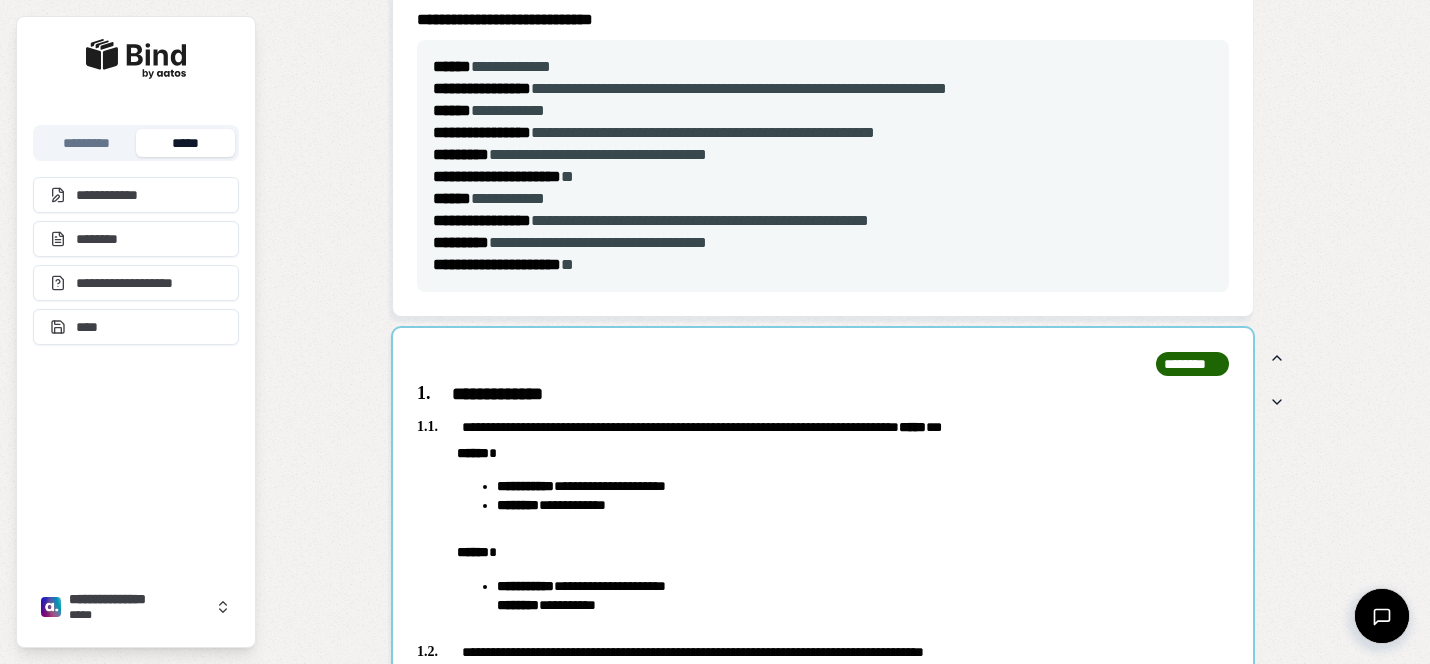 scroll, scrollTop: 1086, scrollLeft: 0, axis: vertical 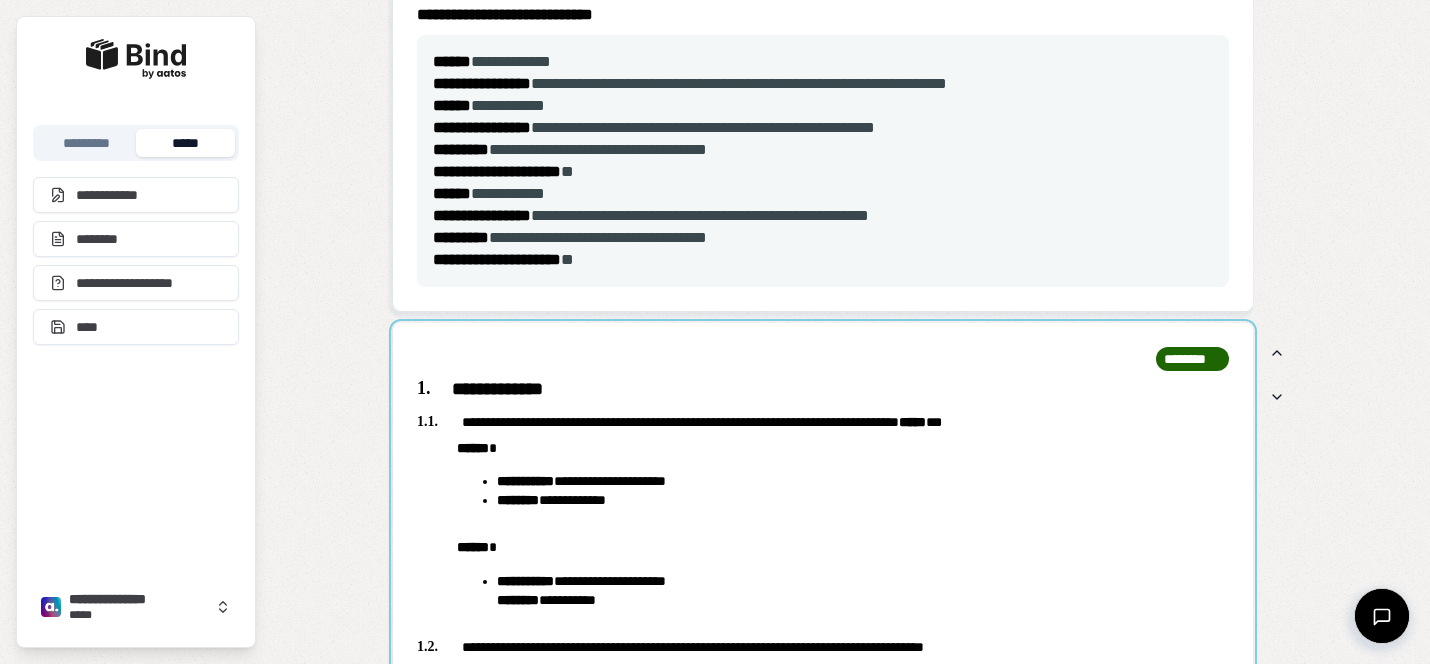 click at bounding box center (823, 532) 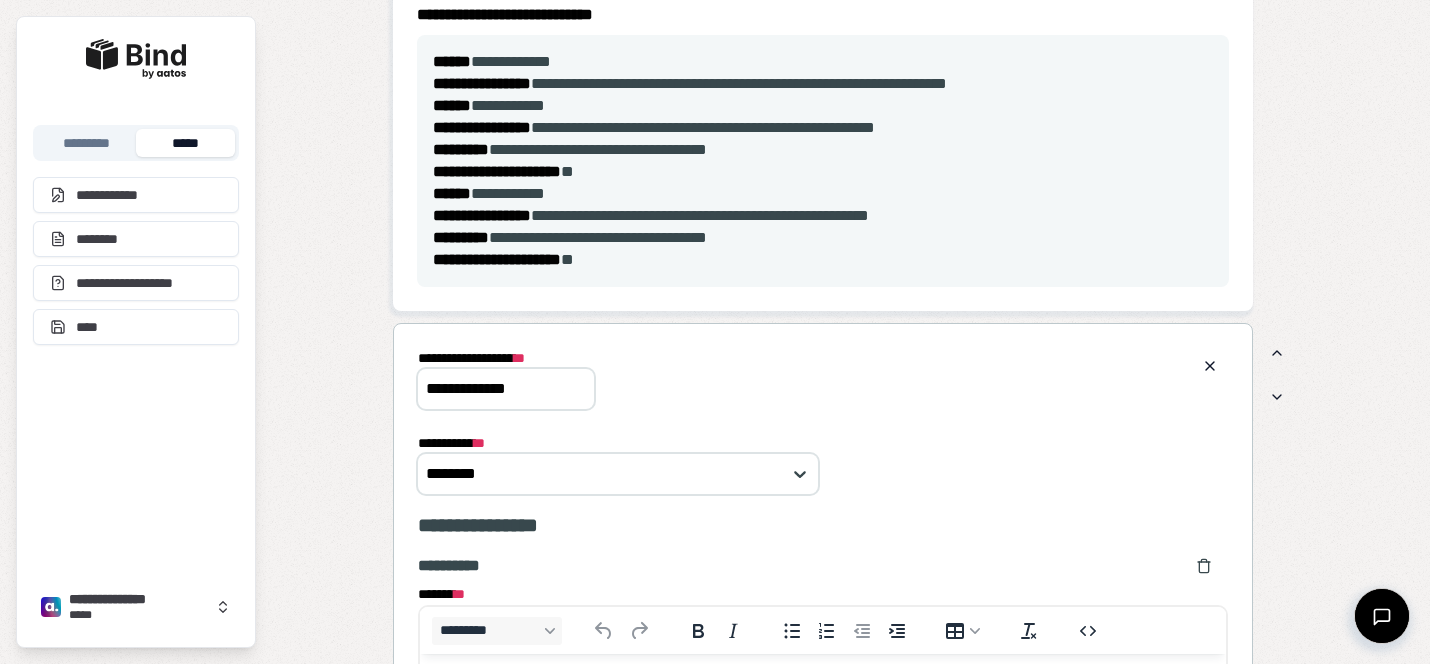 scroll, scrollTop: 0, scrollLeft: 0, axis: both 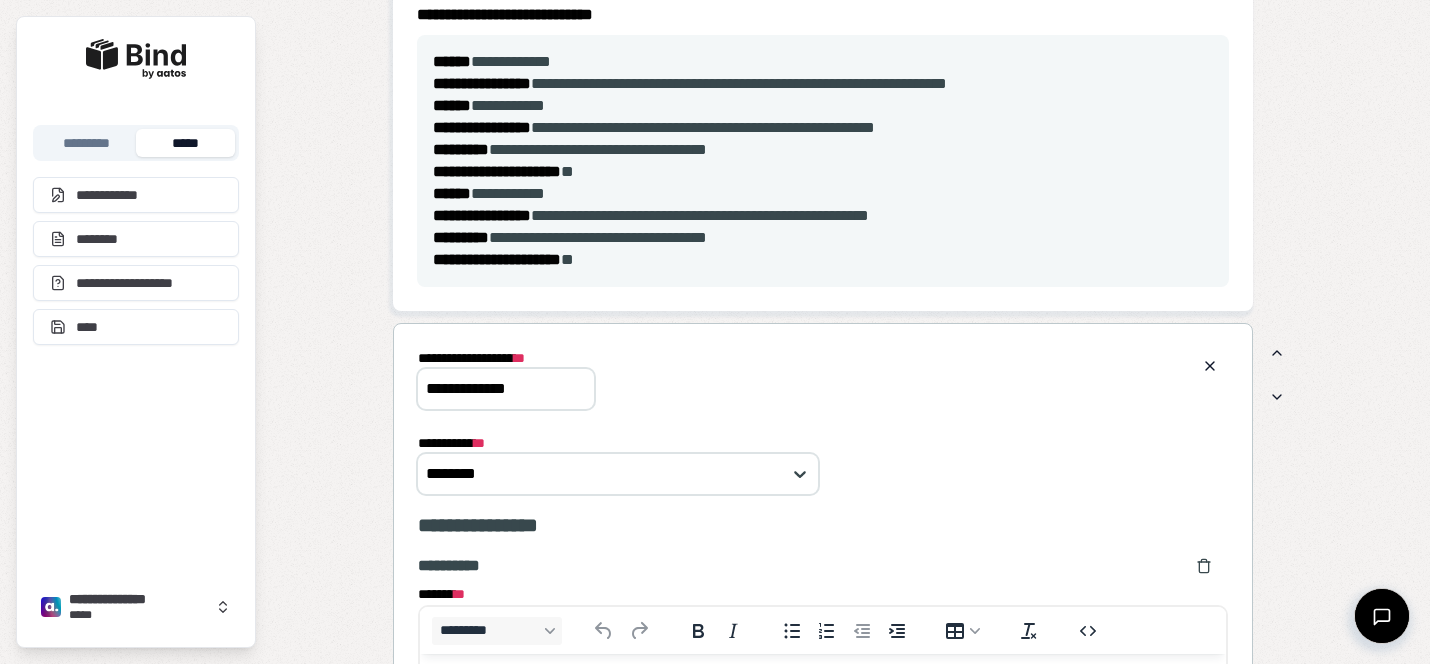 drag, startPoint x: 553, startPoint y: 383, endPoint x: 367, endPoint y: 383, distance: 186 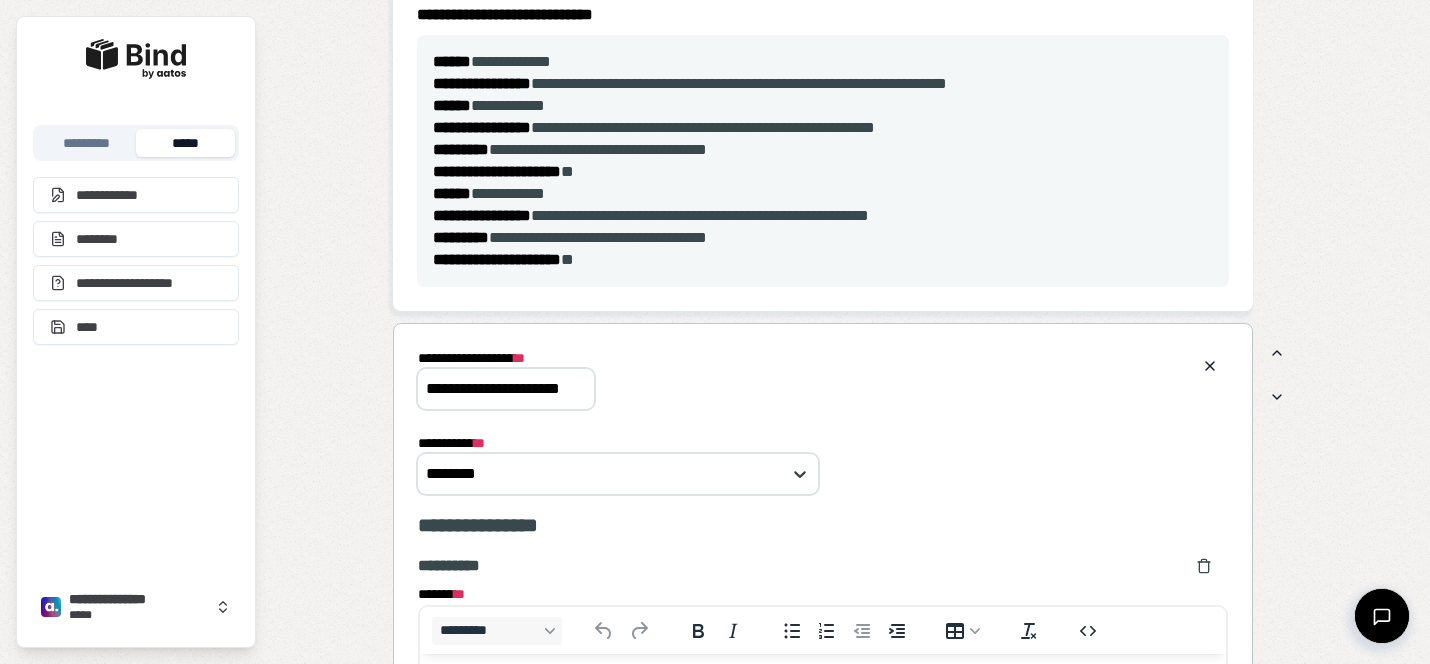 scroll, scrollTop: 0, scrollLeft: 10, axis: horizontal 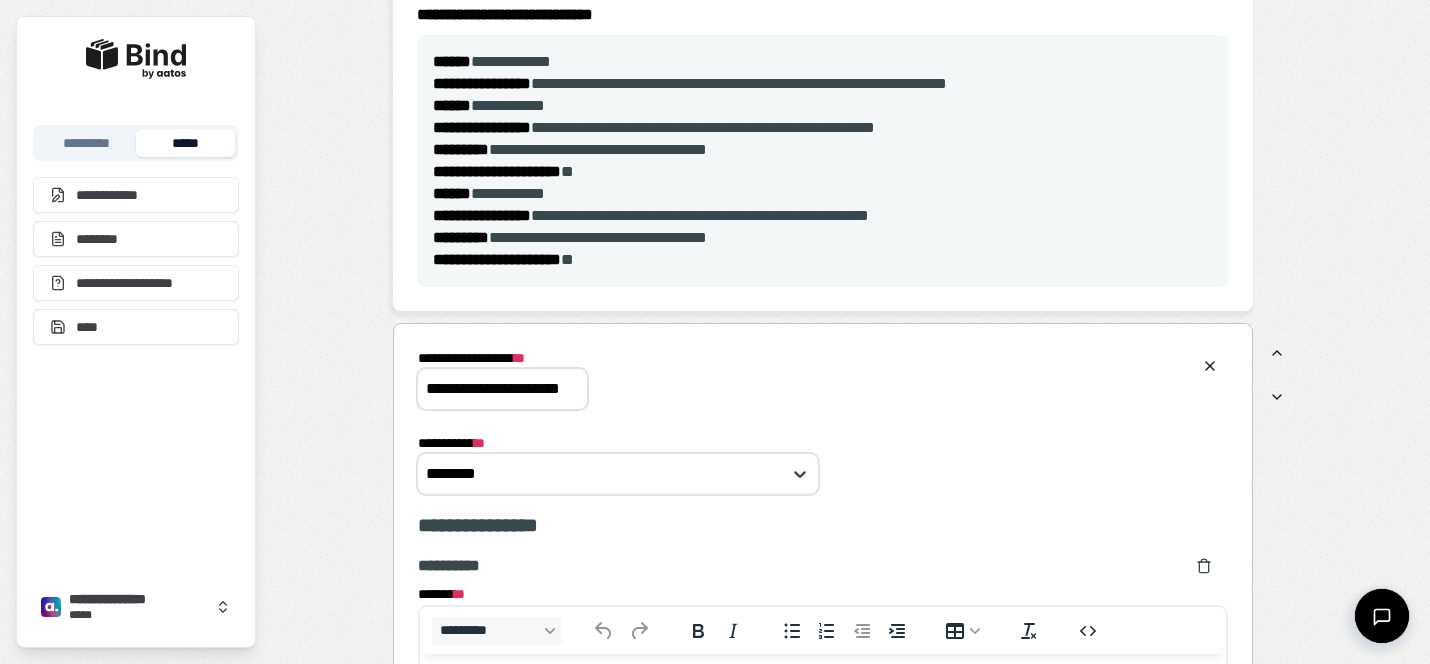 drag, startPoint x: 515, startPoint y: 383, endPoint x: 488, endPoint y: 384, distance: 27.018513 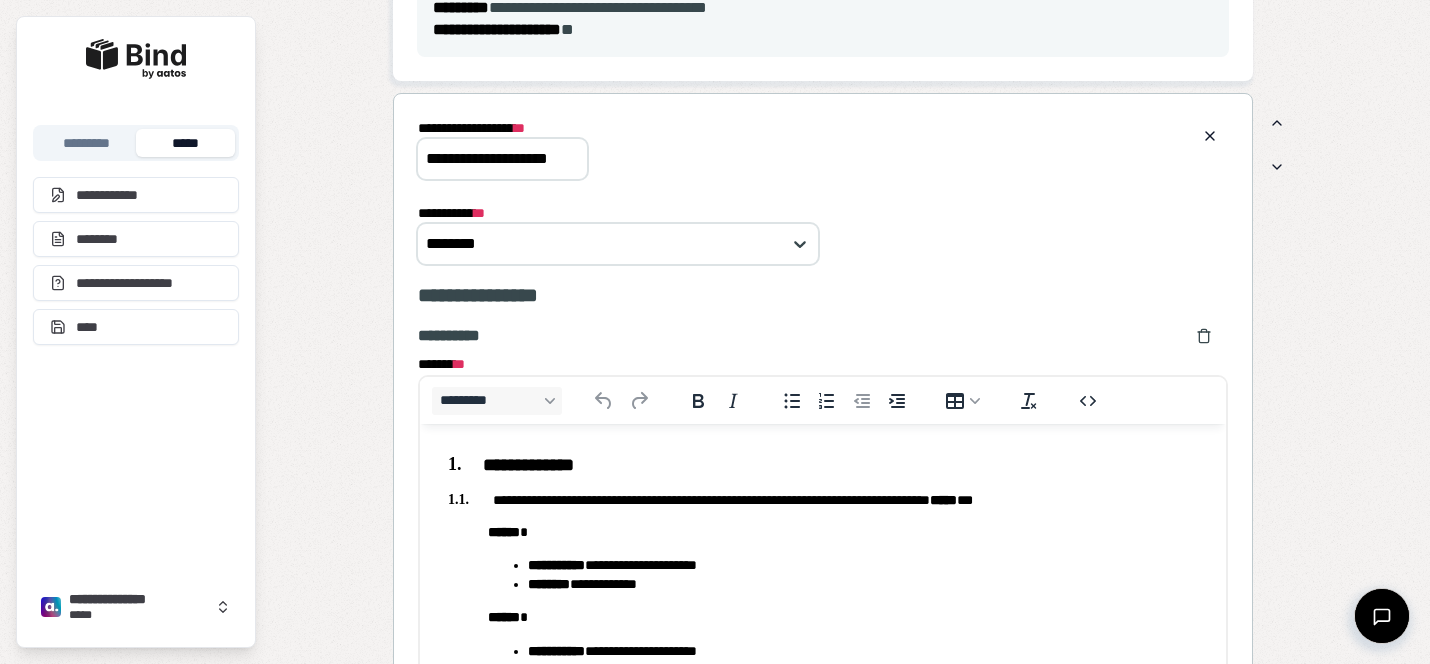scroll, scrollTop: 1338, scrollLeft: 0, axis: vertical 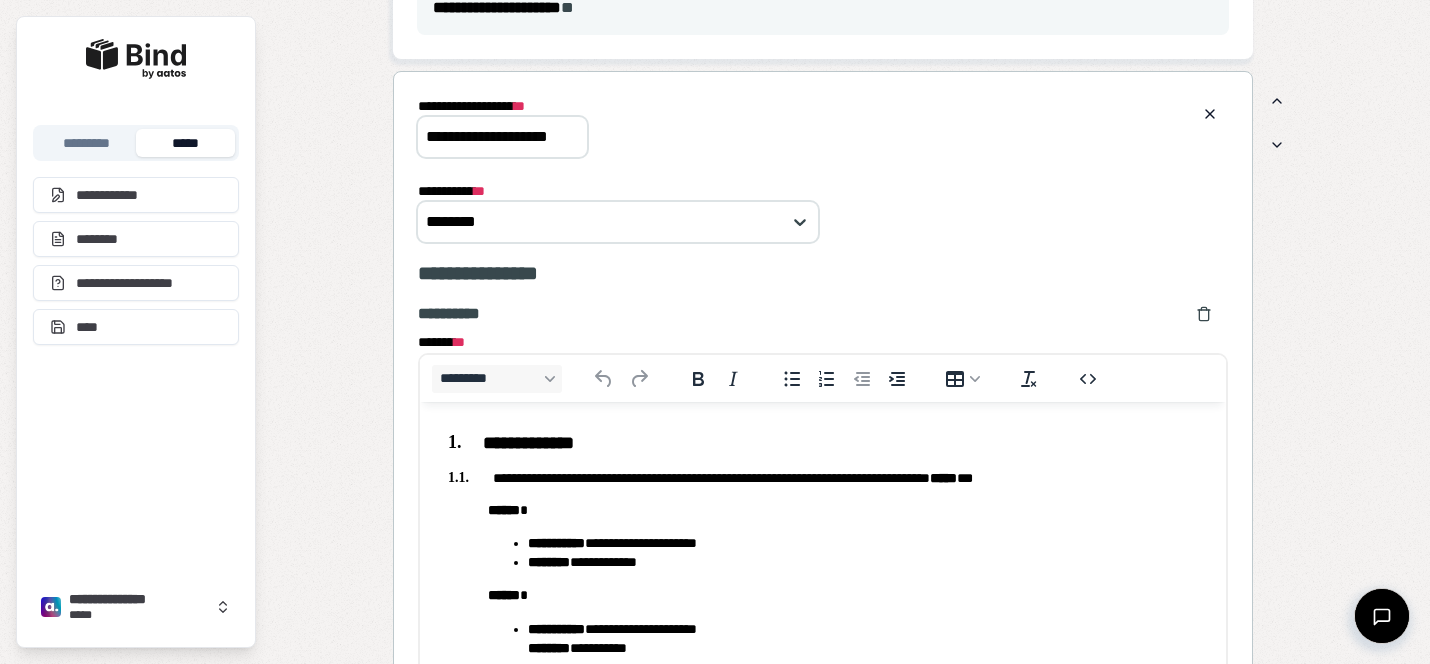 type on "**********" 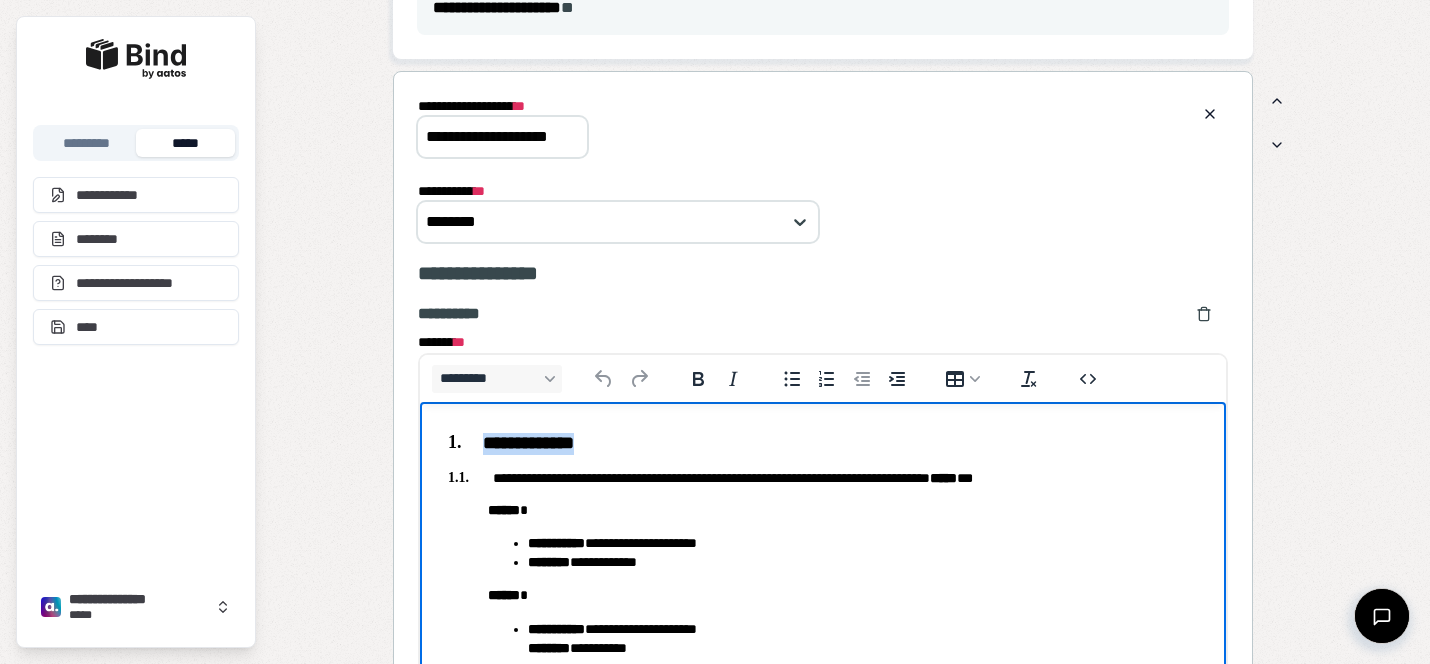 drag, startPoint x: 618, startPoint y: 444, endPoint x: 485, endPoint y: 440, distance: 133.06013 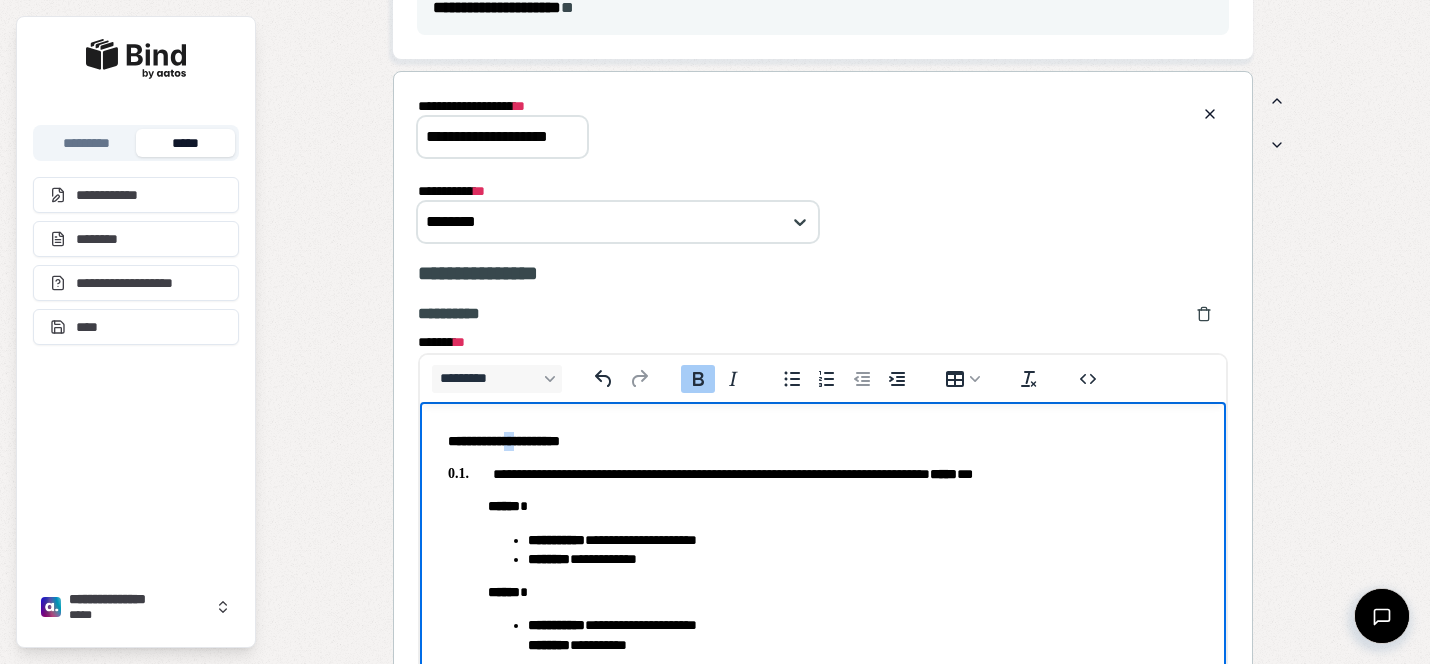 drag, startPoint x: 535, startPoint y: 440, endPoint x: 516, endPoint y: 440, distance: 19 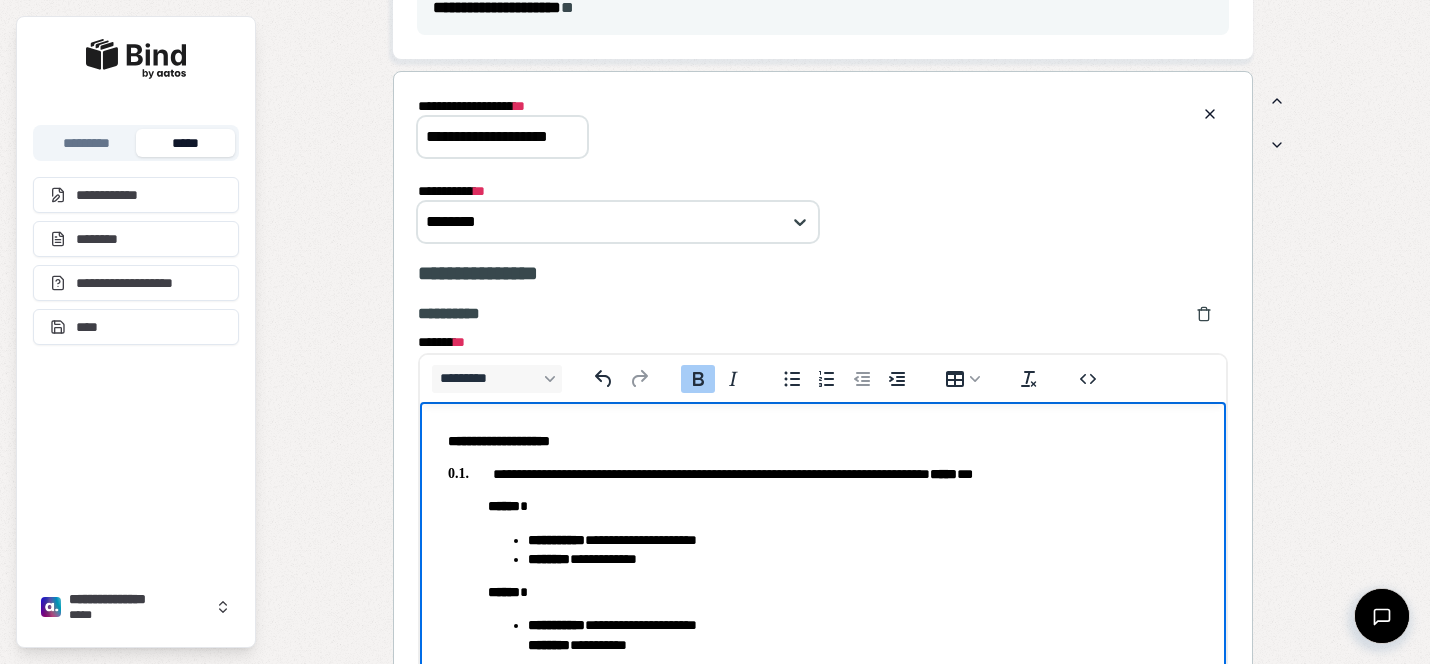 click on "**********" at bounding box center (499, 441) 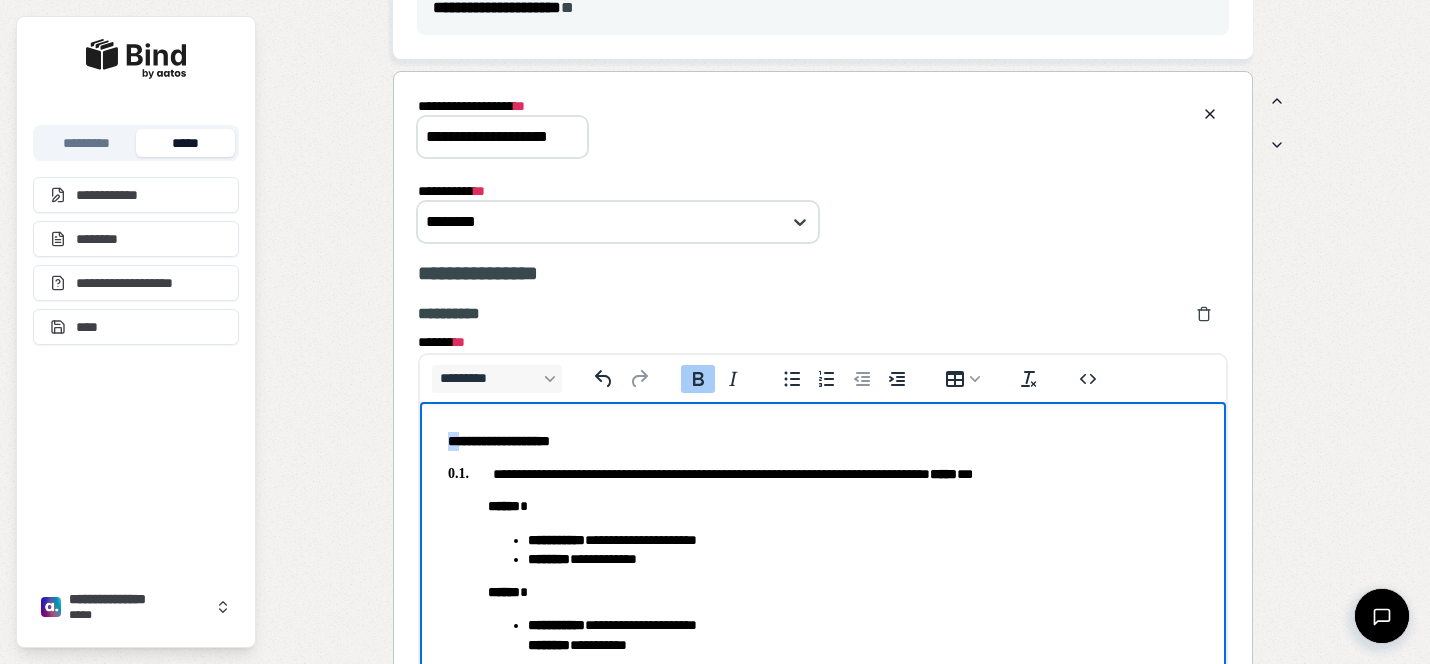 drag, startPoint x: 456, startPoint y: 442, endPoint x: 400, endPoint y: 441, distance: 56.008926 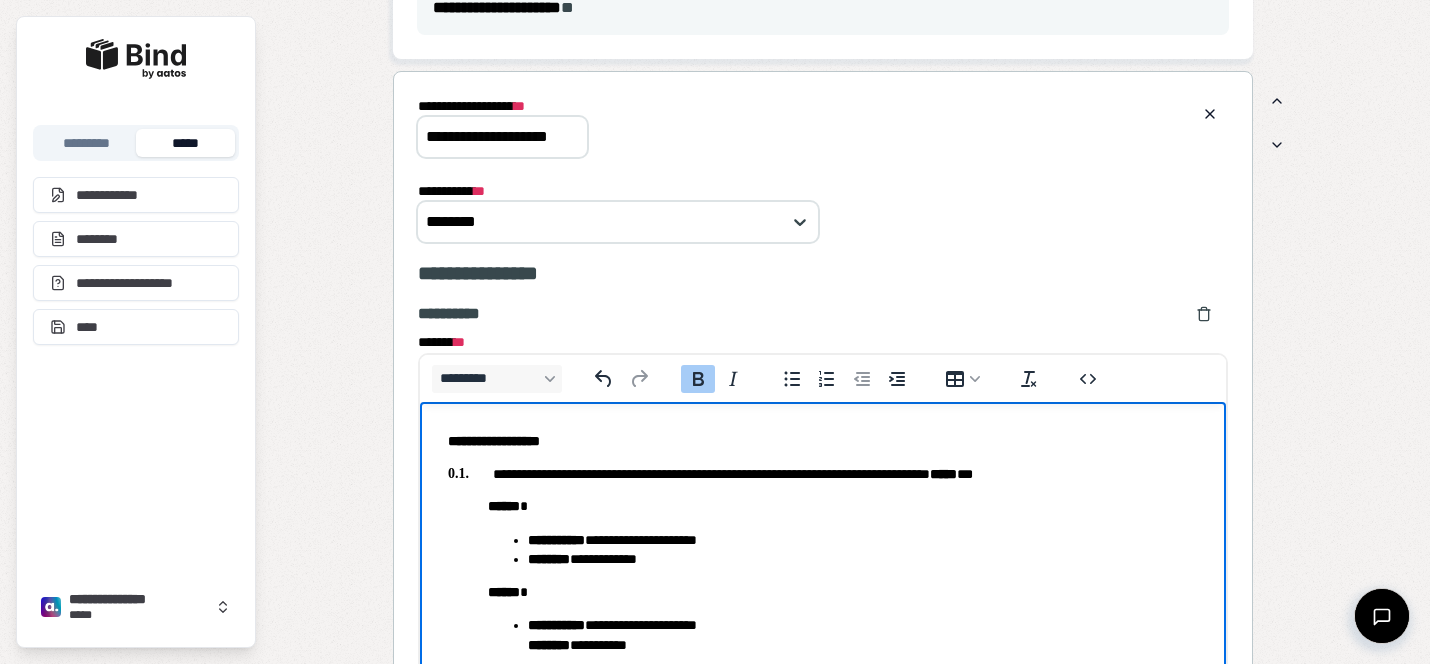 click on "**********" at bounding box center (494, 441) 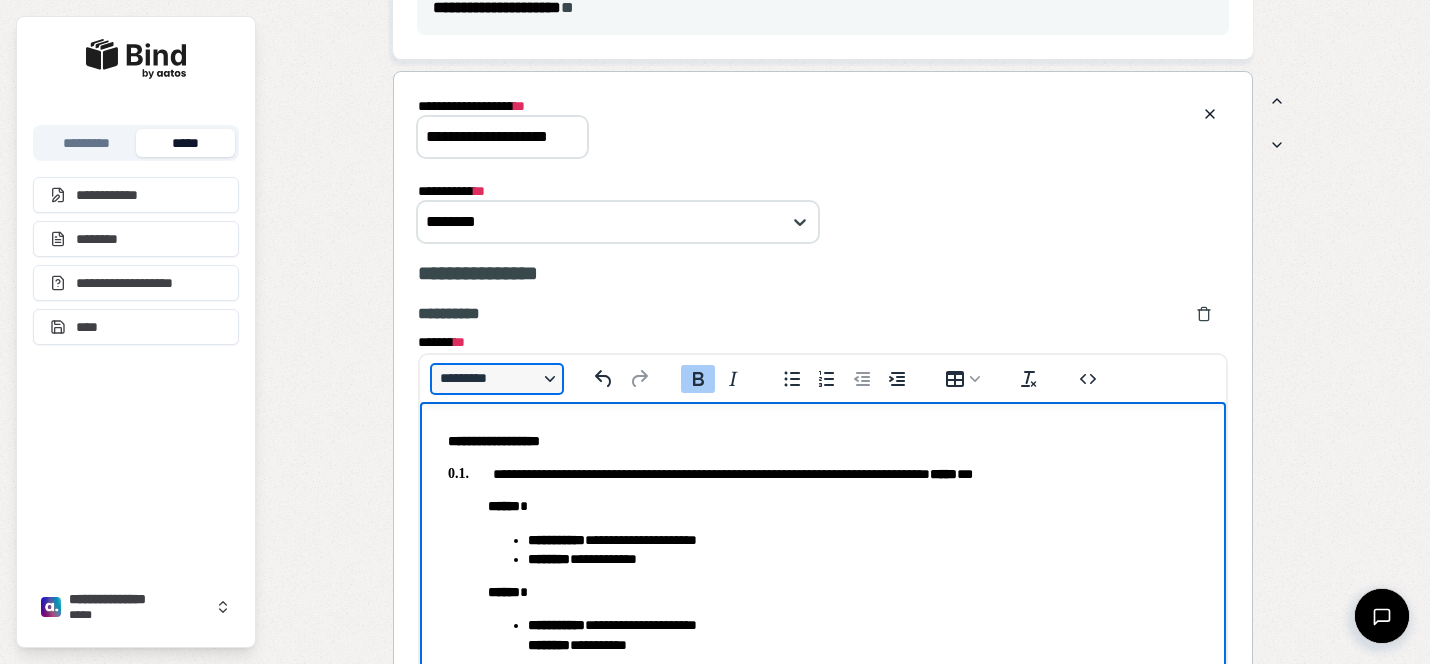 click on "*********" at bounding box center (497, 379) 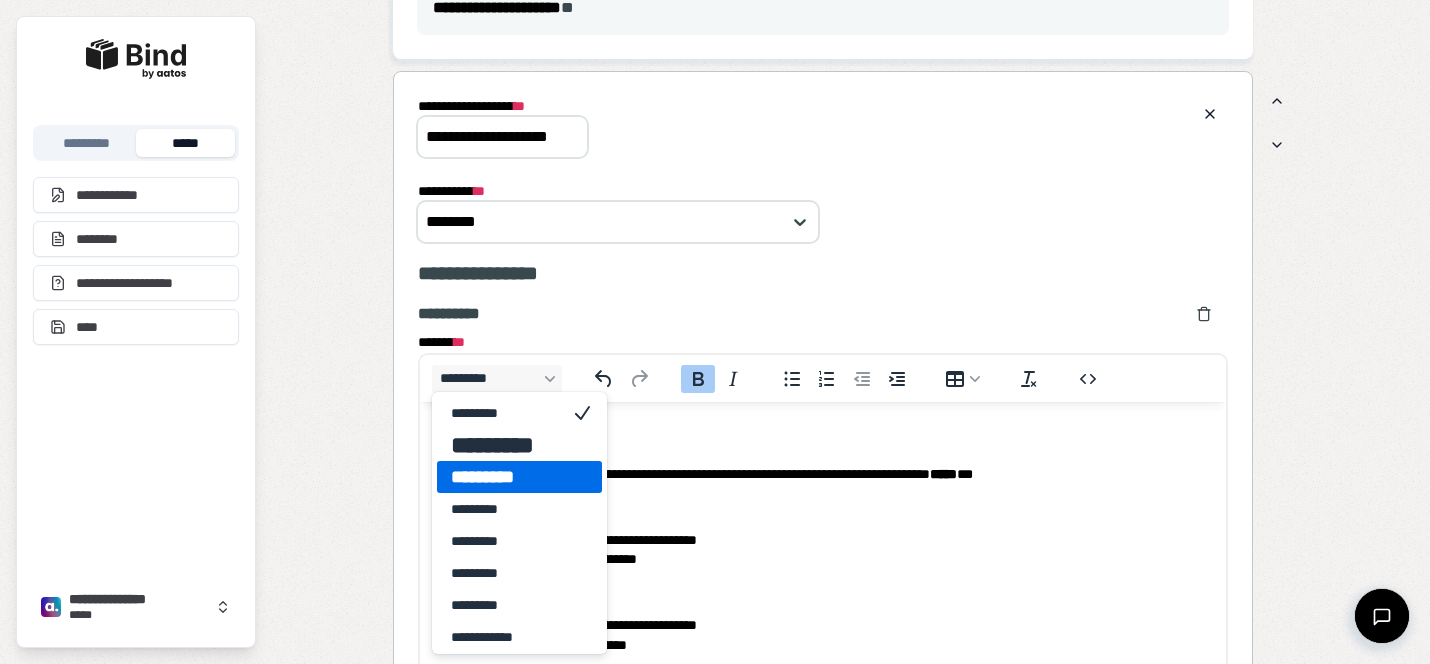 click on "*********" at bounding box center [505, 477] 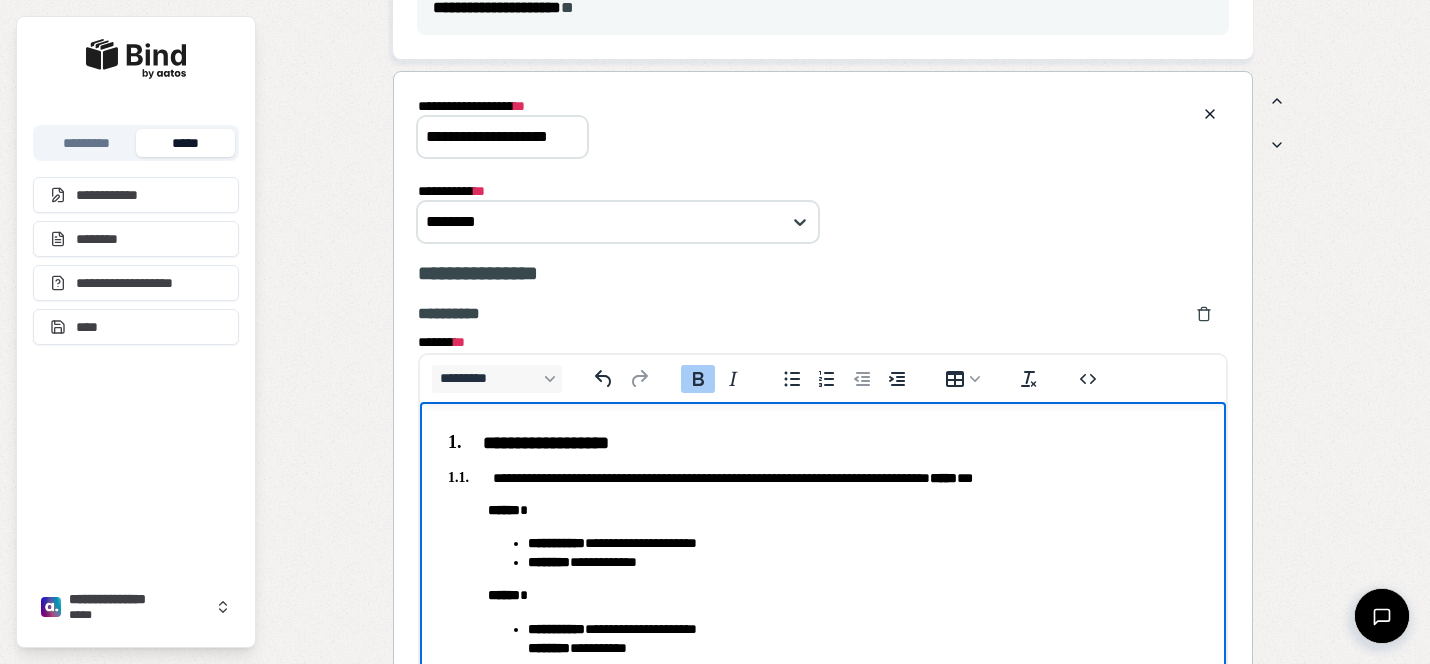 scroll, scrollTop: 27, scrollLeft: 0, axis: vertical 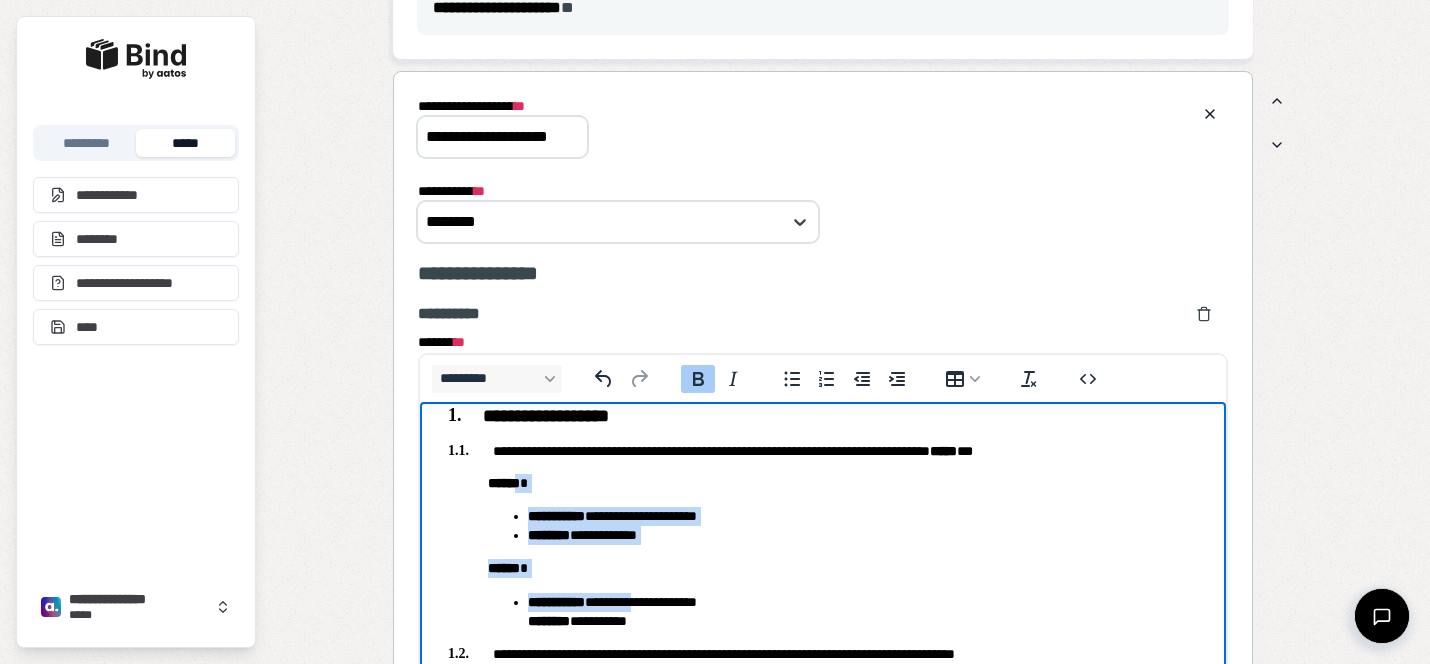 drag, startPoint x: 668, startPoint y: 593, endPoint x: 523, endPoint y: 477, distance: 185.6906 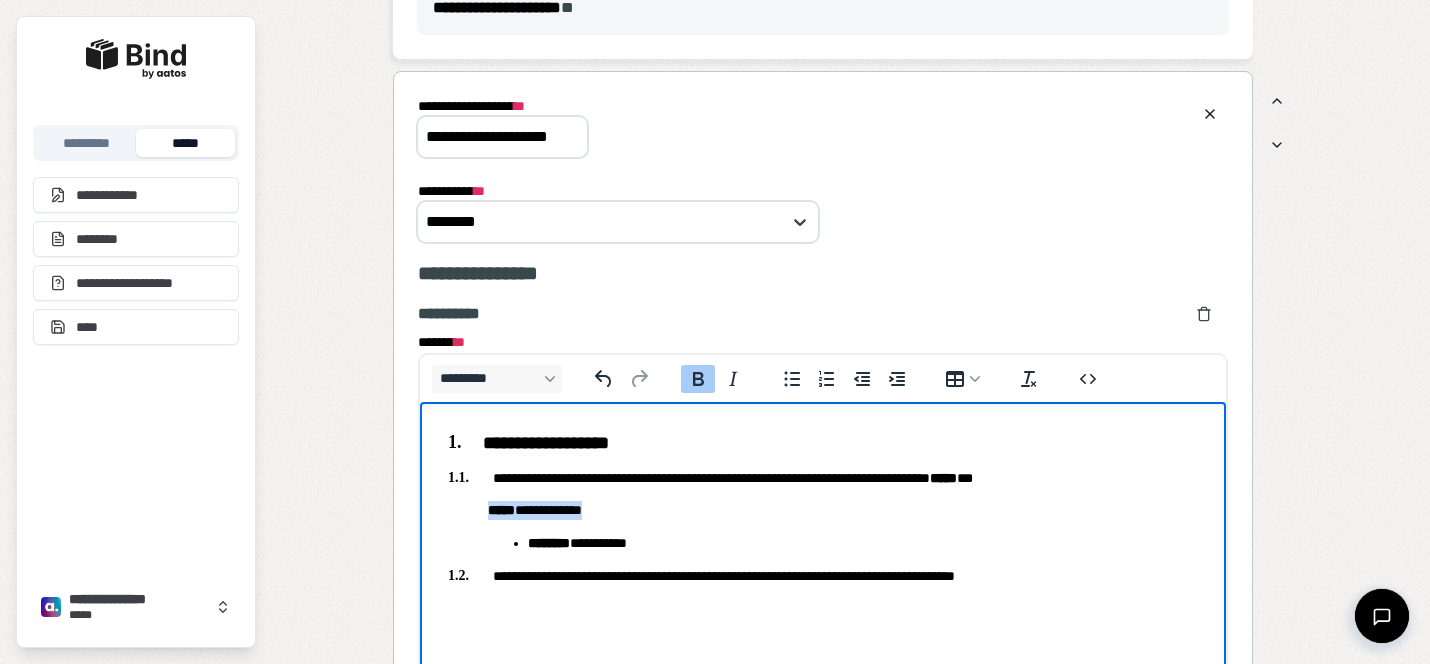 scroll, scrollTop: 0, scrollLeft: 0, axis: both 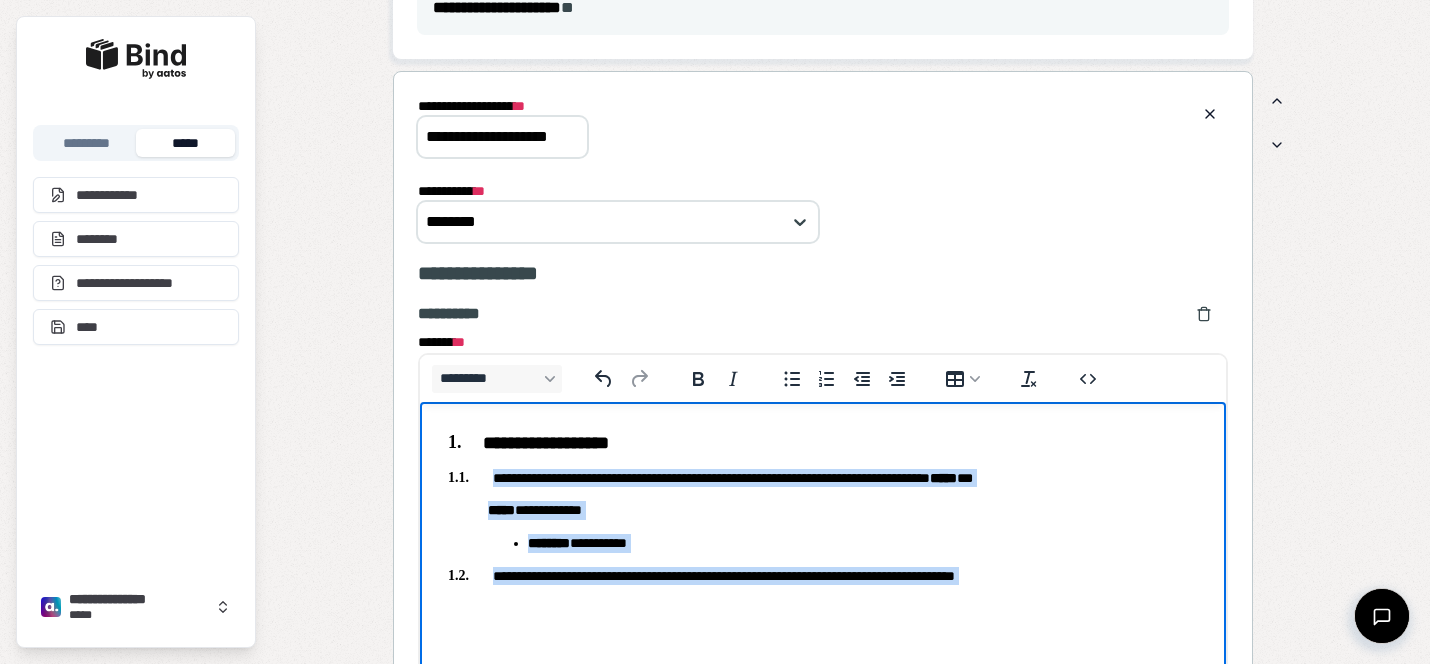 drag, startPoint x: 627, startPoint y: 617, endPoint x: 481, endPoint y: 472, distance: 205.76929 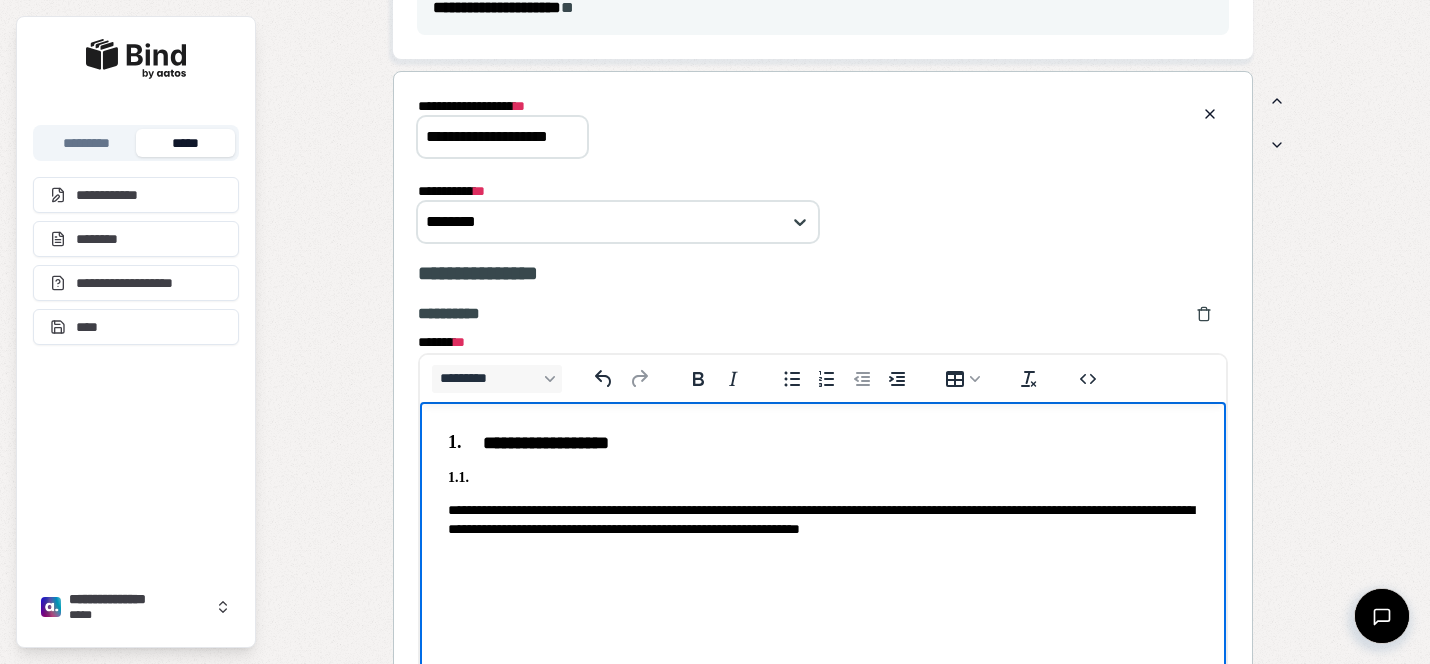click on "**********" at bounding box center (823, 520) 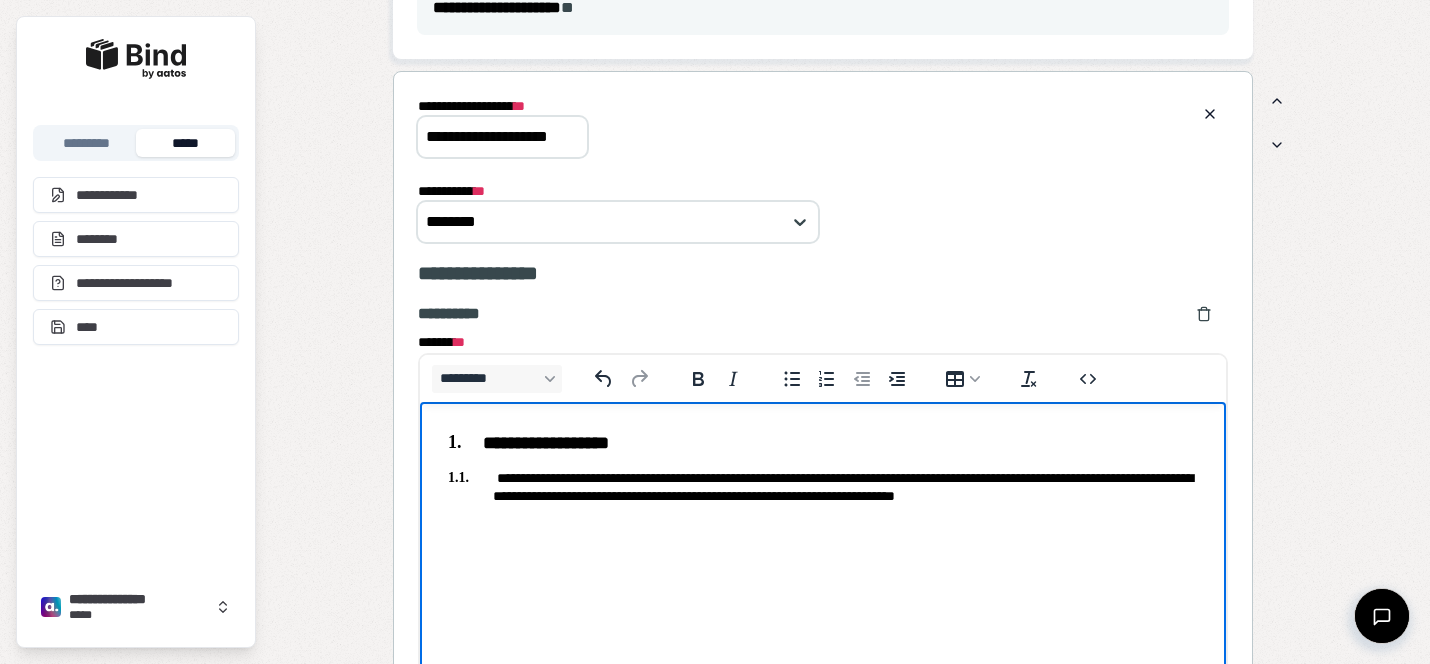 click on "**********" at bounding box center (823, 487) 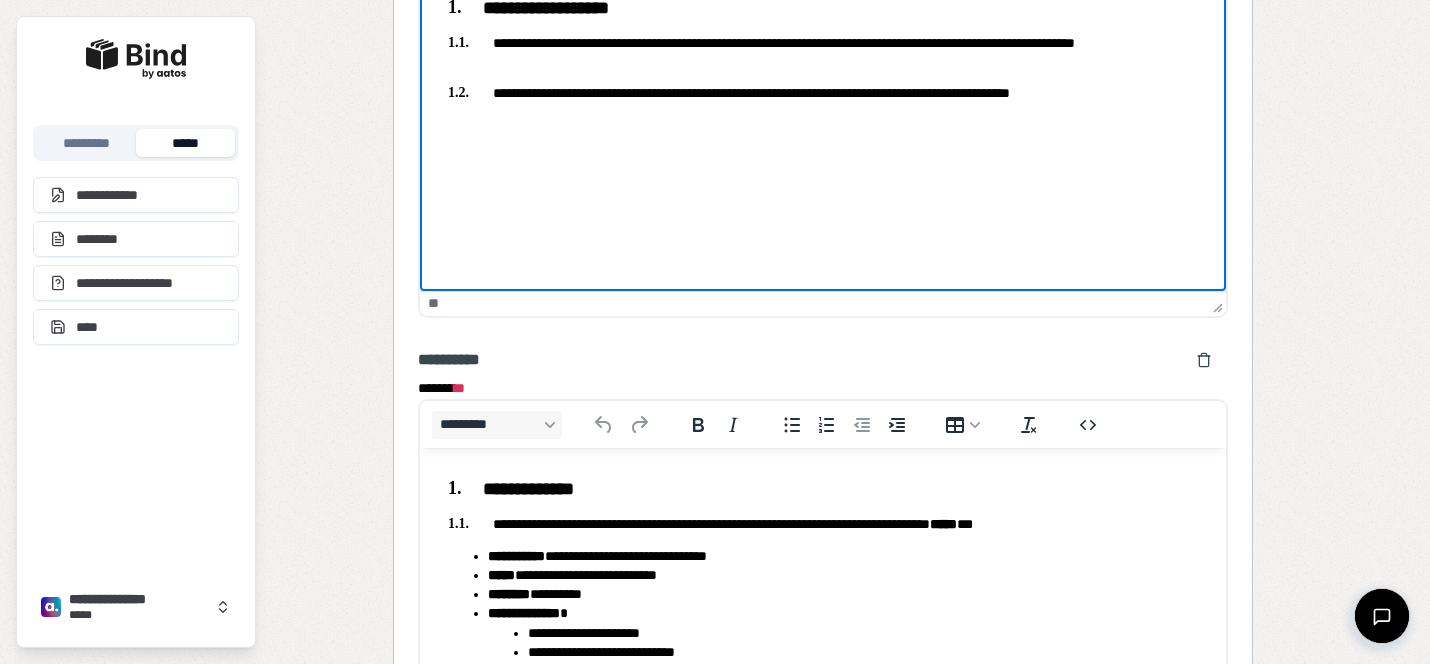 scroll, scrollTop: 1775, scrollLeft: 0, axis: vertical 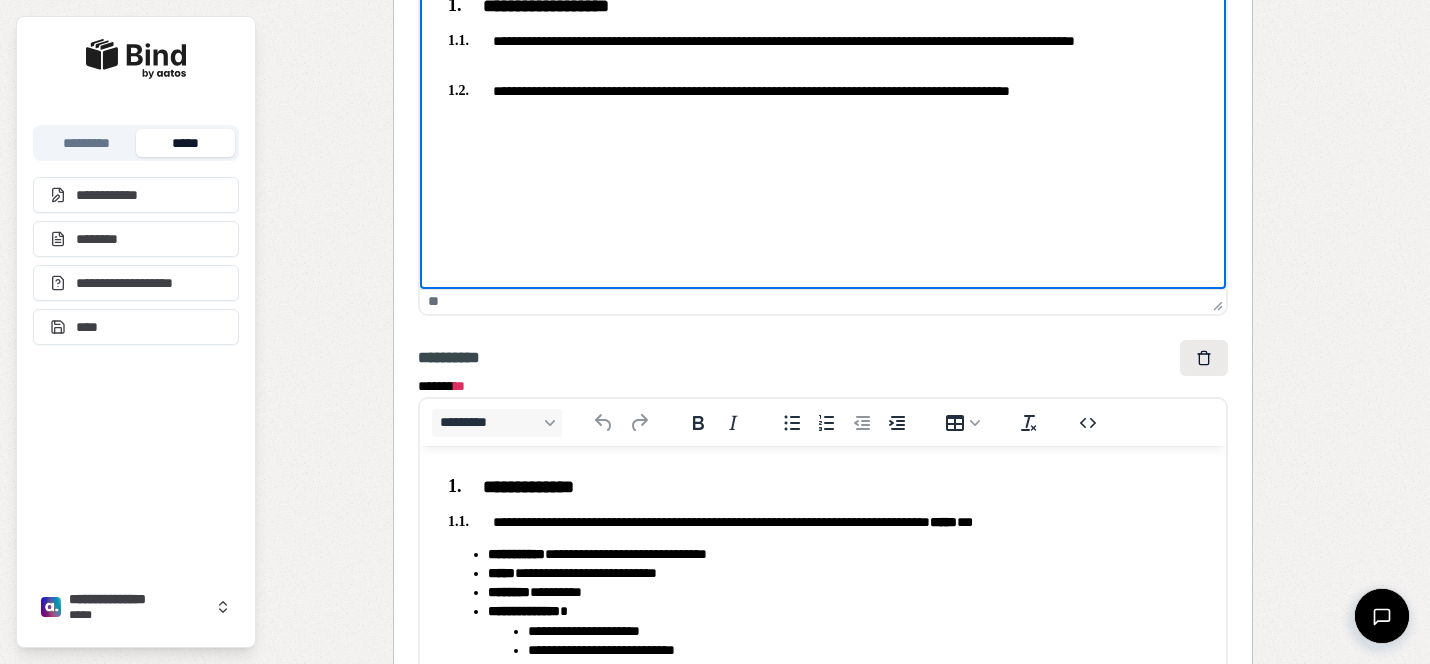 click at bounding box center (1204, 358) 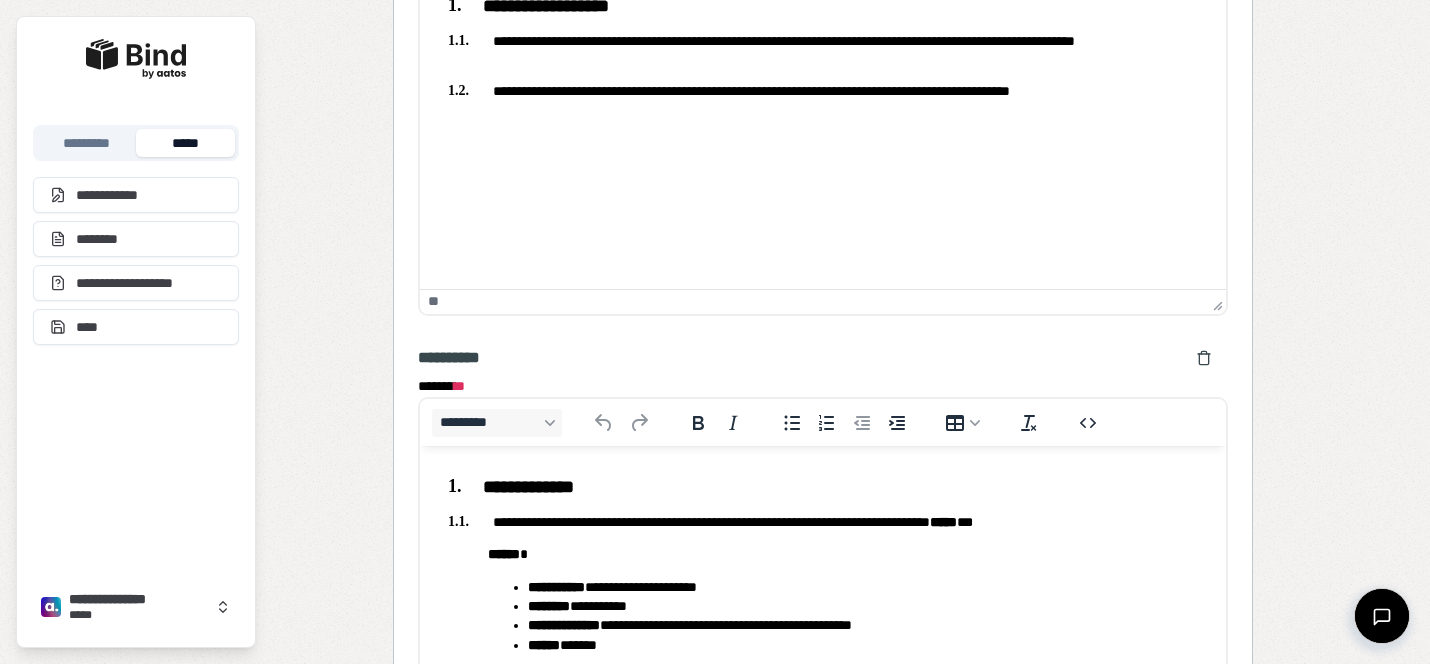 click at bounding box center (1204, 358) 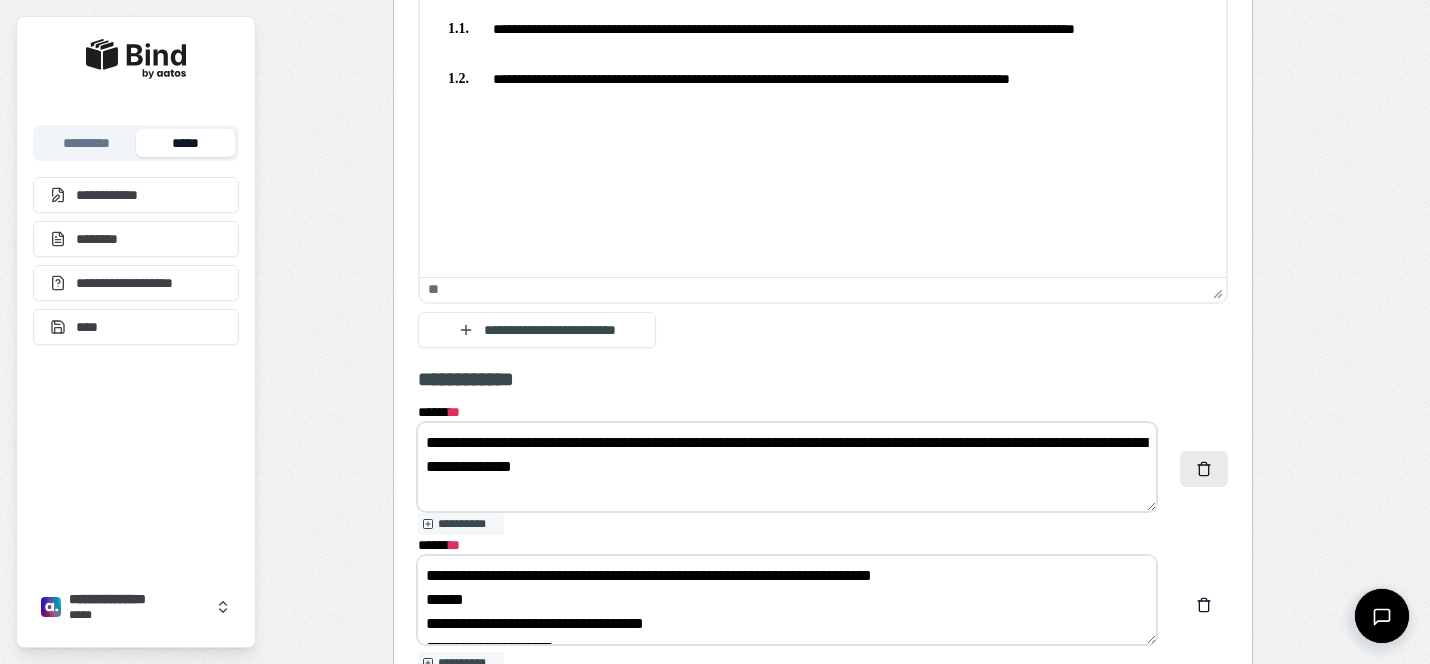 click at bounding box center (1204, 469) 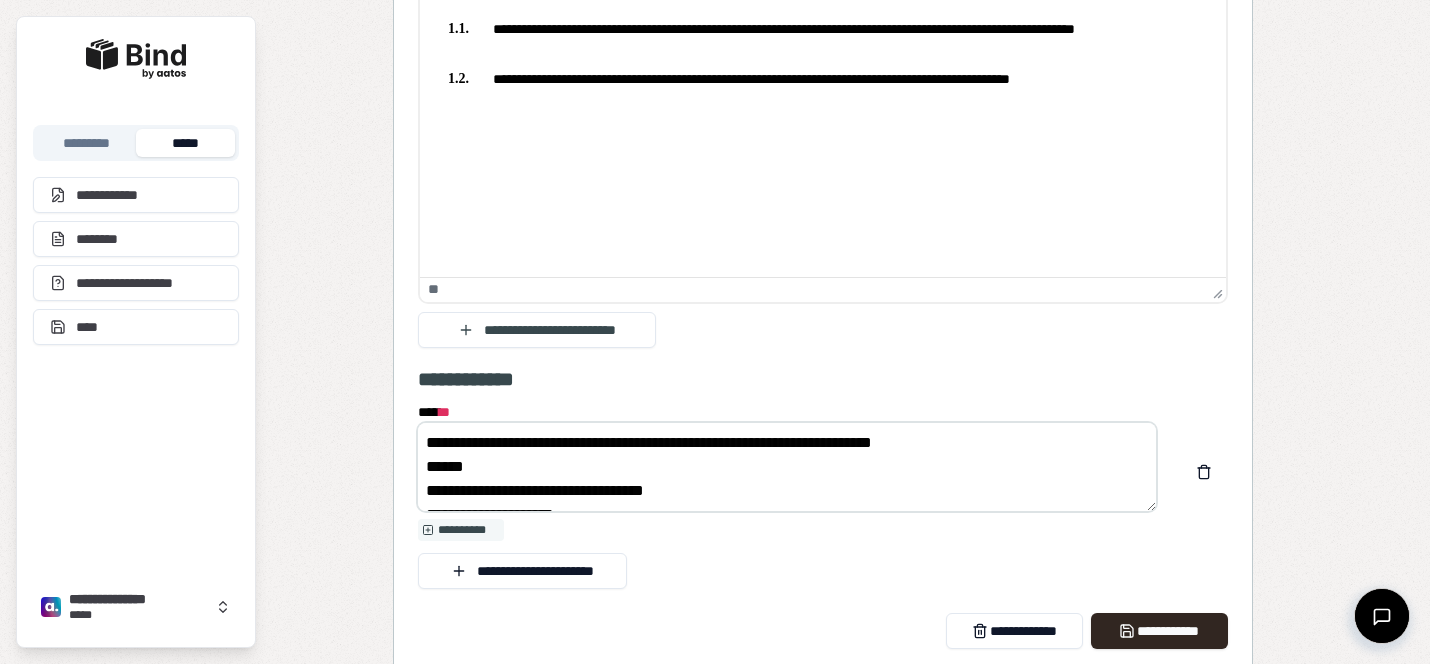 click at bounding box center (1204, 472) 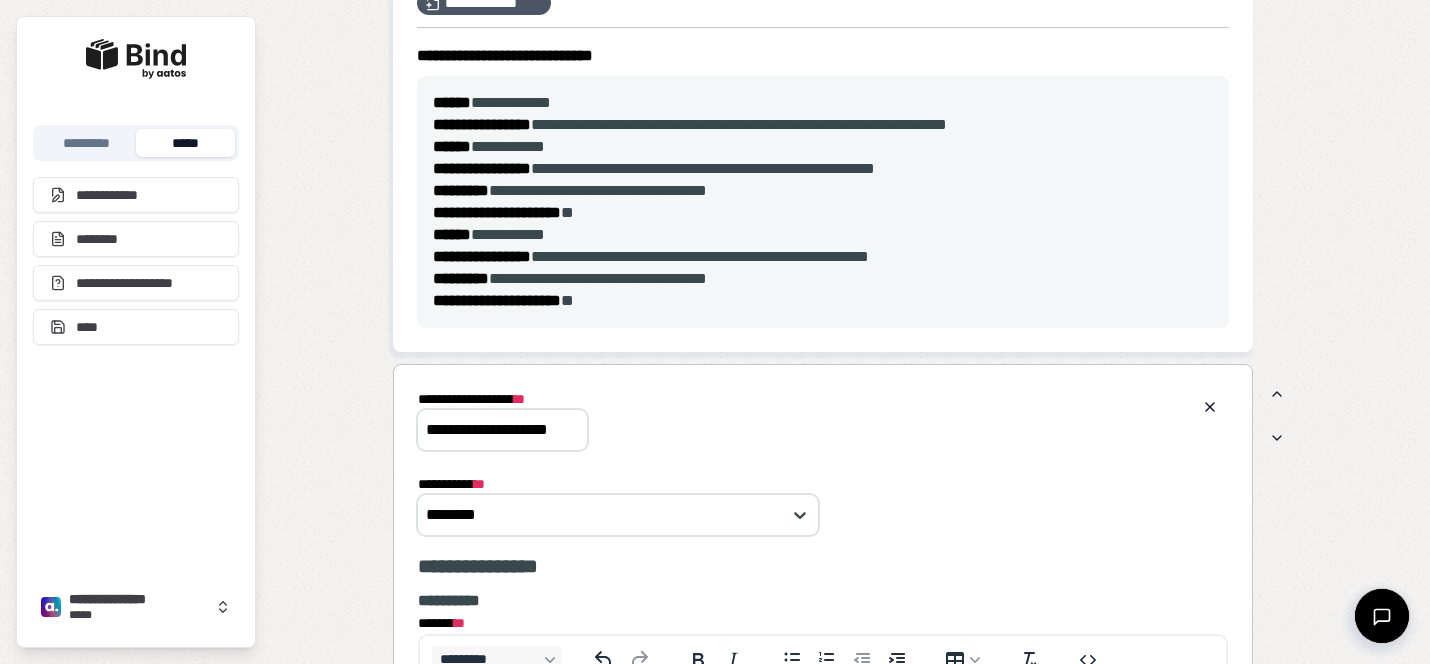 scroll, scrollTop: 1028, scrollLeft: 0, axis: vertical 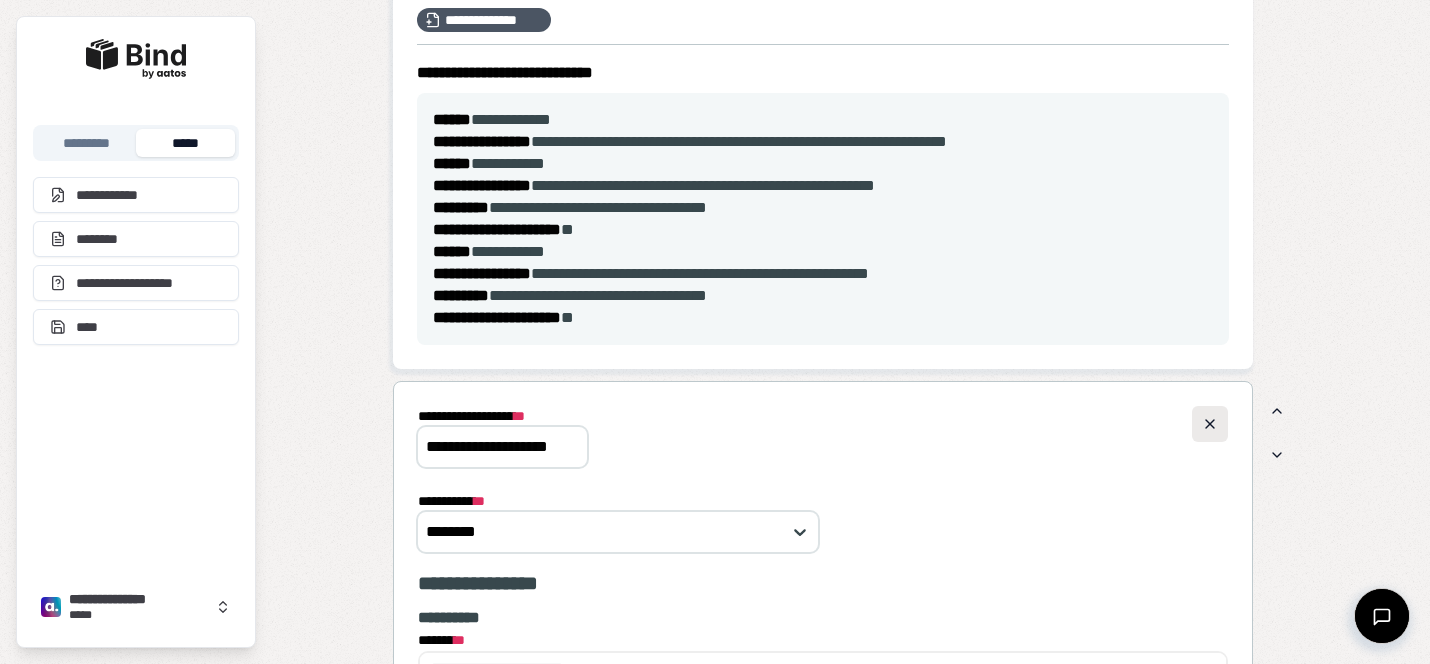 click at bounding box center (1210, 424) 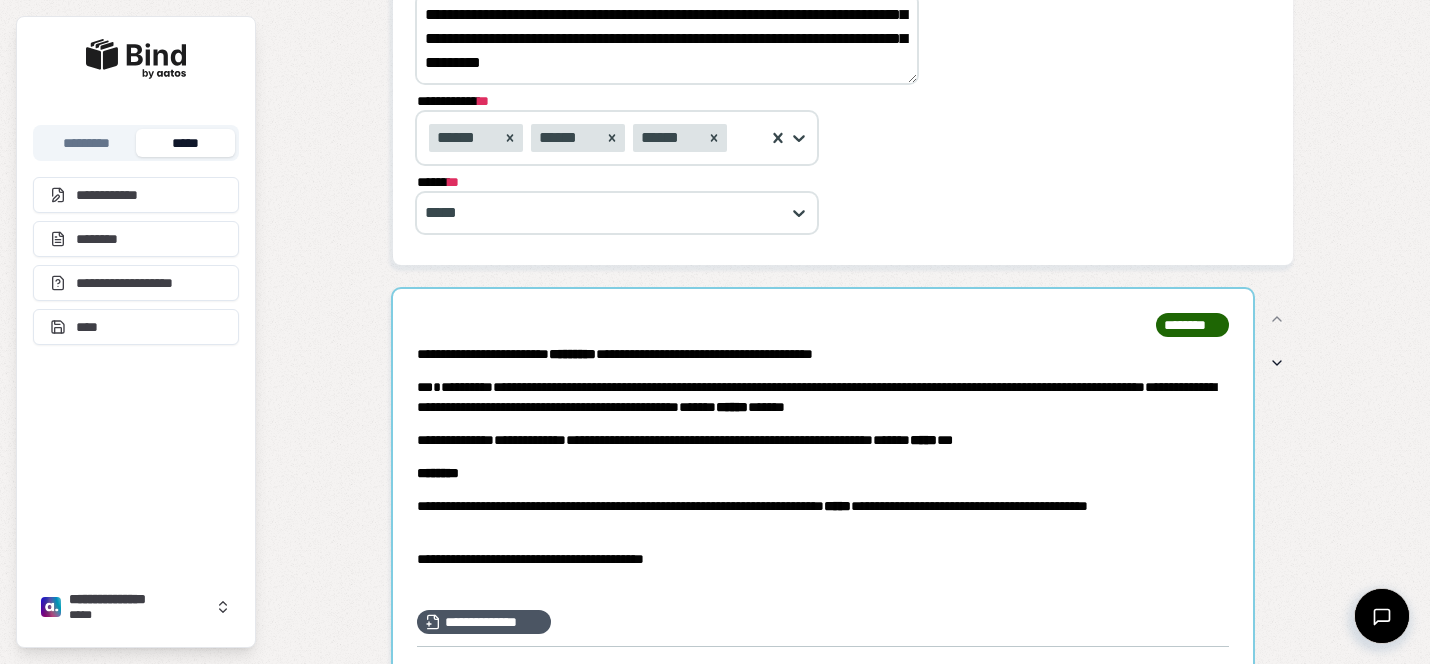 scroll, scrollTop: 165, scrollLeft: 0, axis: vertical 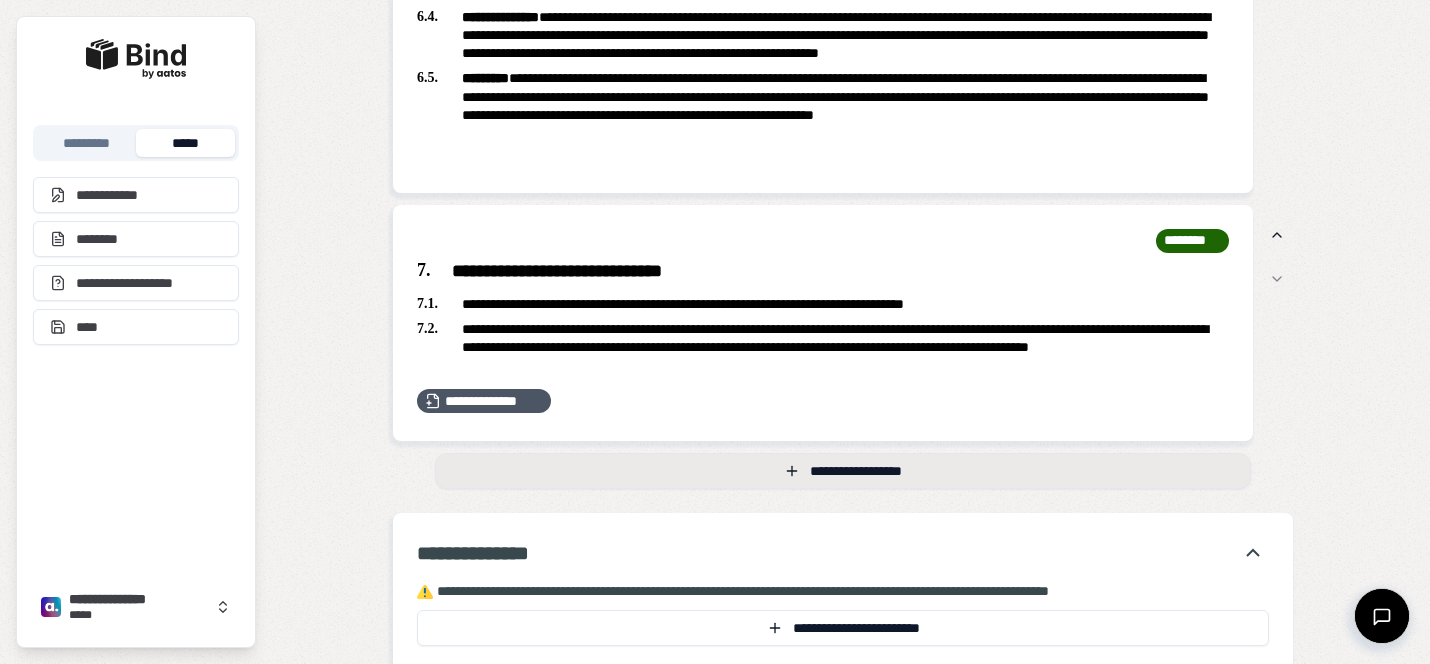 click on "**********" at bounding box center (843, 471) 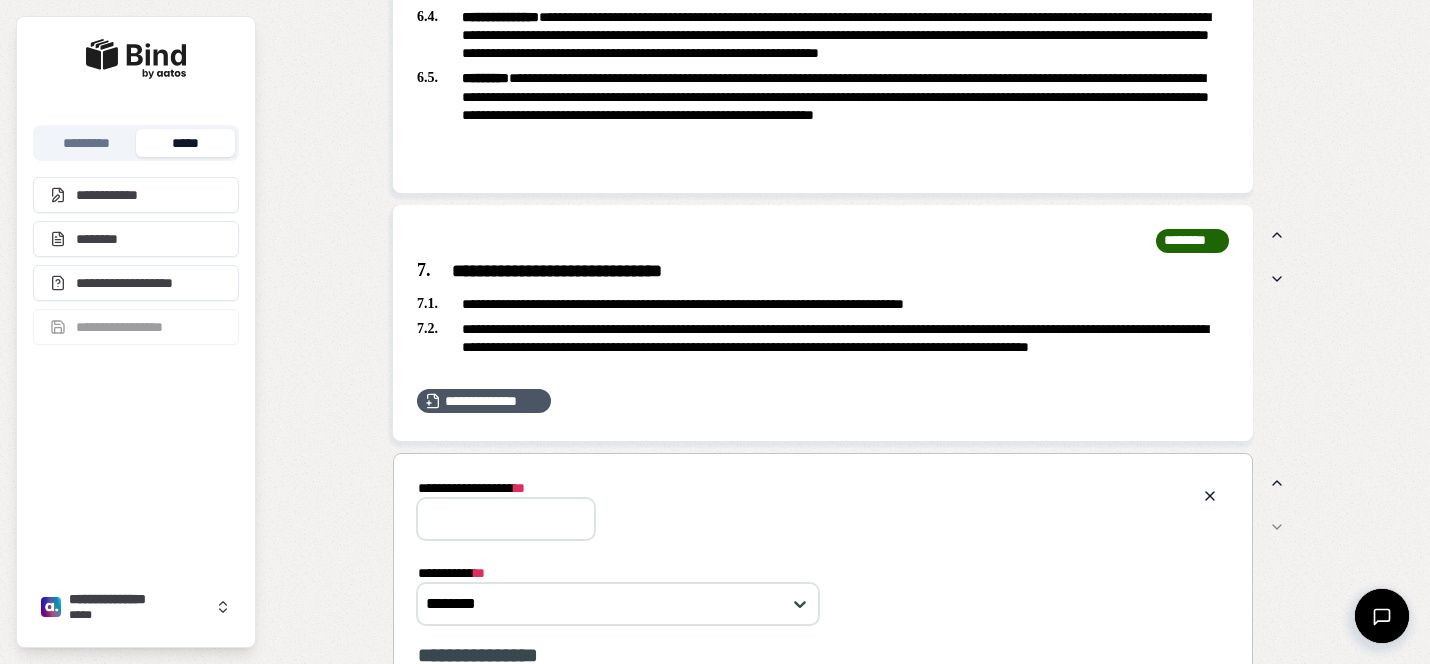 scroll, scrollTop: 0, scrollLeft: 0, axis: both 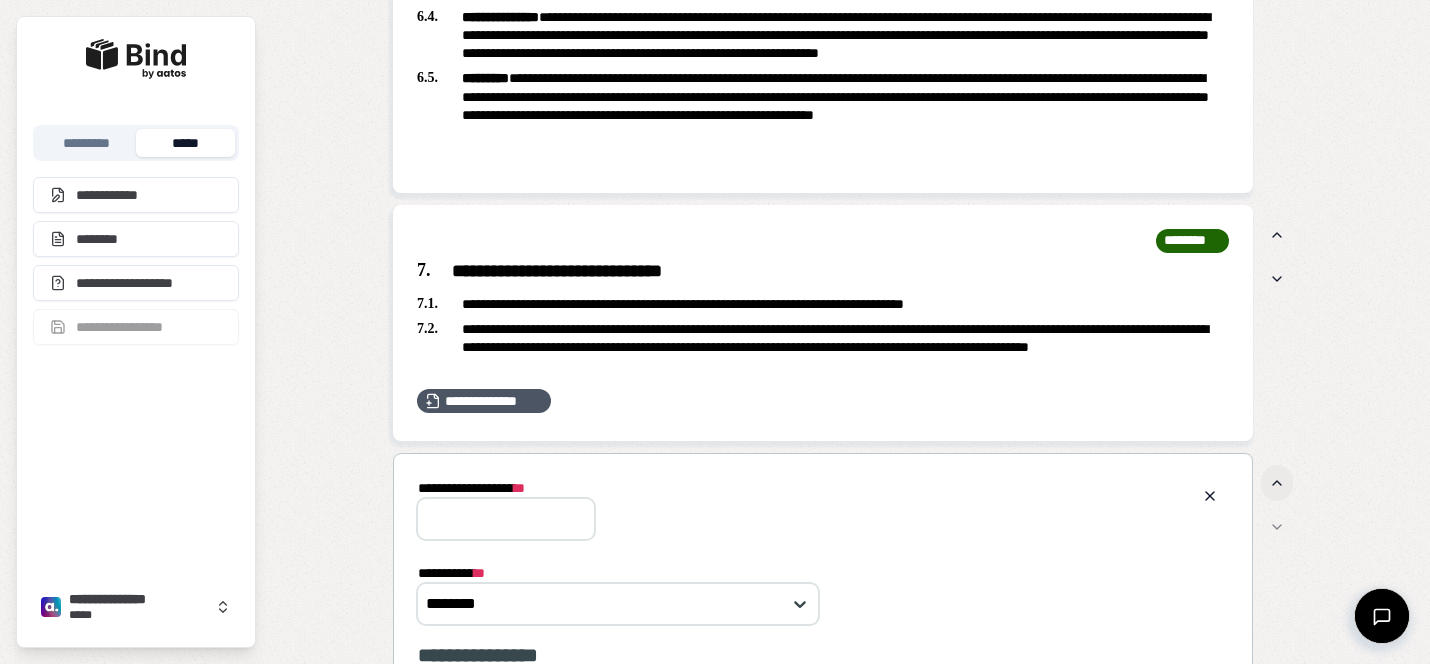 click at bounding box center (1277, 483) 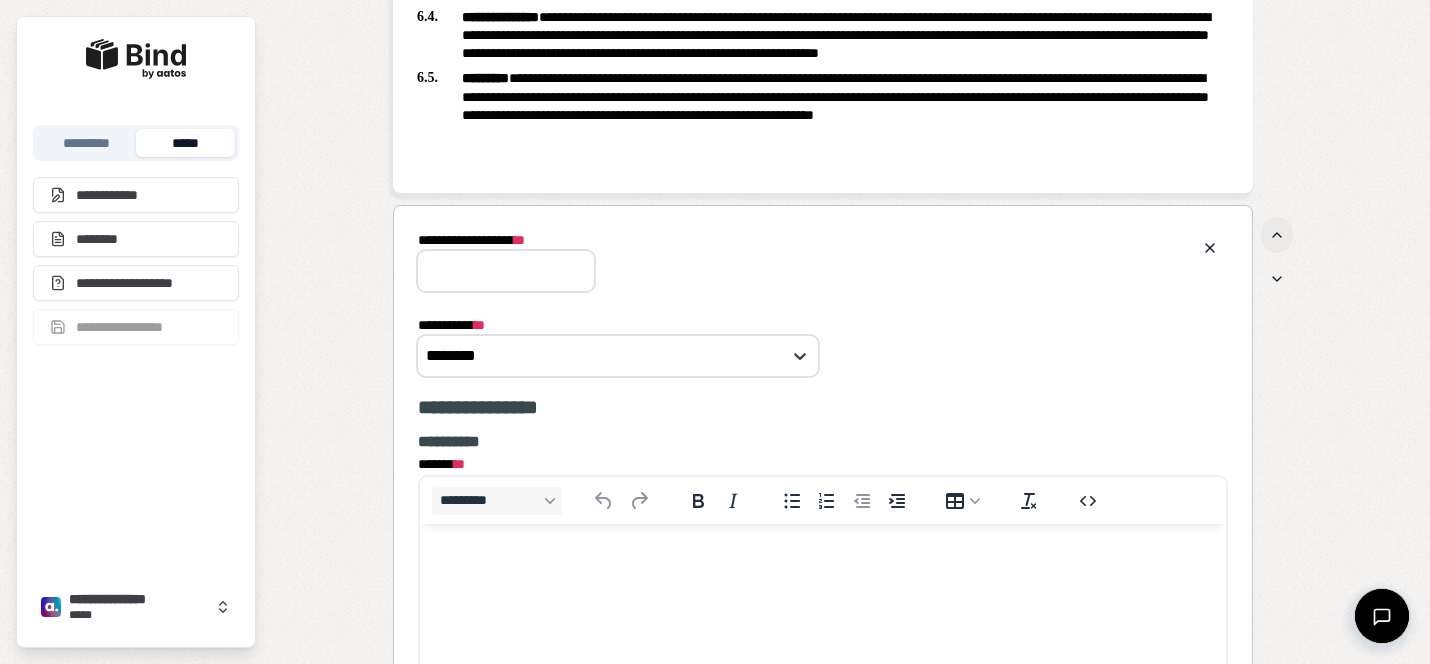 click at bounding box center (1277, 235) 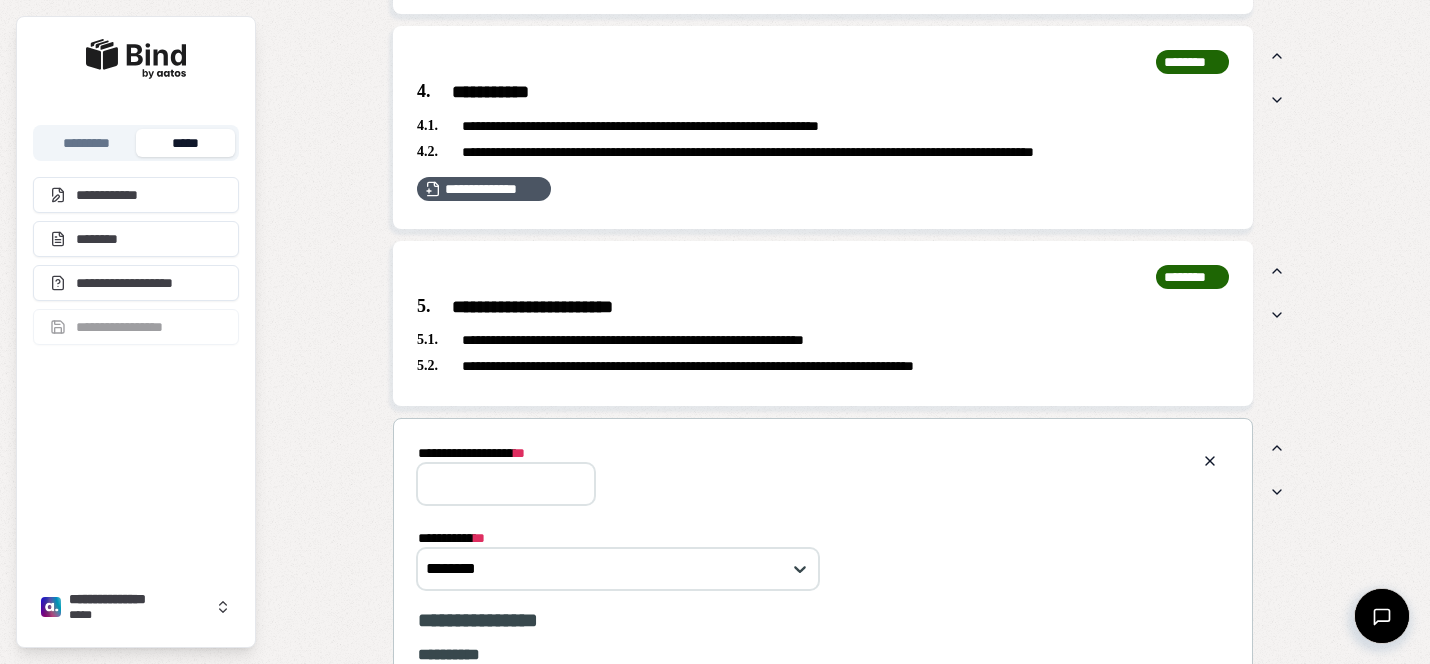 scroll, scrollTop: 2108, scrollLeft: 0, axis: vertical 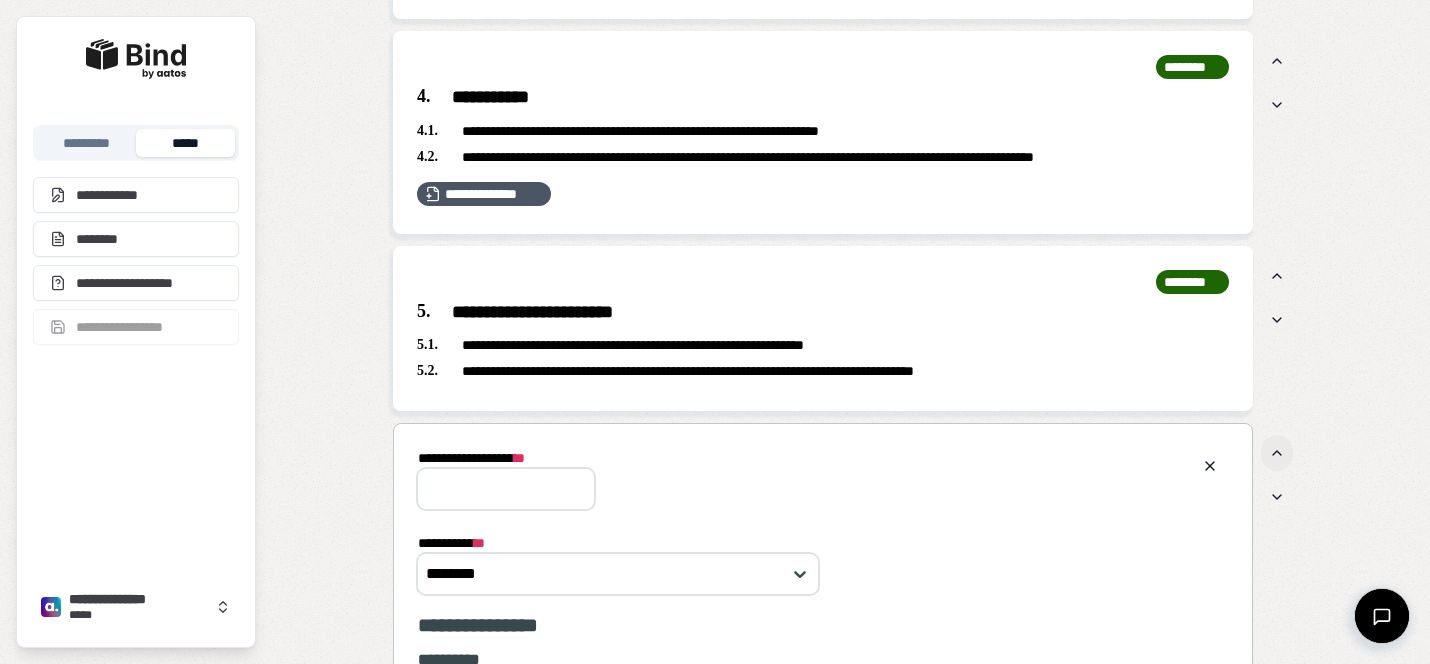 click at bounding box center (1277, 453) 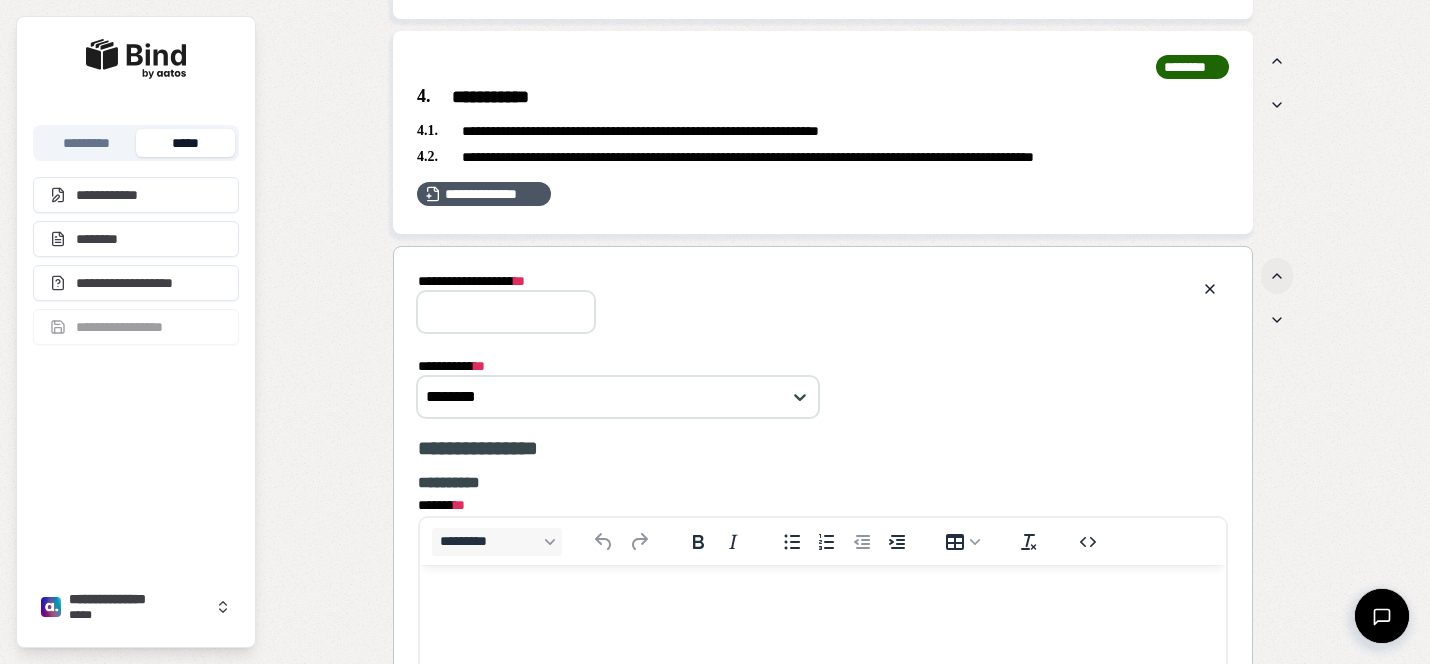 click at bounding box center [1277, 276] 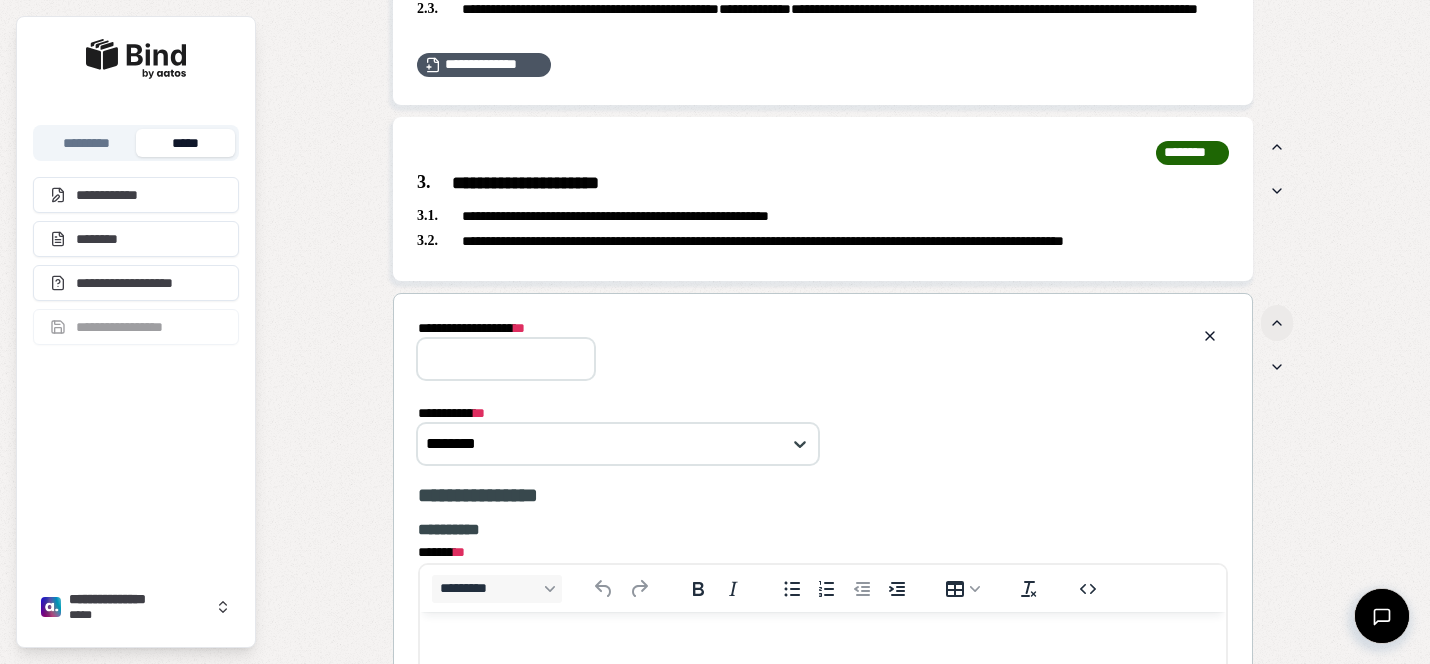 click at bounding box center [1277, 323] 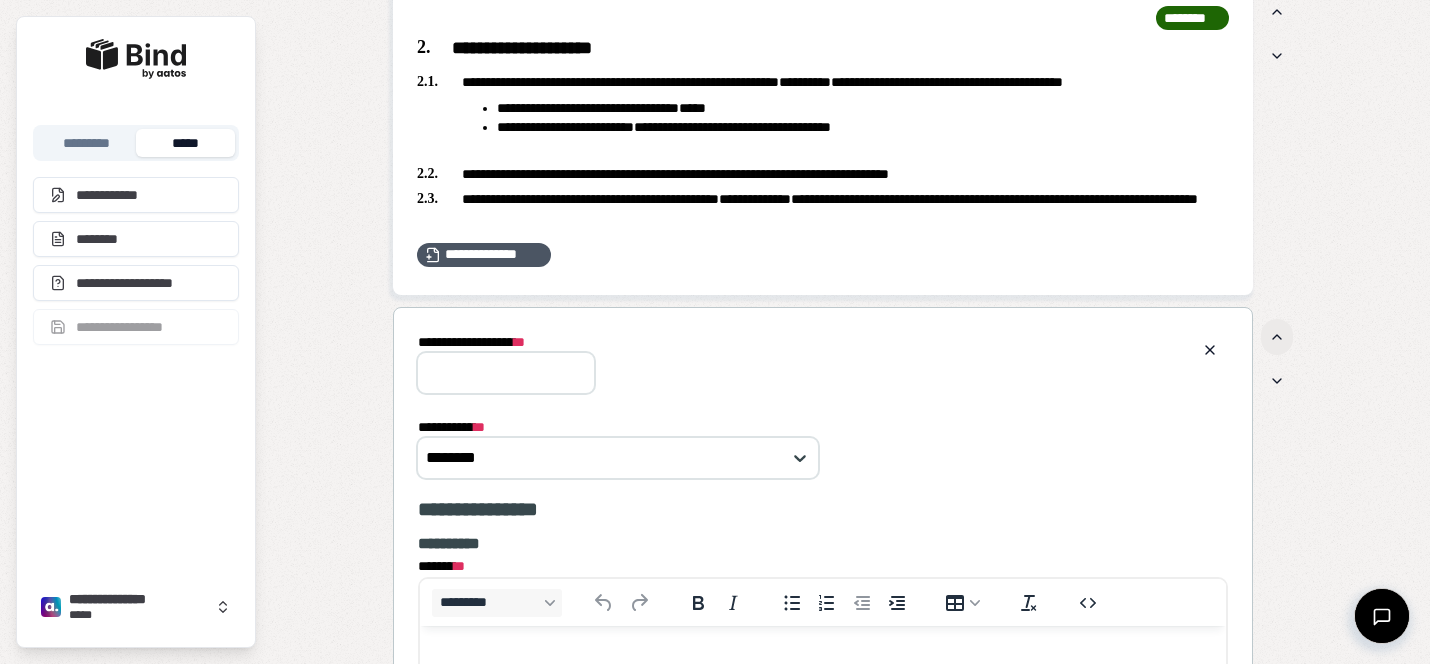 click at bounding box center (1277, 337) 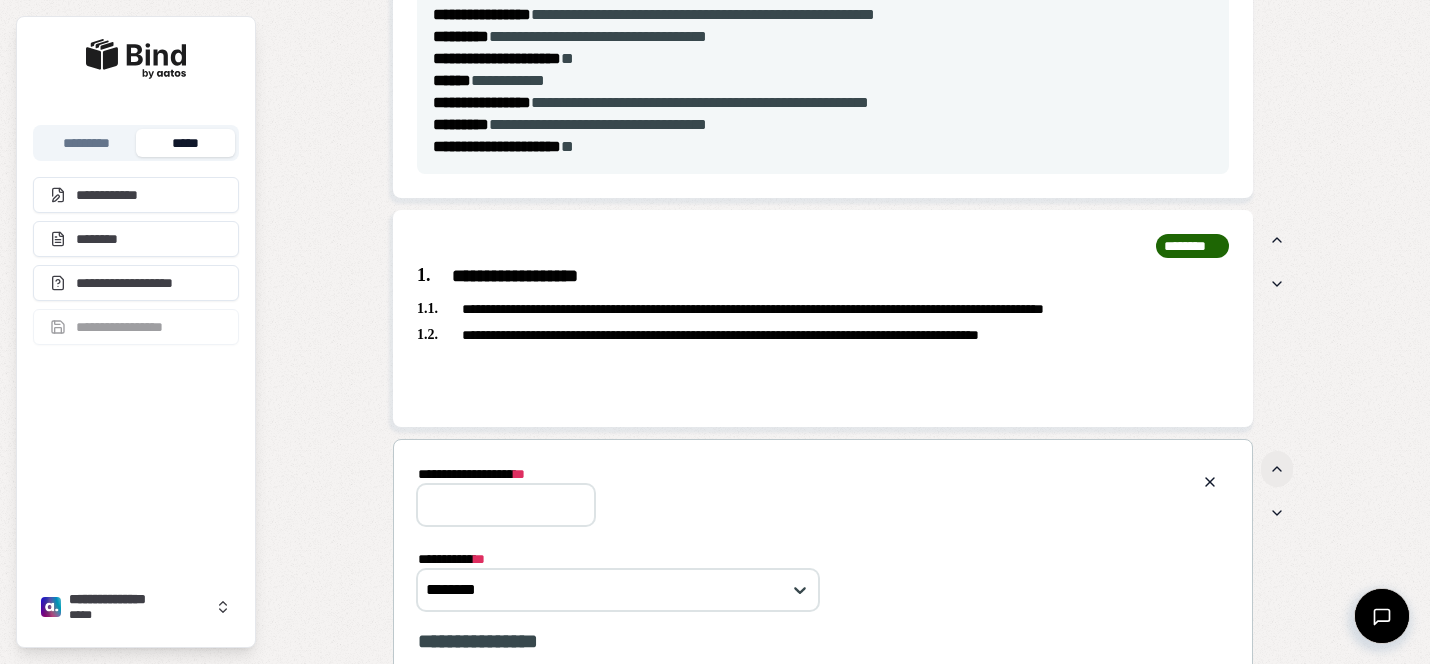 scroll, scrollTop: 1123, scrollLeft: 0, axis: vertical 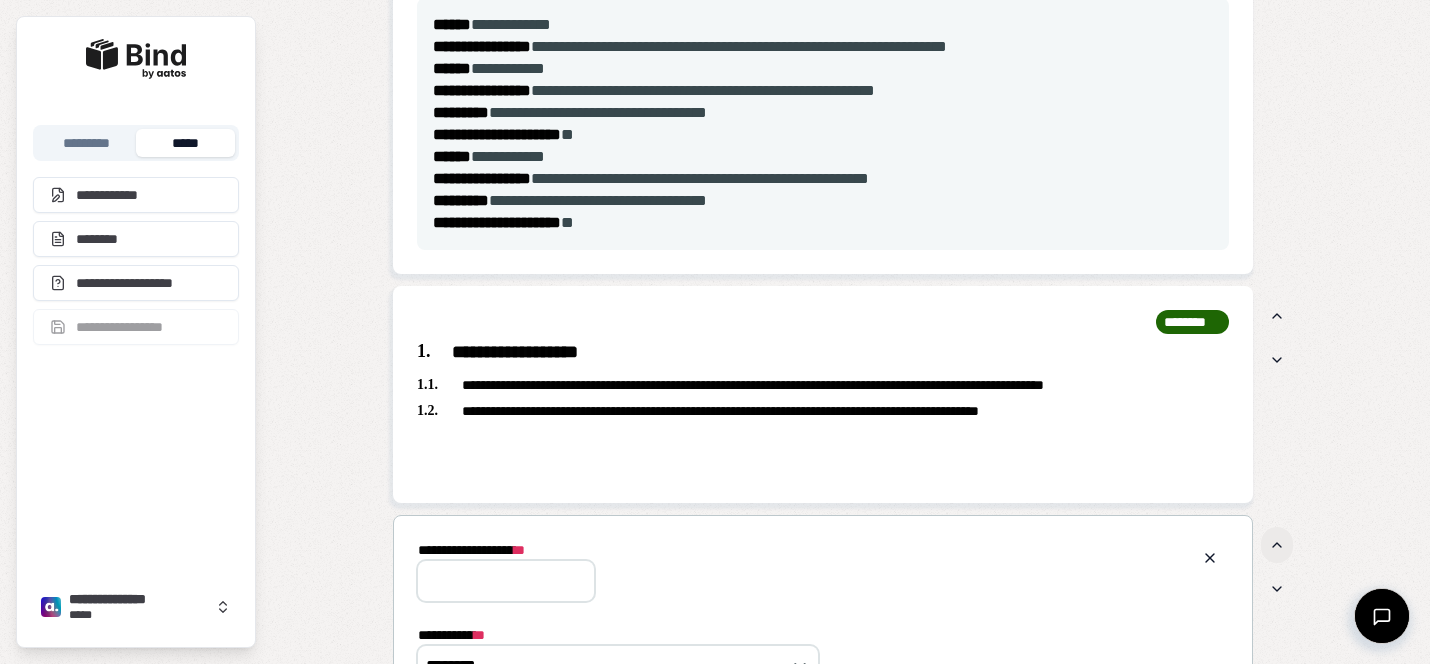 click at bounding box center [1277, 545] 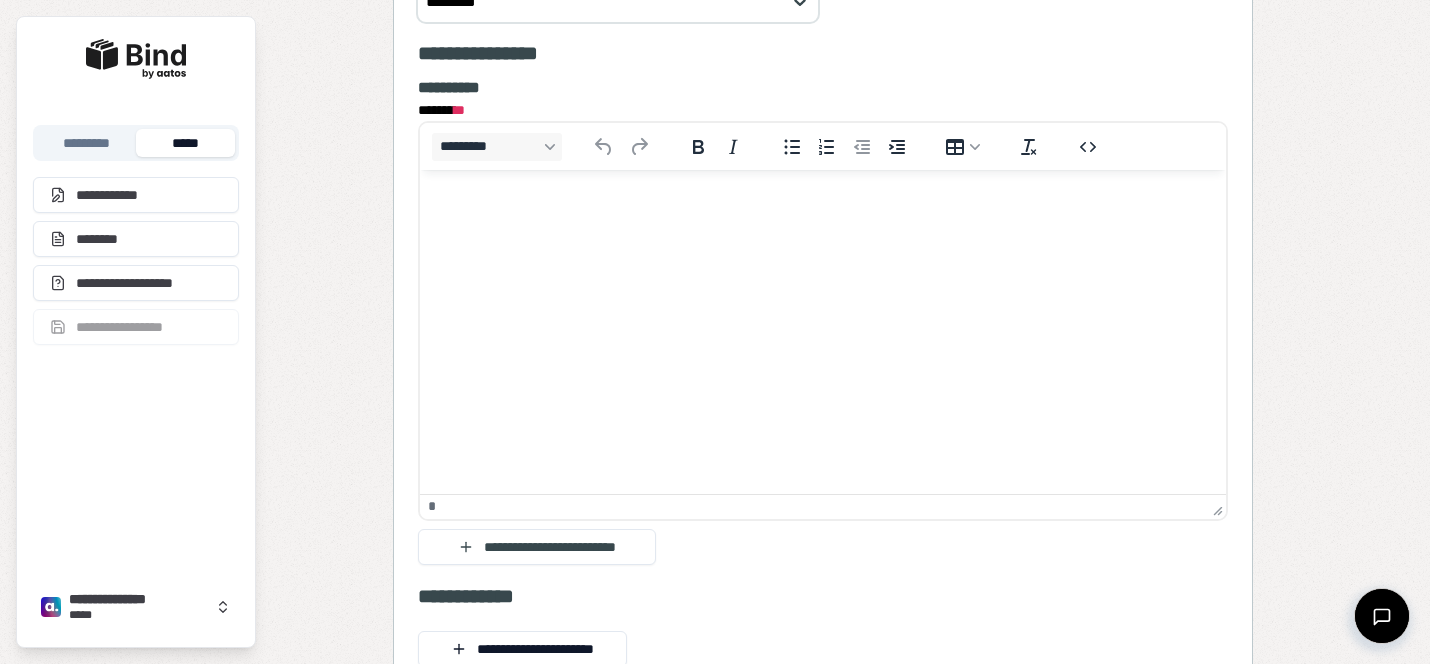 scroll, scrollTop: 1634, scrollLeft: 0, axis: vertical 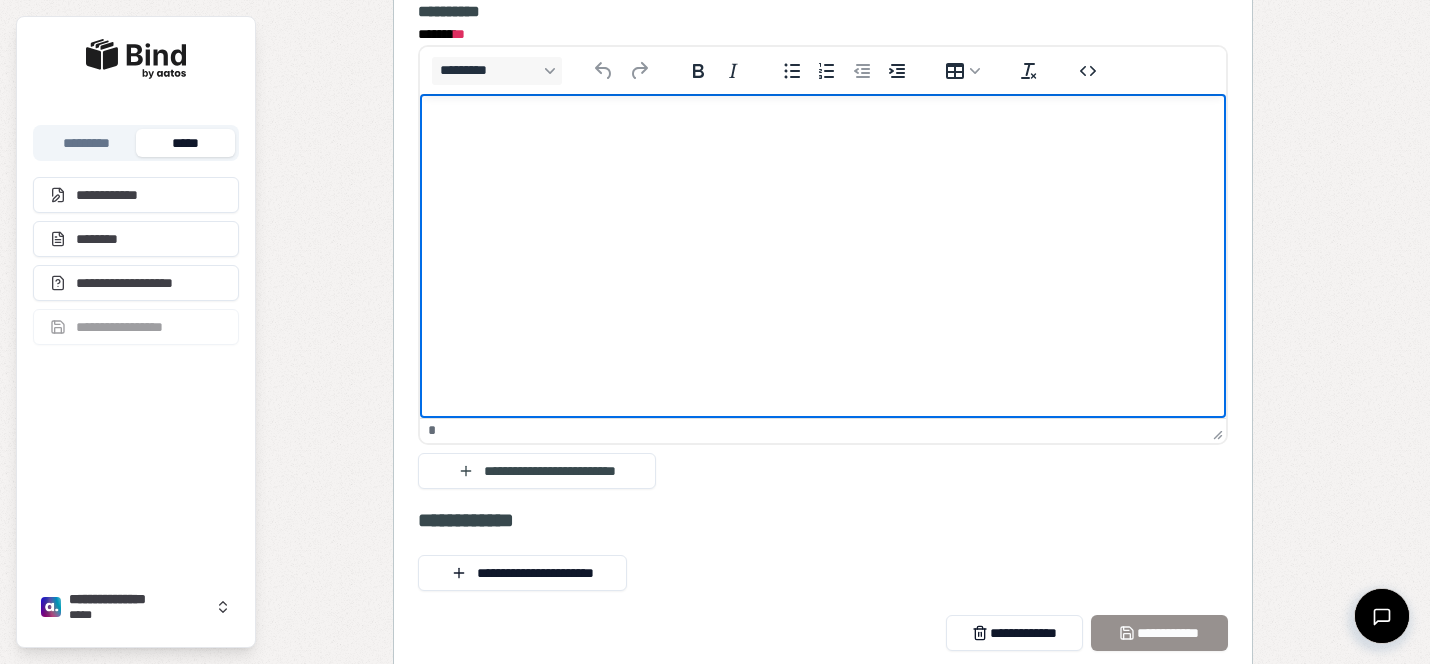 click at bounding box center (823, 133) 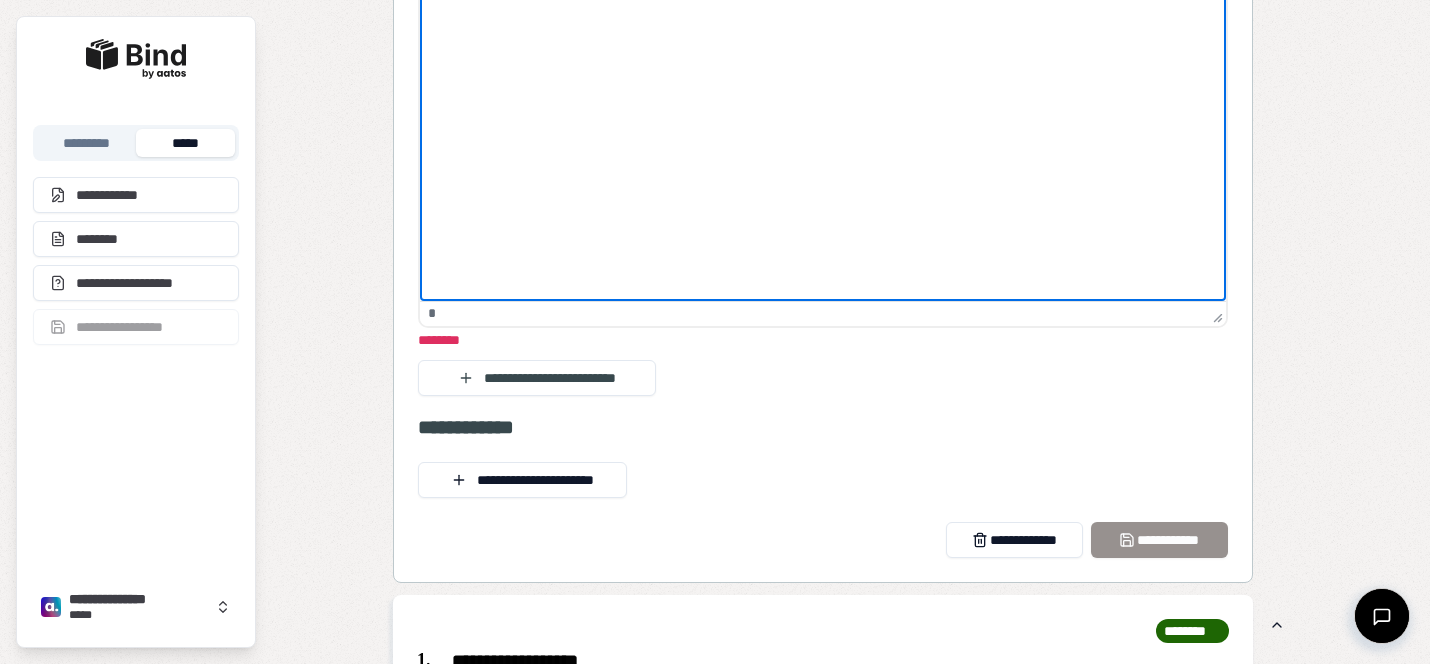 scroll, scrollTop: 1782, scrollLeft: 0, axis: vertical 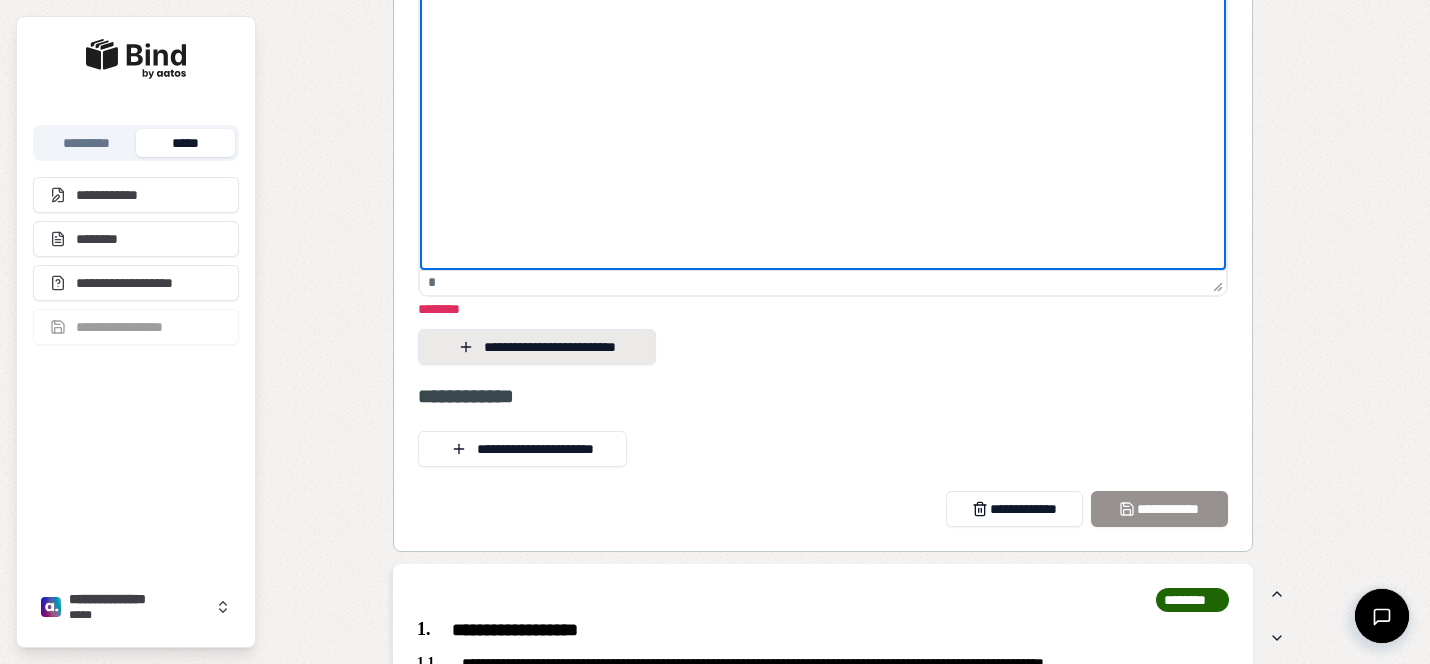 click on "**********" at bounding box center [537, 347] 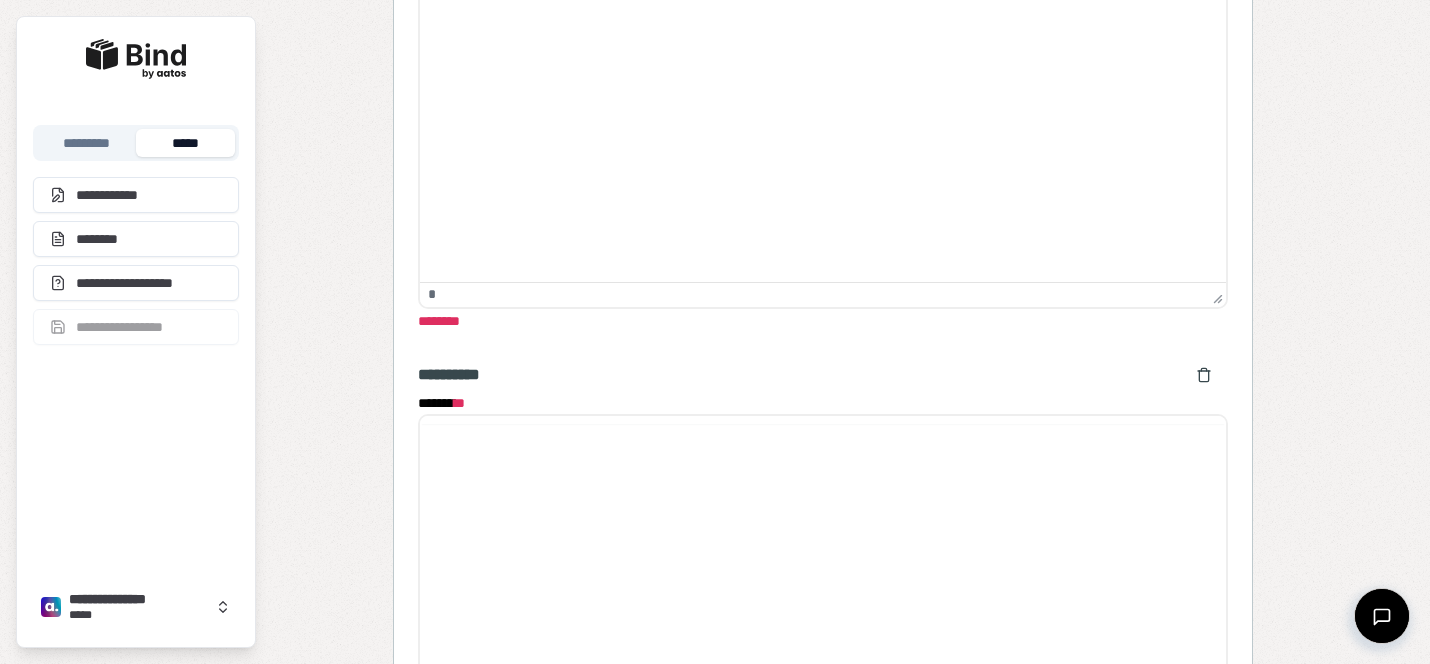 scroll, scrollTop: 0, scrollLeft: 0, axis: both 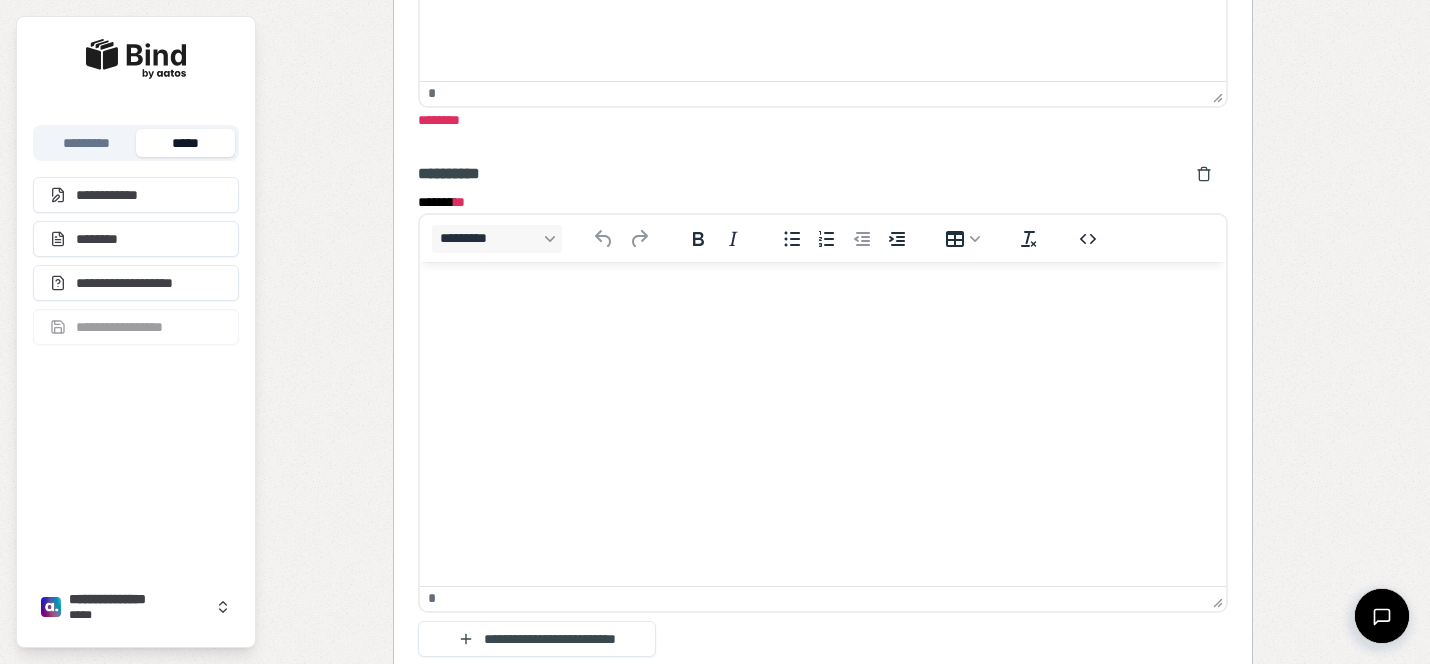 click at bounding box center (823, 301) 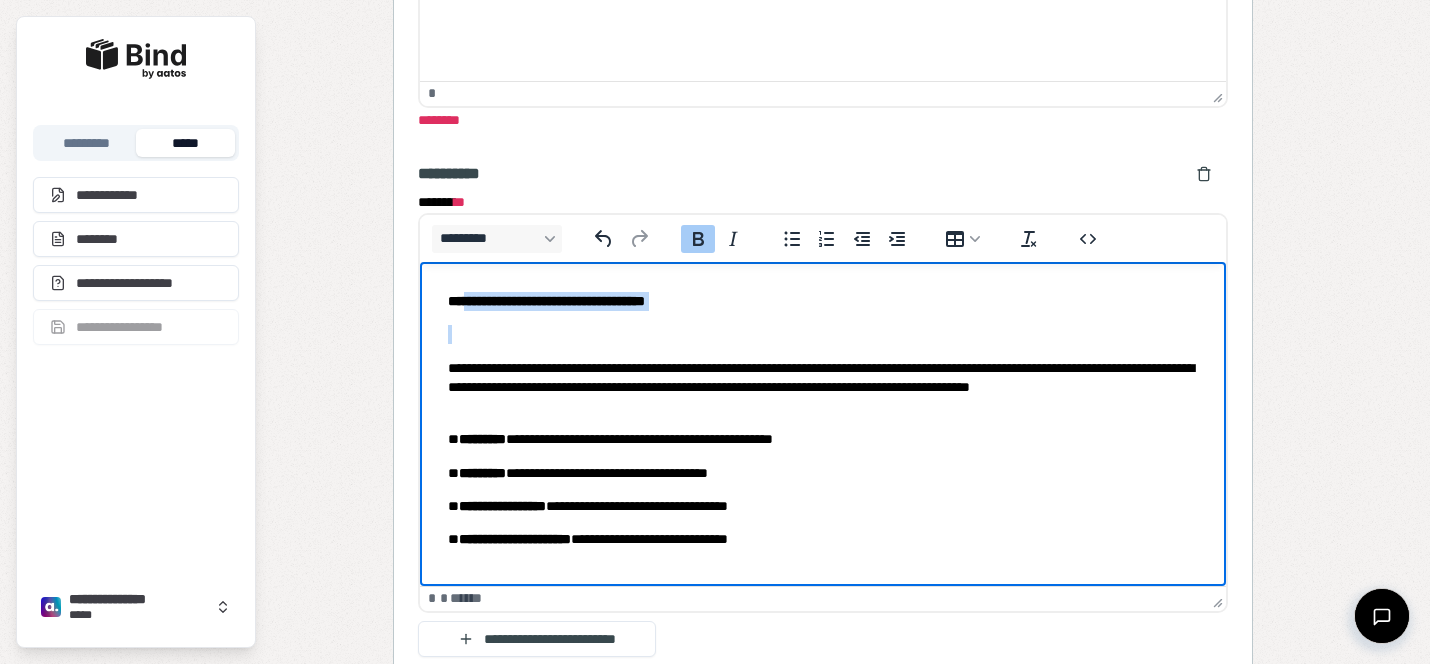drag, startPoint x: 733, startPoint y: 313, endPoint x: 466, endPoint y: 302, distance: 267.2265 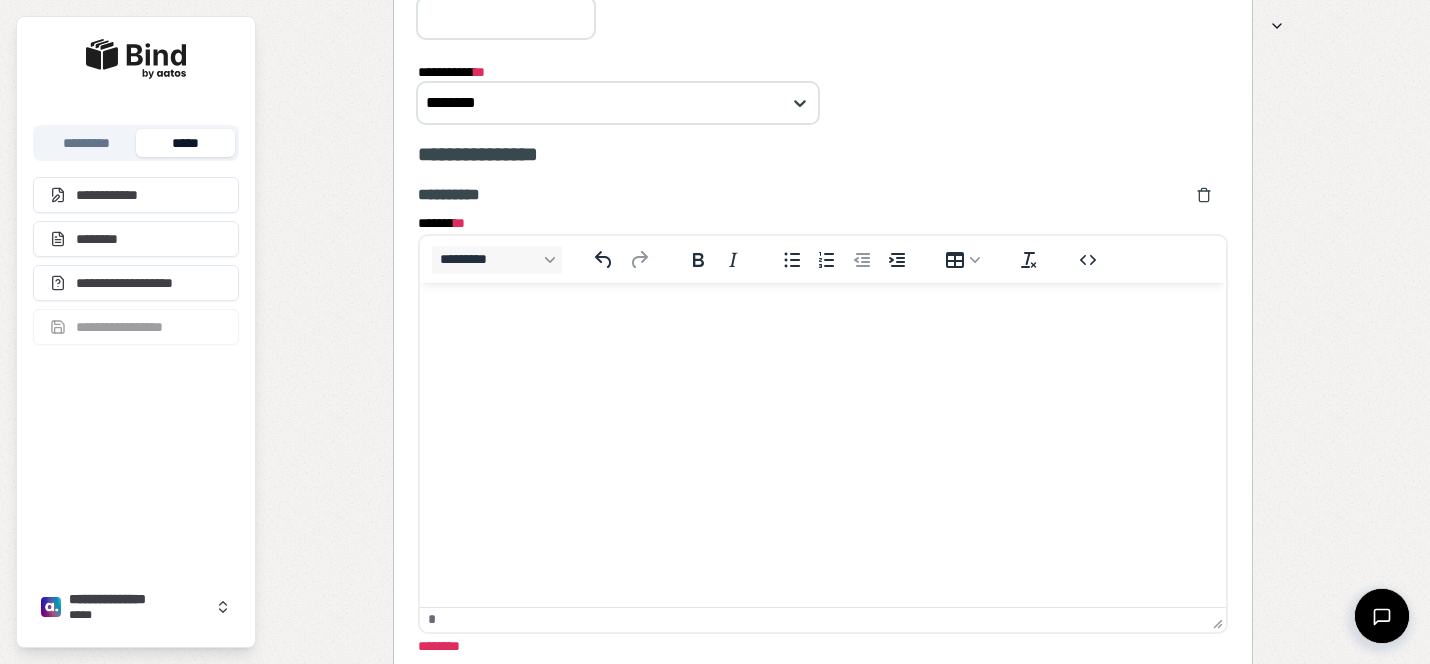 scroll, scrollTop: 1407, scrollLeft: 0, axis: vertical 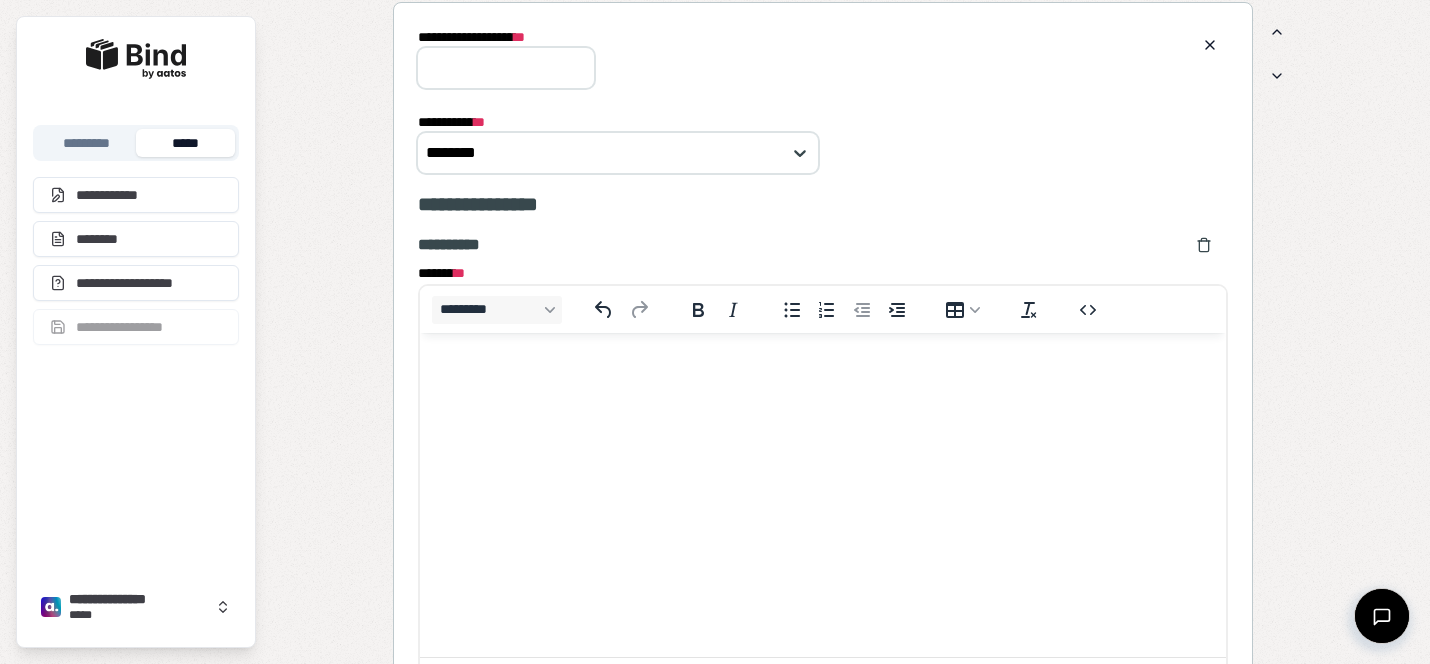click on "**********" at bounding box center [506, 68] 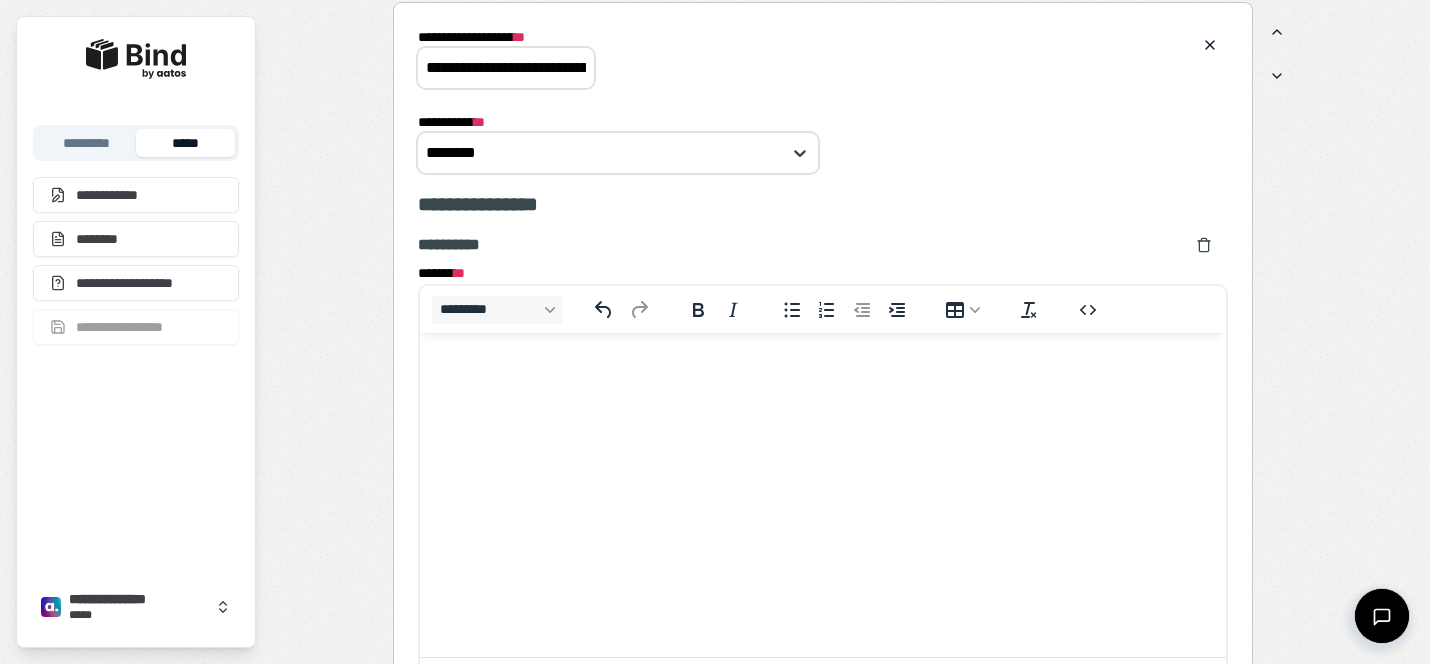 scroll, scrollTop: 0, scrollLeft: 118, axis: horizontal 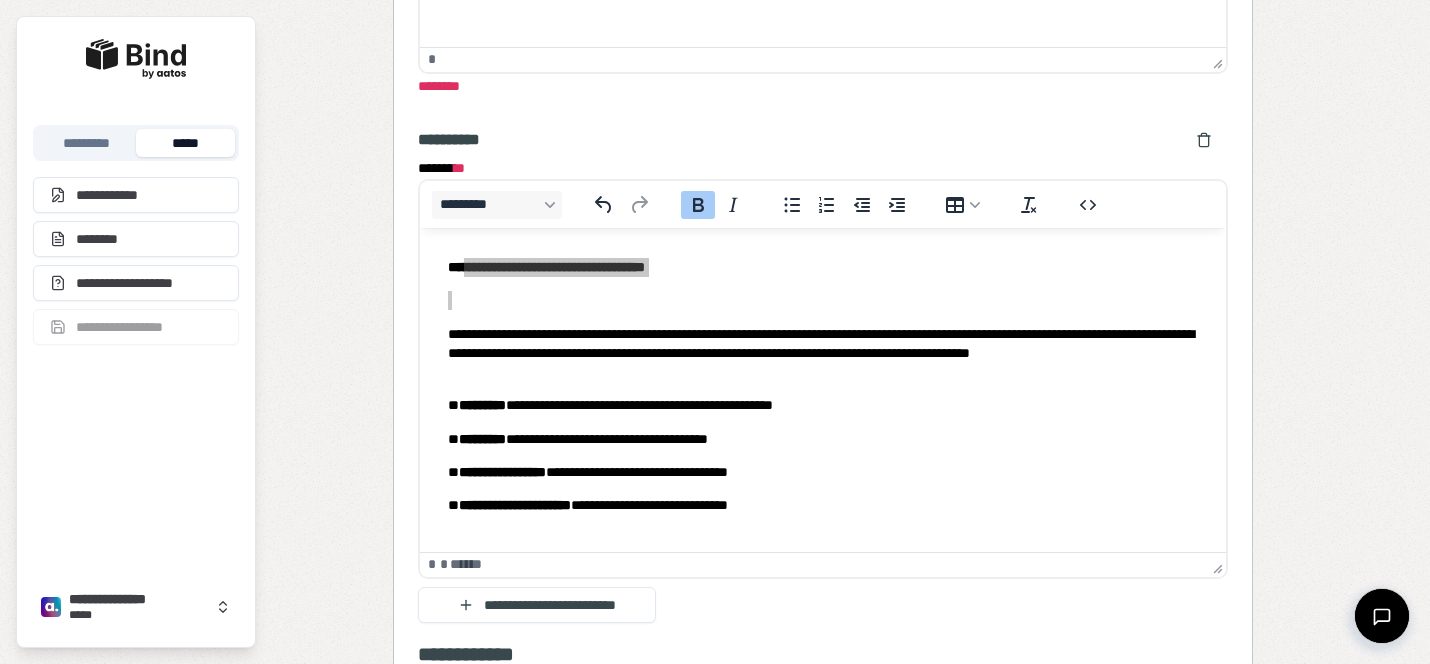 type on "**********" 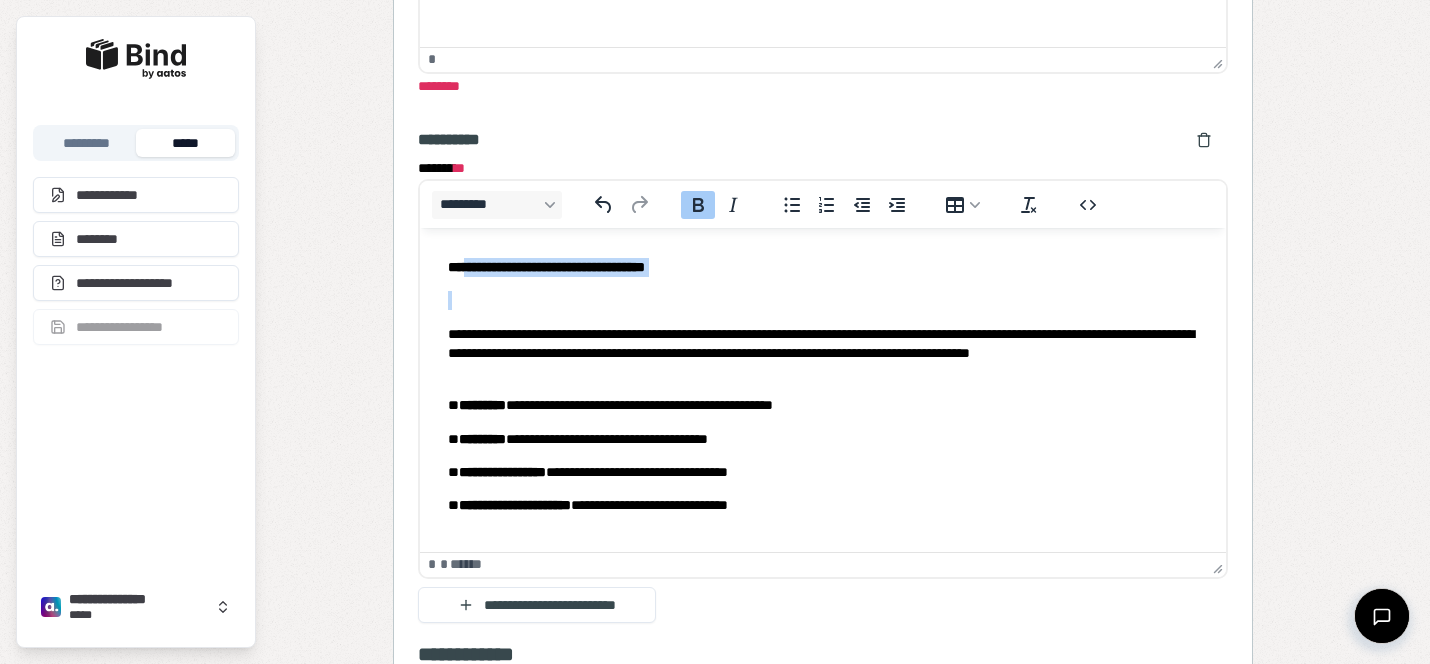 click on "**********" at bounding box center [823, 386] 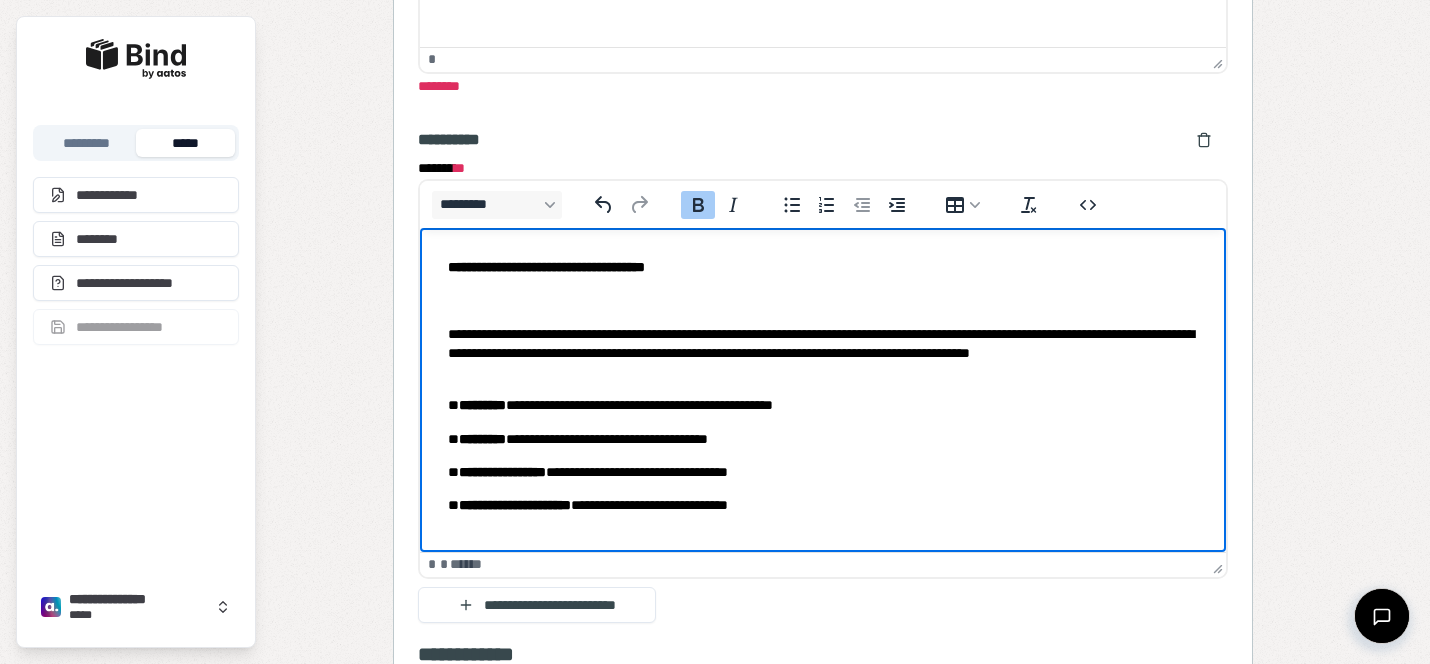 click on "**********" at bounding box center [546, 267] 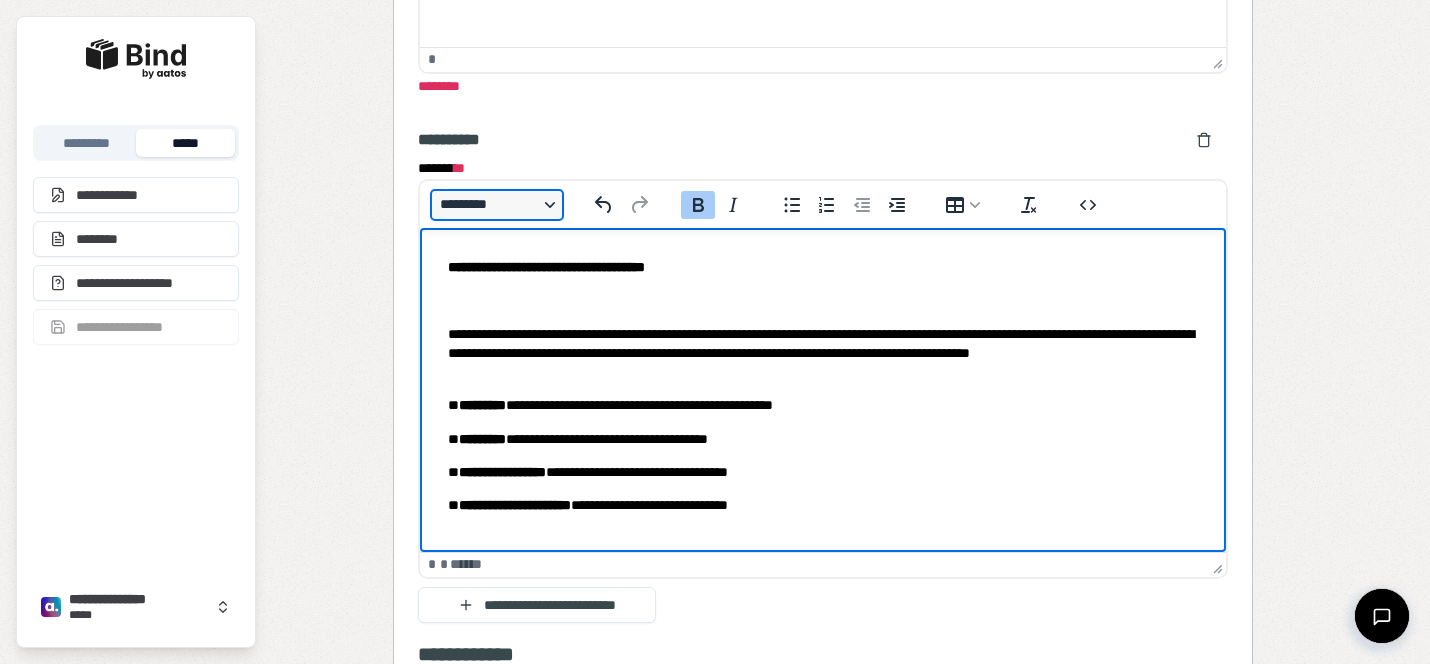 click on "*********" at bounding box center [497, 205] 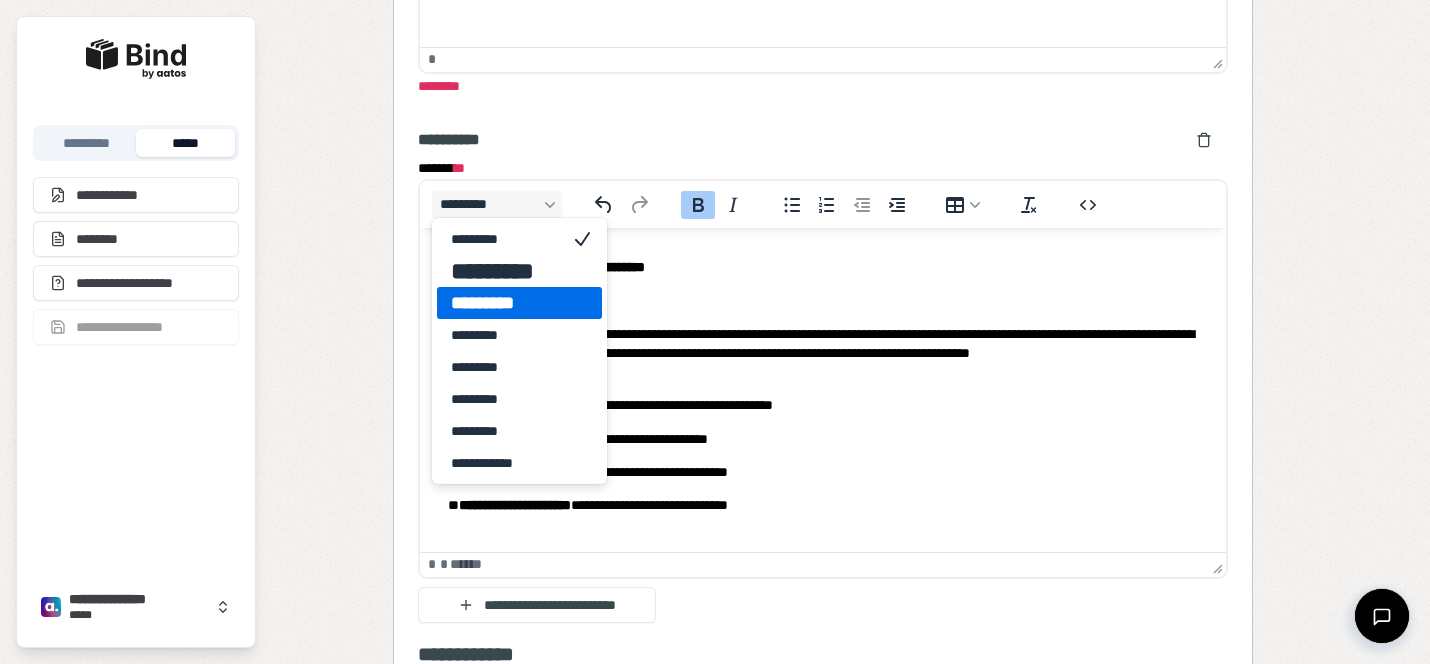 click on "*********" at bounding box center [505, 303] 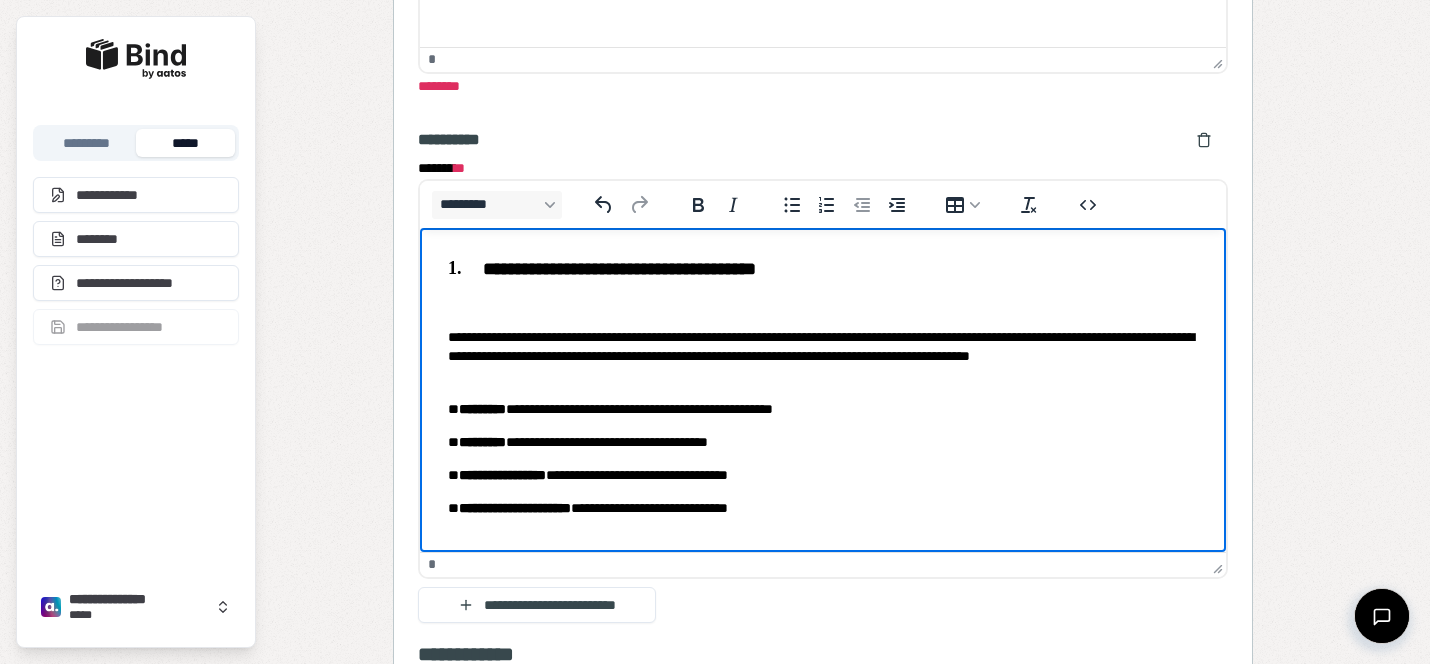 click on "**********" at bounding box center (823, 388) 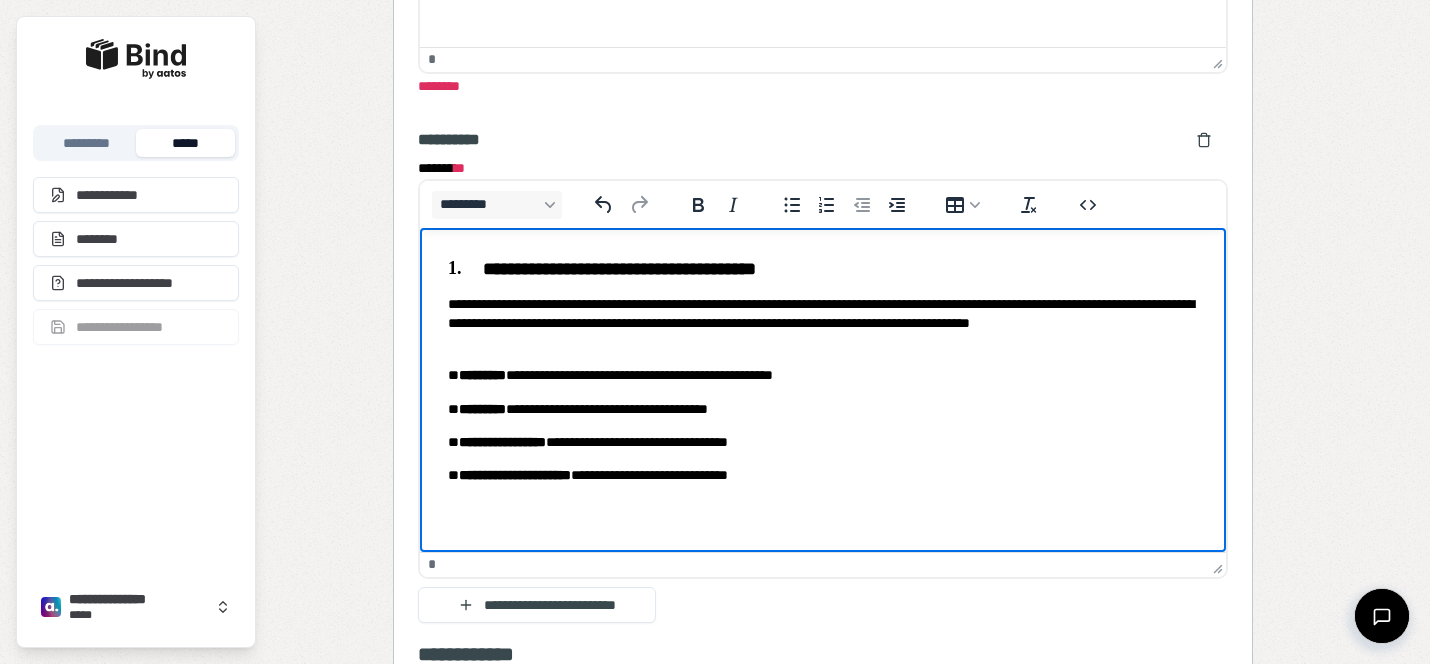 click on "**********" at bounding box center (823, 324) 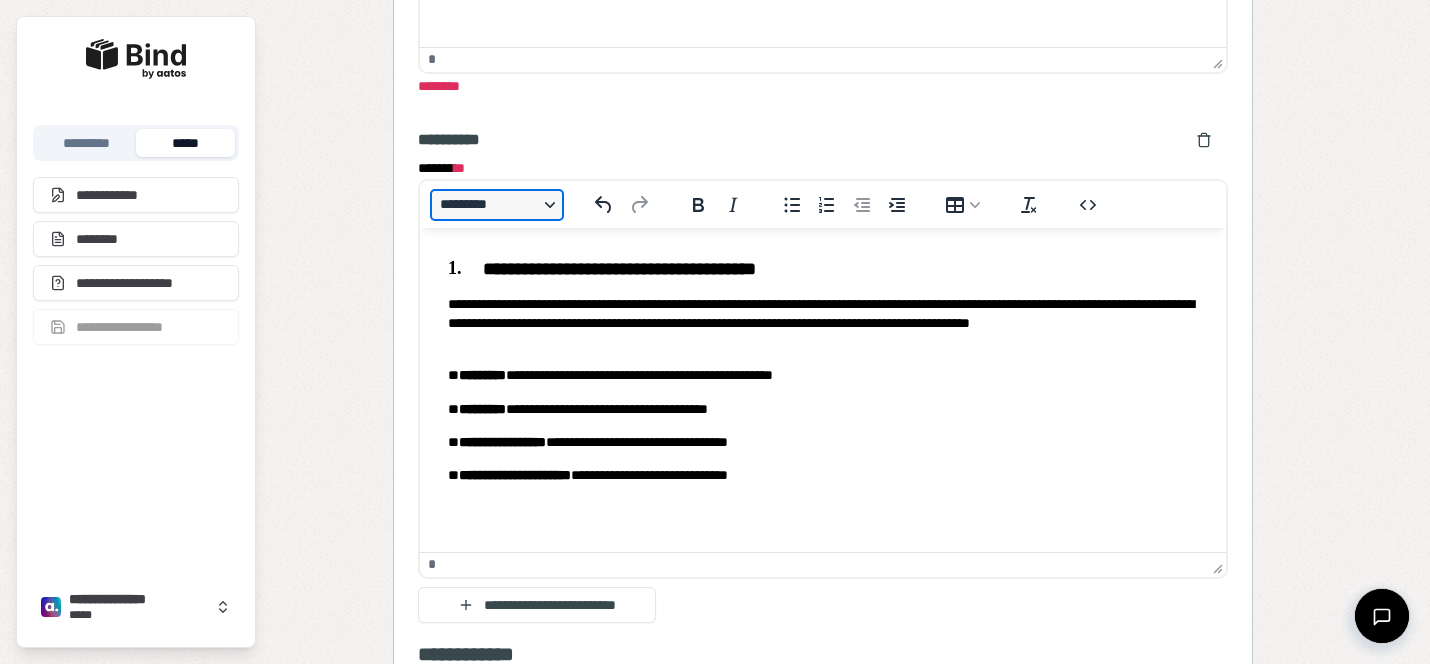 click on "*********" at bounding box center (497, 205) 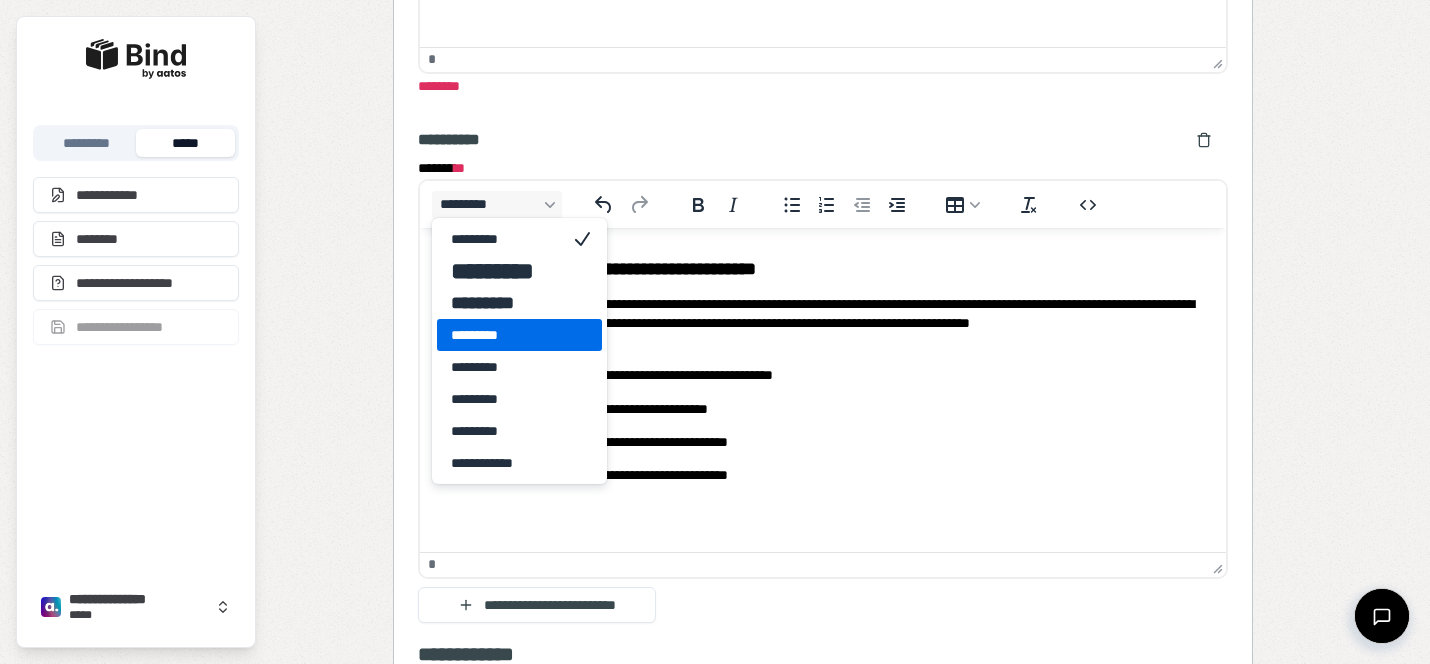 click on "*********" at bounding box center [505, 335] 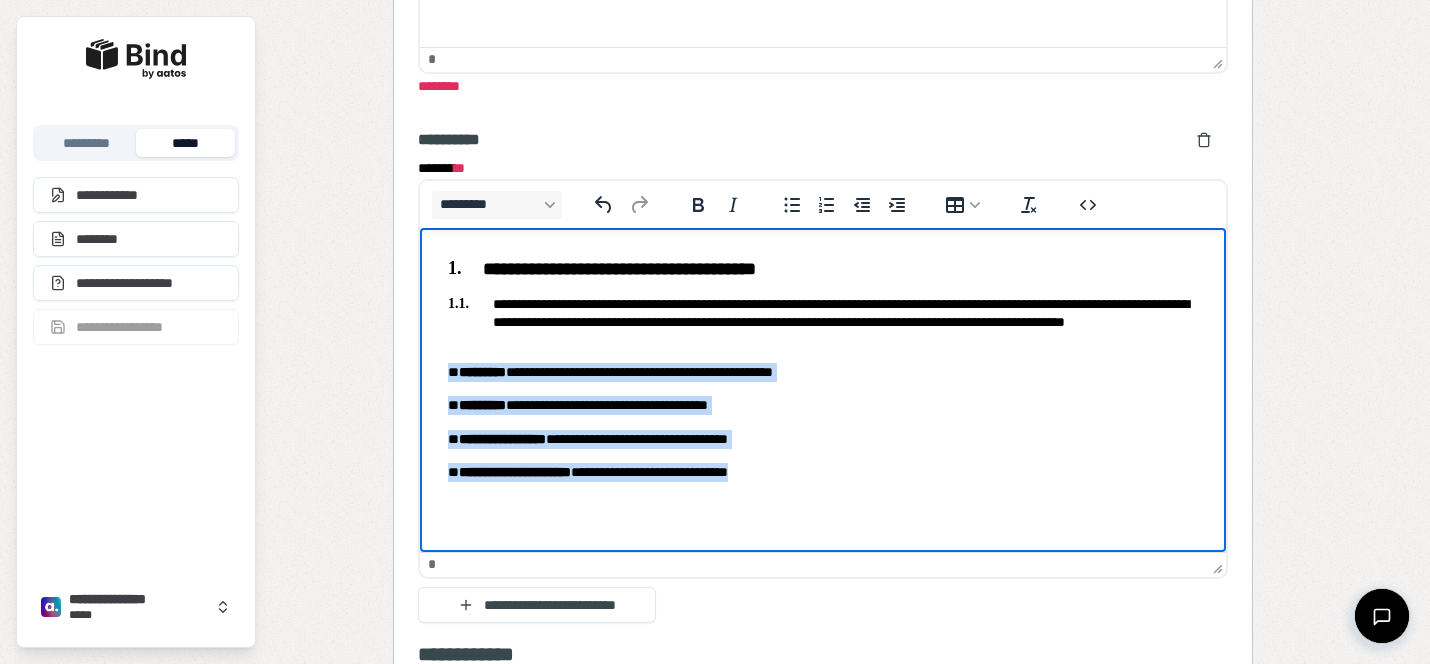 drag, startPoint x: 866, startPoint y: 483, endPoint x: 829, endPoint y: 573, distance: 97.308784 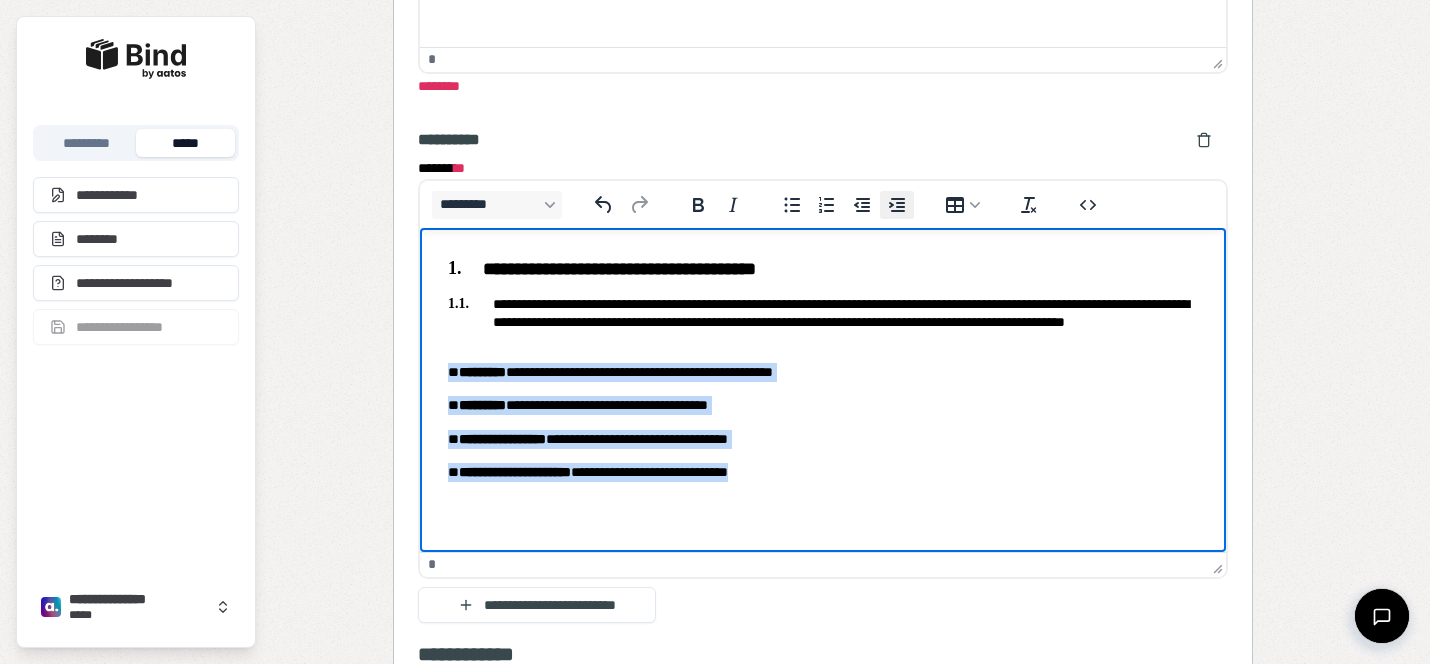 click 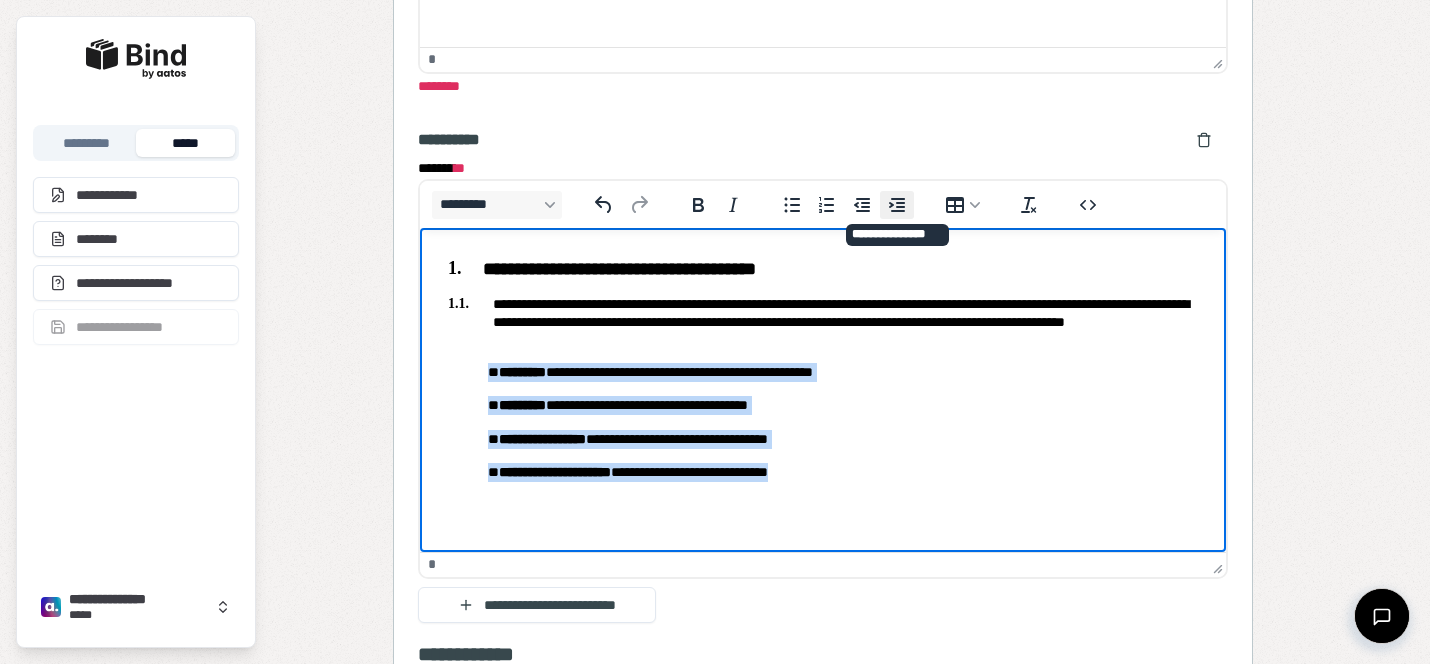 click 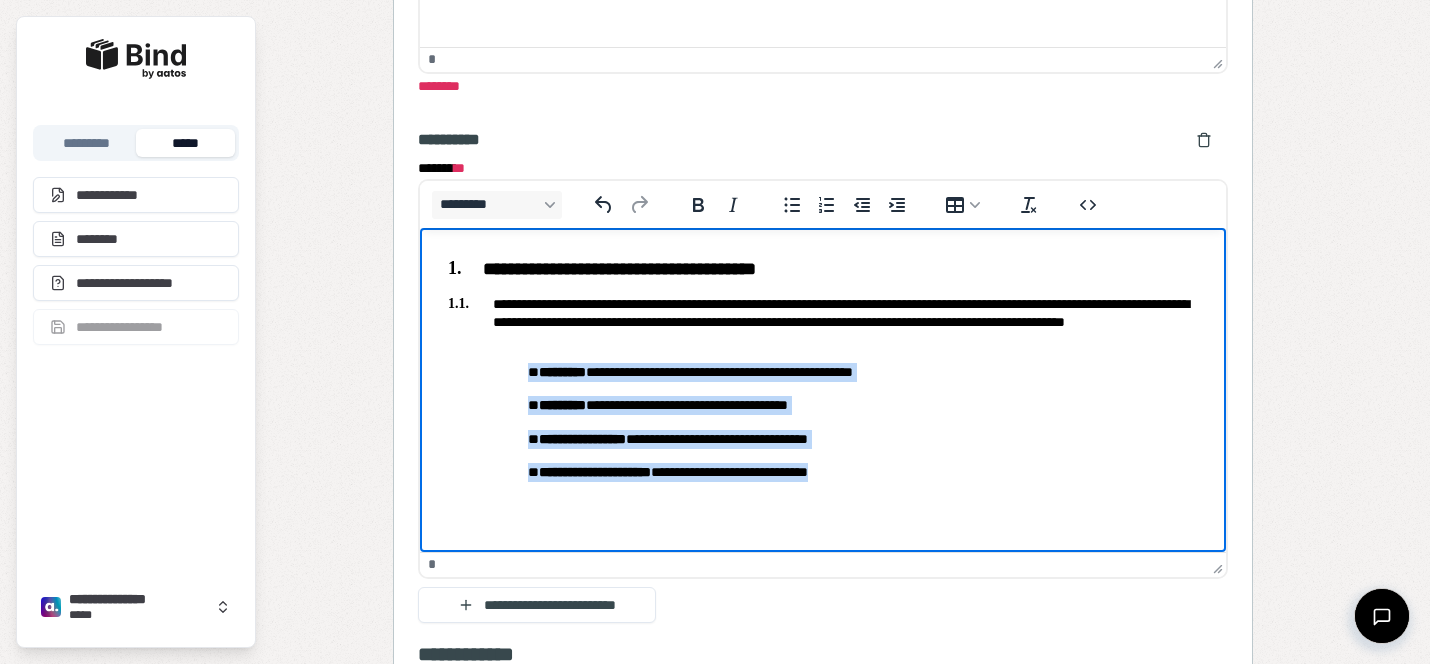 click on "**********" at bounding box center [823, 370] 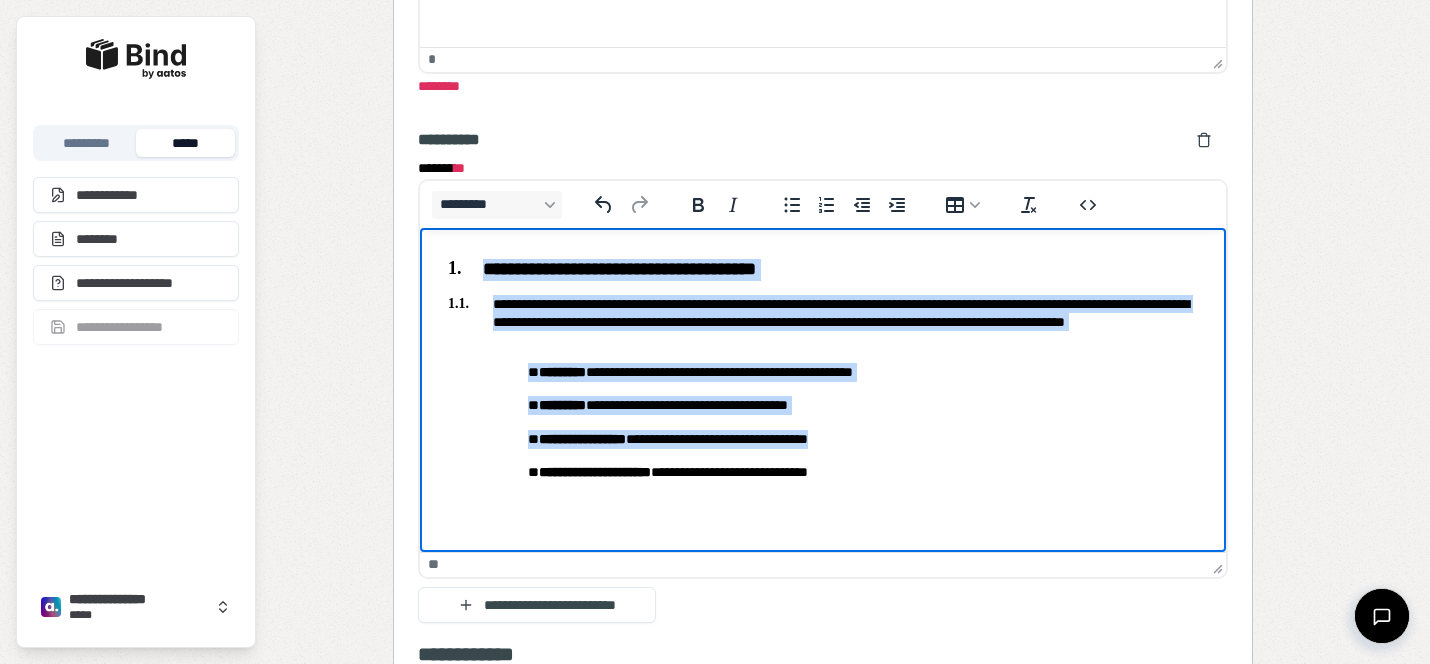 copy on "**********" 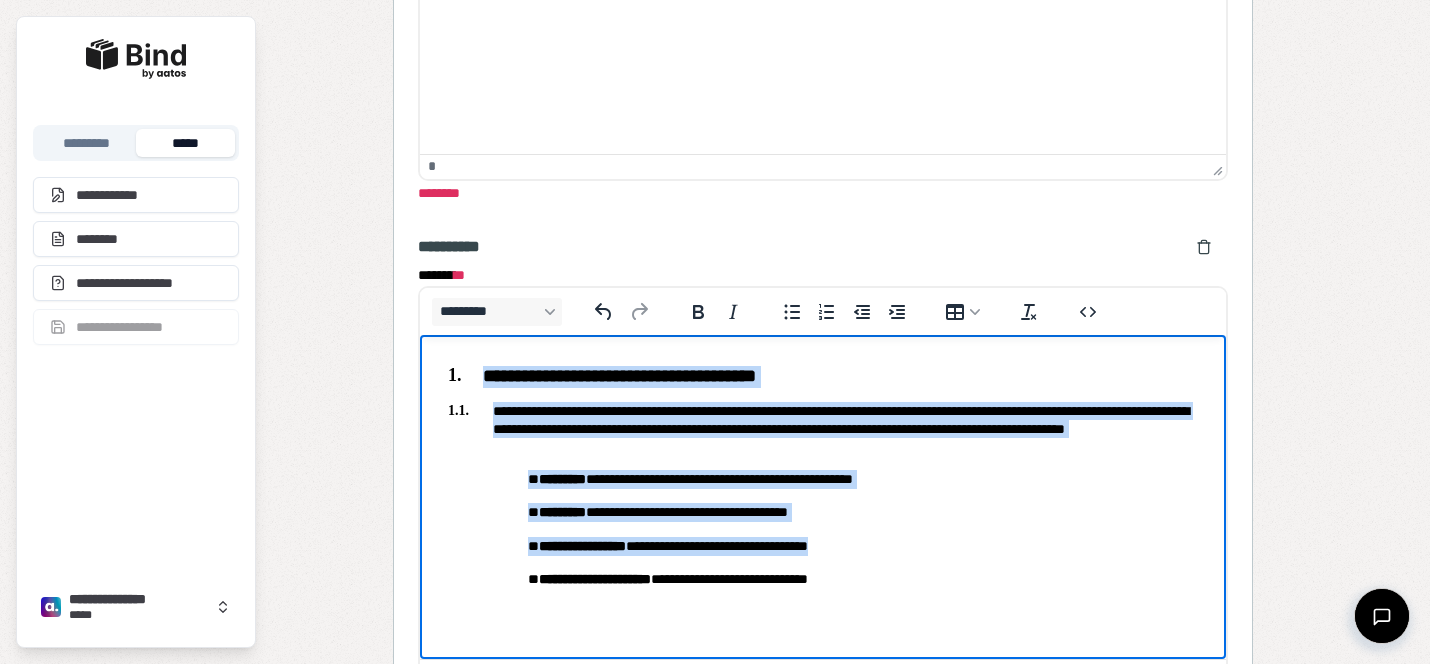 scroll, scrollTop: 1956, scrollLeft: 0, axis: vertical 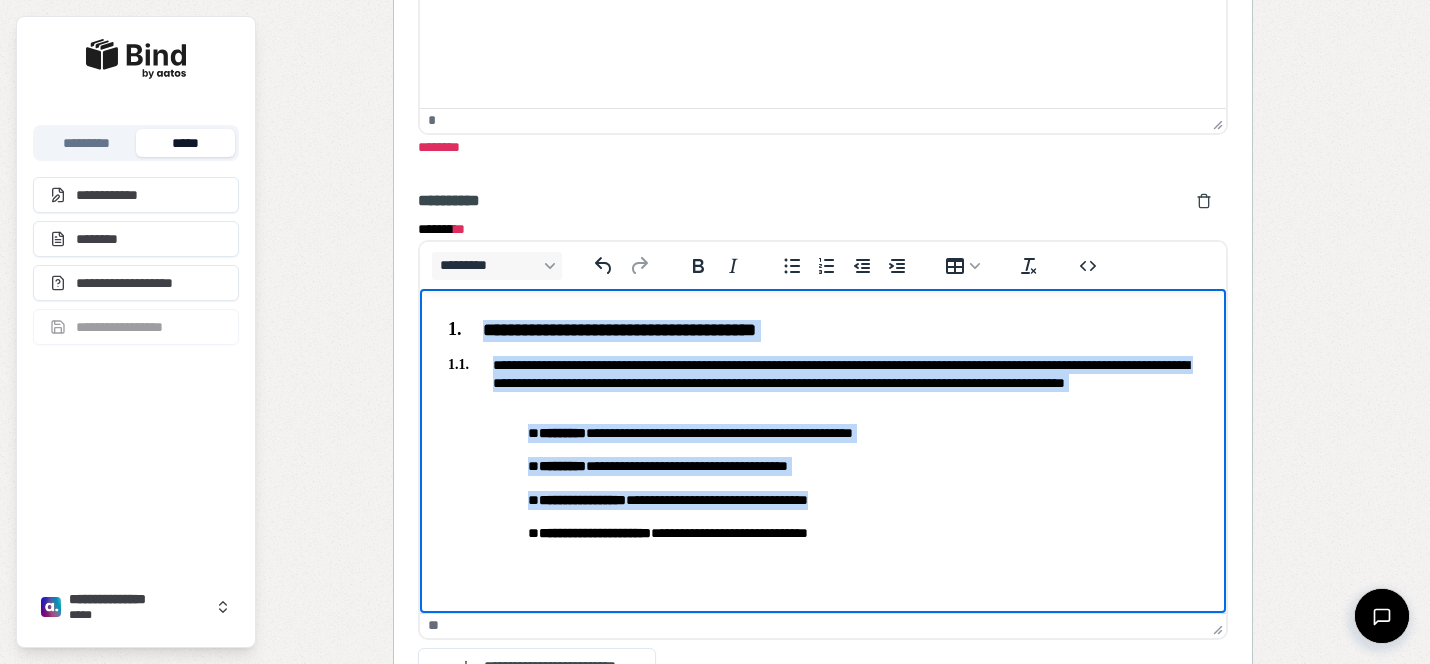 click on "**********" at bounding box center [823, 383] 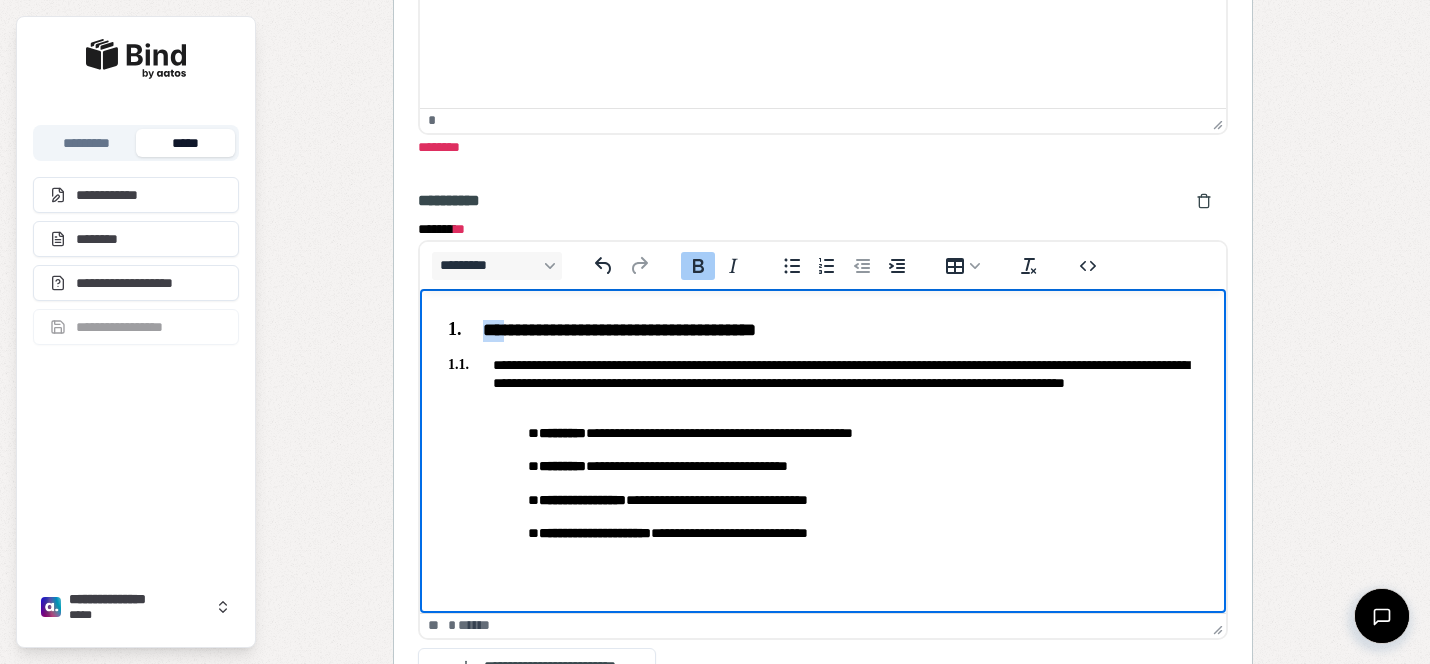 drag, startPoint x: 507, startPoint y: 333, endPoint x: 469, endPoint y: 330, distance: 38.118237 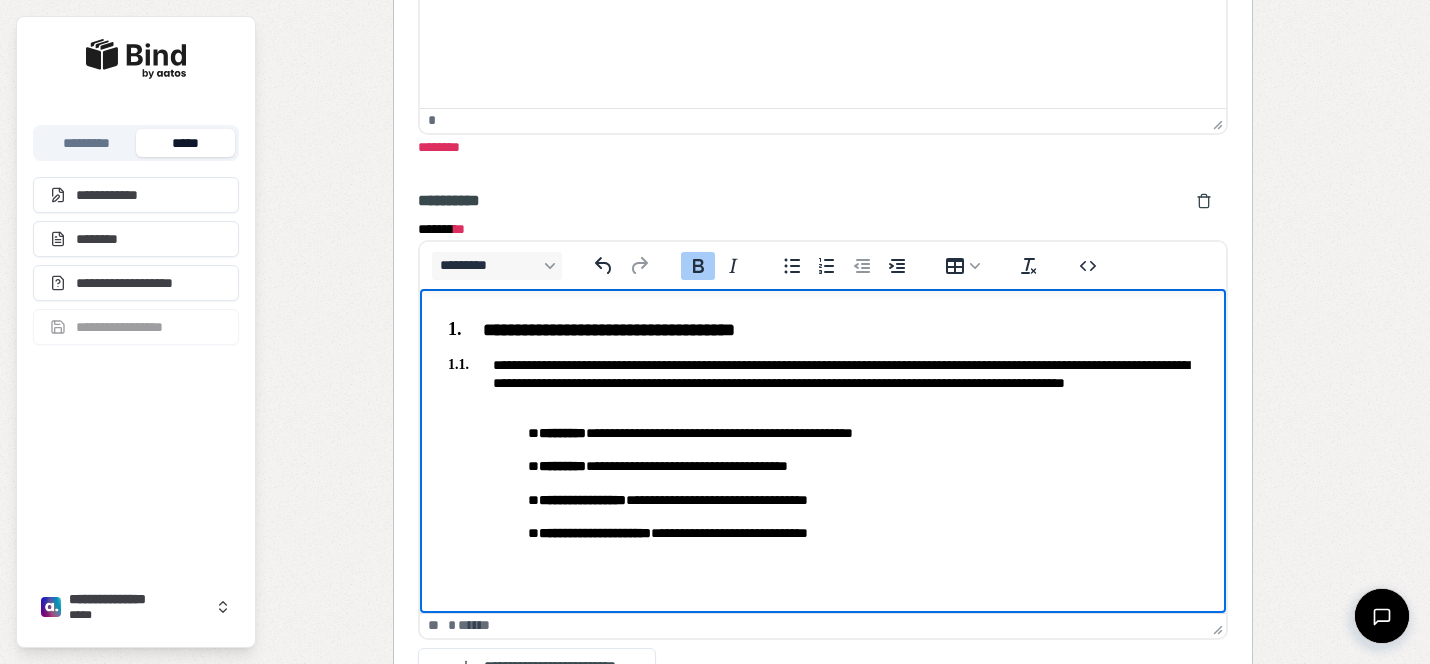 click on "**********" at bounding box center (823, 383) 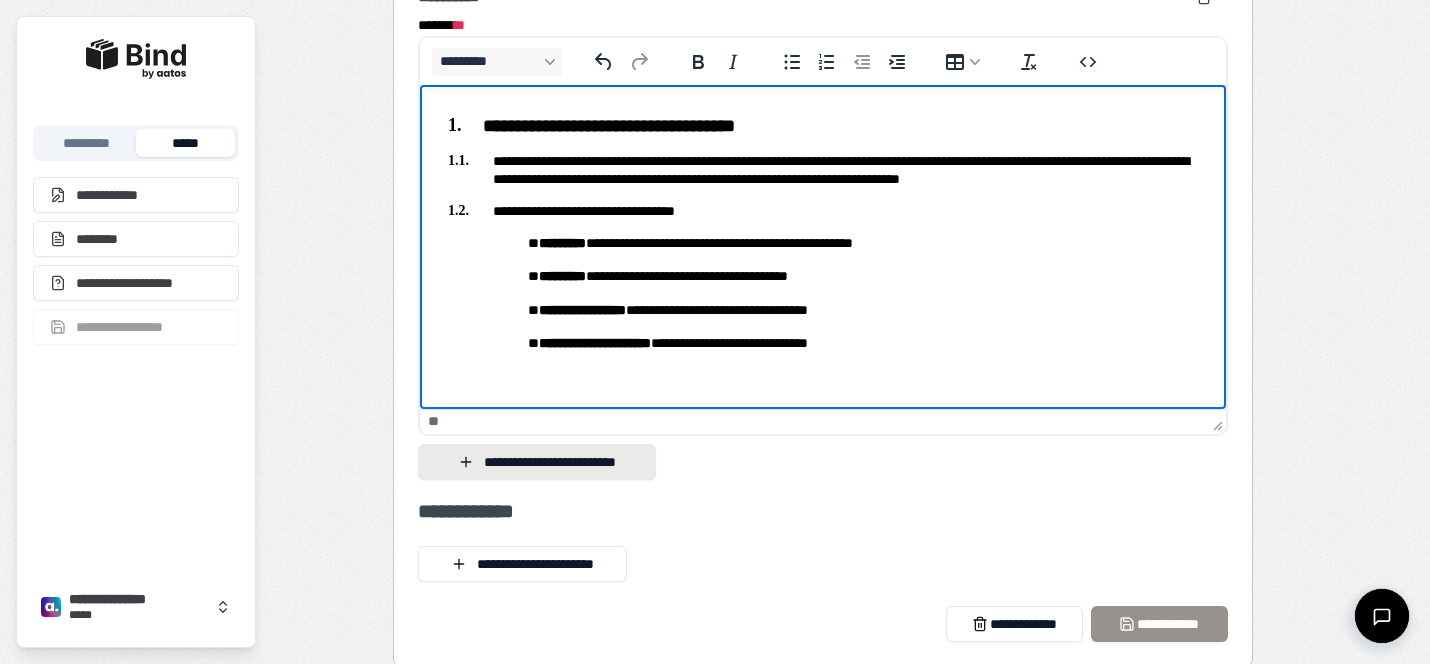 scroll, scrollTop: 2178, scrollLeft: 0, axis: vertical 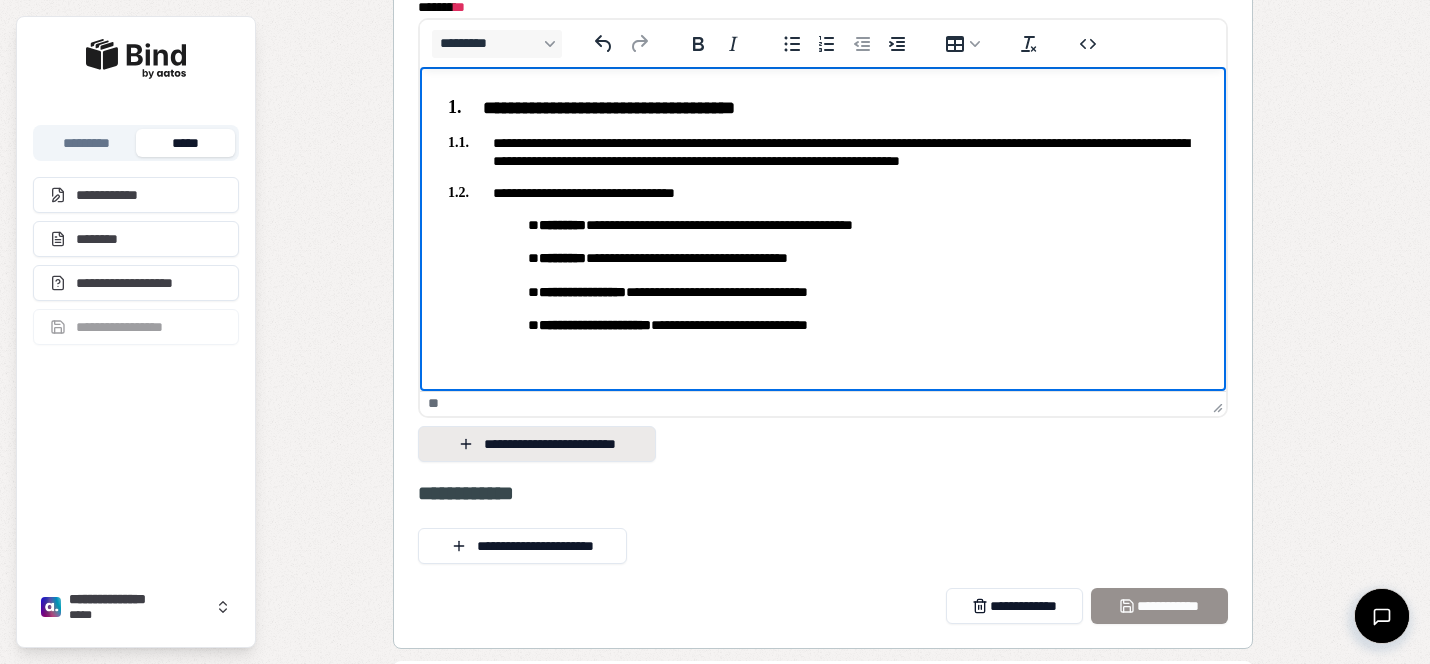 click on "**********" at bounding box center (537, 444) 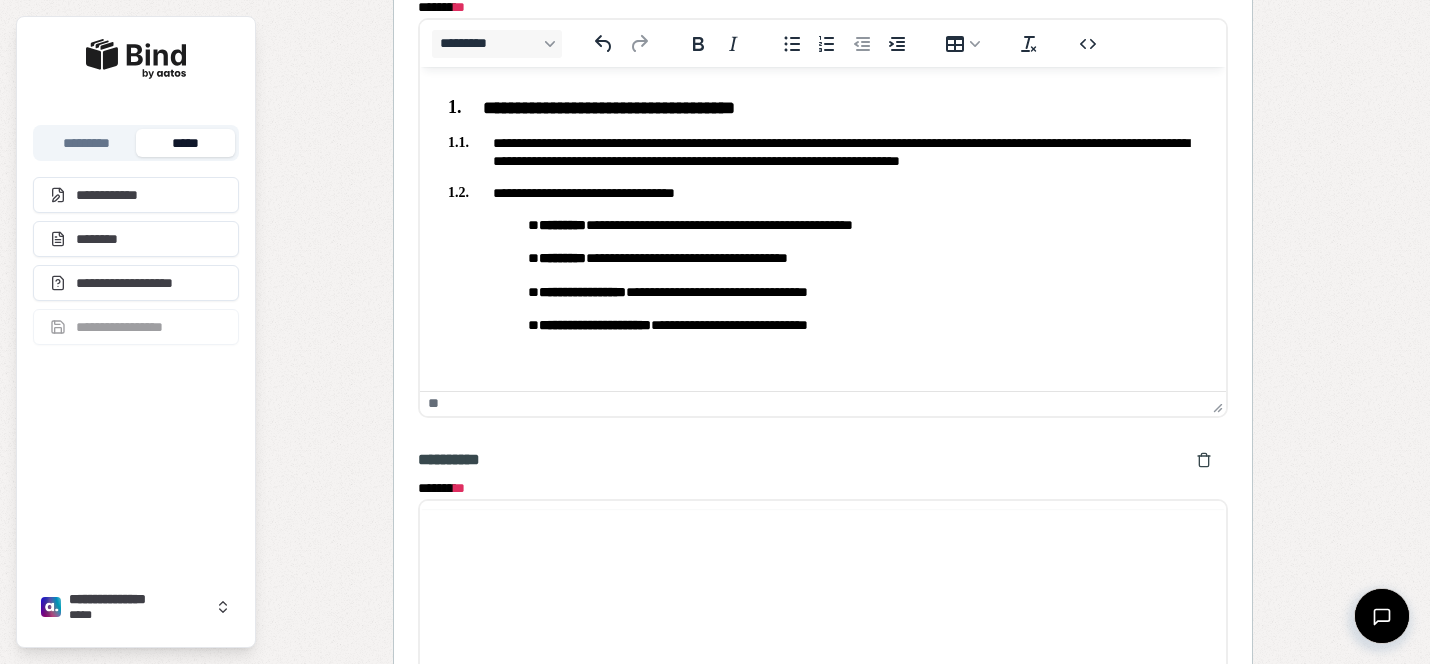 scroll, scrollTop: 0, scrollLeft: 0, axis: both 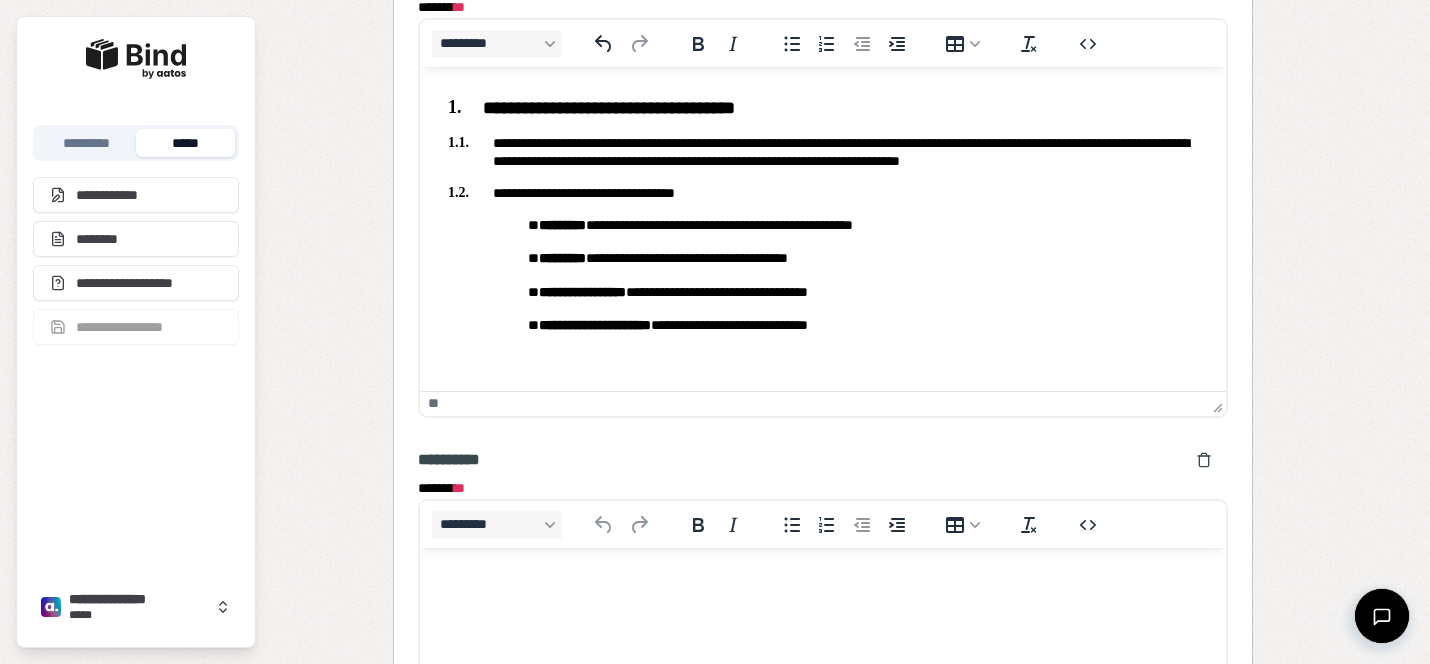click at bounding box center (823, 587) 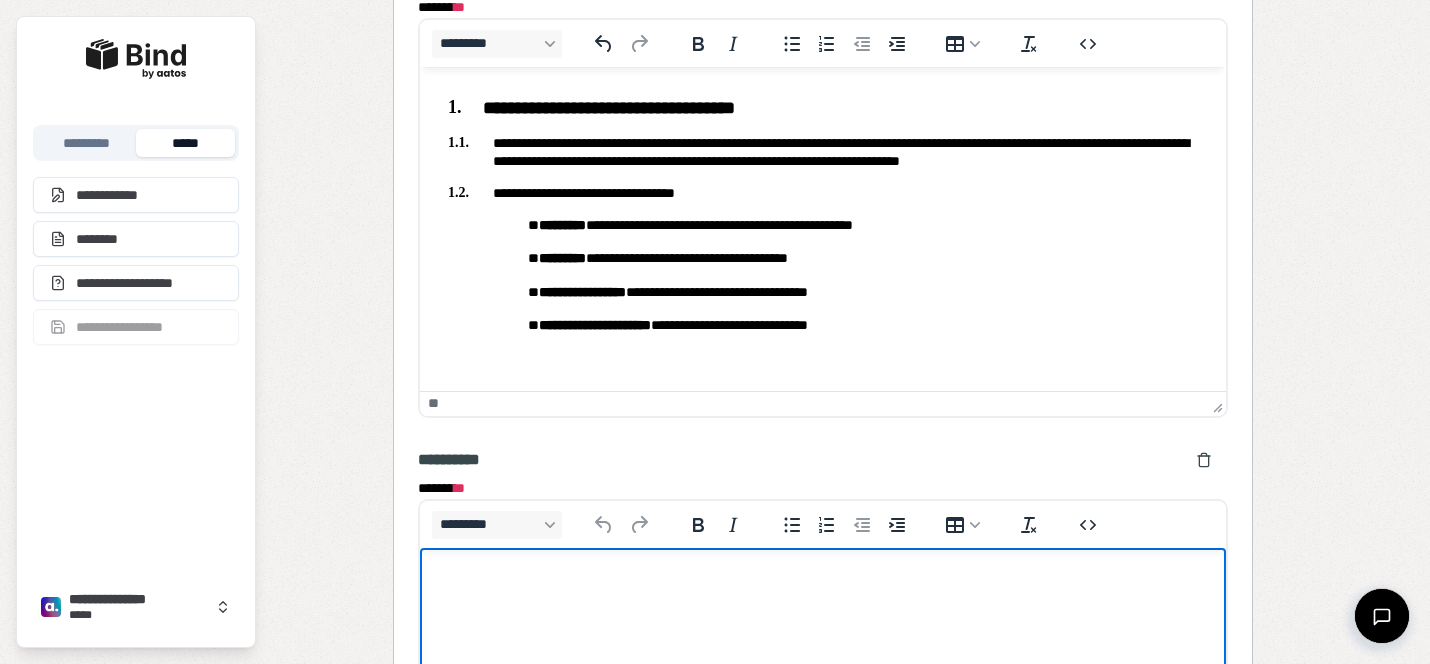 paste 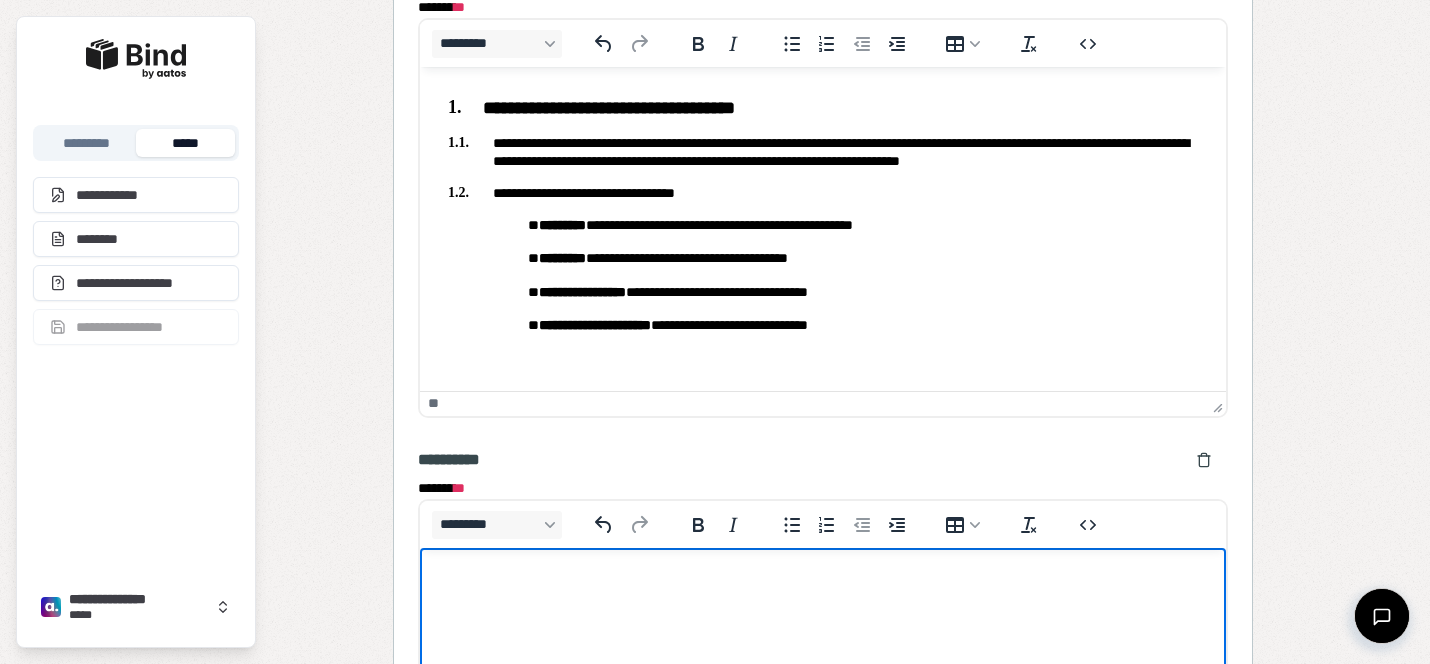 scroll, scrollTop: 2384, scrollLeft: 0, axis: vertical 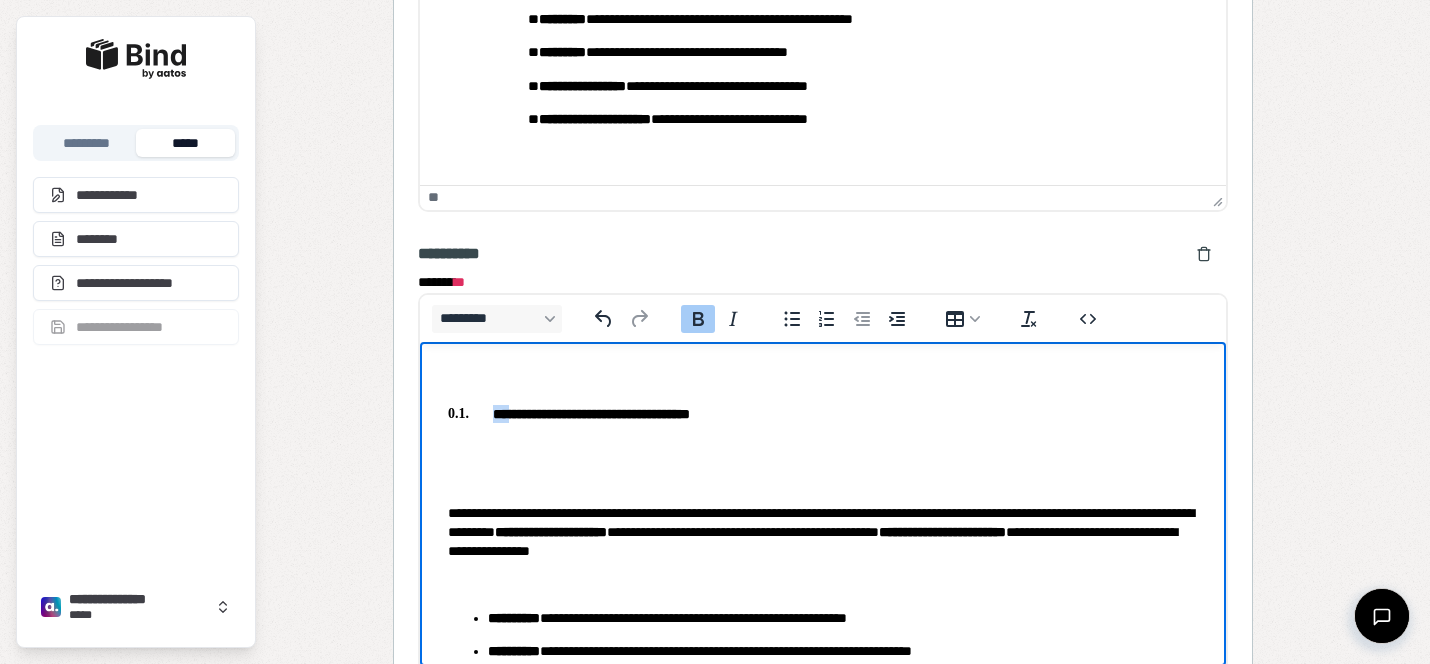 drag, startPoint x: 507, startPoint y: 411, endPoint x: 414, endPoint y: 403, distance: 93.34345 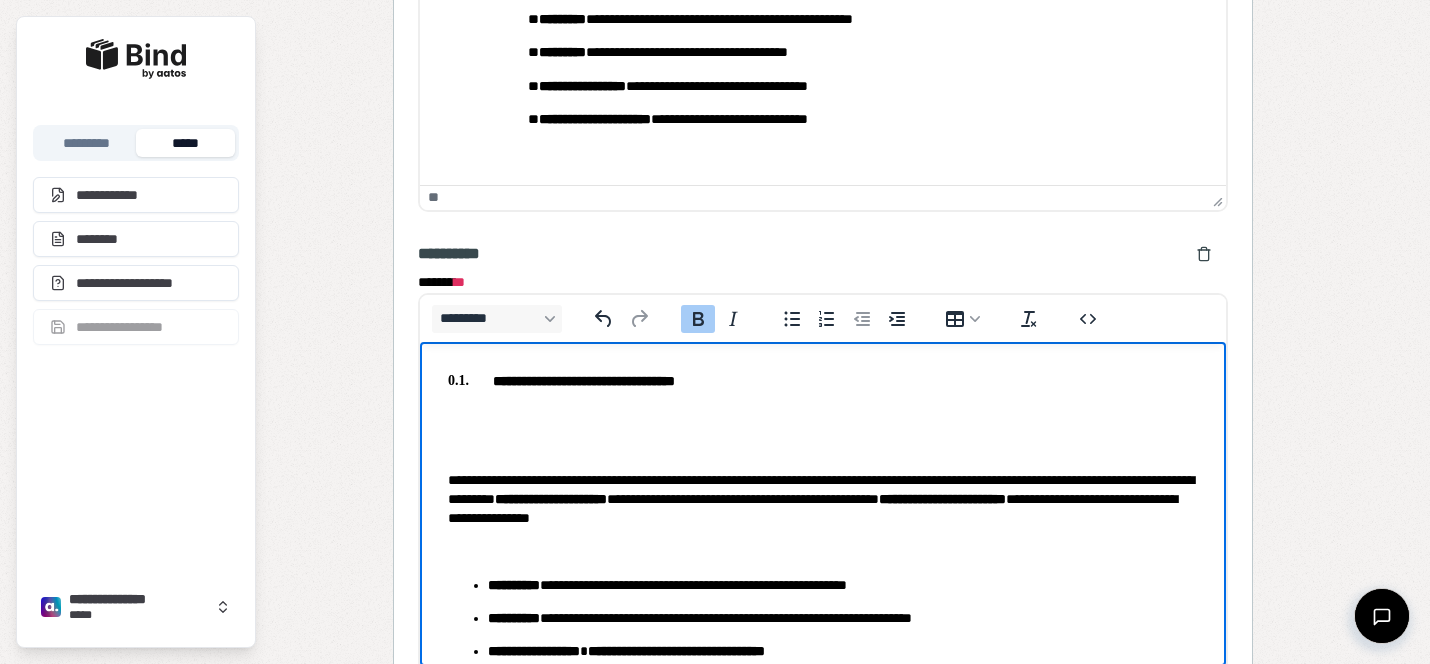 click on "**********" at bounding box center [584, 381] 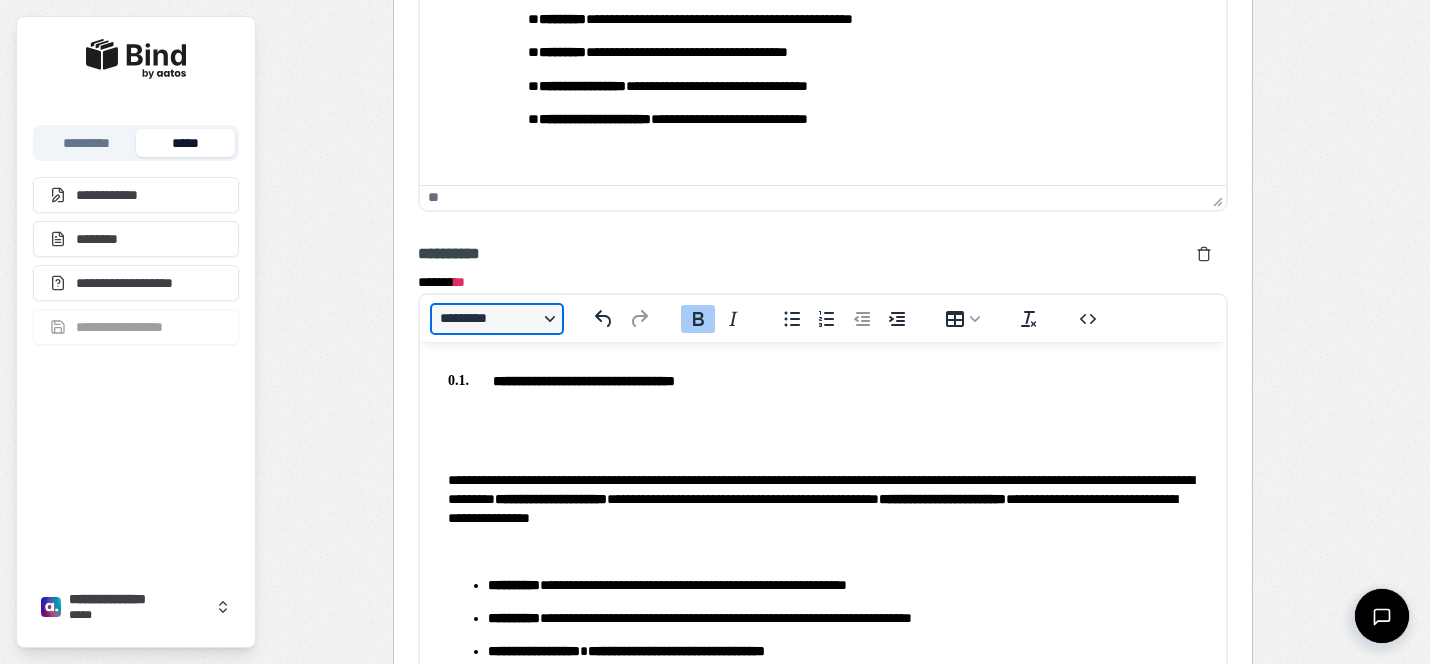 click on "*********" at bounding box center (497, 319) 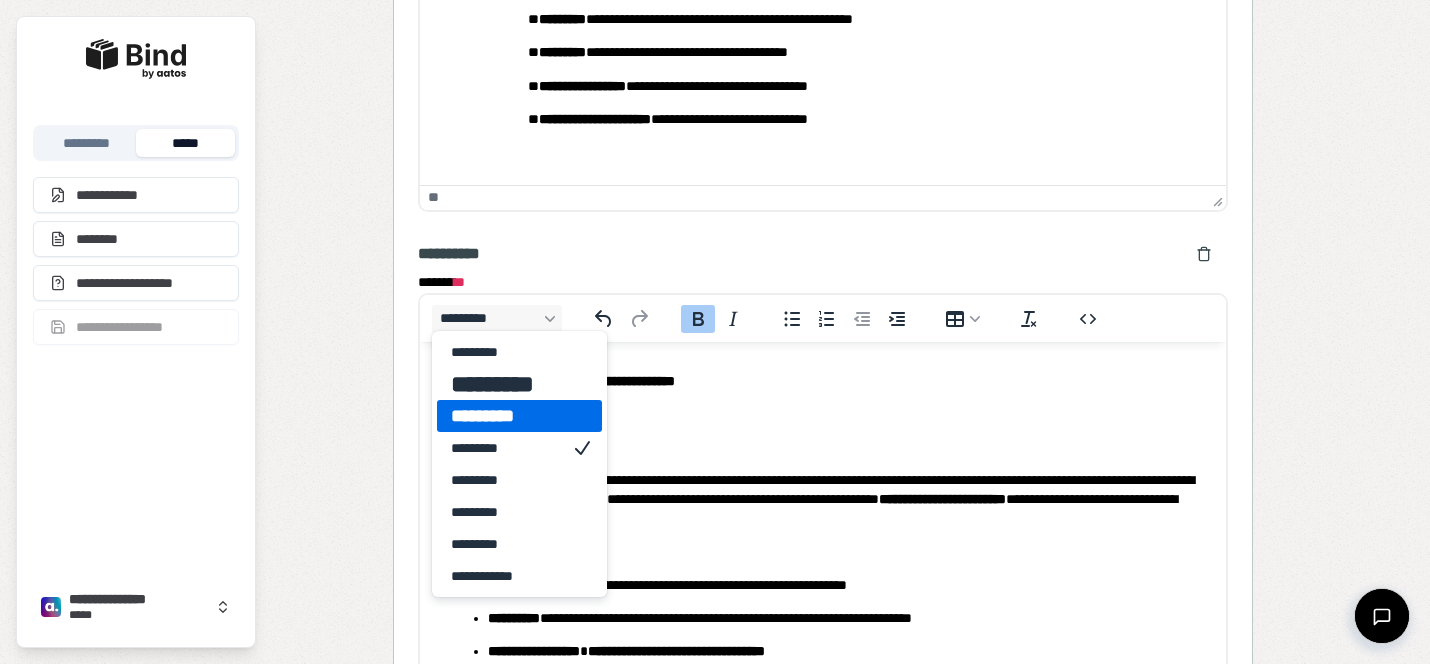 click on "*********" at bounding box center [519, 416] 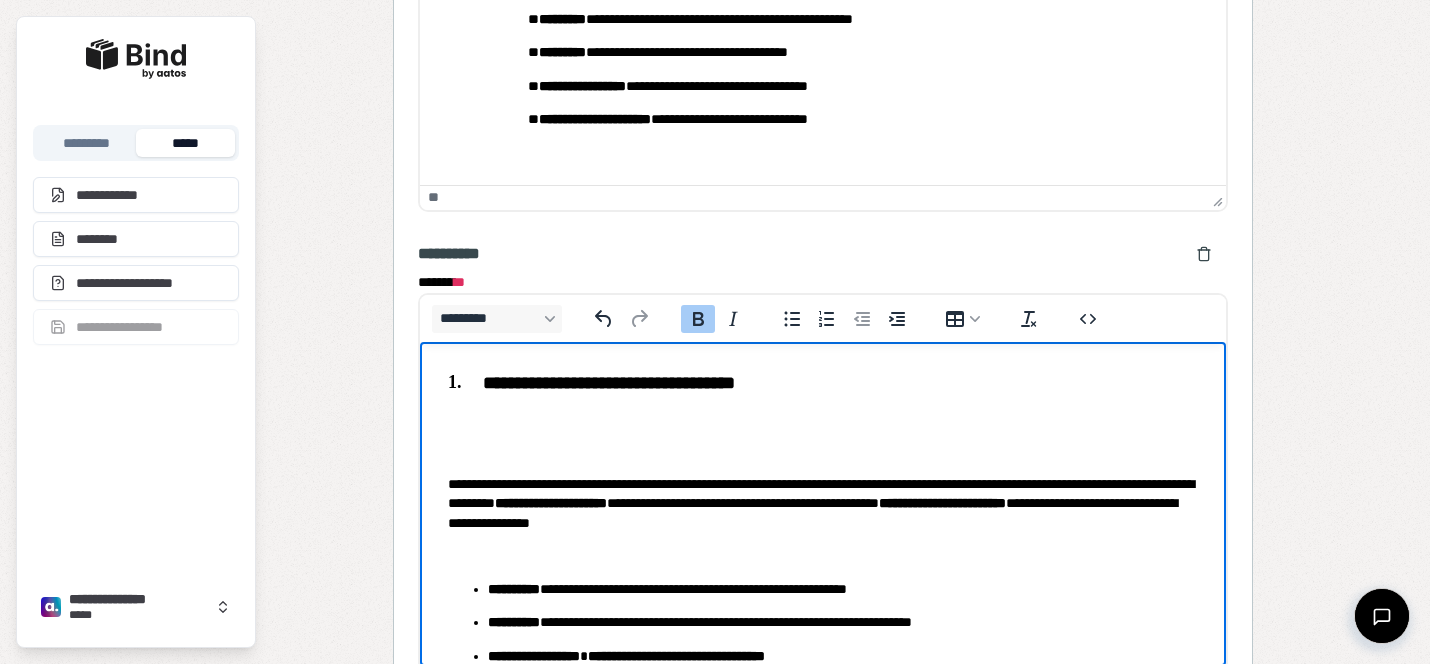 click at bounding box center [823, 451] 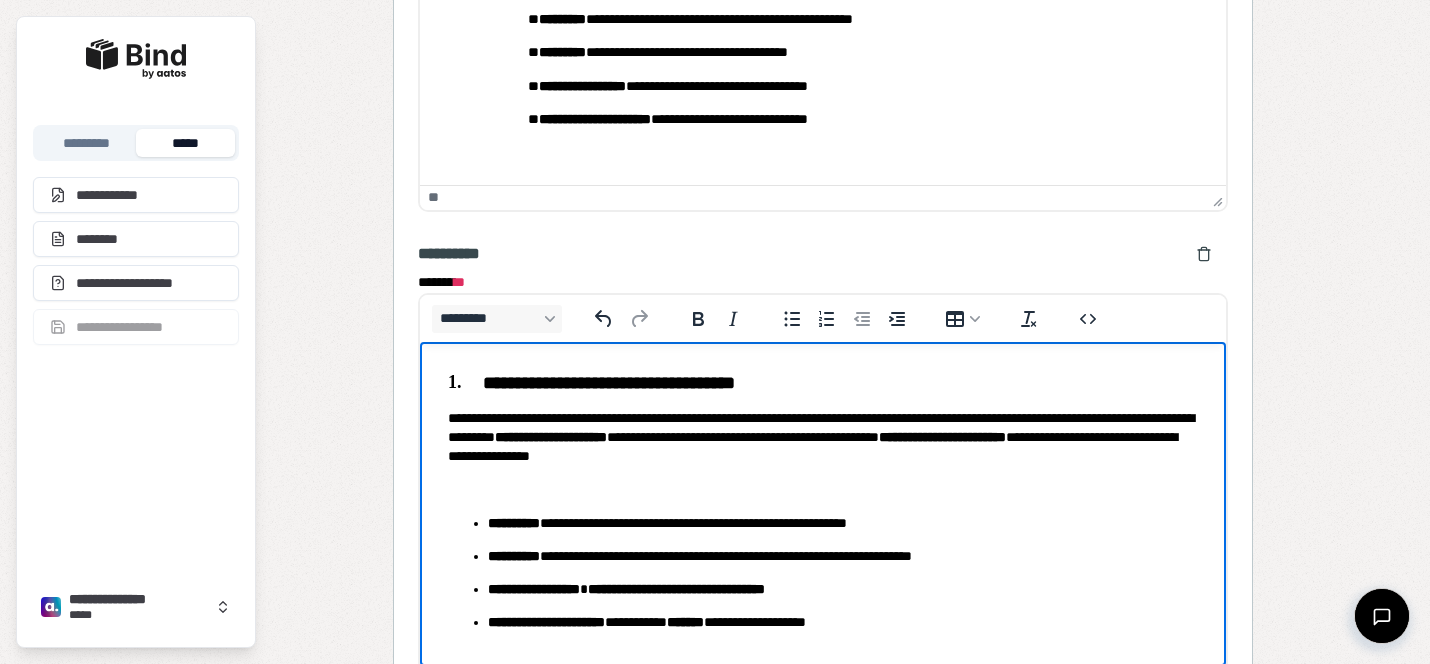 click on "**********" at bounding box center (823, 438) 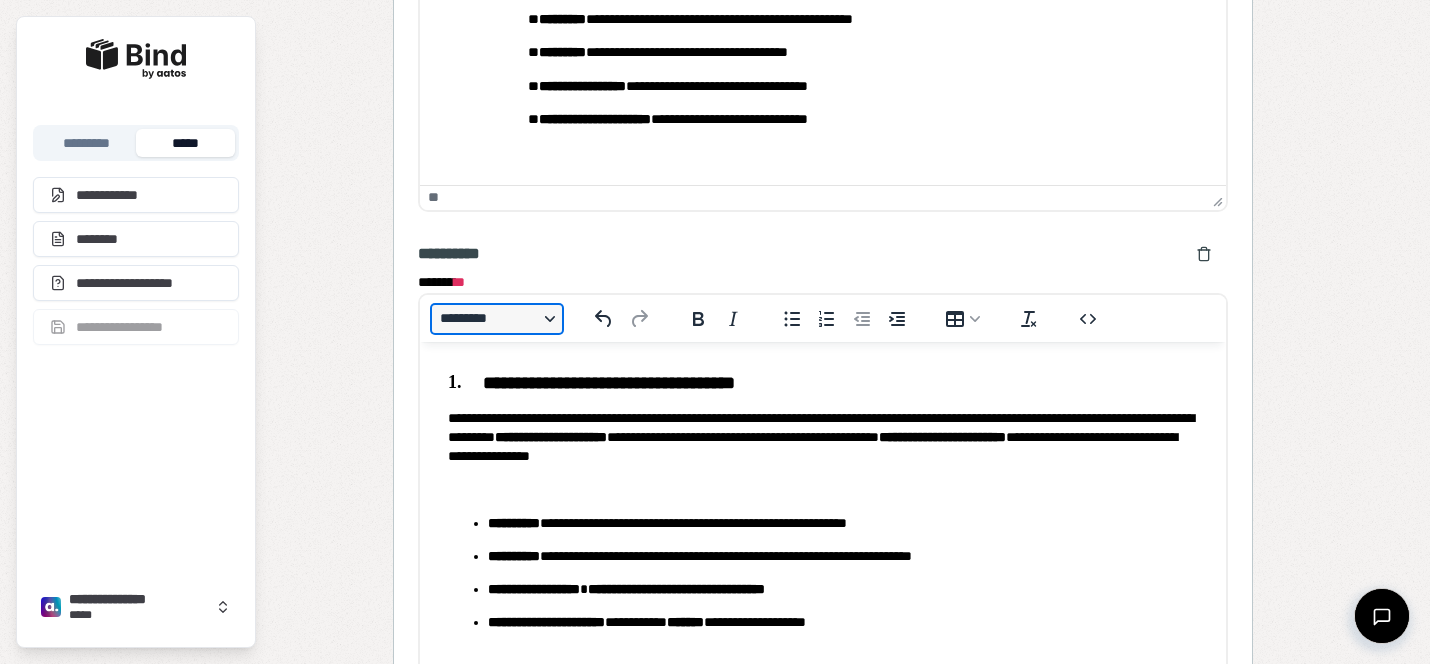 click on "*********" at bounding box center [497, 319] 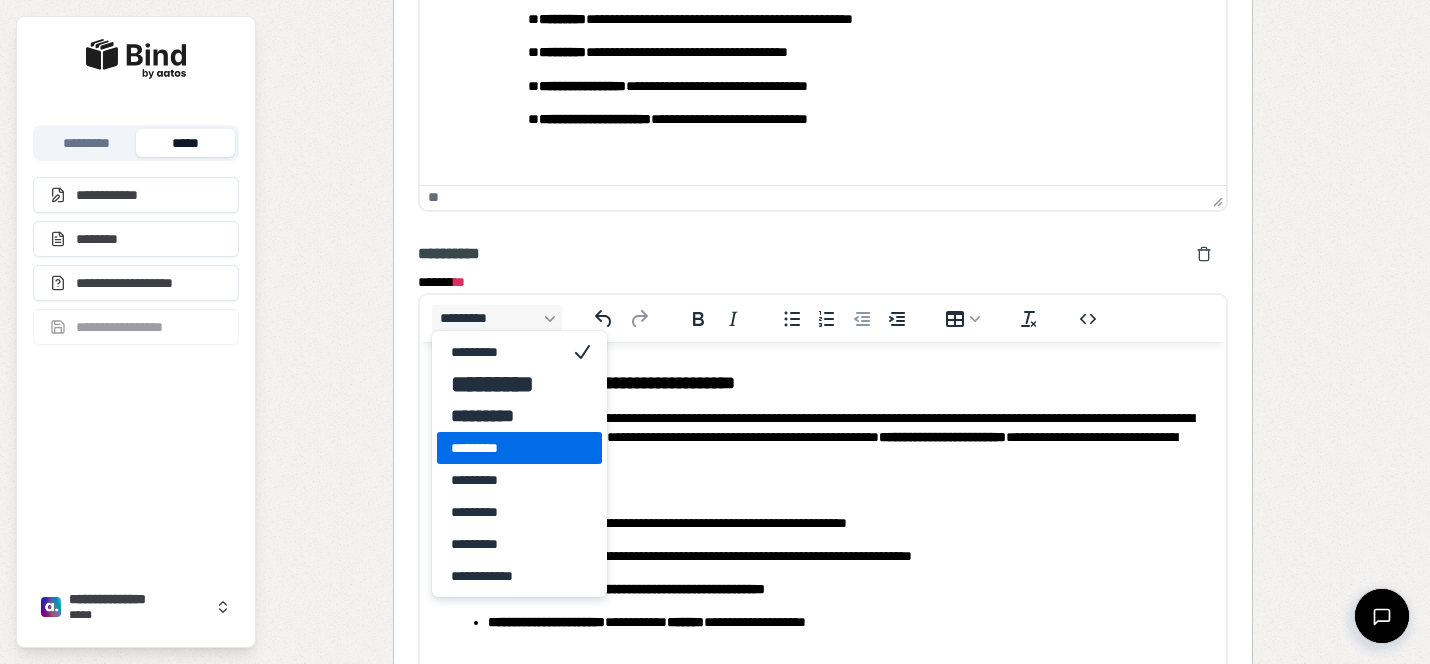 click on "*********" at bounding box center [505, 448] 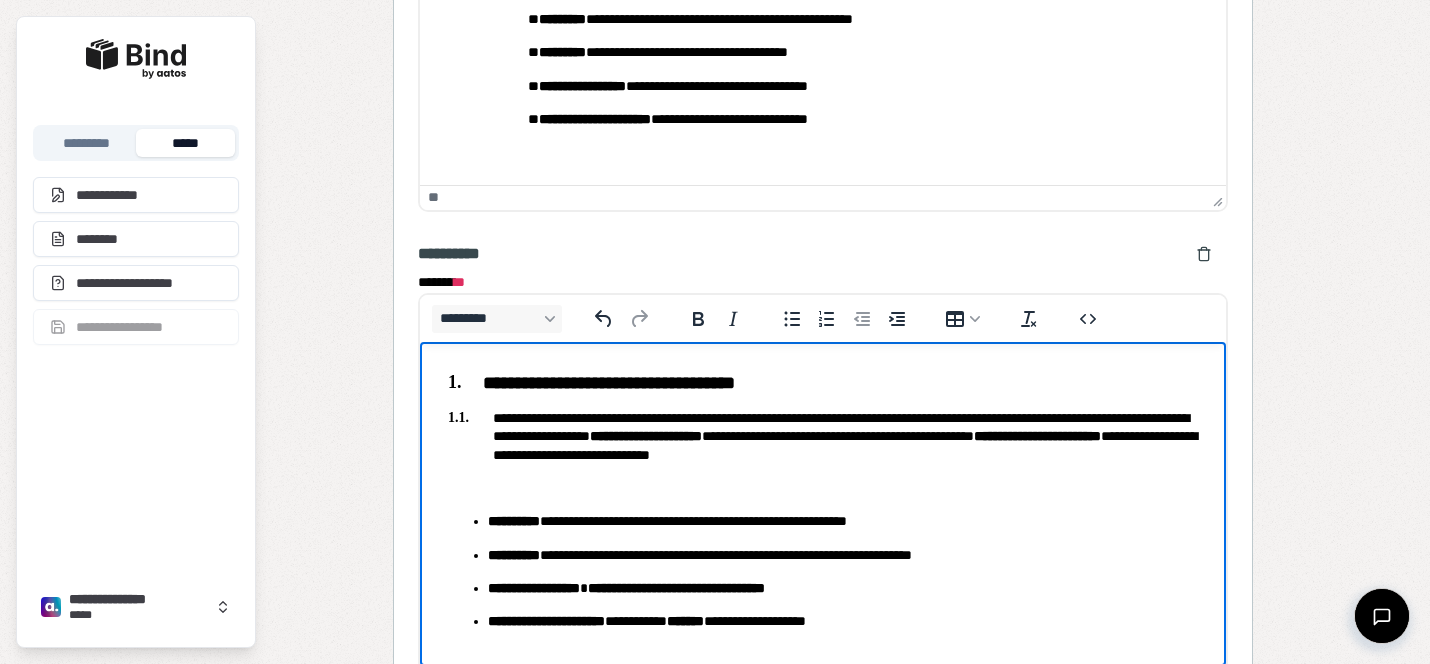 click on "**********" at bounding box center [823, 437] 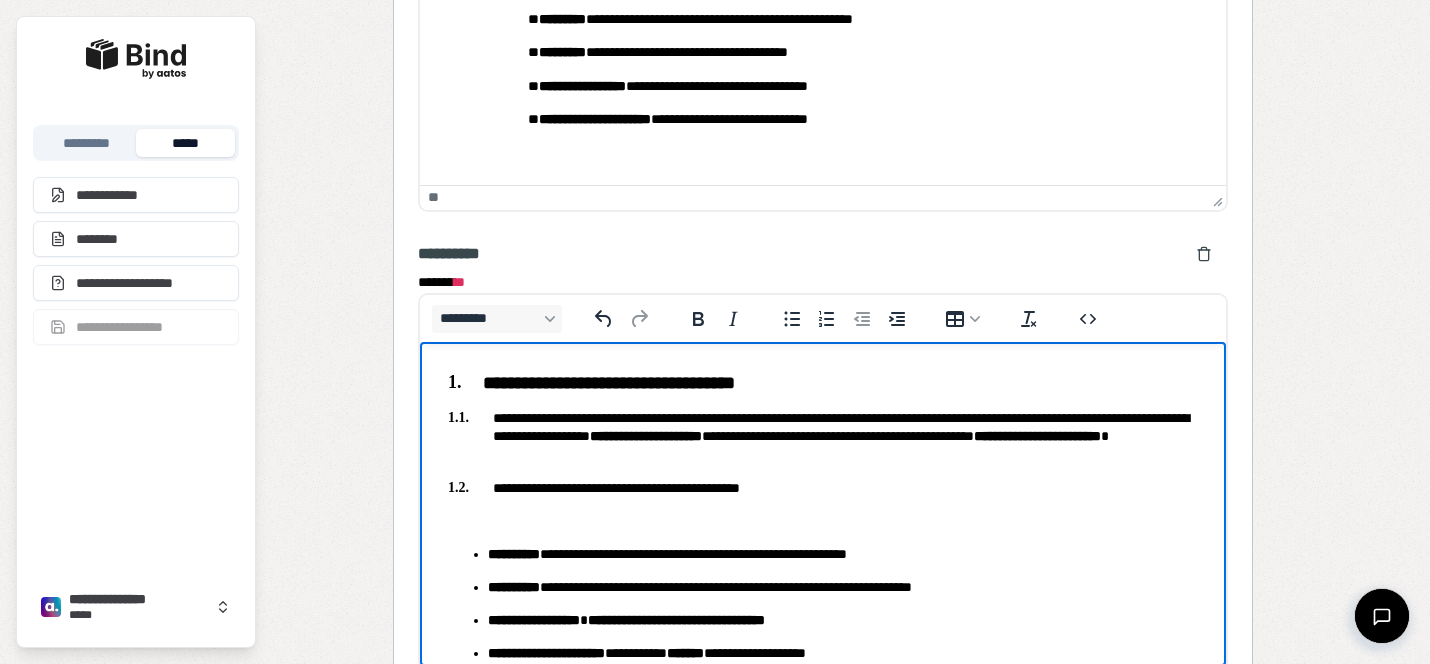 click at bounding box center (823, 520) 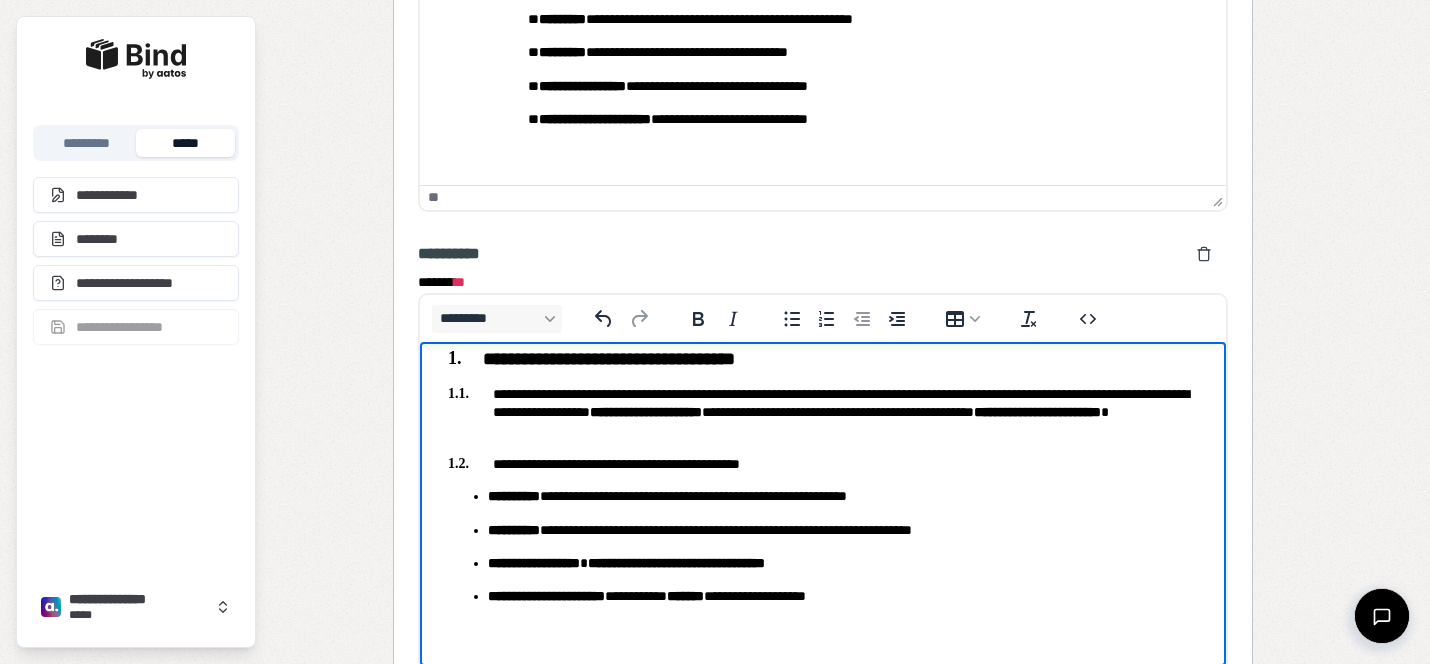 scroll, scrollTop: 26, scrollLeft: 0, axis: vertical 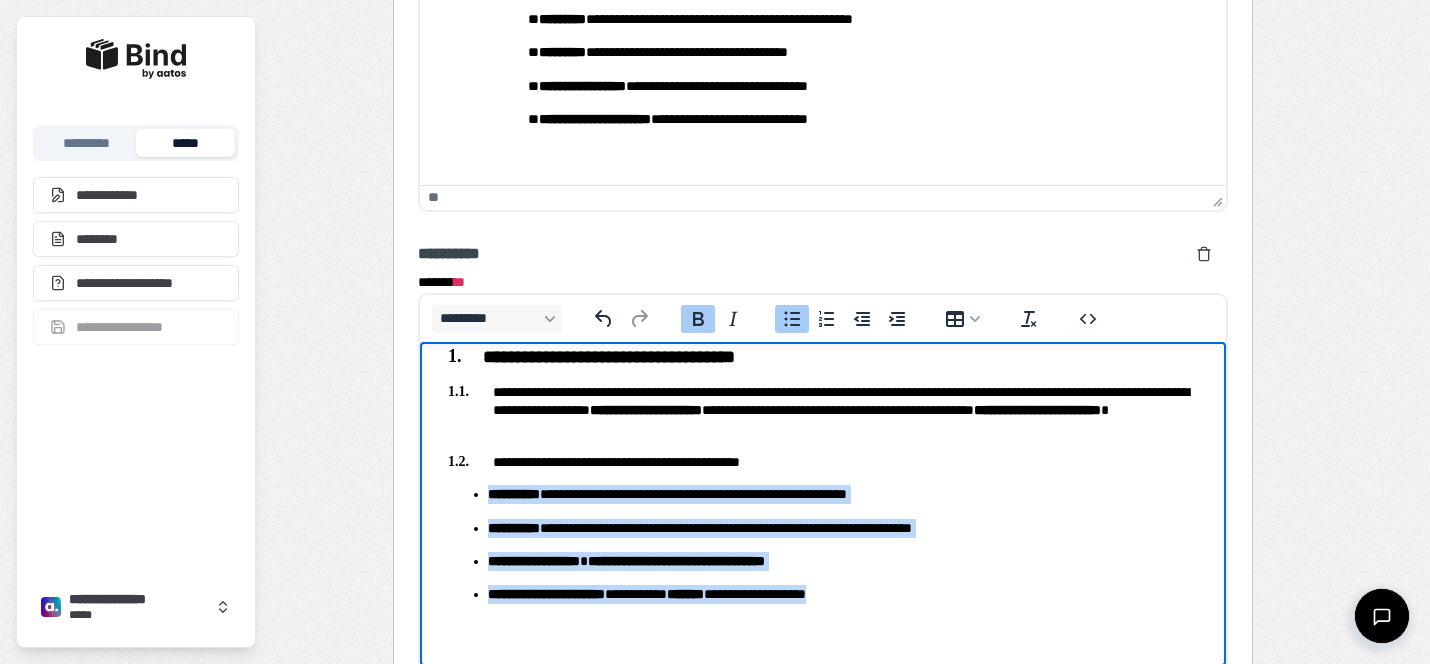 drag, startPoint x: 957, startPoint y: 603, endPoint x: 453, endPoint y: 490, distance: 516.5123 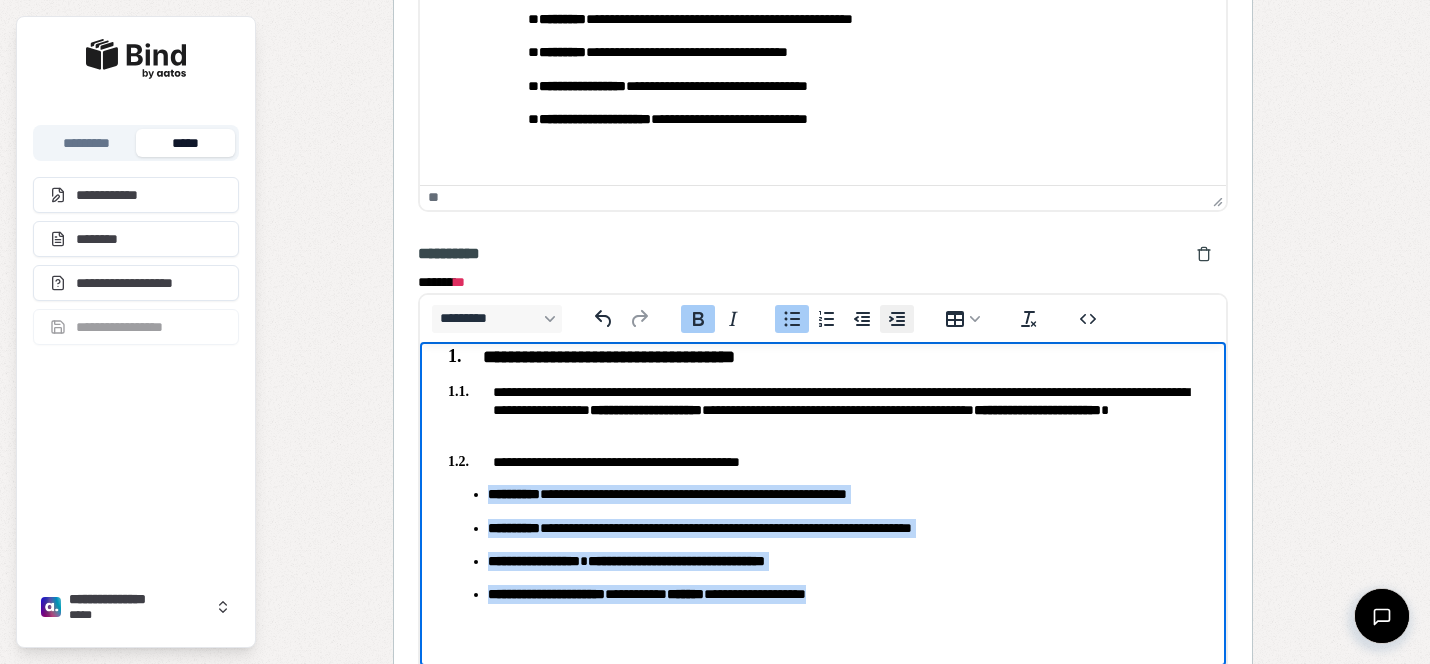 click 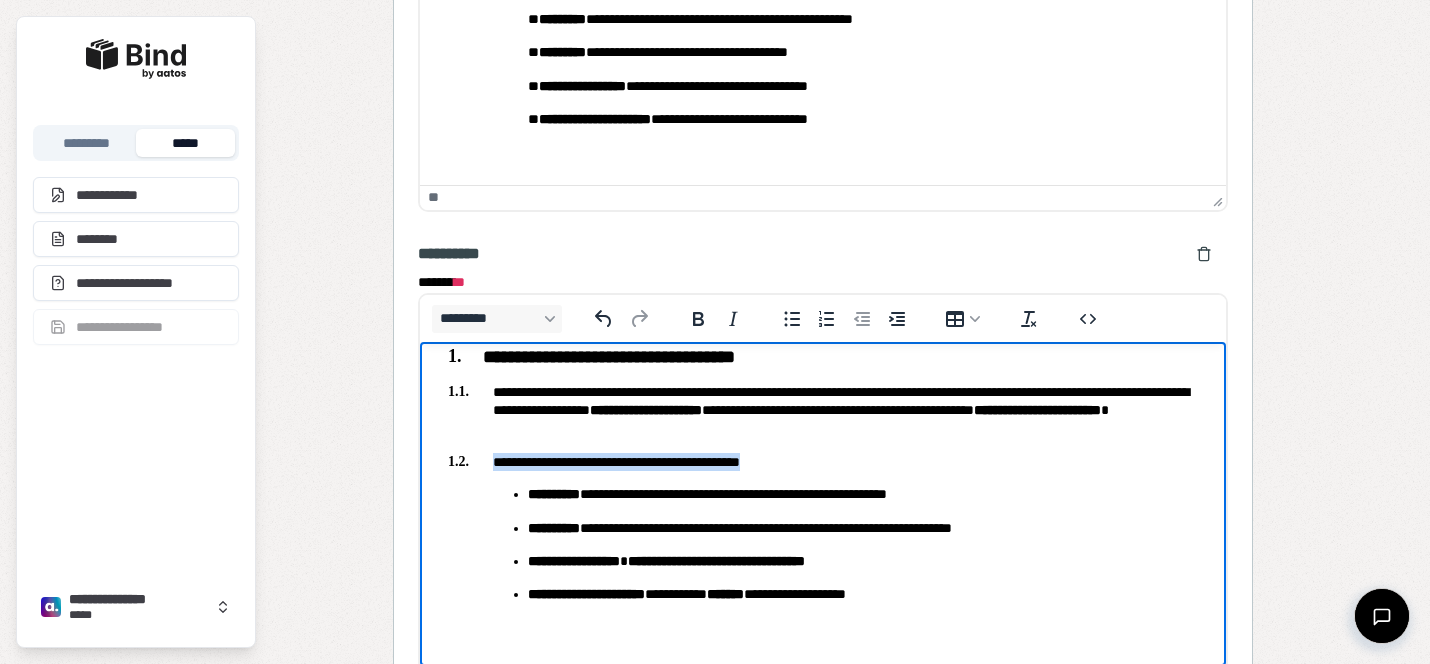 drag, startPoint x: 772, startPoint y: 463, endPoint x: 491, endPoint y: 460, distance: 281.01602 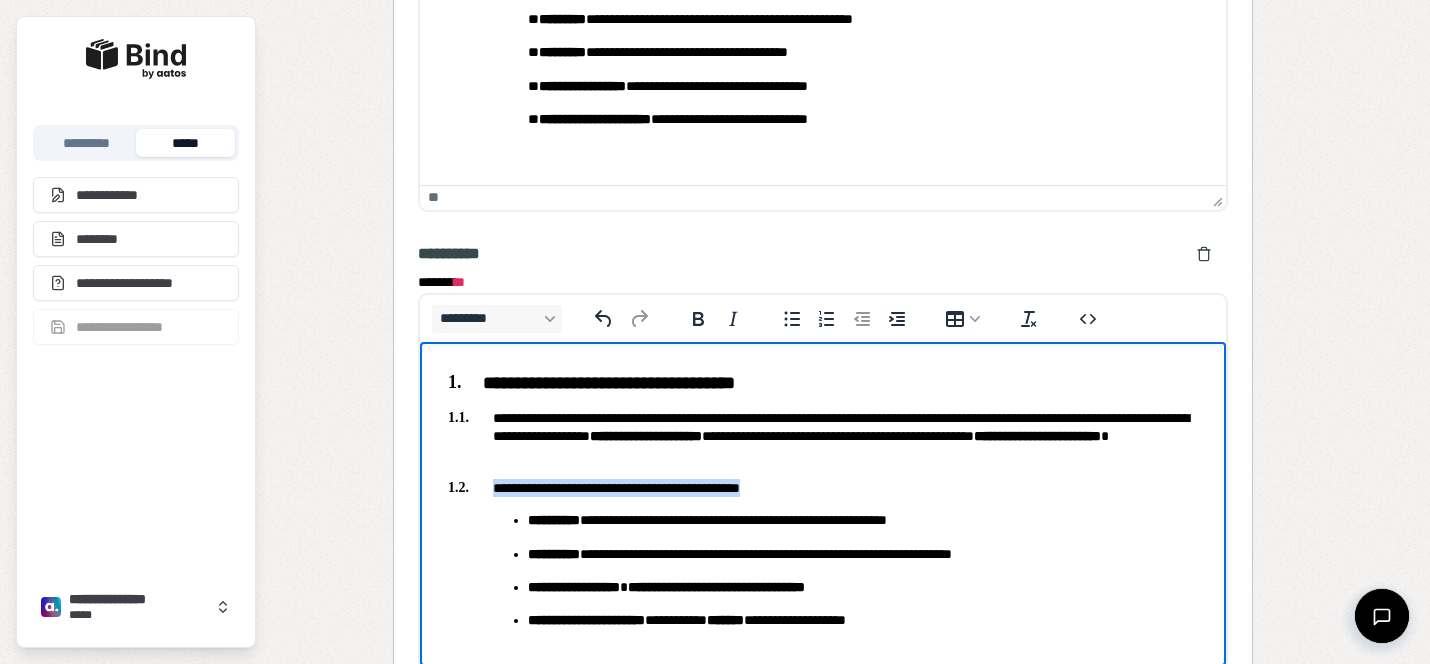 scroll, scrollTop: 2123, scrollLeft: 0, axis: vertical 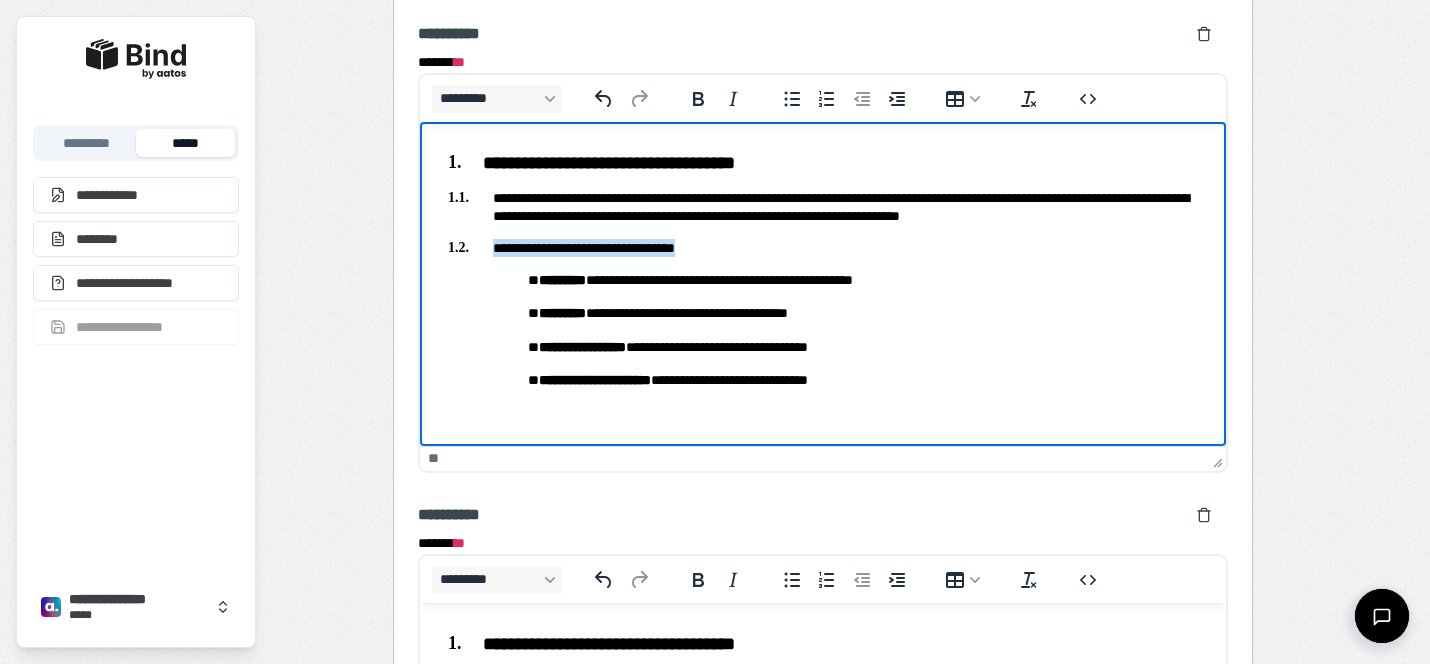 drag, startPoint x: 650, startPoint y: 251, endPoint x: 496, endPoint y: 249, distance: 154.01299 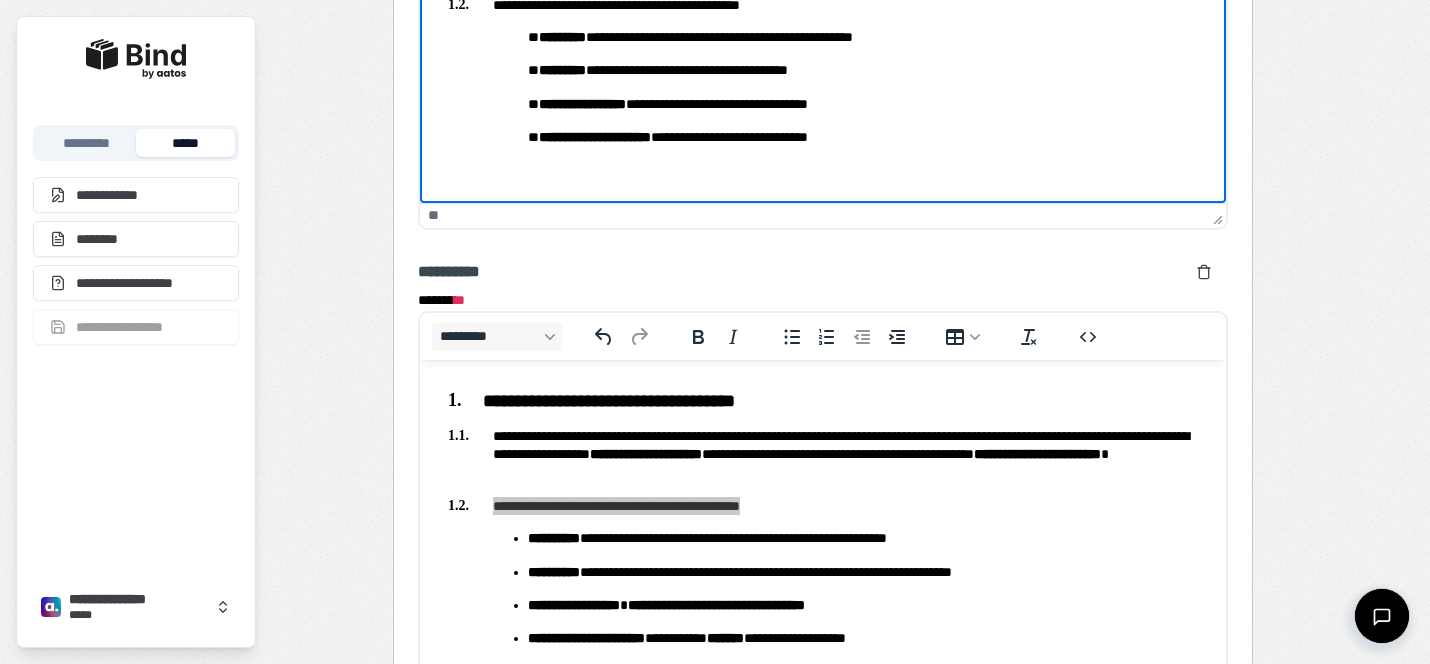 scroll, scrollTop: 2367, scrollLeft: 0, axis: vertical 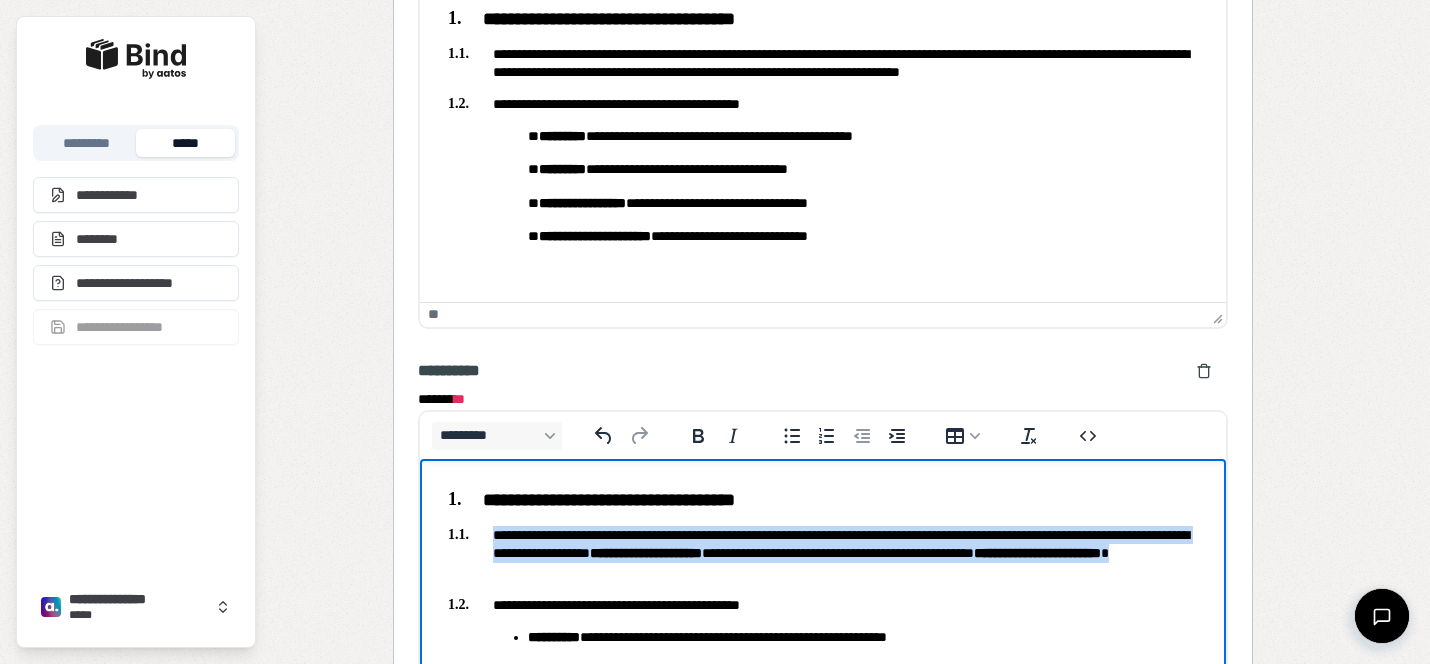 drag, startPoint x: 775, startPoint y: 572, endPoint x: 493, endPoint y: 535, distance: 284.41696 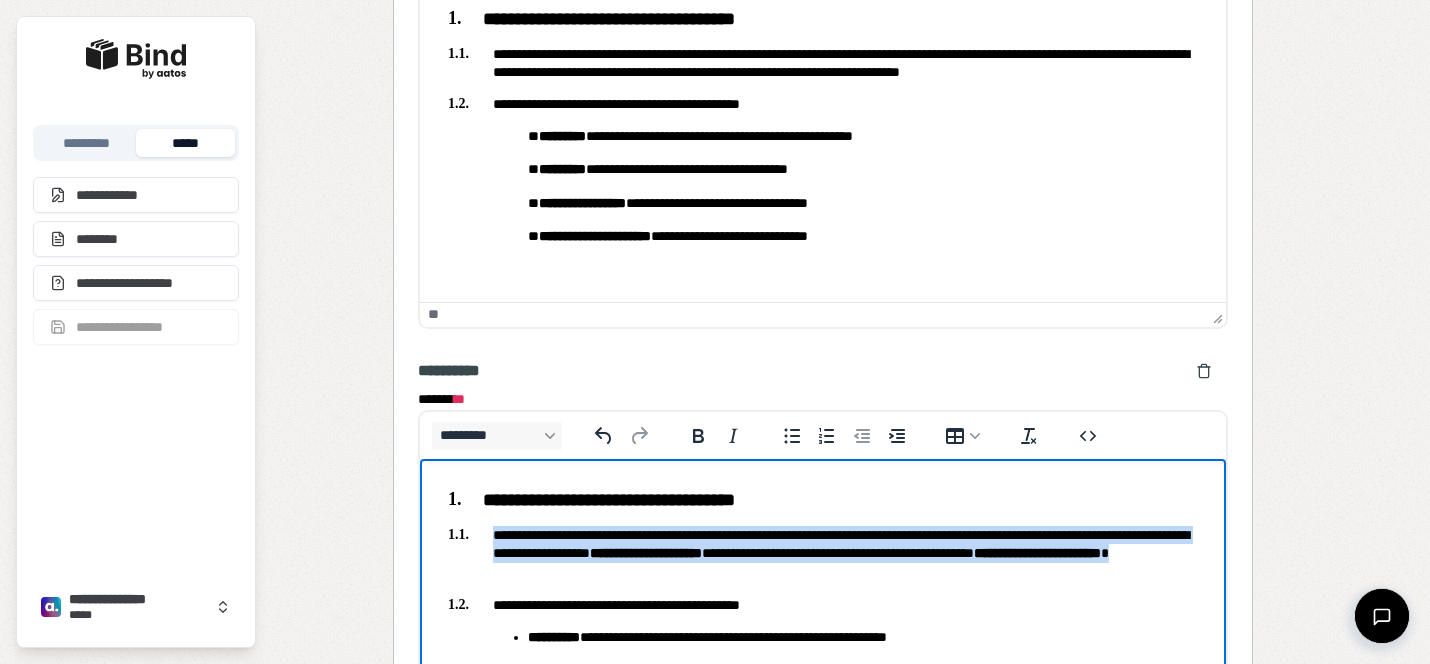 copy on "**********" 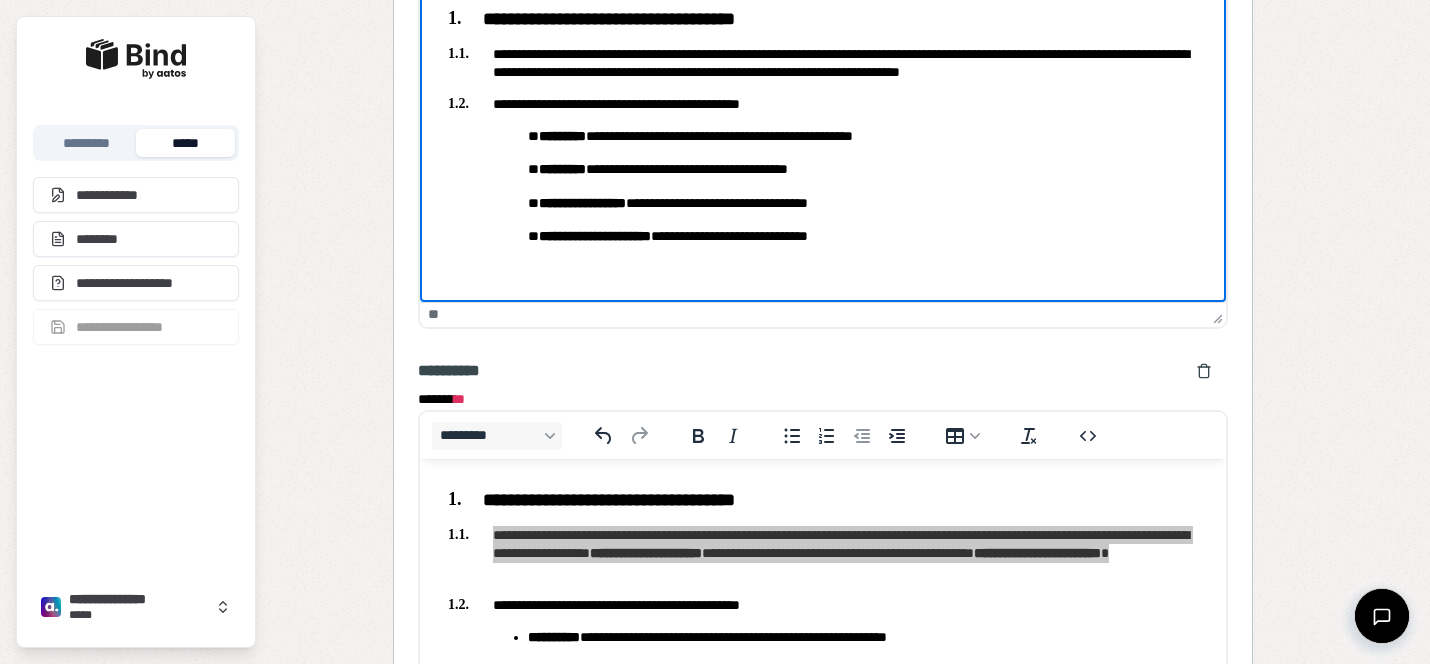 click on "**********" at bounding box center [823, 64] 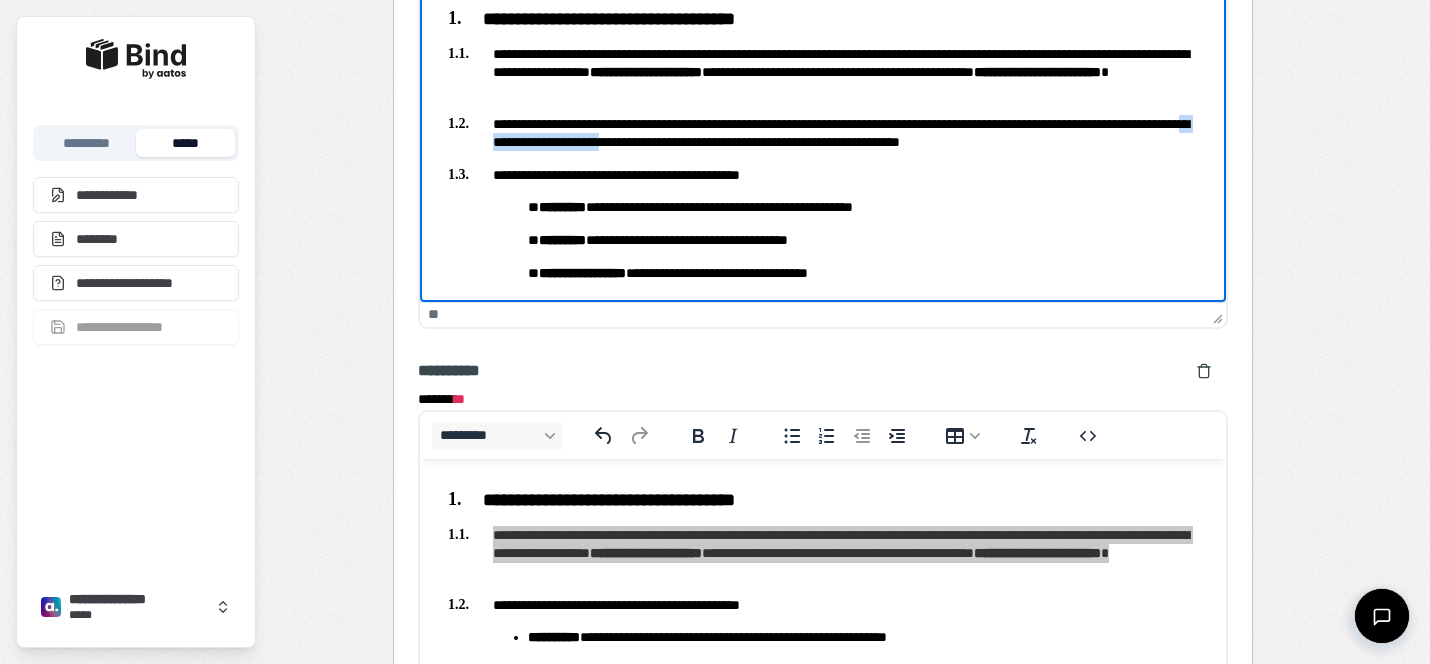 drag, startPoint x: 659, startPoint y: 144, endPoint x: 827, endPoint y: 145, distance: 168.00298 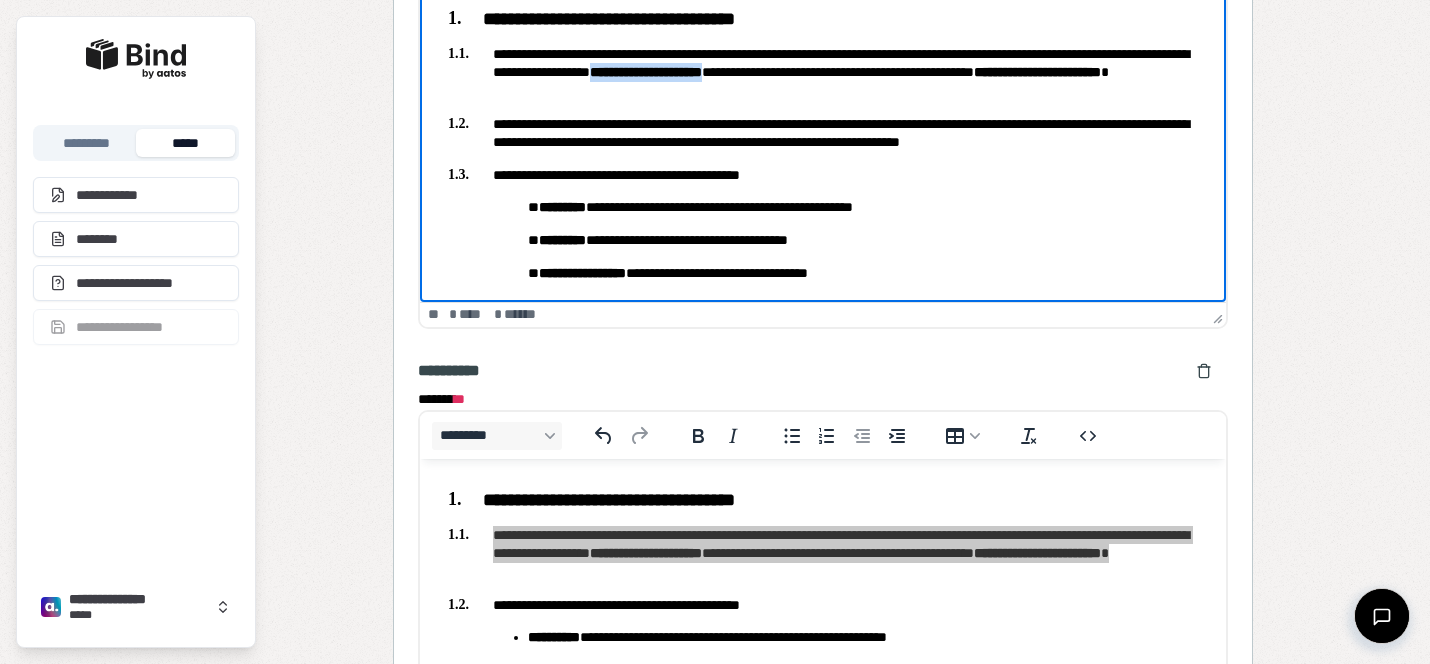 drag, startPoint x: 767, startPoint y: 76, endPoint x: 931, endPoint y: 73, distance: 164.02744 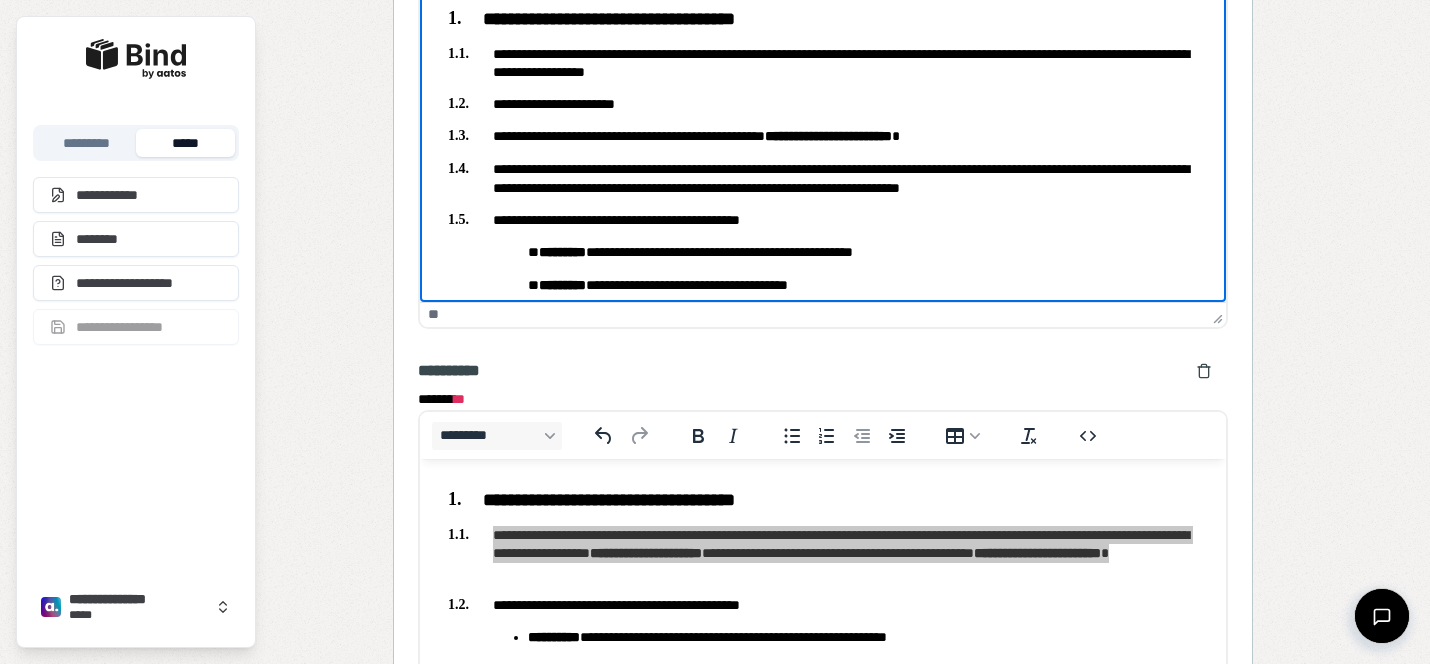 click on "**********" at bounding box center (823, 105) 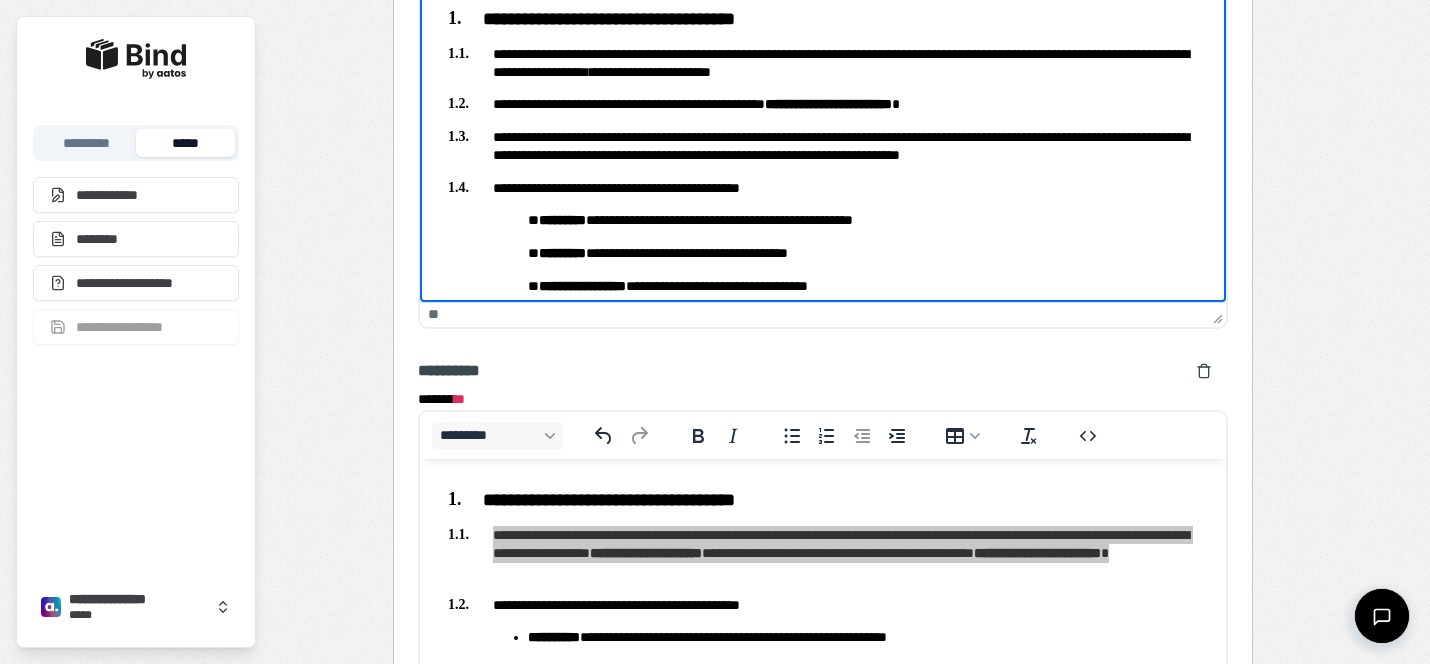 click on "**********" at bounding box center [823, 105] 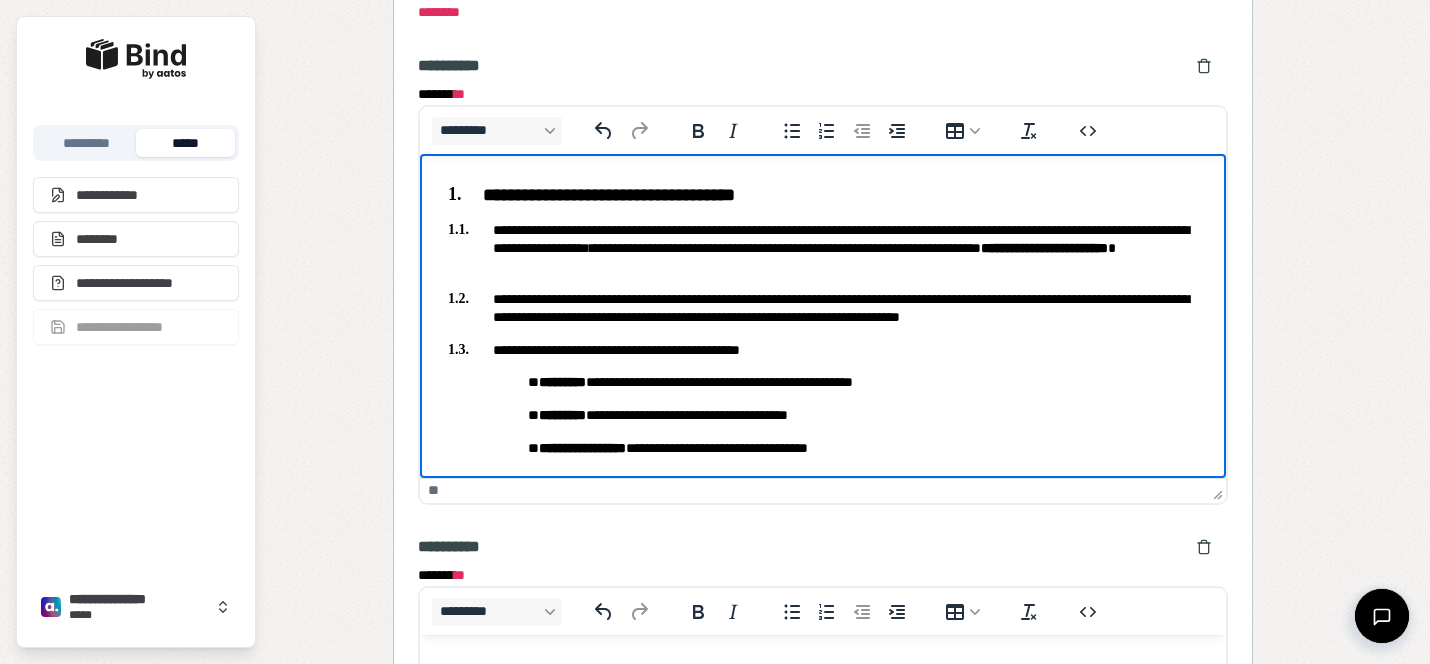 scroll, scrollTop: 2072, scrollLeft: 0, axis: vertical 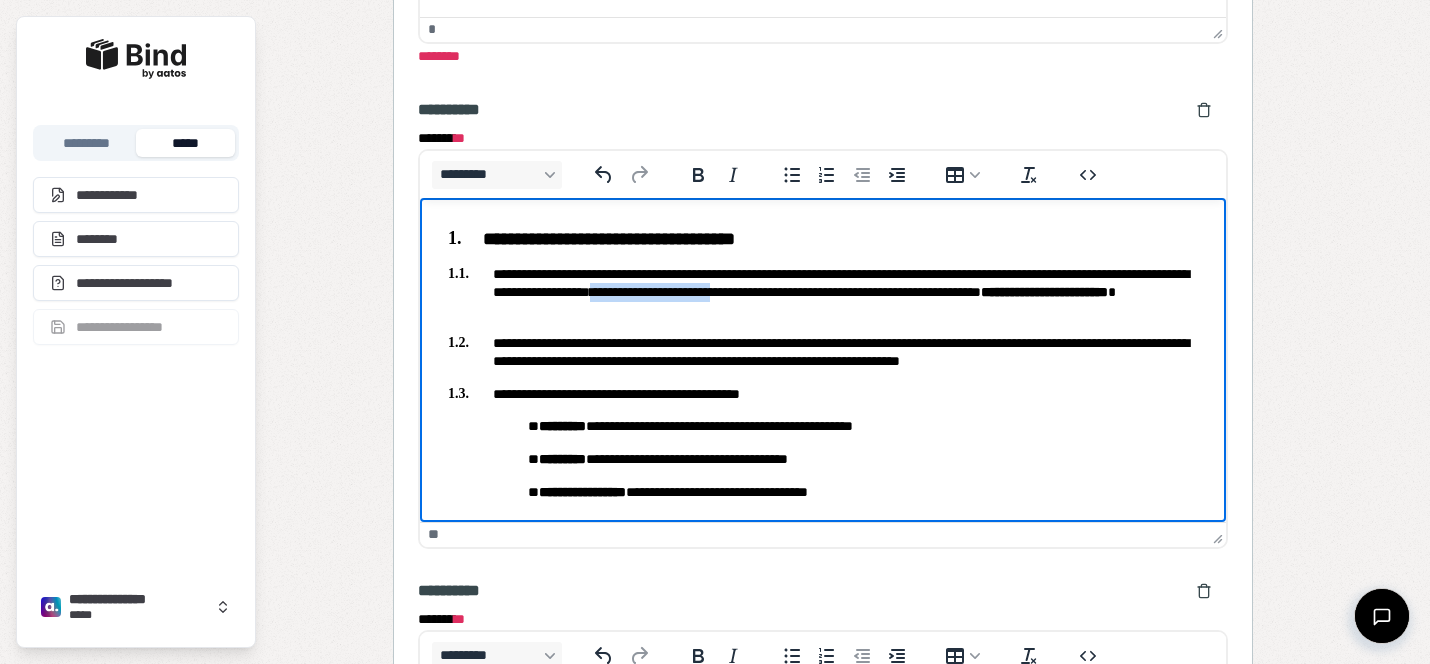 drag, startPoint x: 938, startPoint y: 289, endPoint x: 769, endPoint y: 291, distance: 169.01184 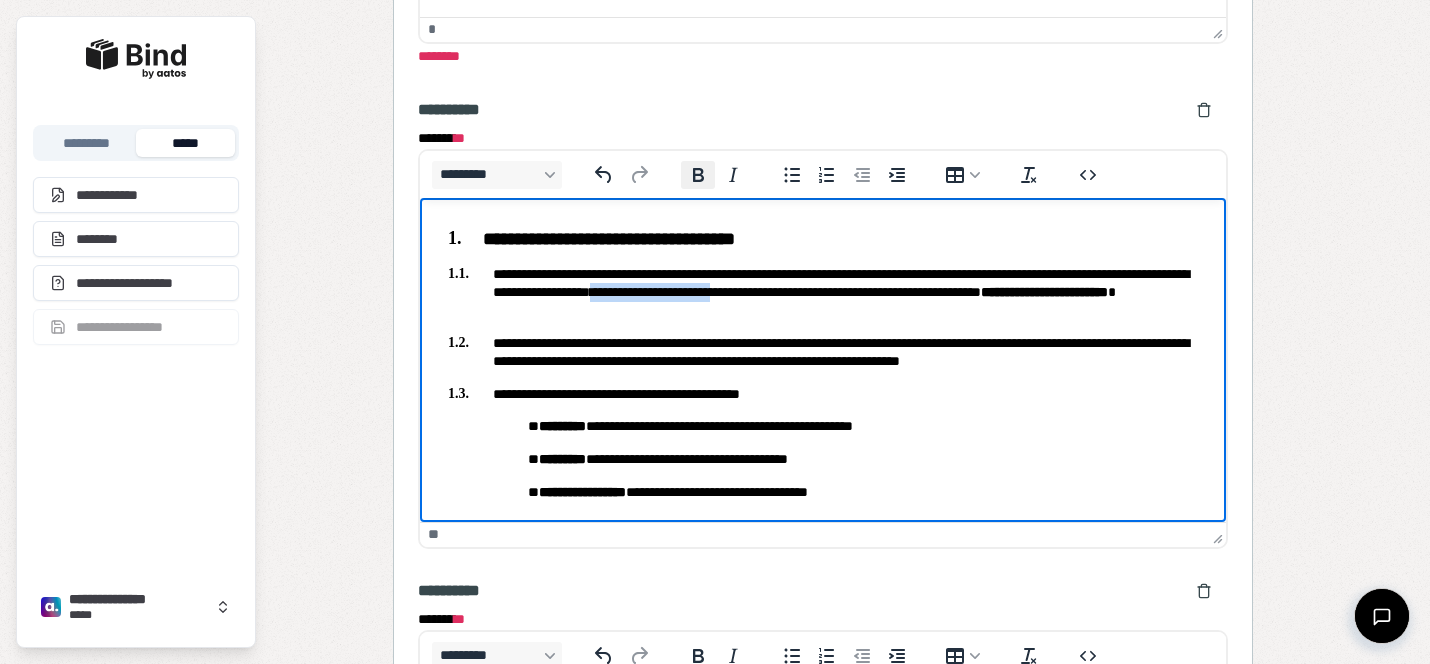 click 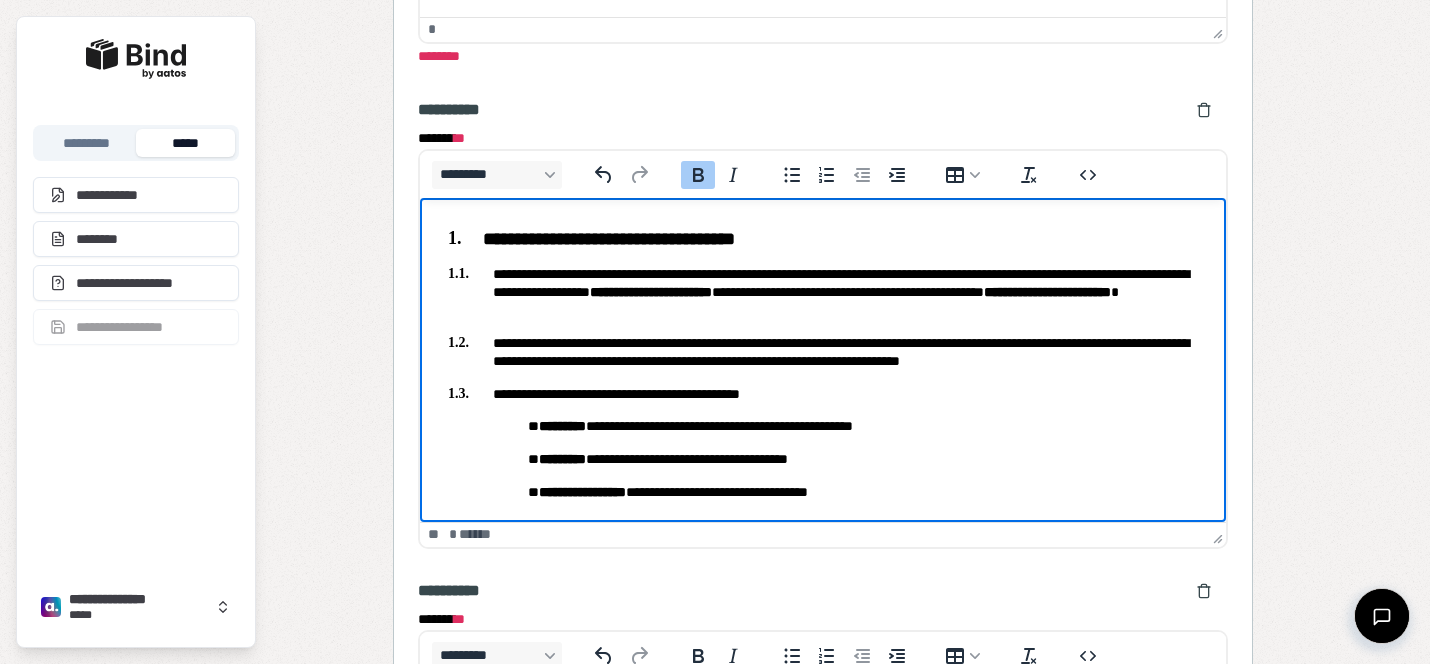 click on "**********" at bounding box center [823, 352] 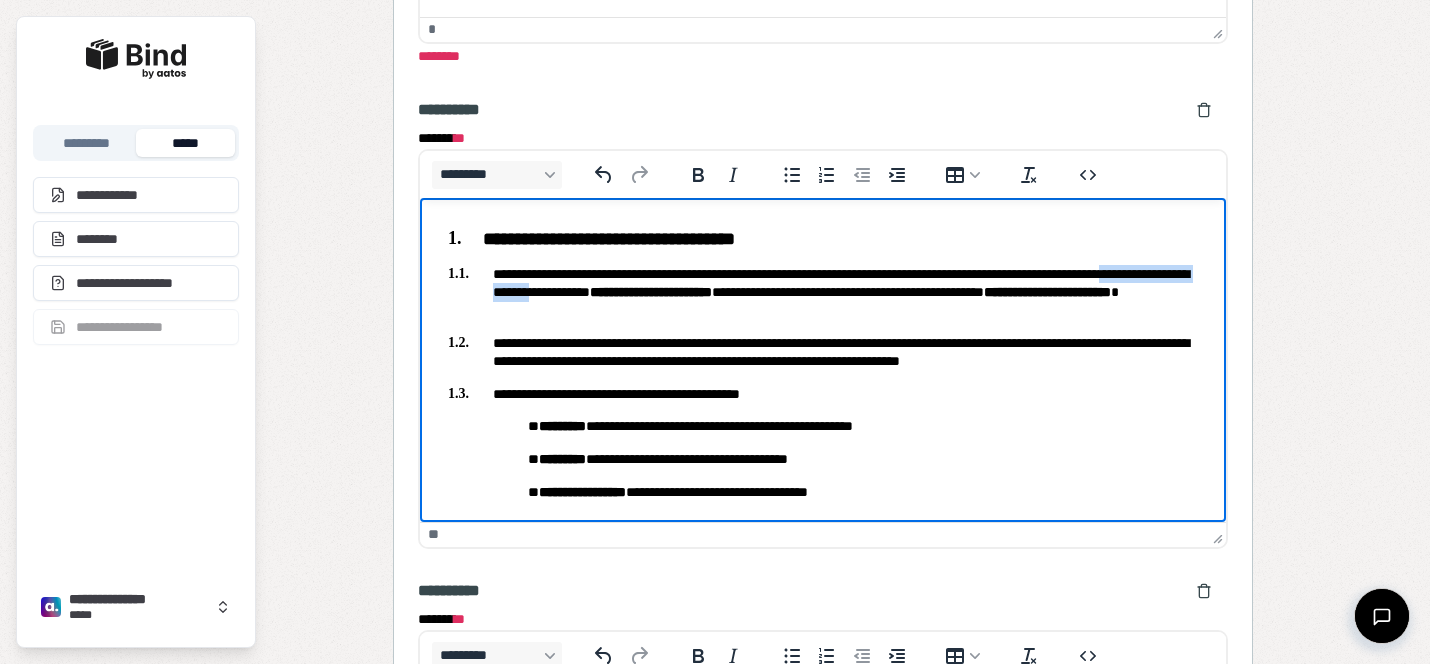 drag, startPoint x: 697, startPoint y: 295, endPoint x: 533, endPoint y: 290, distance: 164.0762 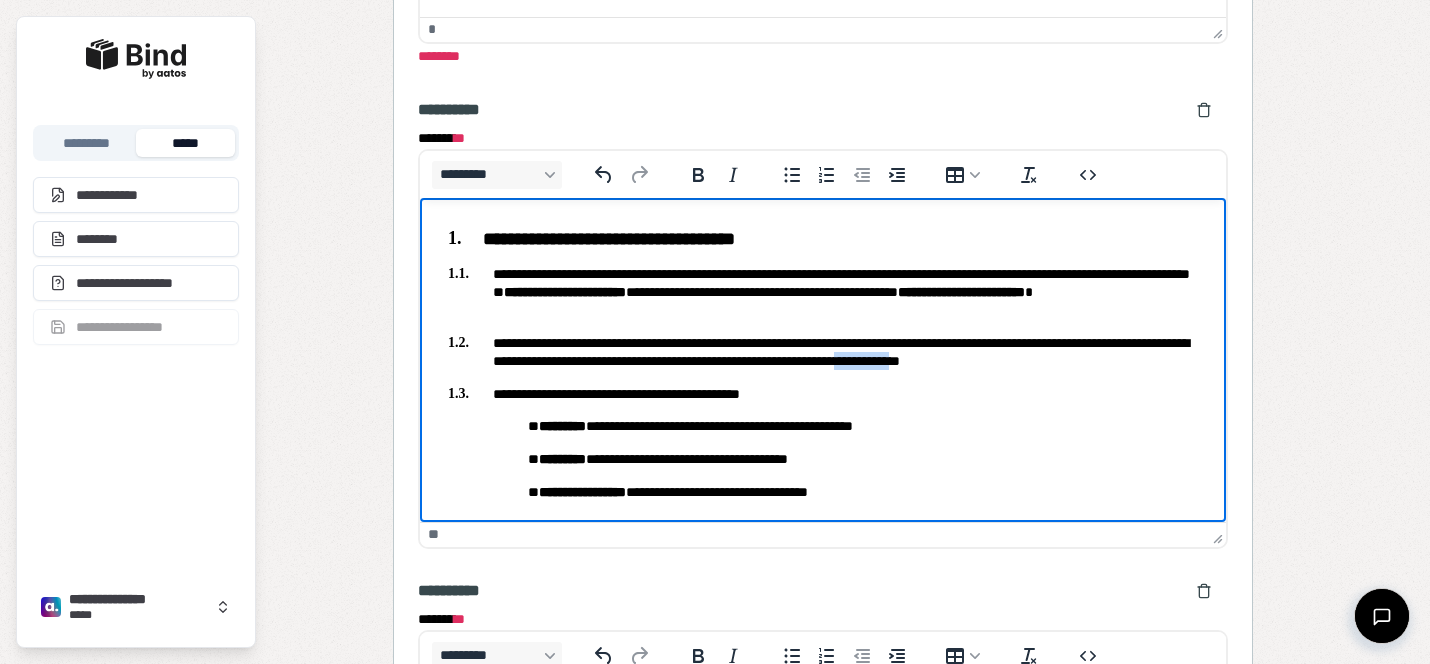 drag, startPoint x: 1111, startPoint y: 356, endPoint x: 1175, endPoint y: 359, distance: 64.070274 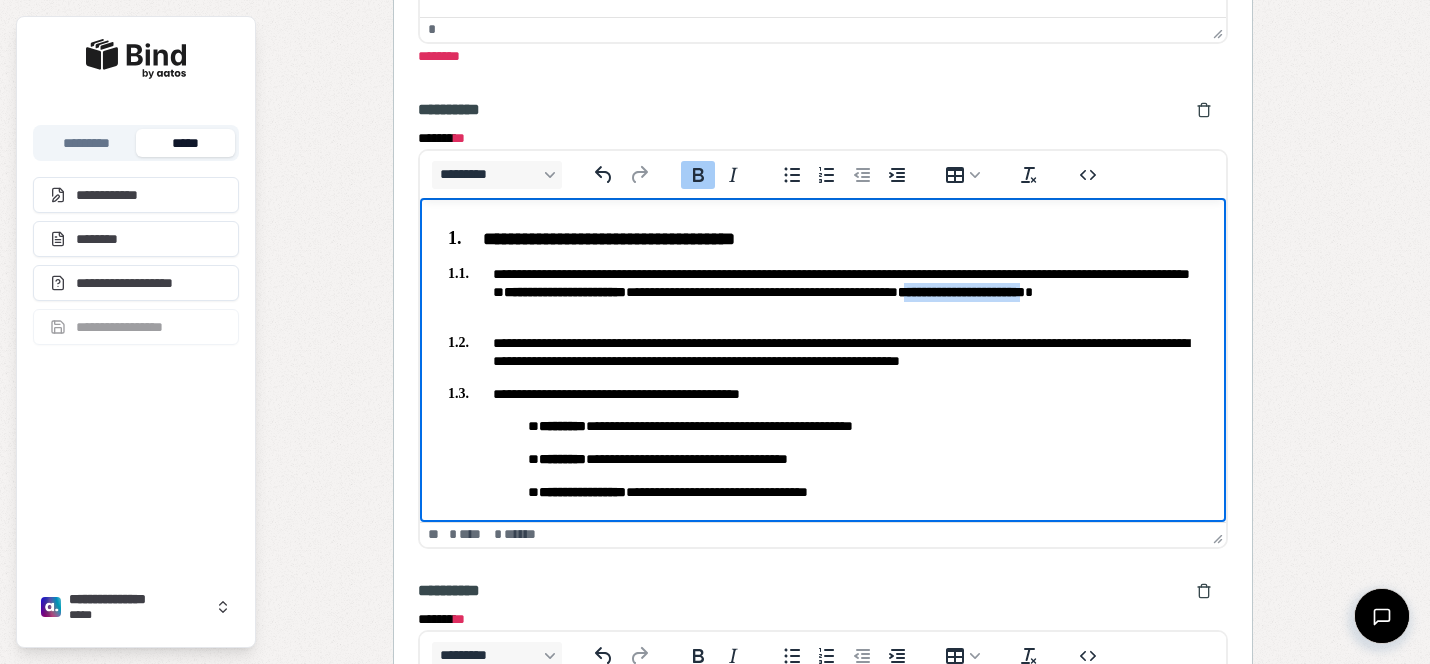 drag, startPoint x: 670, startPoint y: 313, endPoint x: 504, endPoint y: 313, distance: 166 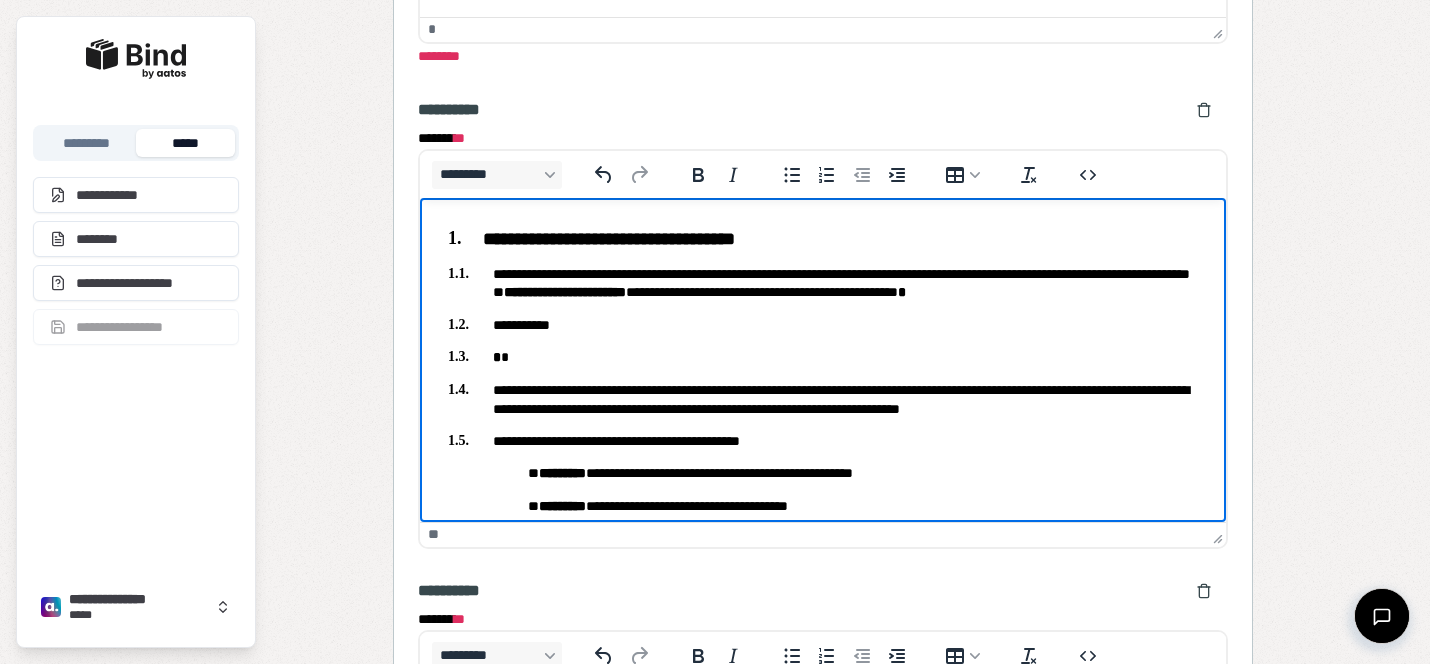 click on "**********" at bounding box center [823, 325] 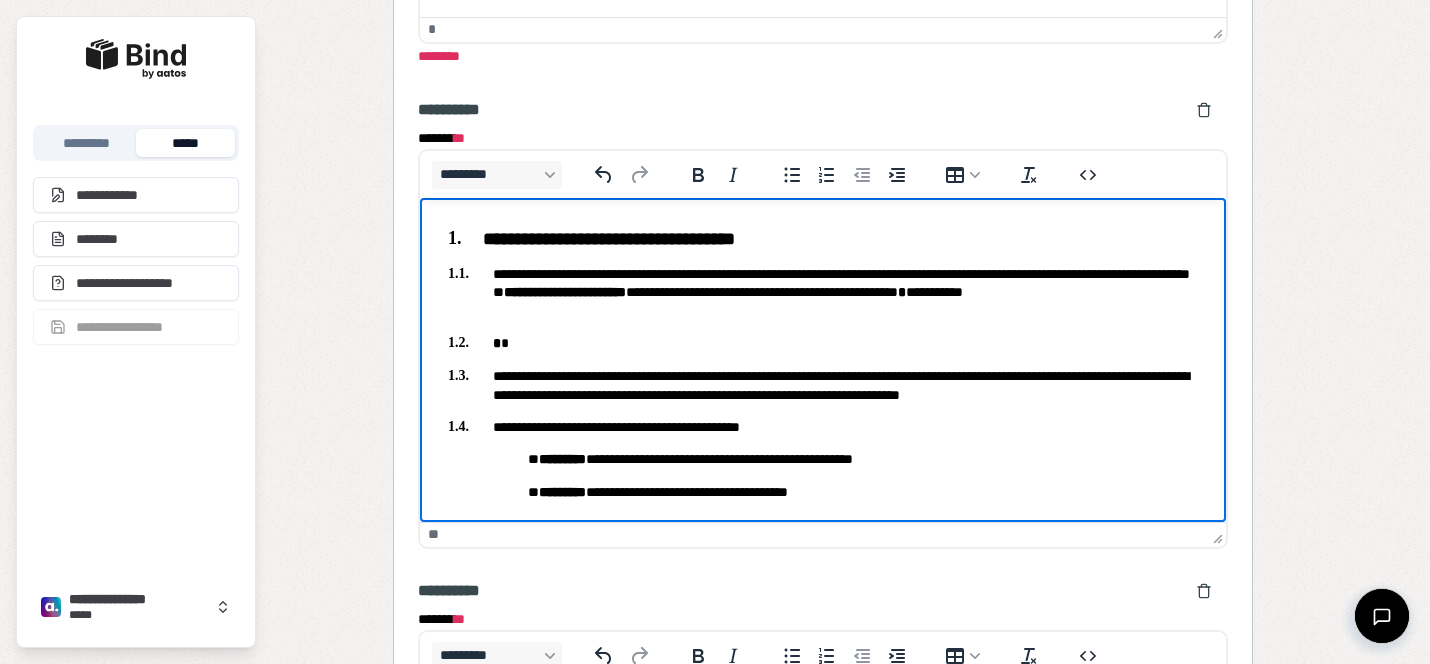 click on "**********" at bounding box center [823, 293] 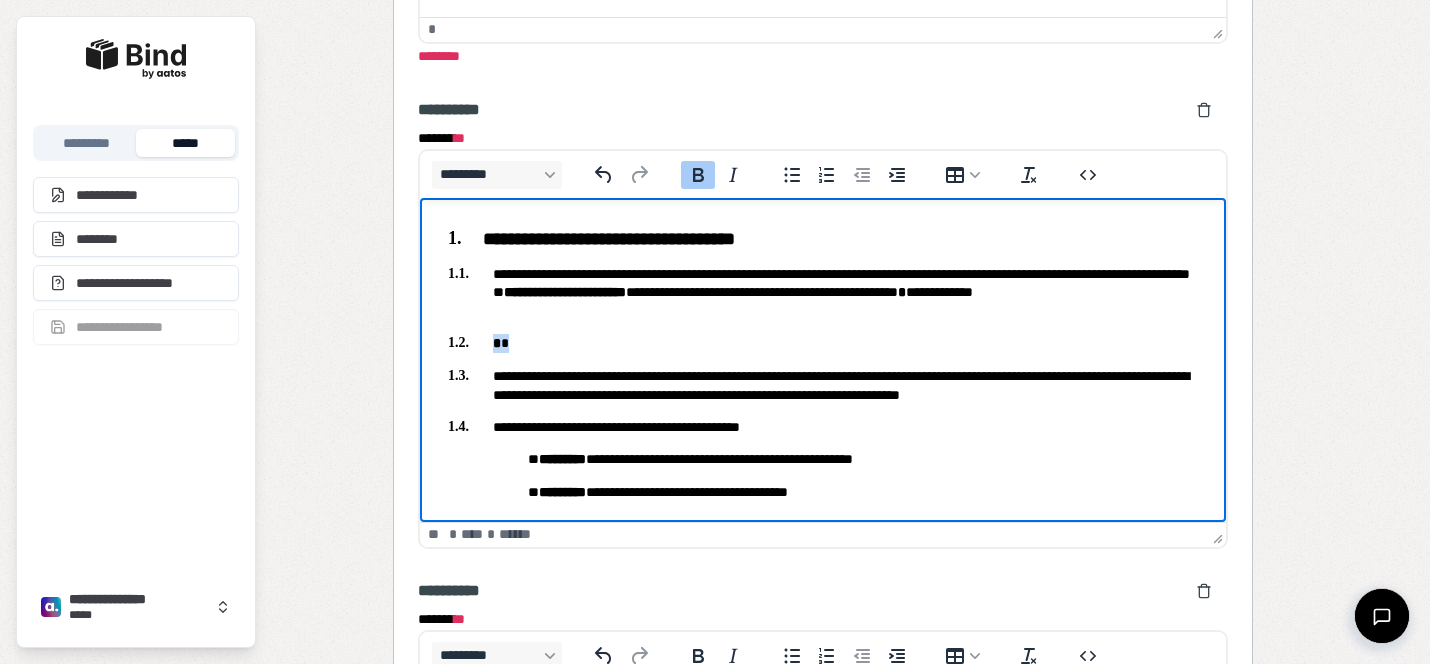 drag, startPoint x: 537, startPoint y: 338, endPoint x: 447, endPoint y: 334, distance: 90.088844 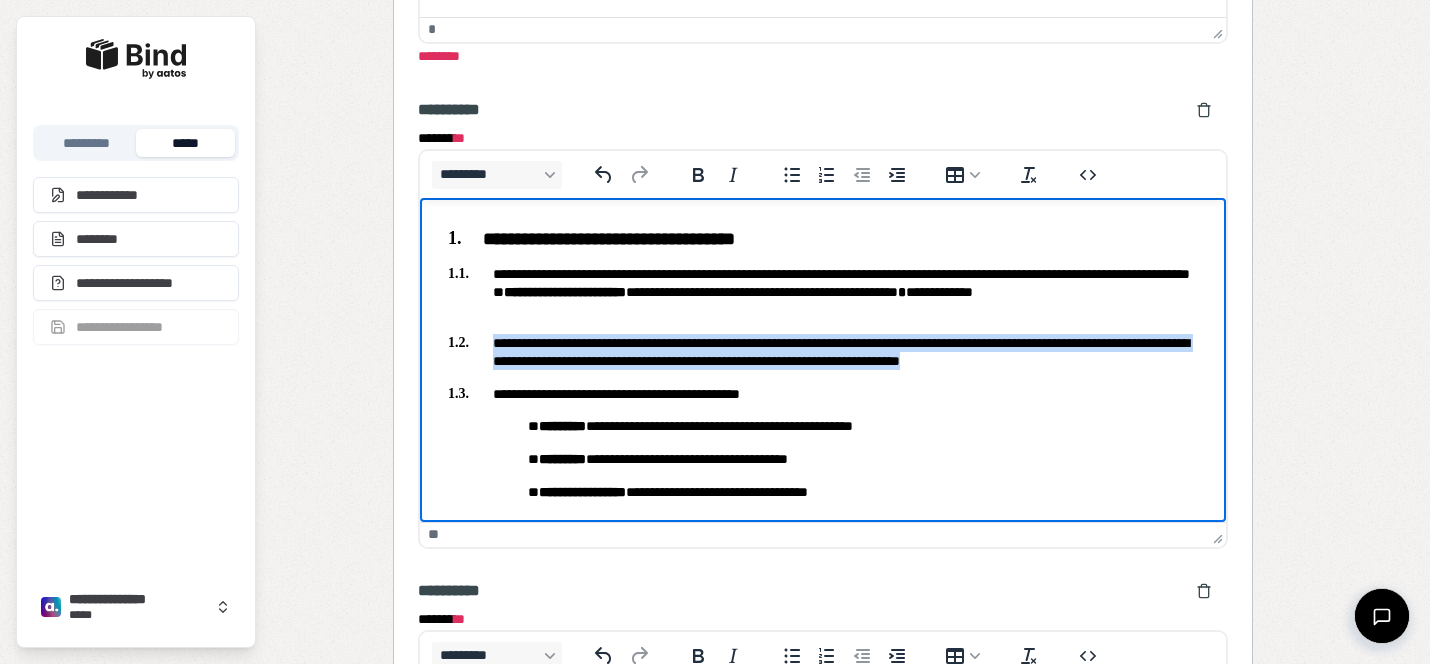 drag, startPoint x: 1201, startPoint y: 359, endPoint x: 415, endPoint y: 341, distance: 786.20605 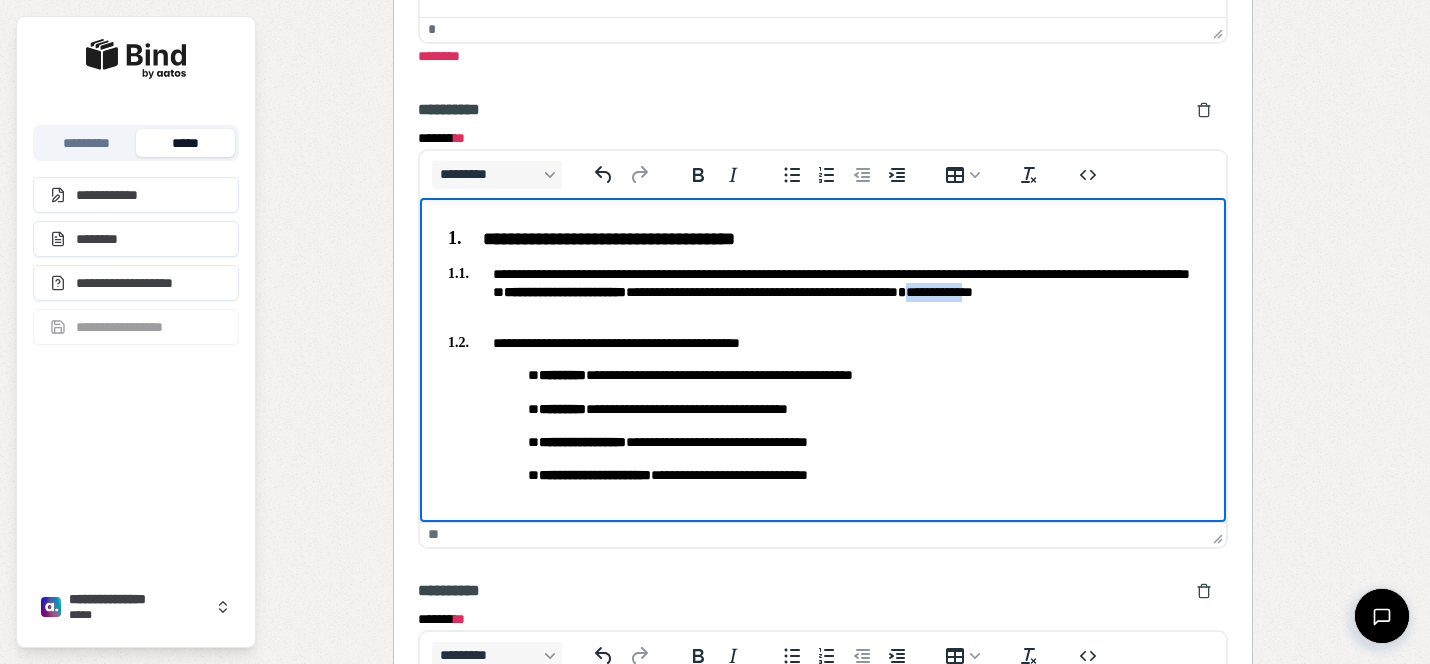 drag, startPoint x: 570, startPoint y: 308, endPoint x: 502, endPoint y: 308, distance: 68 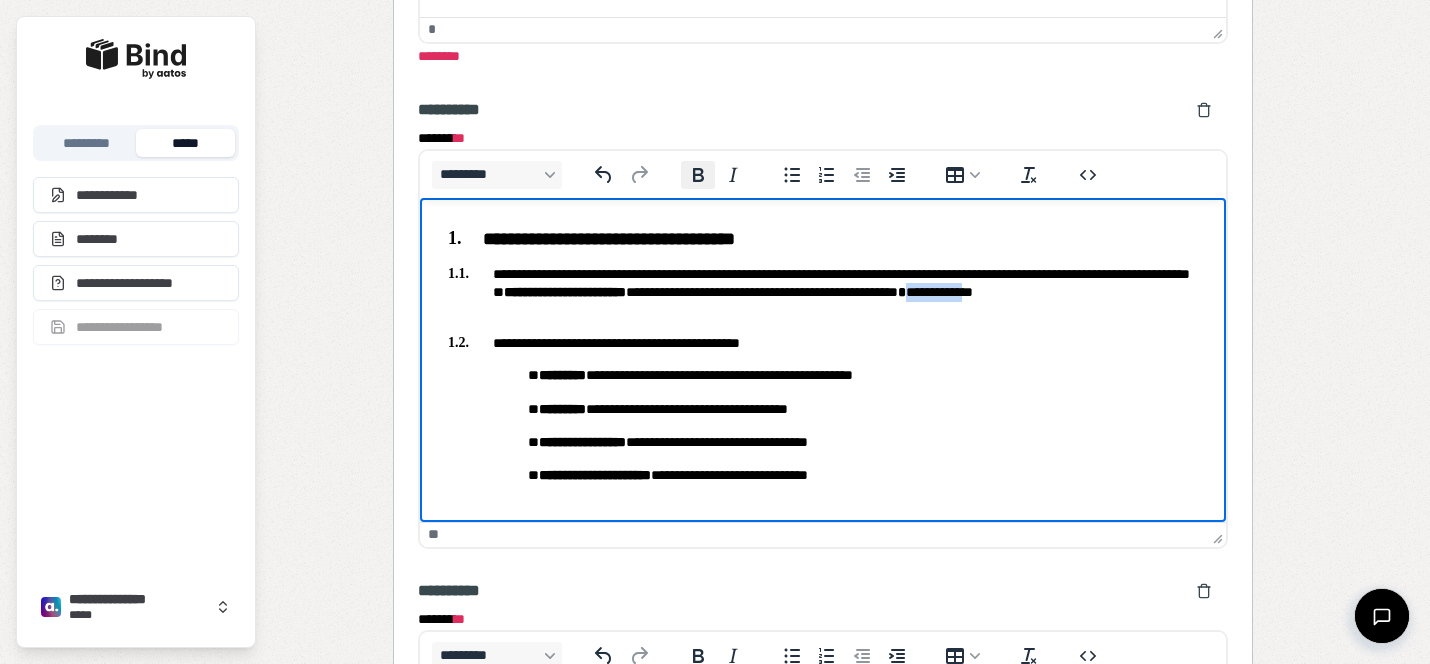 click 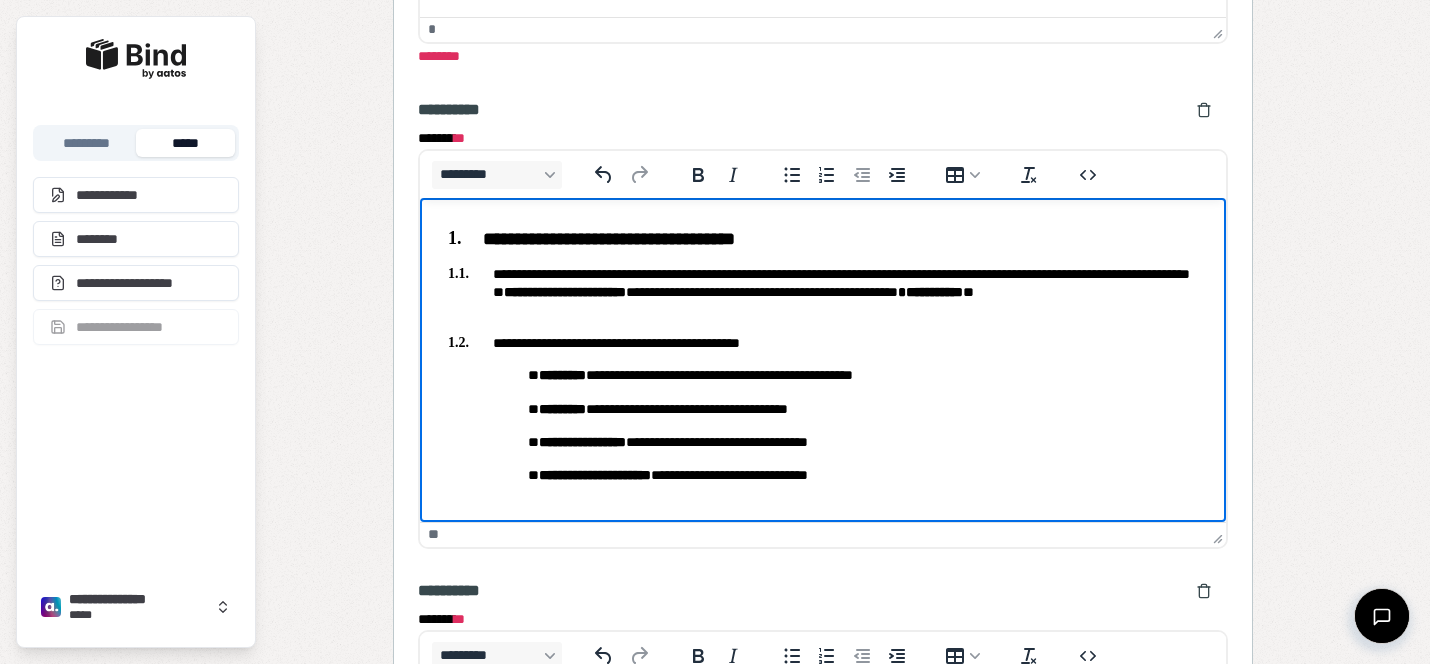 click on "**********" at bounding box center (823, 356) 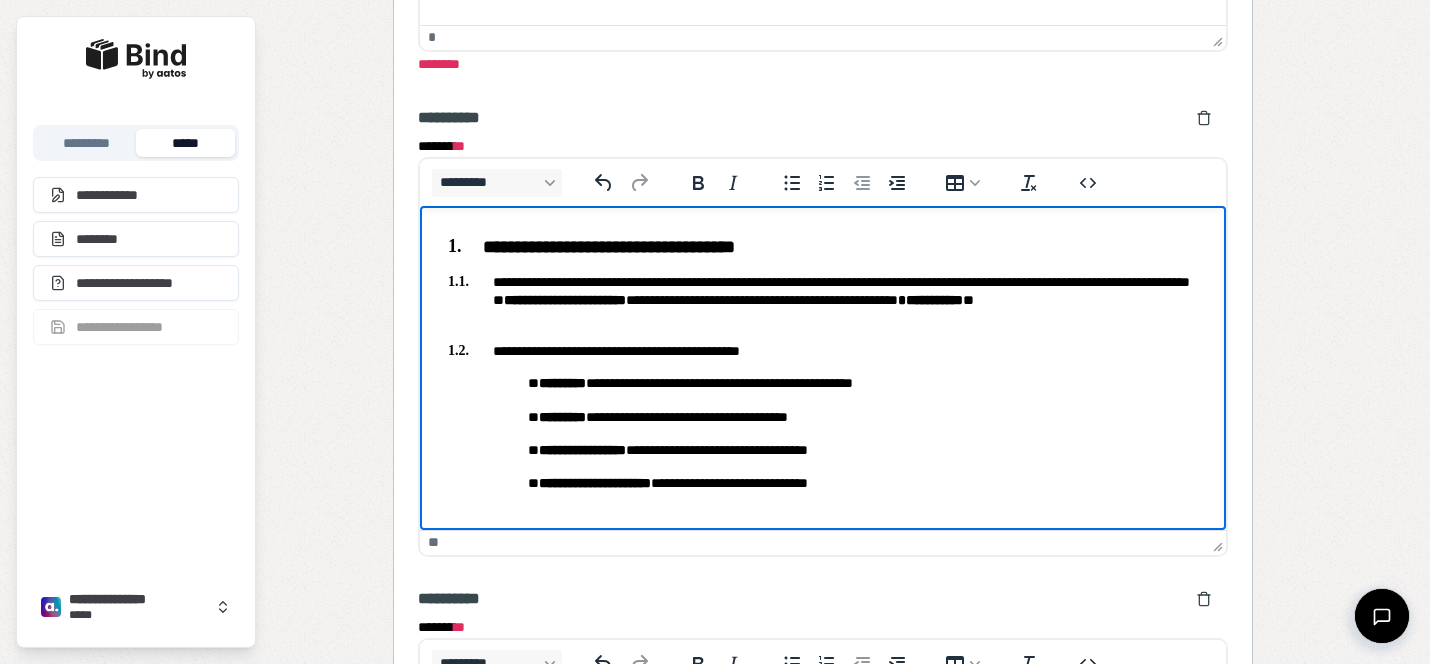 scroll, scrollTop: 2036, scrollLeft: 0, axis: vertical 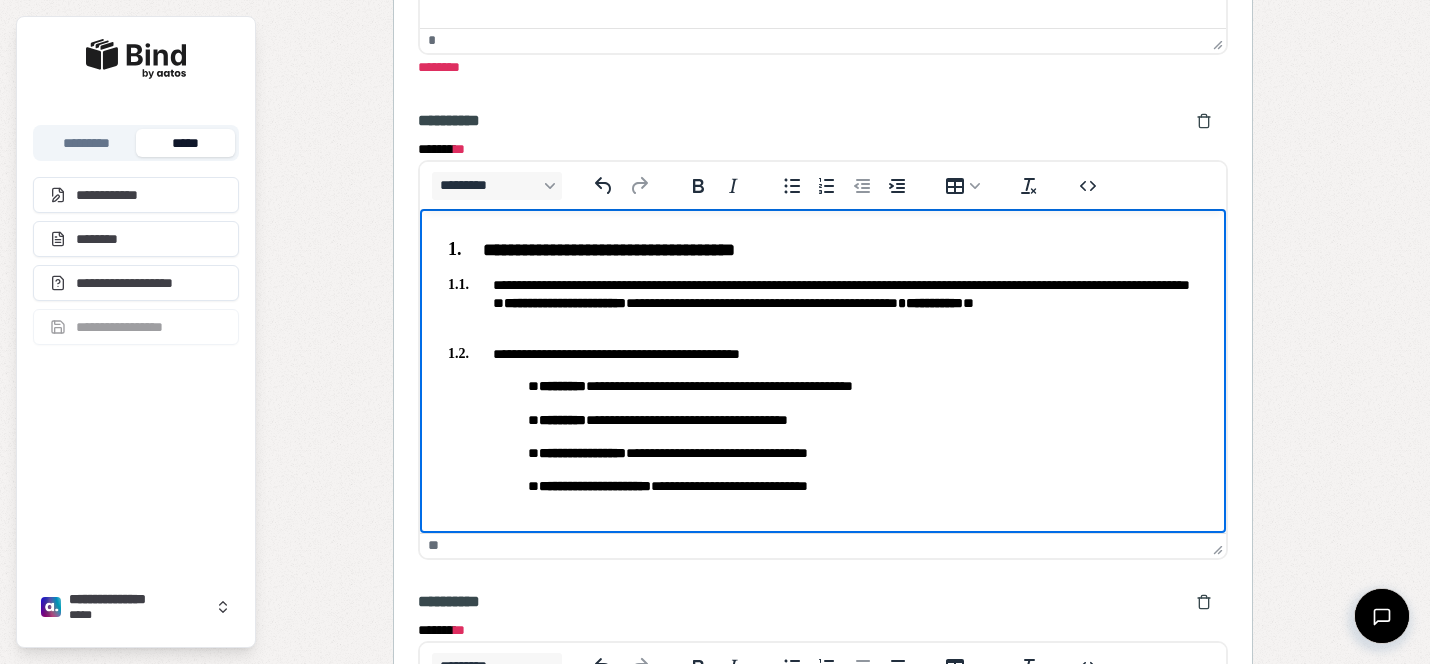 click on "**********" at bounding box center [823, 304] 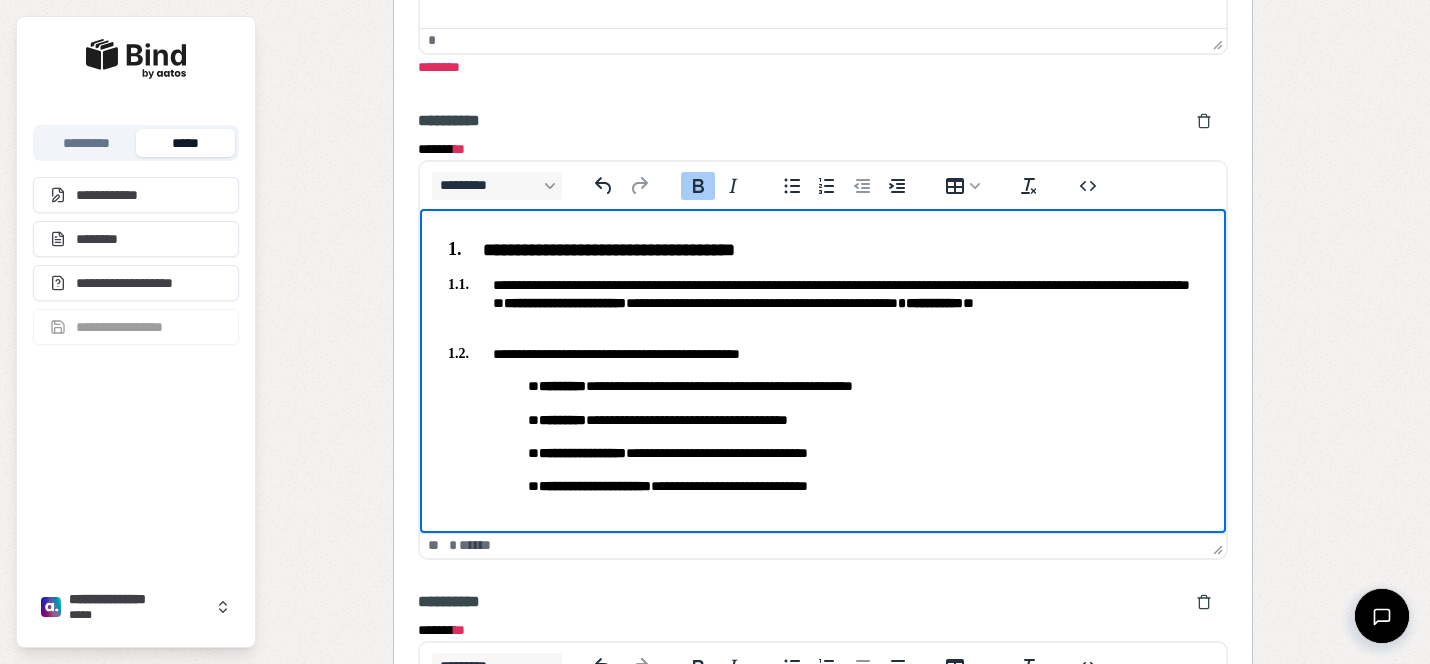 click on "**********" at bounding box center (934, 303) 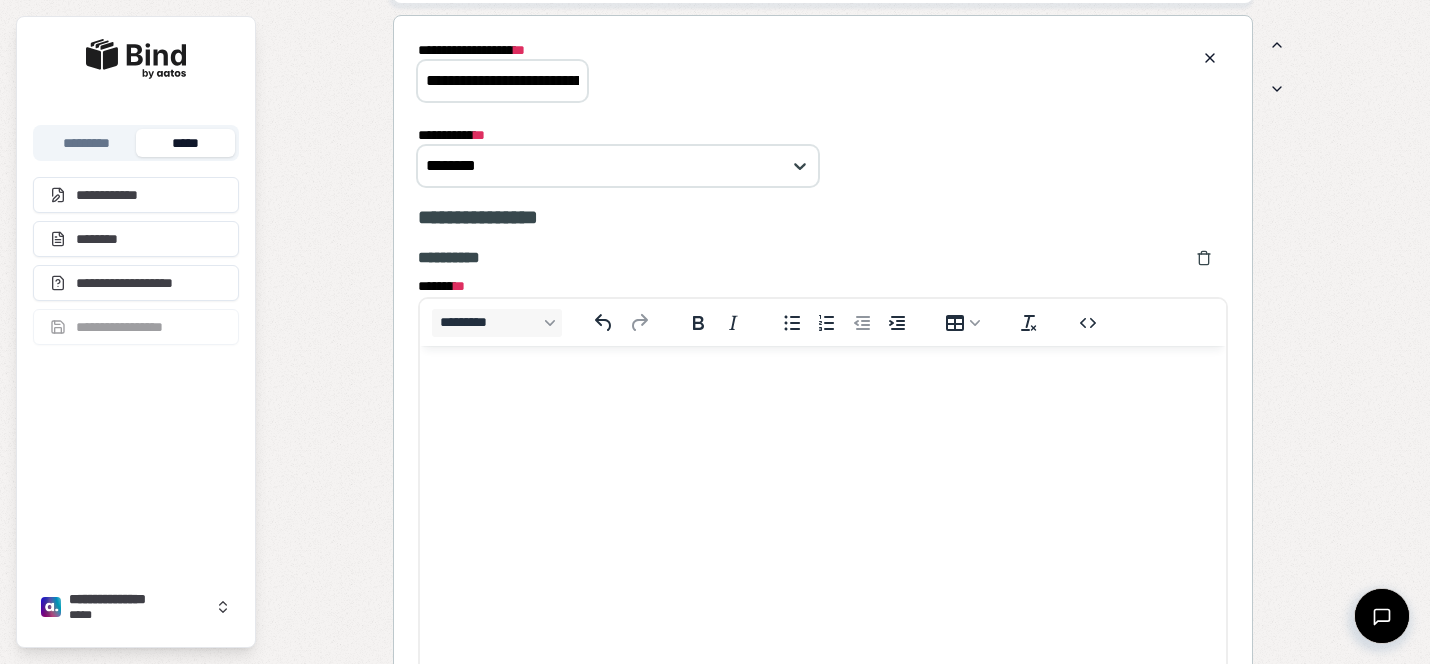scroll, scrollTop: 1366, scrollLeft: 0, axis: vertical 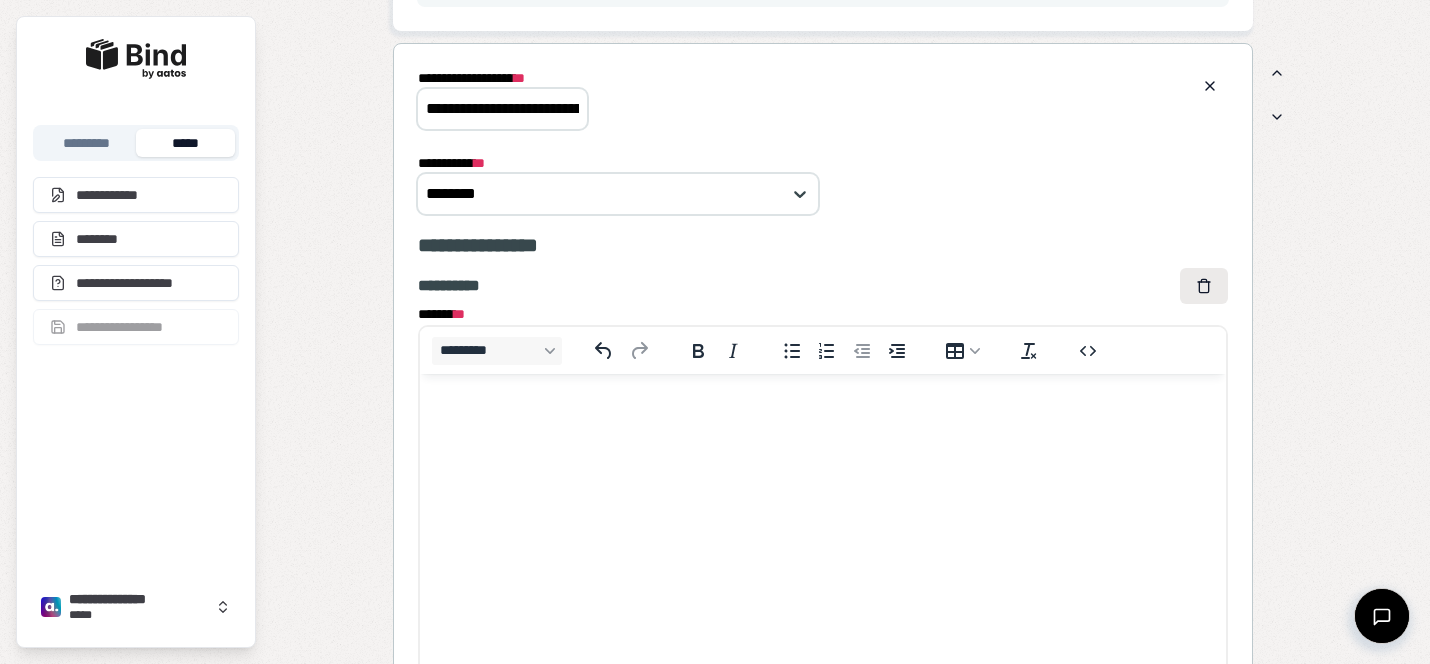 click at bounding box center [1204, 286] 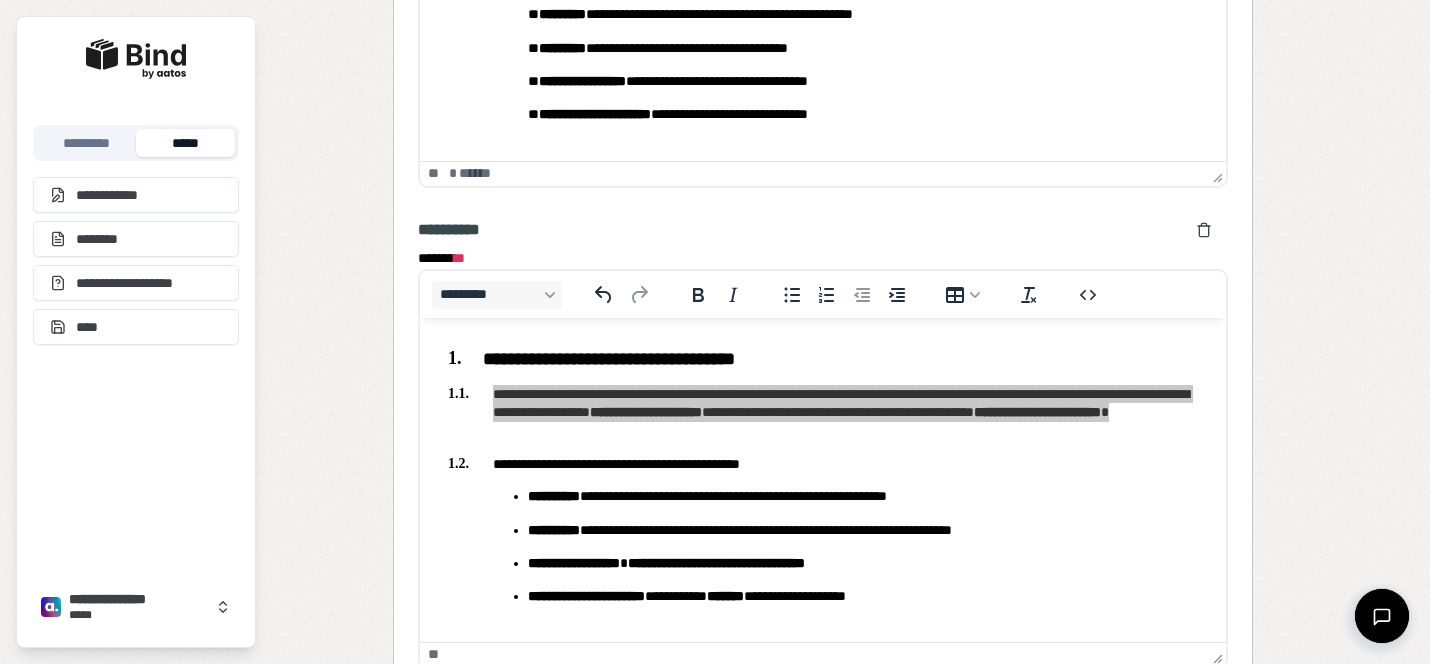 scroll, scrollTop: 1925, scrollLeft: 0, axis: vertical 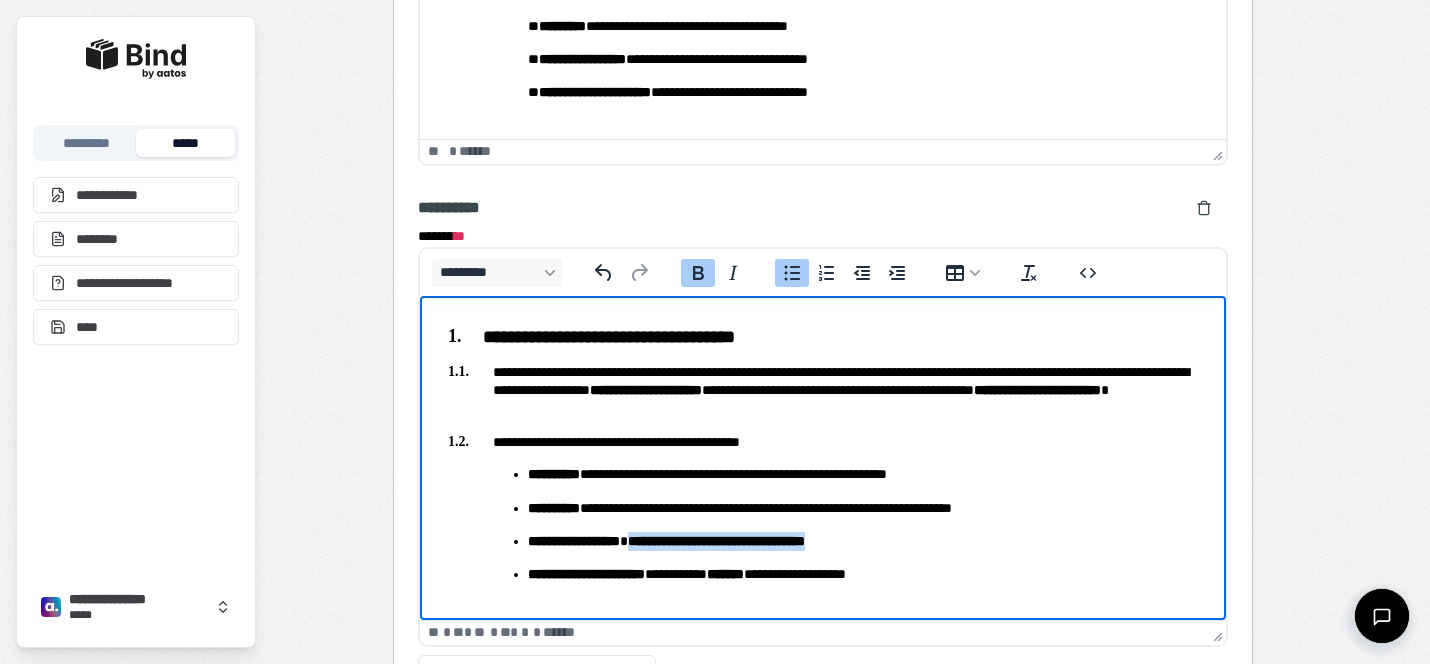 drag, startPoint x: 931, startPoint y: 544, endPoint x: 669, endPoint y: 536, distance: 262.1221 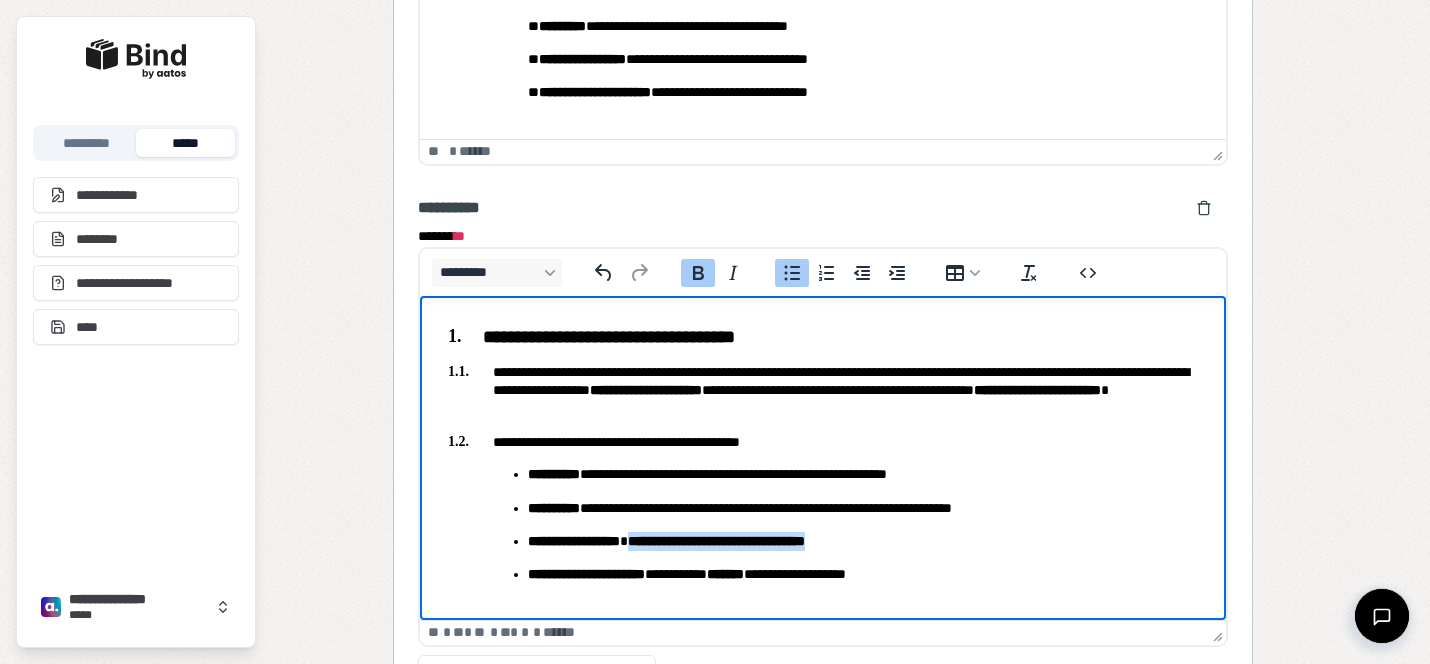 click 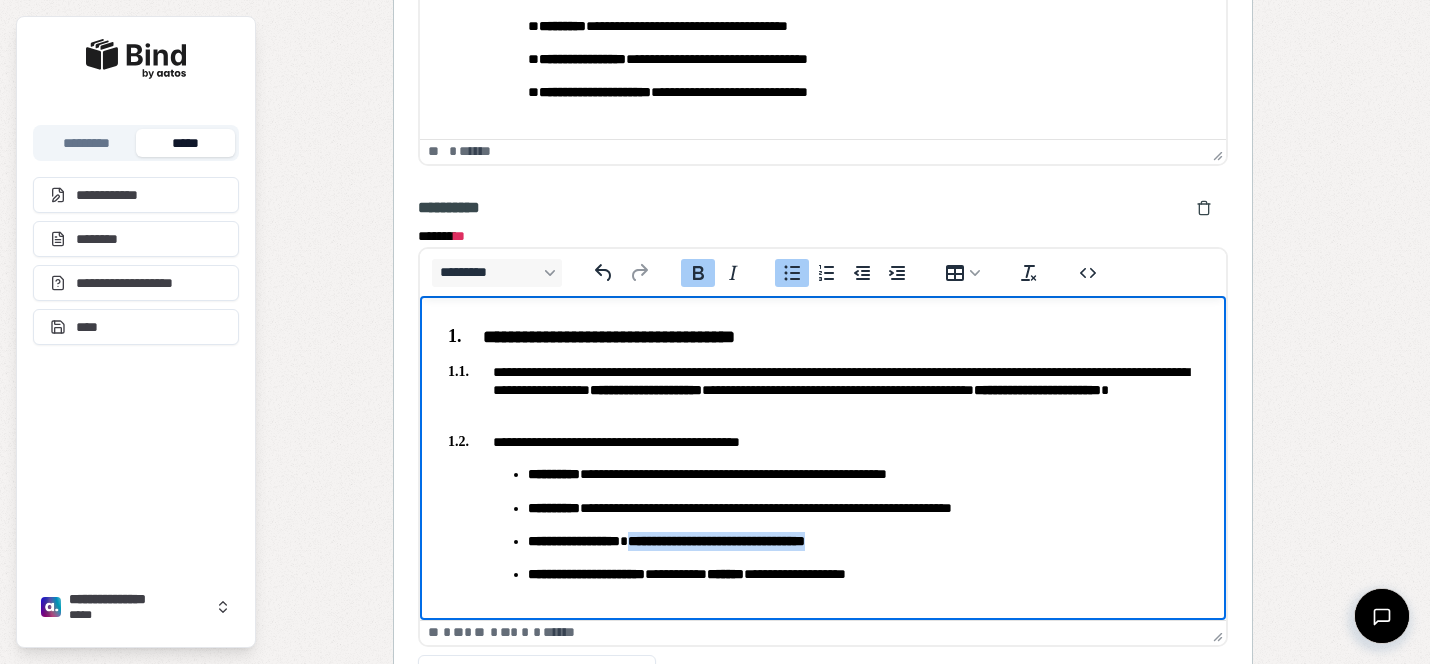 drag, startPoint x: 933, startPoint y: 538, endPoint x: 667, endPoint y: 542, distance: 266.03006 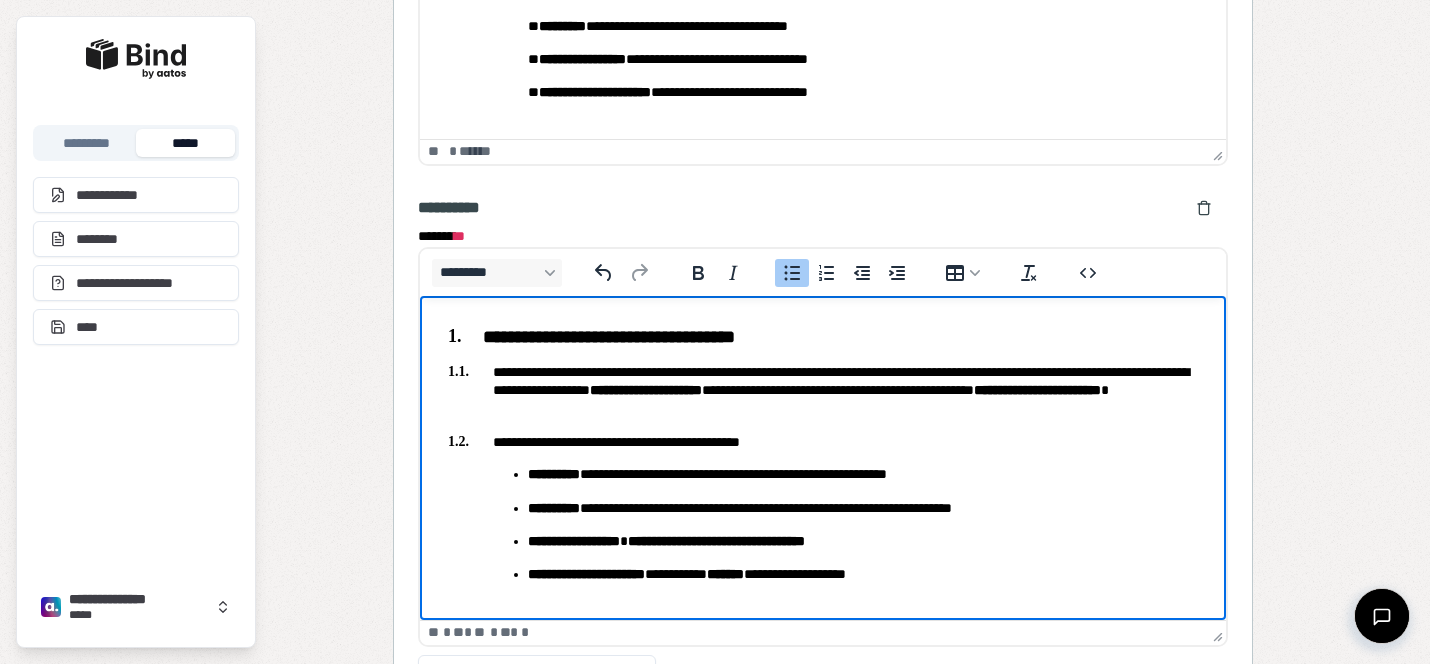 scroll, scrollTop: 27, scrollLeft: 0, axis: vertical 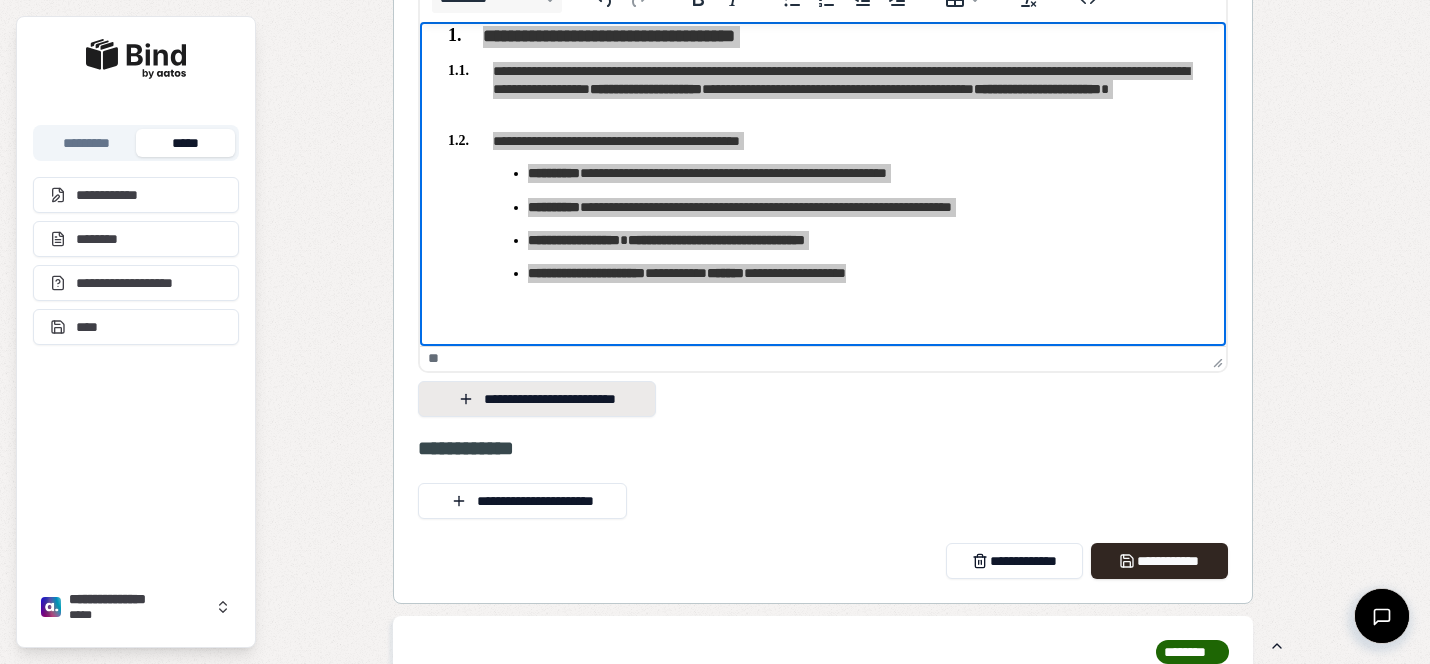 click on "**********" at bounding box center (537, 399) 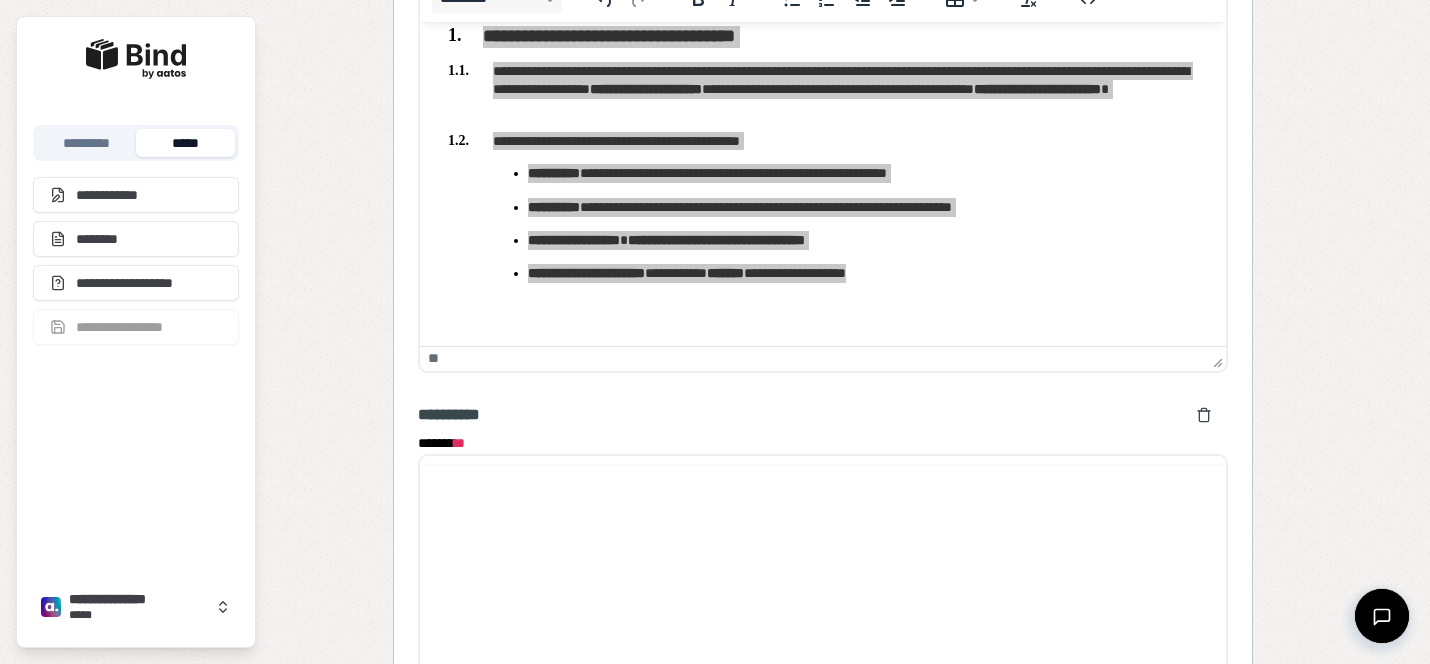 scroll, scrollTop: 0, scrollLeft: 0, axis: both 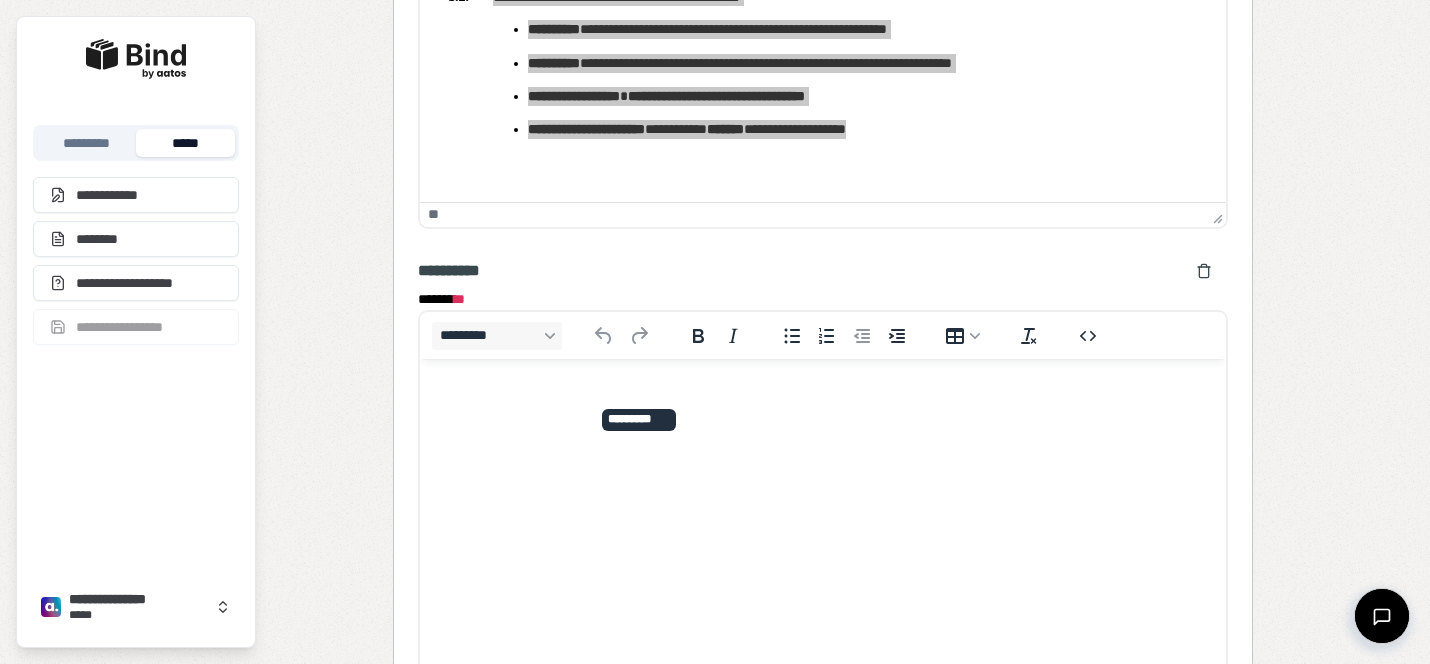 click at bounding box center [823, 398] 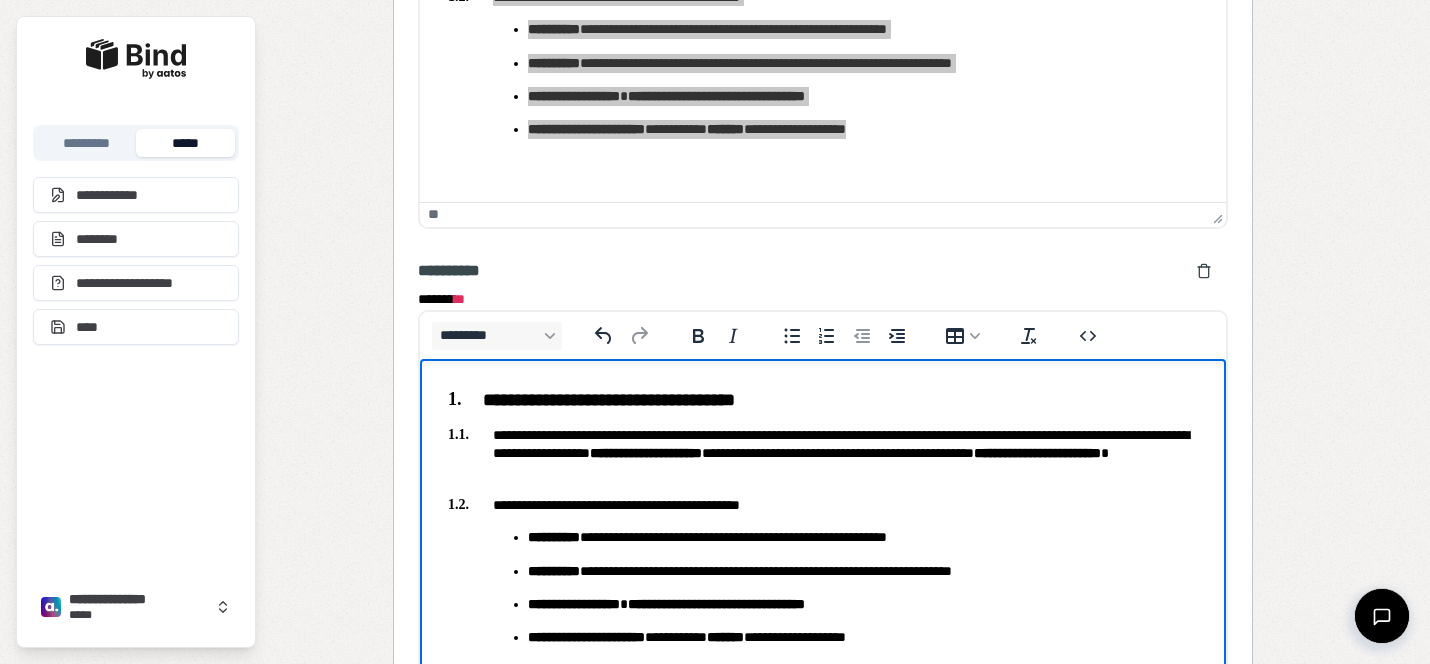 scroll, scrollTop: 27, scrollLeft: 0, axis: vertical 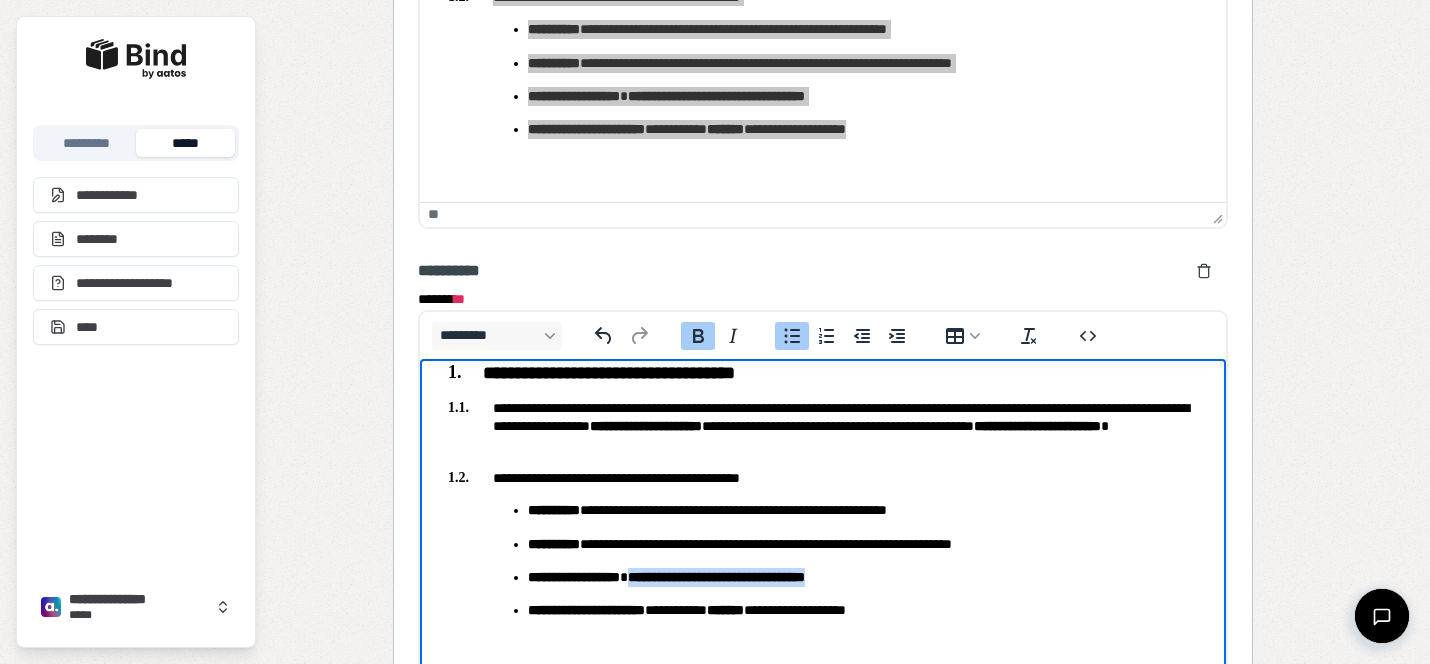 drag, startPoint x: 932, startPoint y: 584, endPoint x: 669, endPoint y: 578, distance: 263.06842 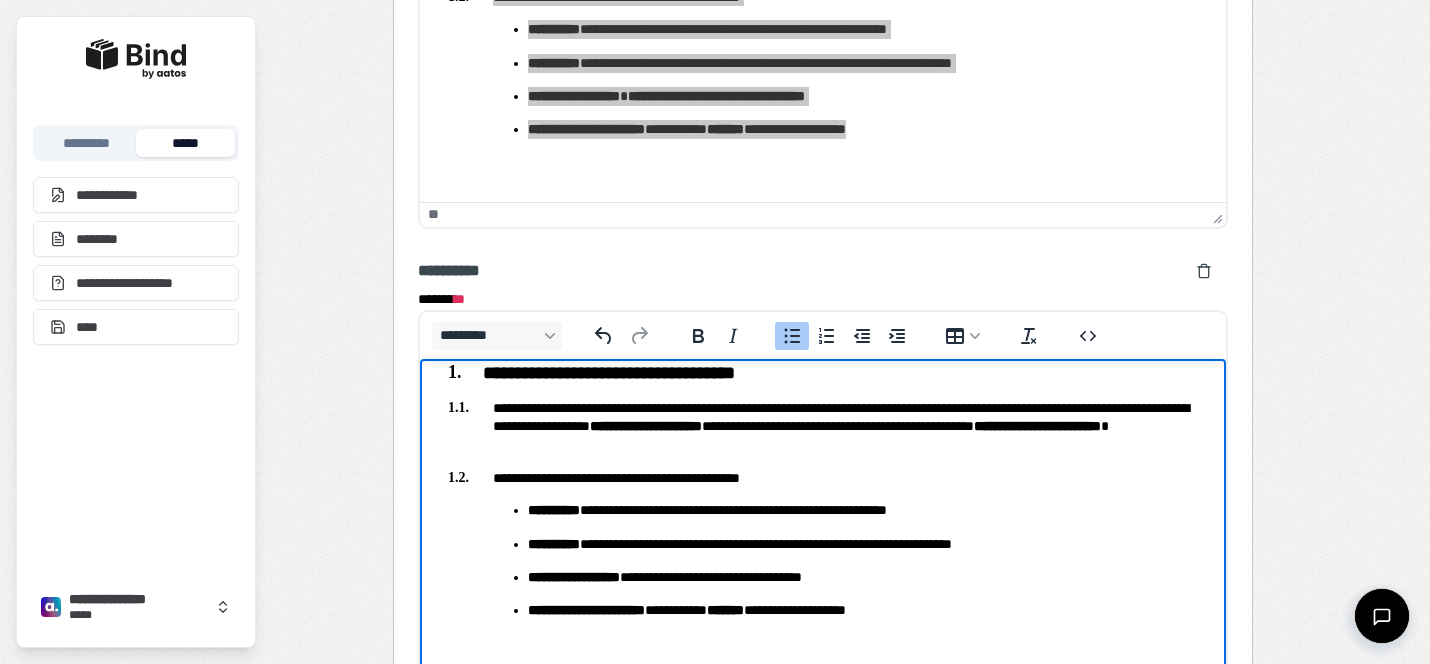 click on "**********" at bounding box center (863, 510) 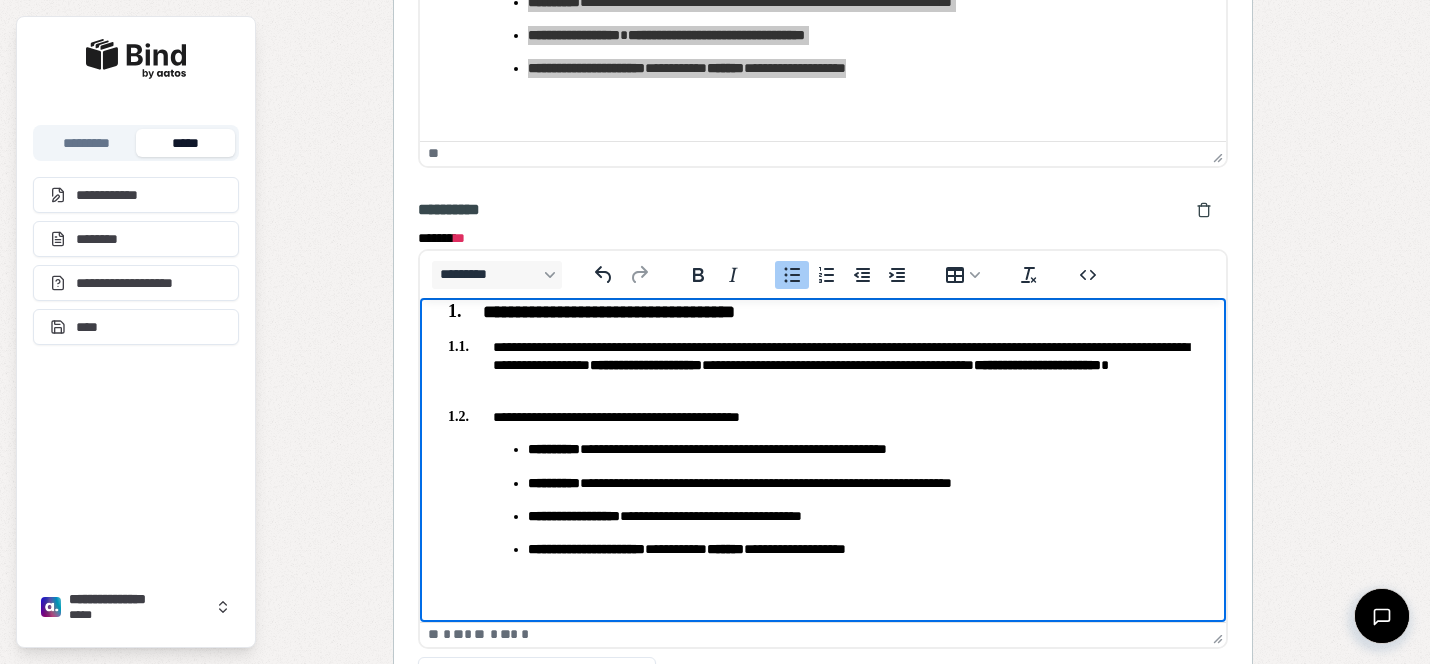 scroll, scrollTop: 2400, scrollLeft: 0, axis: vertical 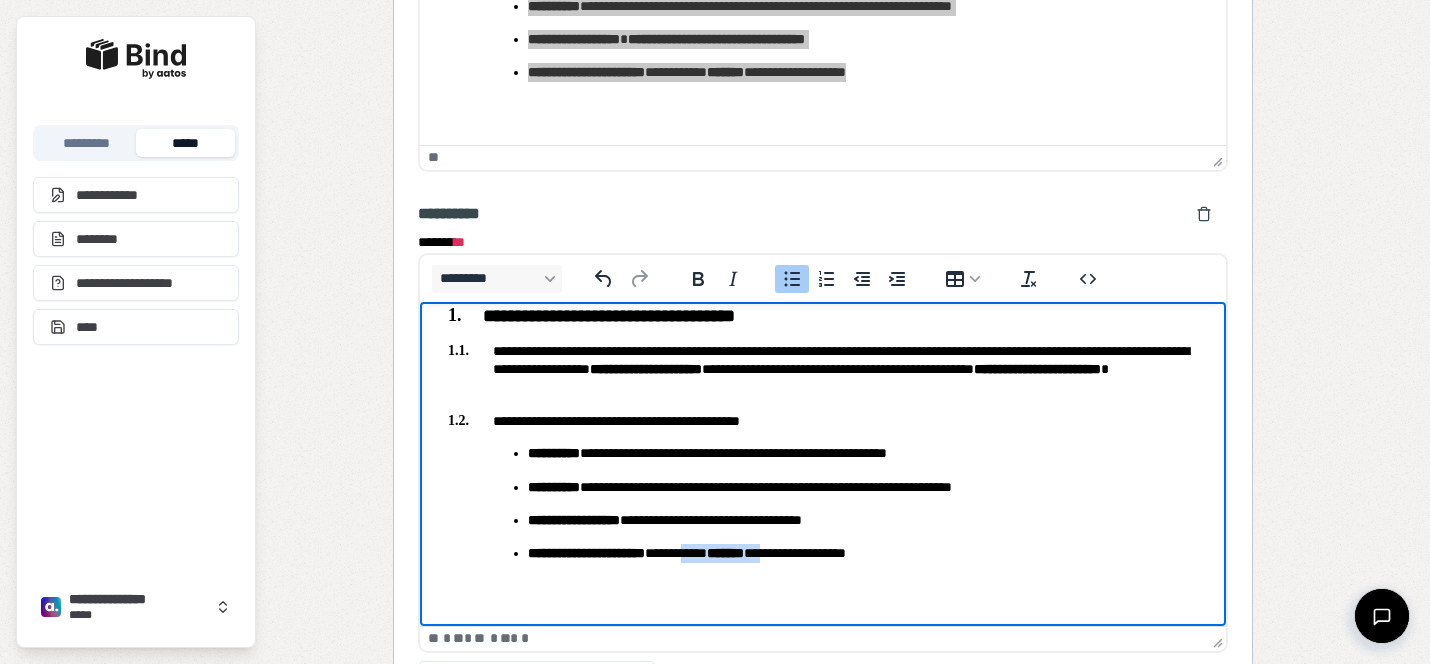 drag, startPoint x: 844, startPoint y: 551, endPoint x: 749, endPoint y: 552, distance: 95.005264 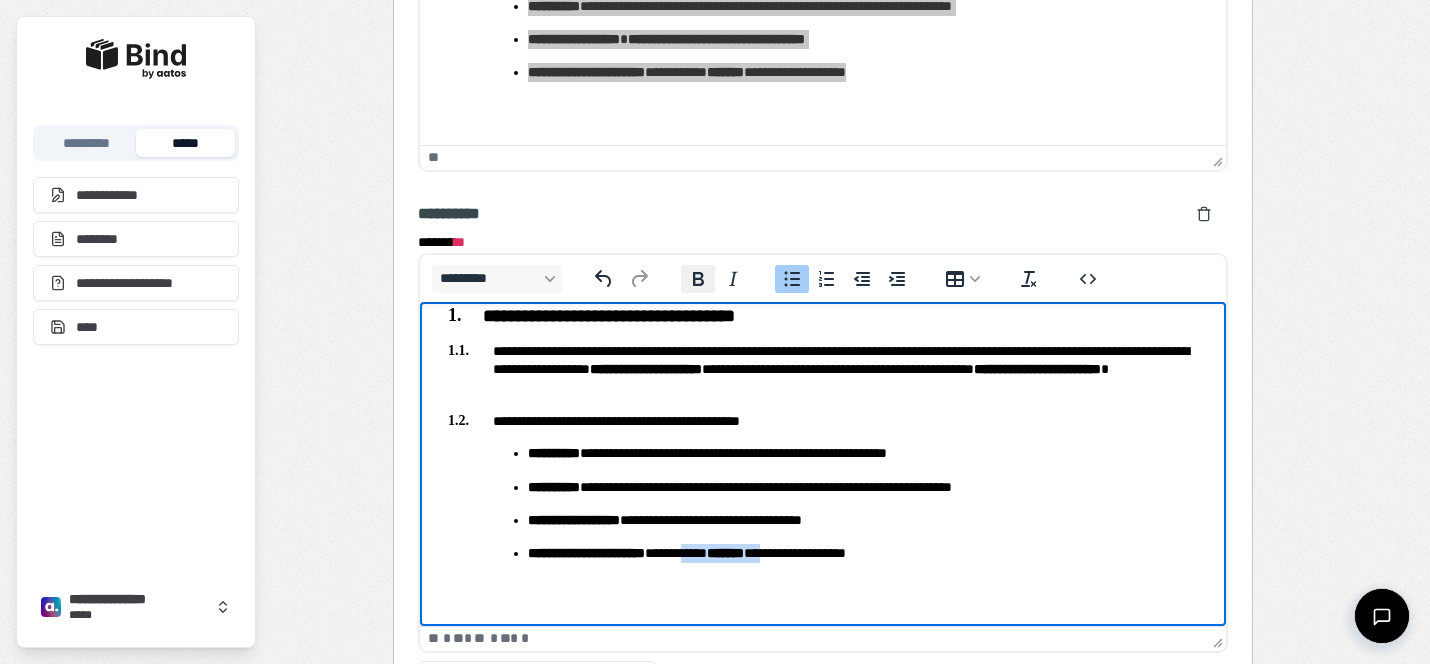 click 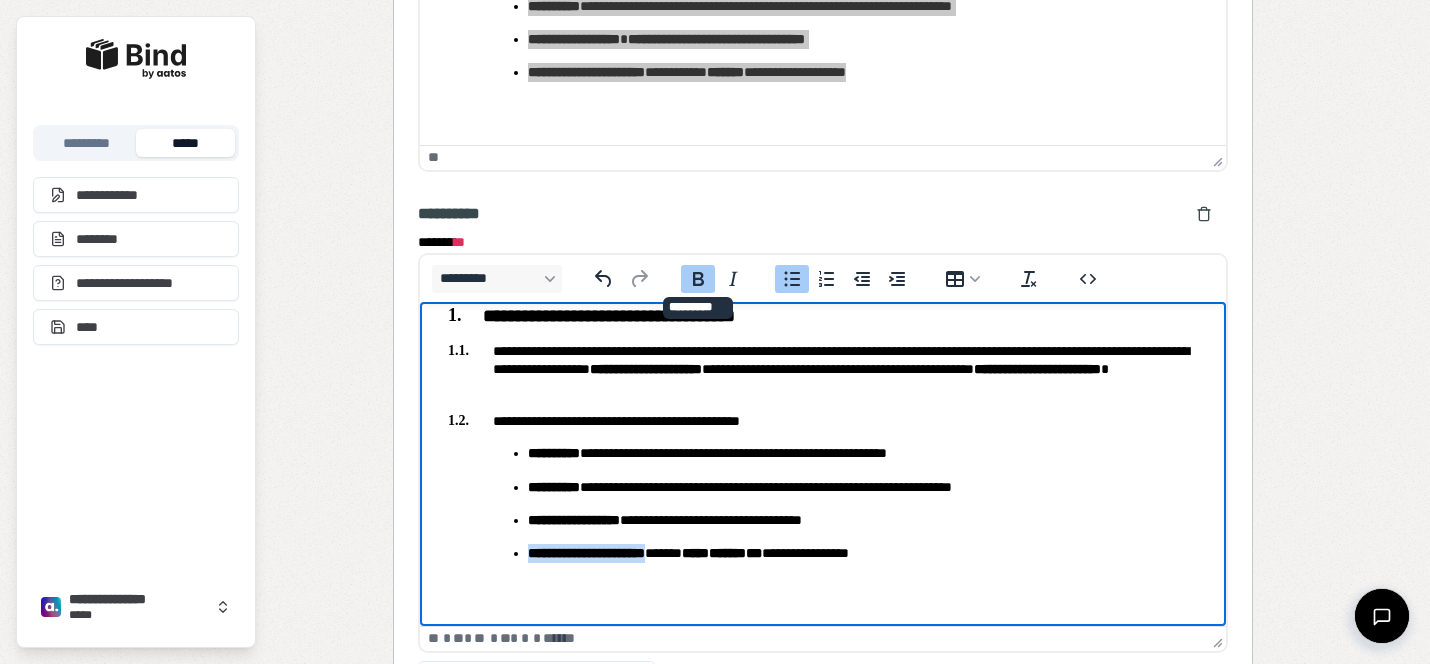 click 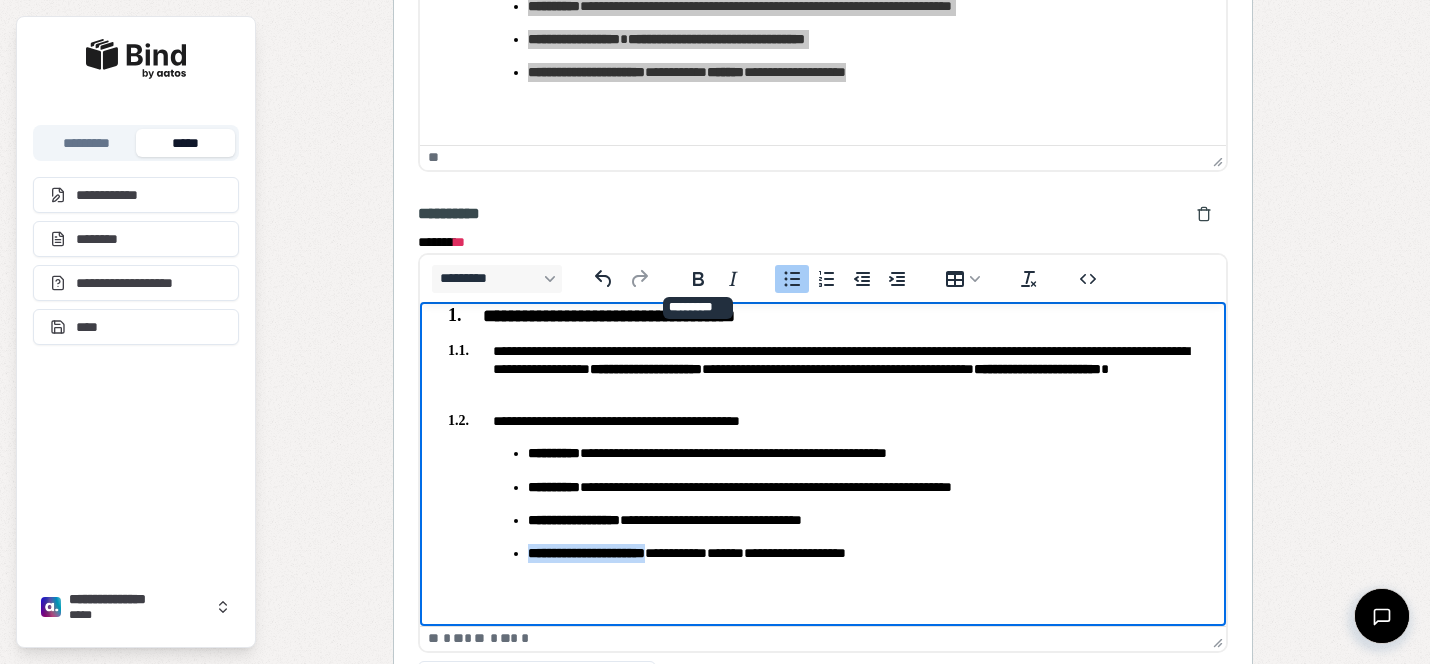 scroll, scrollTop: 0, scrollLeft: 0, axis: both 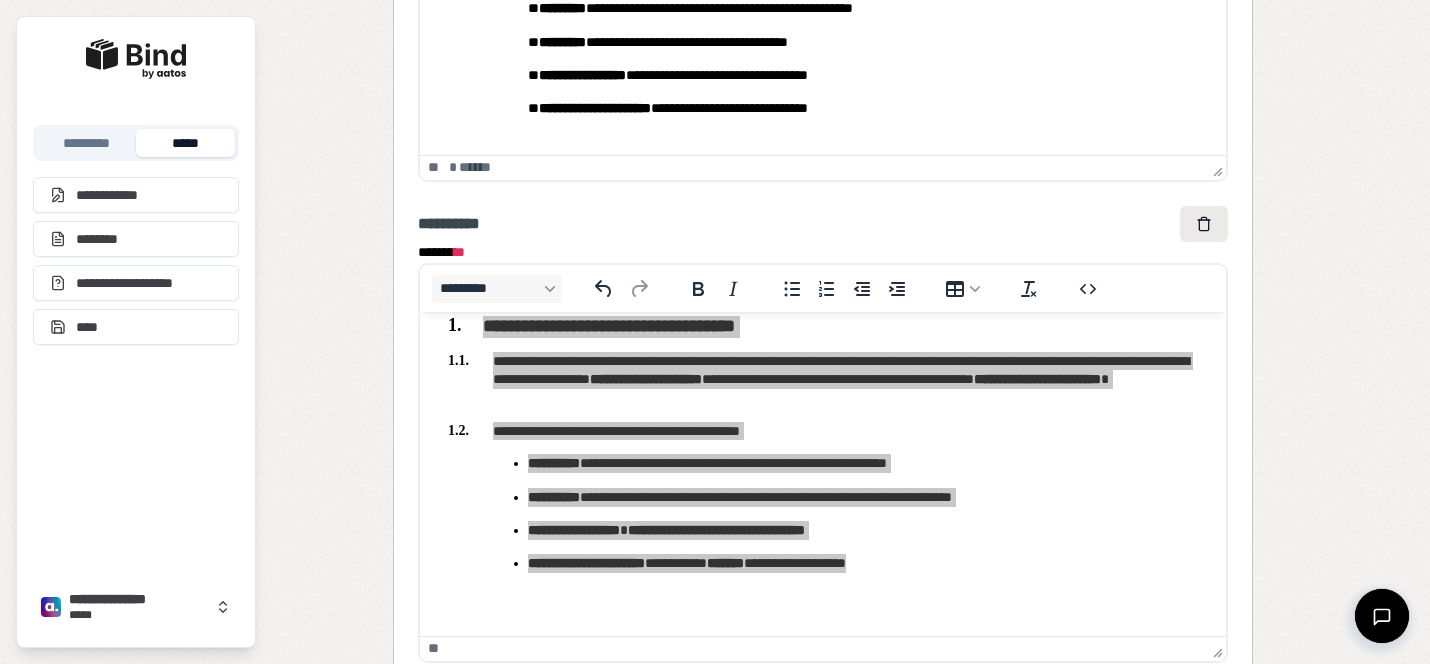 click at bounding box center (1204, 224) 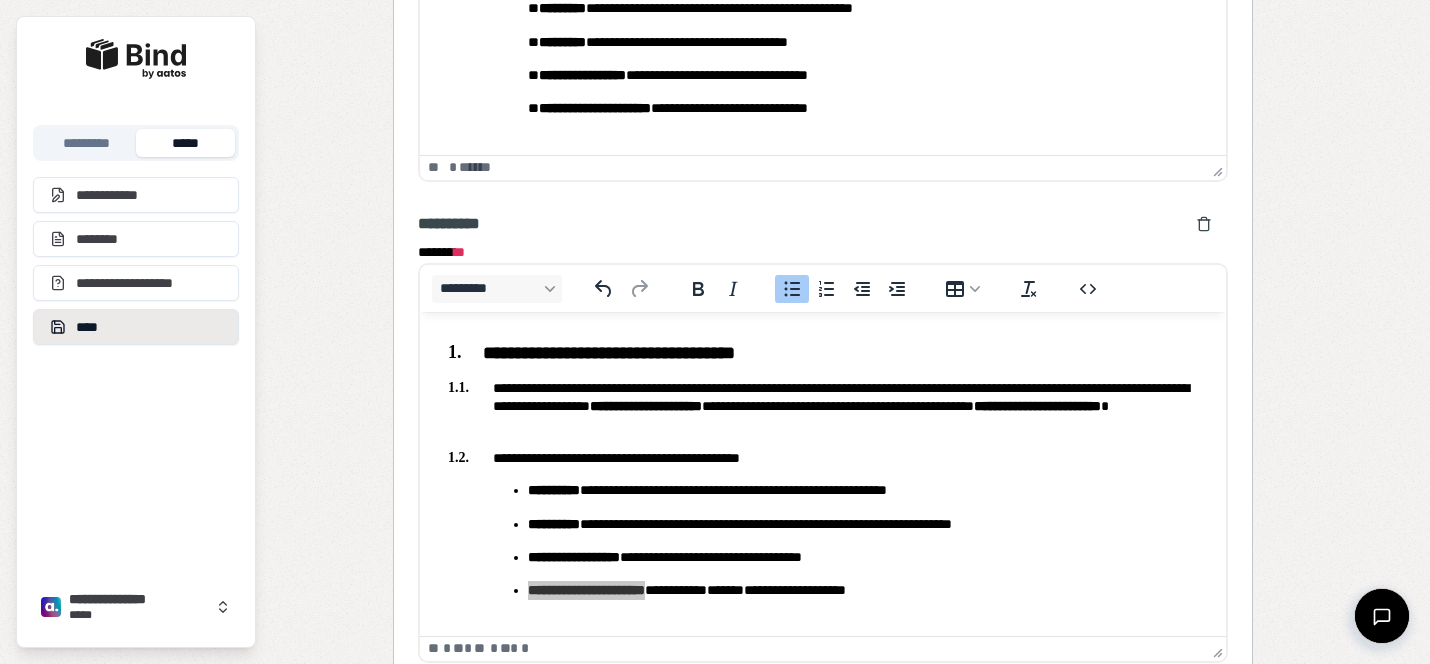 click on "****" at bounding box center [136, 327] 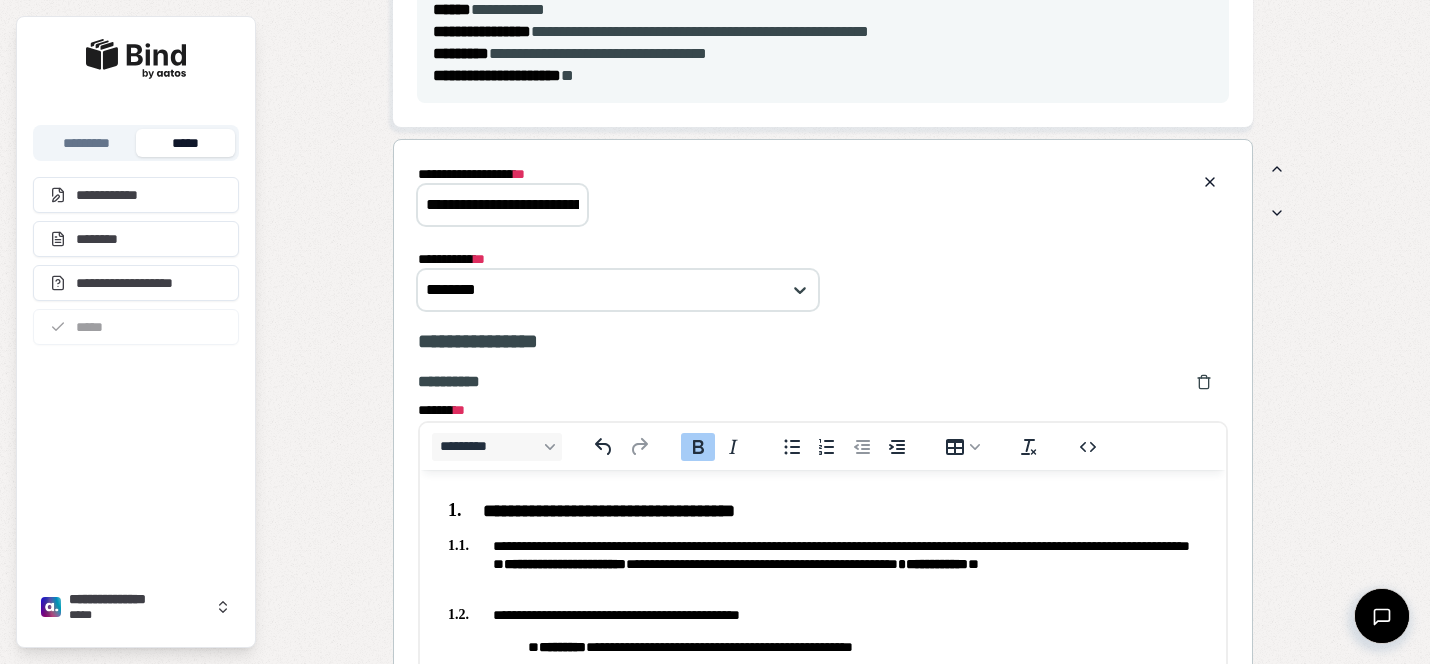 scroll, scrollTop: 1805, scrollLeft: 0, axis: vertical 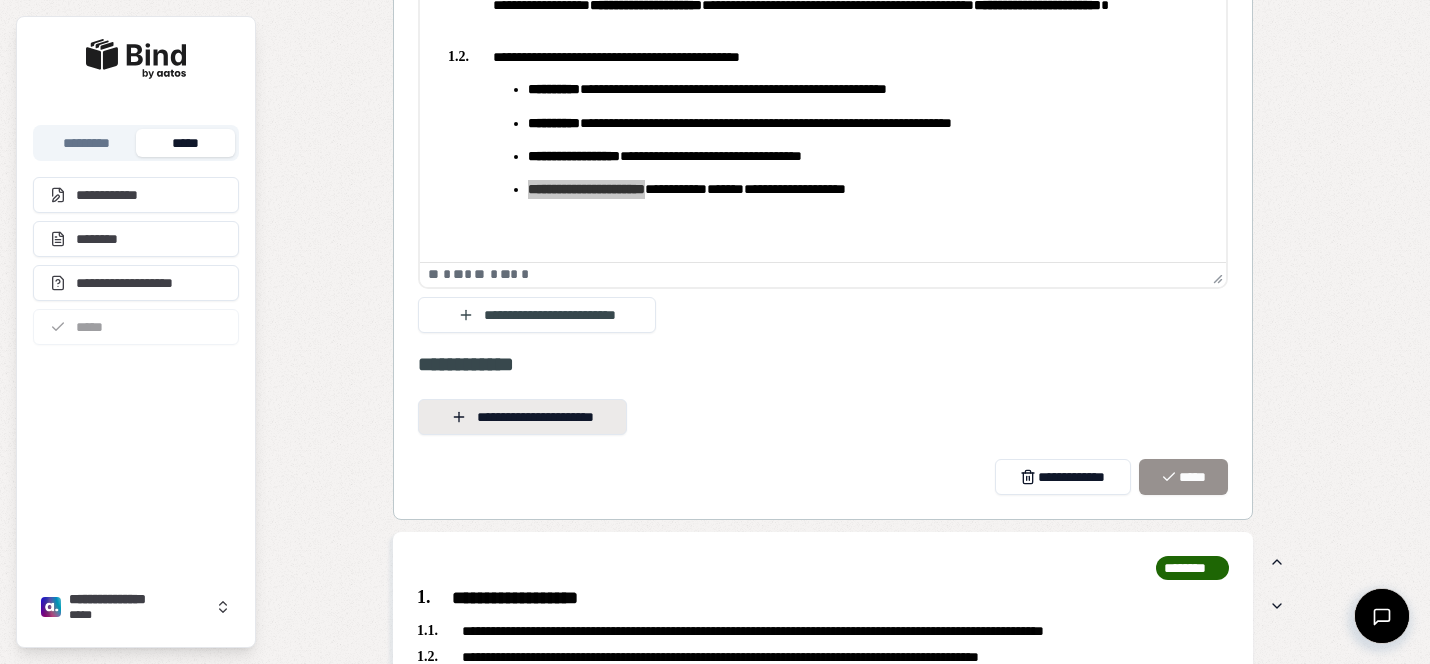 click on "**********" at bounding box center (522, 417) 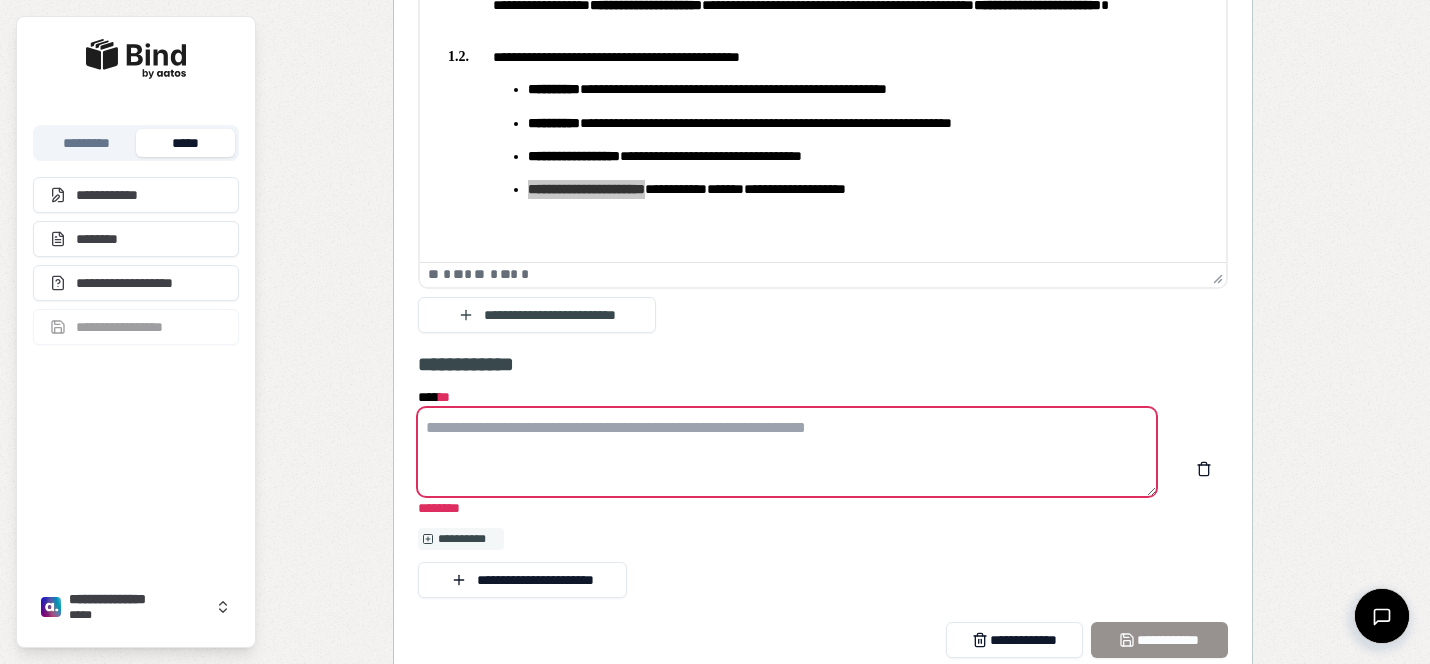 click on "**** *" at bounding box center (787, 452) 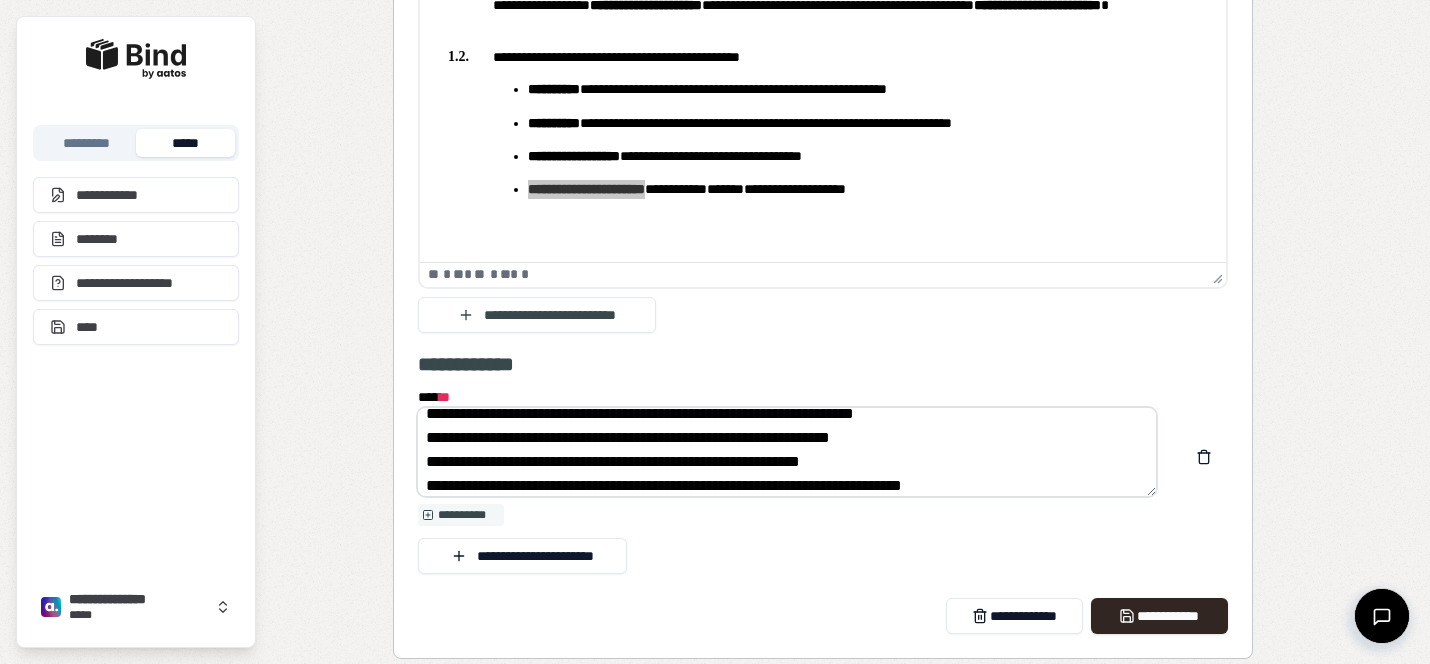 scroll, scrollTop: 0, scrollLeft: 0, axis: both 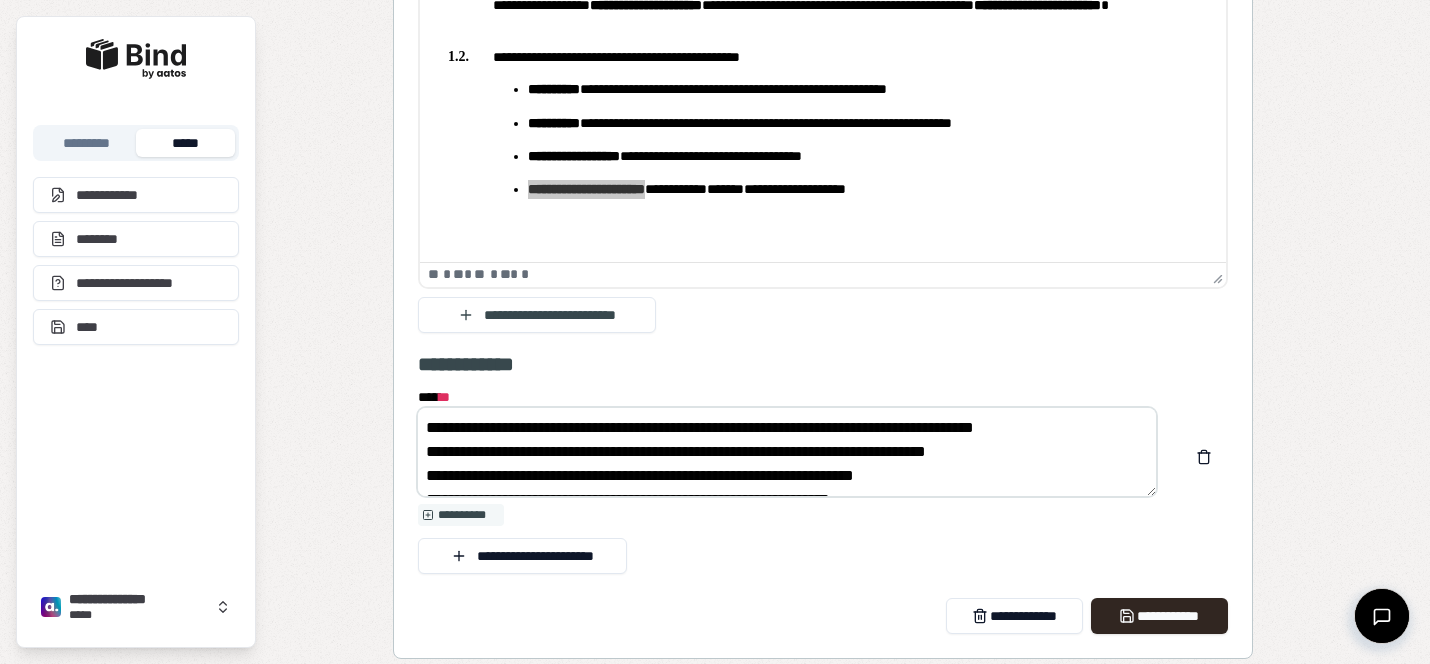 drag, startPoint x: 650, startPoint y: 428, endPoint x: 368, endPoint y: 399, distance: 283.4872 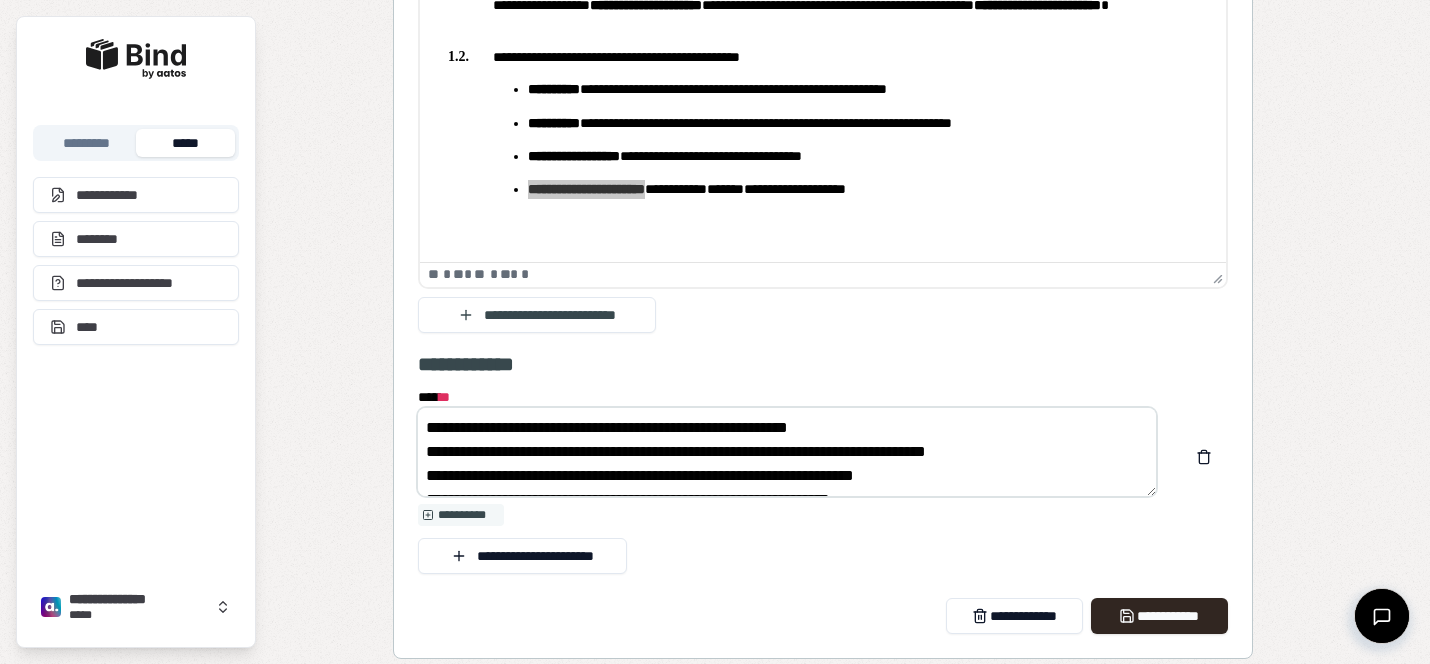 drag, startPoint x: 469, startPoint y: 428, endPoint x: 561, endPoint y: 420, distance: 92.34717 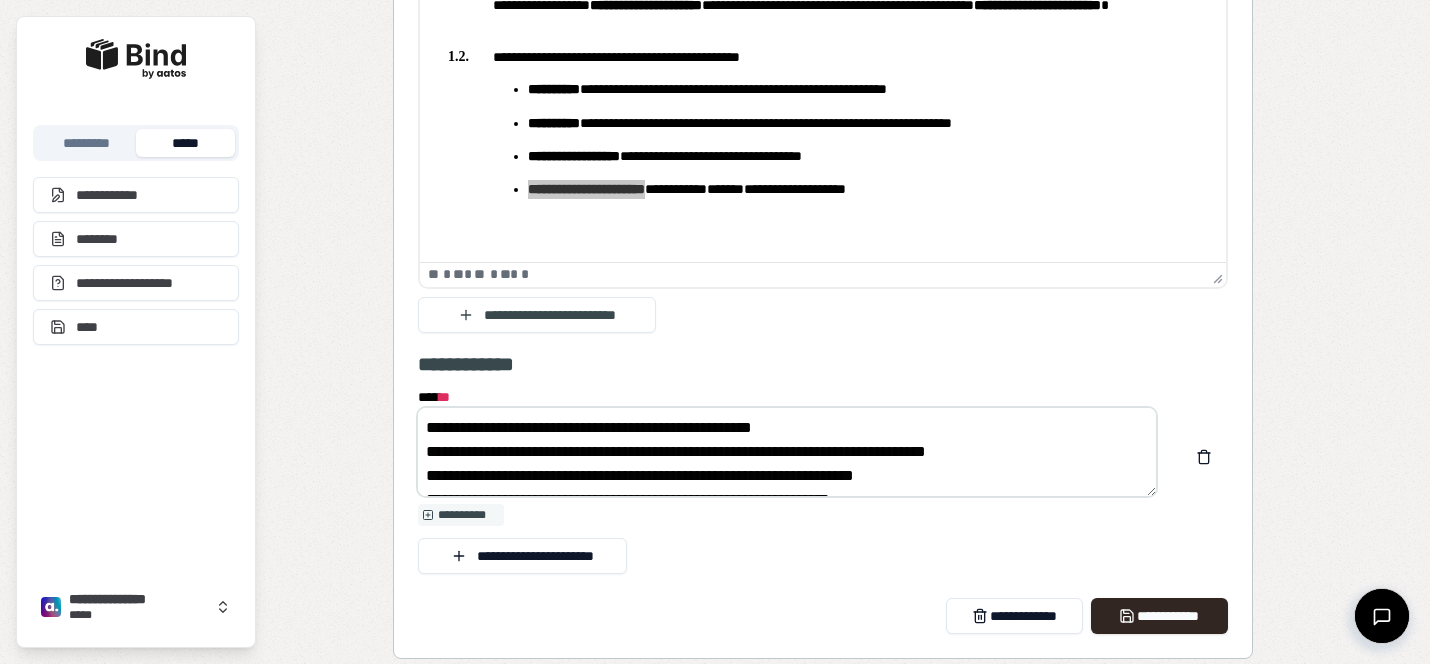 drag, startPoint x: 523, startPoint y: 422, endPoint x: 457, endPoint y: 448, distance: 70.93659 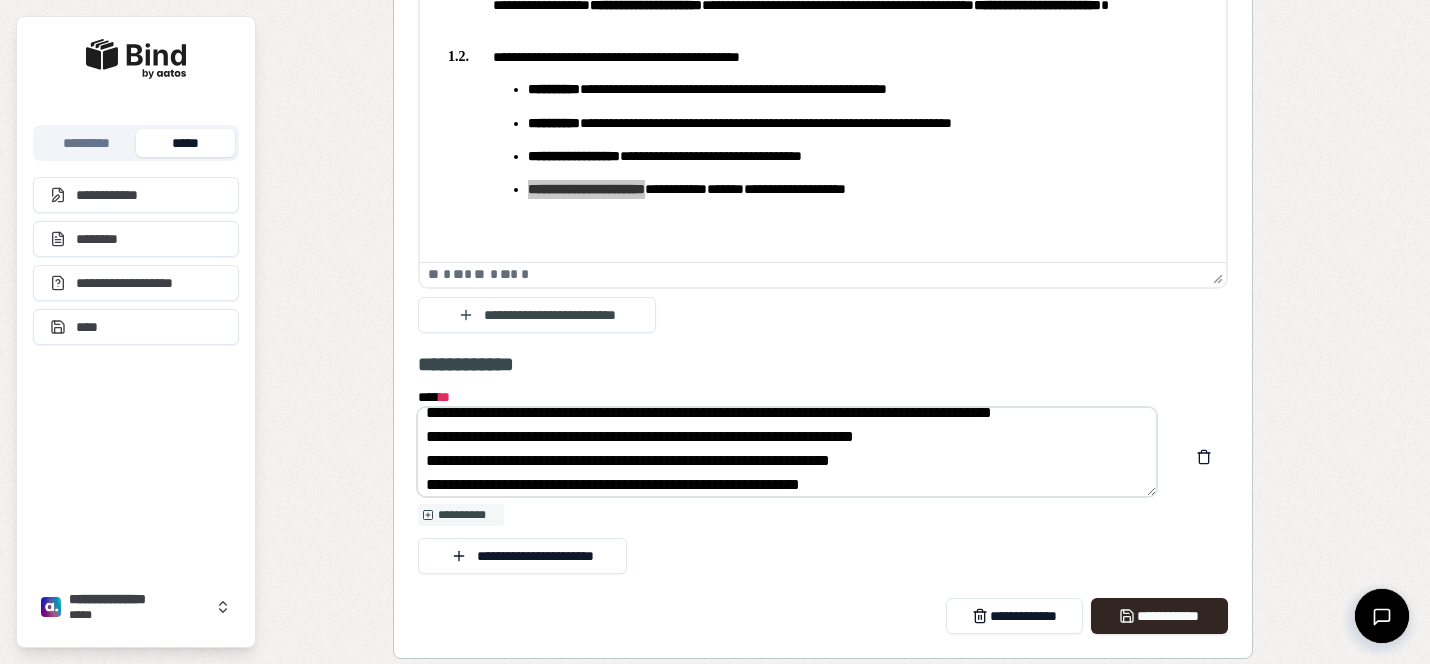 scroll, scrollTop: 48, scrollLeft: 0, axis: vertical 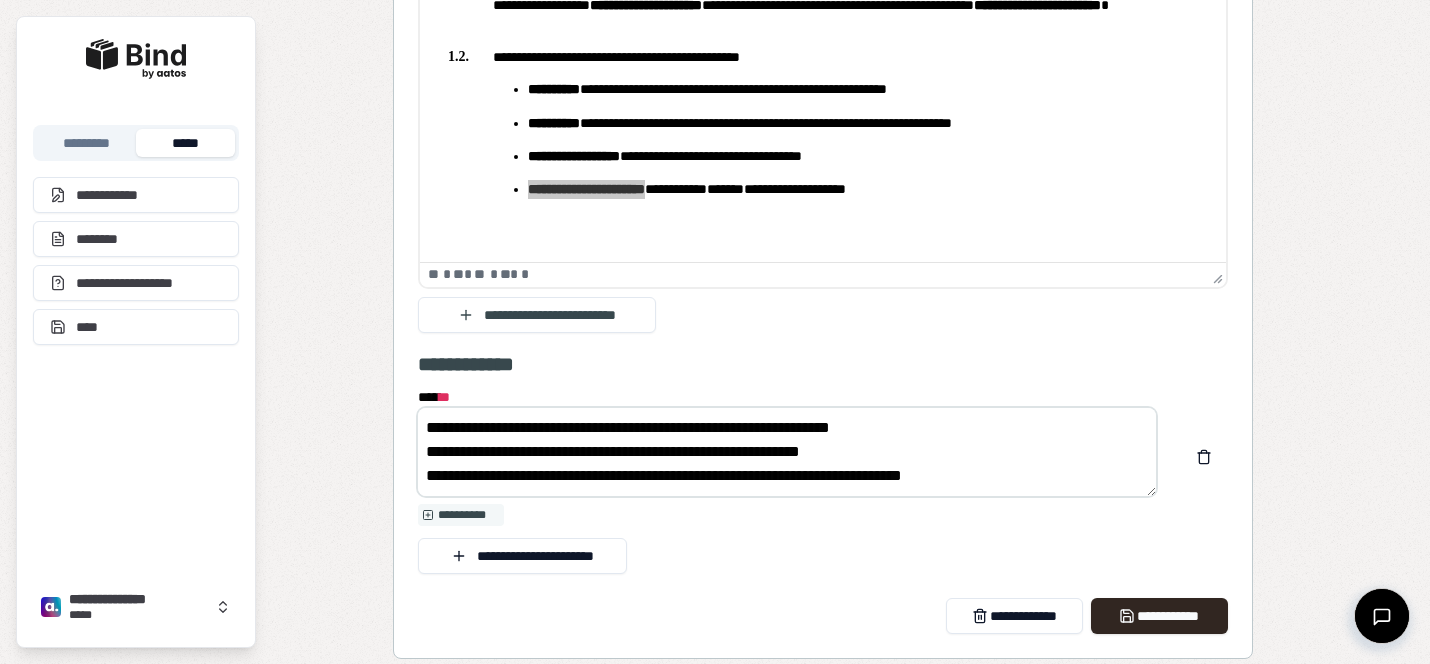 drag, startPoint x: 457, startPoint y: 451, endPoint x: 821, endPoint y: 500, distance: 367.28326 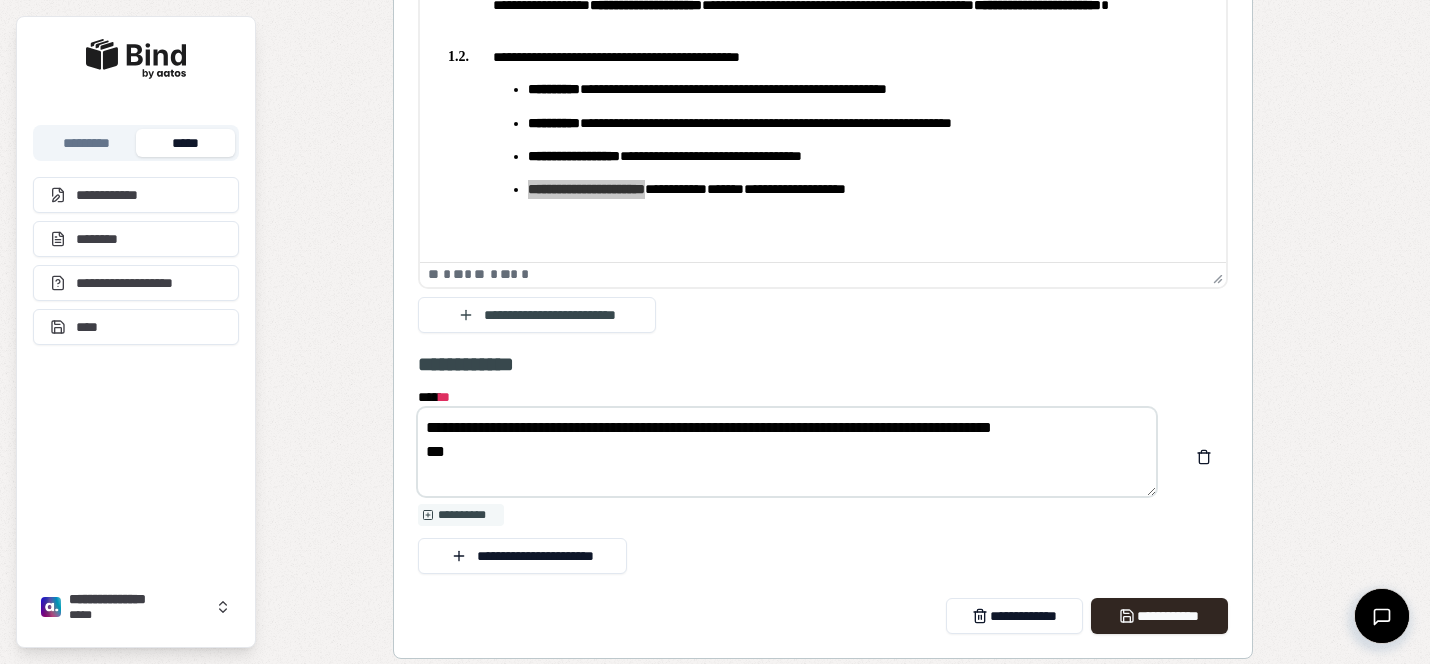 scroll, scrollTop: 0, scrollLeft: 0, axis: both 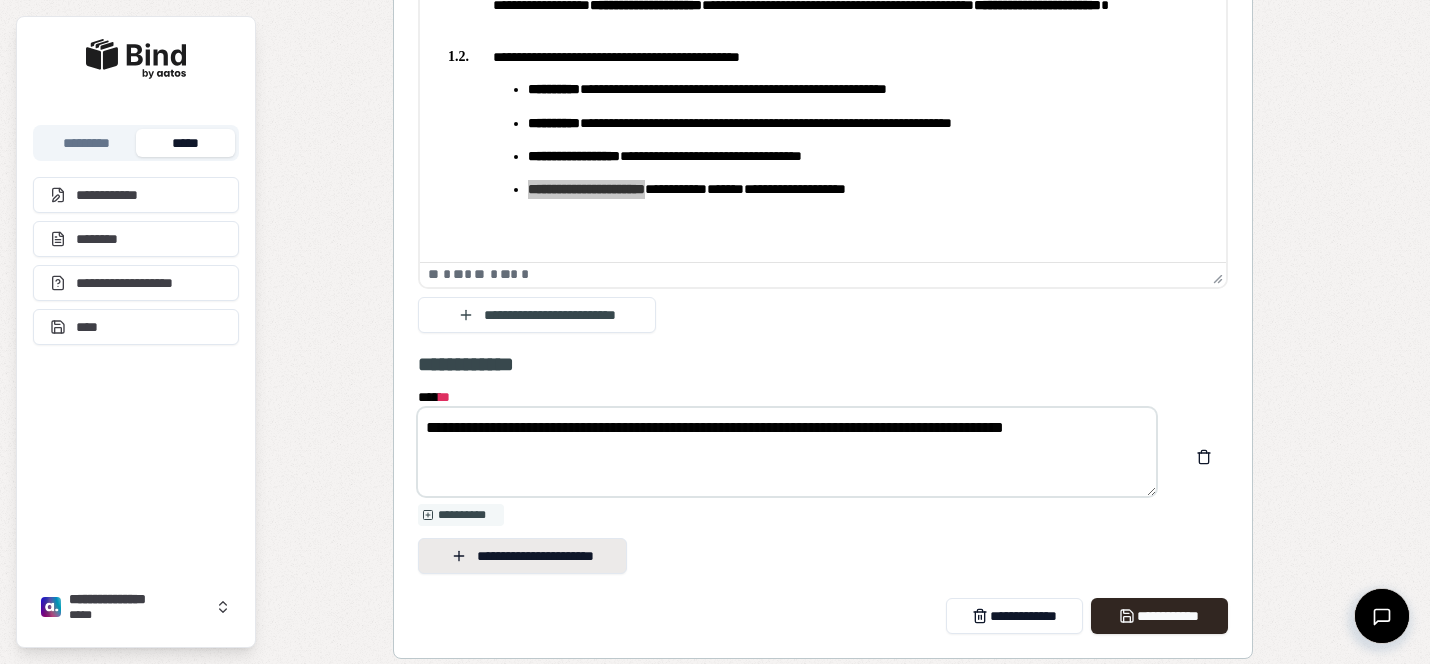 type on "**********" 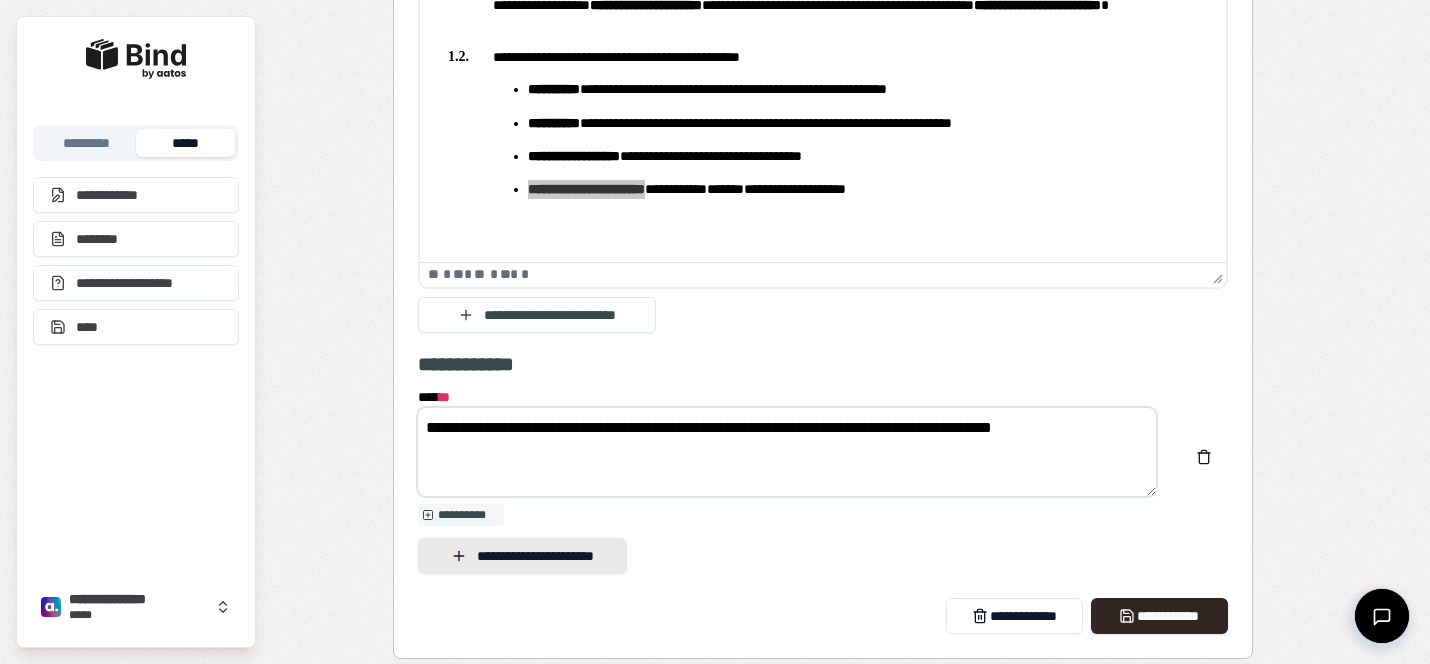 click on "**********" at bounding box center (522, 556) 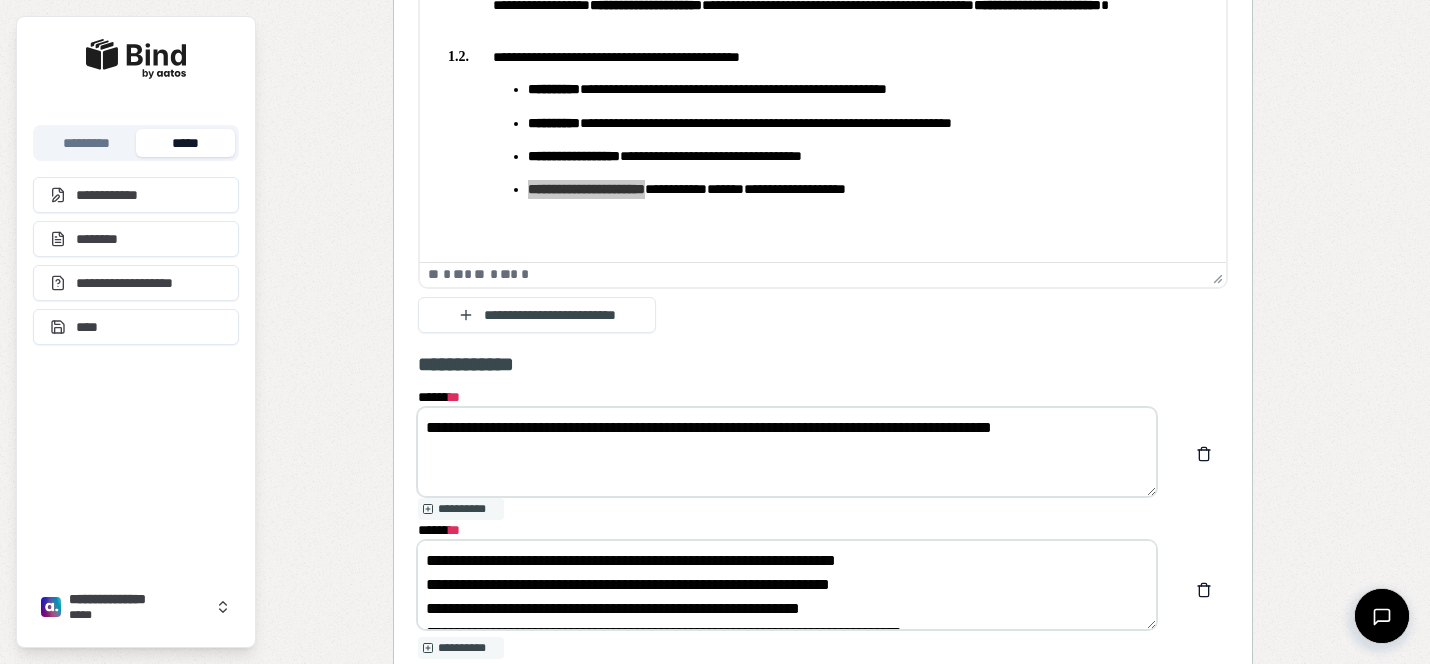 scroll, scrollTop: 14, scrollLeft: 0, axis: vertical 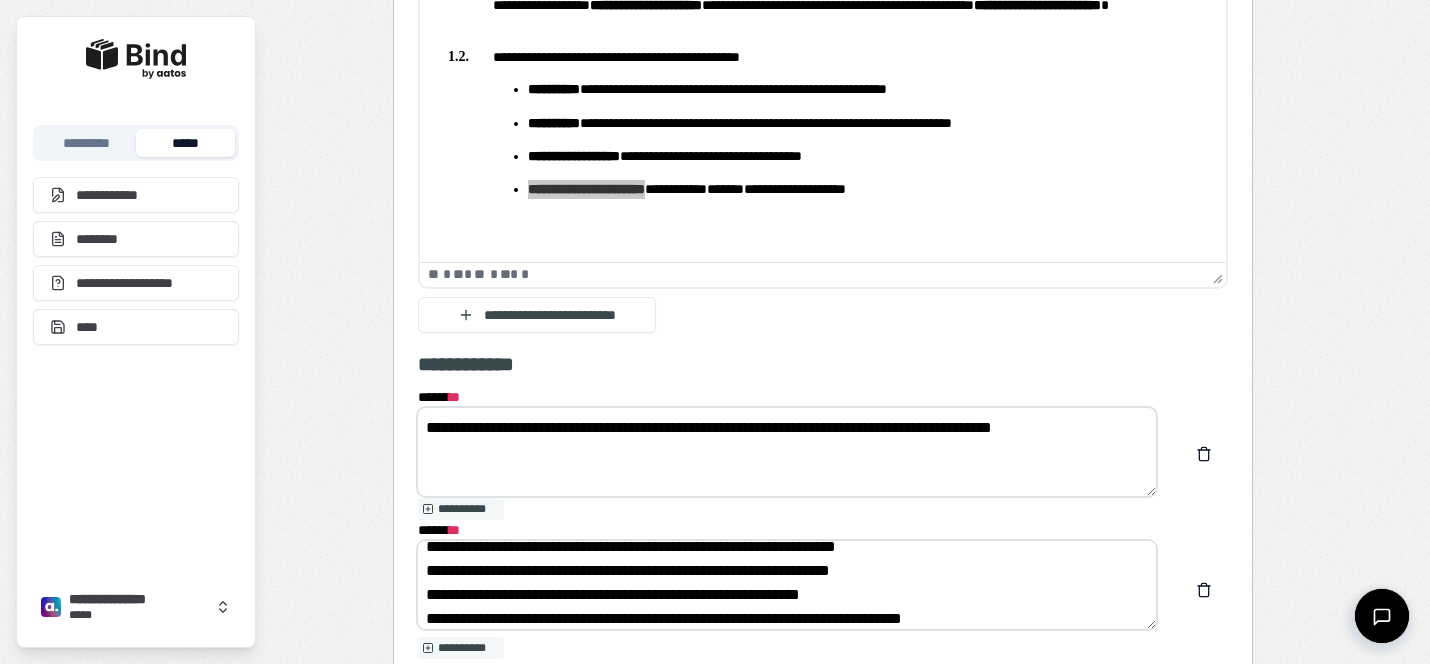 drag, startPoint x: 542, startPoint y: 427, endPoint x: 350, endPoint y: 410, distance: 192.75113 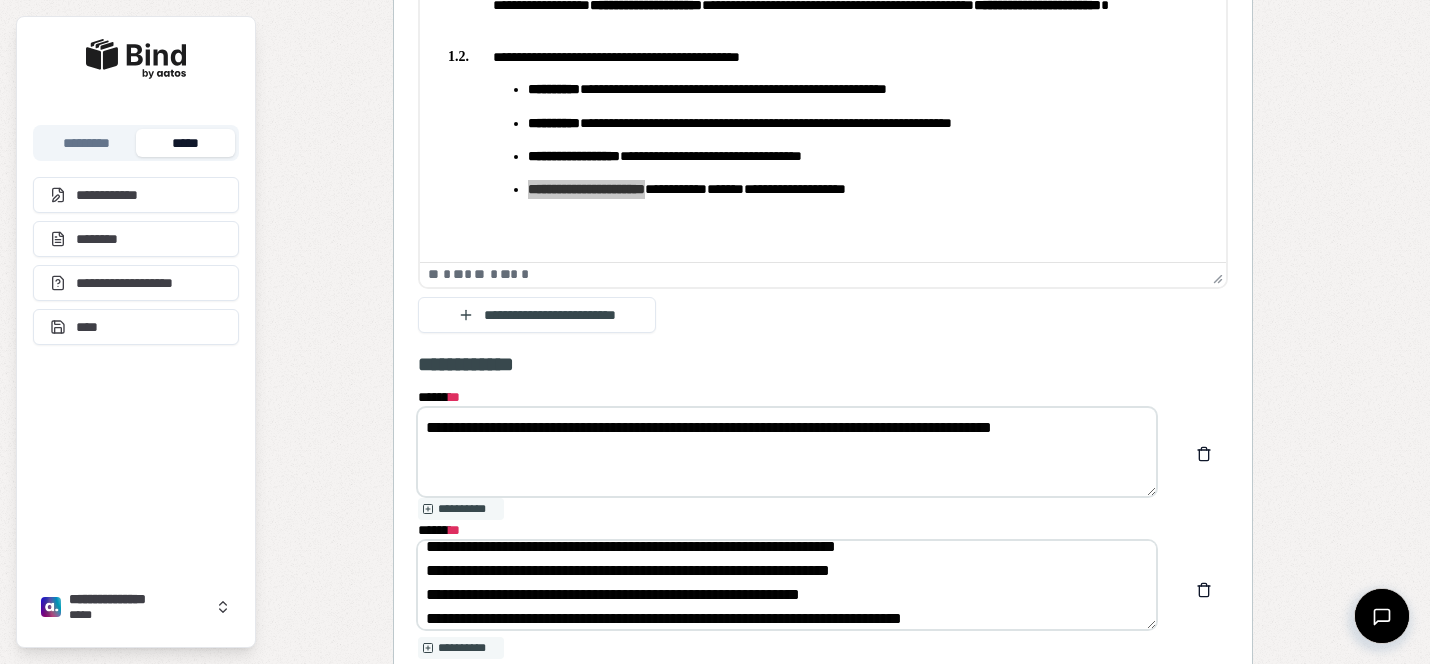scroll, scrollTop: 0, scrollLeft: 0, axis: both 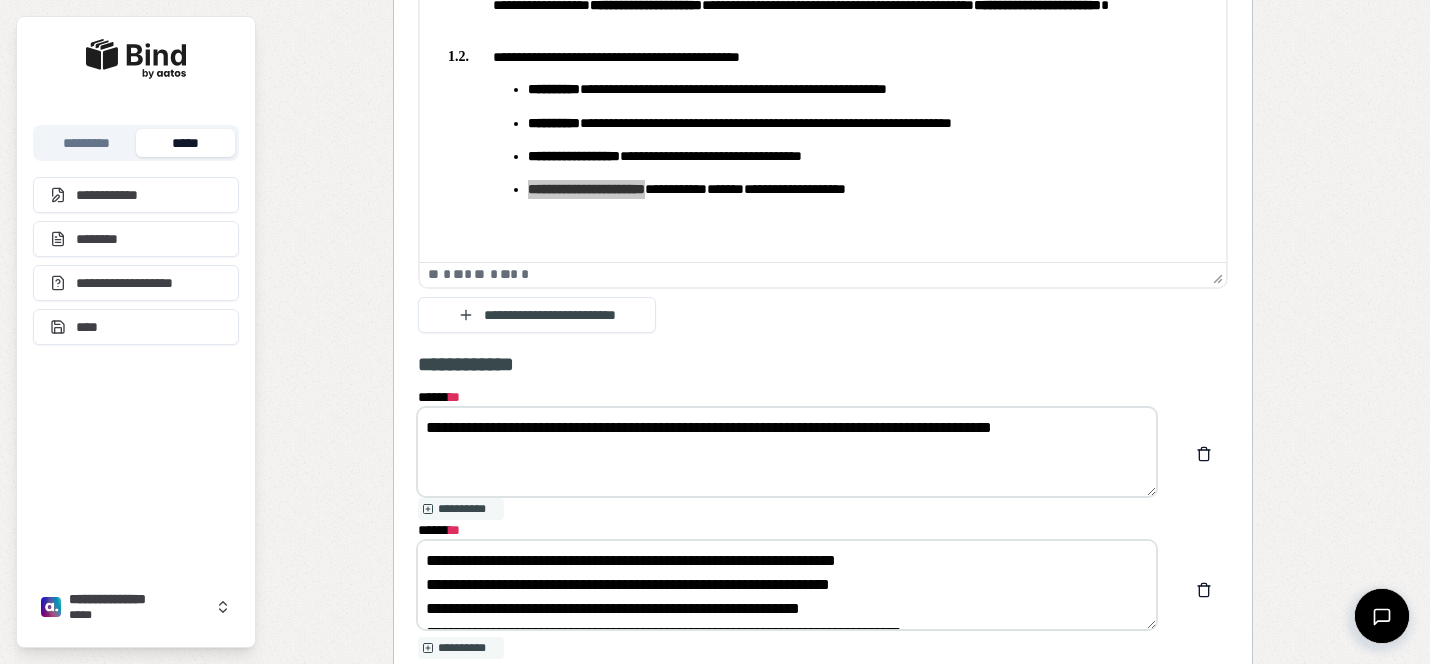 drag, startPoint x: 451, startPoint y: 556, endPoint x: 357, endPoint y: 556, distance: 94 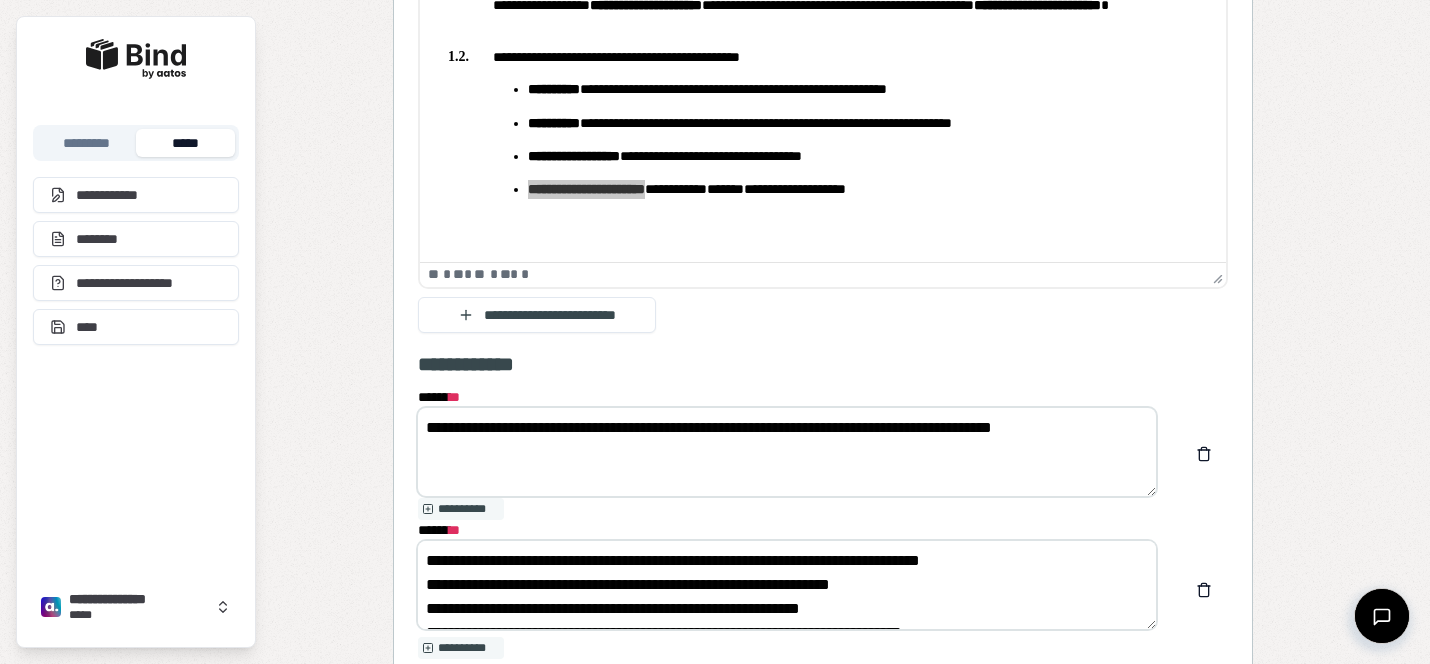 type on "**********" 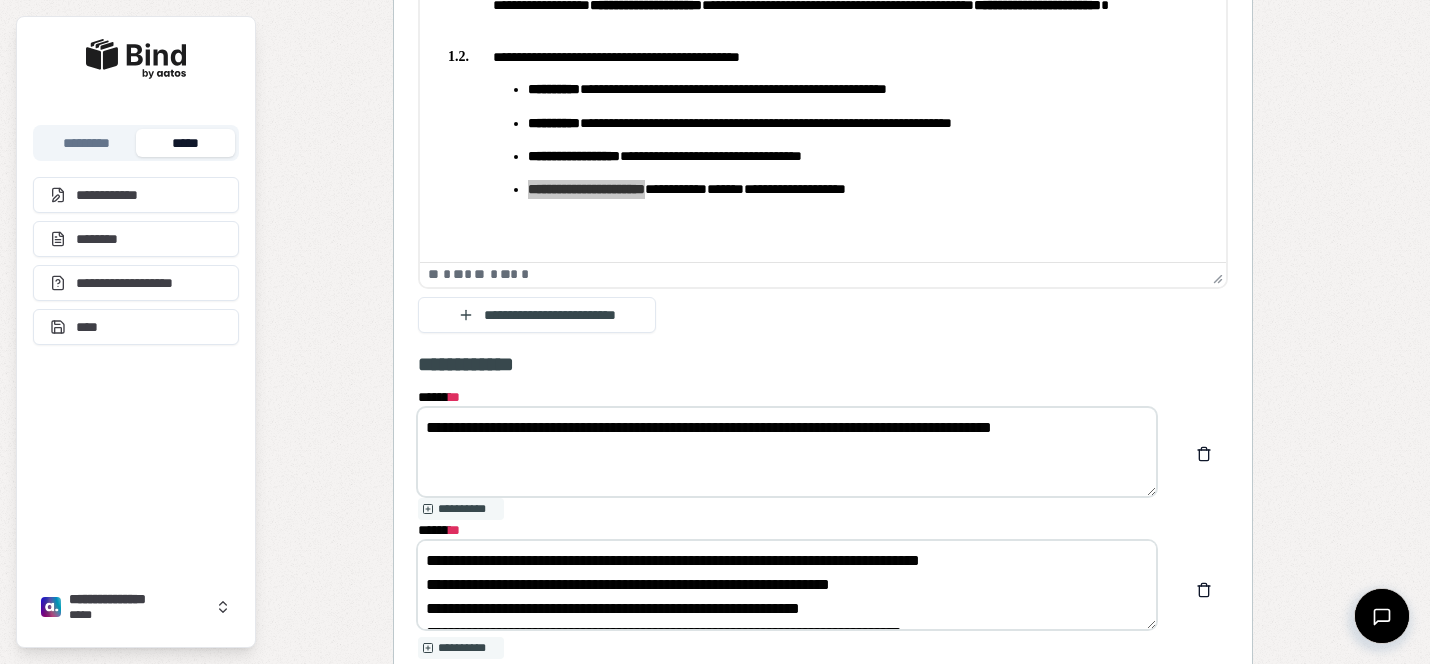 click on "**********" at bounding box center (787, 452) 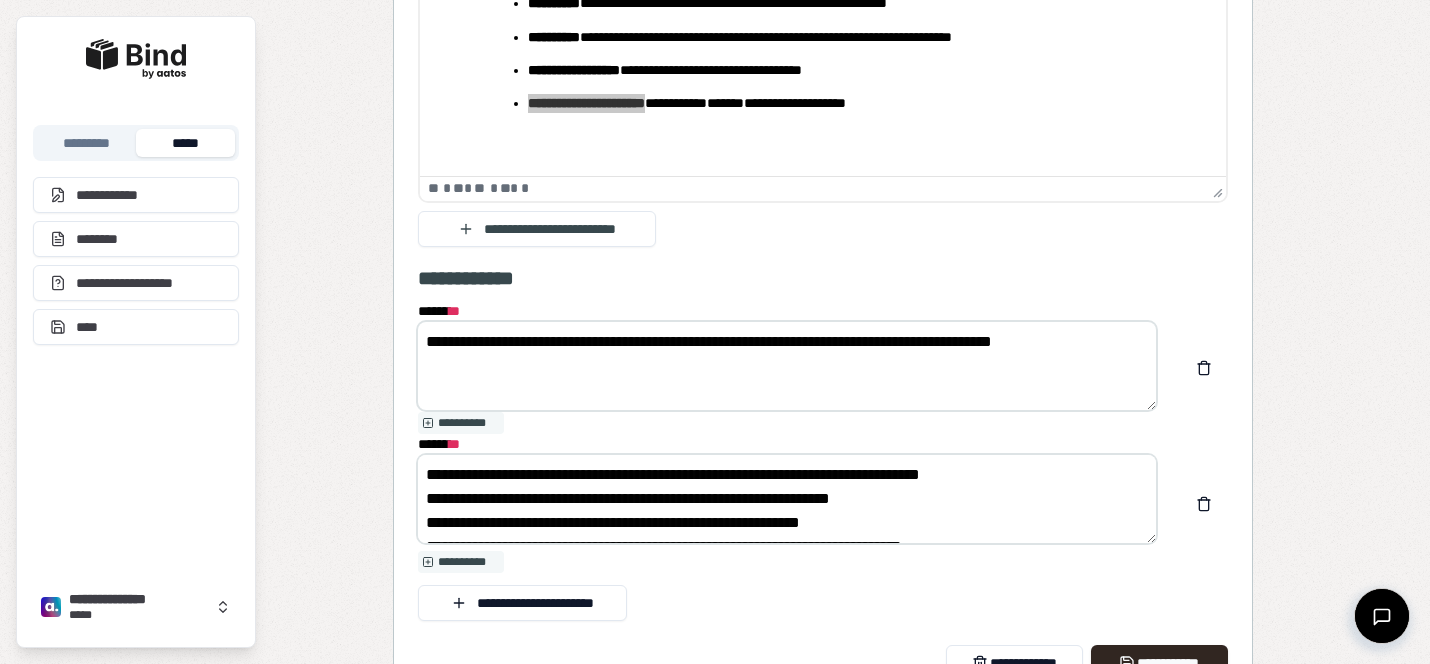 scroll, scrollTop: 2370, scrollLeft: 0, axis: vertical 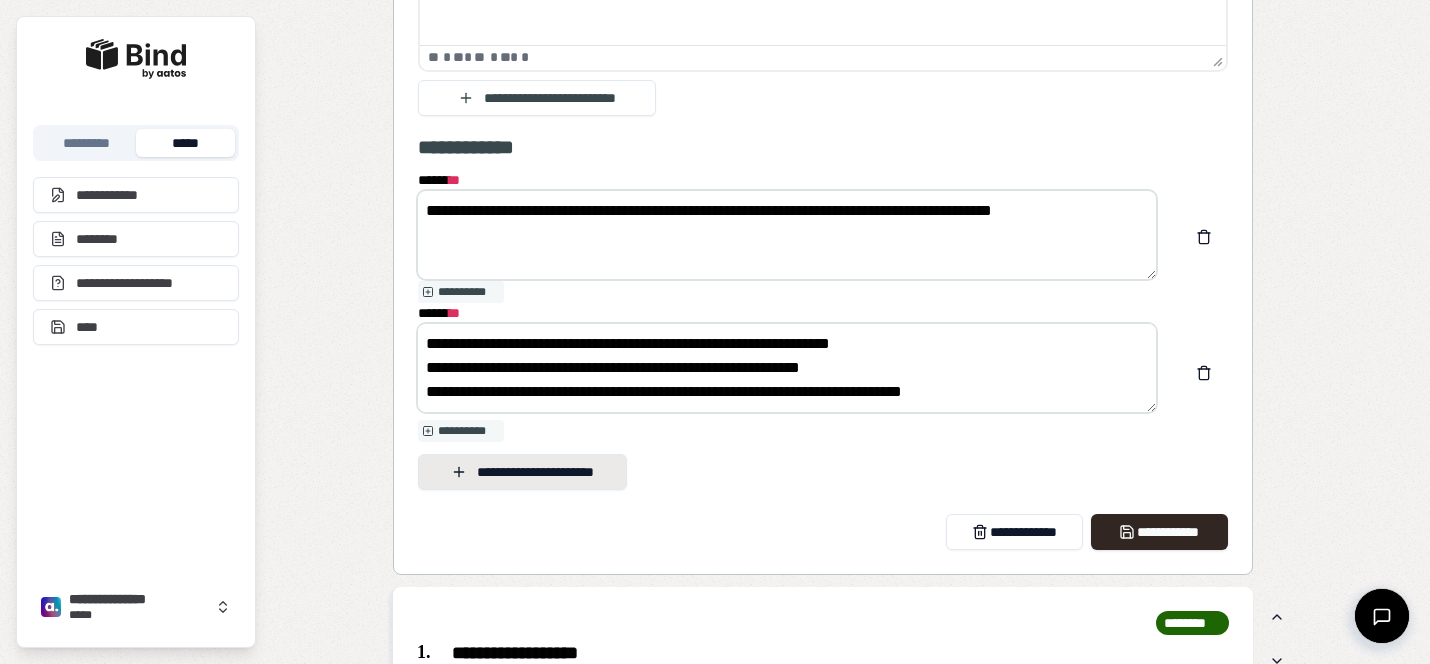 click on "**********" at bounding box center (522, 472) 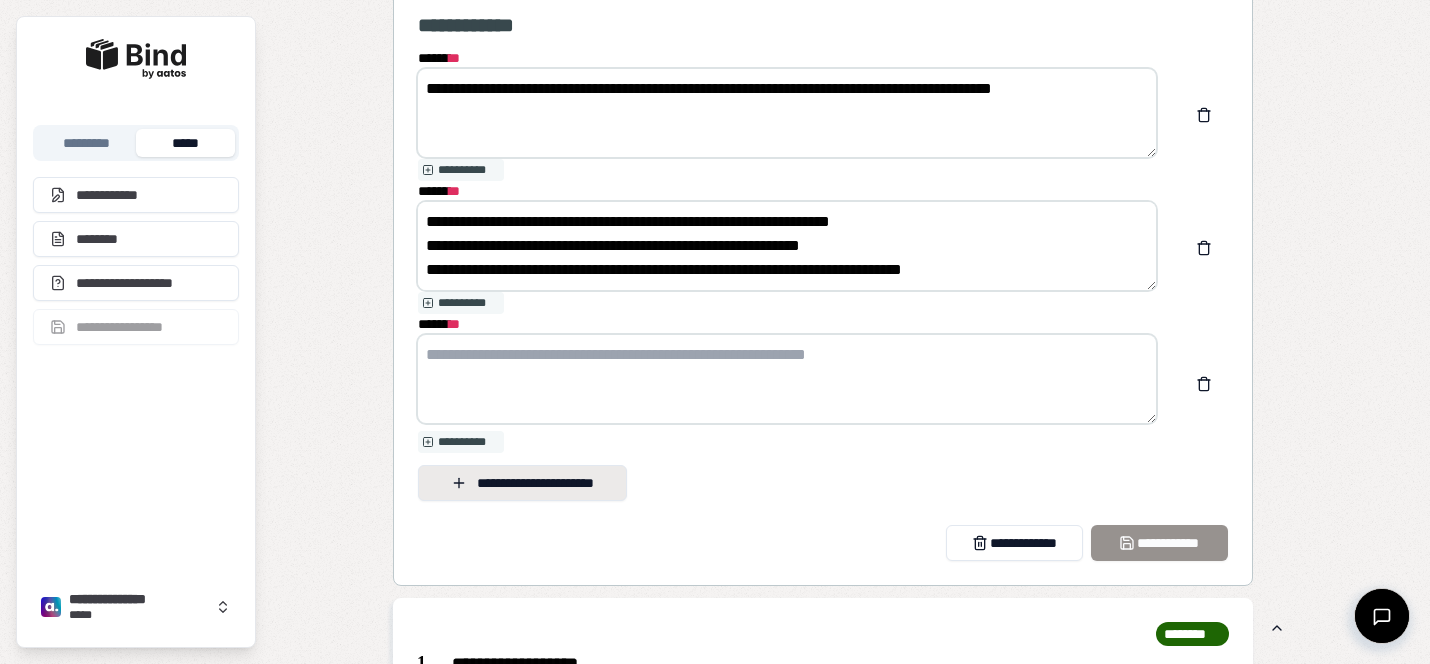 click on "**********" at bounding box center [522, 483] 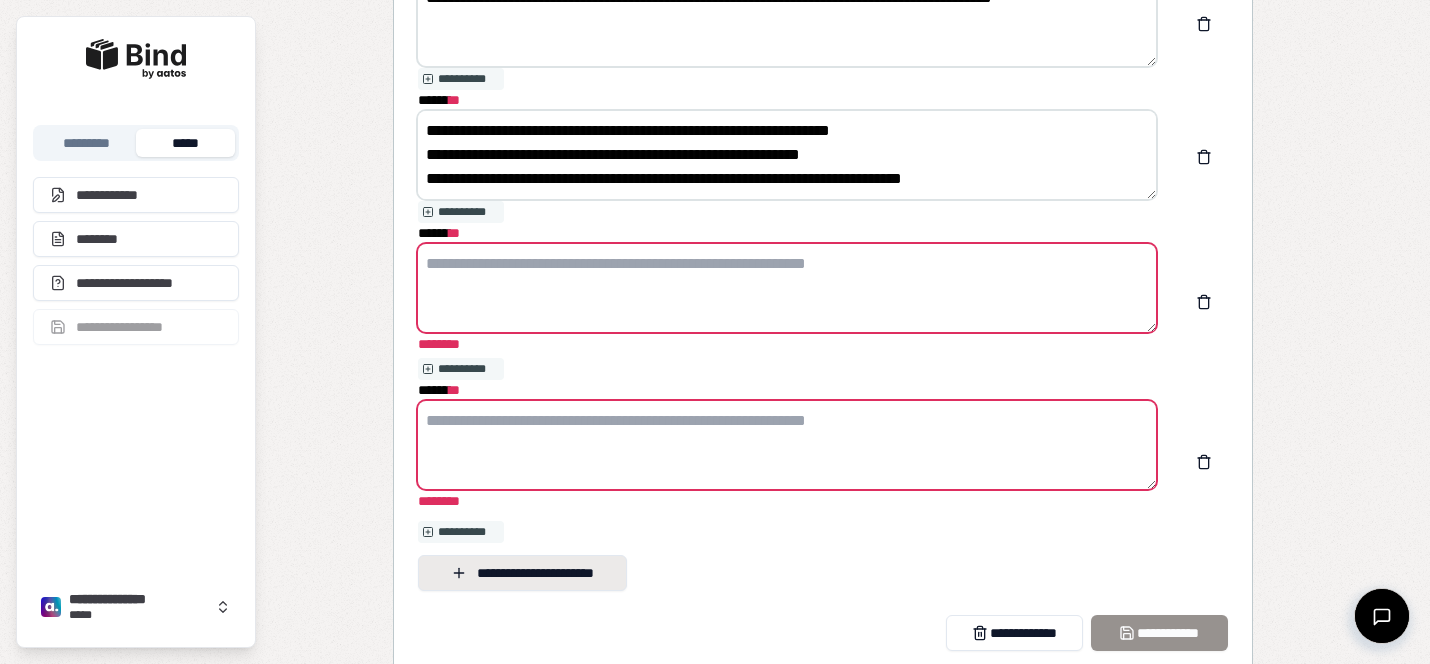 click on "**********" at bounding box center [823, 255] 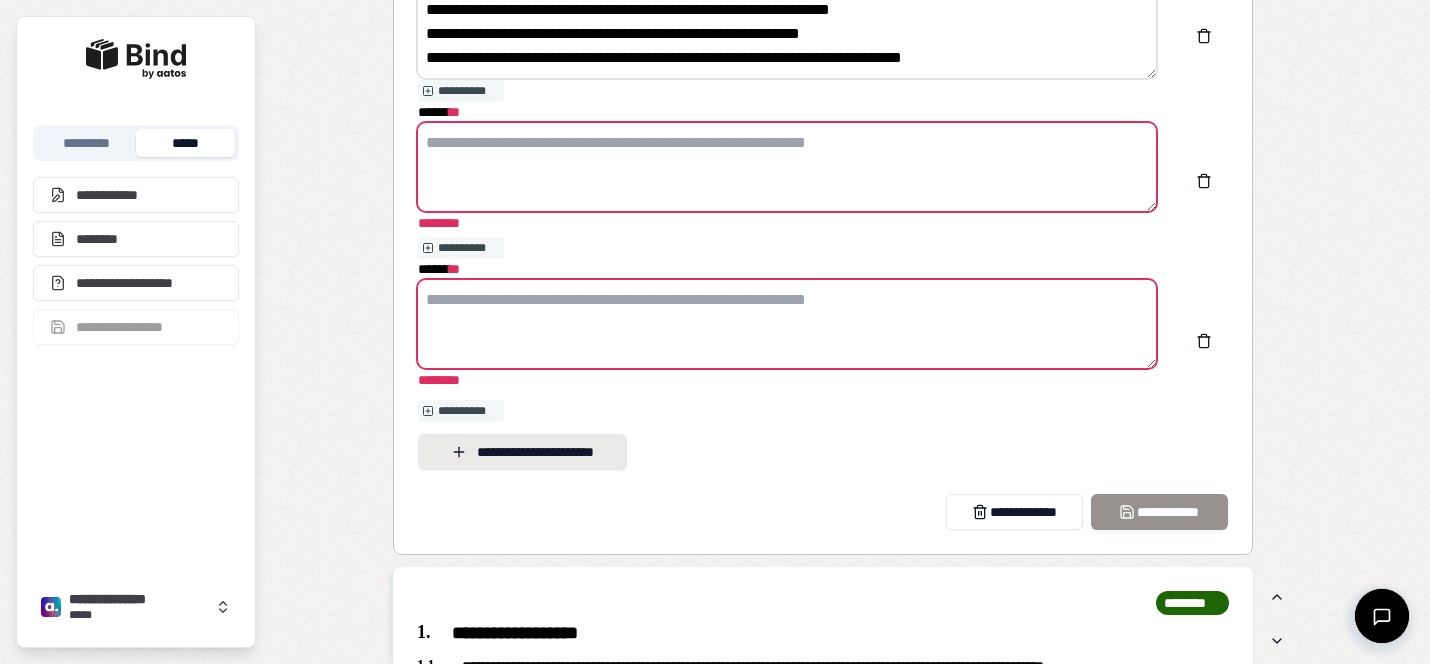 scroll, scrollTop: 2867, scrollLeft: 0, axis: vertical 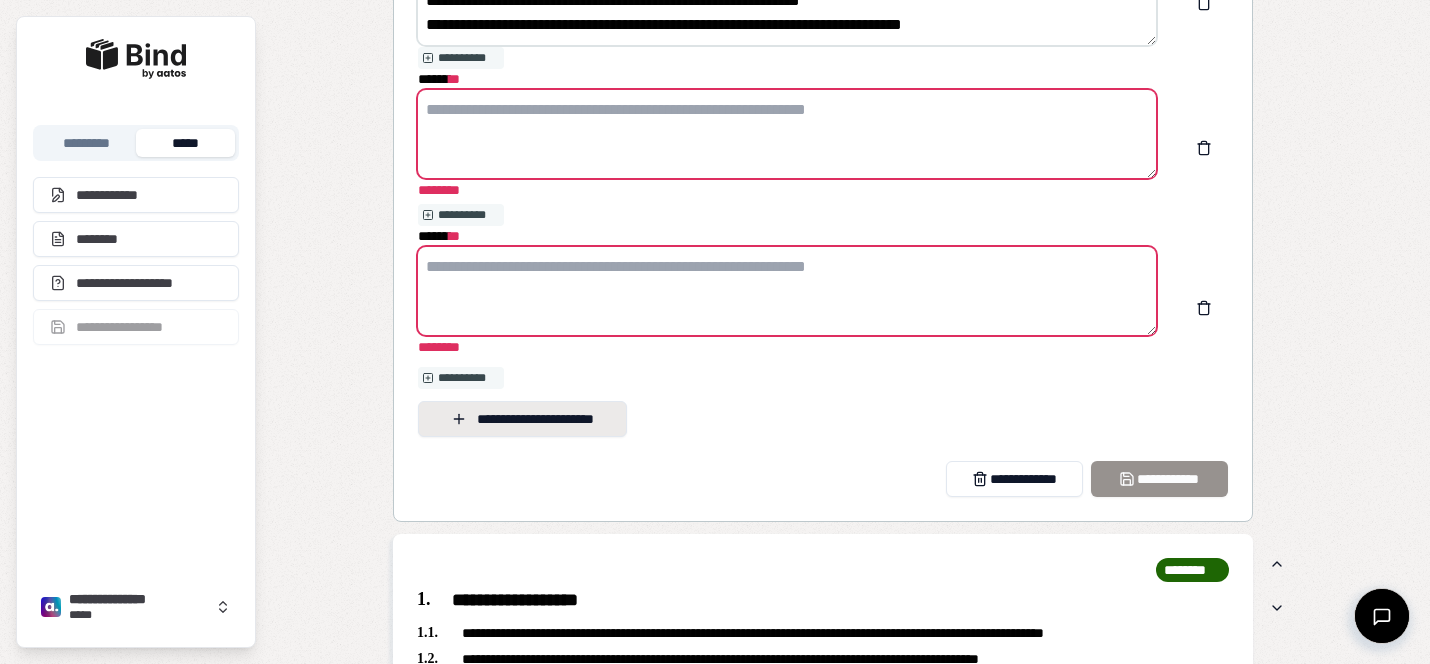 click on "**********" at bounding box center (522, 419) 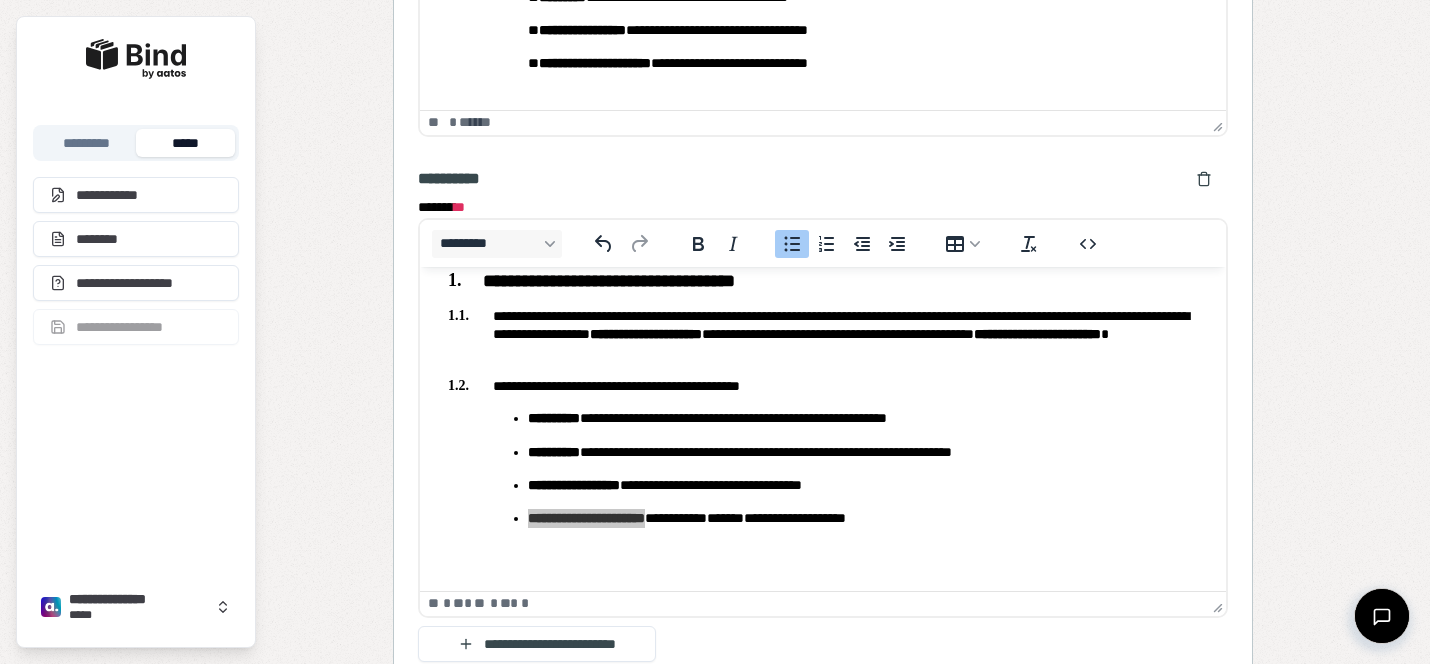 scroll, scrollTop: 1867, scrollLeft: 0, axis: vertical 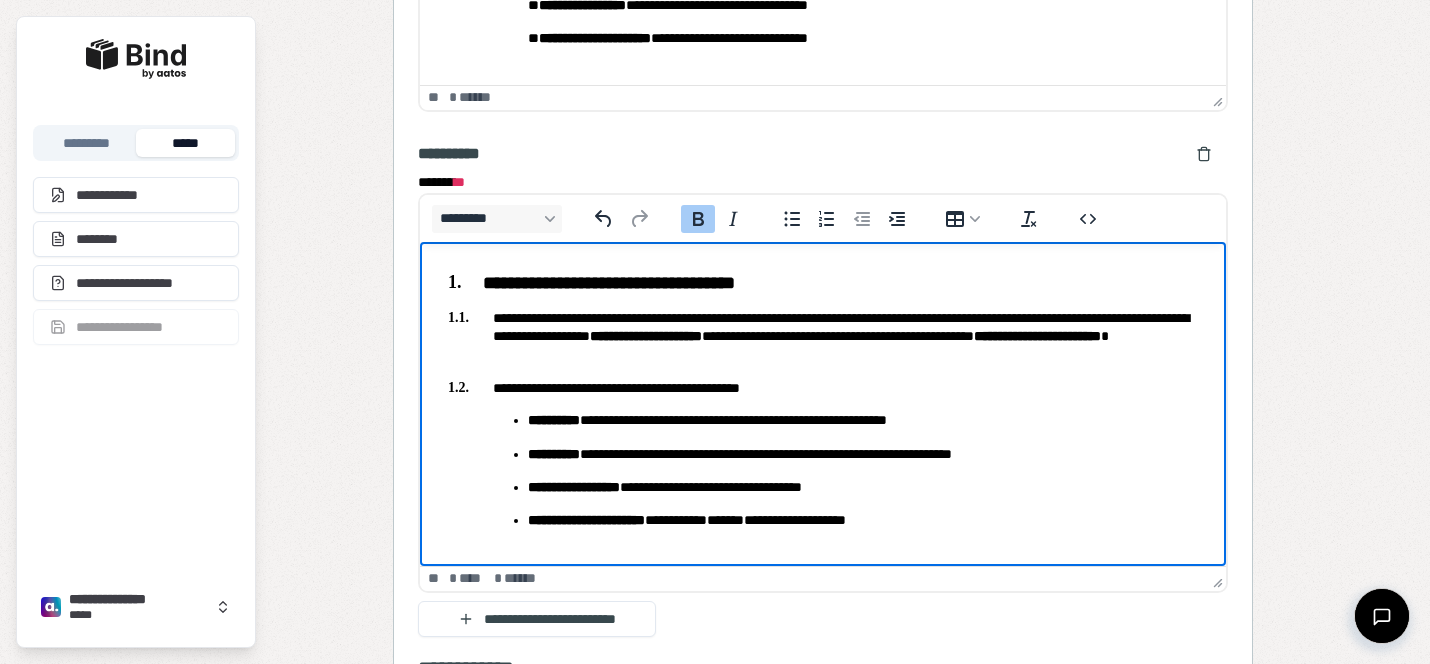 click on "**********" at bounding box center [1037, 336] 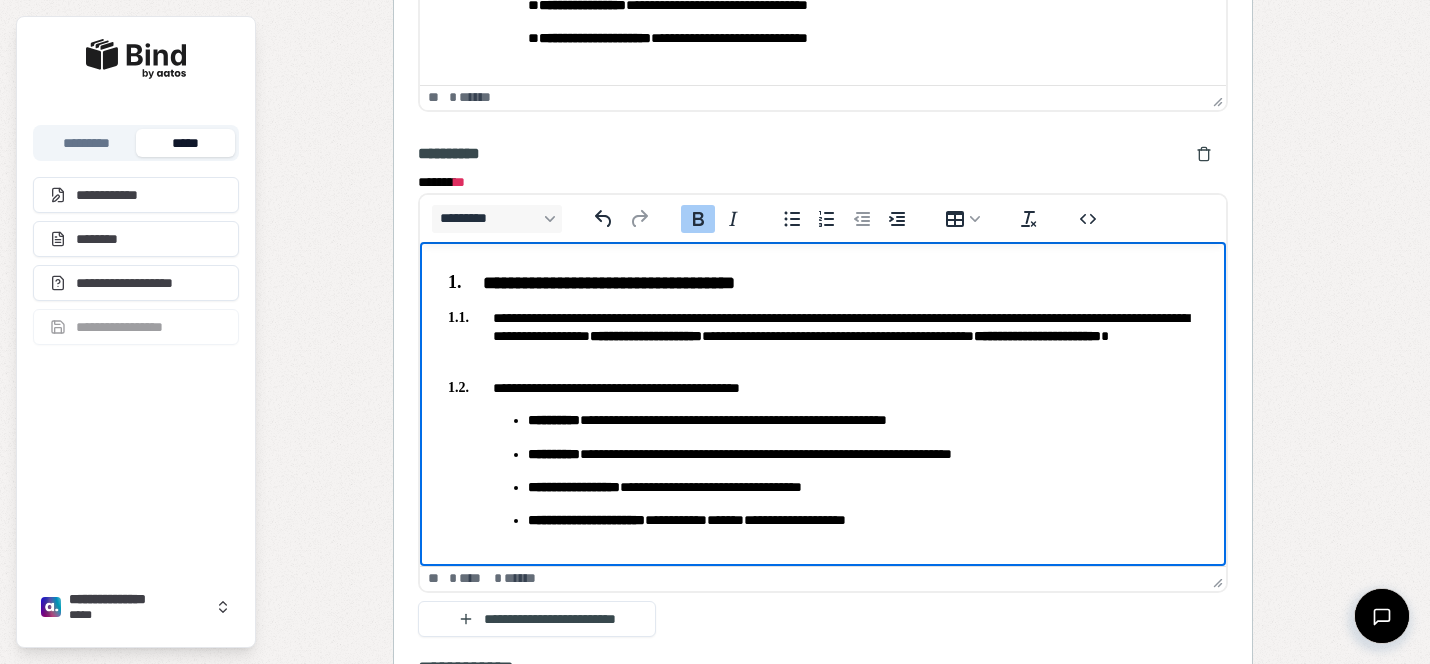 click on "**********" at bounding box center [823, 337] 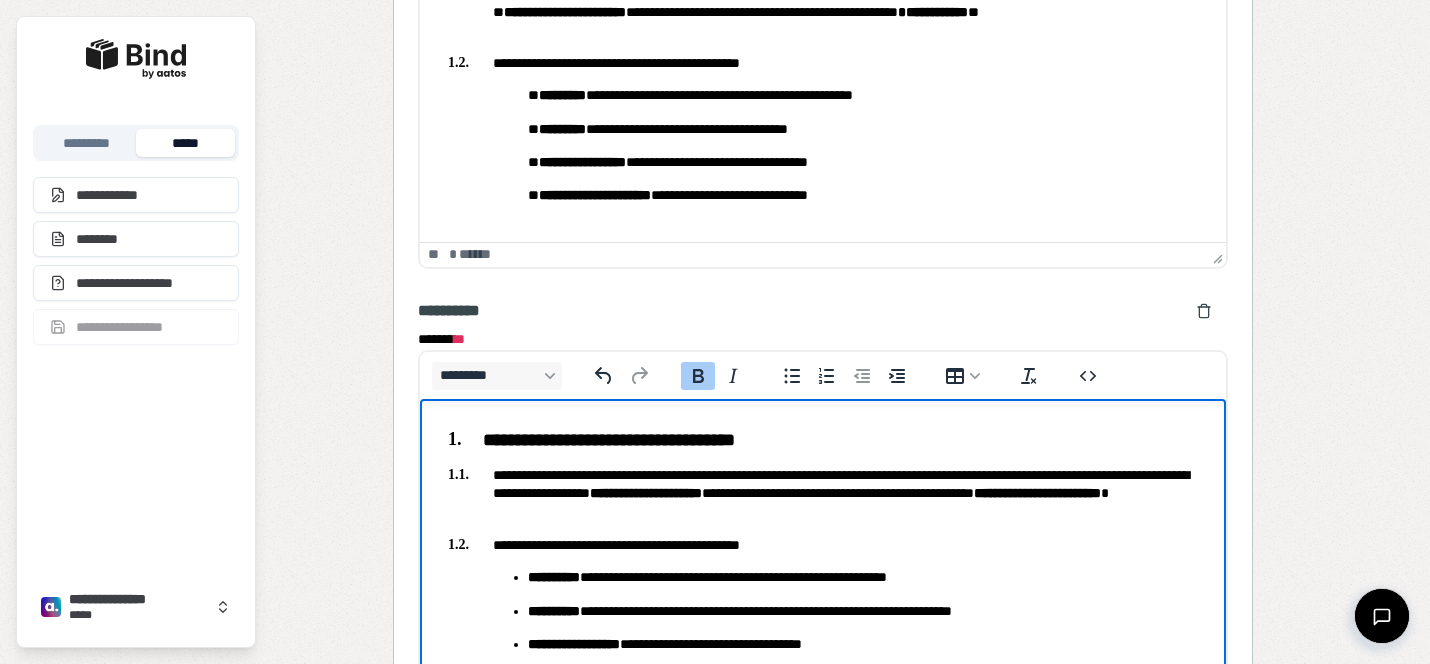 scroll, scrollTop: 1983, scrollLeft: 0, axis: vertical 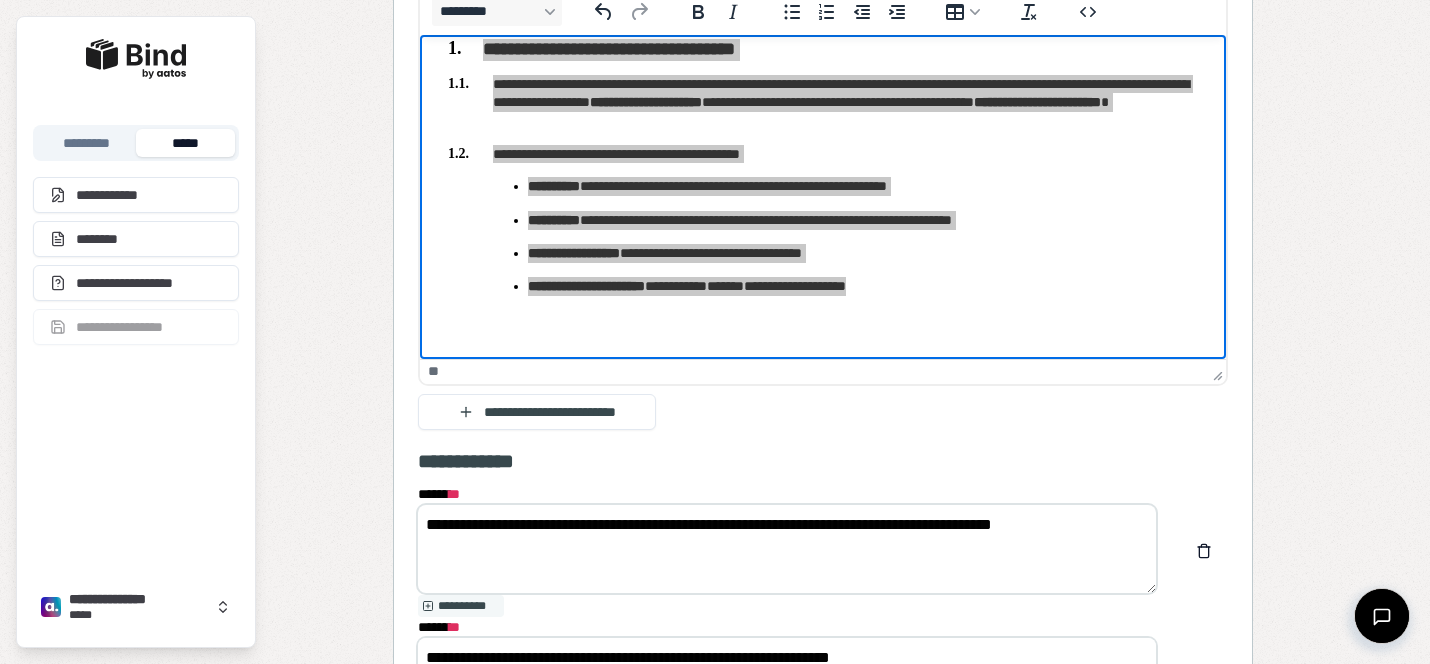 click on "**********" at bounding box center [787, 549] 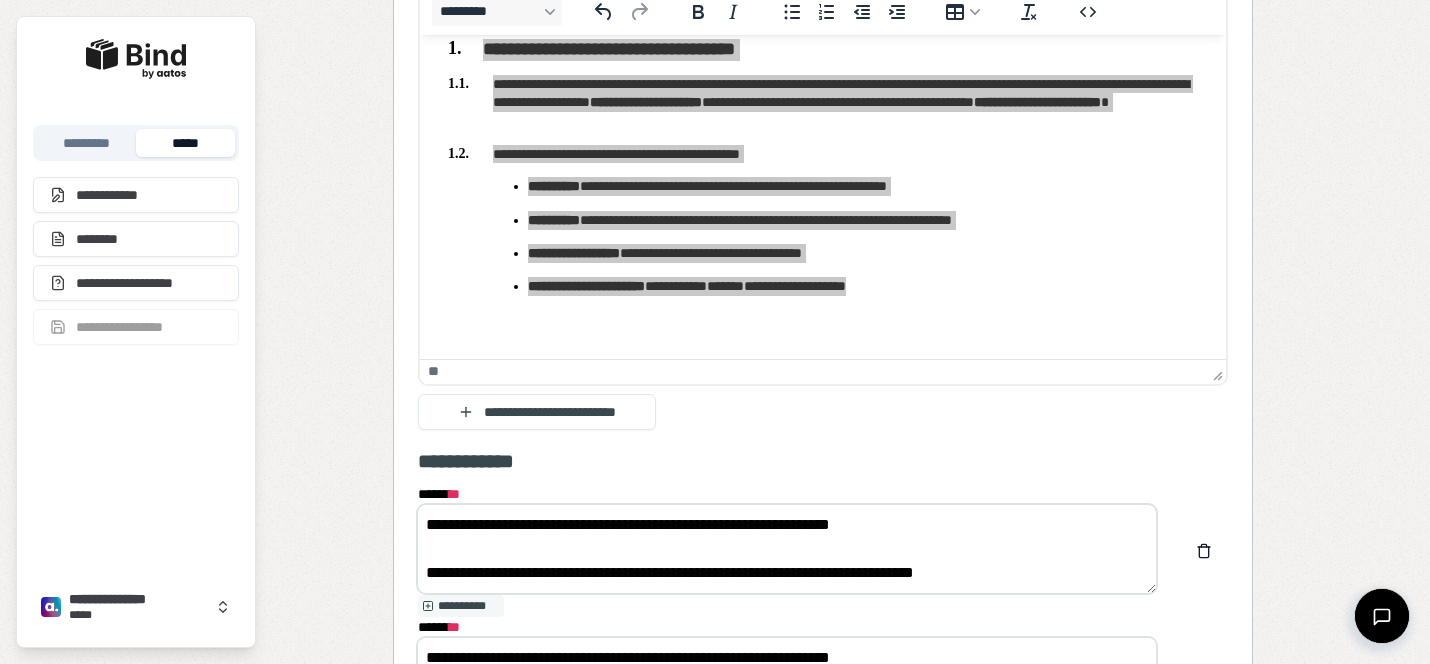 drag, startPoint x: 844, startPoint y: 522, endPoint x: 906, endPoint y: 524, distance: 62.03225 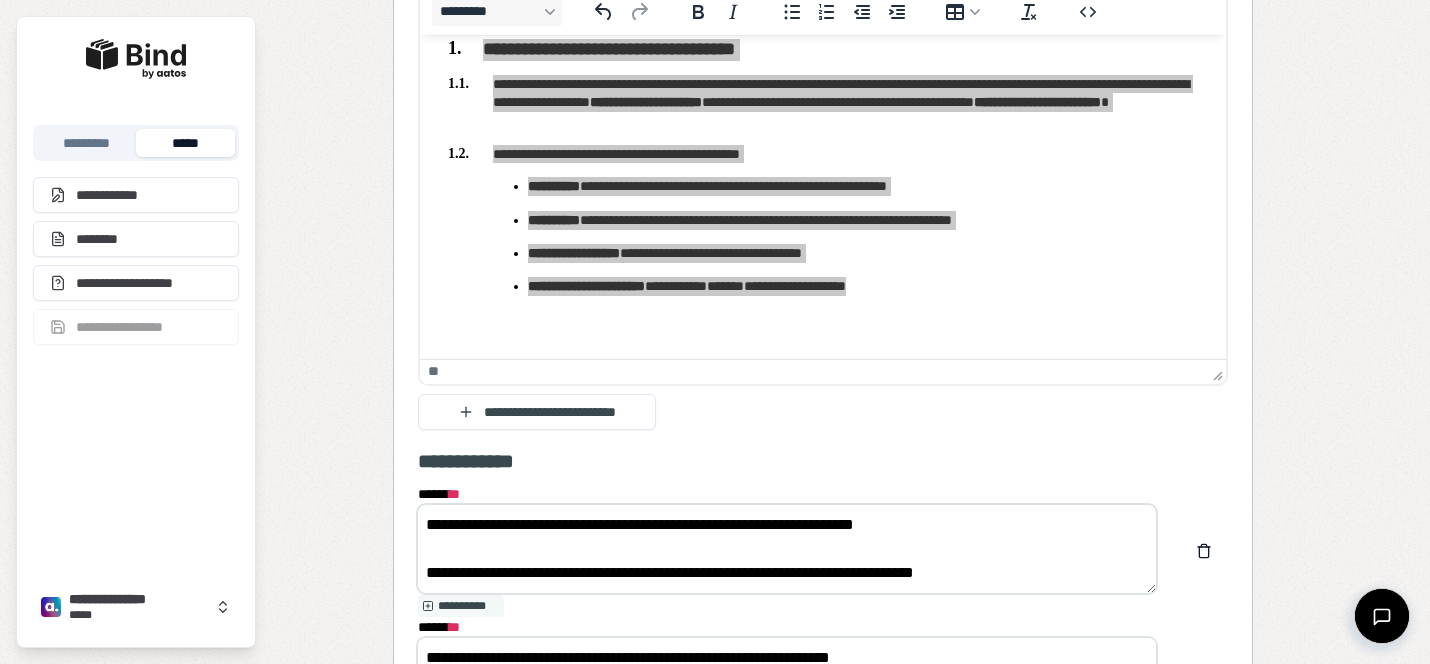click on "**********" at bounding box center [787, 549] 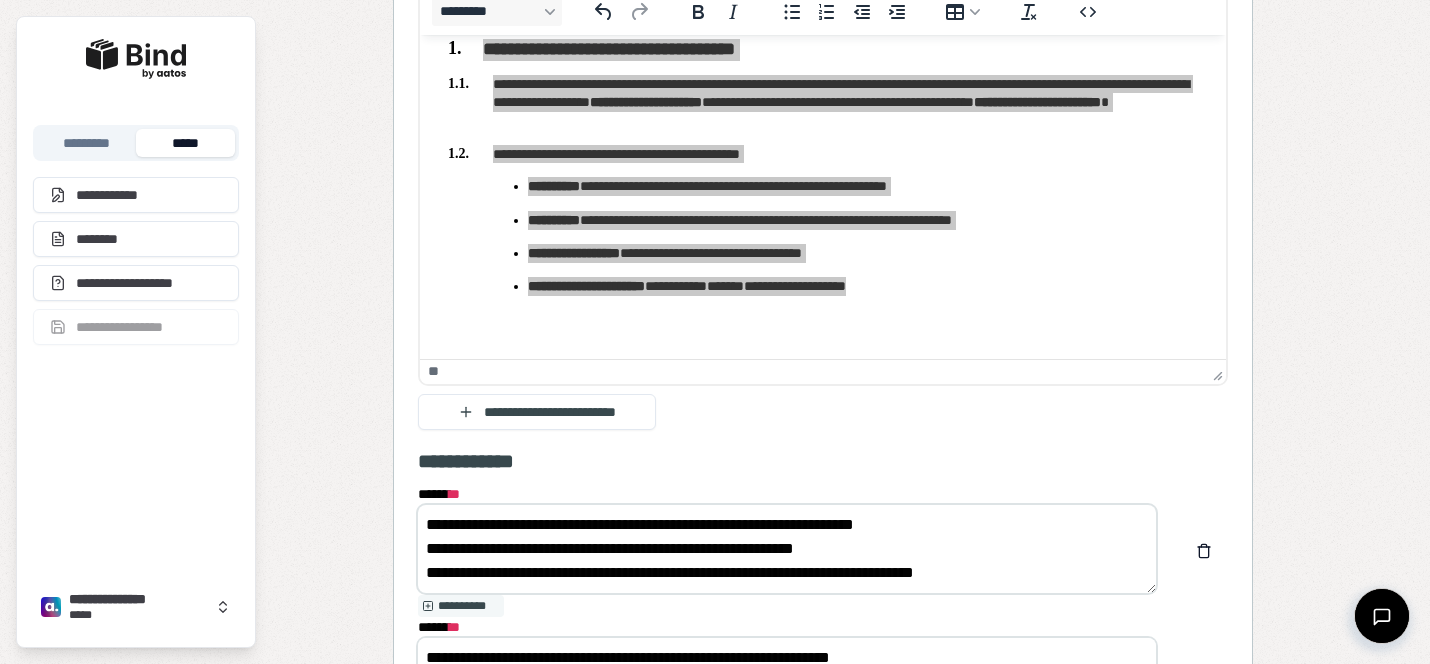 drag, startPoint x: 425, startPoint y: 547, endPoint x: 501, endPoint y: 549, distance: 76.02631 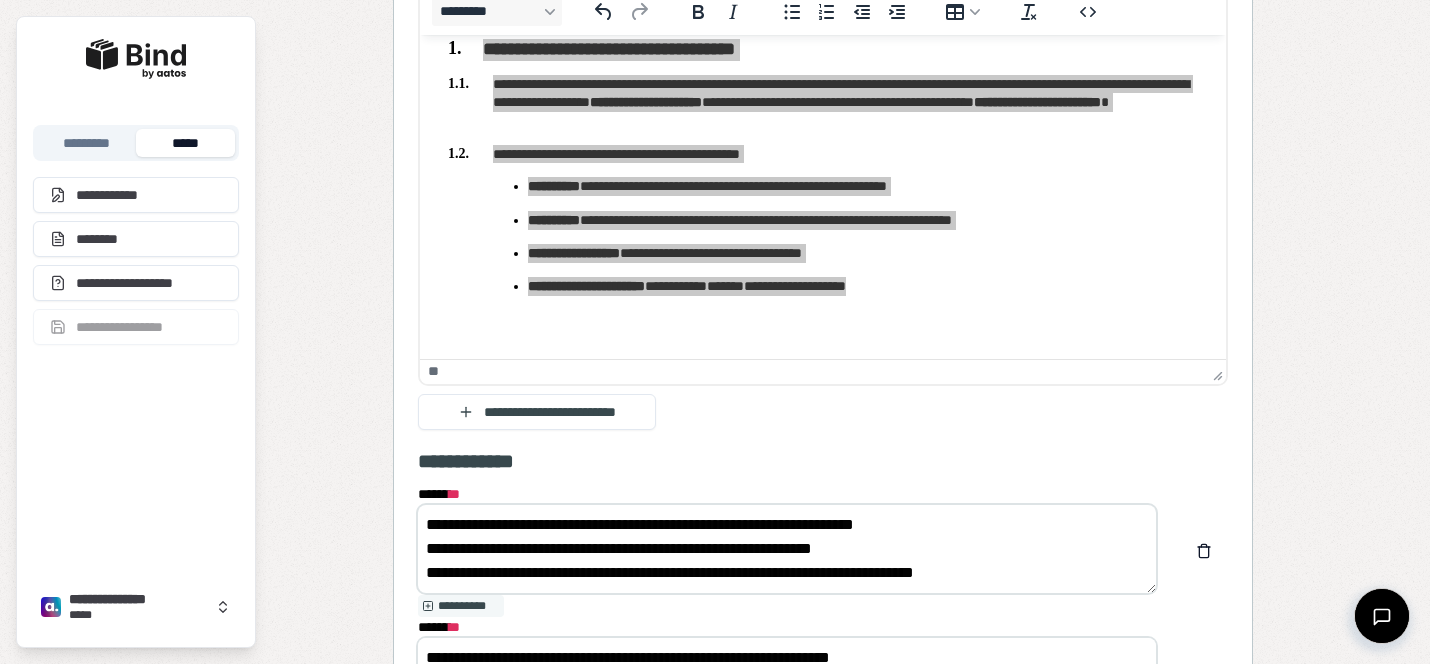 drag, startPoint x: 857, startPoint y: 544, endPoint x: 908, endPoint y: 544, distance: 51 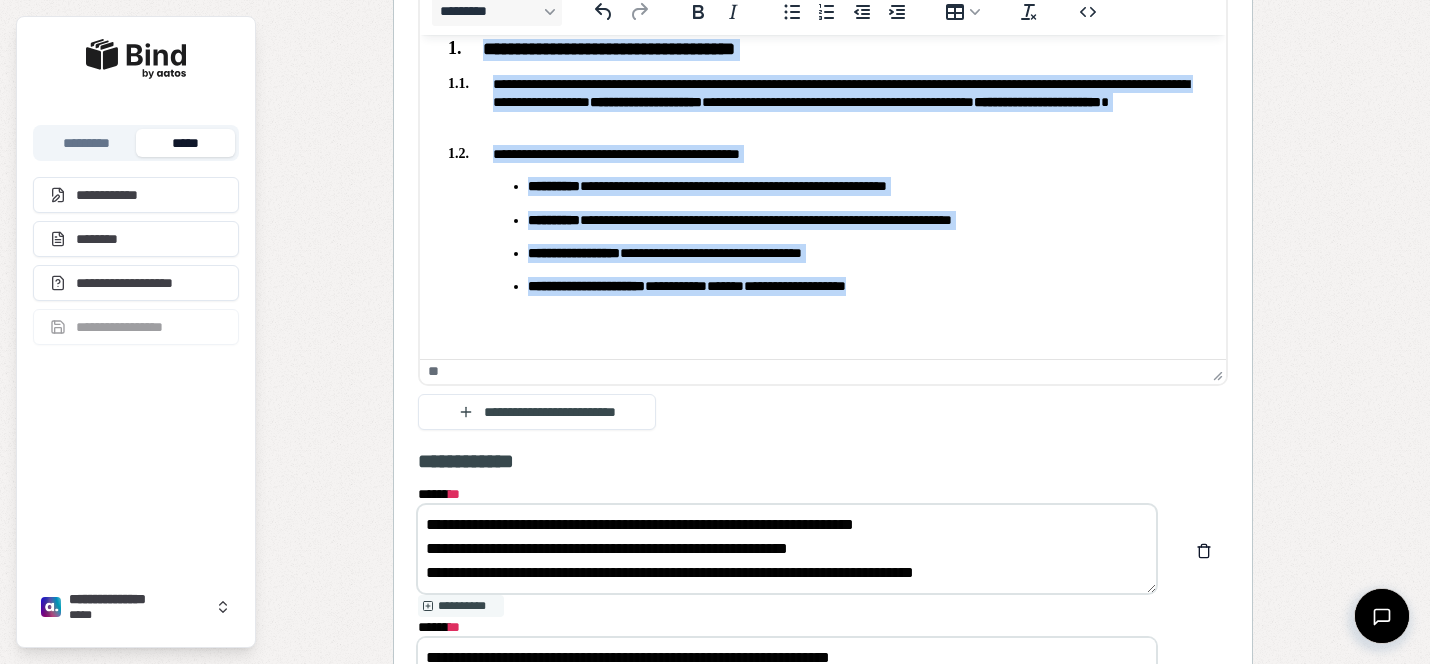 click on "**********" at bounding box center [646, 102] 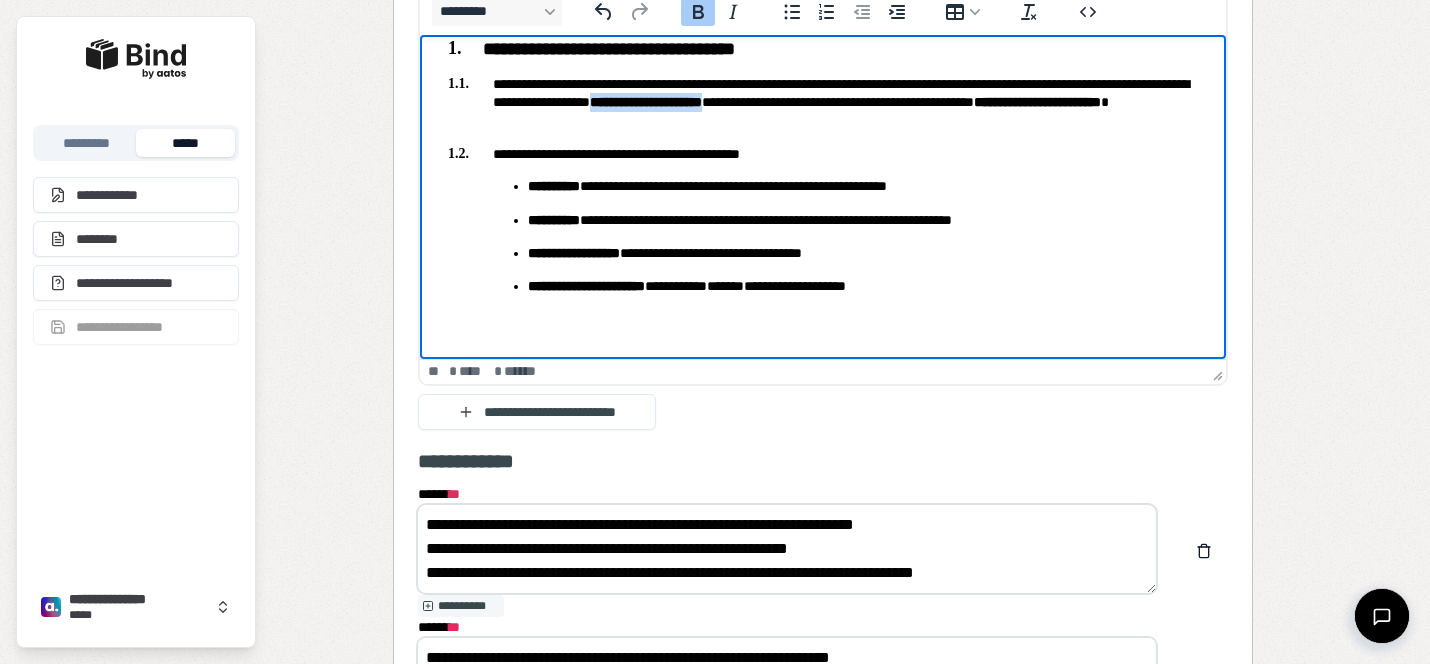drag, startPoint x: 769, startPoint y: 101, endPoint x: 933, endPoint y: 99, distance: 164.01219 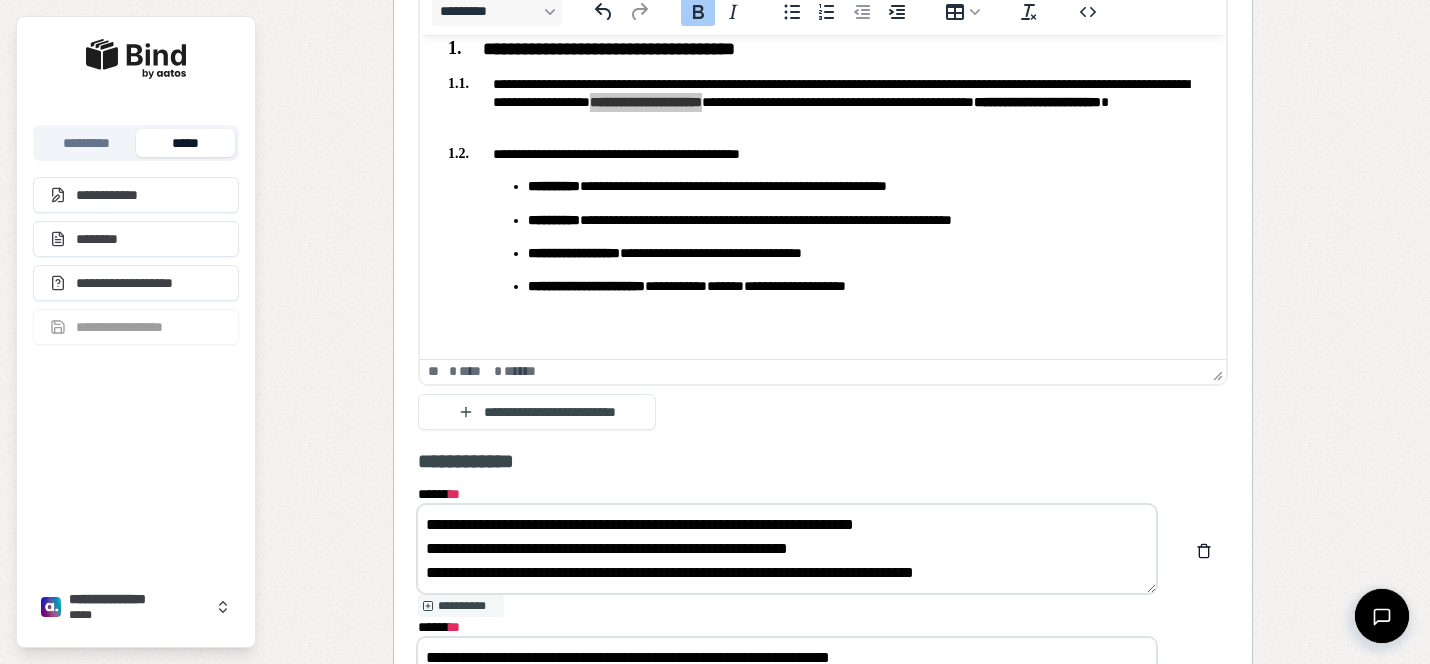 click on "**********" at bounding box center (787, 549) 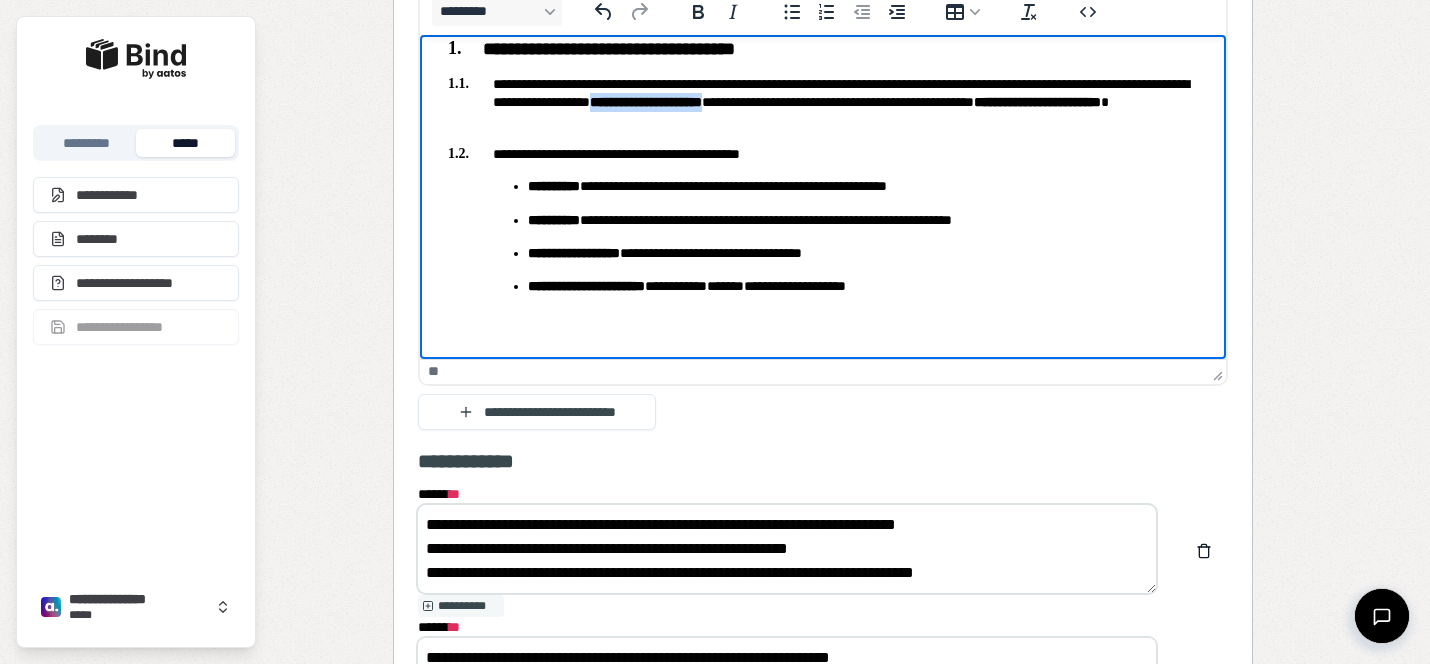 click on "**********" at bounding box center [823, 103] 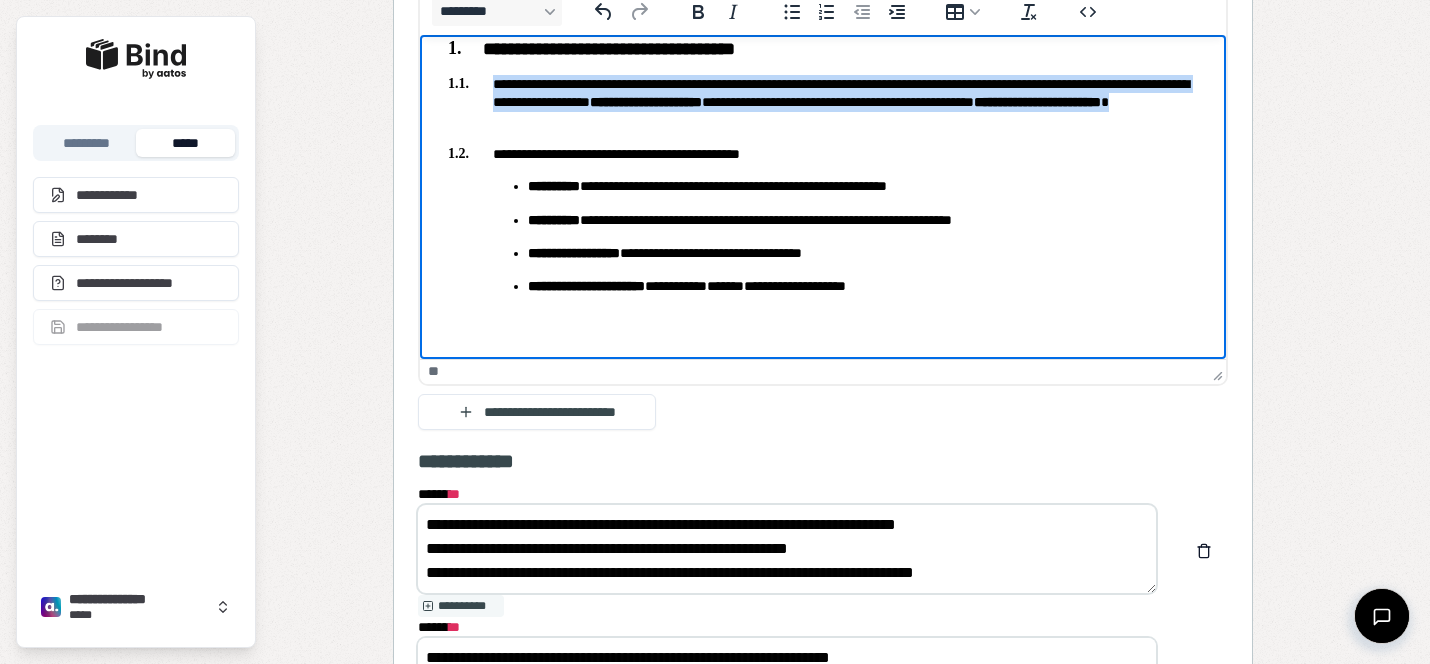 drag, startPoint x: 496, startPoint y: 81, endPoint x: 773, endPoint y: 114, distance: 278.95877 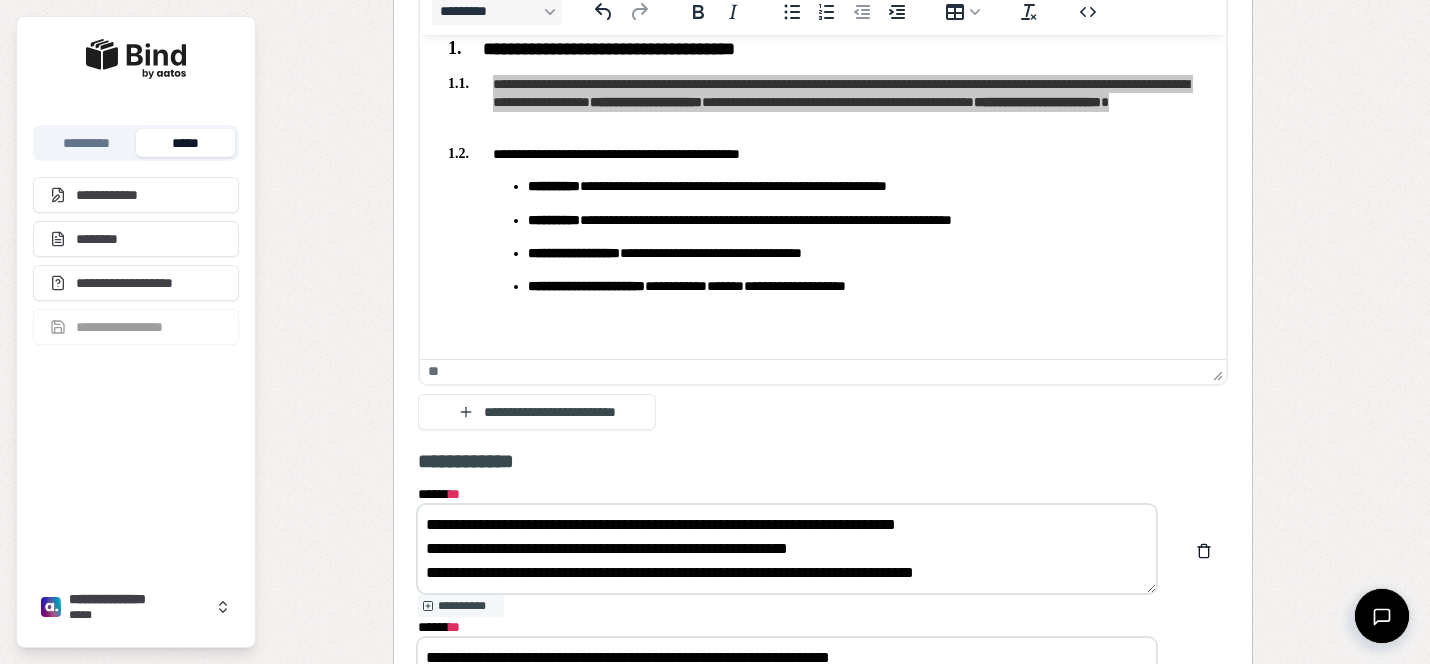 click on "**********" at bounding box center (787, 549) 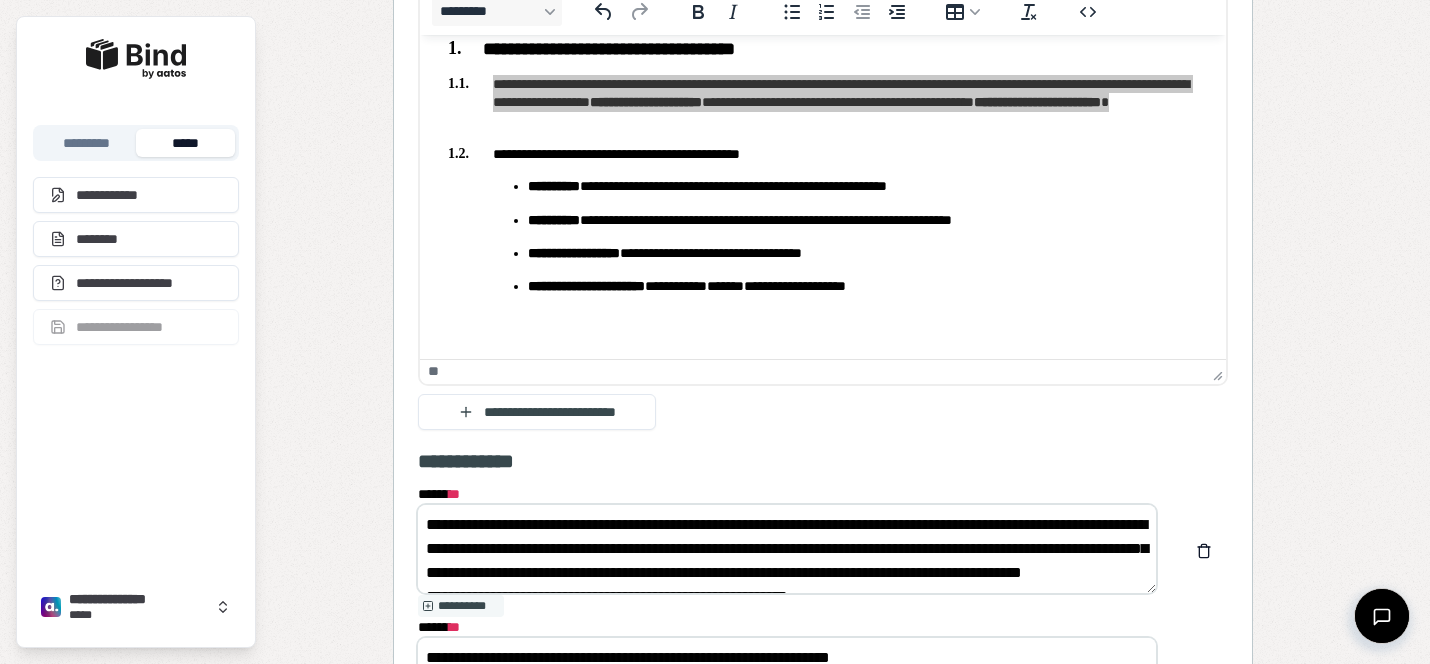 scroll, scrollTop: 14, scrollLeft: 0, axis: vertical 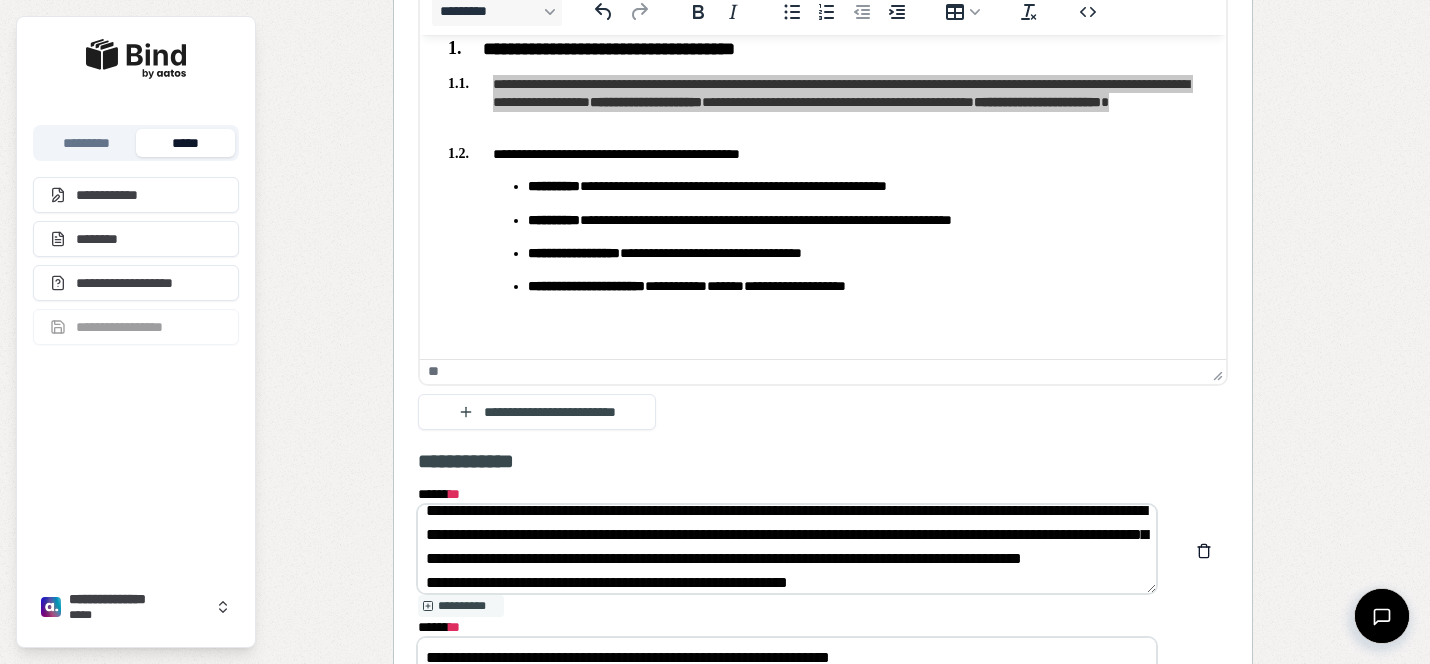 drag, startPoint x: 945, startPoint y: 513, endPoint x: 766, endPoint y: 525, distance: 179.40178 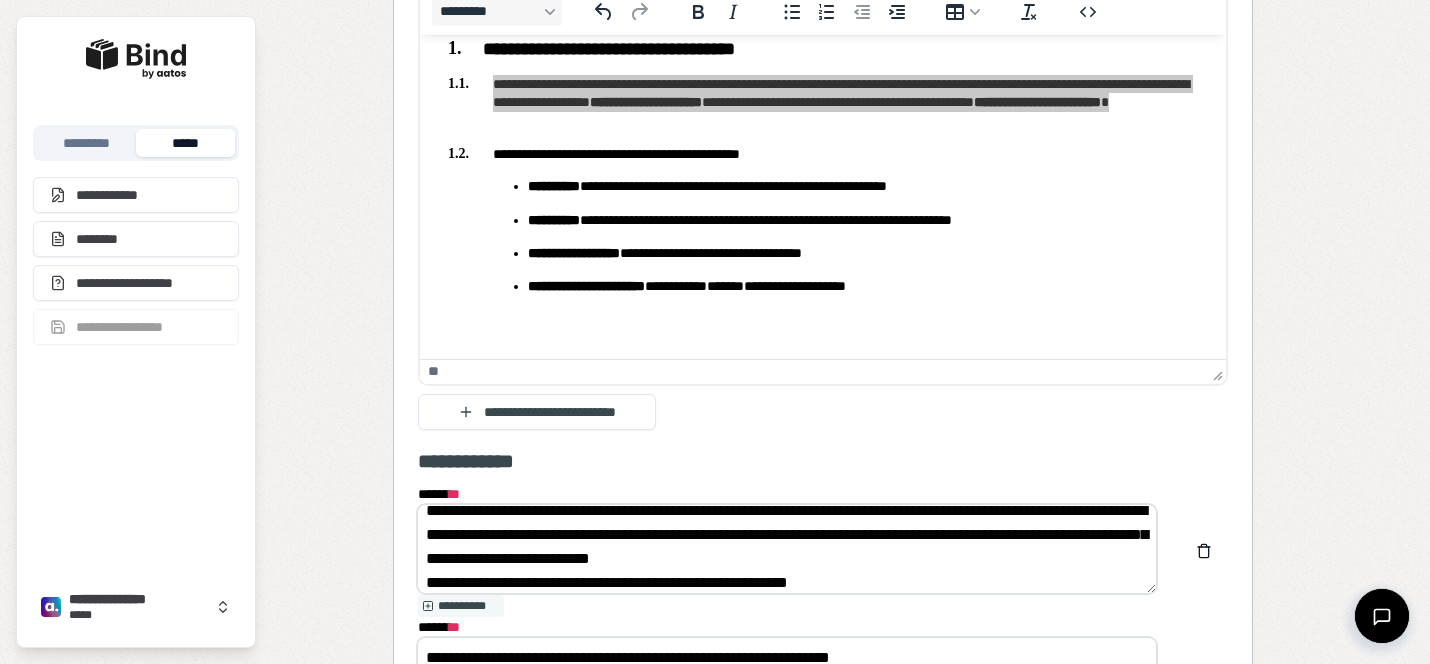 scroll, scrollTop: 10, scrollLeft: 0, axis: vertical 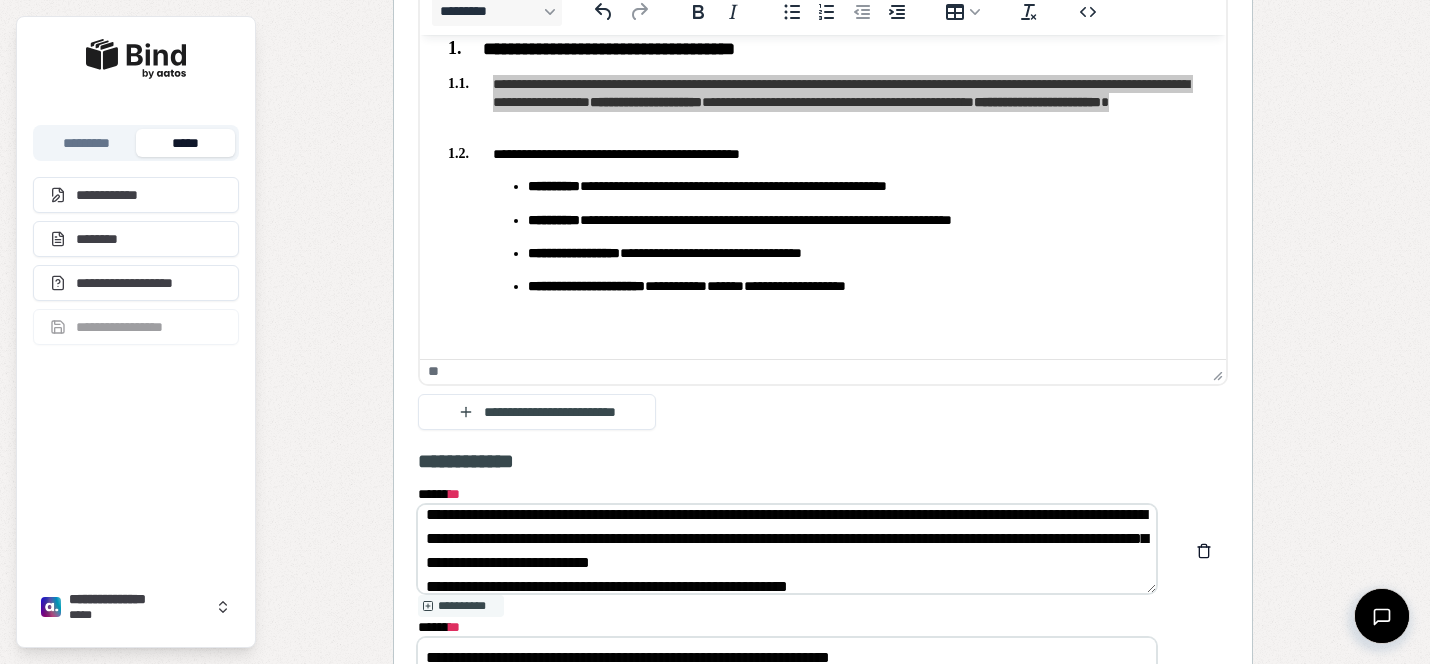 click on "**********" at bounding box center (787, 549) 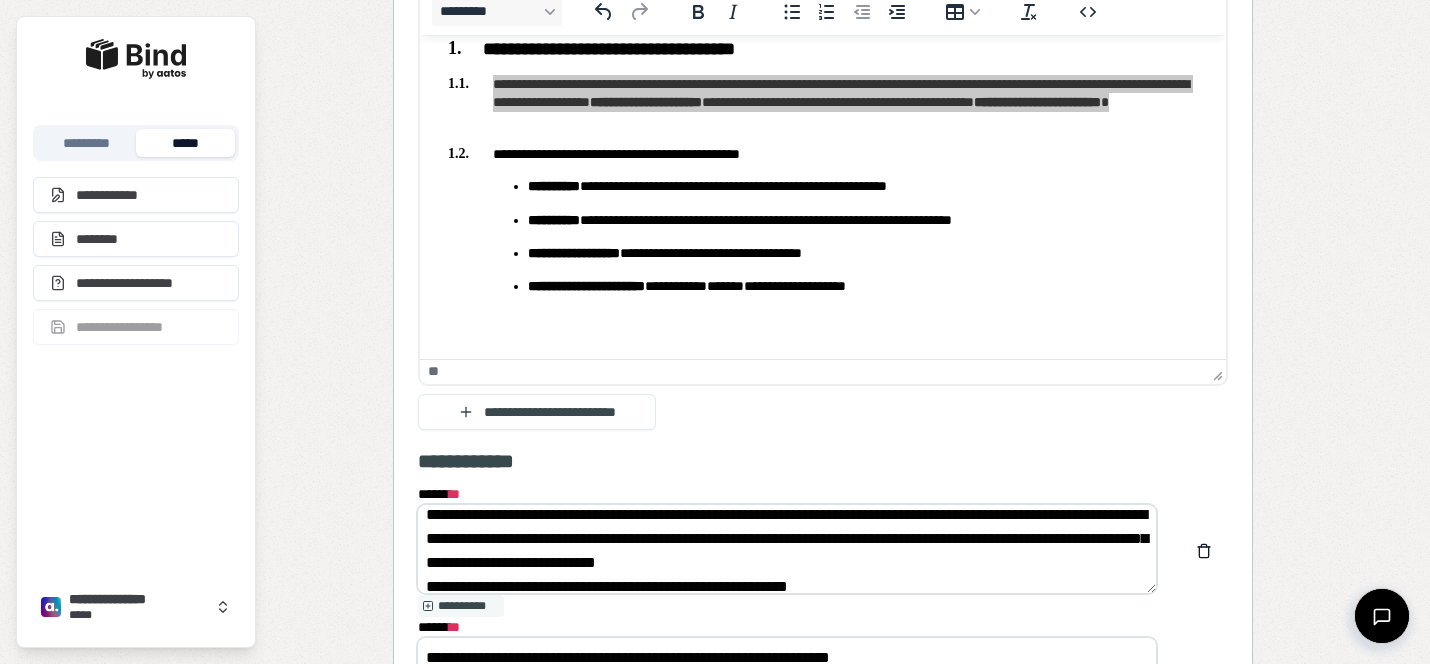 scroll, scrollTop: 2320, scrollLeft: 0, axis: vertical 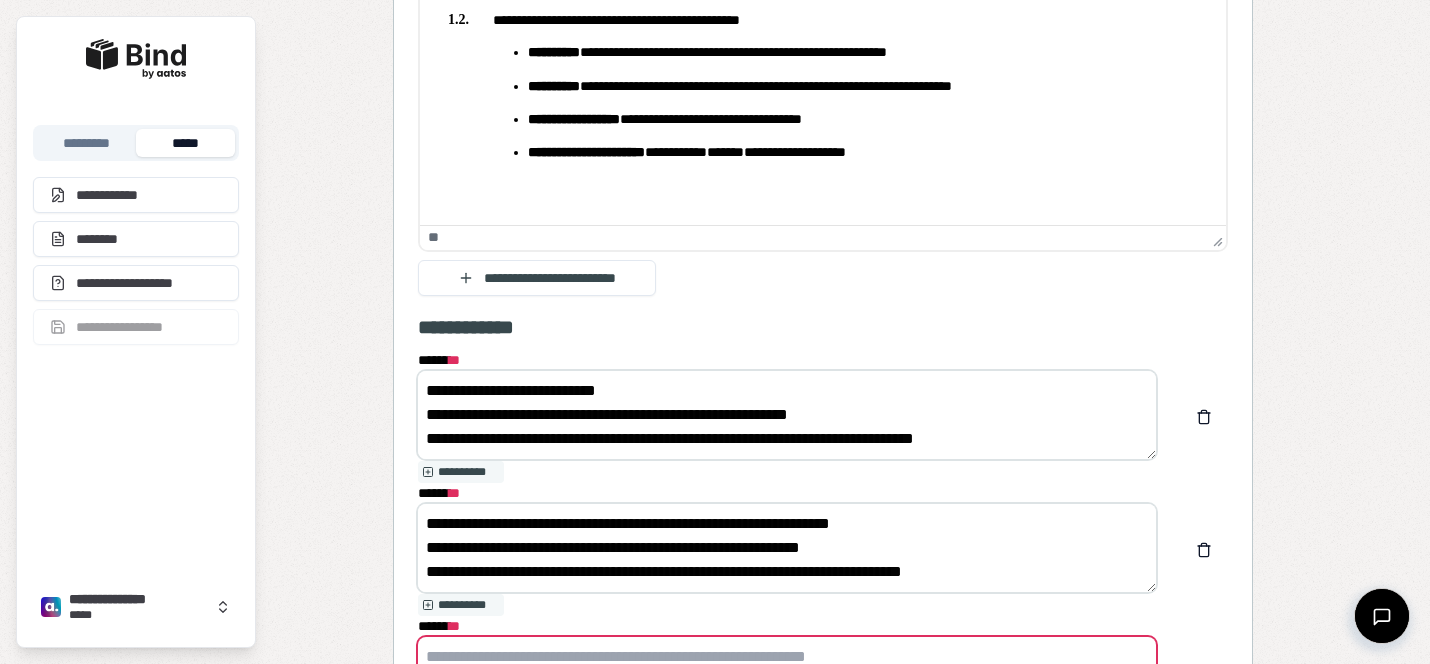 drag, startPoint x: 425, startPoint y: 448, endPoint x: 909, endPoint y: 411, distance: 485.4122 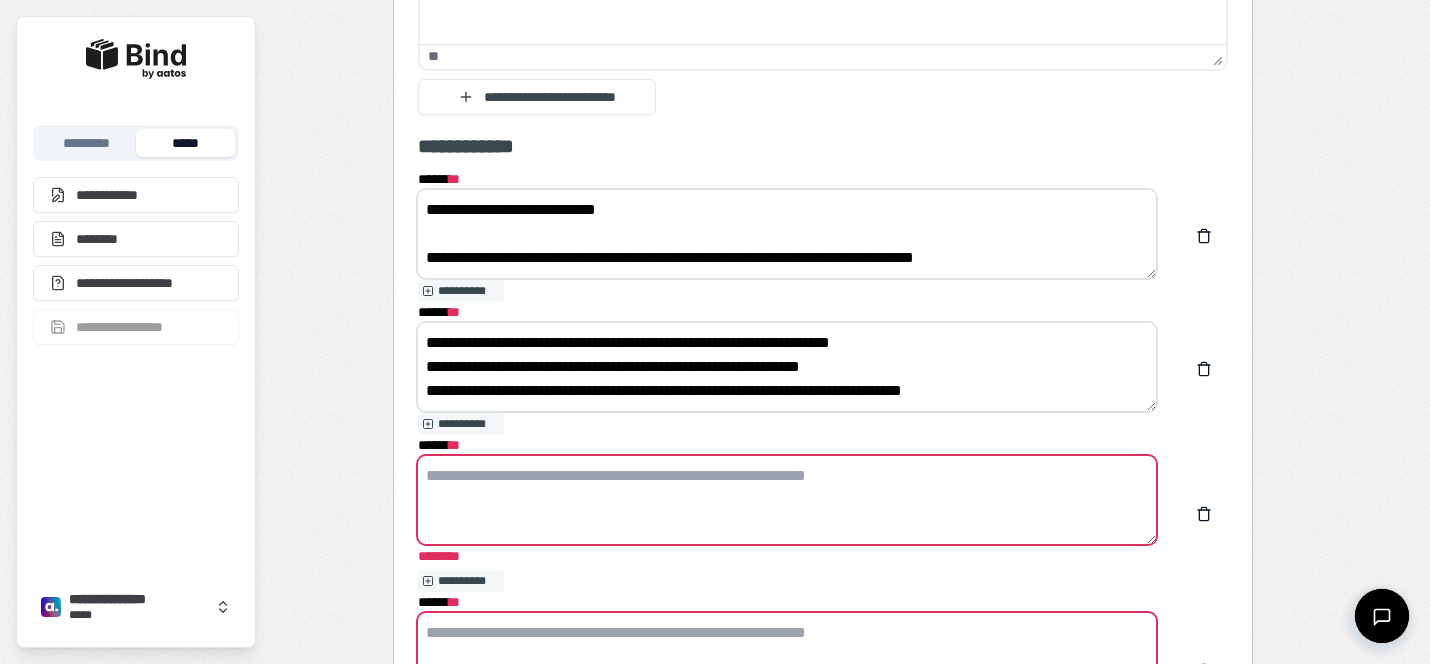 scroll, scrollTop: 2516, scrollLeft: 0, axis: vertical 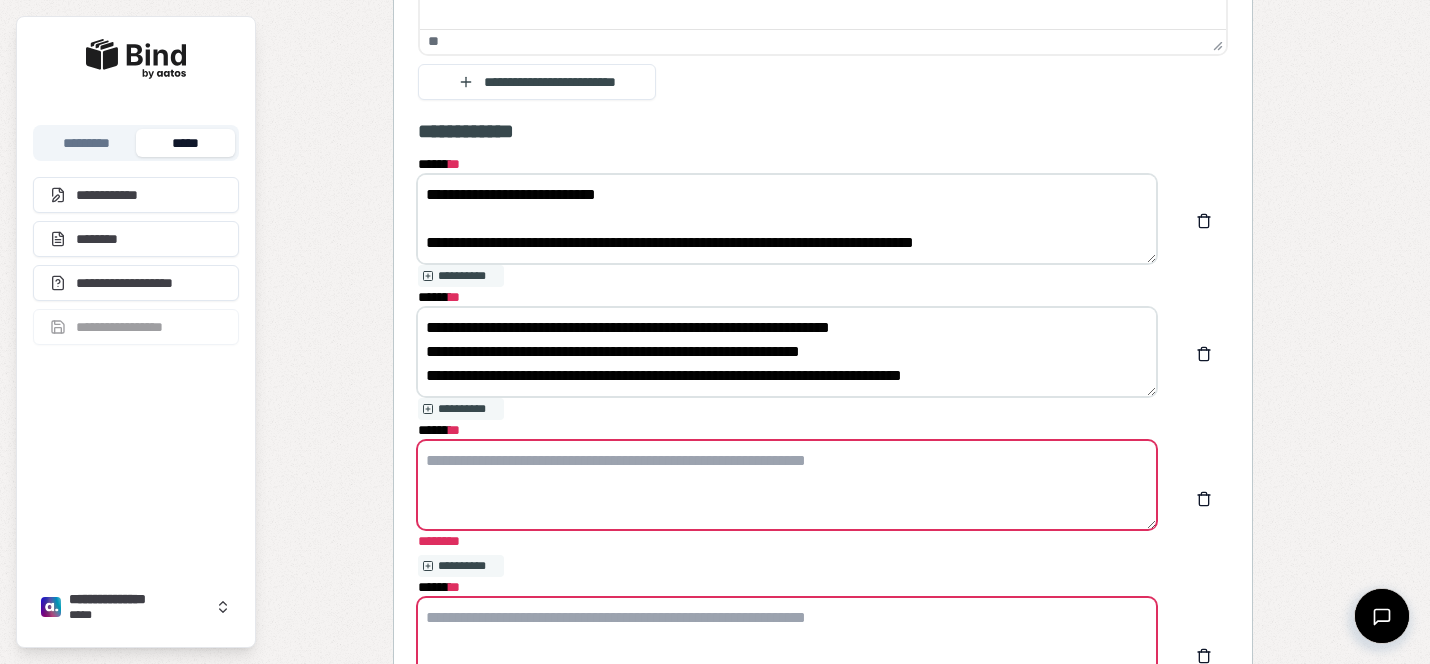 type on "**********" 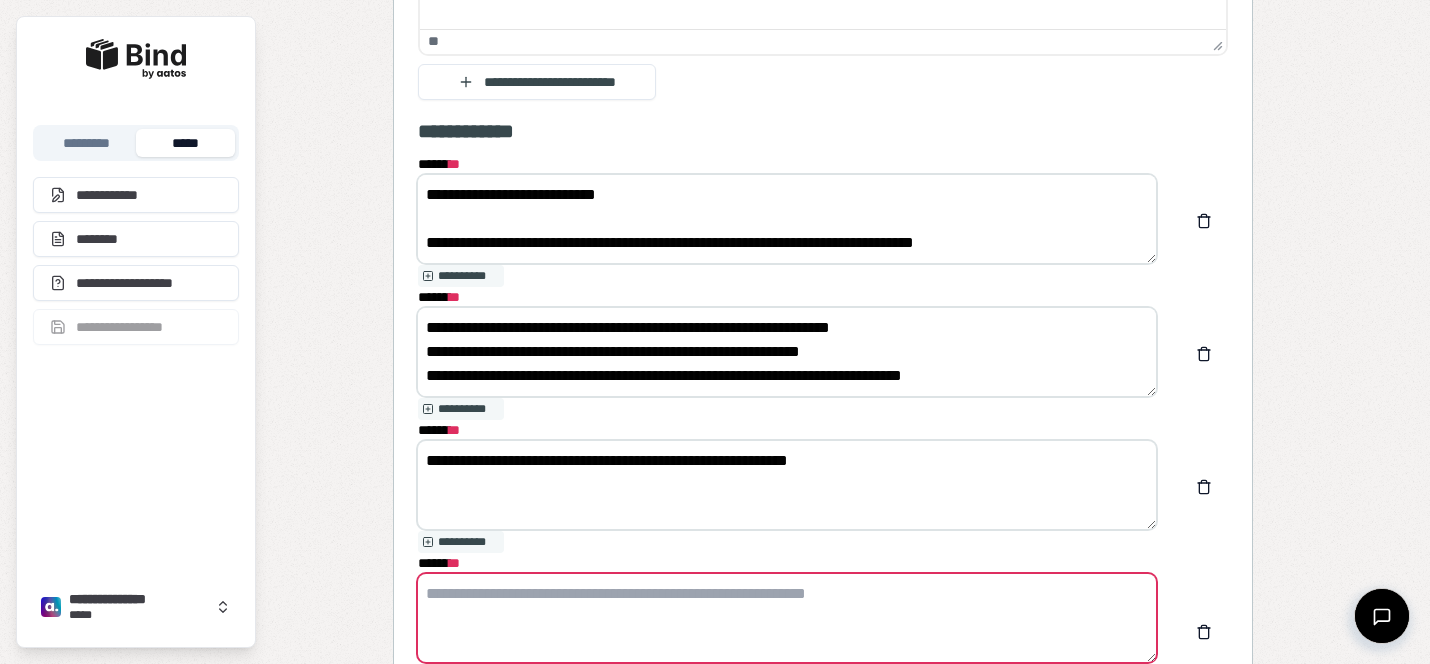 type on "**********" 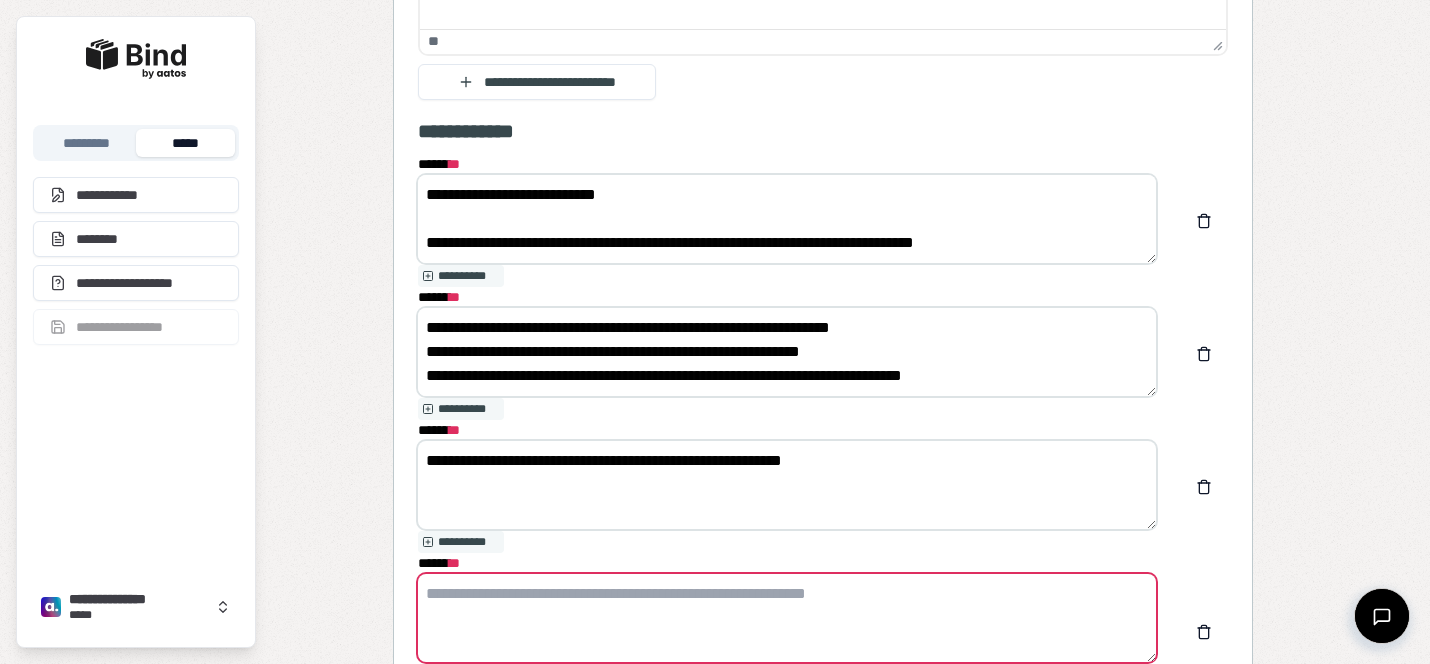 click on "****** *" at bounding box center (787, 618) 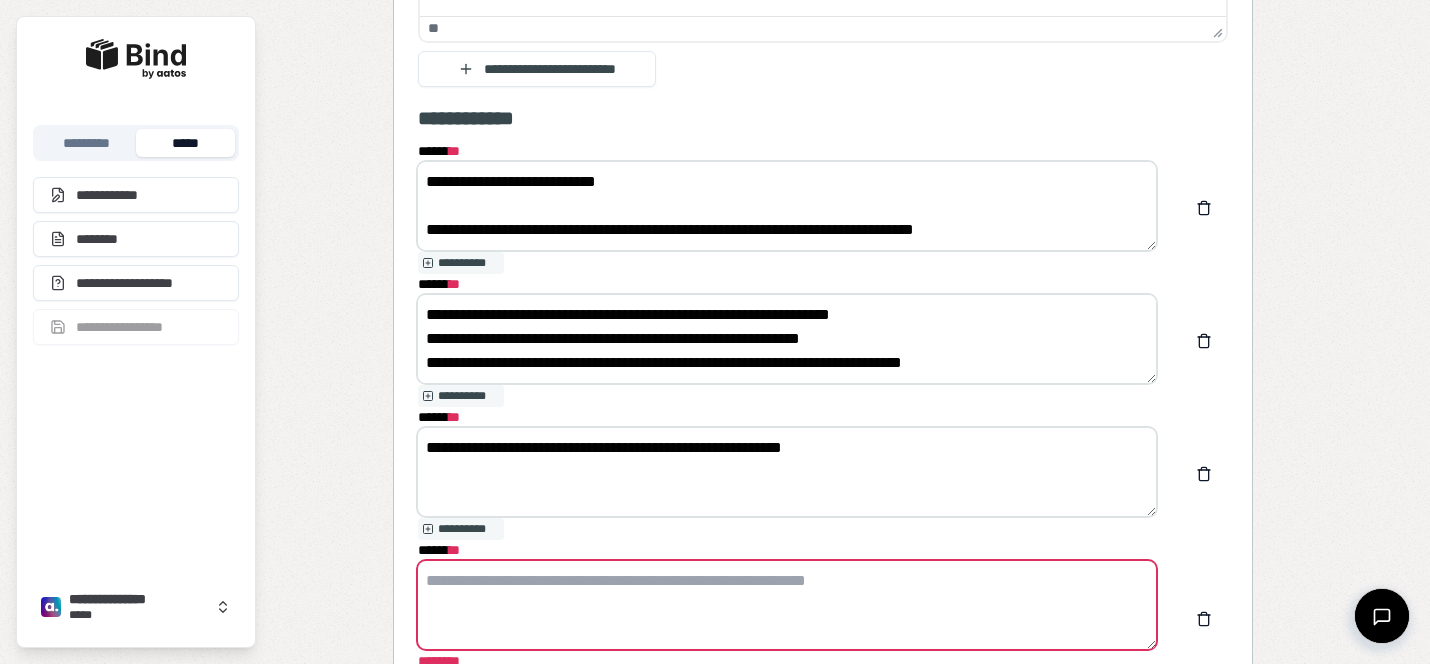 scroll, scrollTop: 2538, scrollLeft: 0, axis: vertical 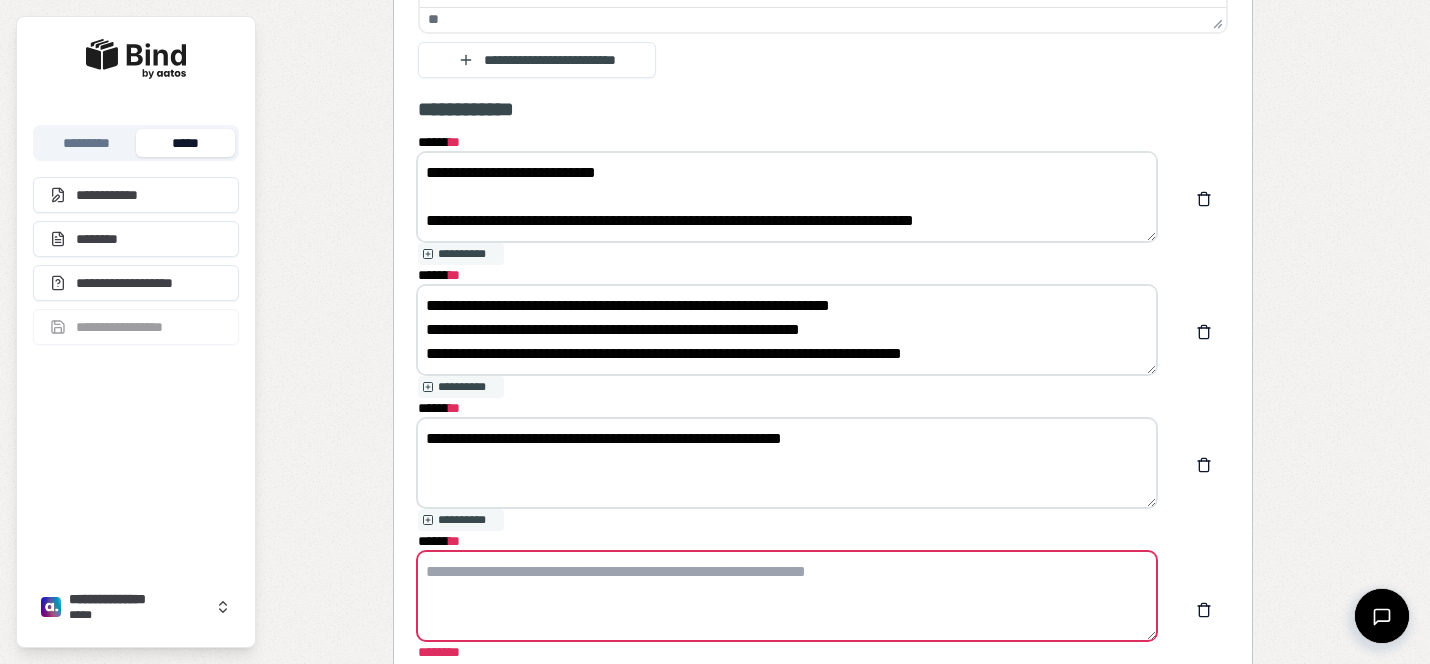 drag, startPoint x: 427, startPoint y: 218, endPoint x: 1037, endPoint y: 214, distance: 610.0131 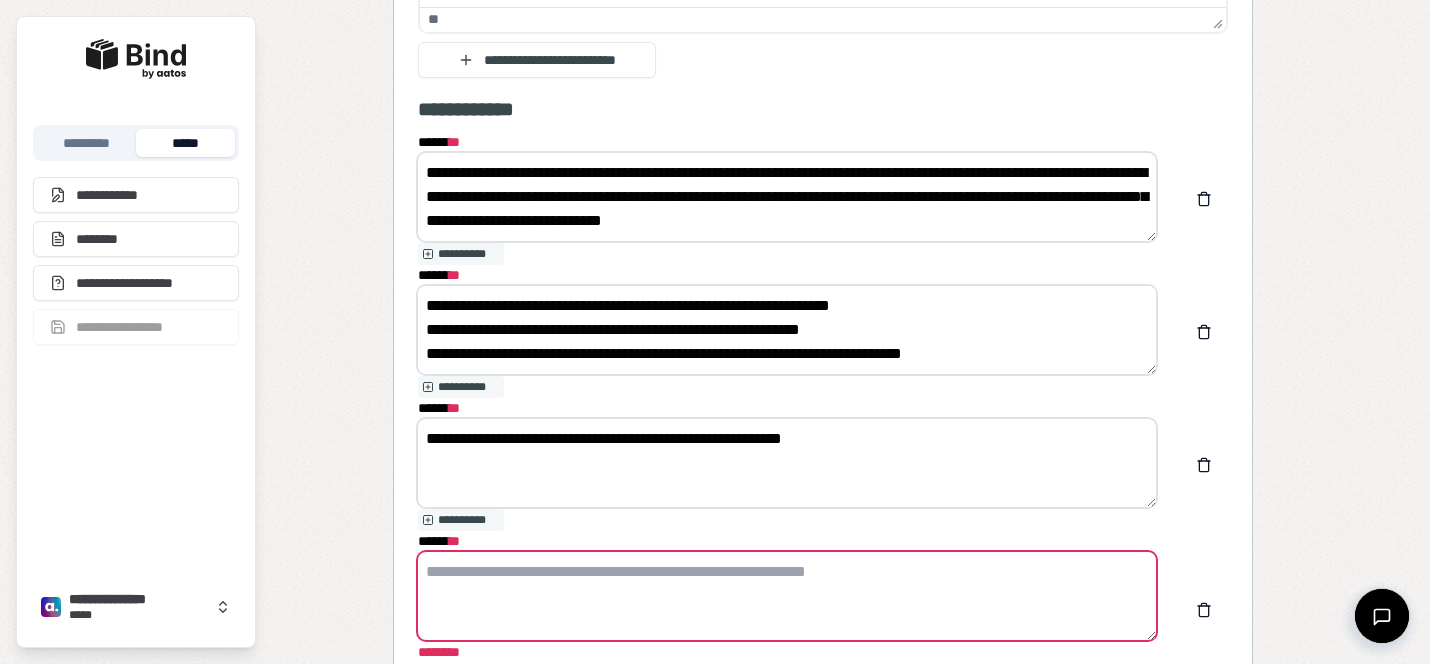 scroll, scrollTop: 24, scrollLeft: 0, axis: vertical 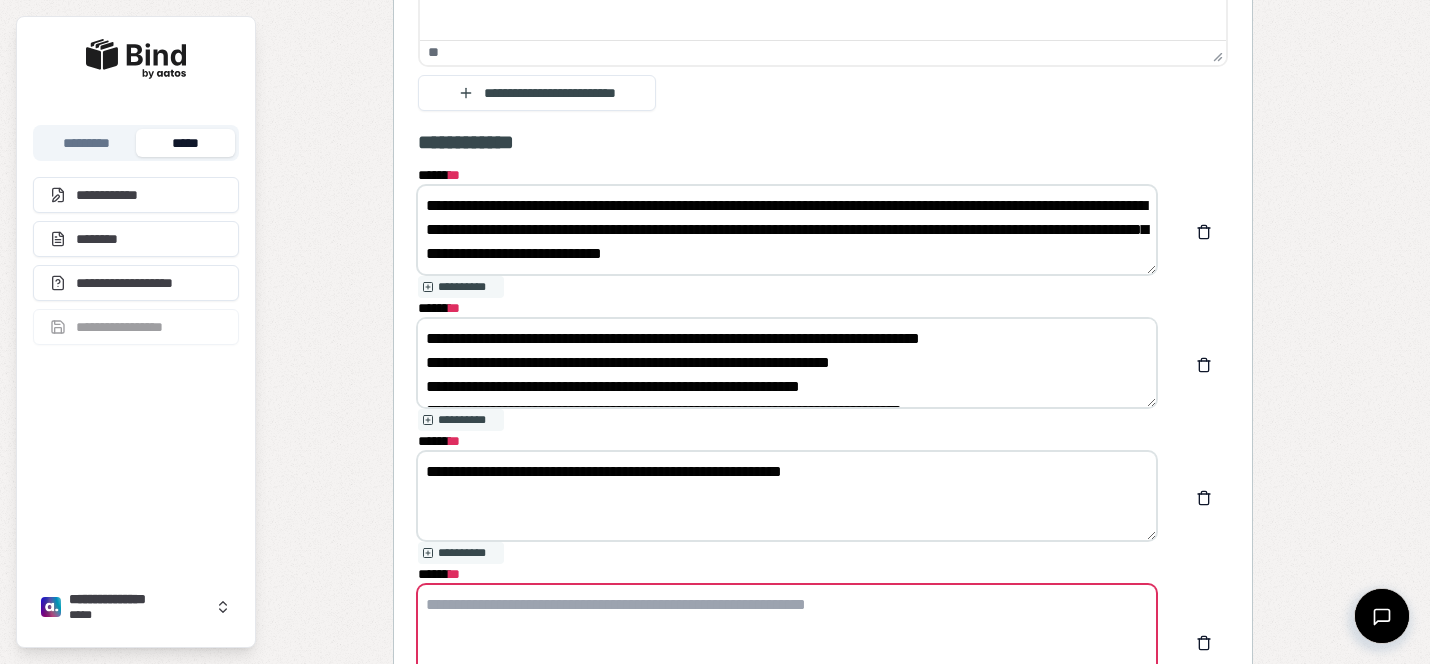 type on "**********" 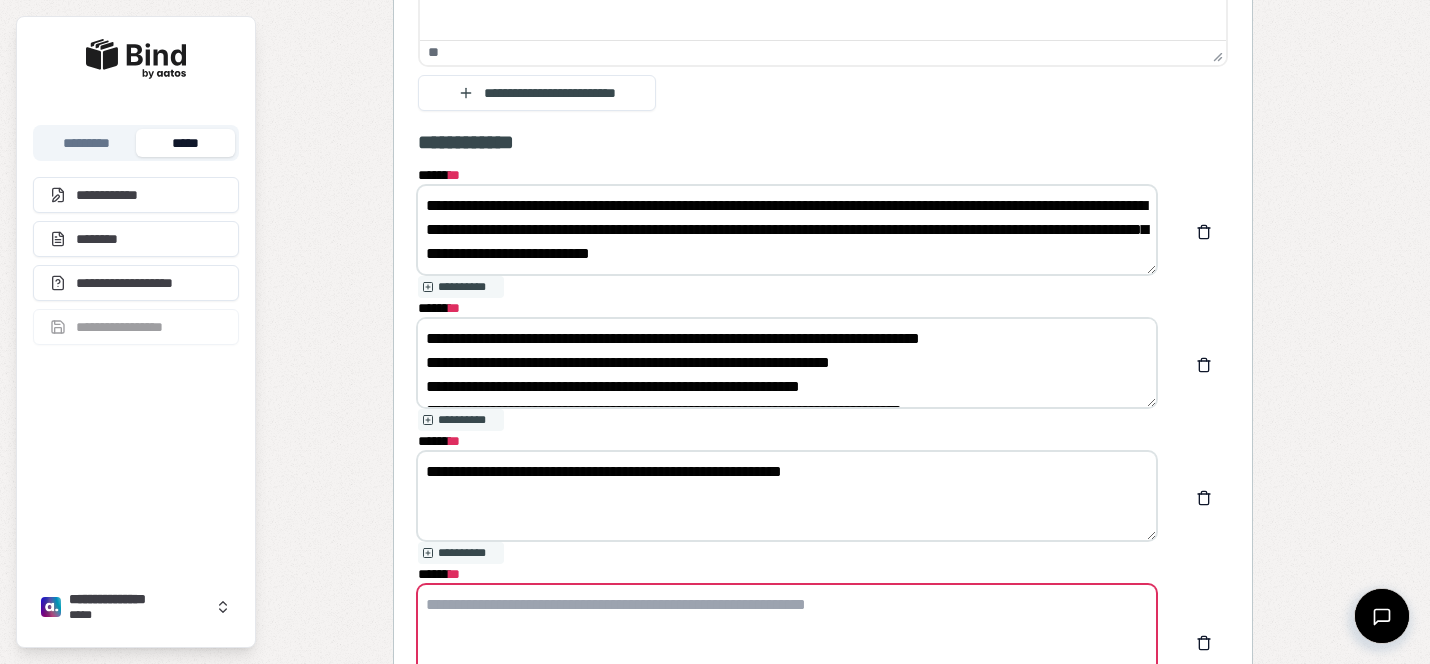 scroll, scrollTop: 0, scrollLeft: 0, axis: both 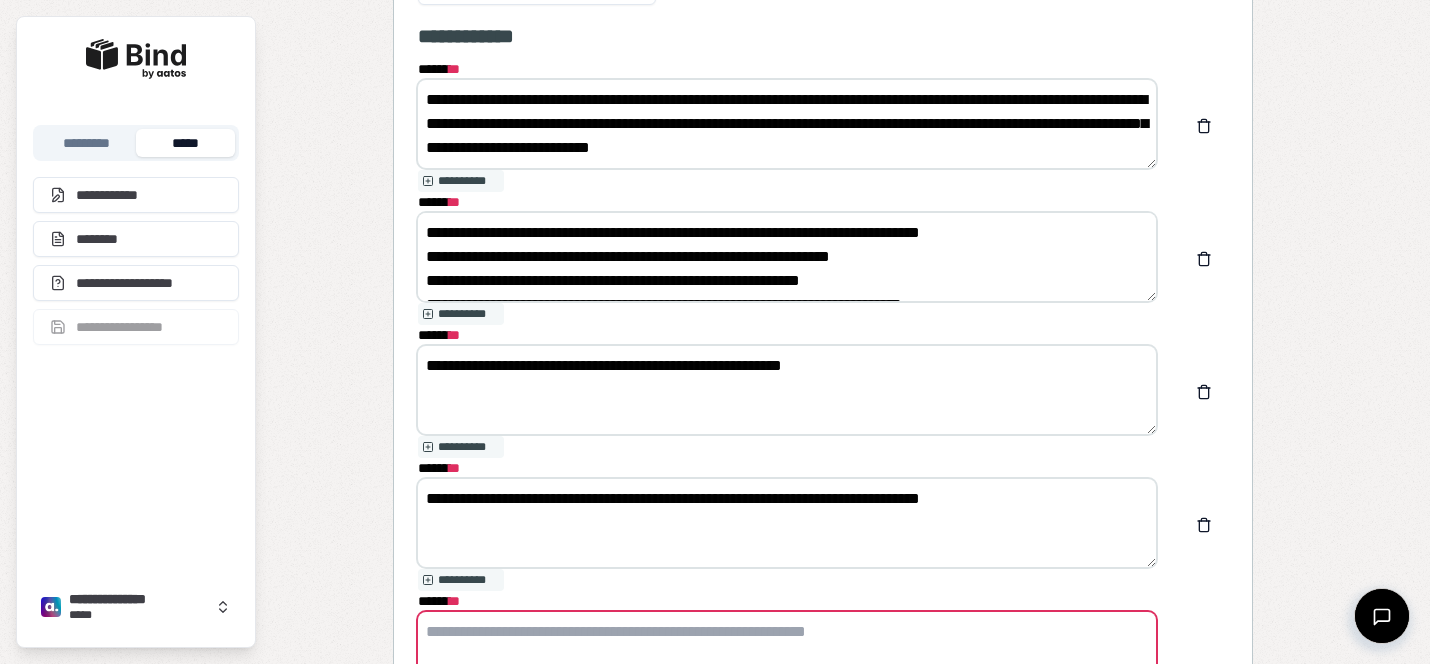 type on "**********" 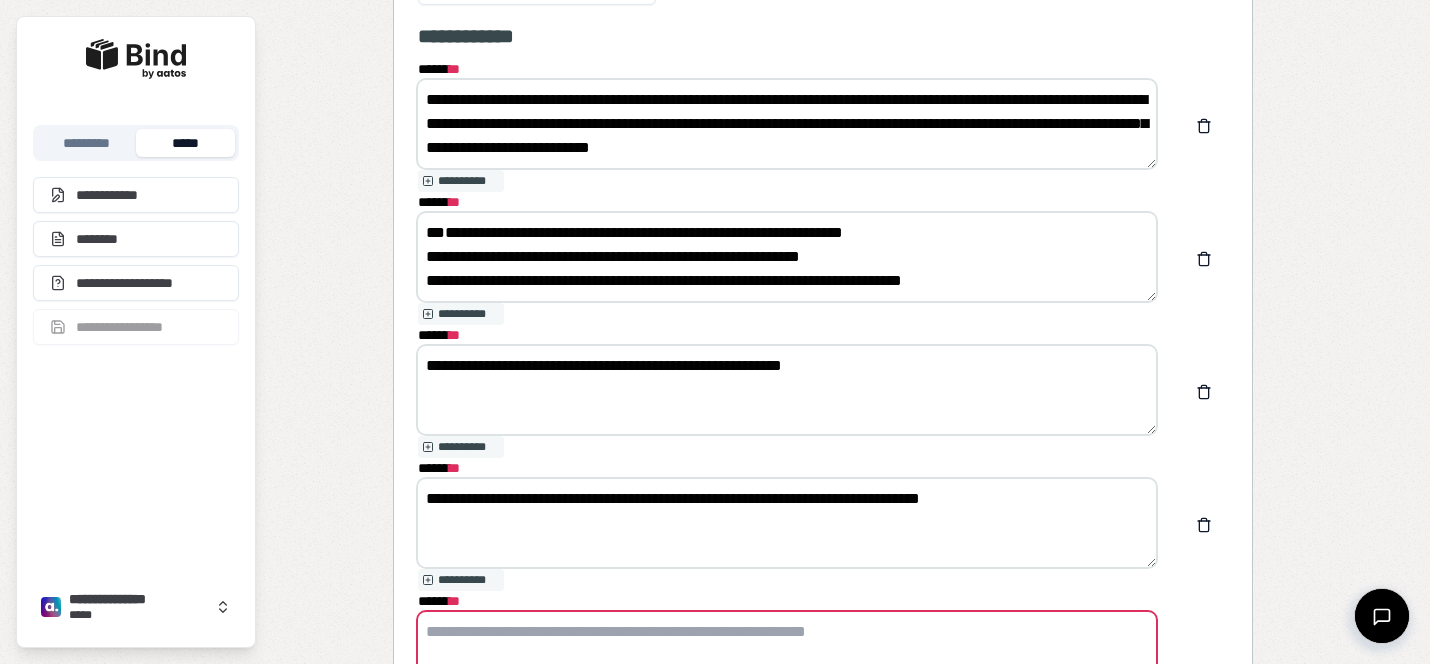 drag, startPoint x: 978, startPoint y: 259, endPoint x: 423, endPoint y: 233, distance: 555.6087 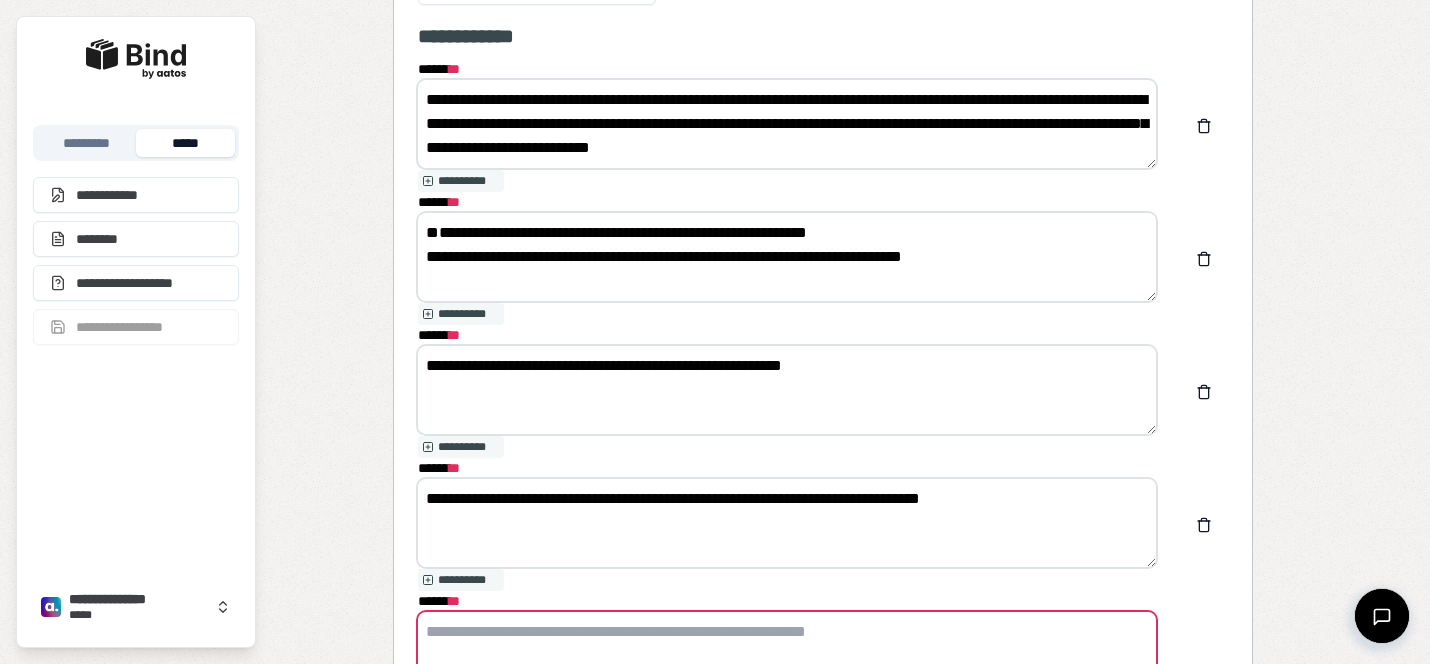 scroll, scrollTop: 2714, scrollLeft: 0, axis: vertical 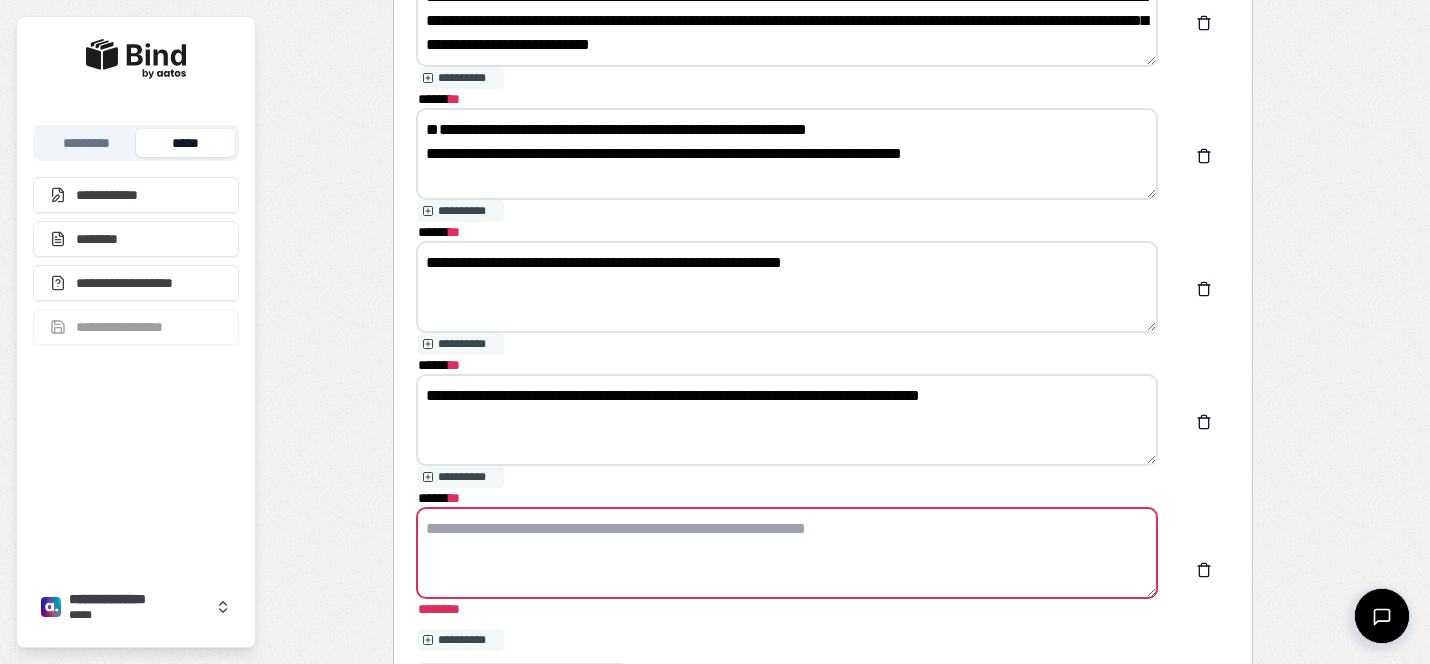 type on "**********" 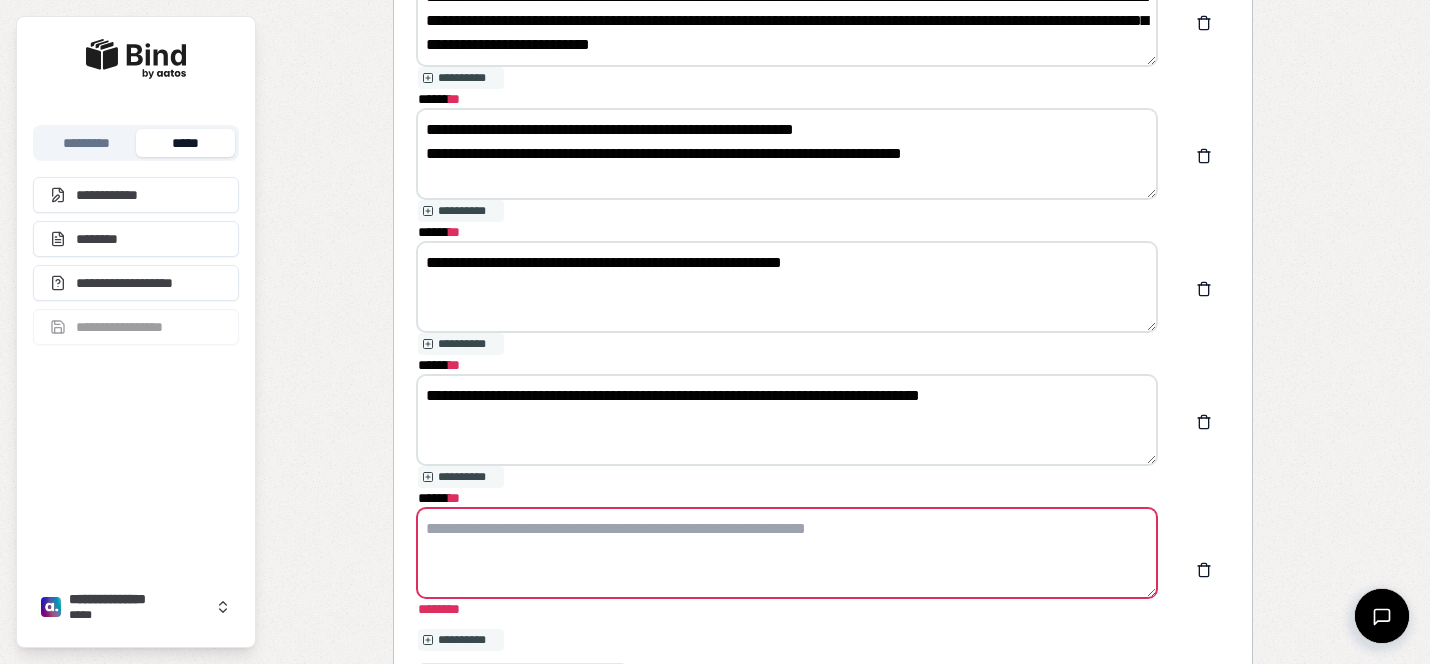 click on "****** *" at bounding box center [787, 553] 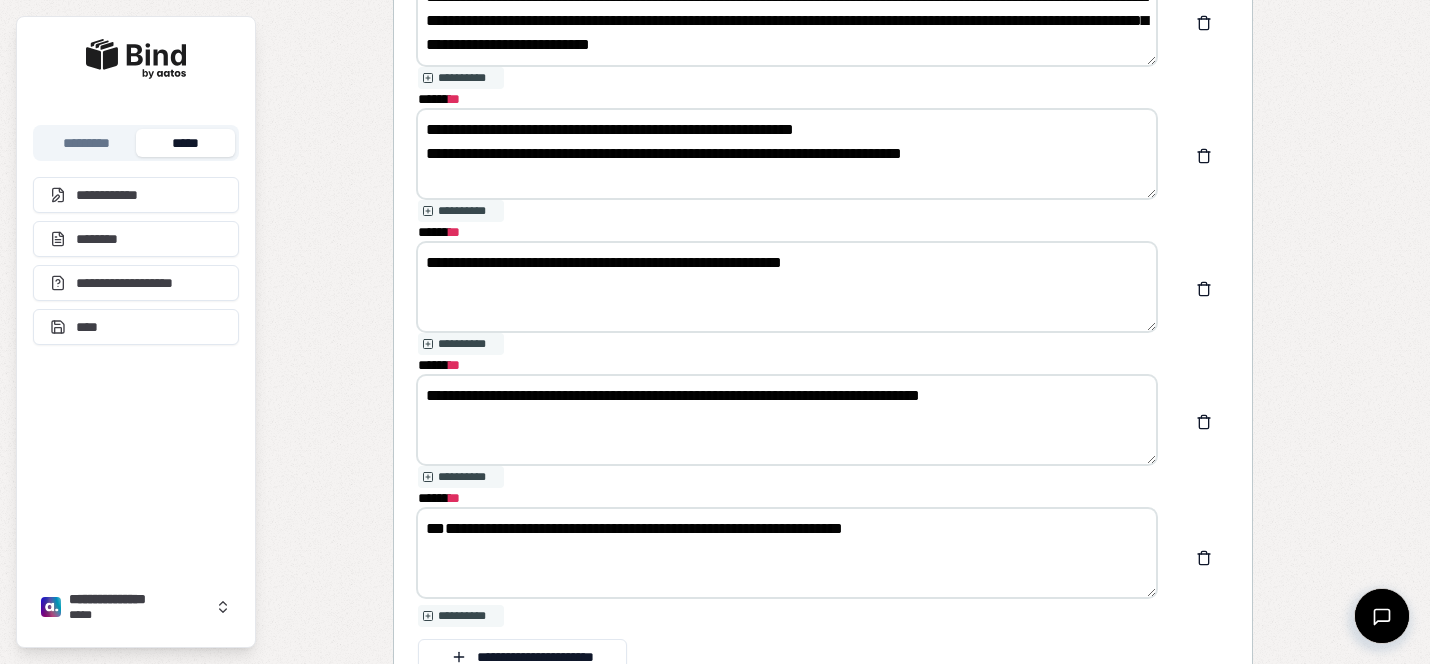 click on "**********" at bounding box center (787, 553) 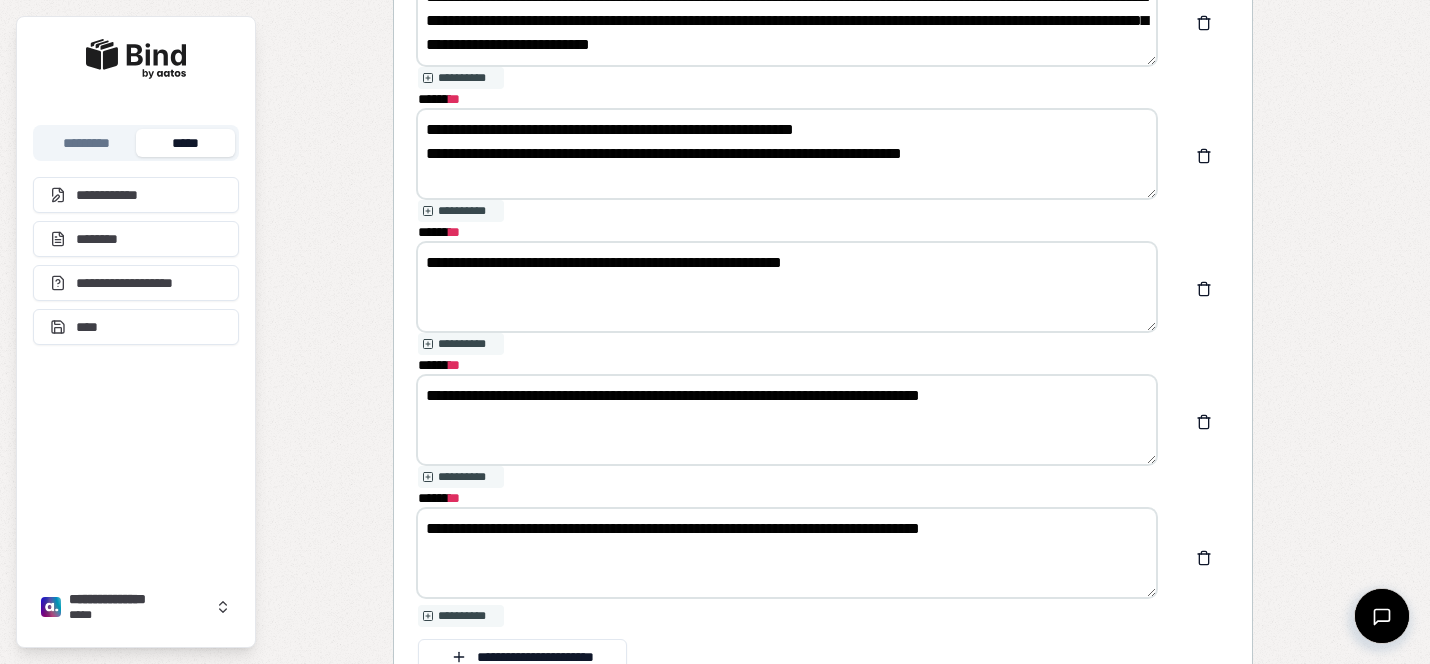 click on "**********" at bounding box center (787, 553) 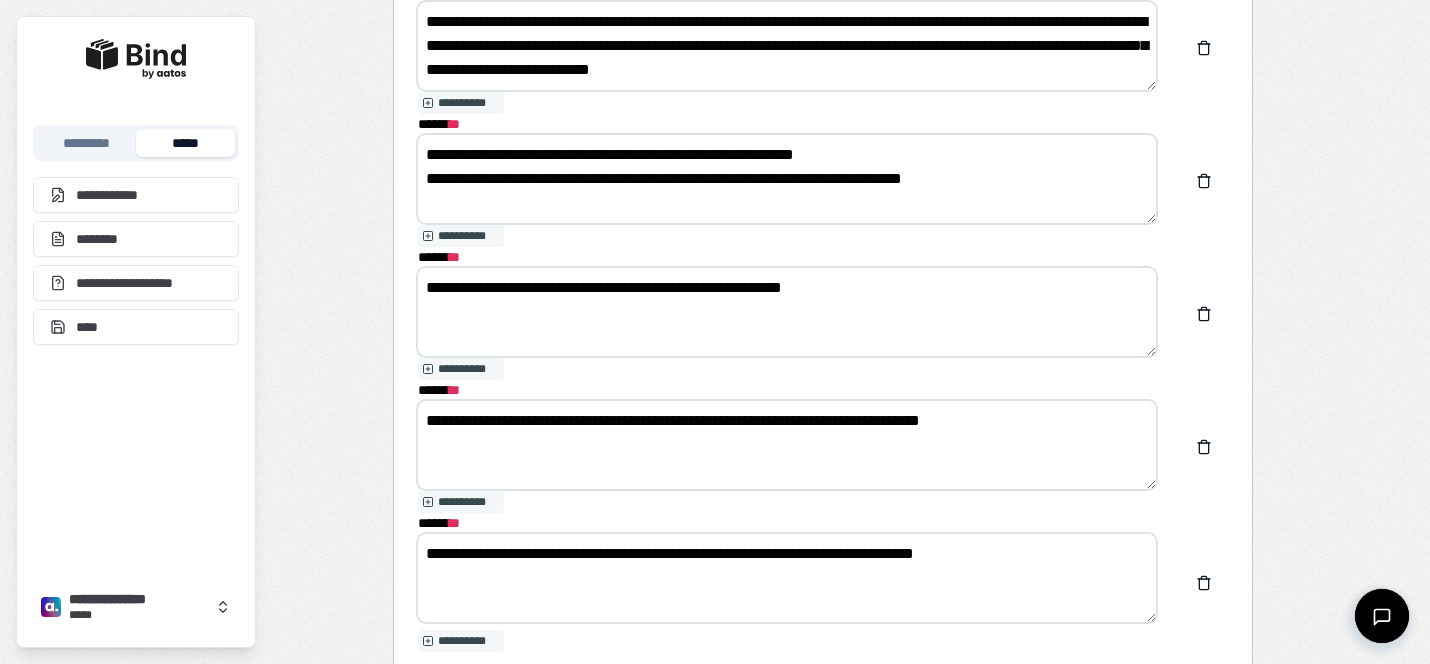 scroll, scrollTop: 2688, scrollLeft: 0, axis: vertical 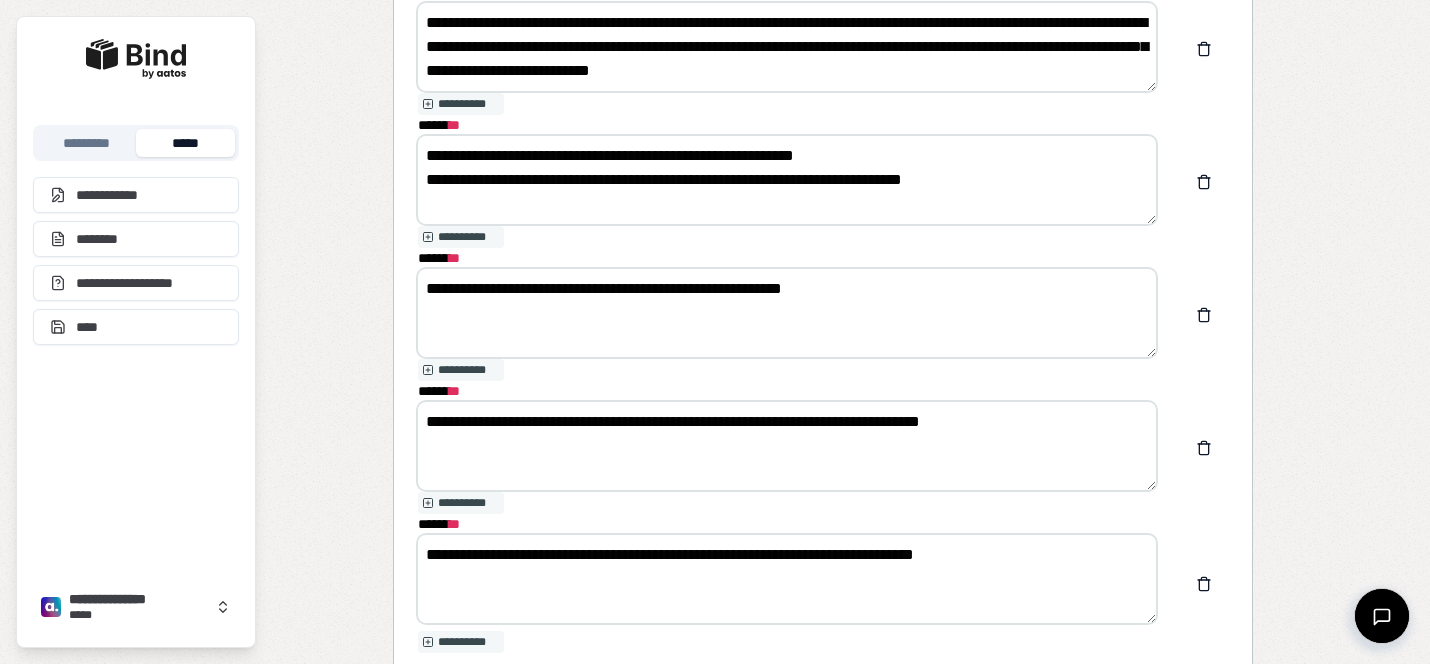 type on "**********" 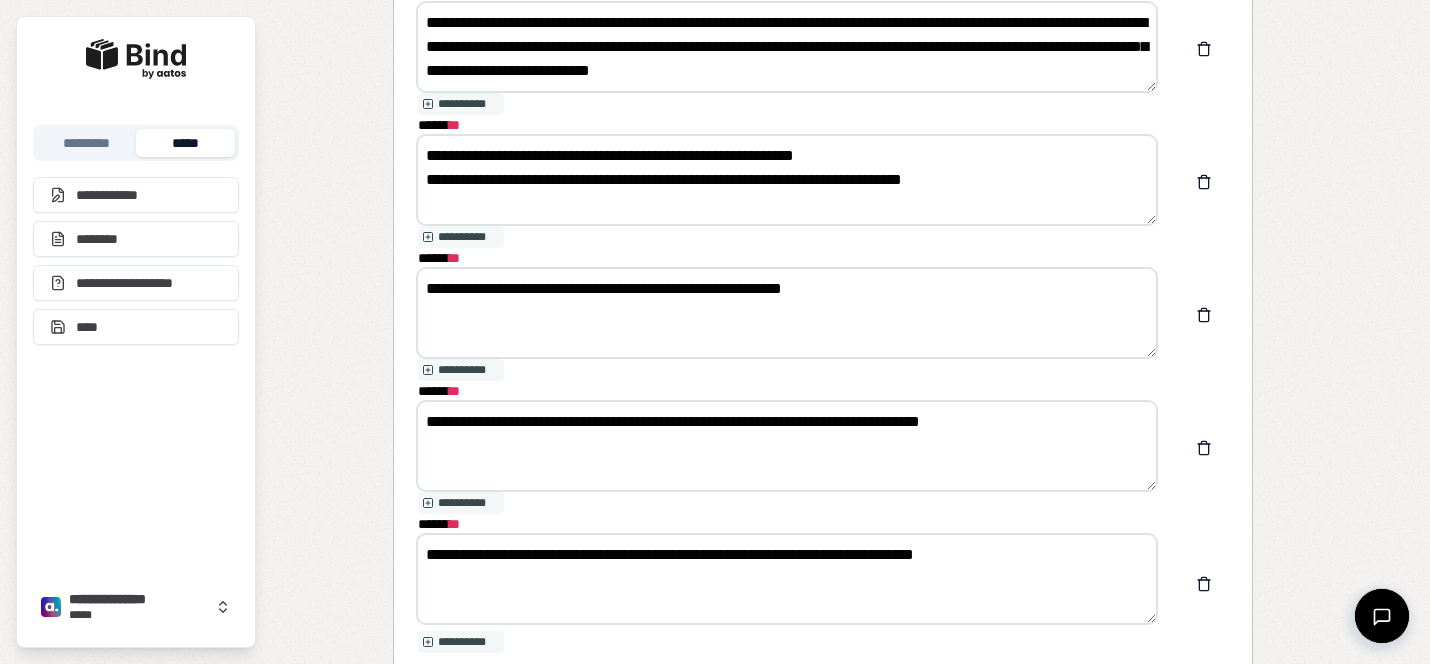 drag, startPoint x: 827, startPoint y: 158, endPoint x: 425, endPoint y: 122, distance: 403.60873 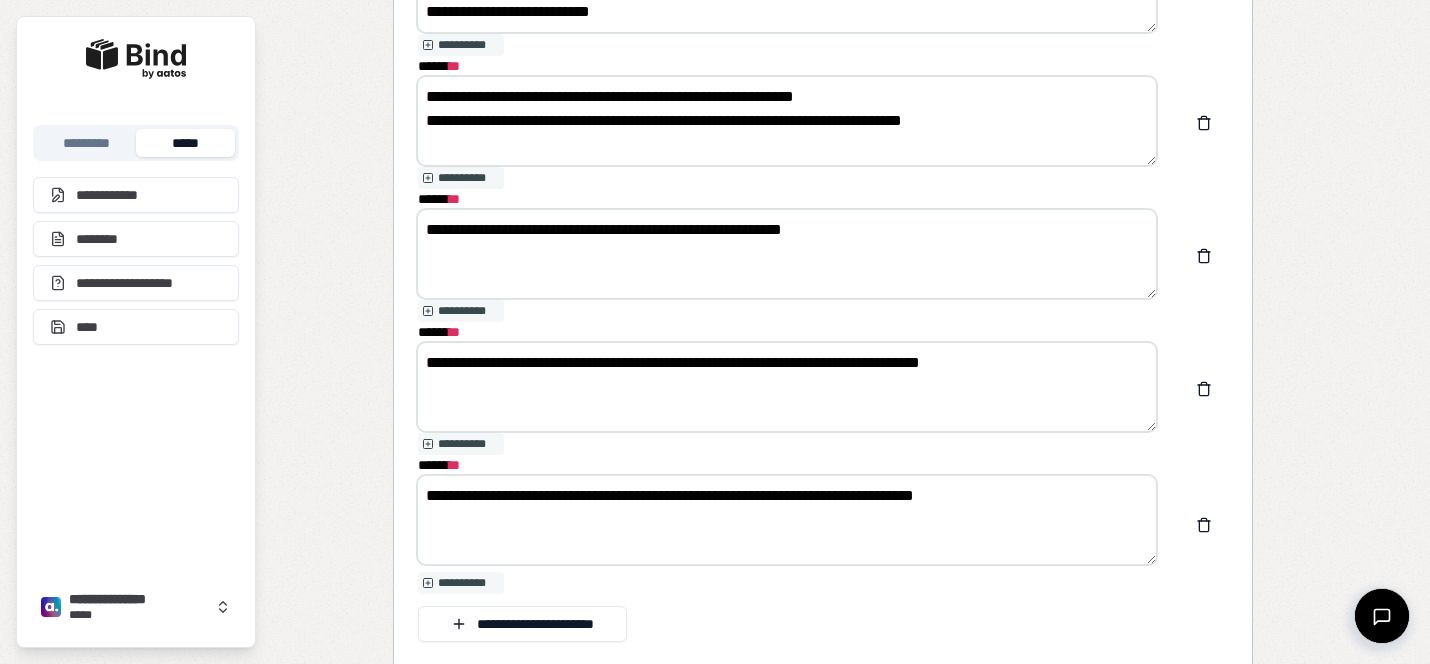 scroll, scrollTop: 2773, scrollLeft: 0, axis: vertical 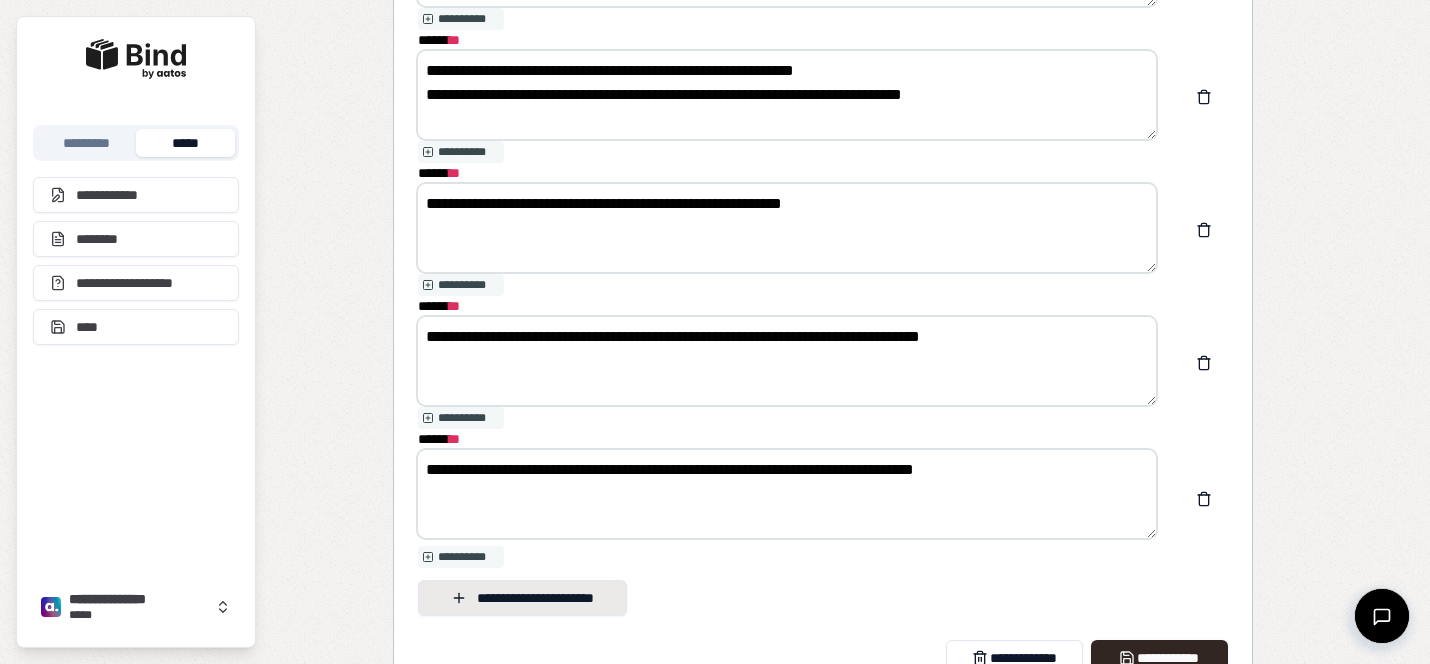 click on "**********" at bounding box center (522, 598) 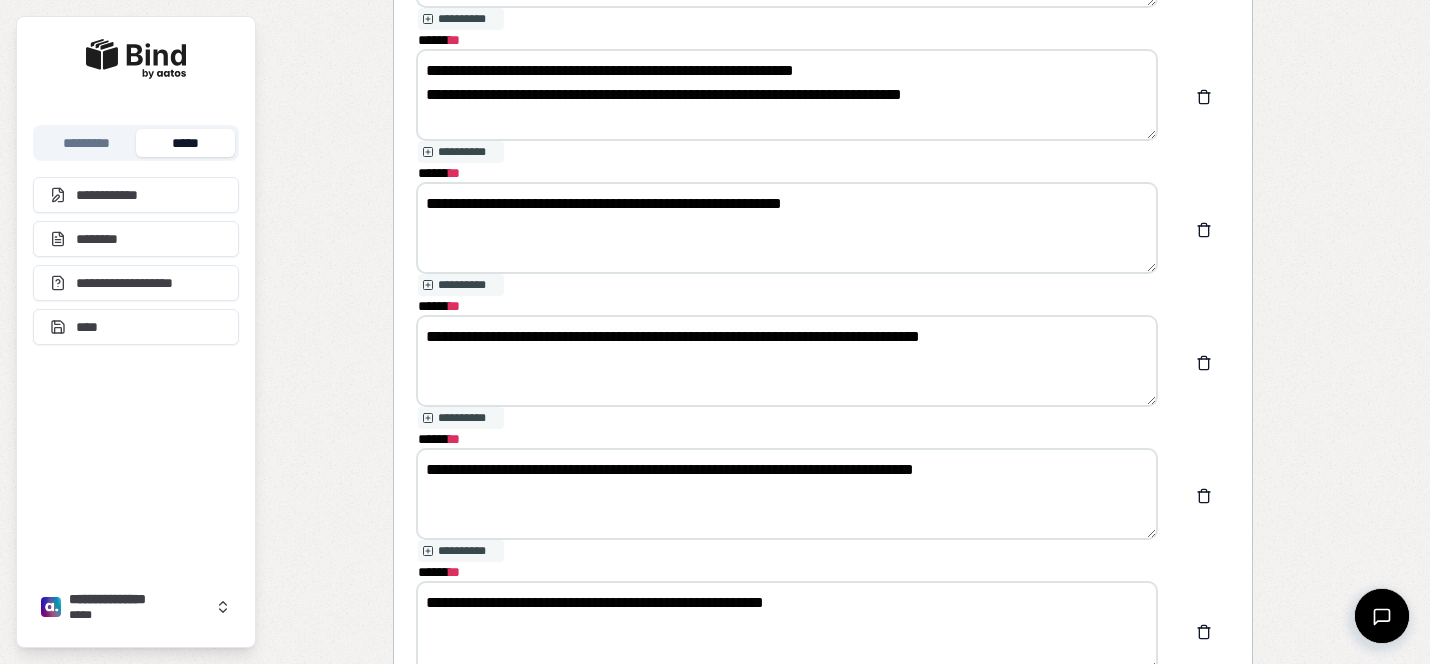 drag, startPoint x: 443, startPoint y: 600, endPoint x: 397, endPoint y: 600, distance: 46 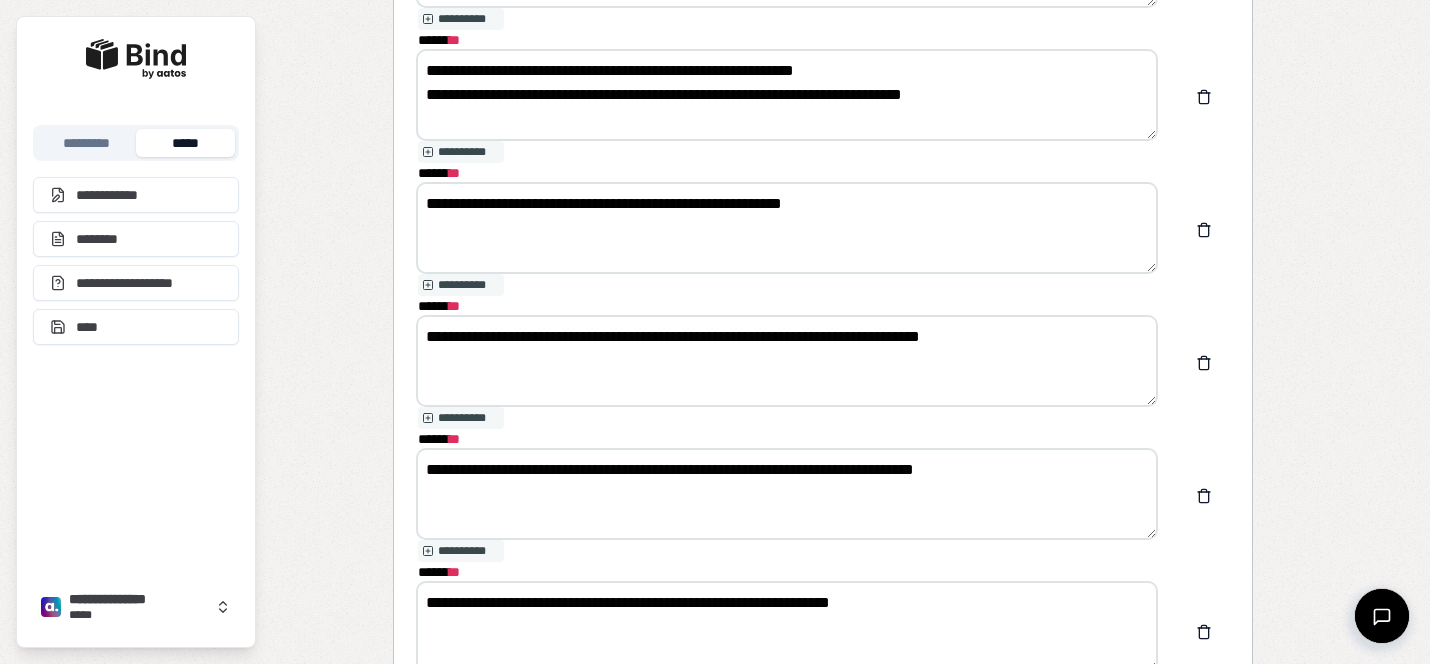 scroll, scrollTop: 2688, scrollLeft: 0, axis: vertical 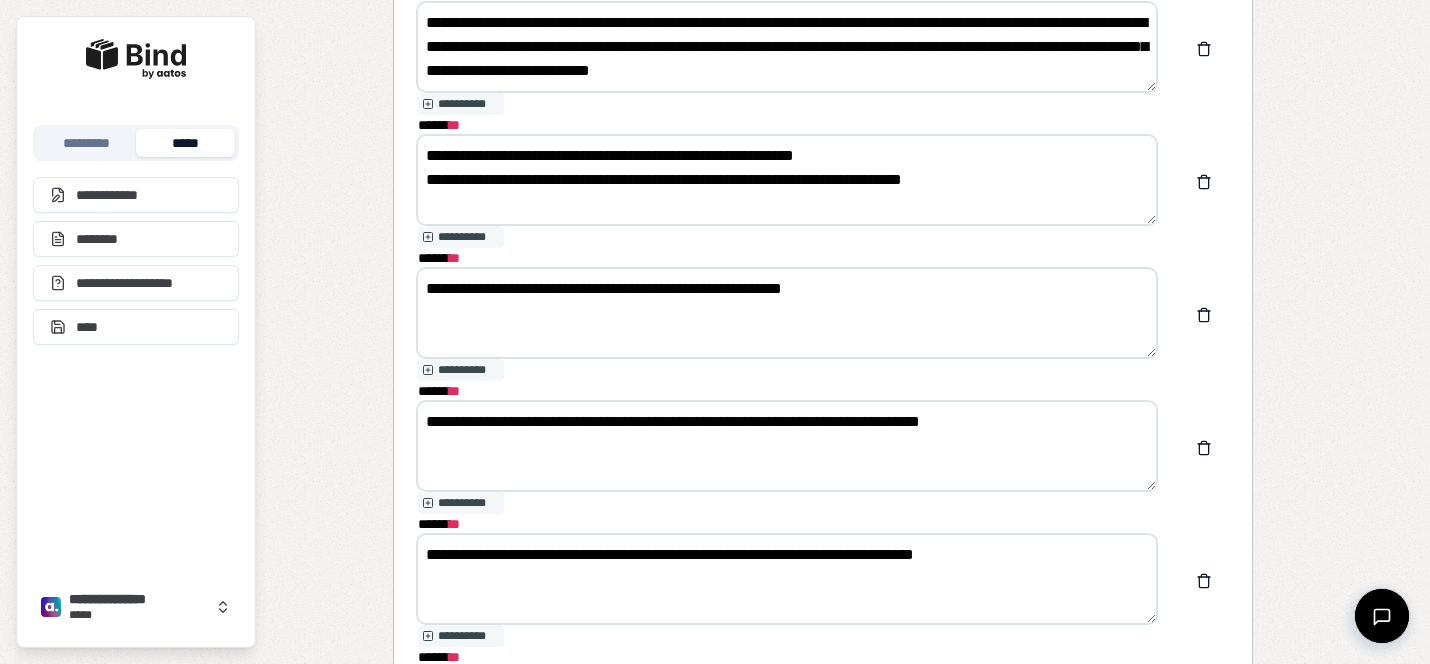 type on "**********" 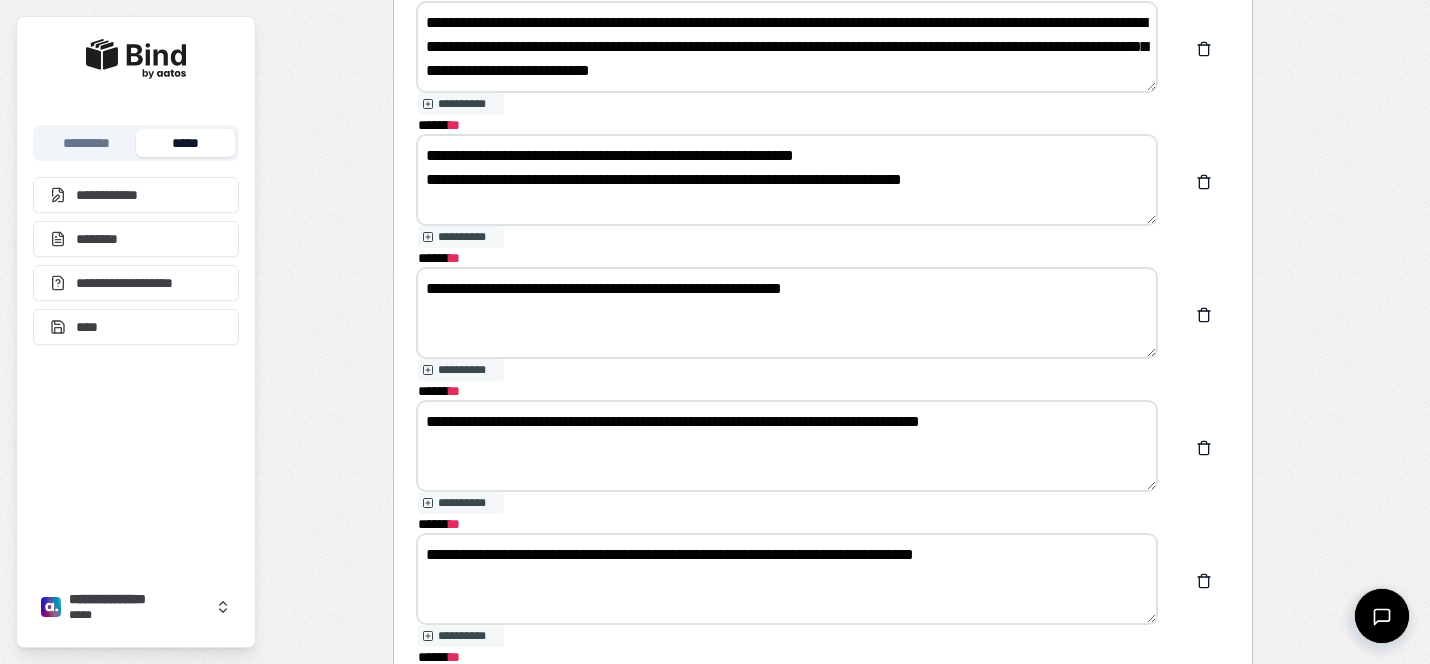 drag, startPoint x: 1020, startPoint y: 178, endPoint x: 421, endPoint y: 174, distance: 599.01337 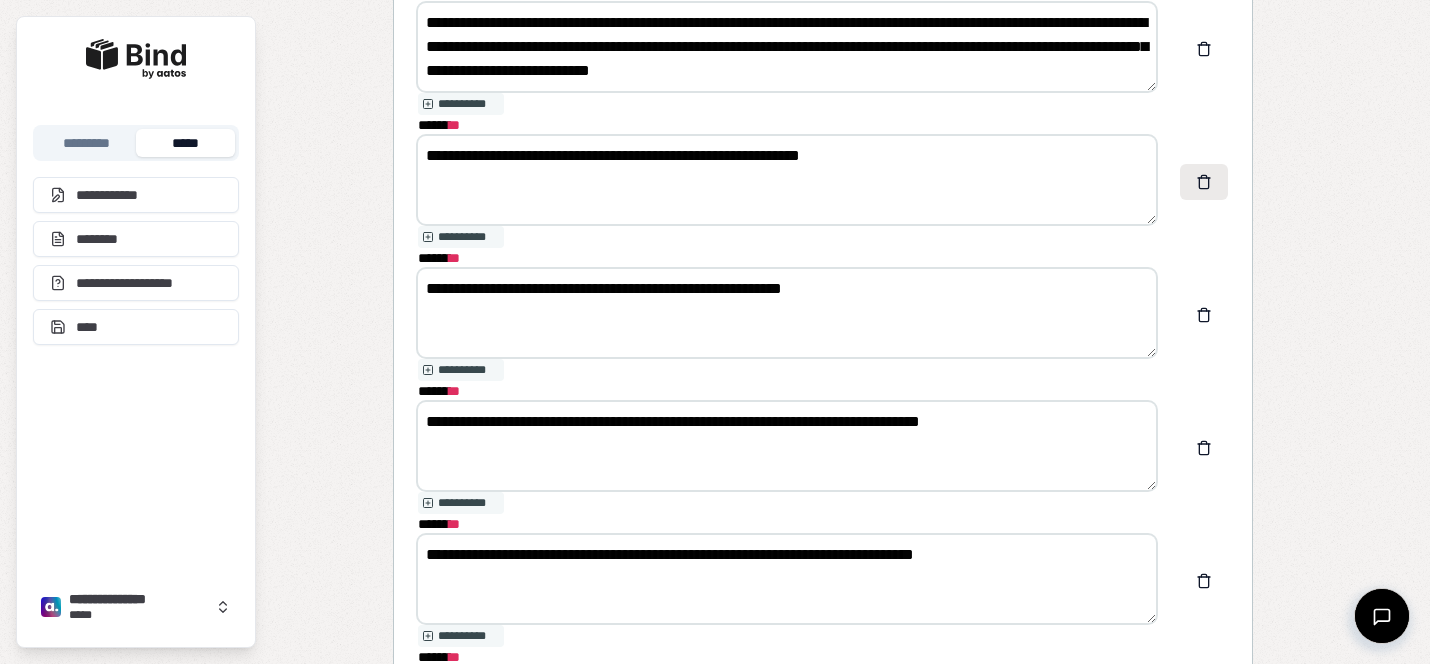 type on "**********" 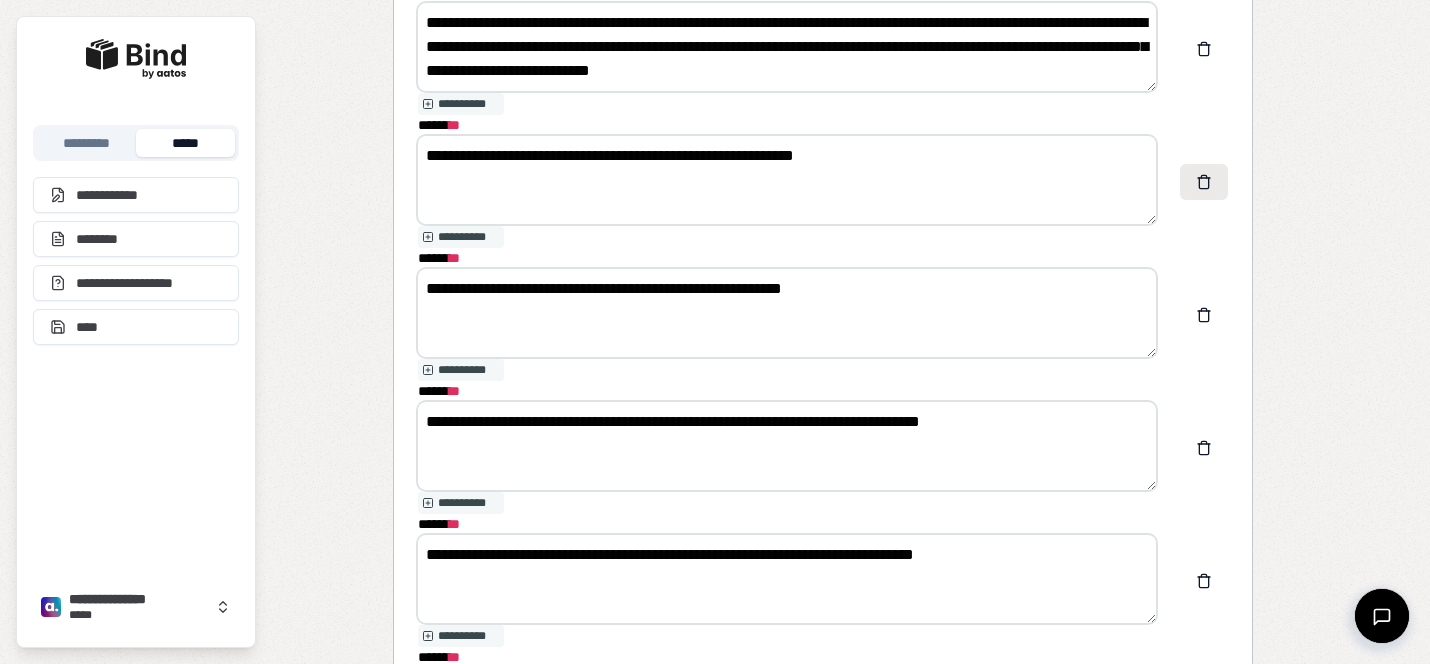 click at bounding box center (1204, 182) 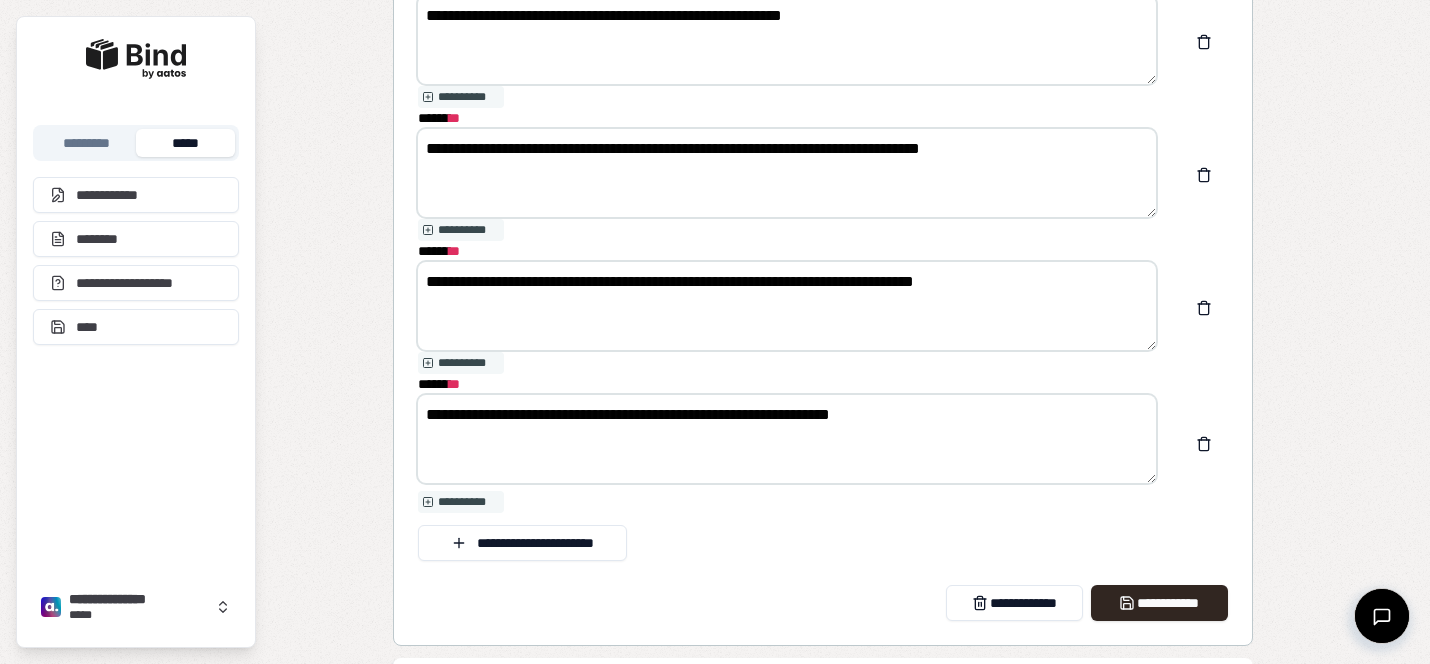 scroll, scrollTop: 2863, scrollLeft: 0, axis: vertical 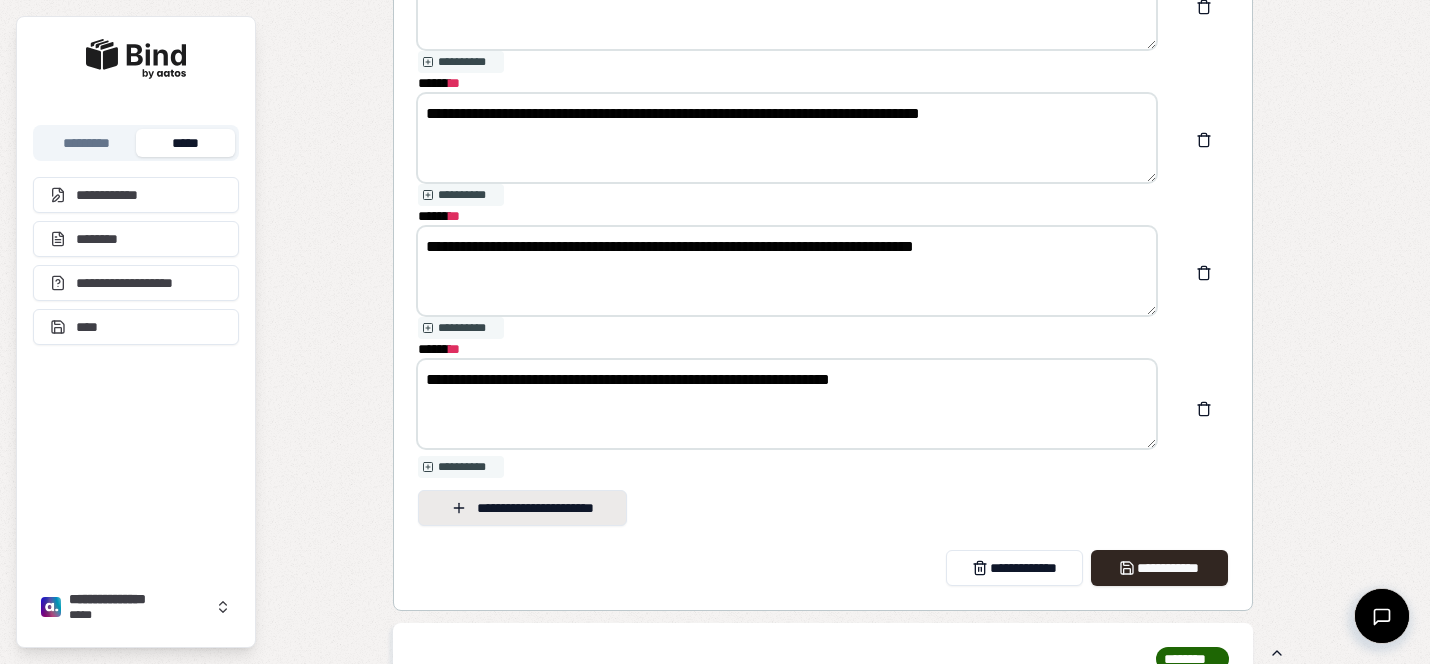 click on "**********" at bounding box center [522, 508] 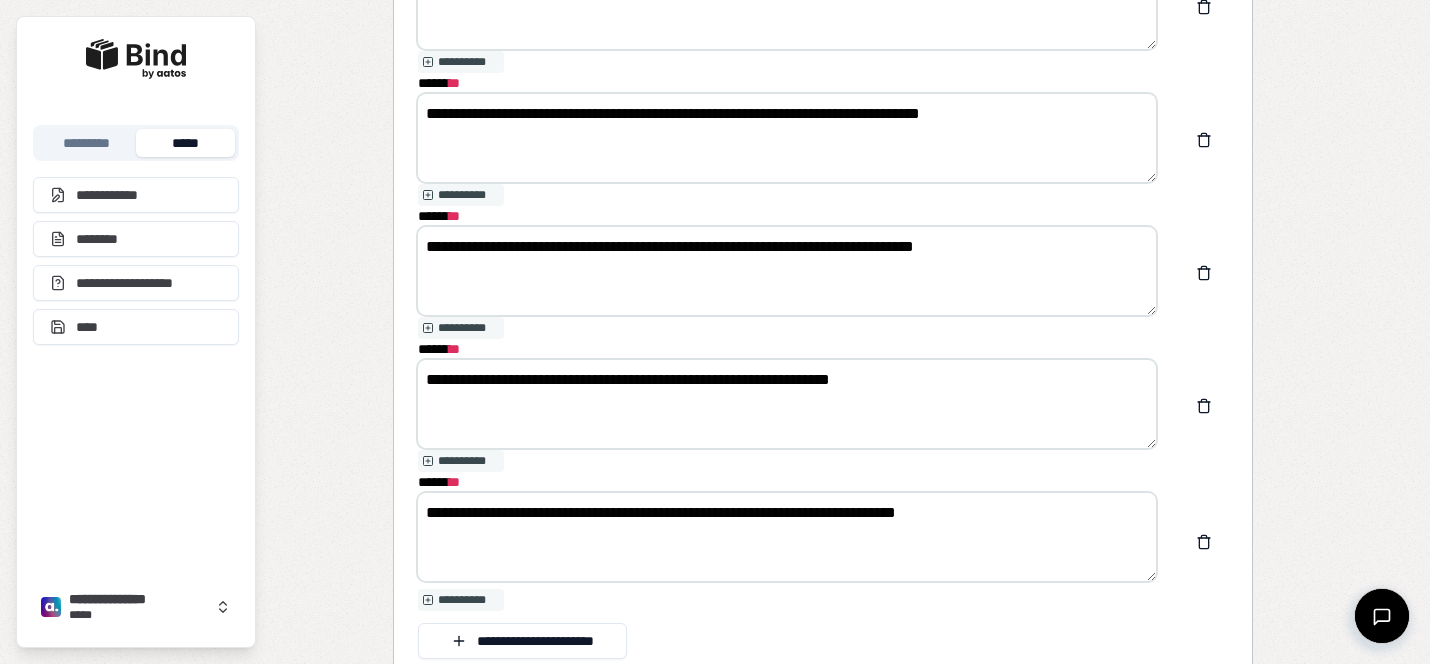 drag, startPoint x: 515, startPoint y: 373, endPoint x: 410, endPoint y: 373, distance: 105 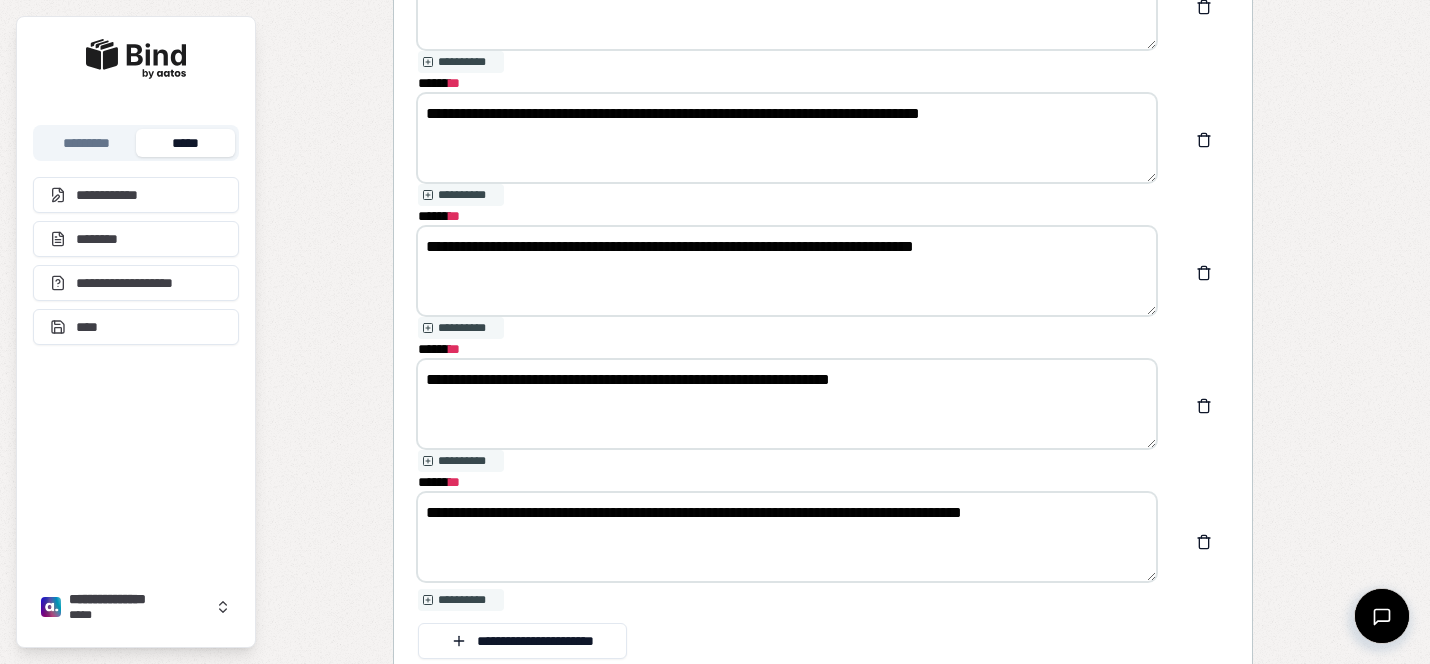 click on "**********" at bounding box center [787, 537] 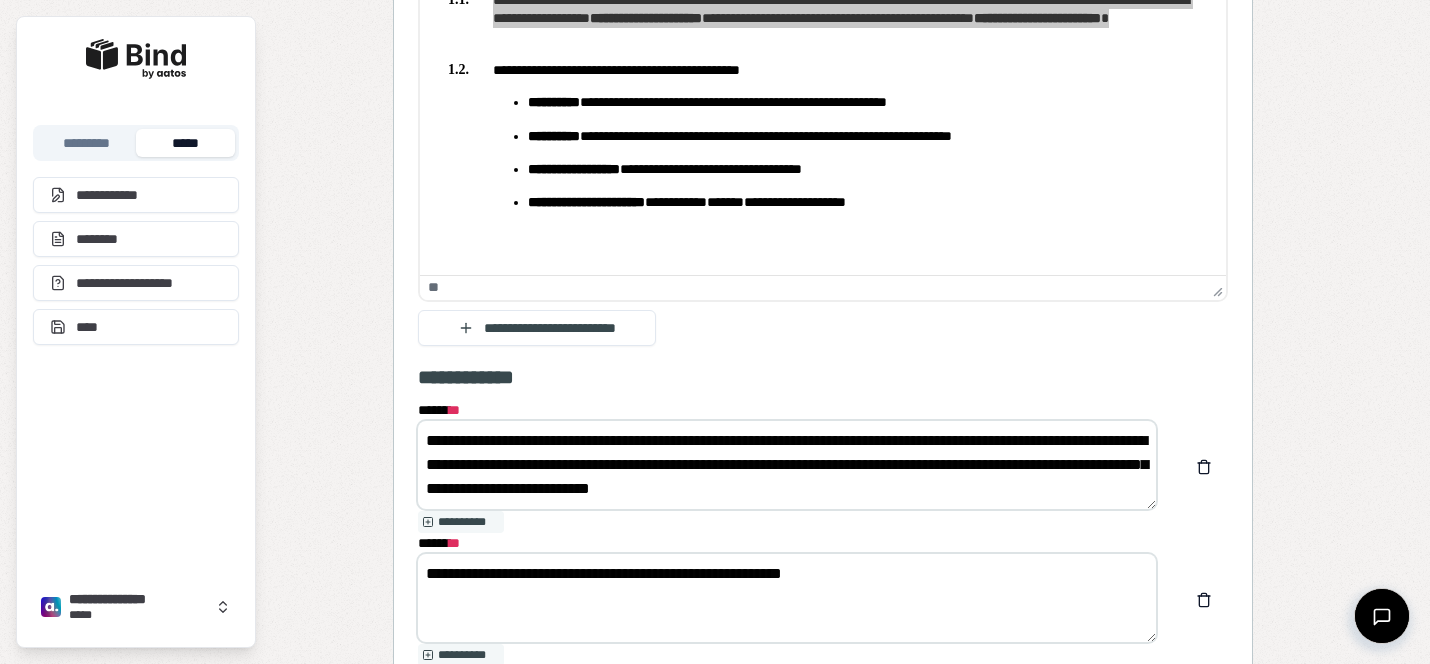 scroll, scrollTop: 2241, scrollLeft: 0, axis: vertical 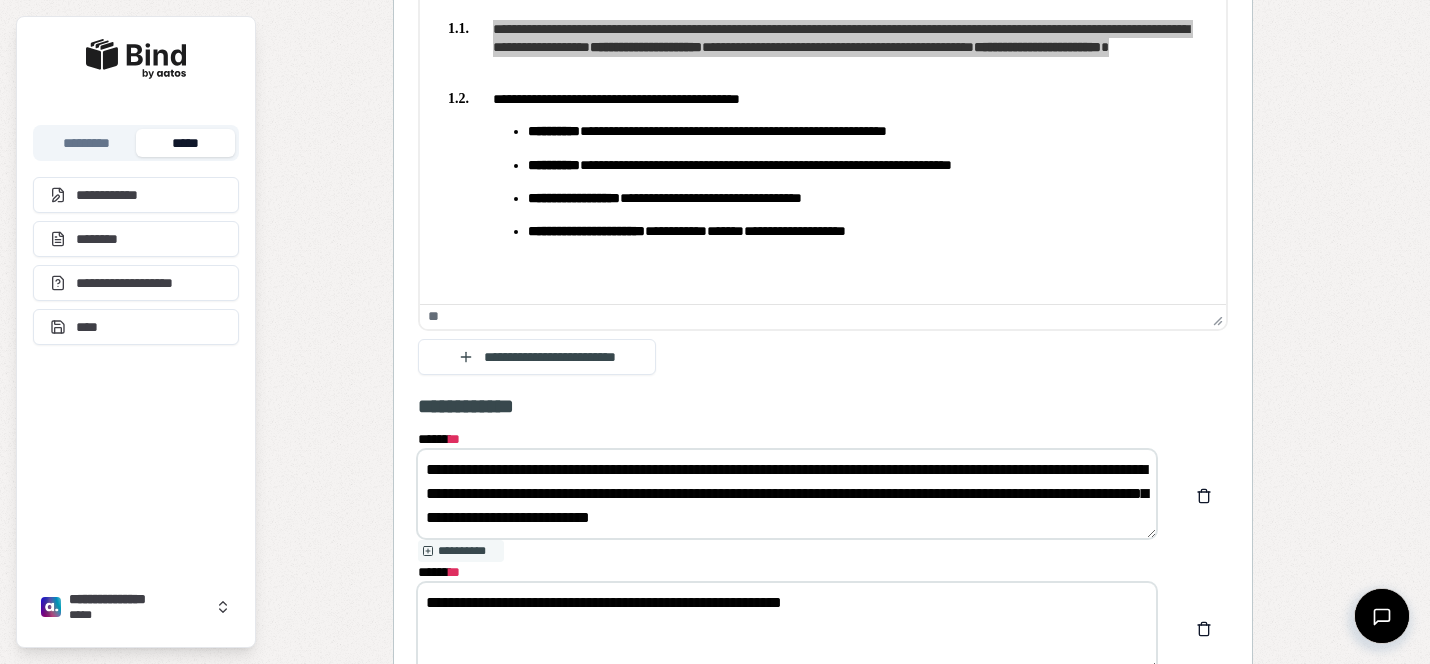 type on "**********" 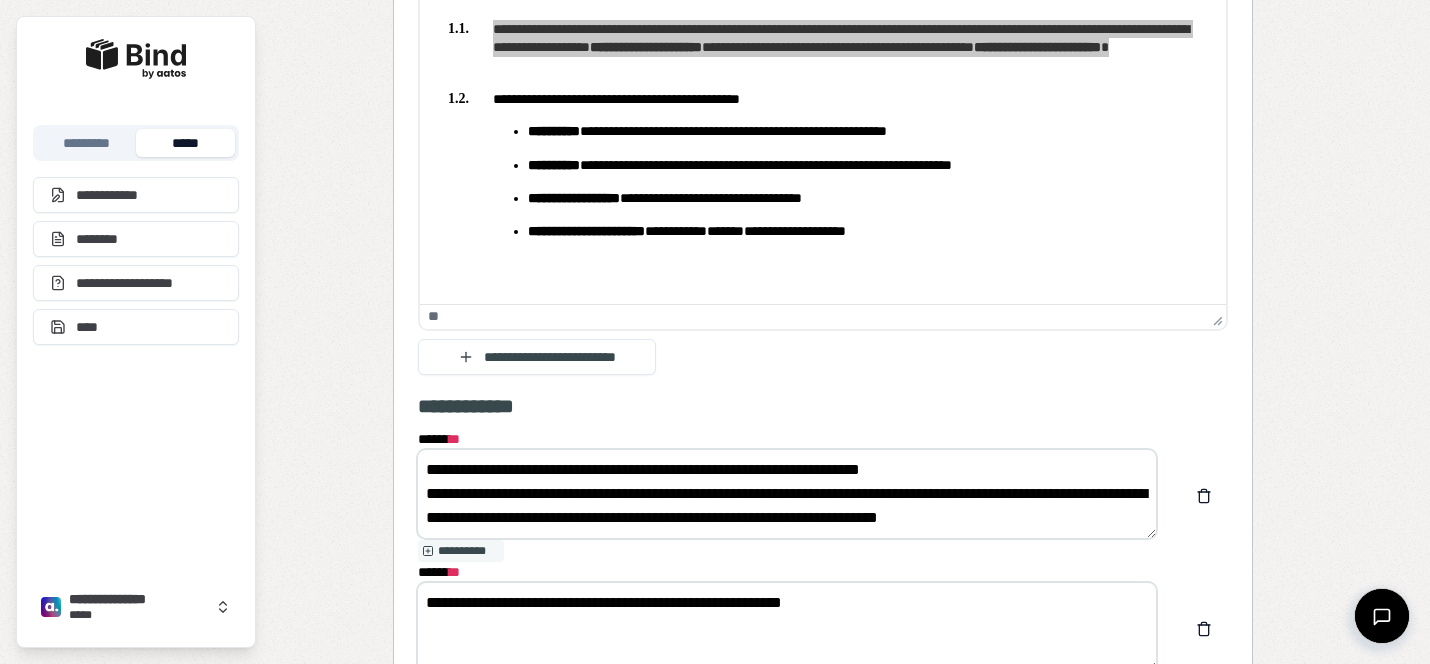 scroll, scrollTop: 0, scrollLeft: 0, axis: both 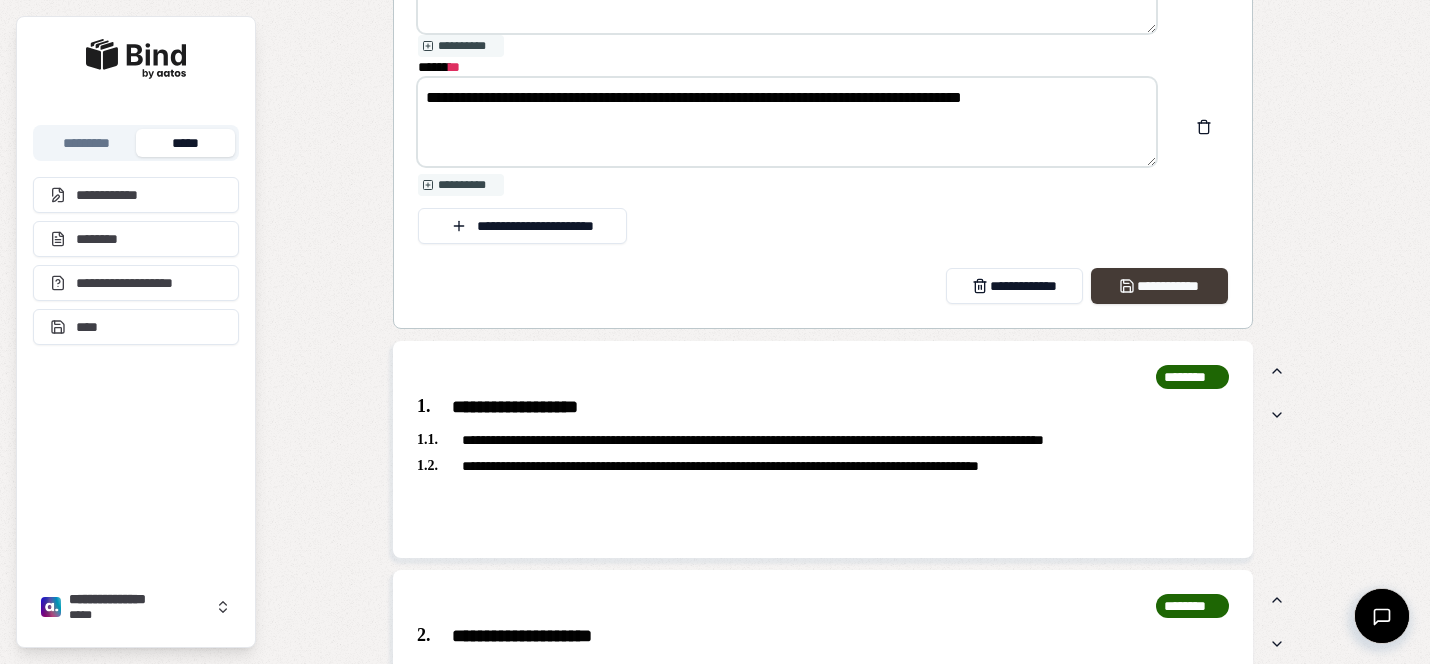 type on "**********" 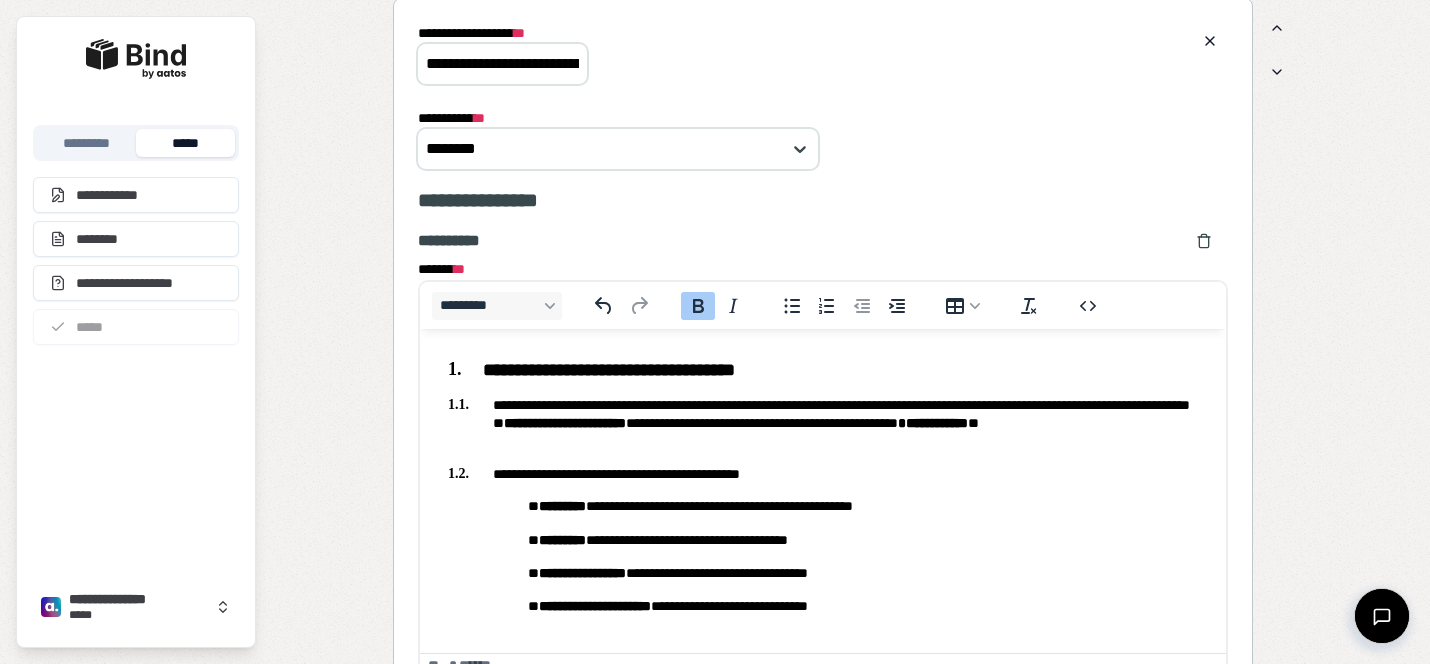 scroll, scrollTop: 1368, scrollLeft: 0, axis: vertical 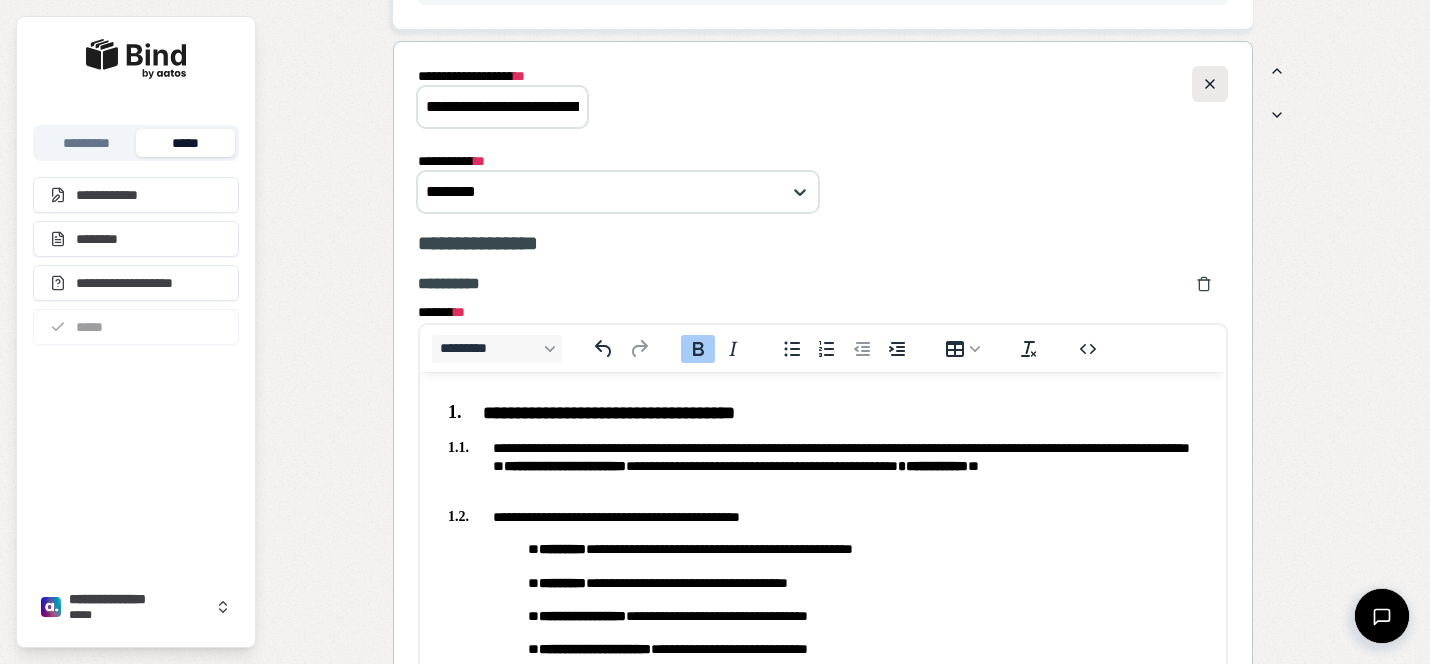 click at bounding box center [1210, 84] 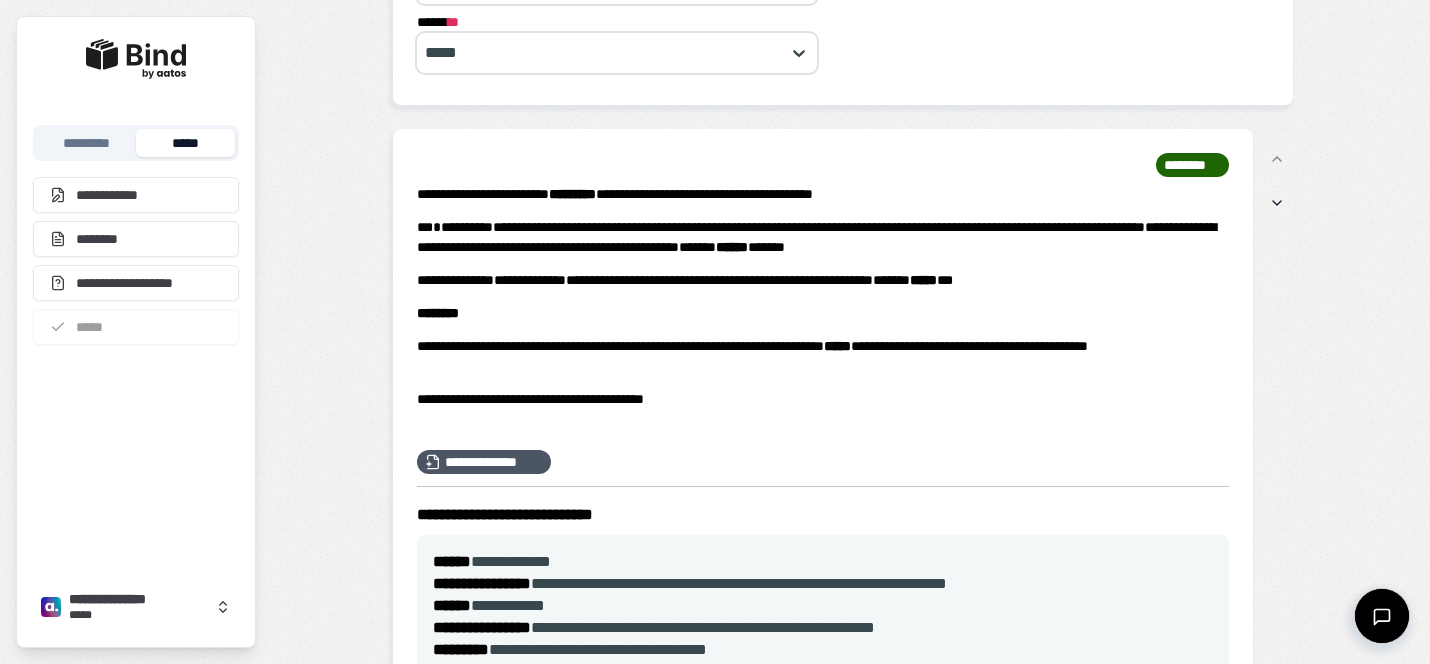 scroll, scrollTop: 491, scrollLeft: 0, axis: vertical 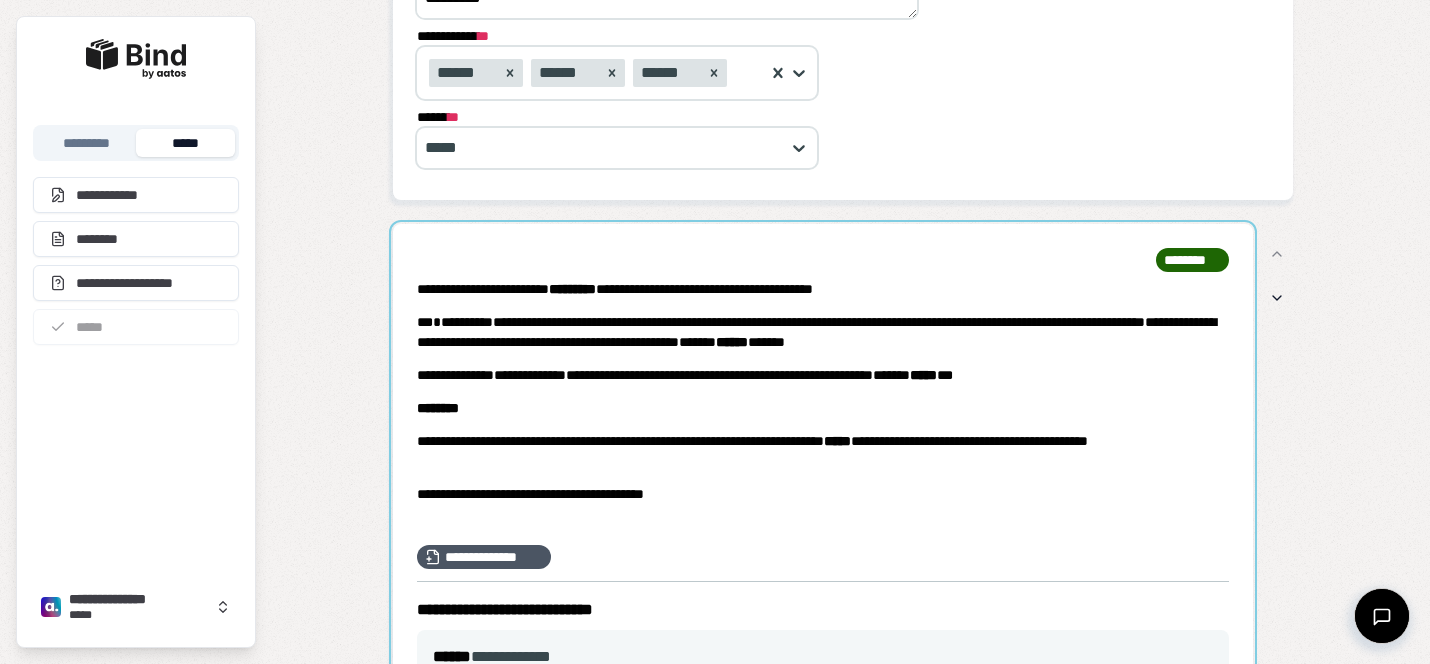 click at bounding box center (823, 565) 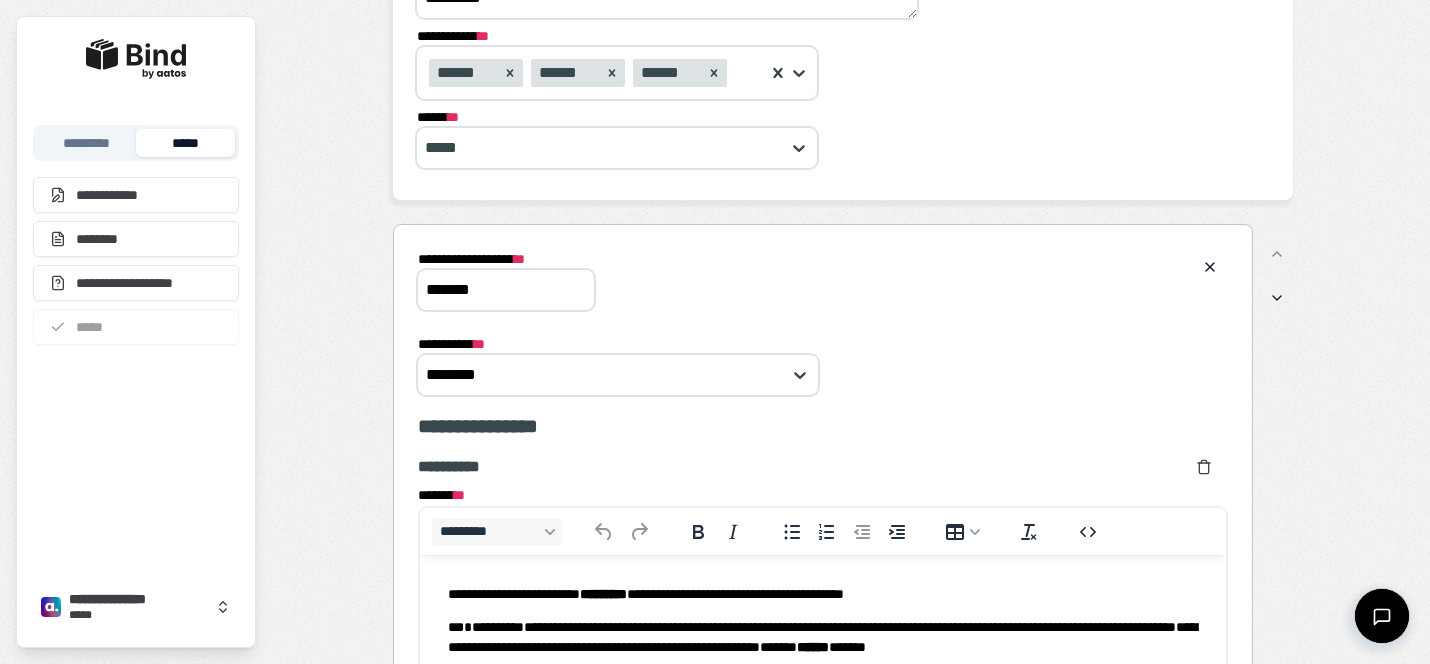 scroll, scrollTop: 0, scrollLeft: 0, axis: both 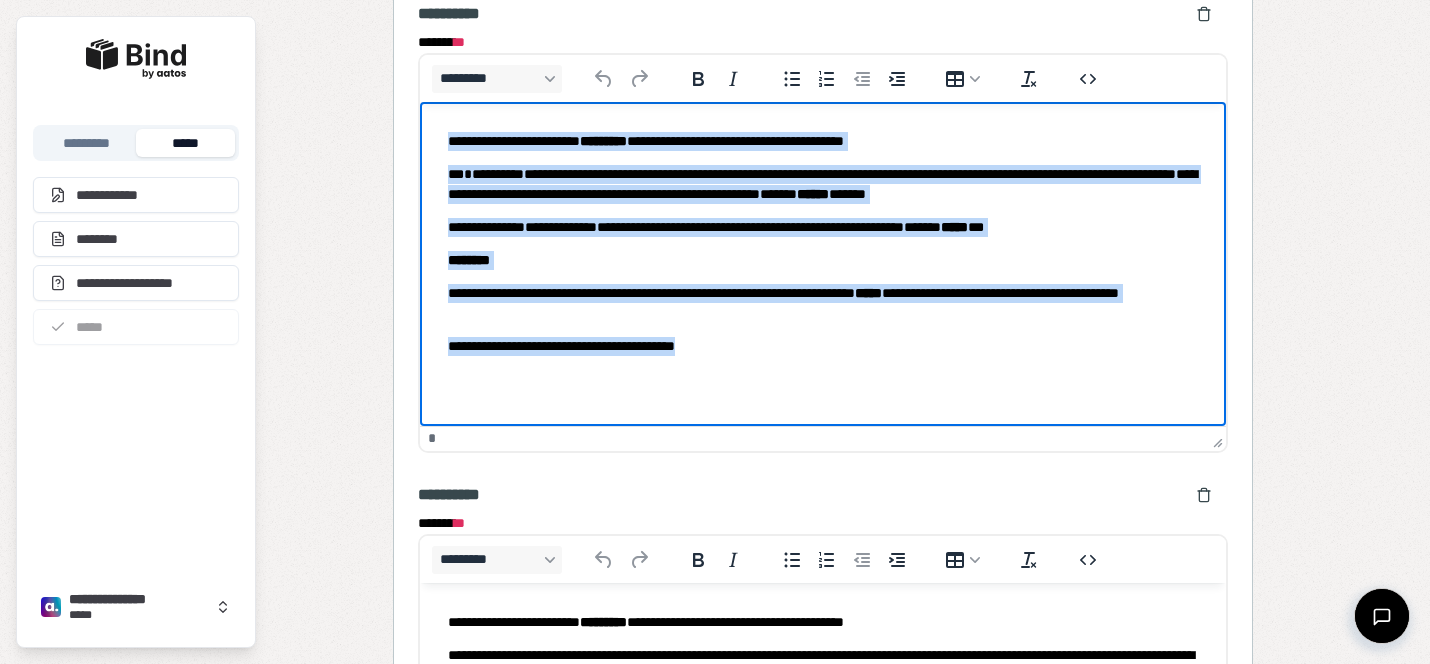 drag, startPoint x: 794, startPoint y: 346, endPoint x: 383, endPoint y: 0, distance: 537.24945 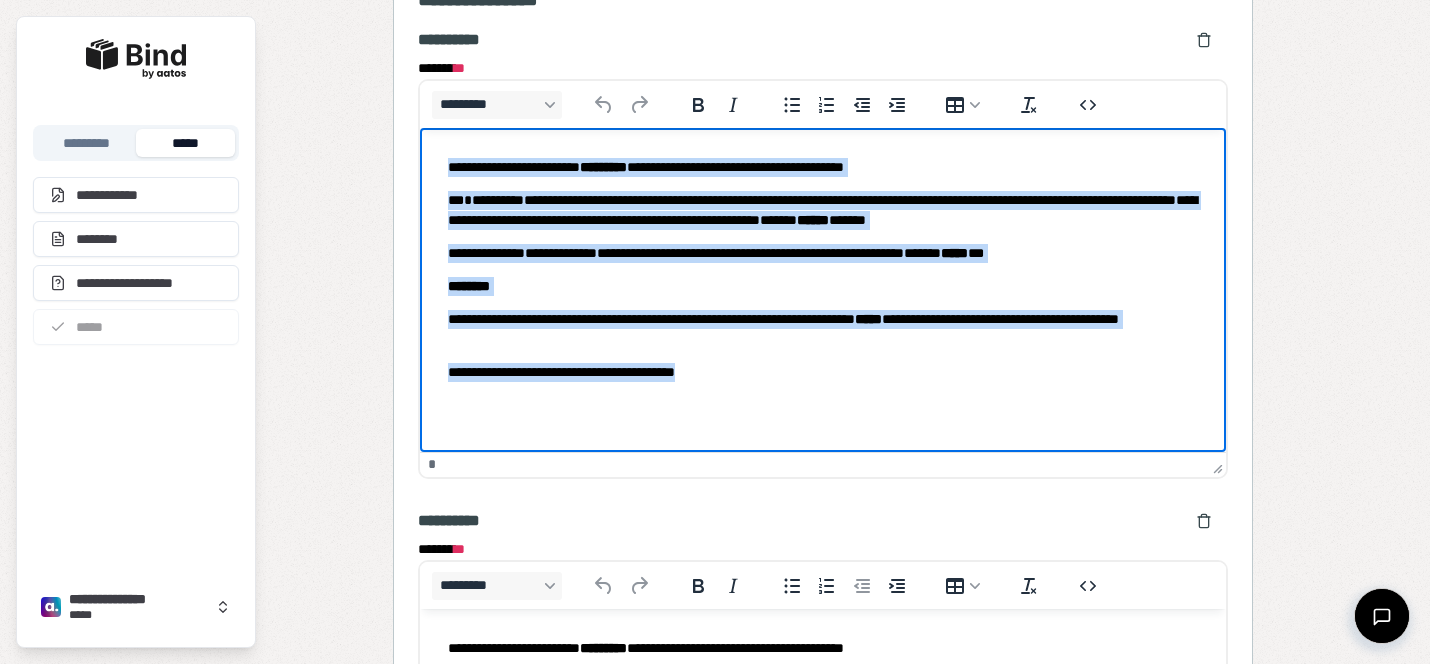 paste 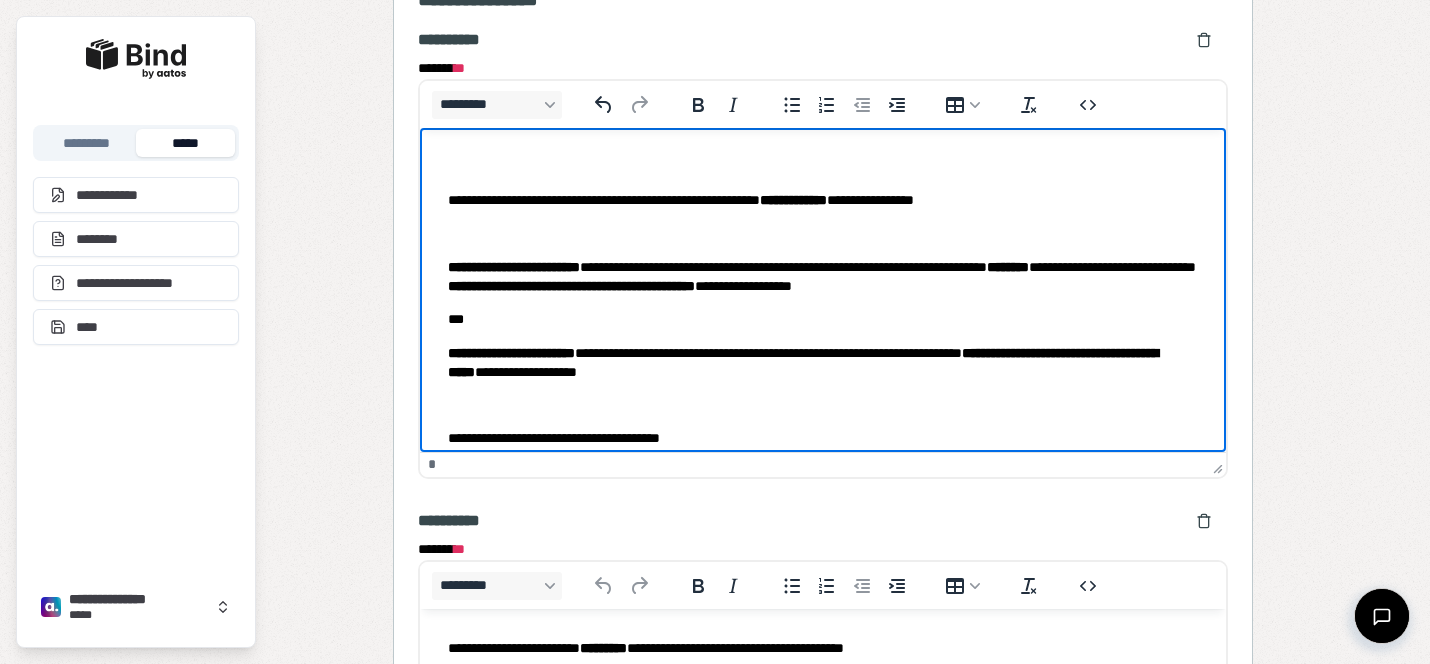click on "**********" at bounding box center [823, 200] 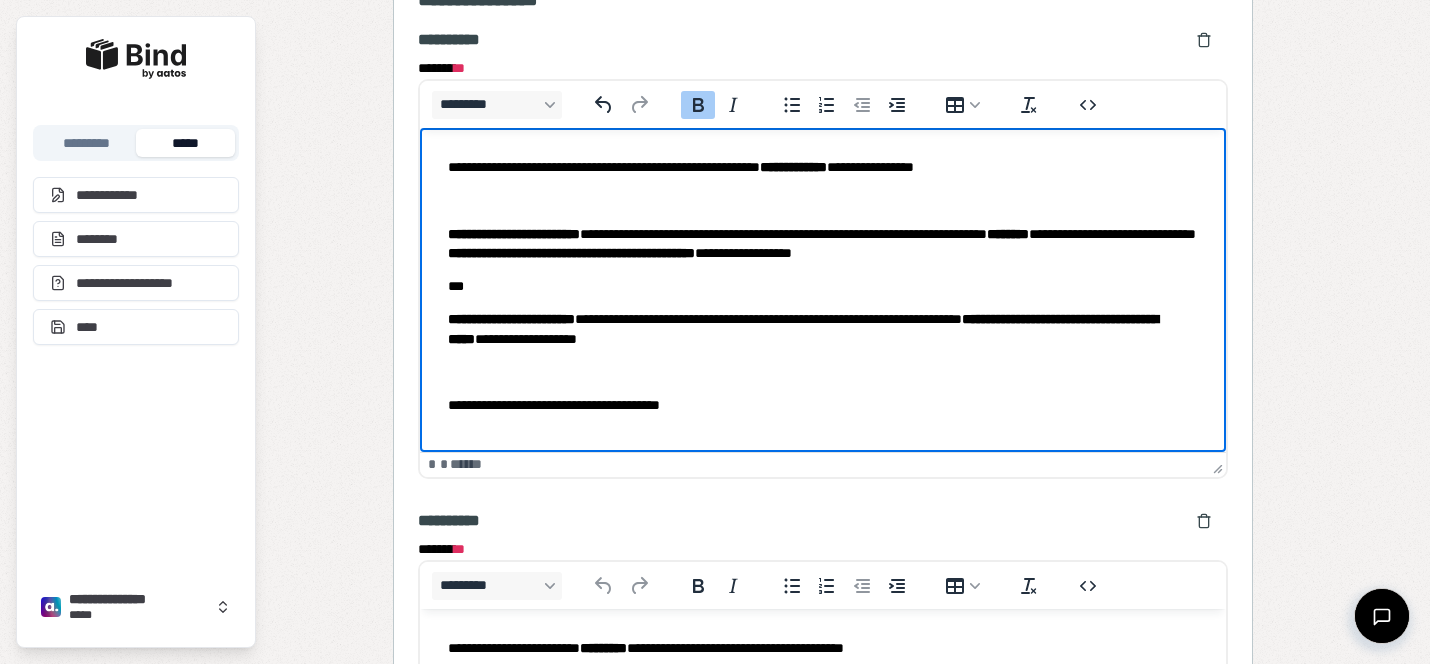 click on "**********" at bounding box center (823, 303) 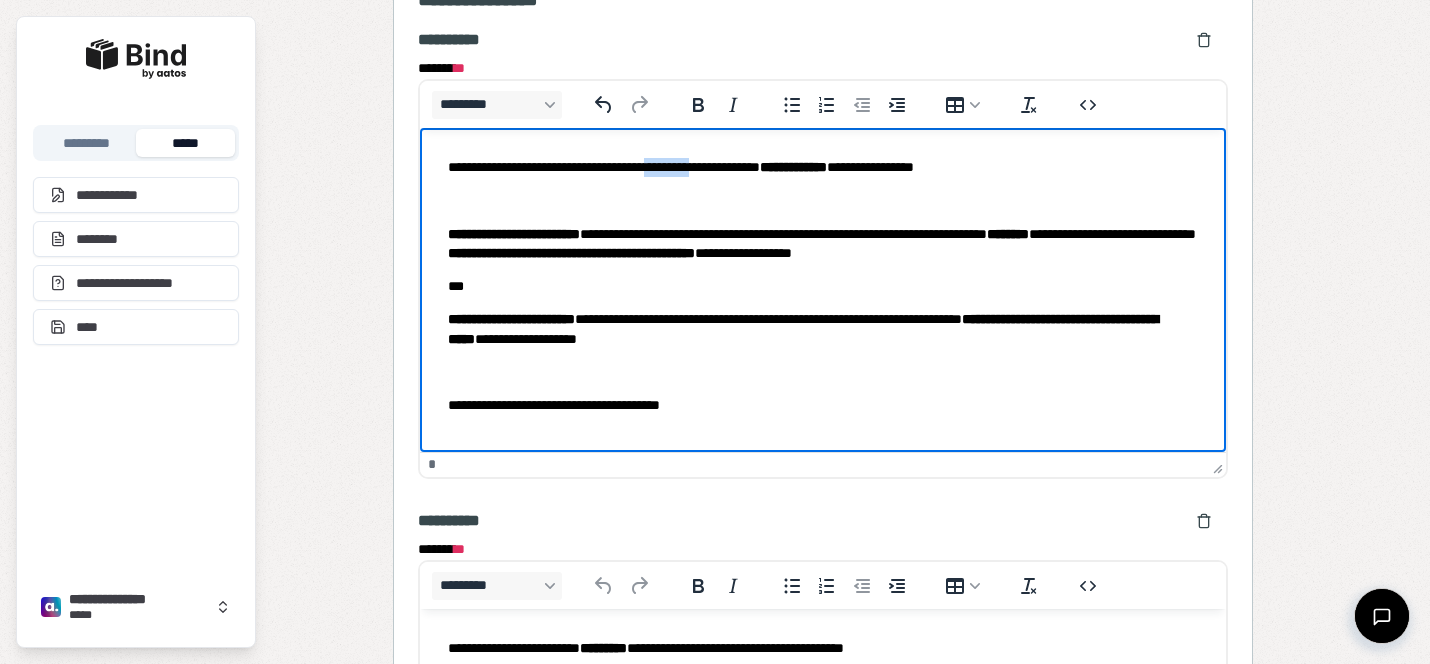 drag, startPoint x: 762, startPoint y: 165, endPoint x: 696, endPoint y: 167, distance: 66.0303 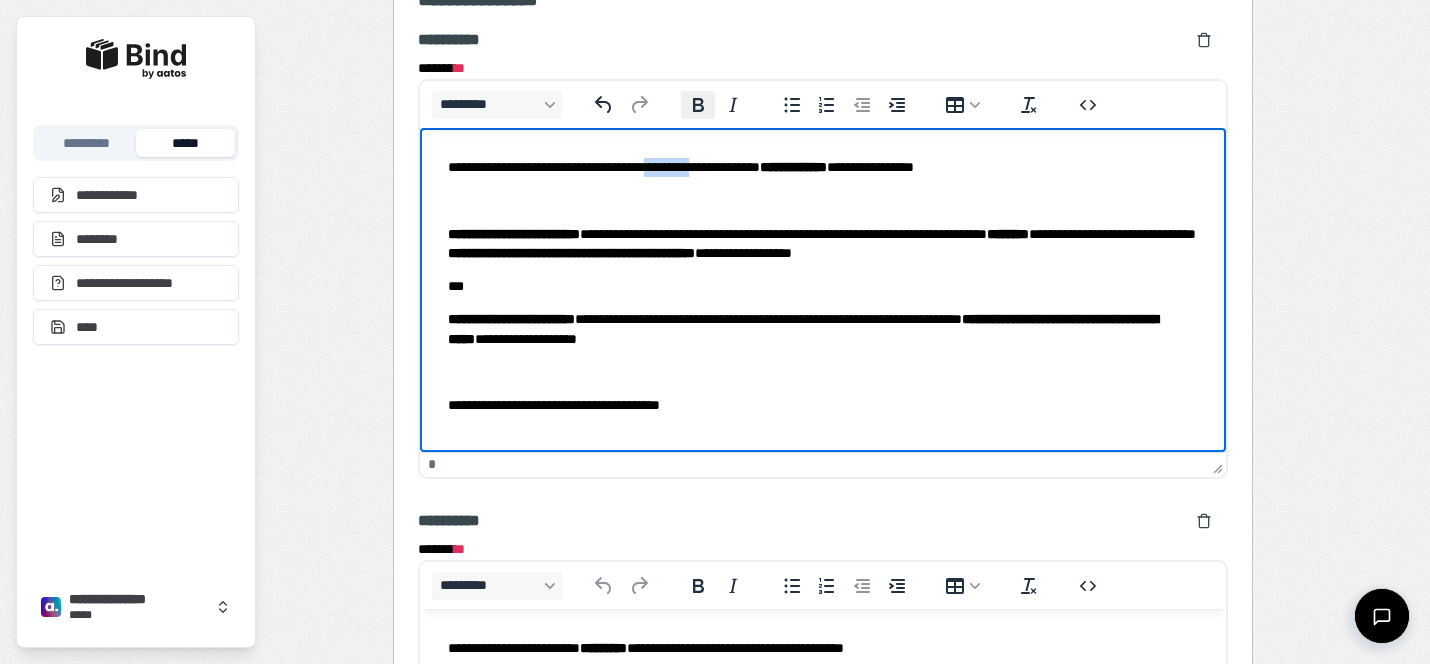 click 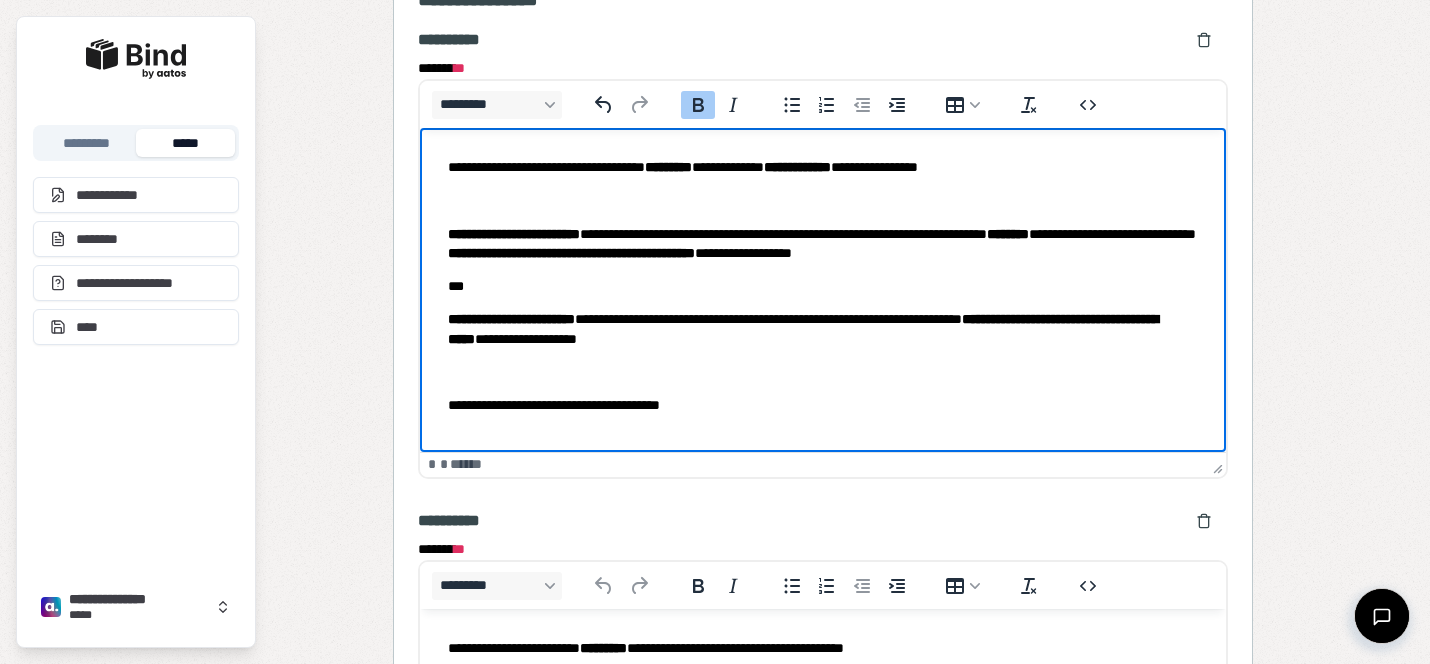 click on "**********" at bounding box center [823, 303] 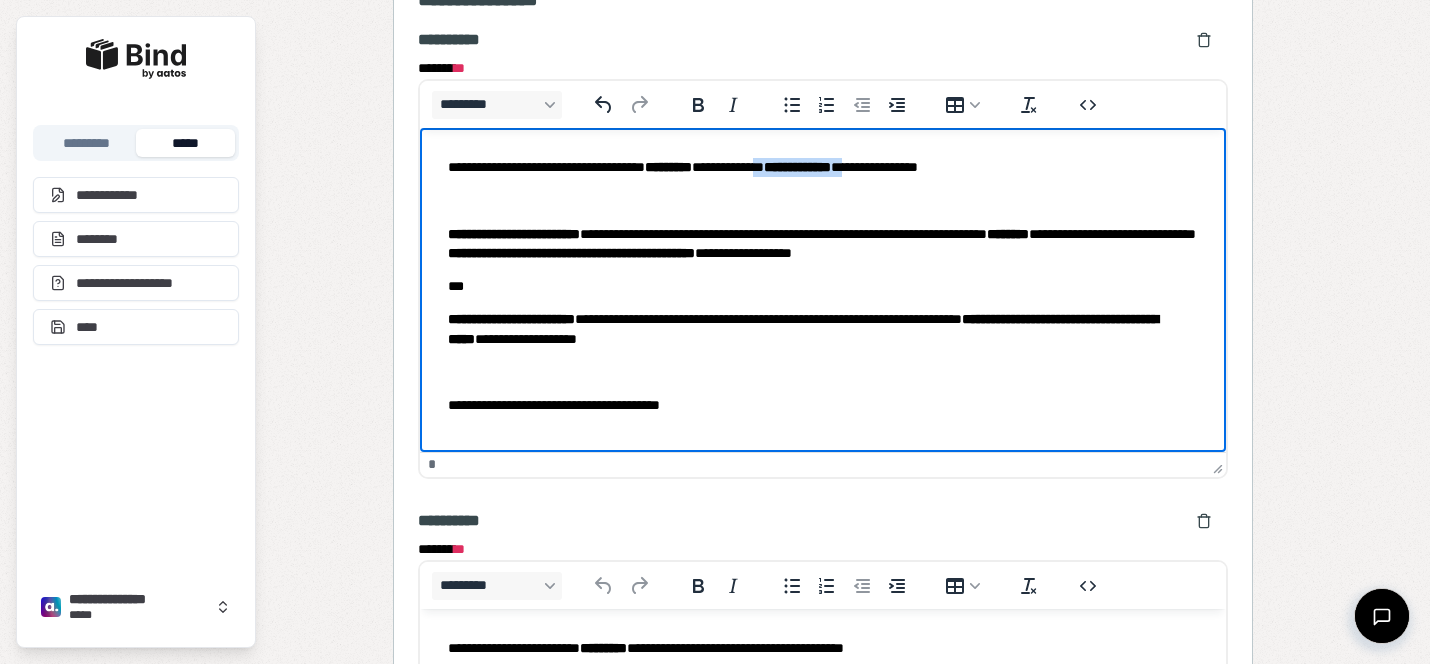 drag, startPoint x: 956, startPoint y: 165, endPoint x: 840, endPoint y: 168, distance: 116.03879 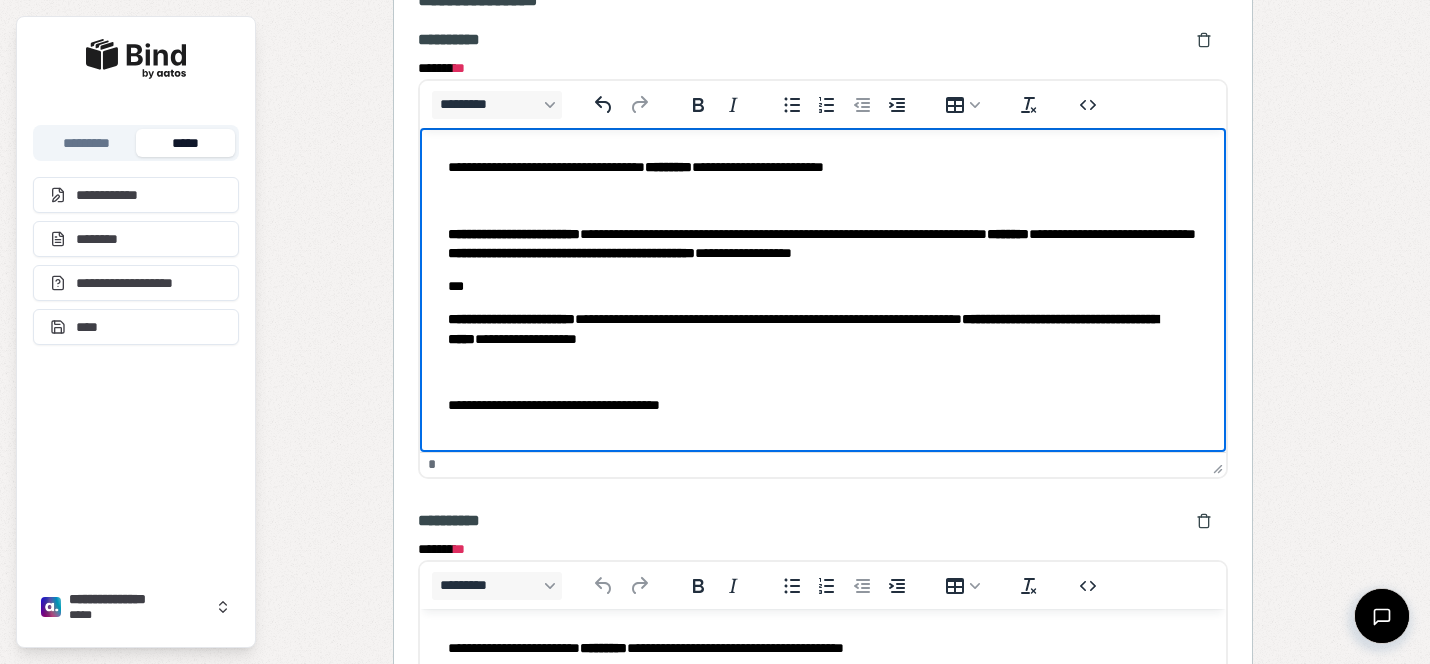 click on "**********" at bounding box center (823, 303) 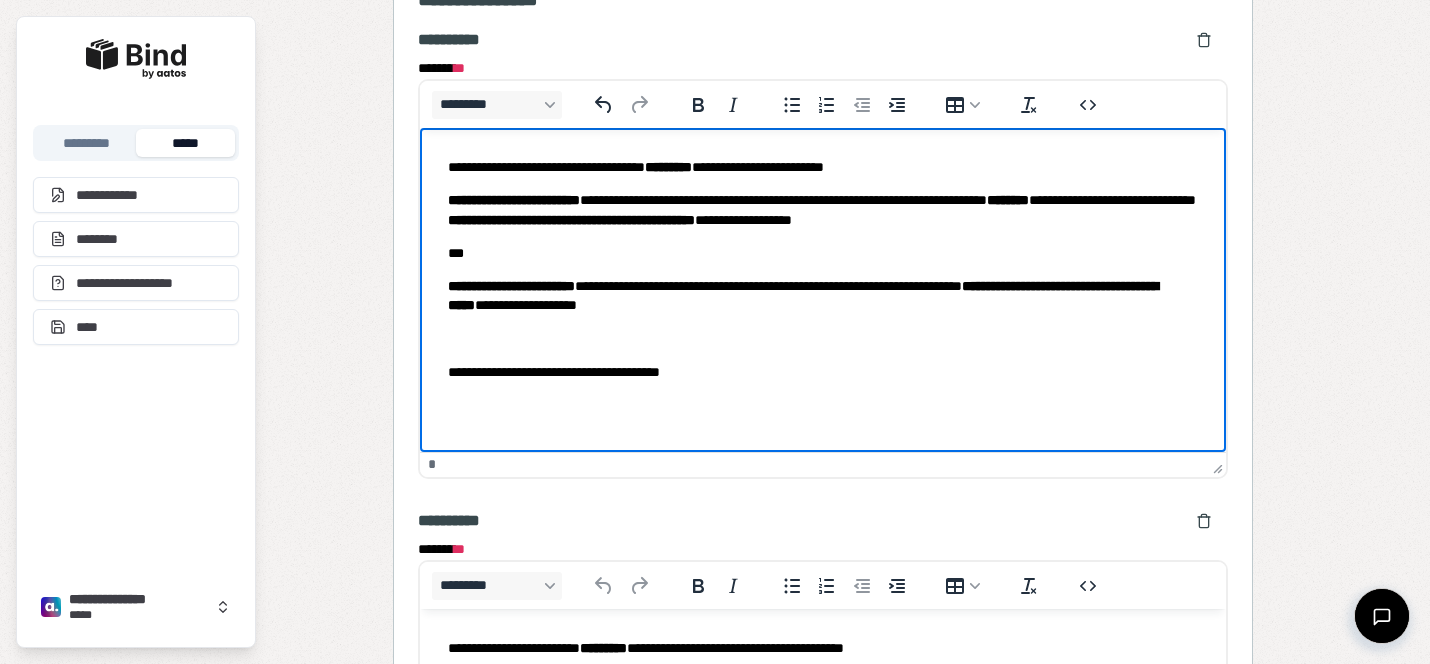 click at bounding box center (823, 339) 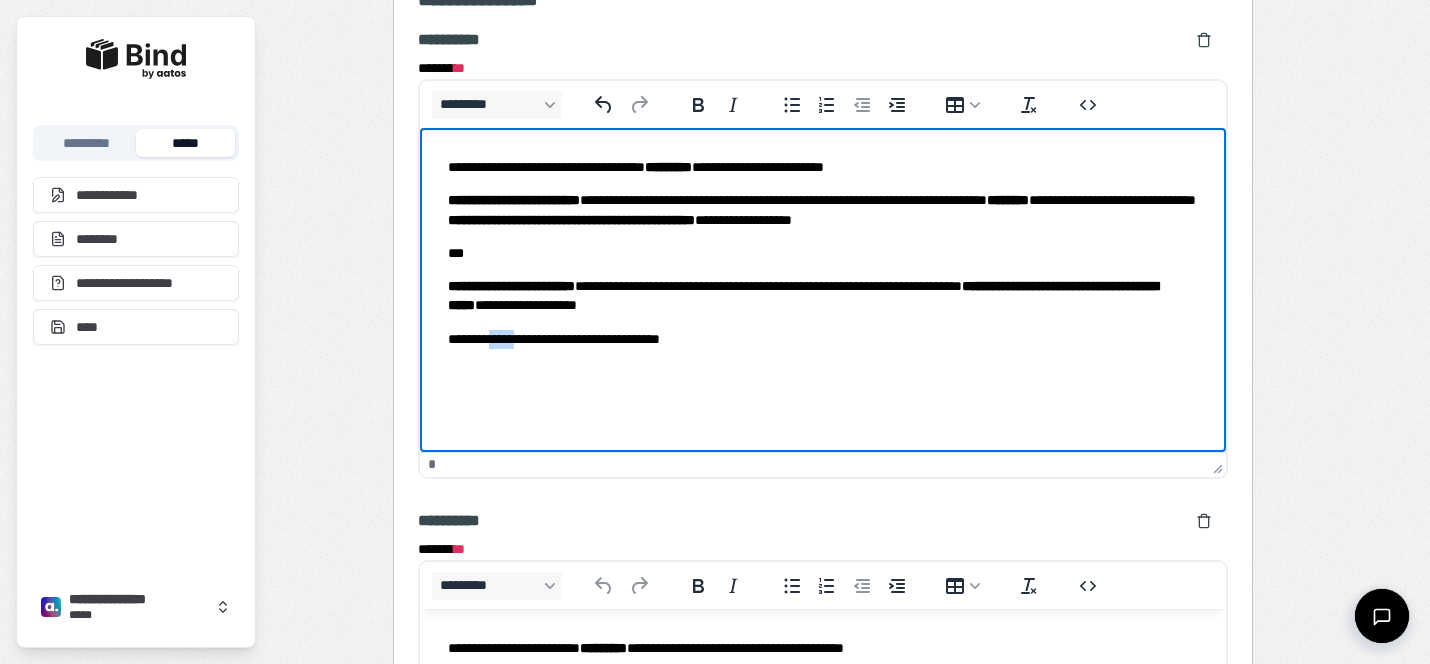 drag, startPoint x: 532, startPoint y: 342, endPoint x: 502, endPoint y: 336, distance: 30.594116 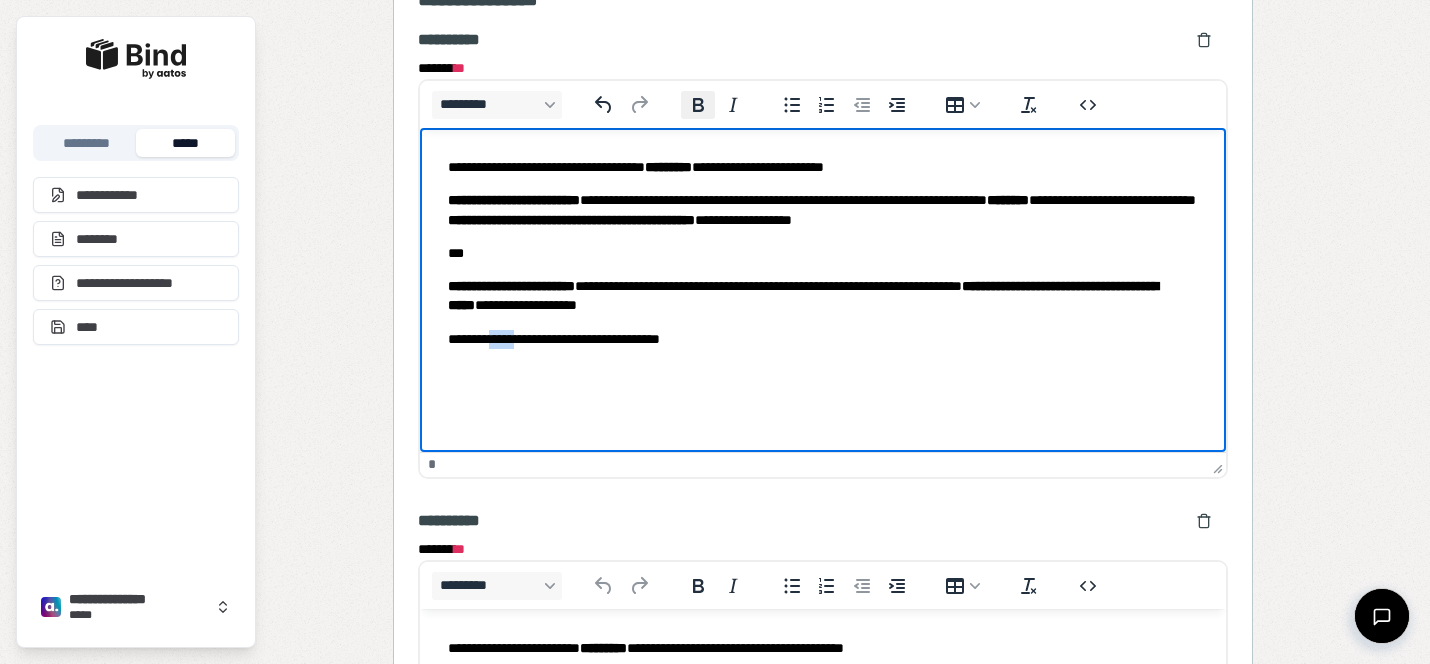 click 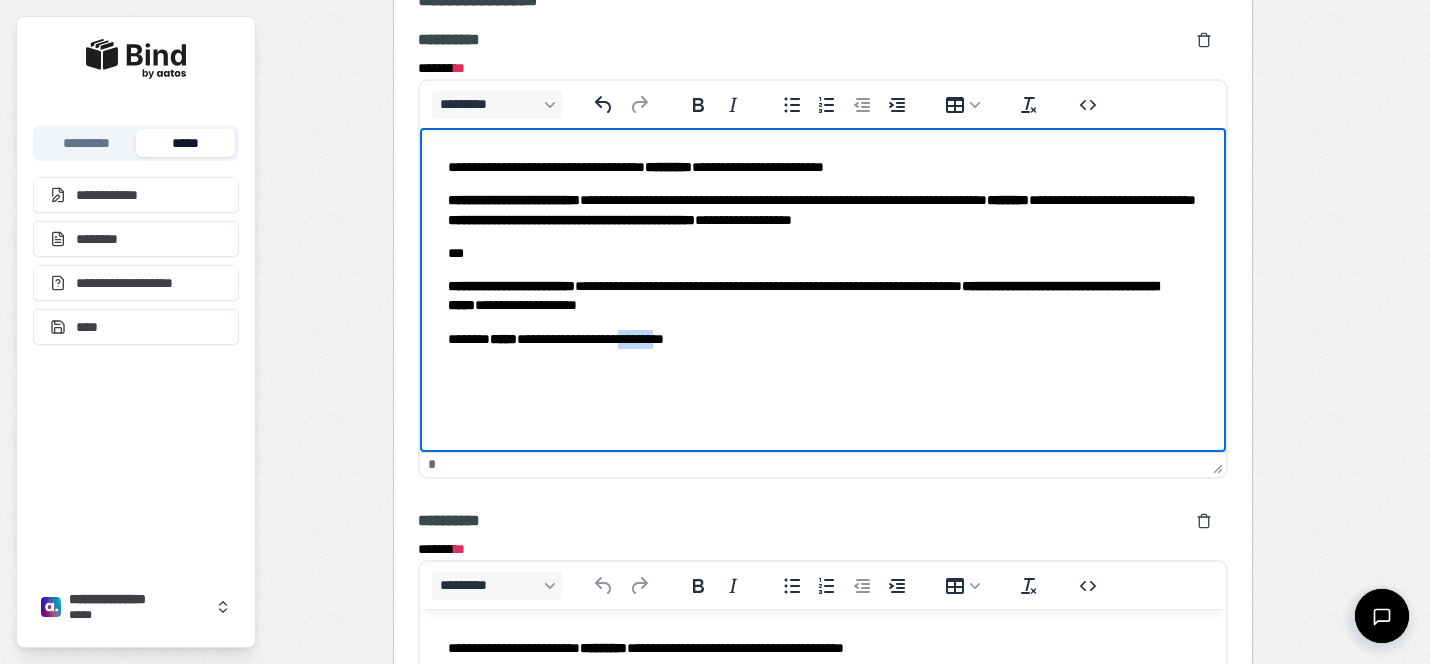 drag, startPoint x: 695, startPoint y: 336, endPoint x: 656, endPoint y: 336, distance: 39 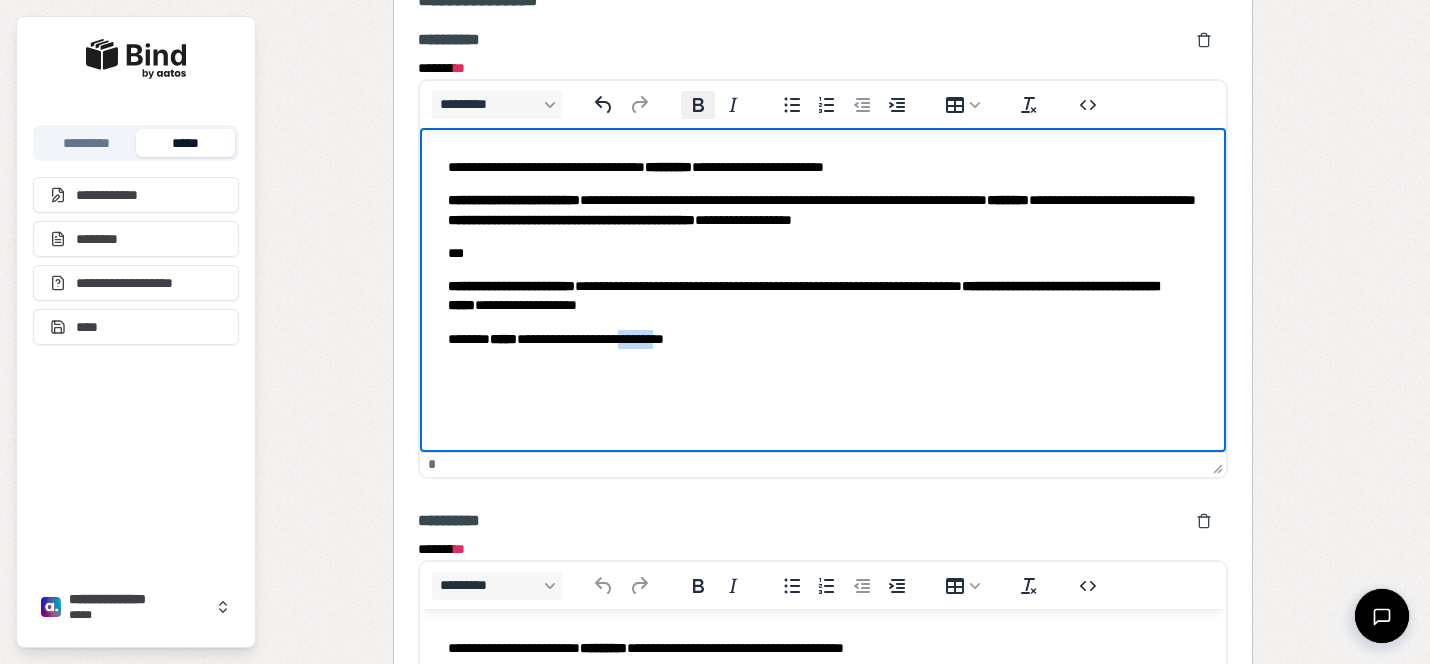 click 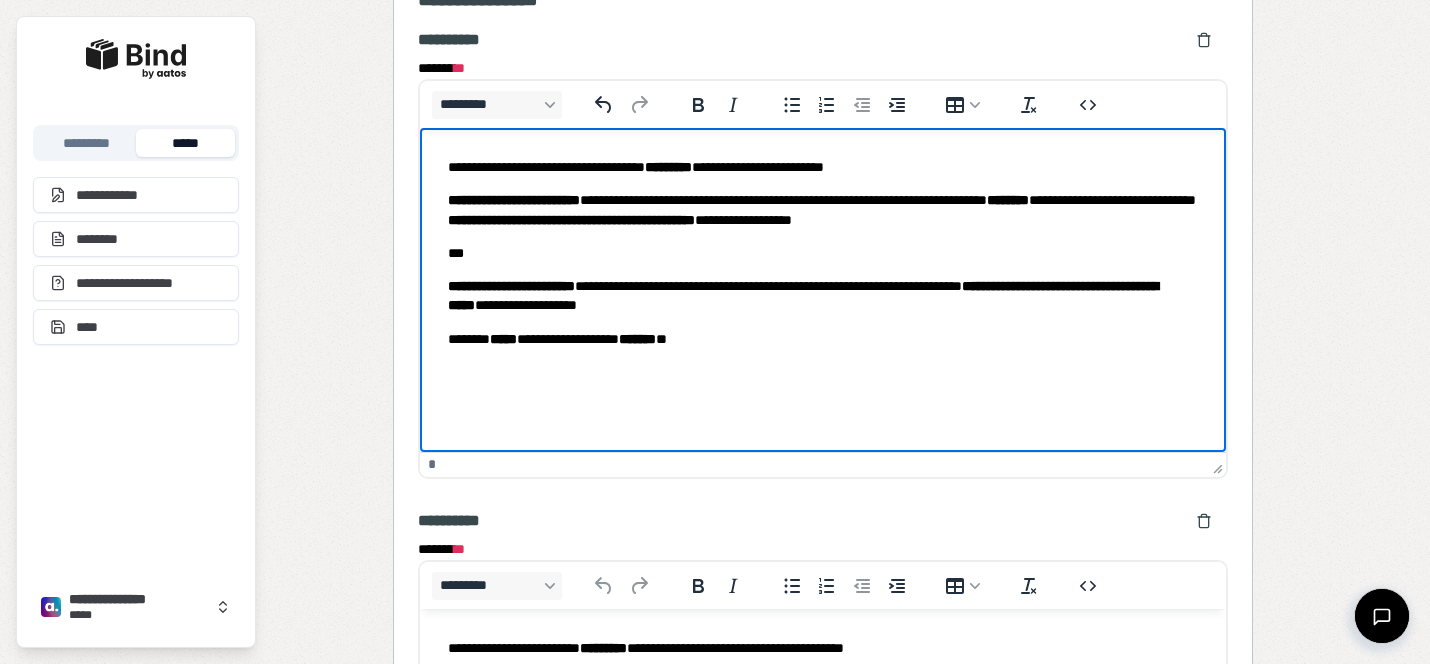 click on "**********" at bounding box center (823, 270) 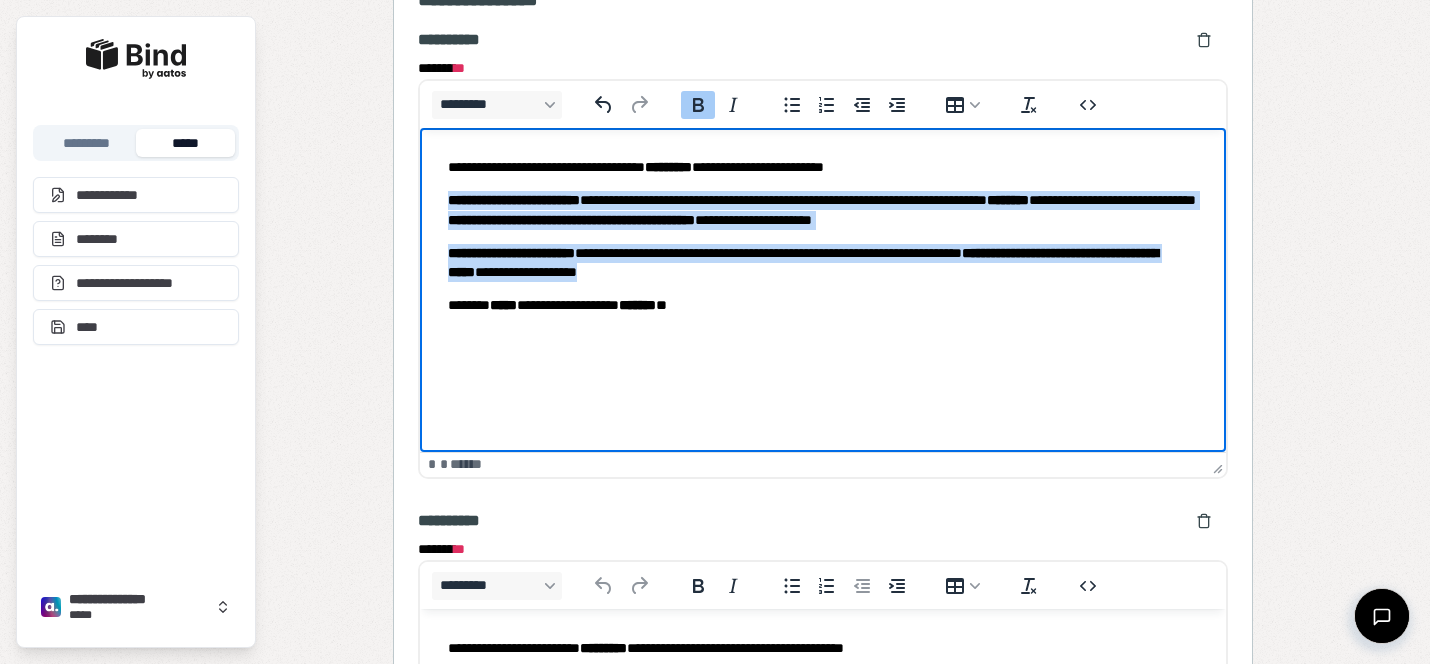 drag, startPoint x: 802, startPoint y: 270, endPoint x: 434, endPoint y: 205, distance: 373.6964 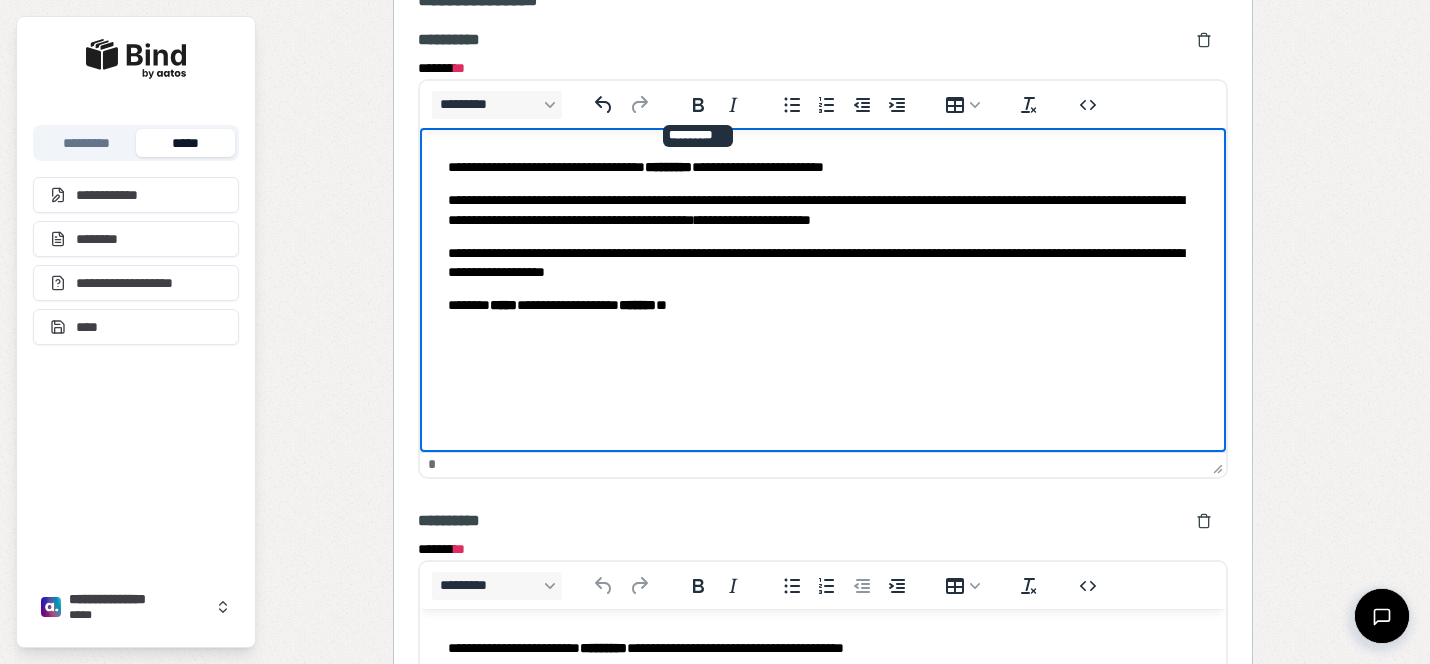 click on "**********" at bounding box center [823, 210] 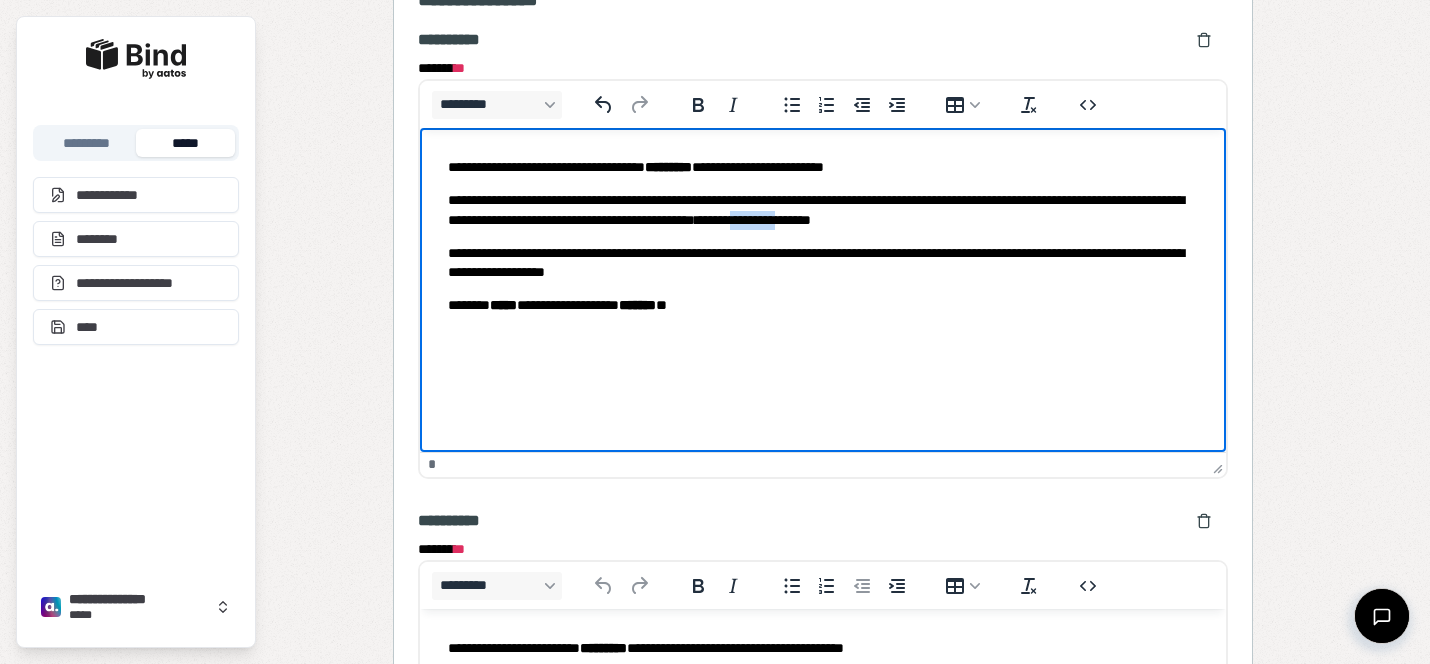drag, startPoint x: 1121, startPoint y: 220, endPoint x: 1064, endPoint y: 219, distance: 57.00877 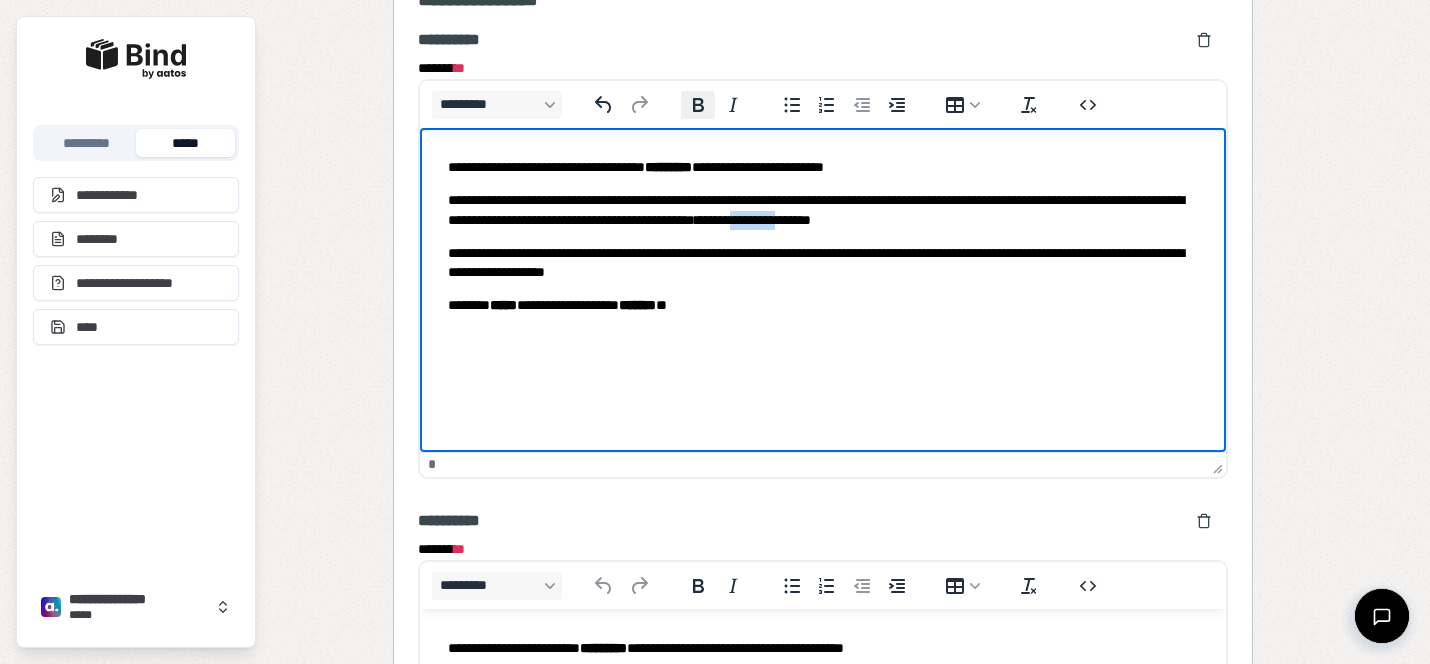 click 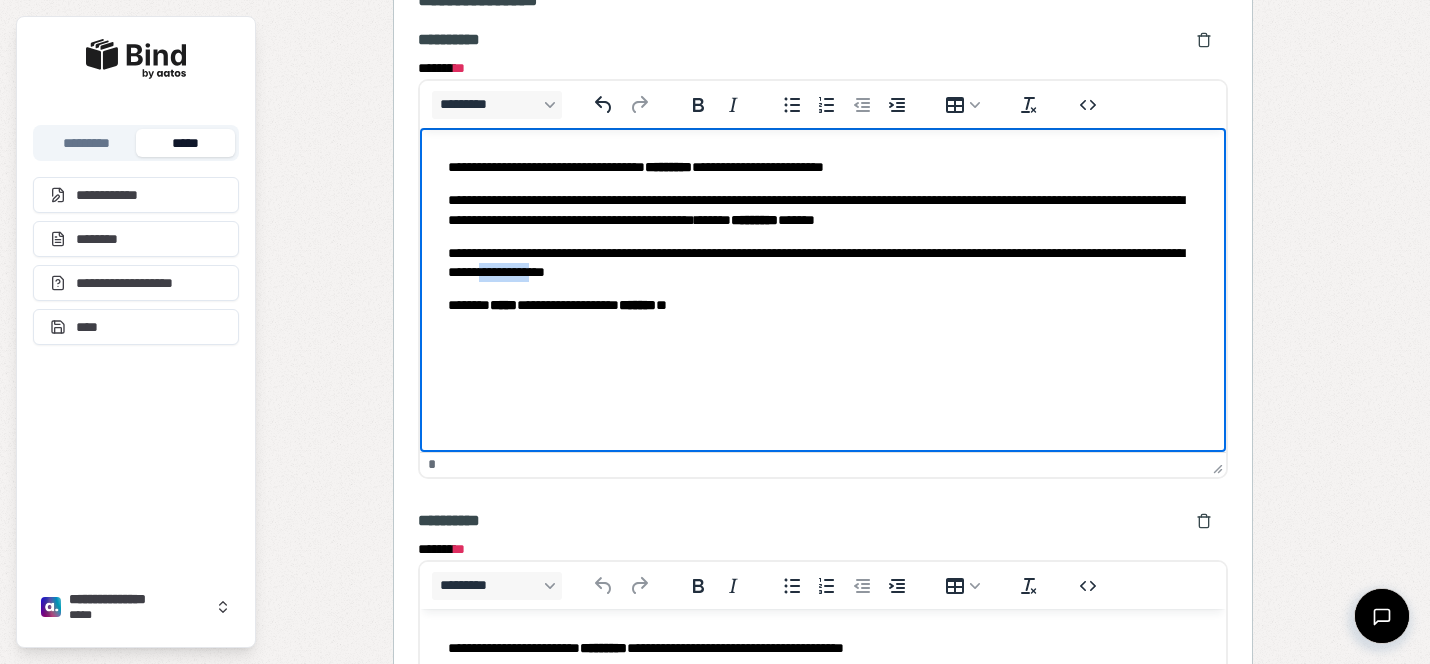 drag, startPoint x: 768, startPoint y: 272, endPoint x: 706, endPoint y: 270, distance: 62.03225 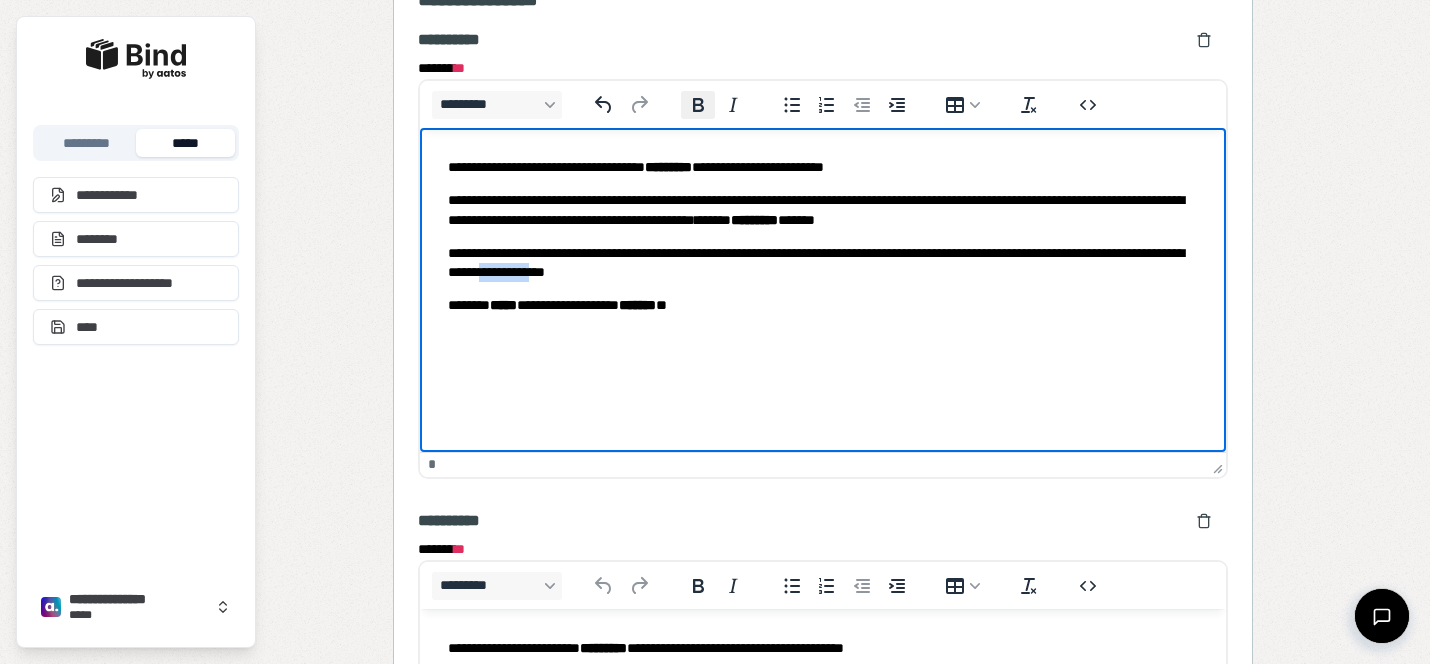 click 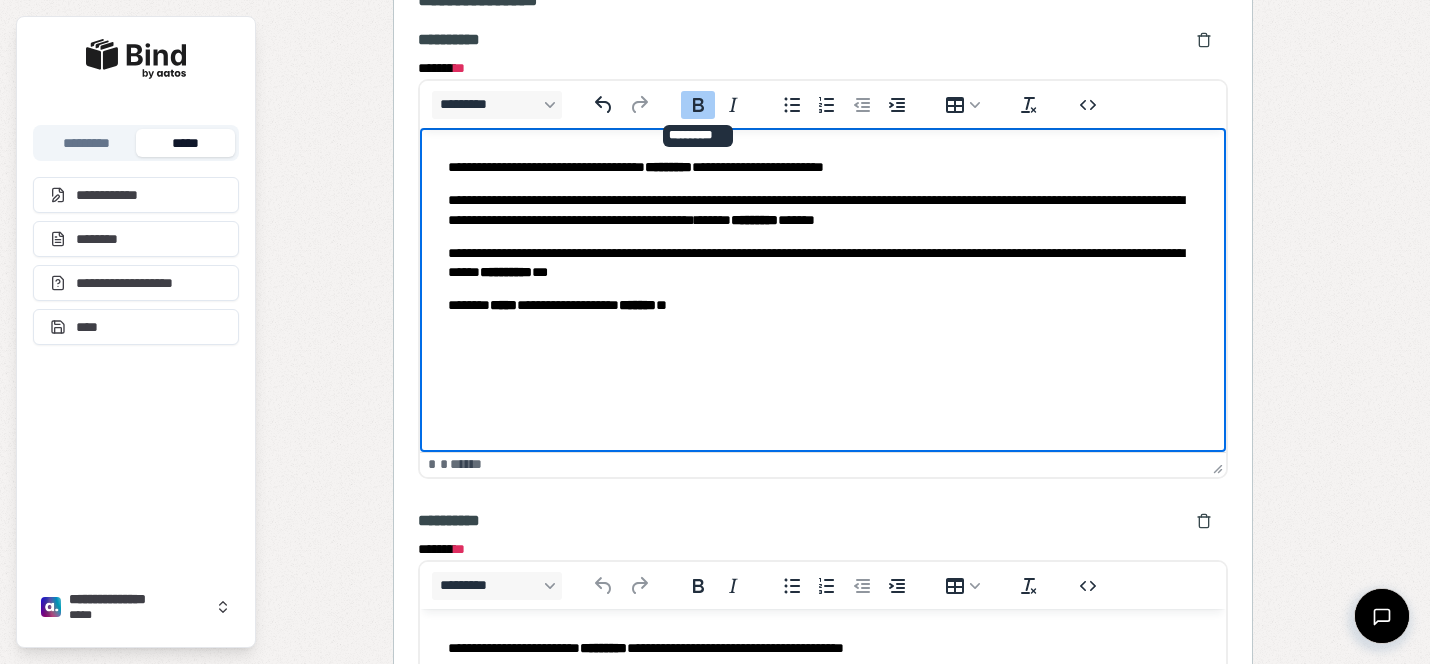 click on "**********" at bounding box center [823, 305] 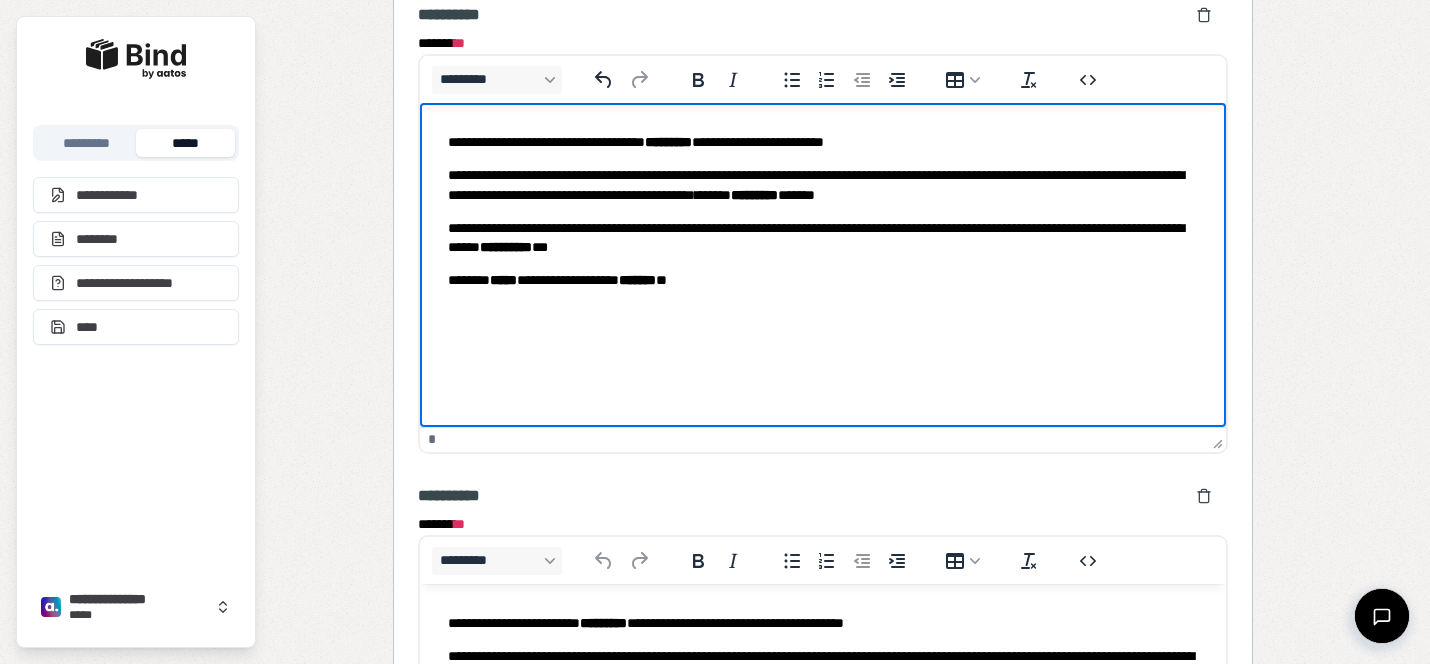 scroll, scrollTop: 942, scrollLeft: 0, axis: vertical 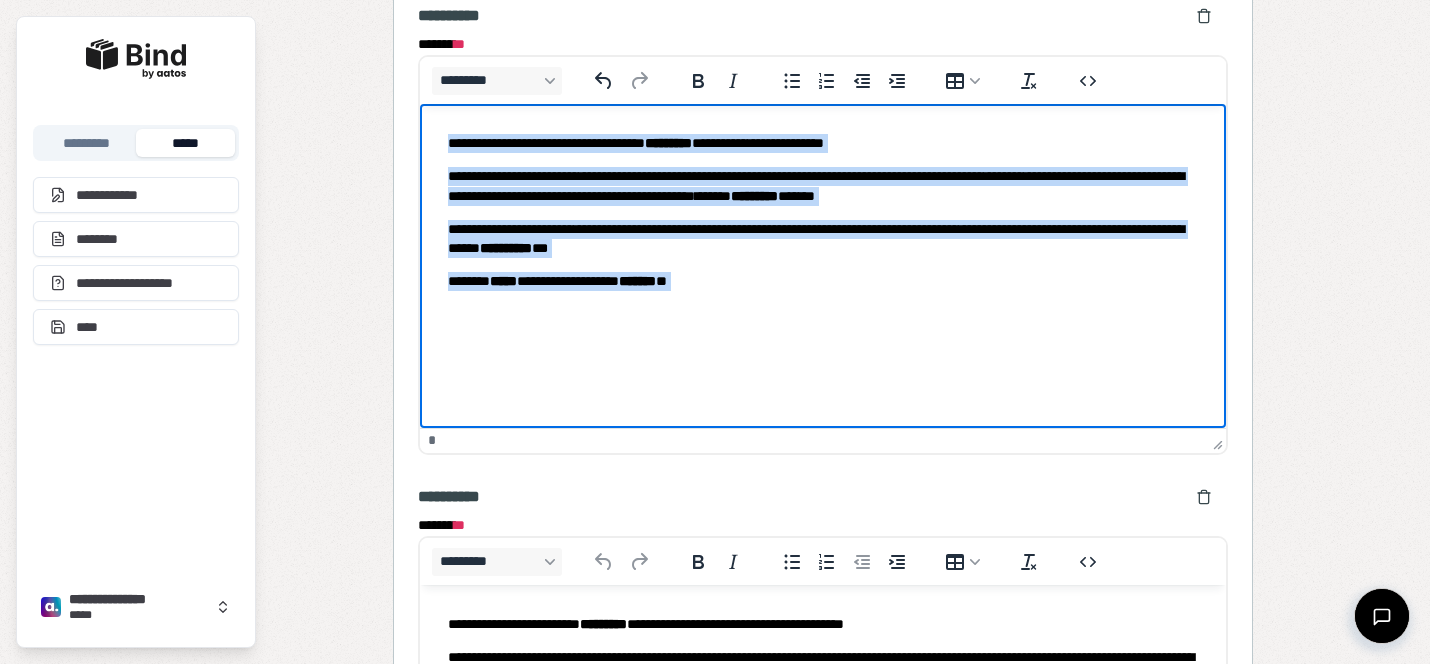 drag, startPoint x: 734, startPoint y: 272, endPoint x: 429, endPoint y: 81, distance: 359.86942 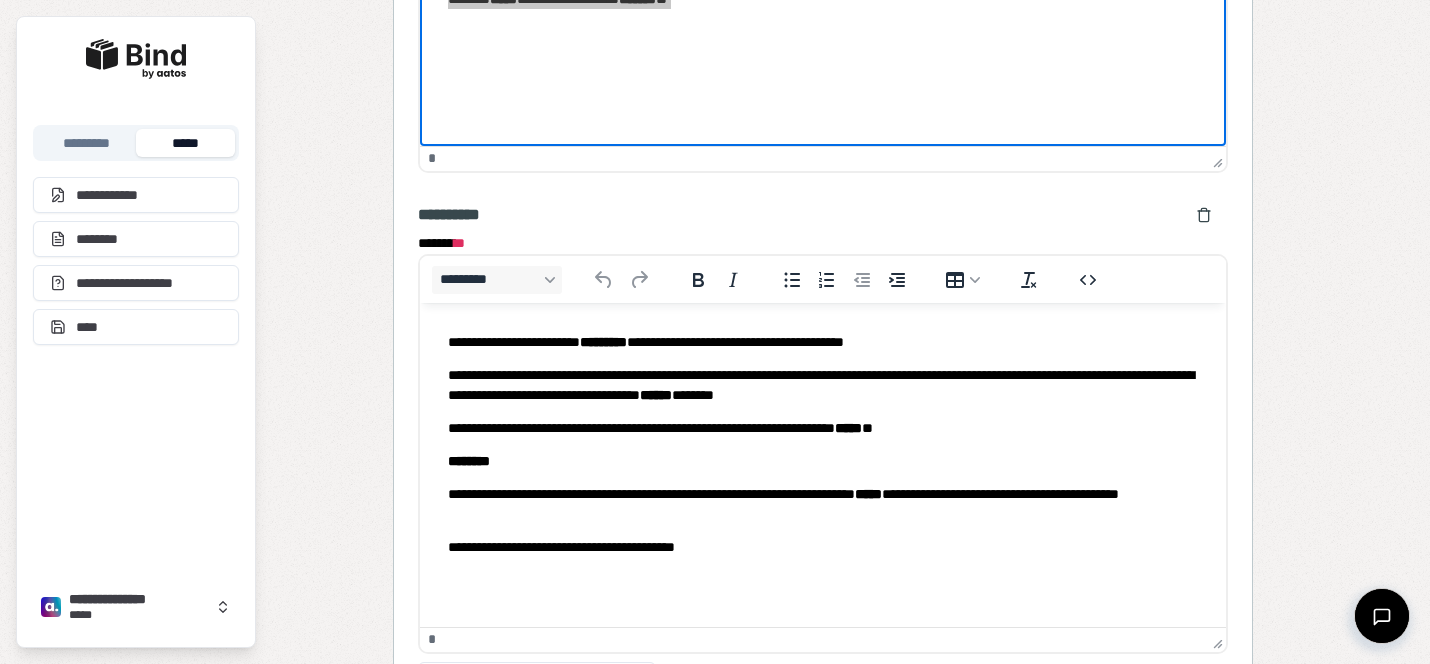 click on "**********" at bounding box center [823, 547] 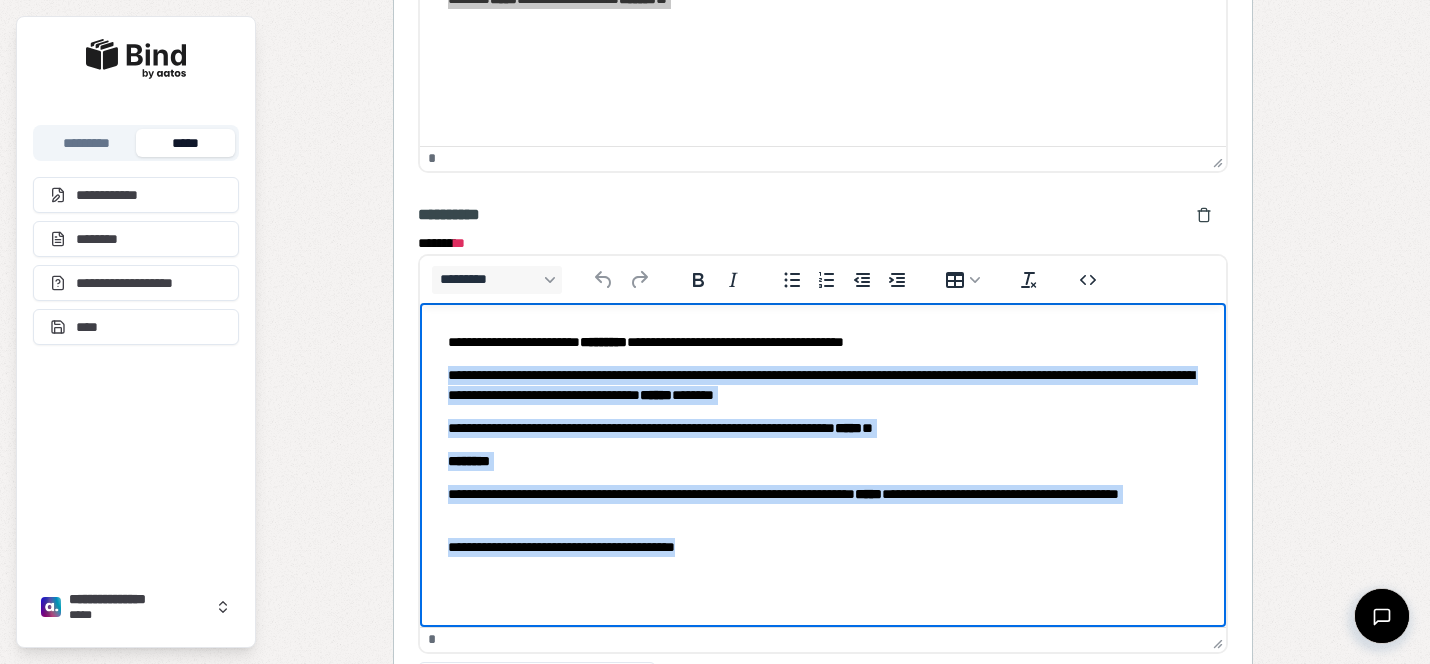 drag, startPoint x: 802, startPoint y: 544, endPoint x: 432, endPoint y: 356, distance: 415.0229 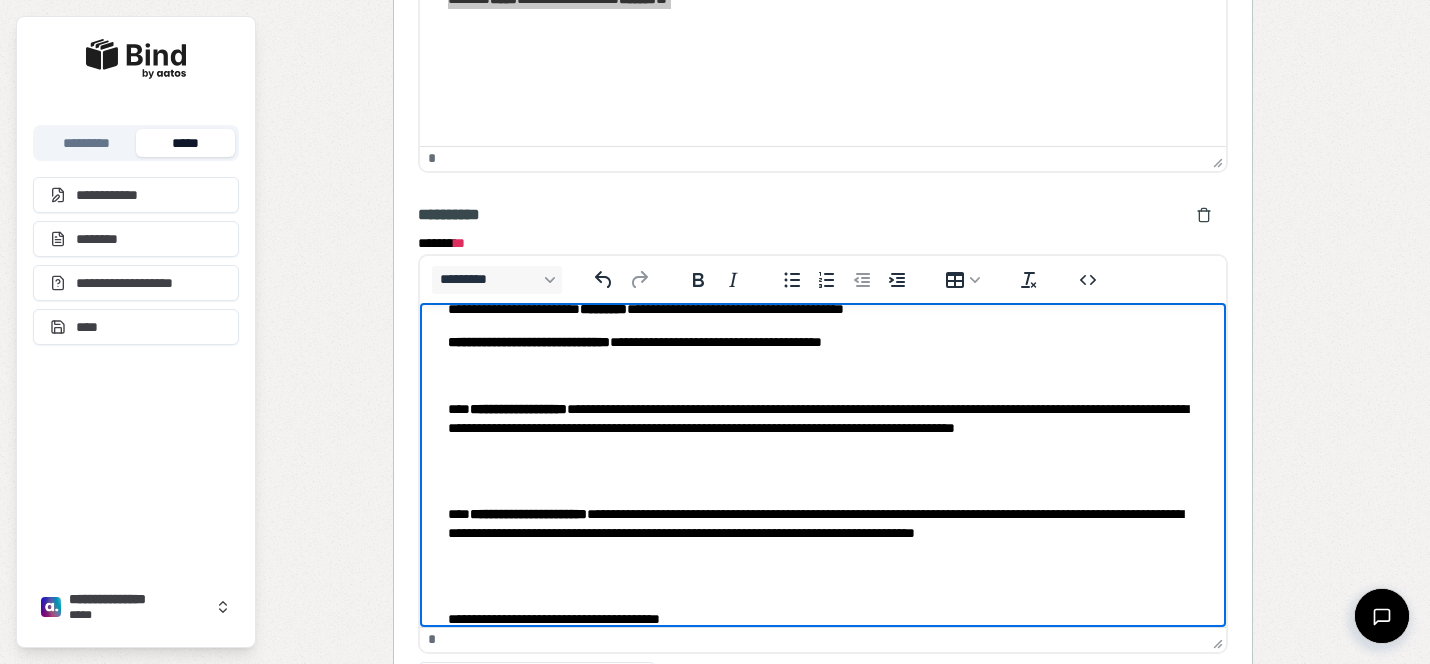 scroll, scrollTop: 0, scrollLeft: 0, axis: both 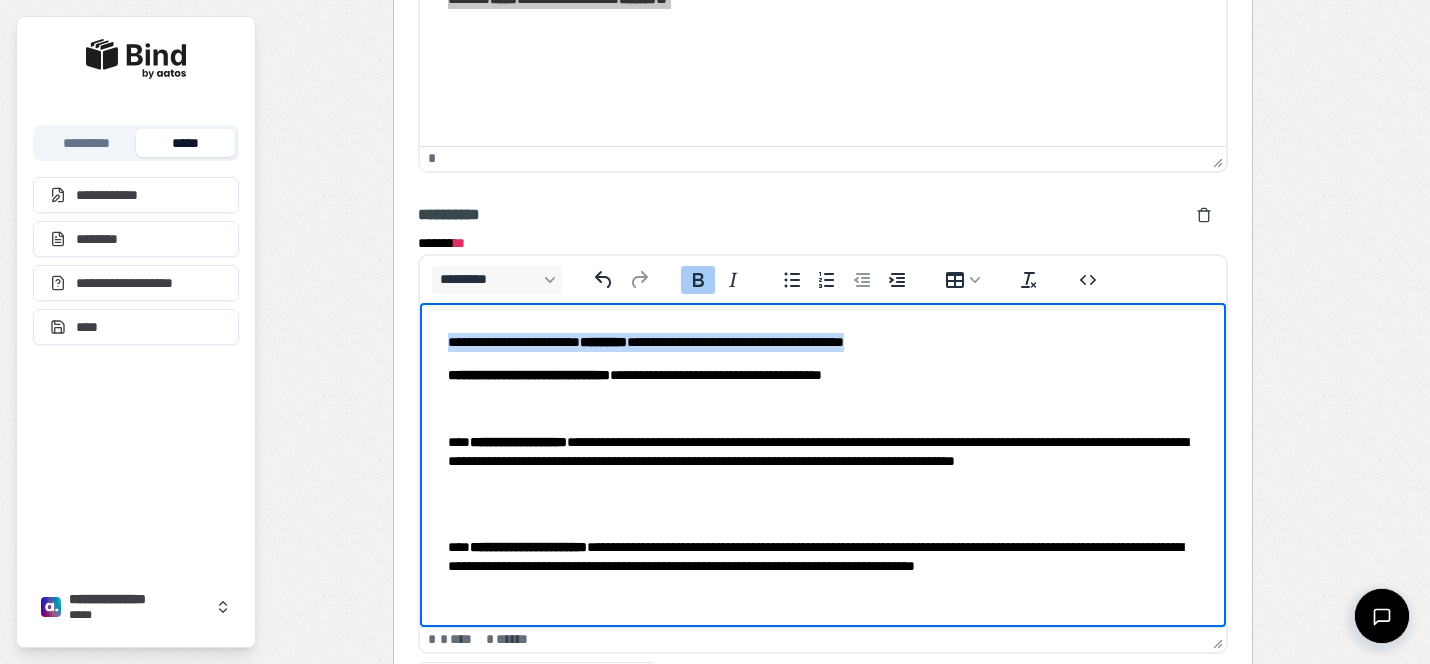 drag, startPoint x: 469, startPoint y: 354, endPoint x: 406, endPoint y: 284, distance: 94.17537 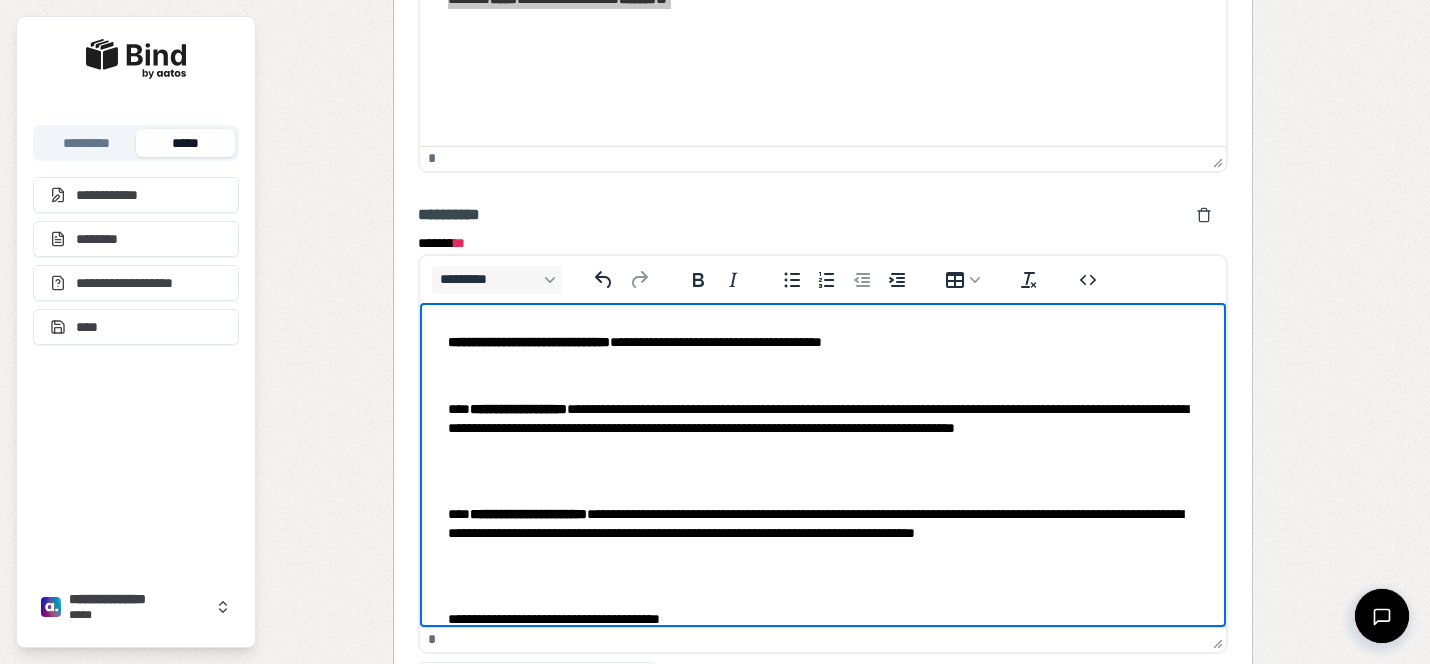 click at bounding box center (823, 375) 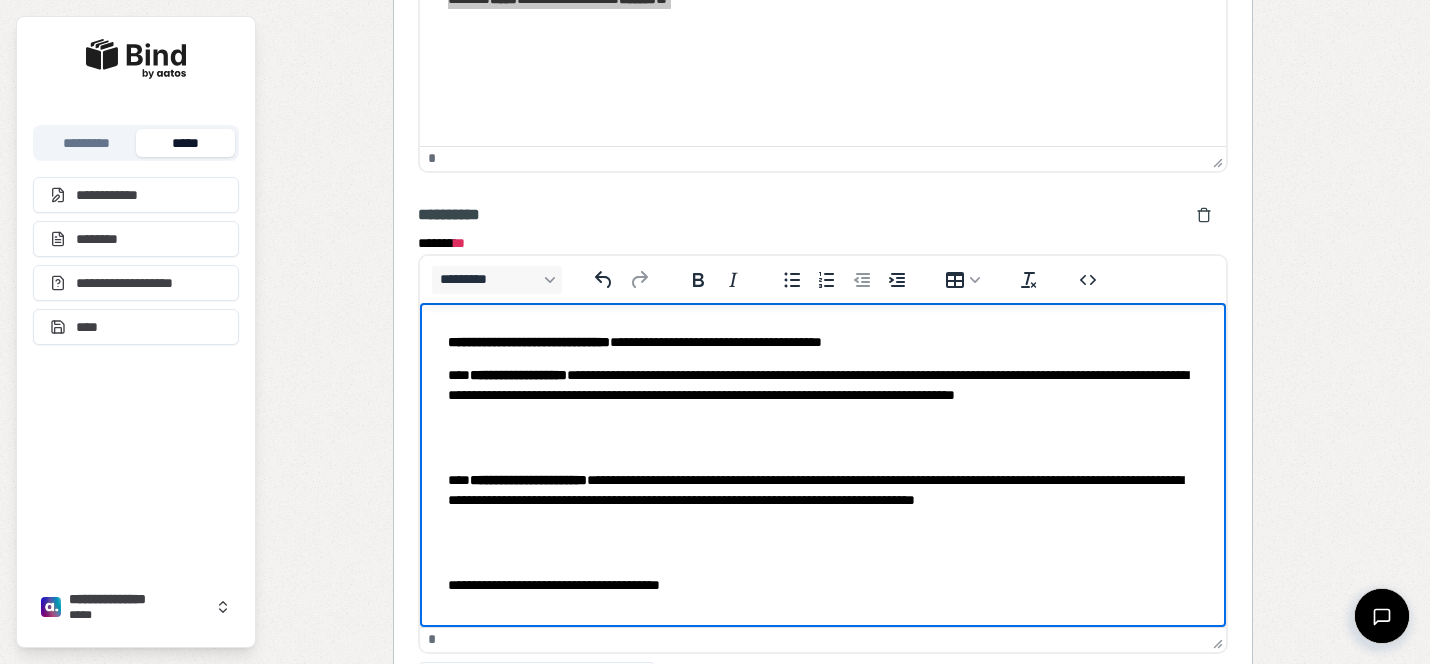 click on "**********" at bounding box center [823, 464] 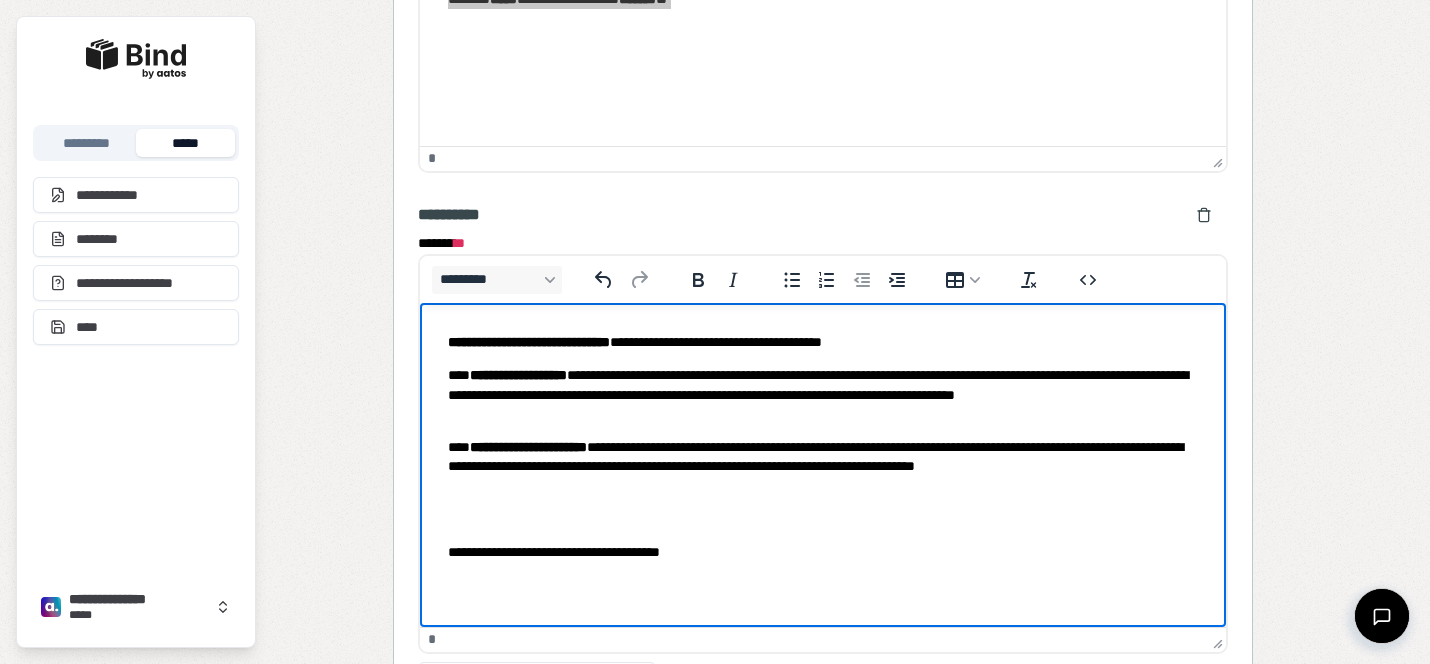 click at bounding box center (823, 519) 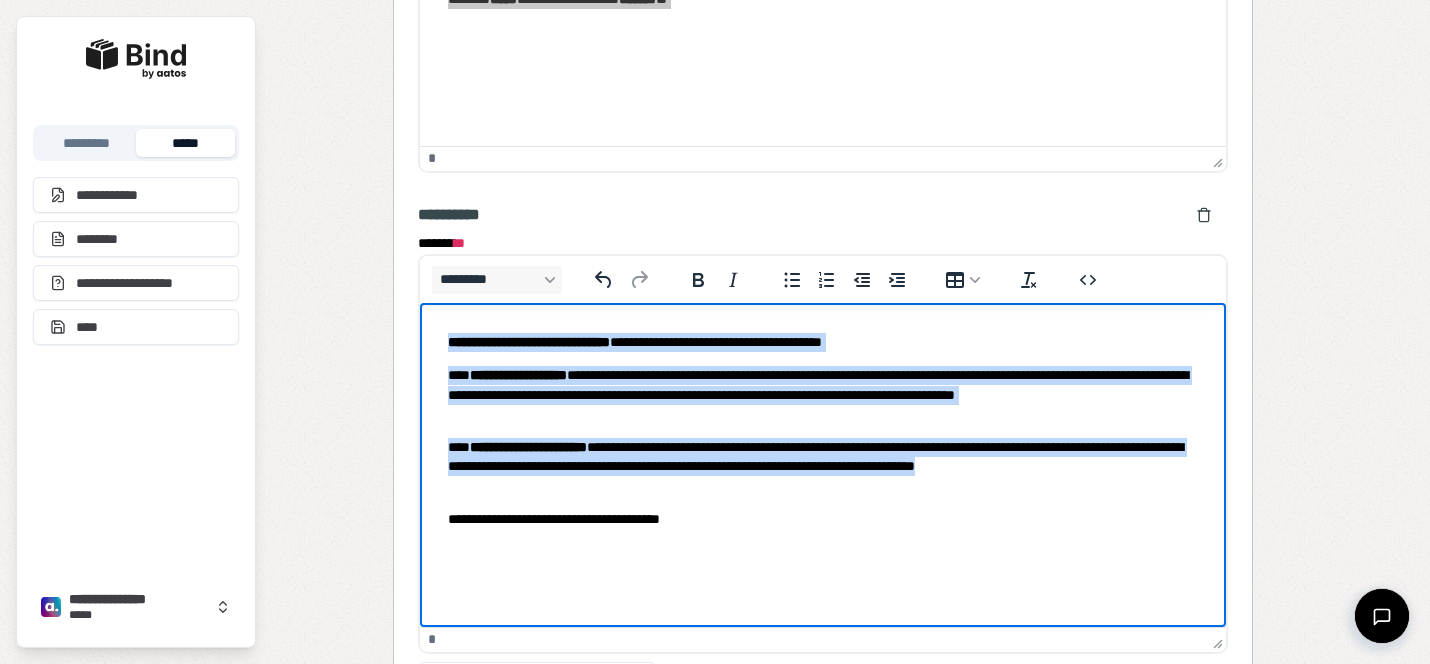 drag, startPoint x: 553, startPoint y: 489, endPoint x: 417, endPoint y: 344, distance: 198.79889 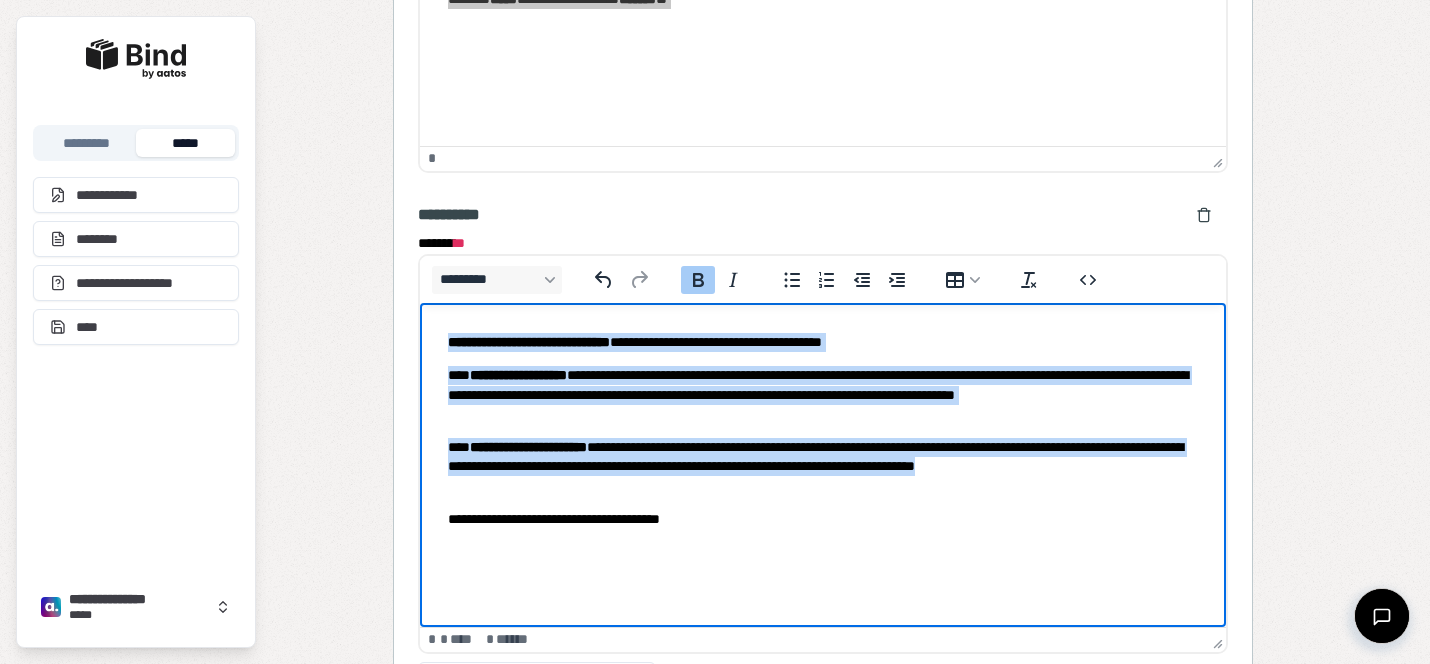 click 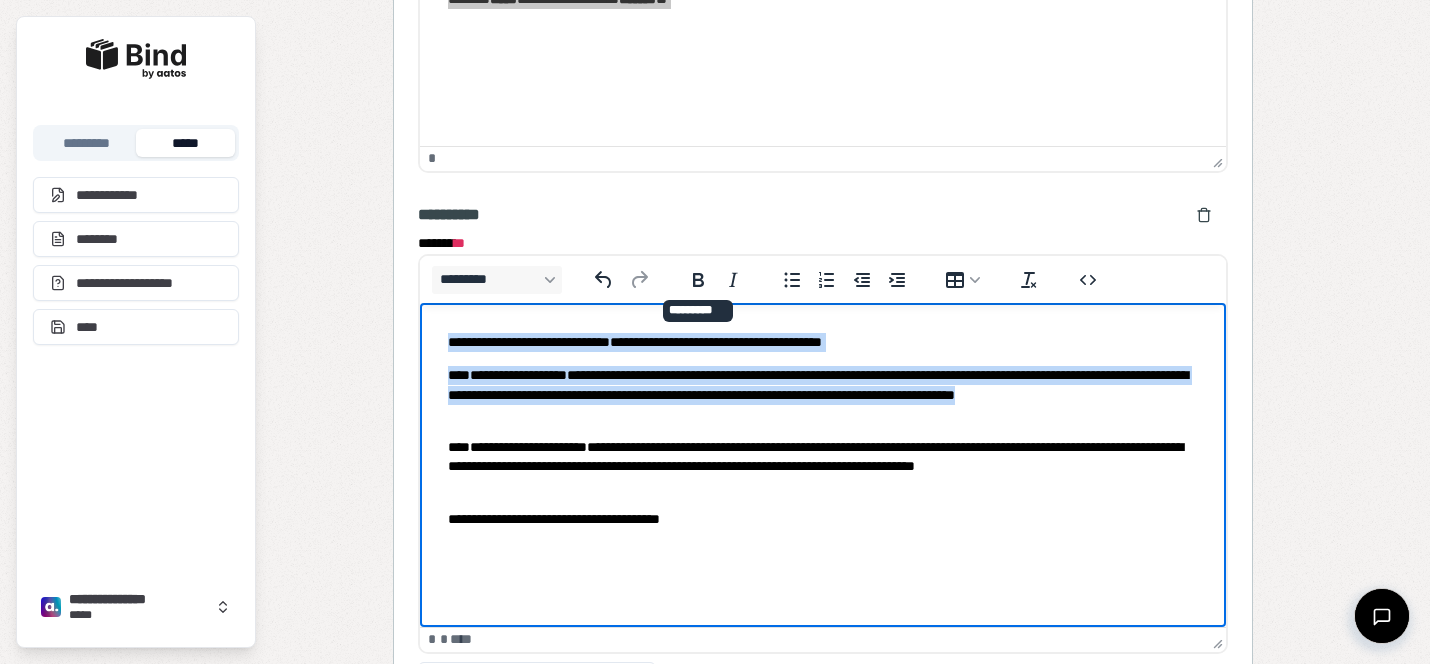 click on "**********" at bounding box center (823, 395) 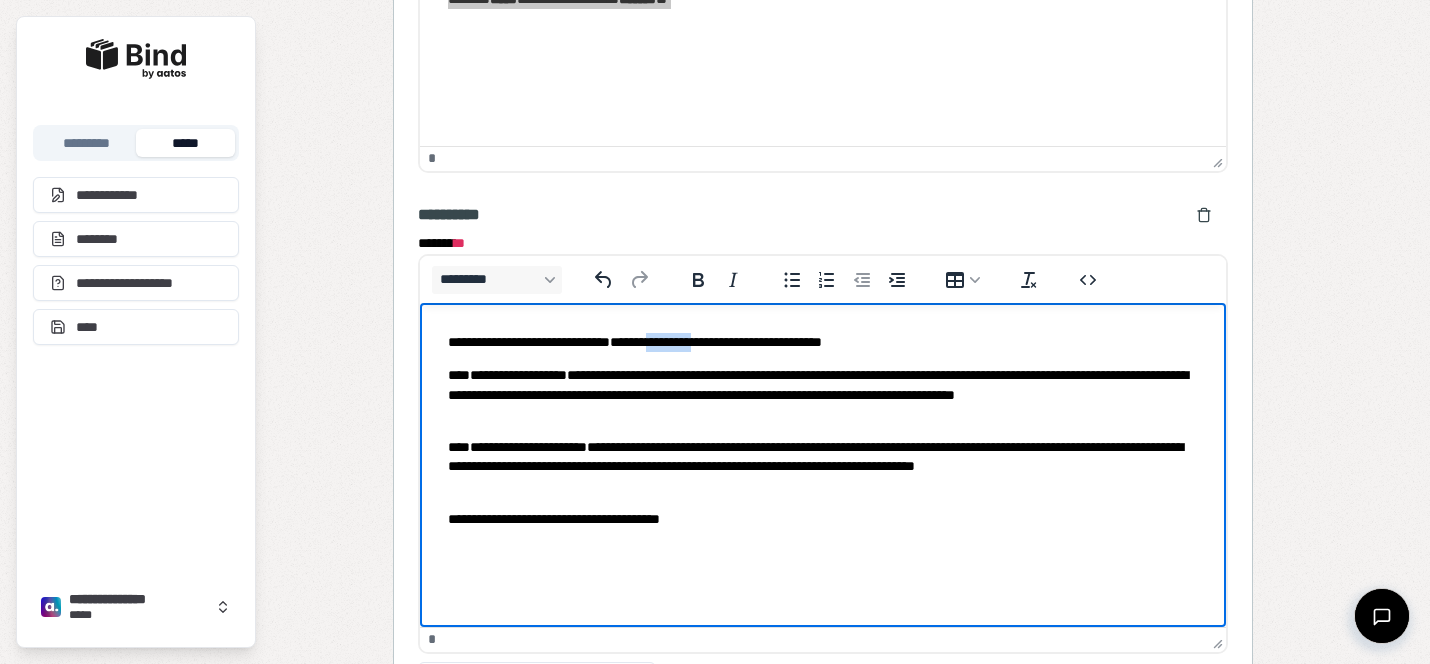 drag, startPoint x: 762, startPoint y: 342, endPoint x: 697, endPoint y: 338, distance: 65.12296 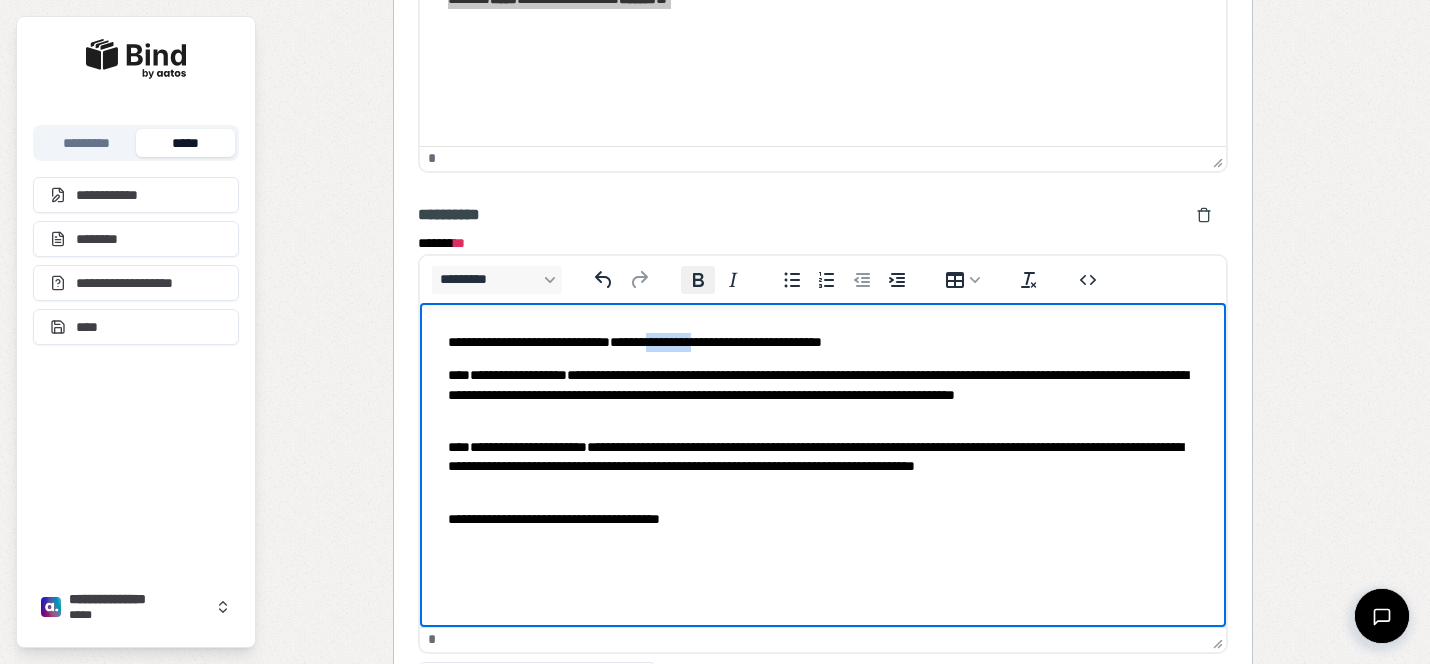 click 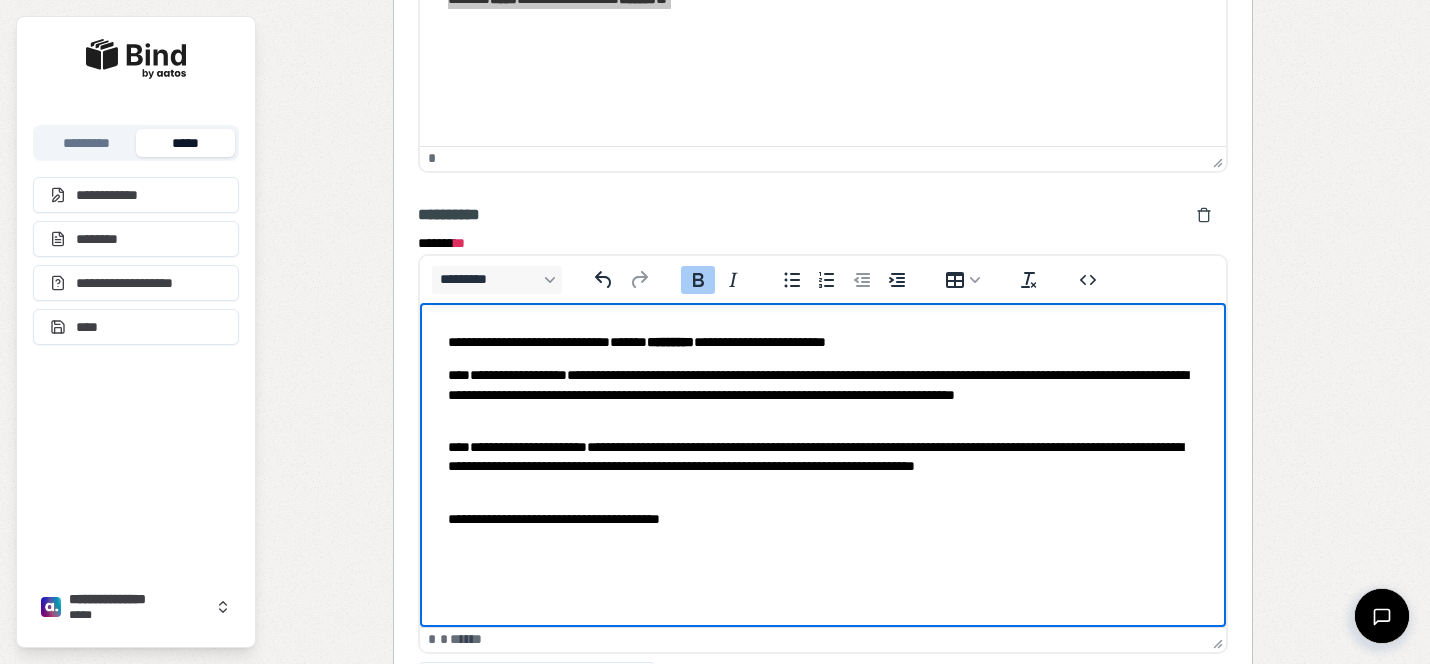 click on "**********" at bounding box center (823, 431) 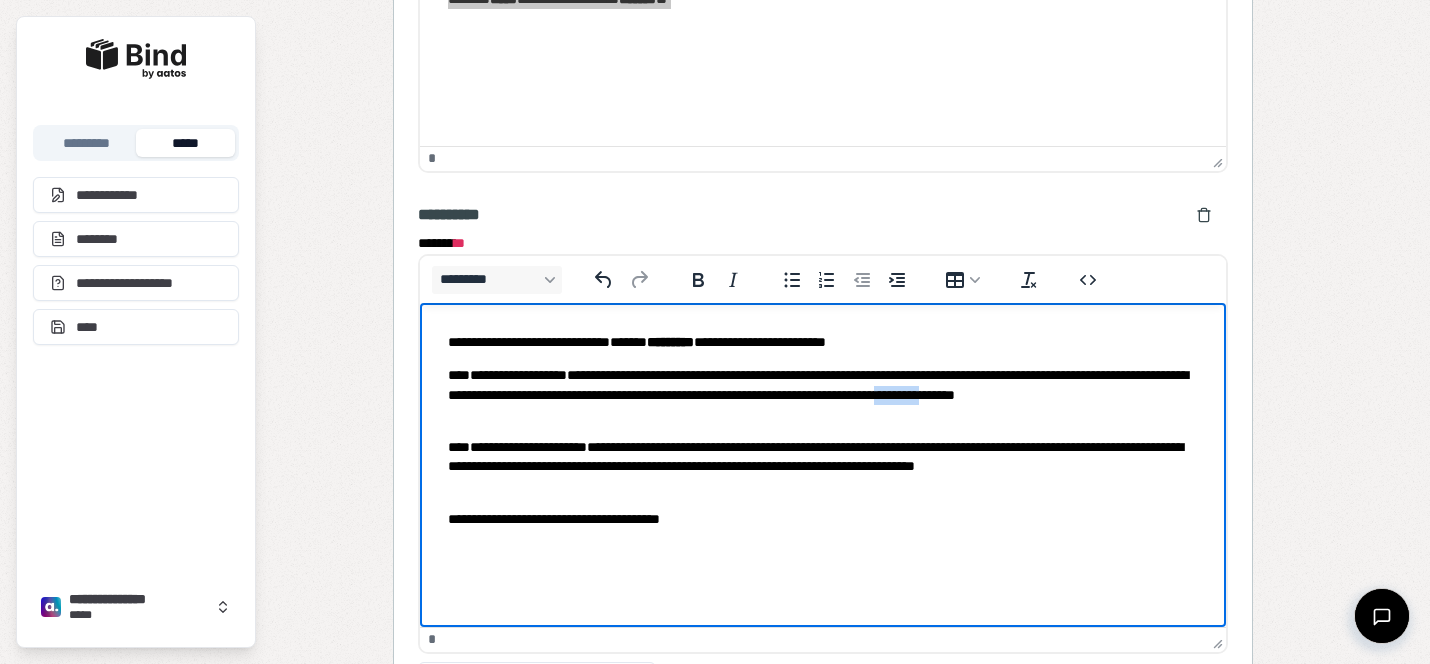drag, startPoint x: 511, startPoint y: 413, endPoint x: 455, endPoint y: 411, distance: 56.0357 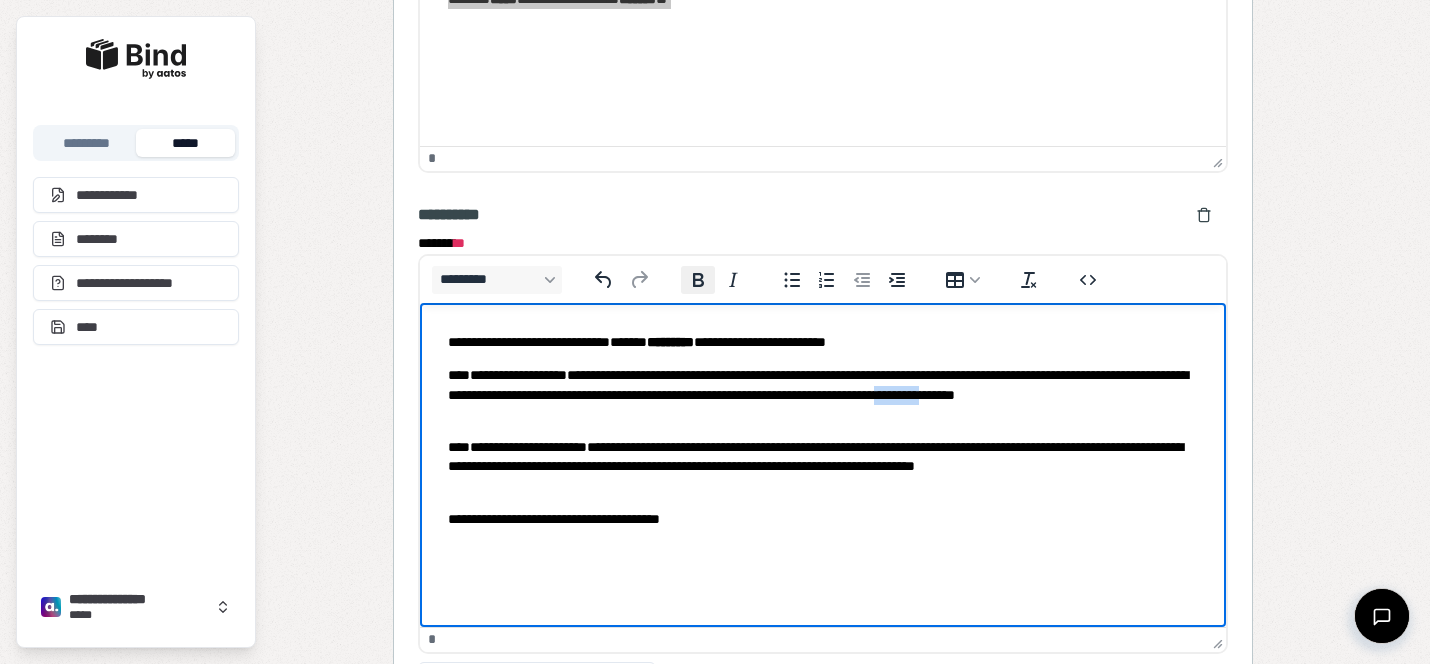 click 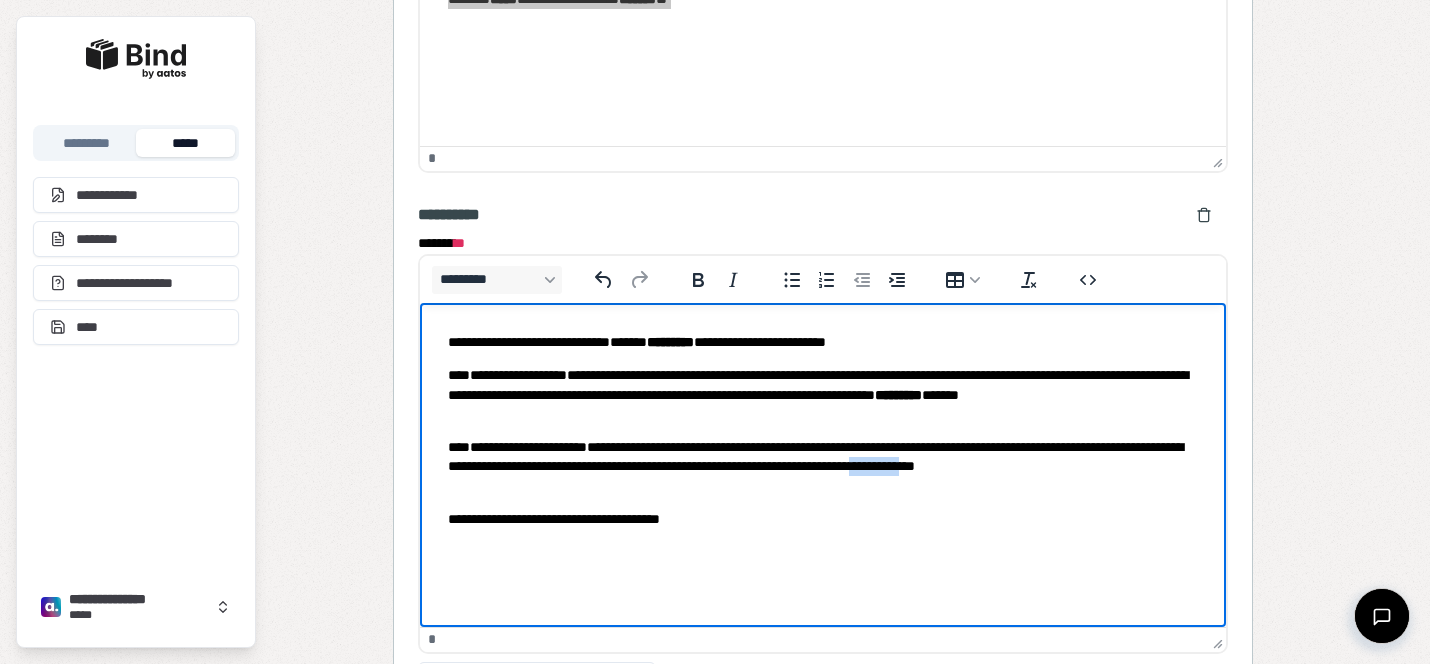 drag, startPoint x: 516, startPoint y: 484, endPoint x: 456, endPoint y: 483, distance: 60.00833 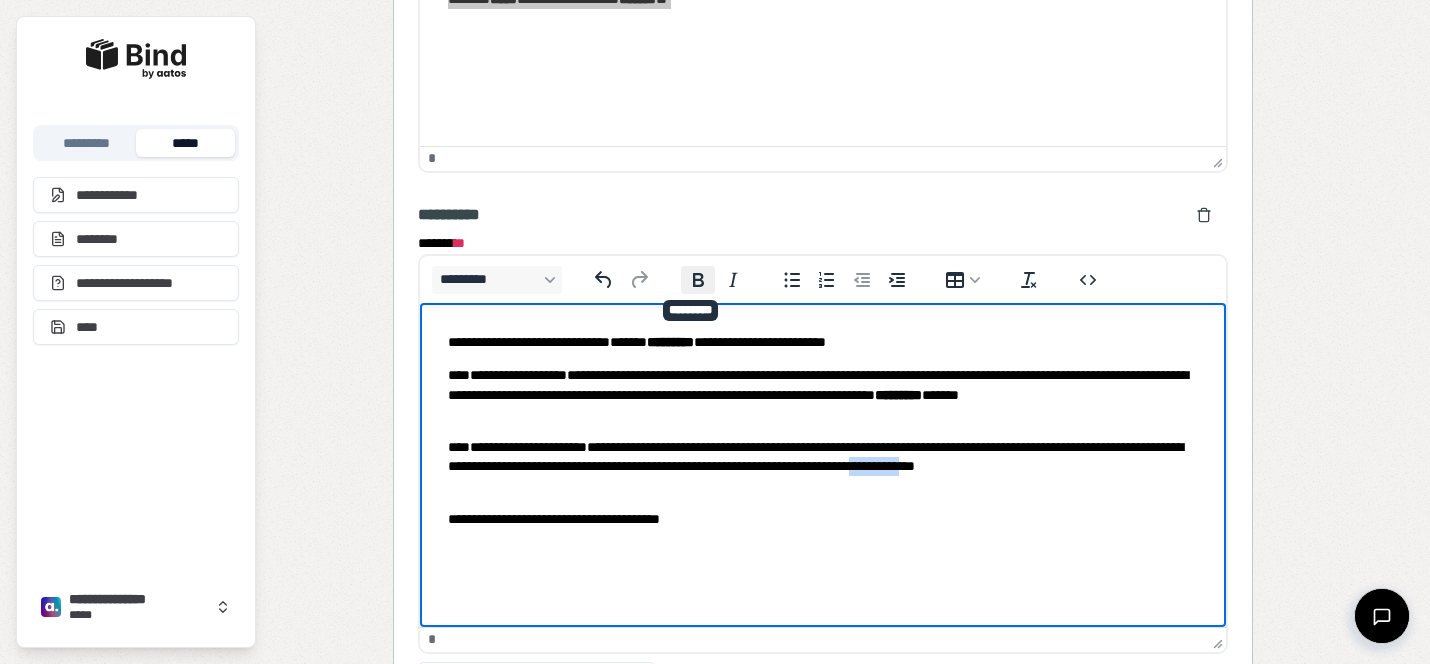 click 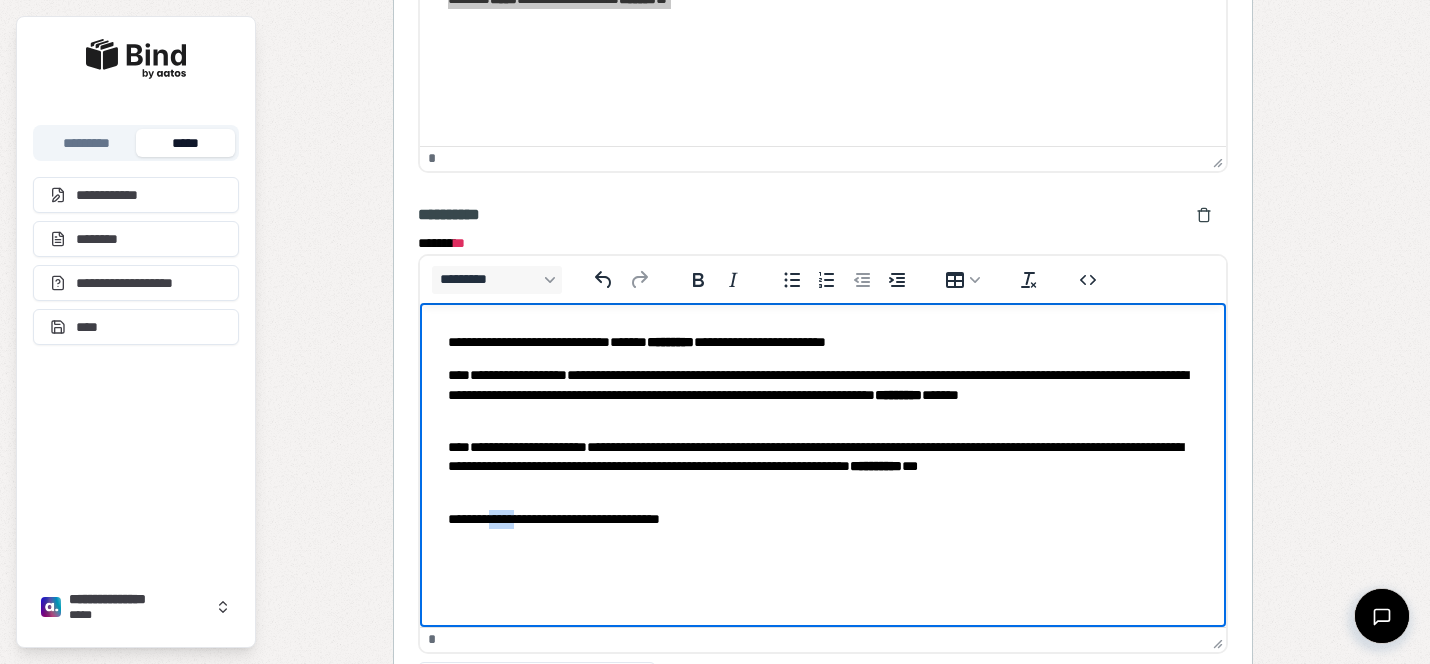 drag, startPoint x: 532, startPoint y: 515, endPoint x: 502, endPoint y: 515, distance: 30 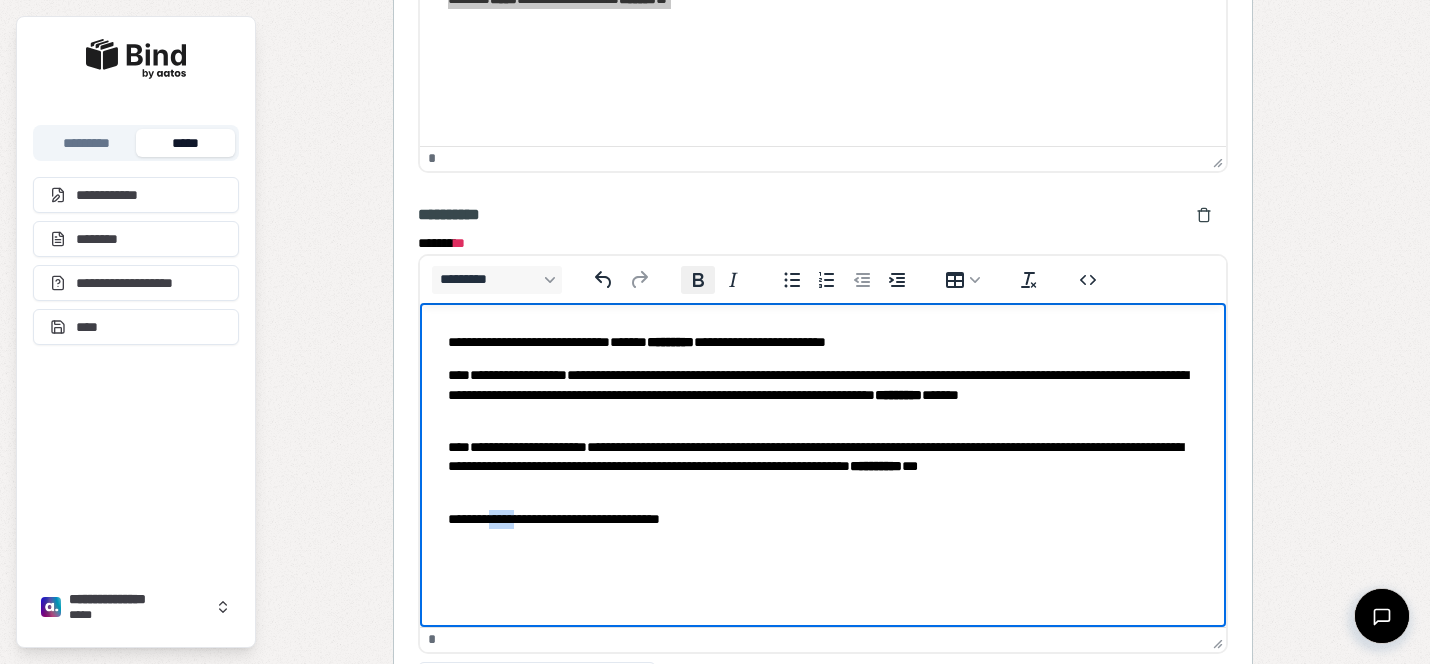 click 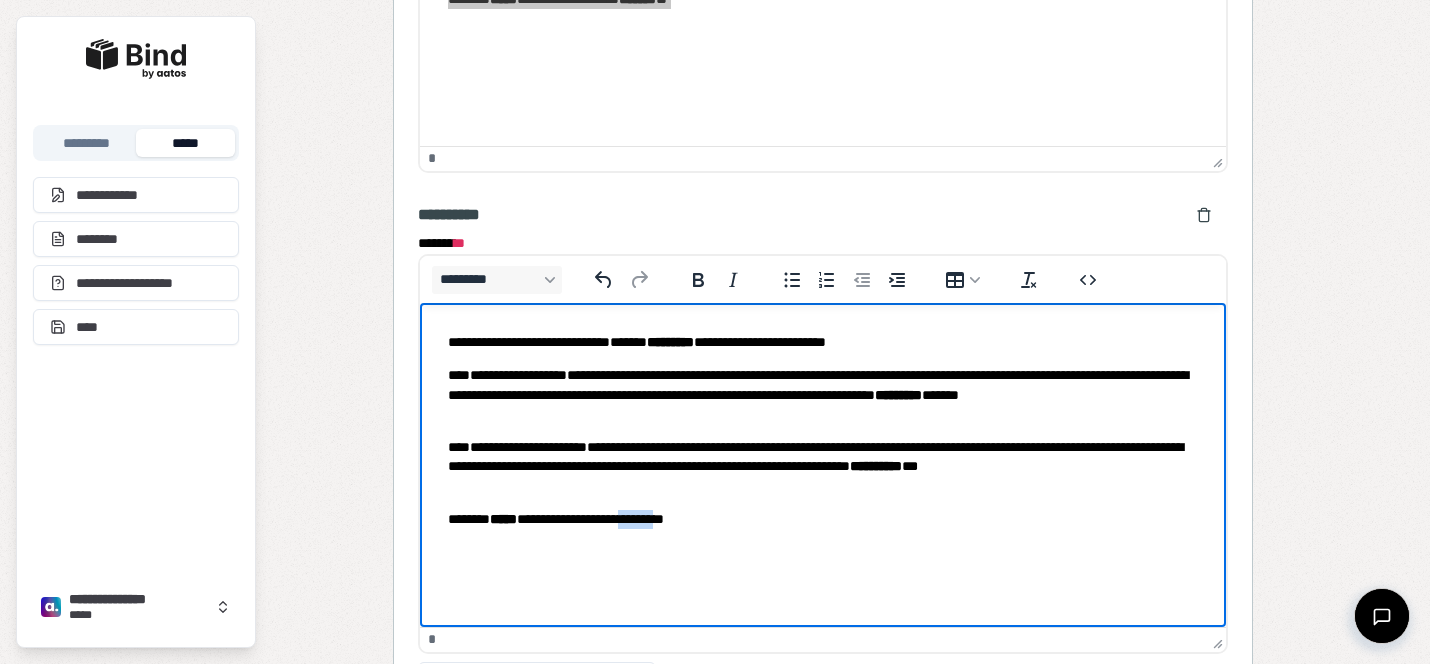 drag, startPoint x: 696, startPoint y: 517, endPoint x: 655, endPoint y: 517, distance: 41 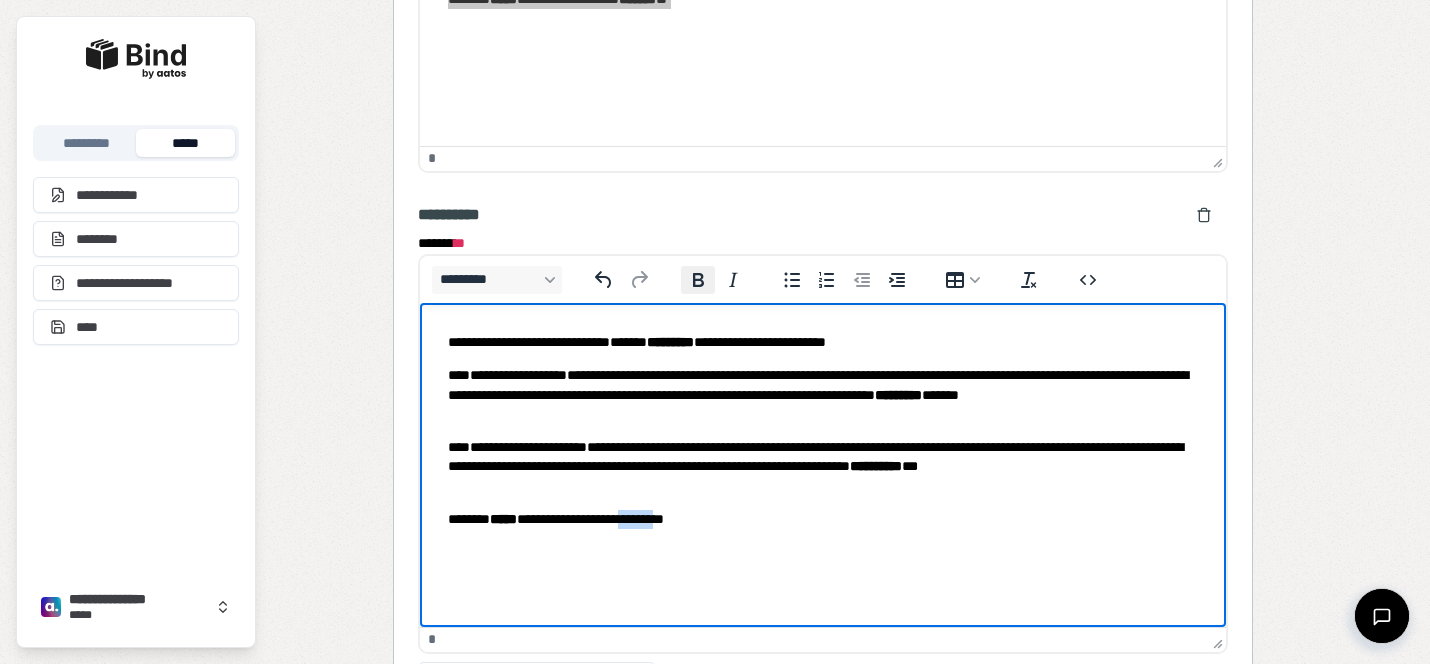 click 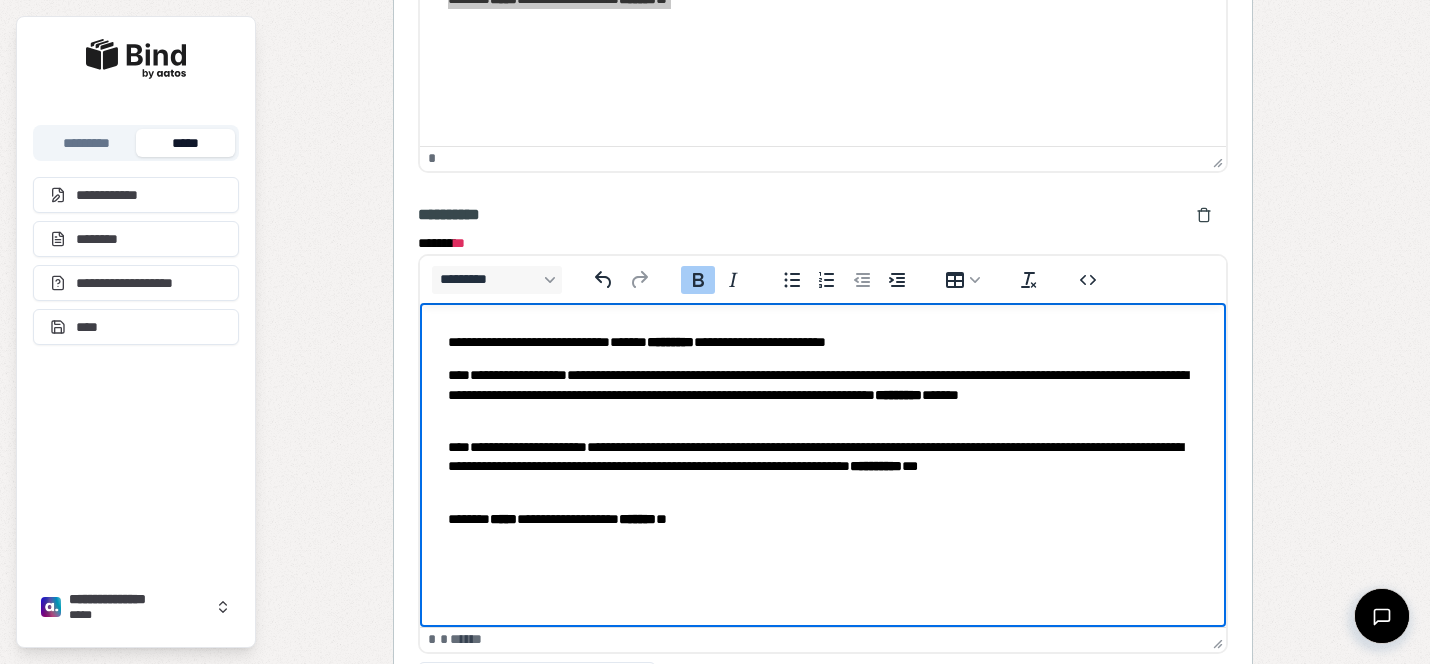 click on "**********" at bounding box center (823, 395) 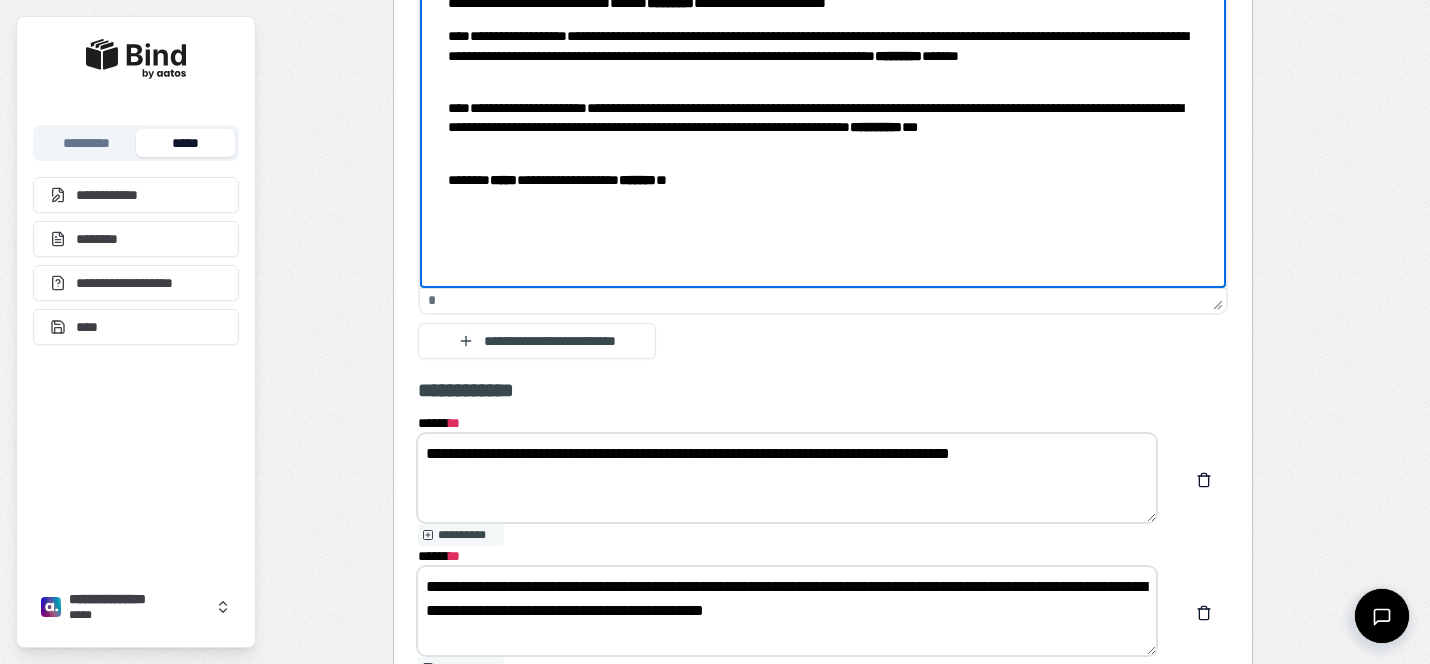 scroll, scrollTop: 1477, scrollLeft: 0, axis: vertical 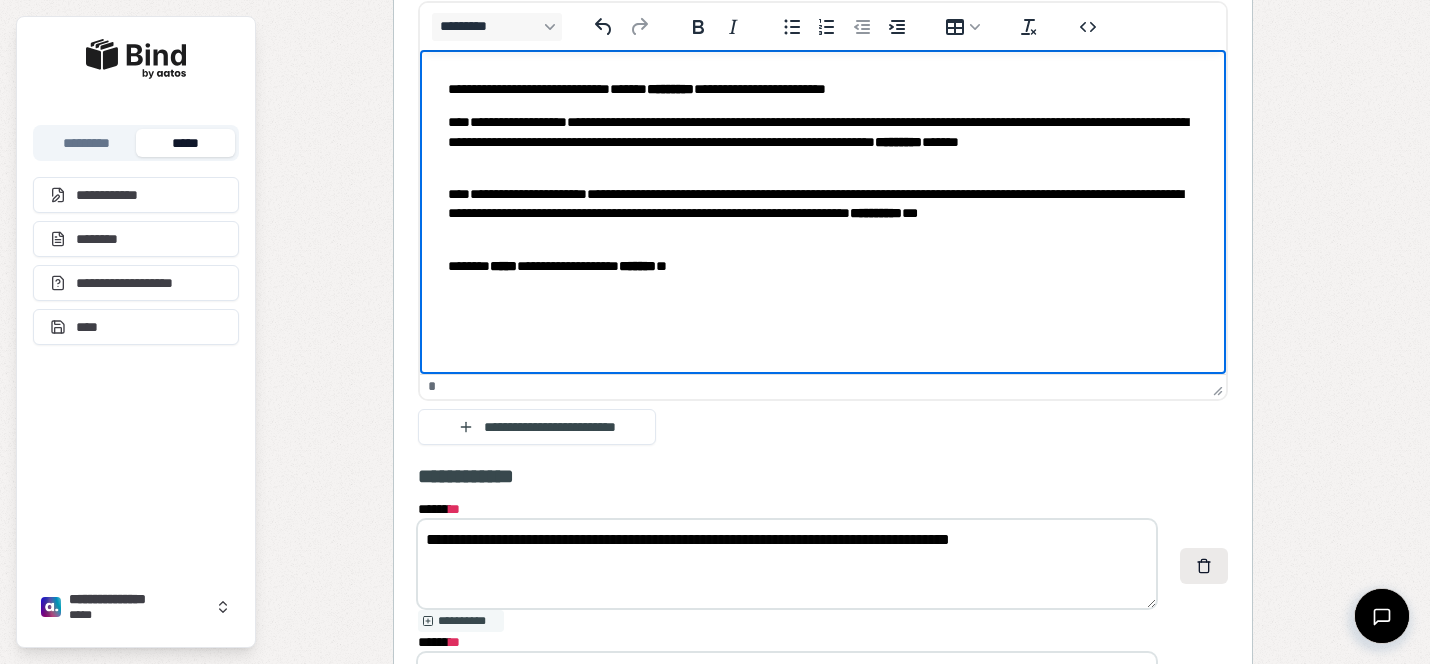 click at bounding box center (1204, 566) 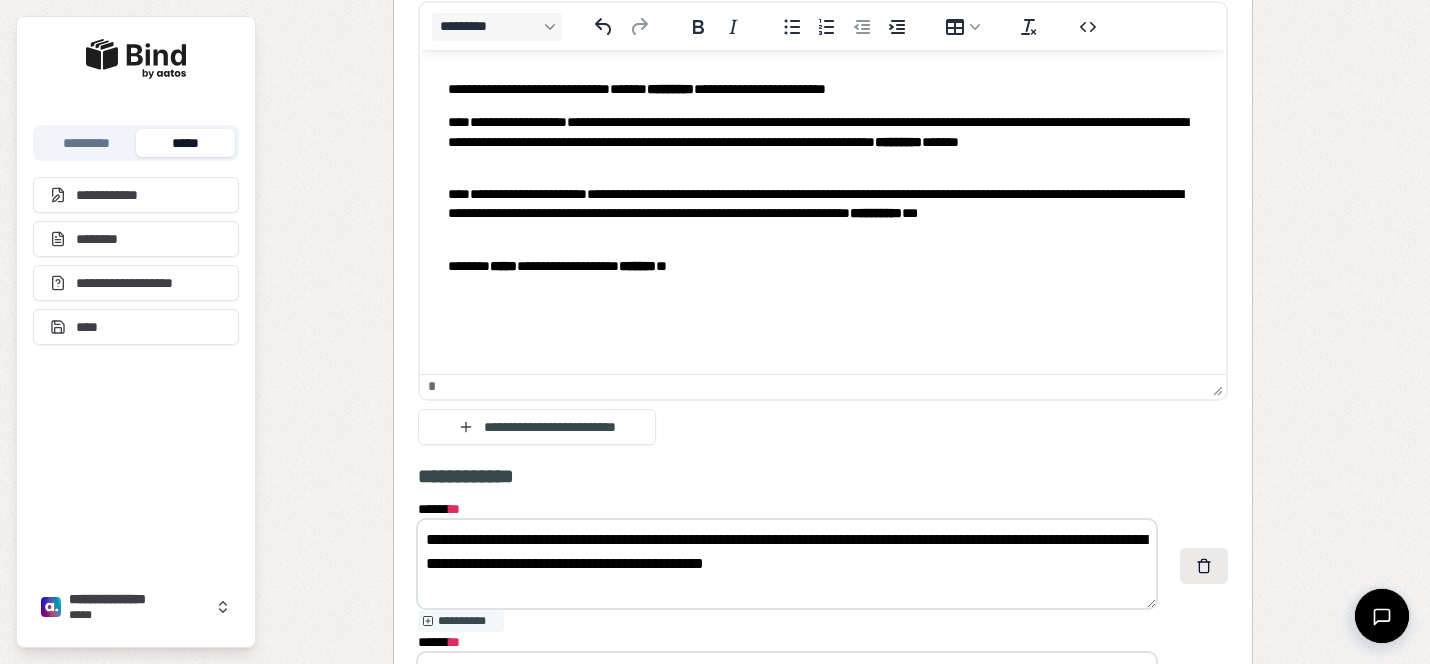 click at bounding box center (1204, 566) 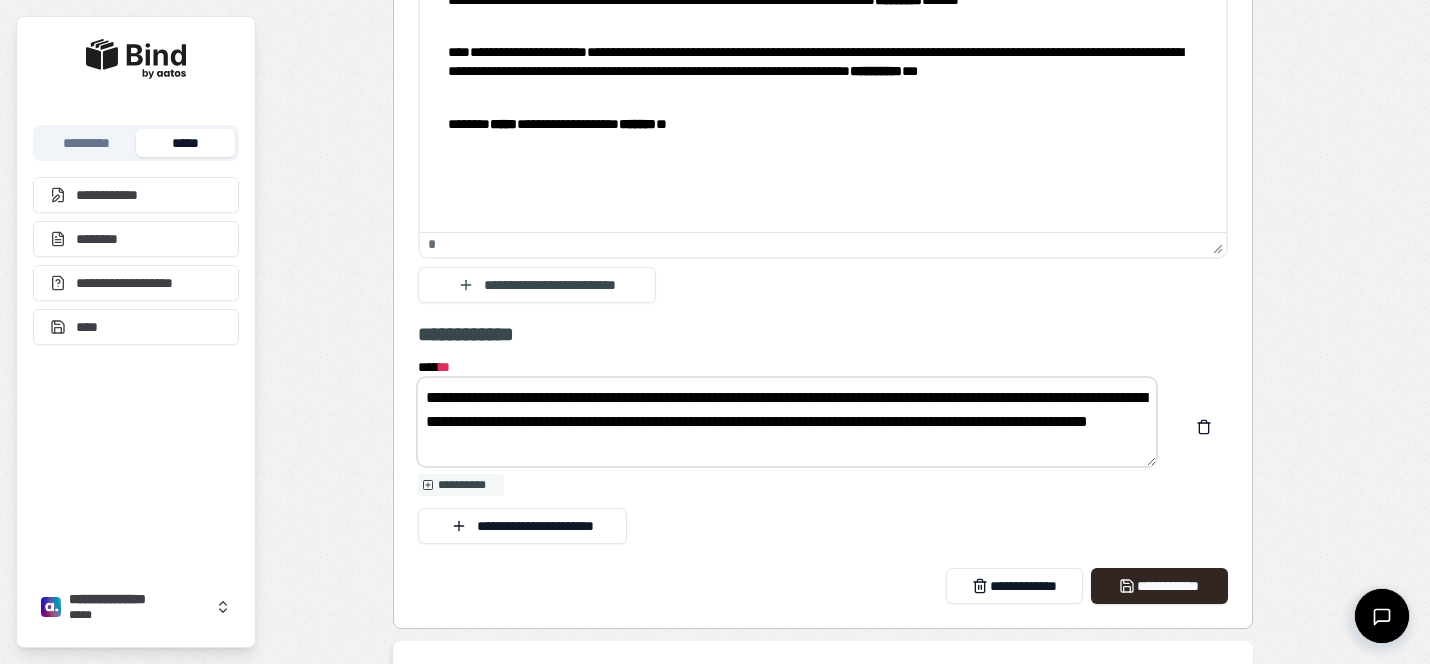scroll, scrollTop: 1548, scrollLeft: 0, axis: vertical 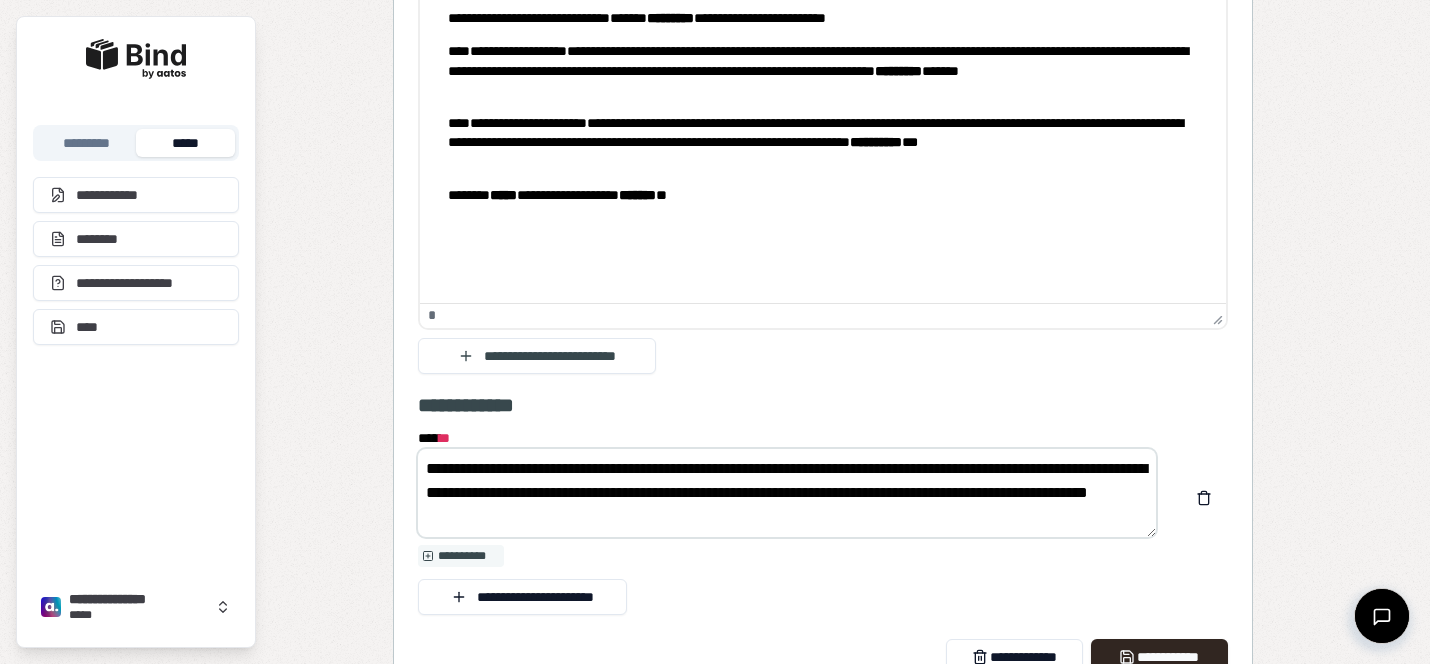 drag, startPoint x: 452, startPoint y: 468, endPoint x: 659, endPoint y: 460, distance: 207.15453 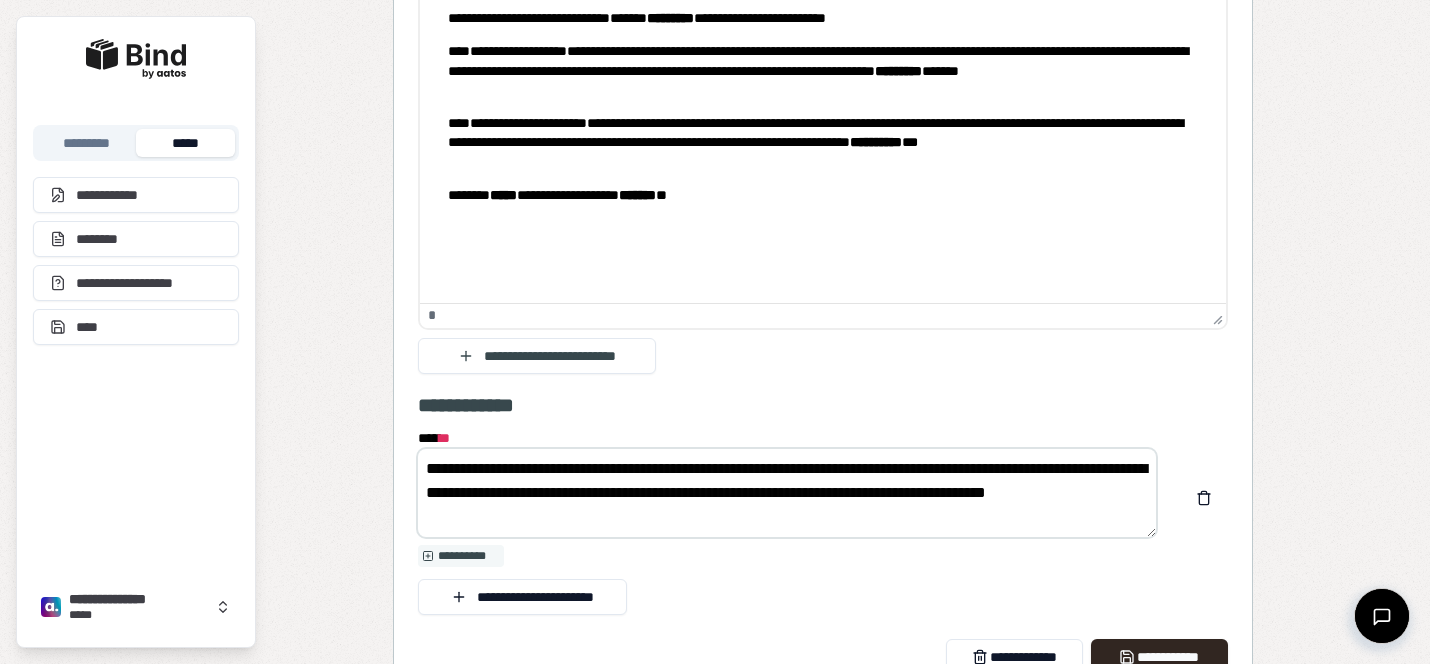 click on "**********" at bounding box center [787, 493] 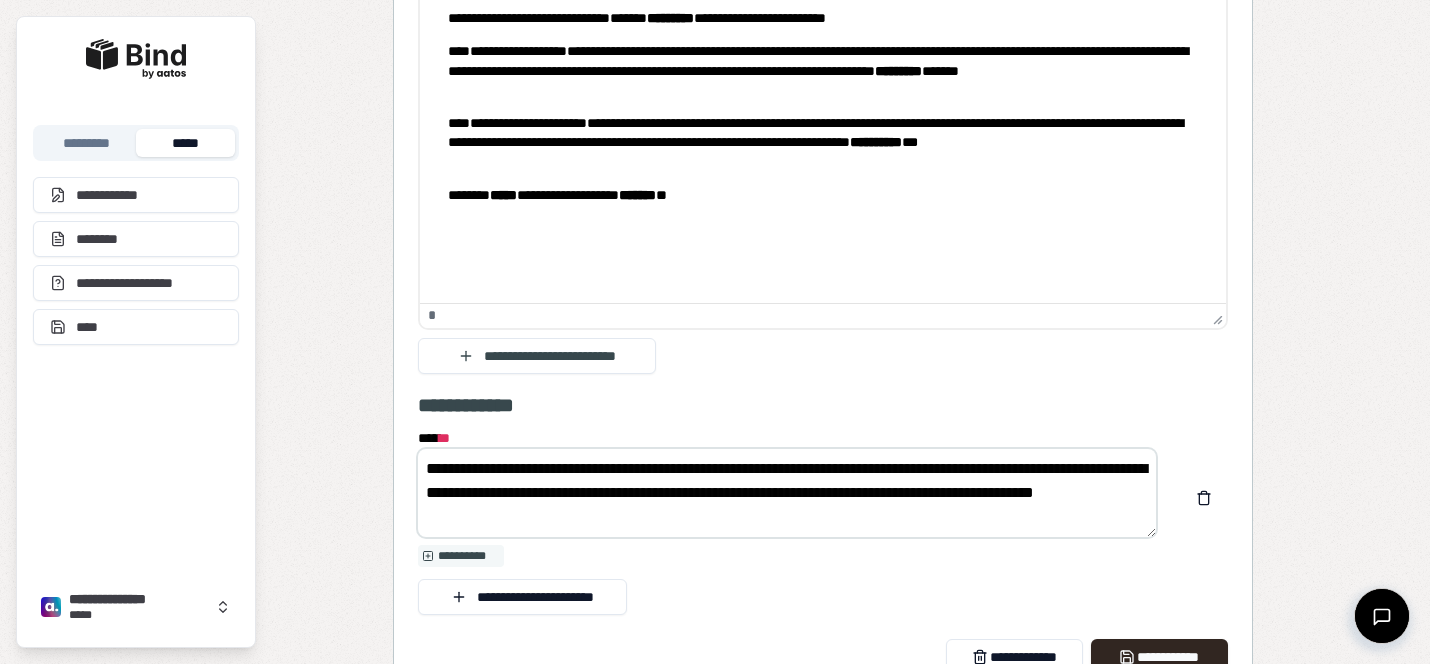 drag, startPoint x: 758, startPoint y: 513, endPoint x: 422, endPoint y: 420, distance: 348.63306 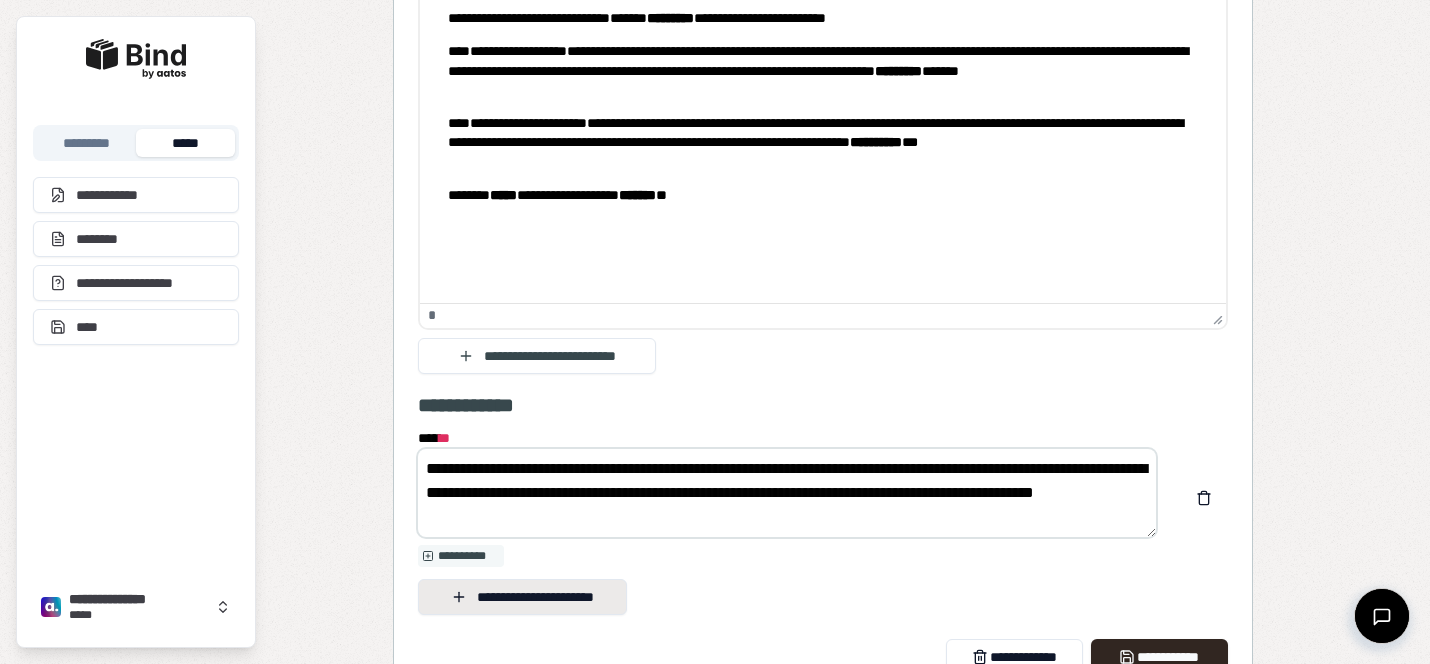 type on "**********" 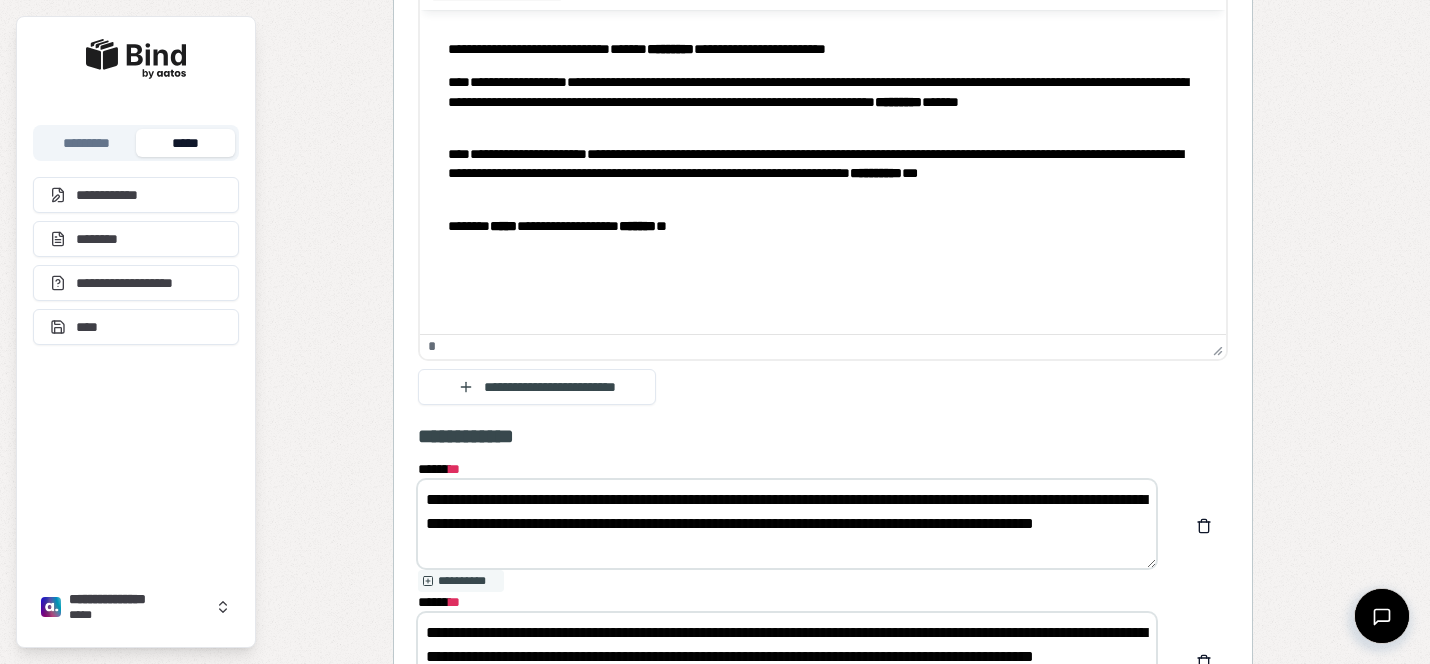 scroll, scrollTop: 1706, scrollLeft: 0, axis: vertical 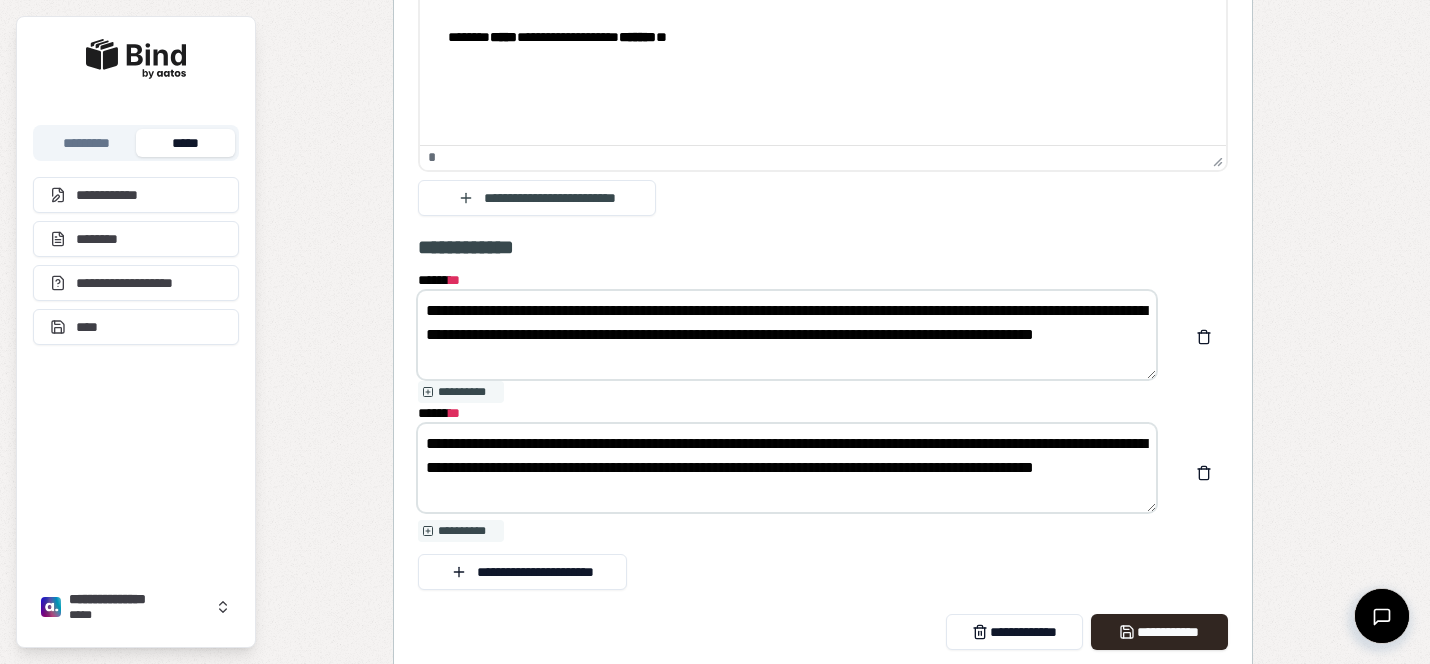 drag, startPoint x: 480, startPoint y: 442, endPoint x: 542, endPoint y: 441, distance: 62.008064 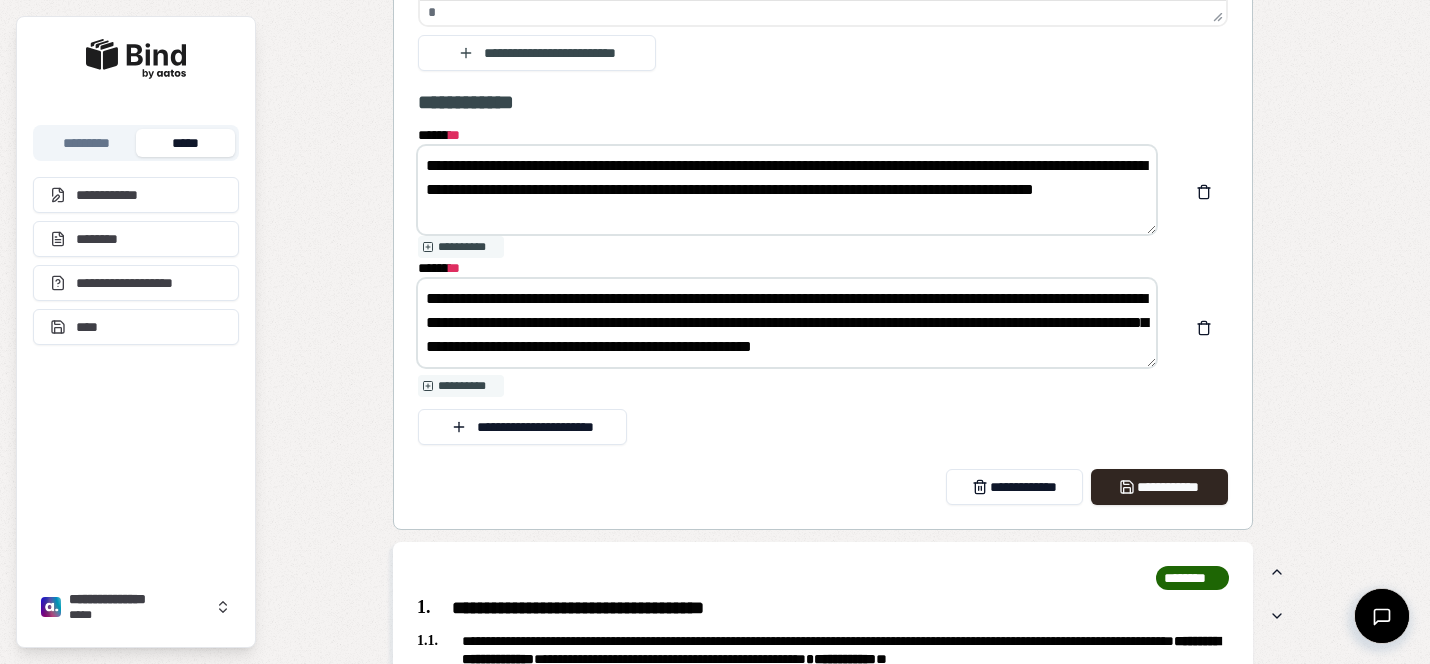 scroll, scrollTop: 1855, scrollLeft: 0, axis: vertical 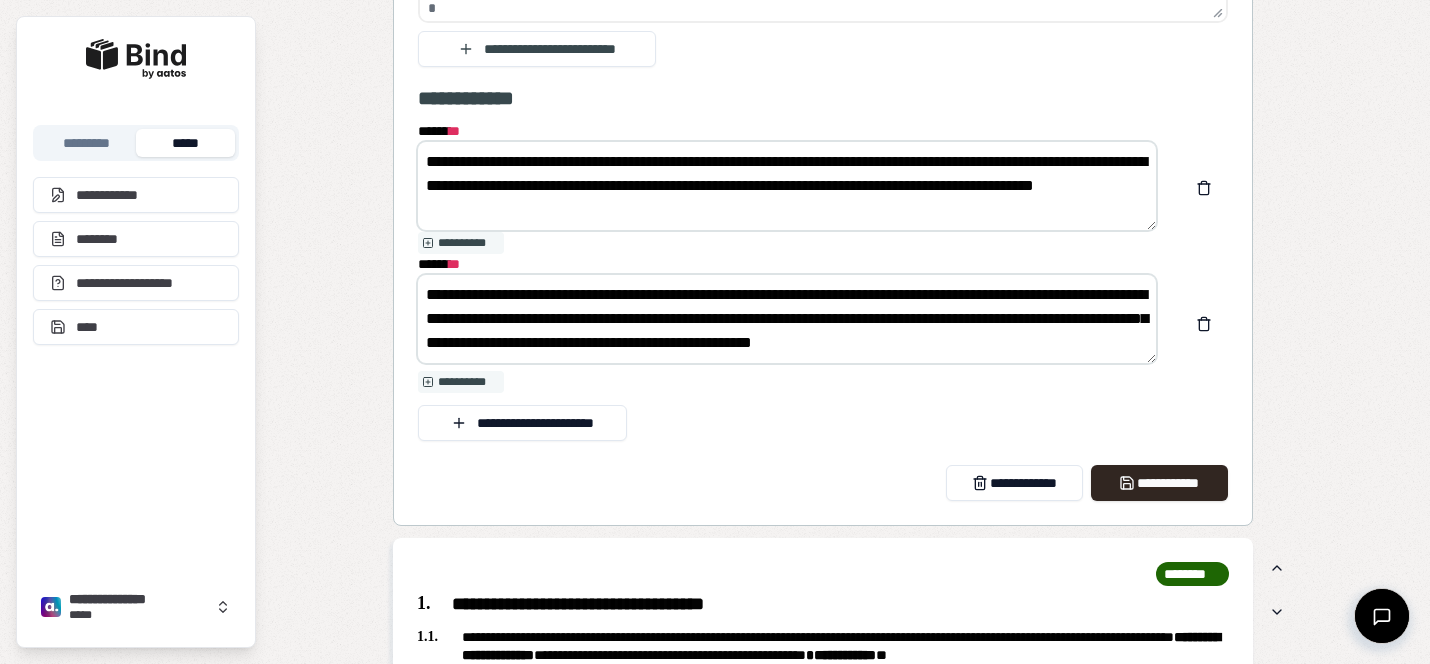 click on "**********" at bounding box center [787, 319] 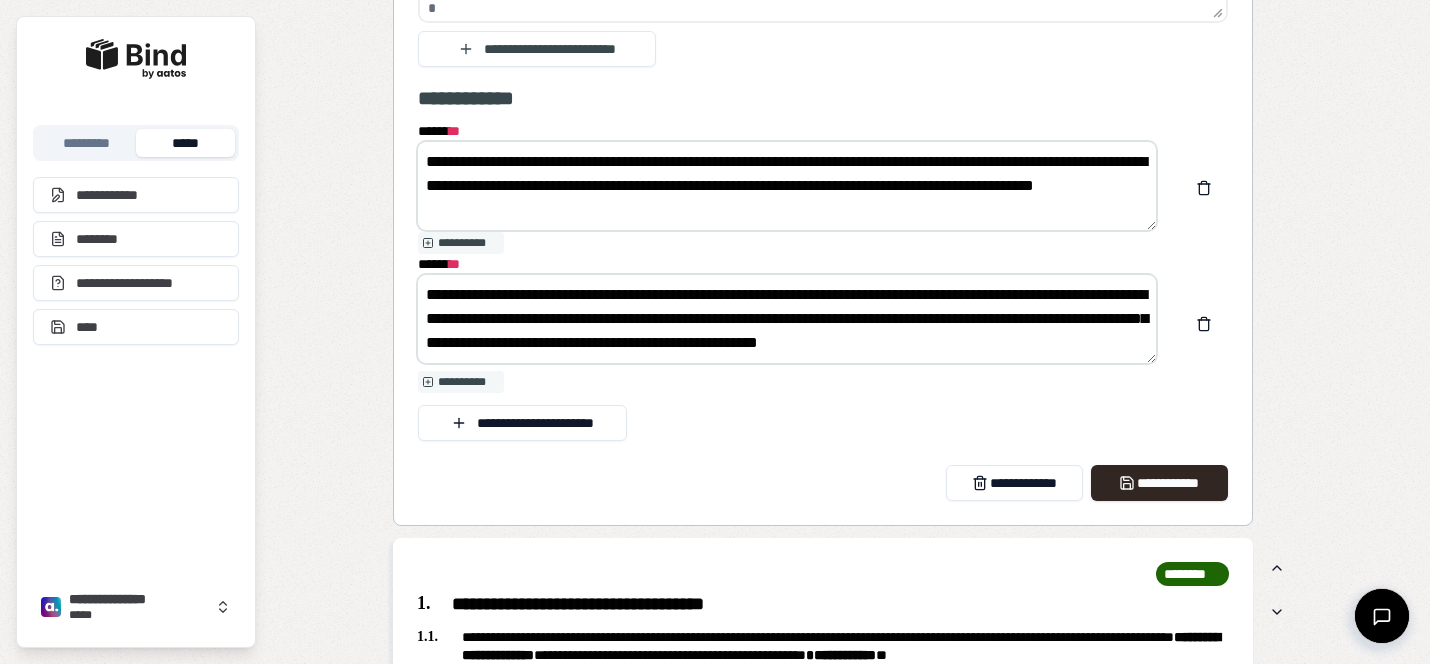 scroll, scrollTop: 0, scrollLeft: 0, axis: both 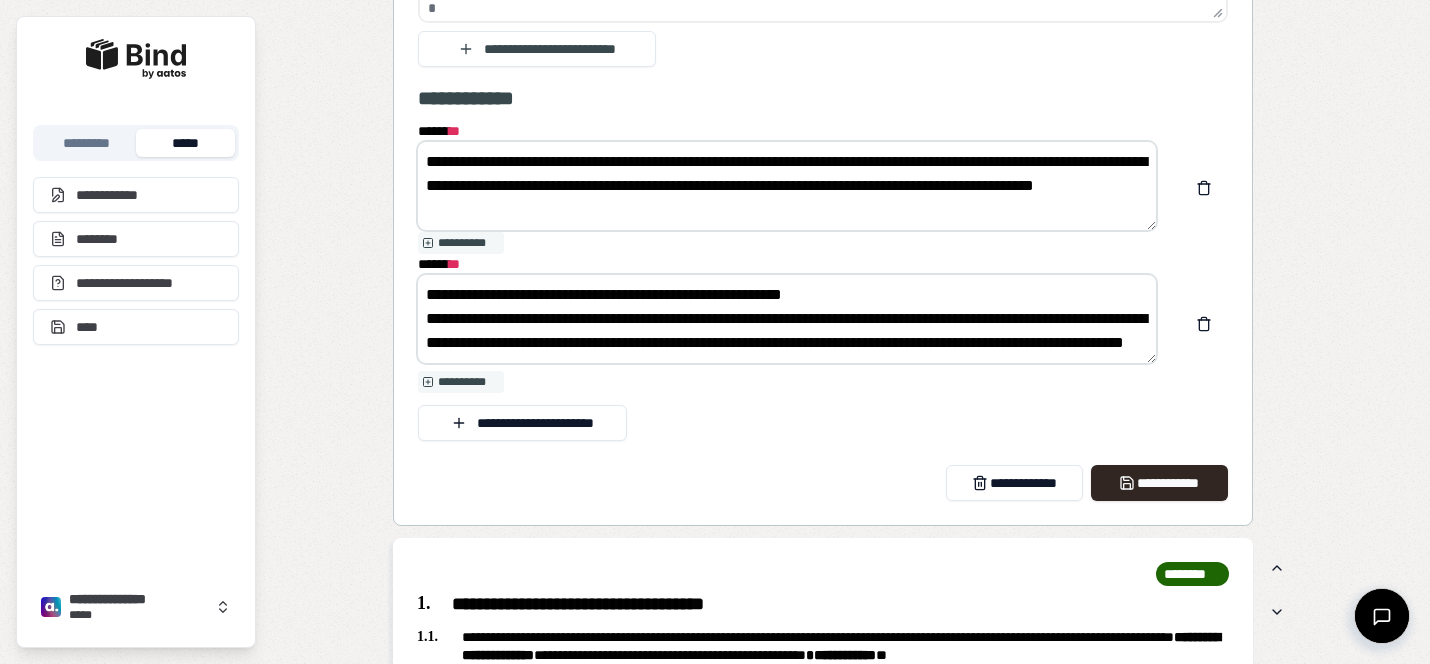 click on "**********" at bounding box center (787, 319) 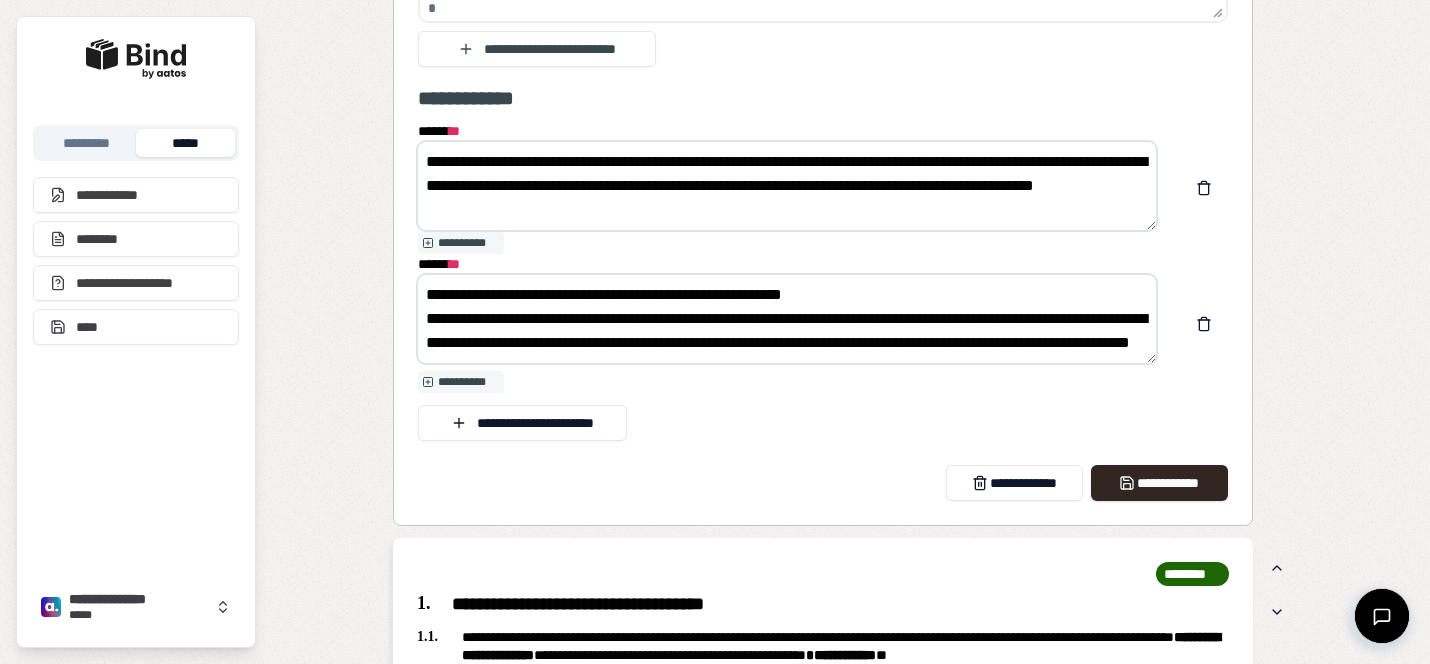 scroll, scrollTop: 37, scrollLeft: 0, axis: vertical 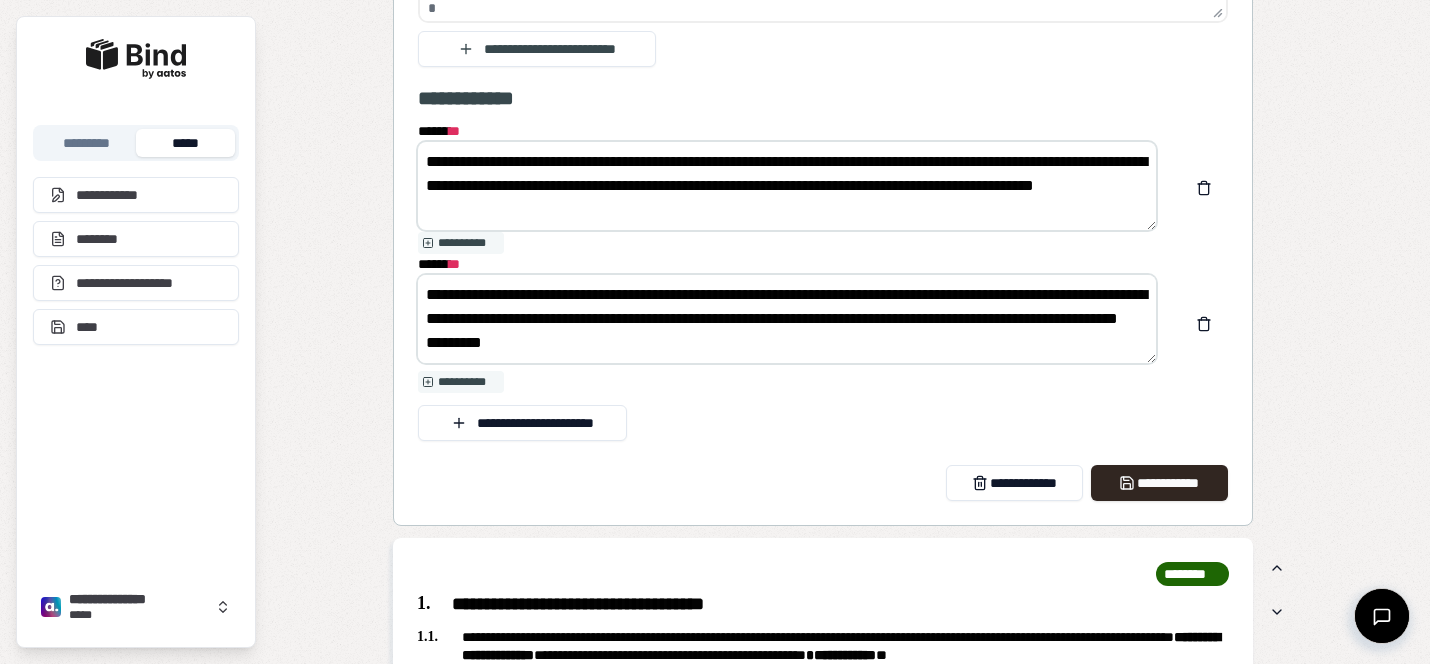 type on "**********" 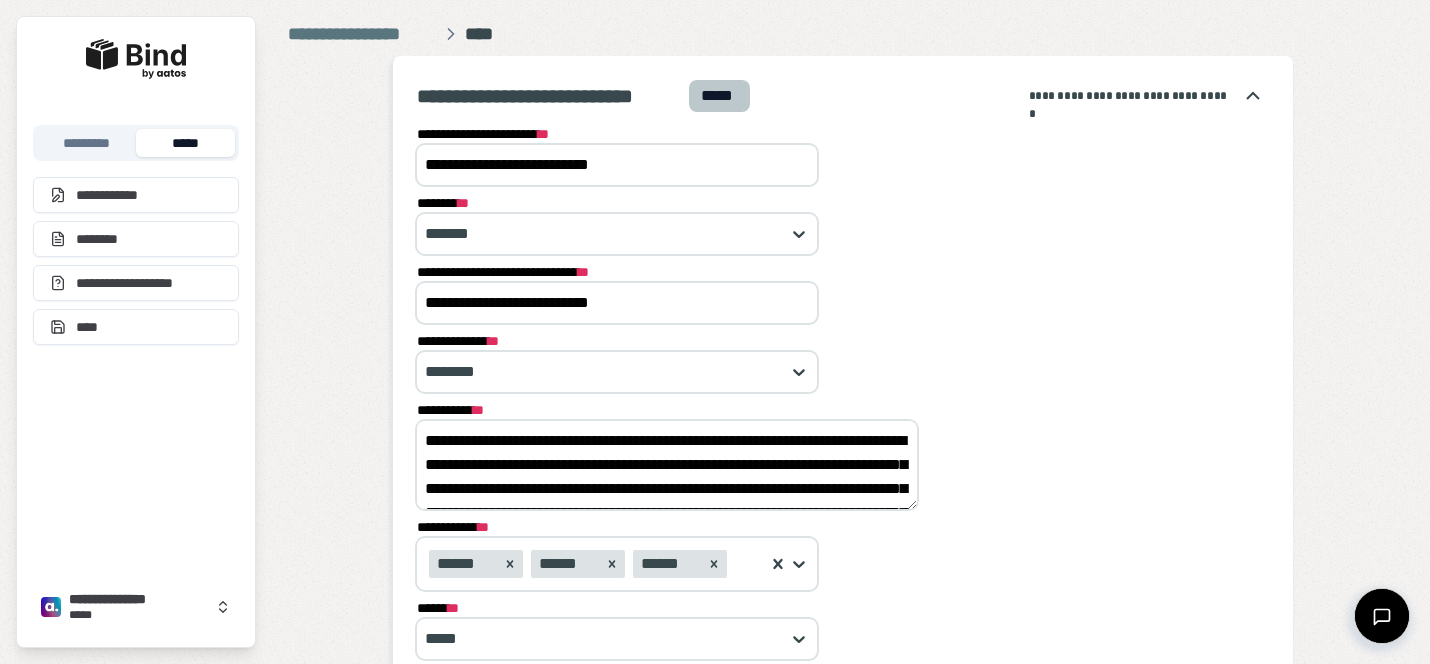scroll, scrollTop: 0, scrollLeft: 0, axis: both 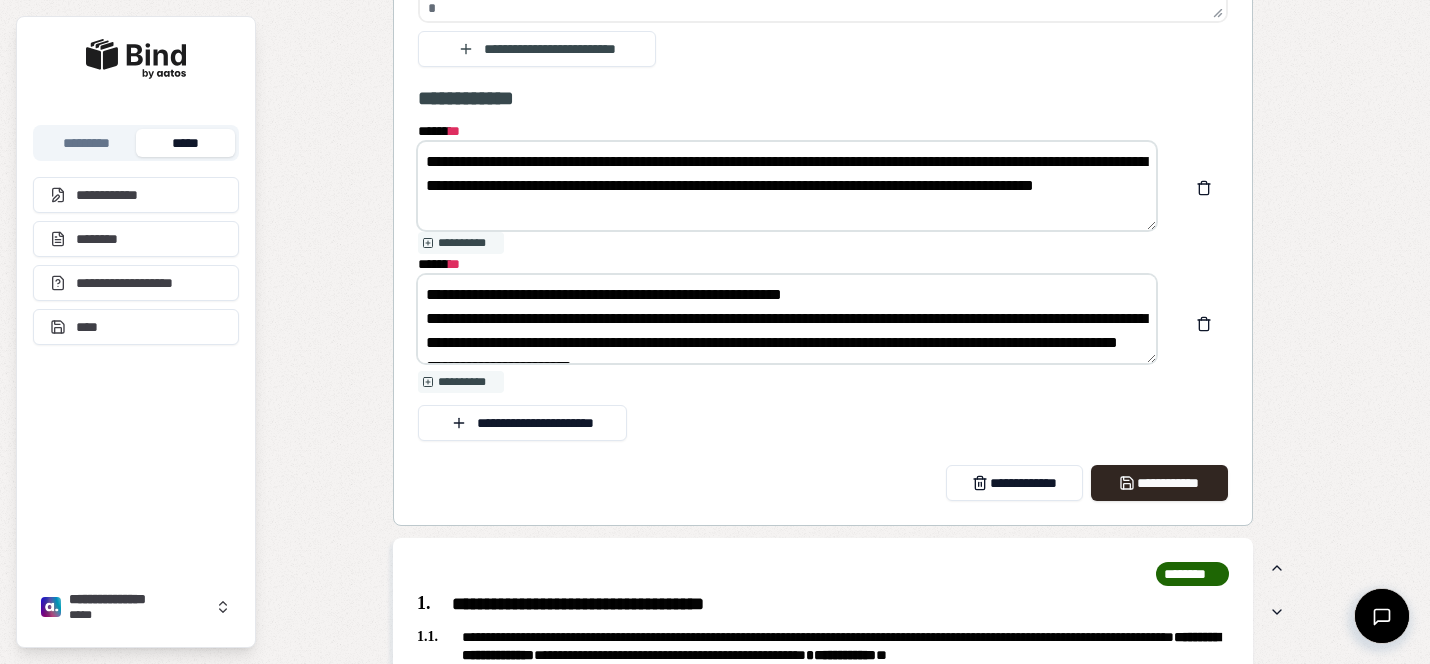drag, startPoint x: 424, startPoint y: 155, endPoint x: 703, endPoint y: 246, distance: 293.4655 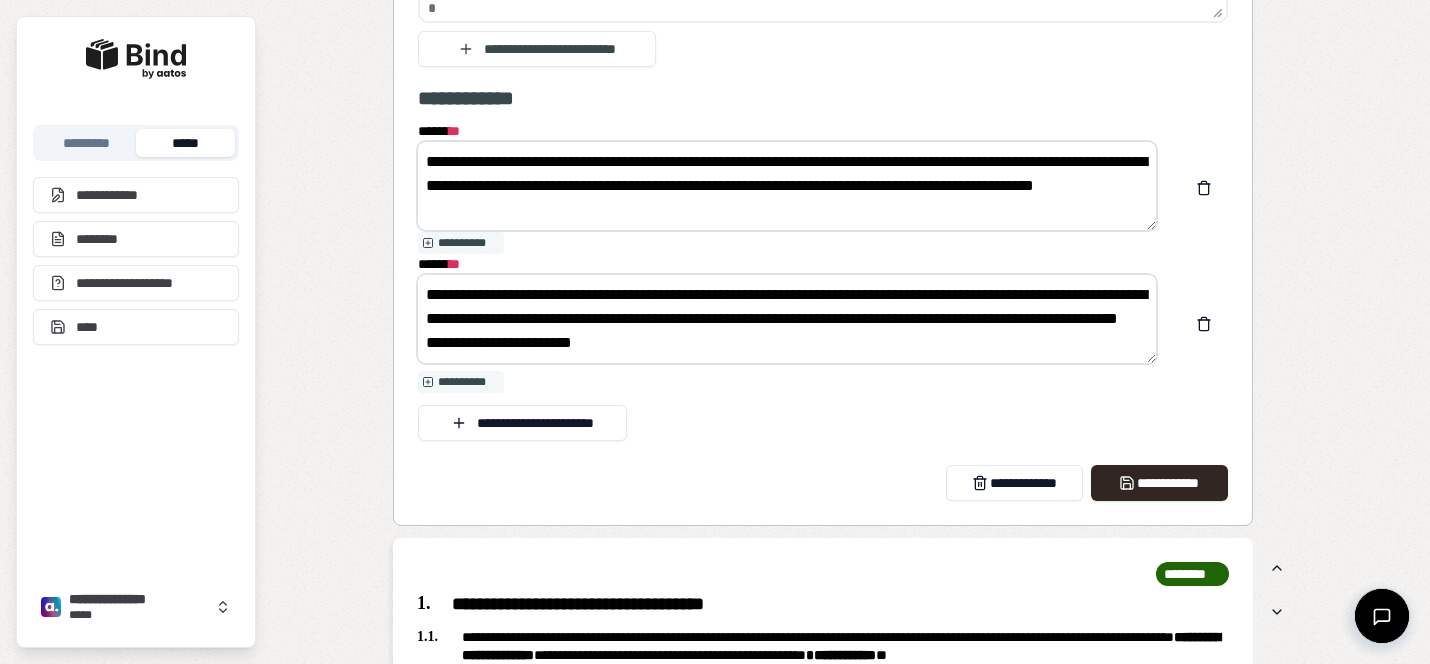 drag, startPoint x: 424, startPoint y: 291, endPoint x: 720, endPoint y: 447, distance: 334.5923 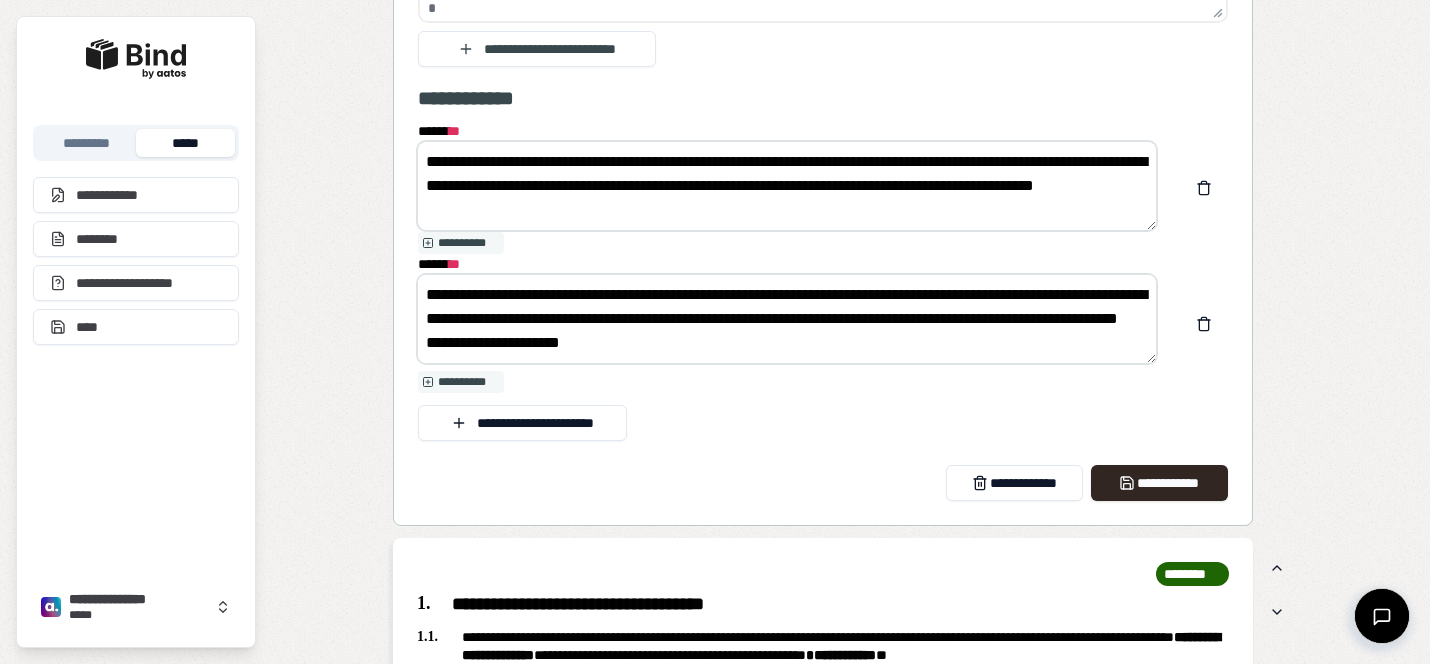 paste on "**********" 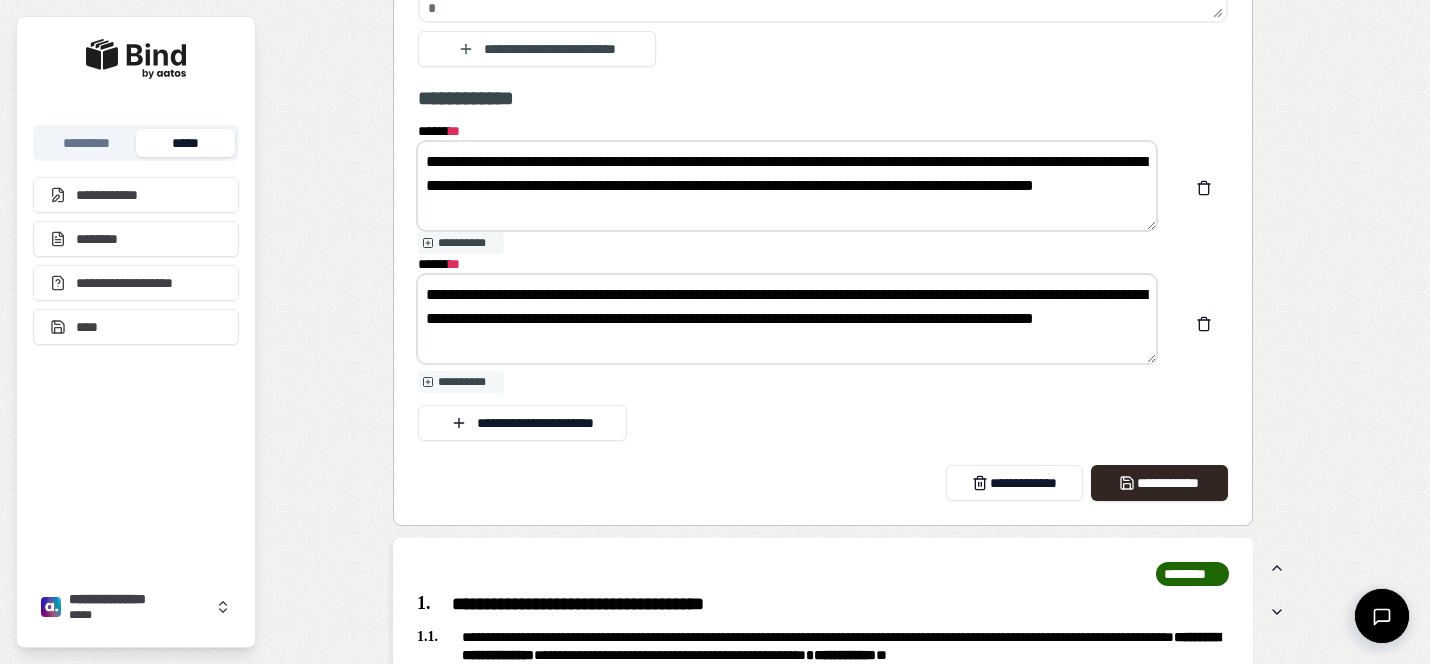 scroll, scrollTop: 0, scrollLeft: 0, axis: both 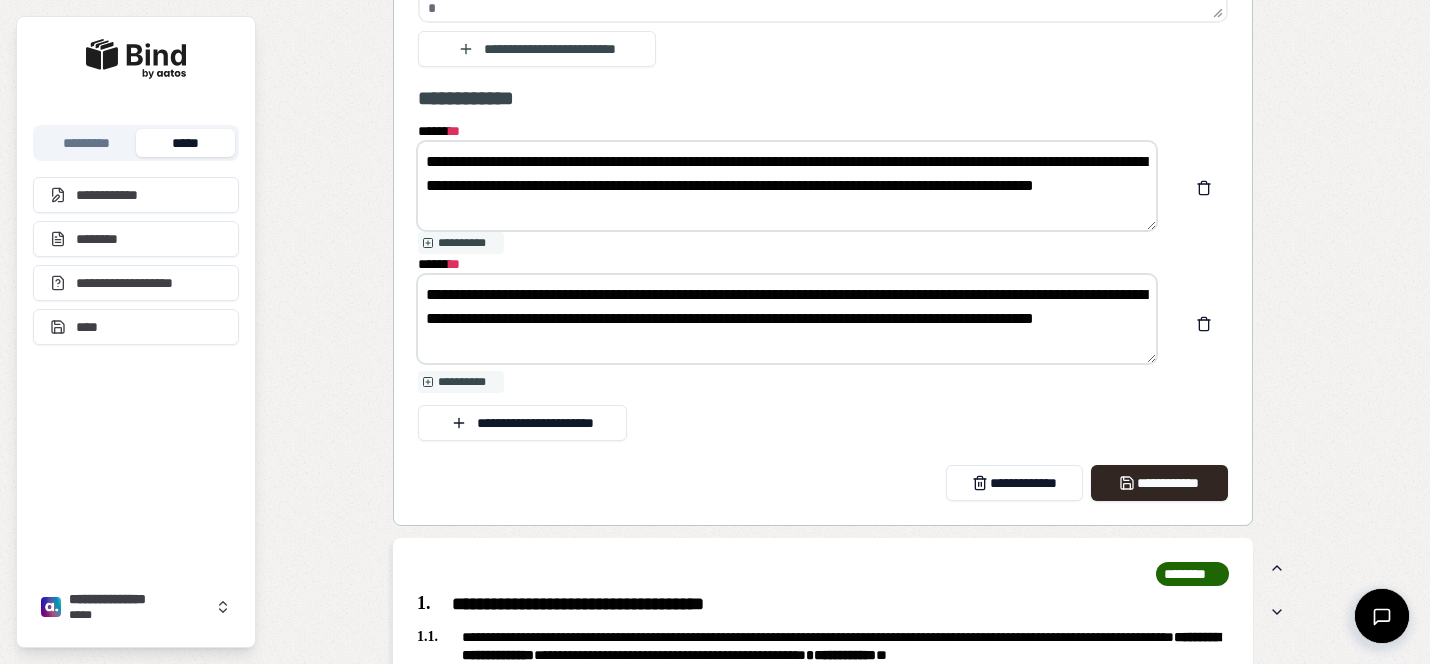 drag, startPoint x: 542, startPoint y: 292, endPoint x: 478, endPoint y: 293, distance: 64.00781 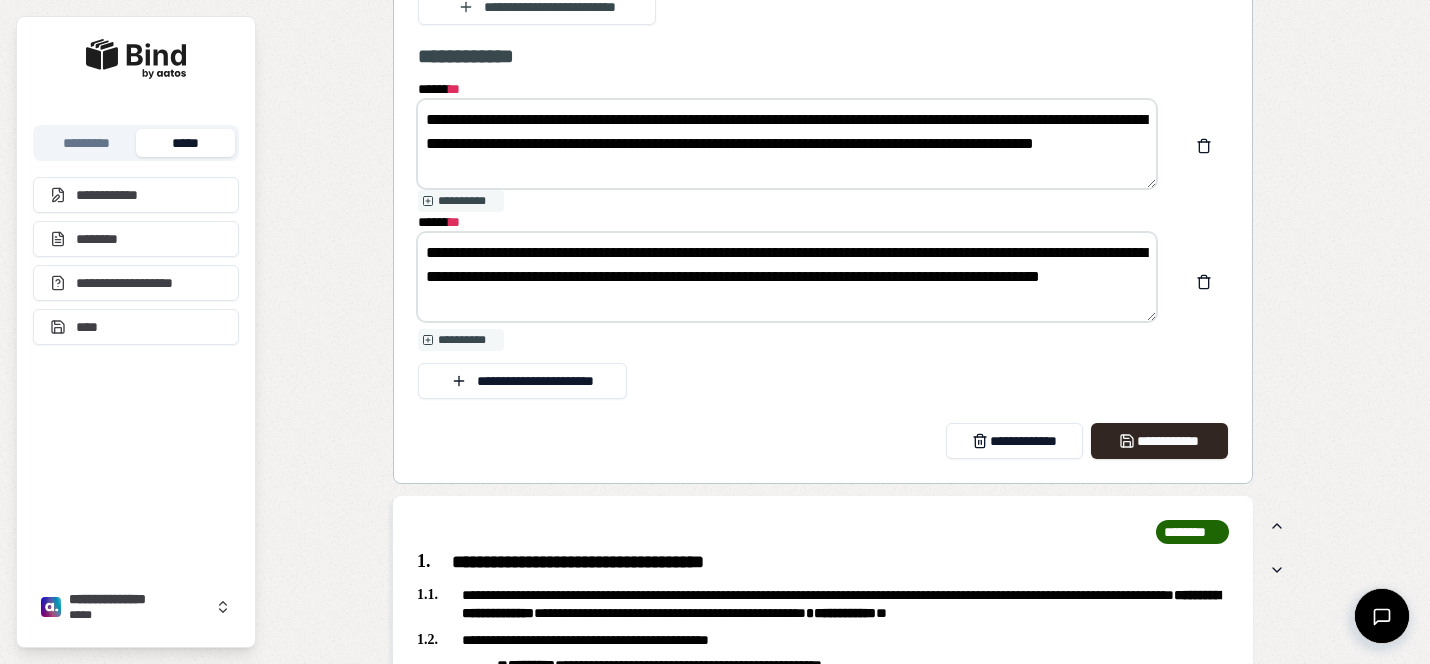 scroll, scrollTop: 1905, scrollLeft: 0, axis: vertical 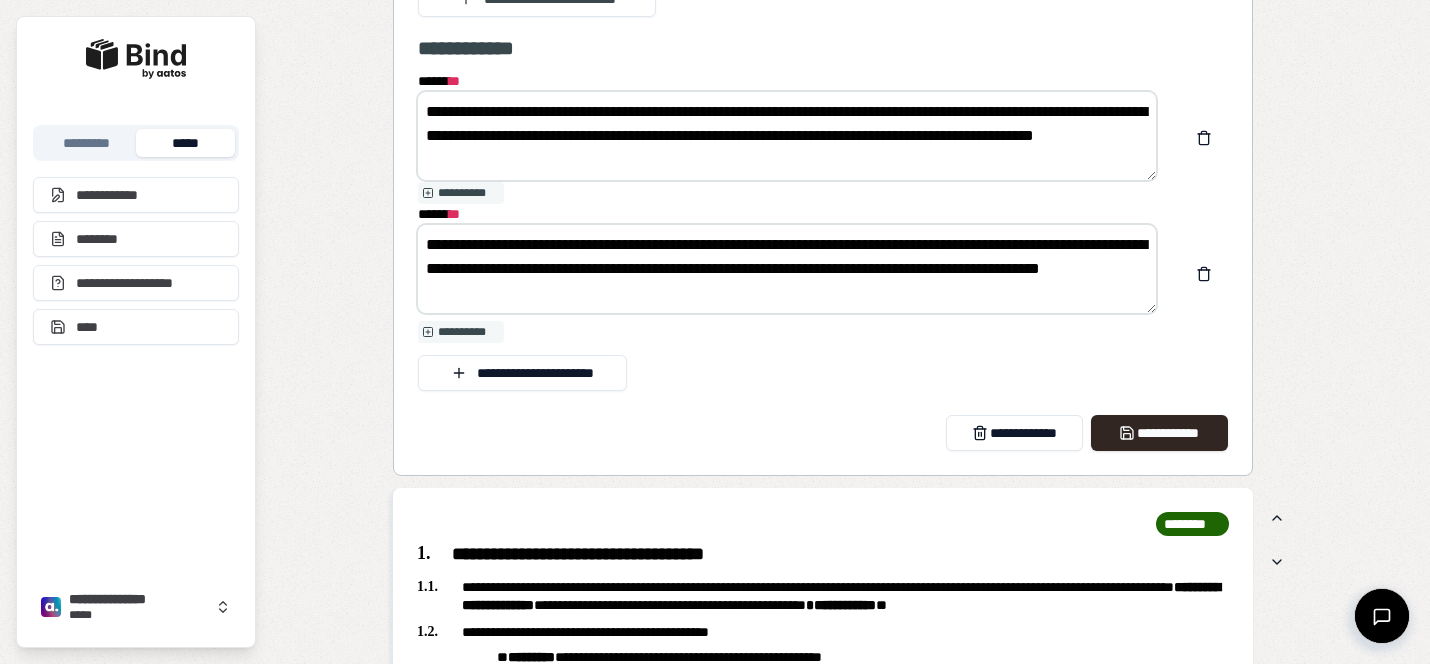 click on "**********" at bounding box center (787, 269) 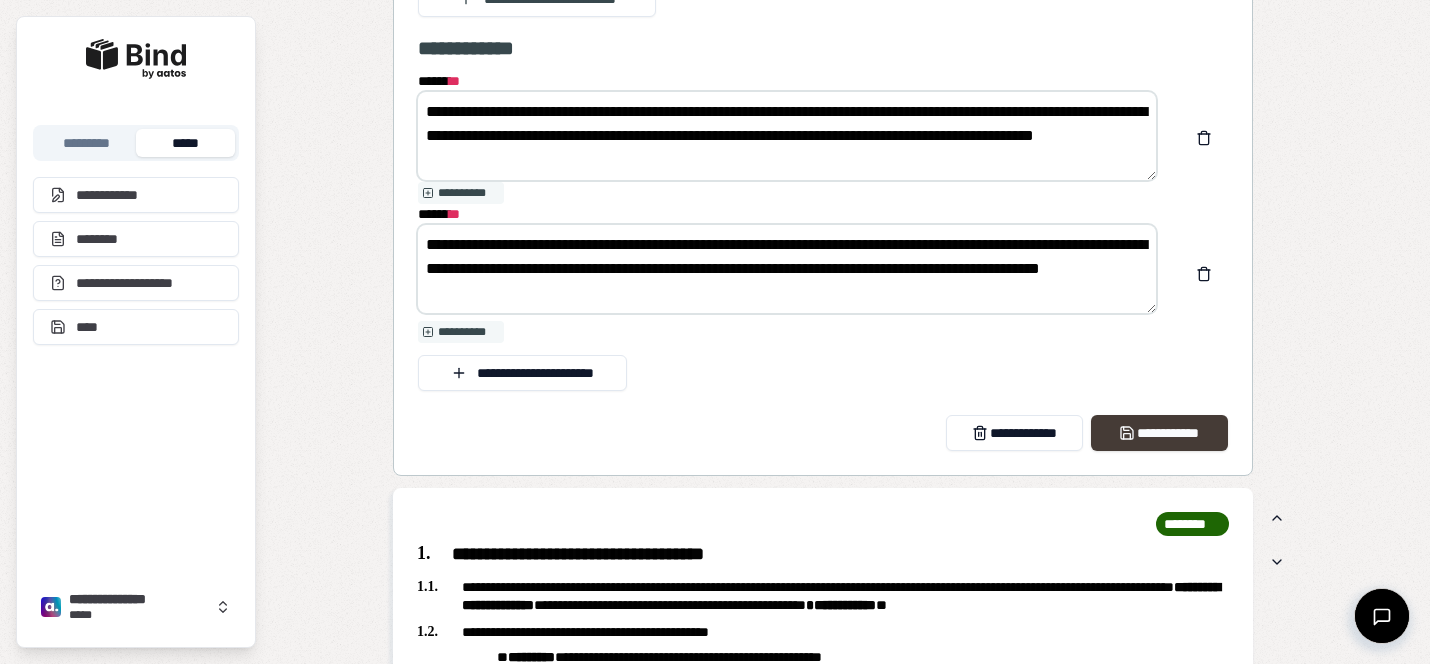 type on "**********" 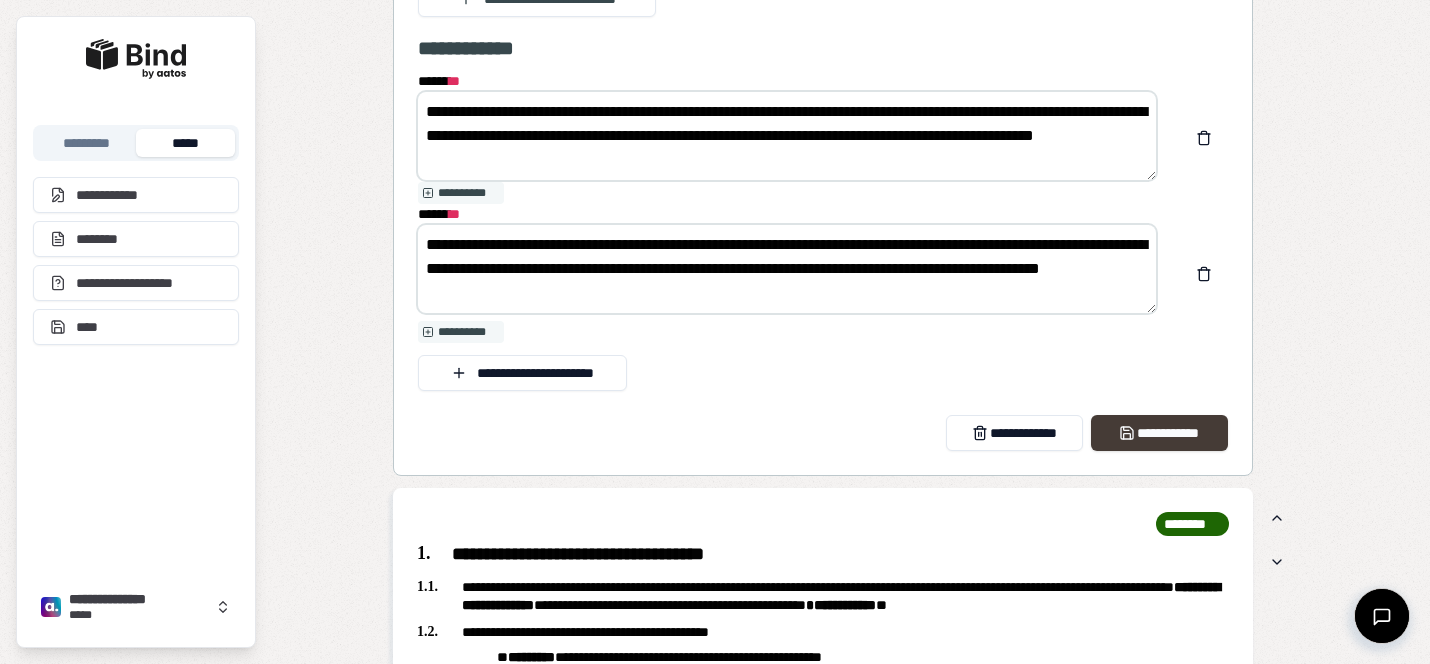 click on "**********" at bounding box center (1159, 433) 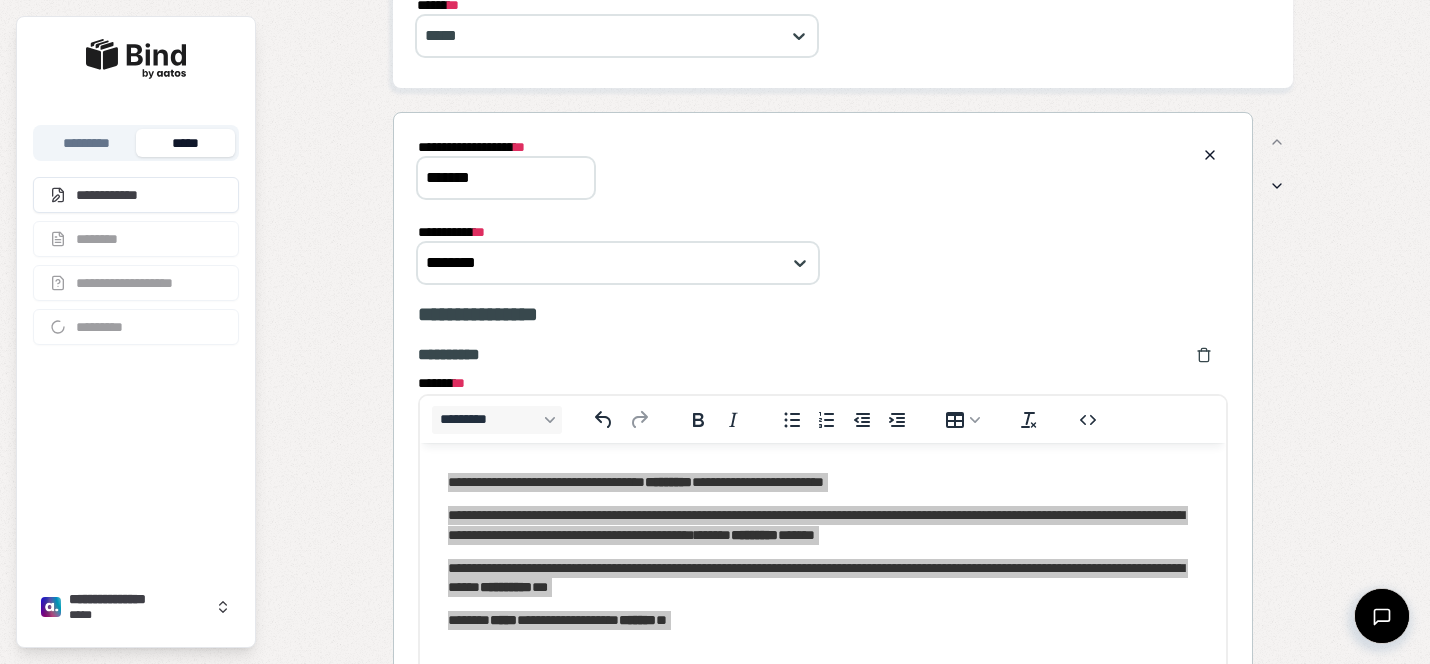 scroll, scrollTop: 592, scrollLeft: 0, axis: vertical 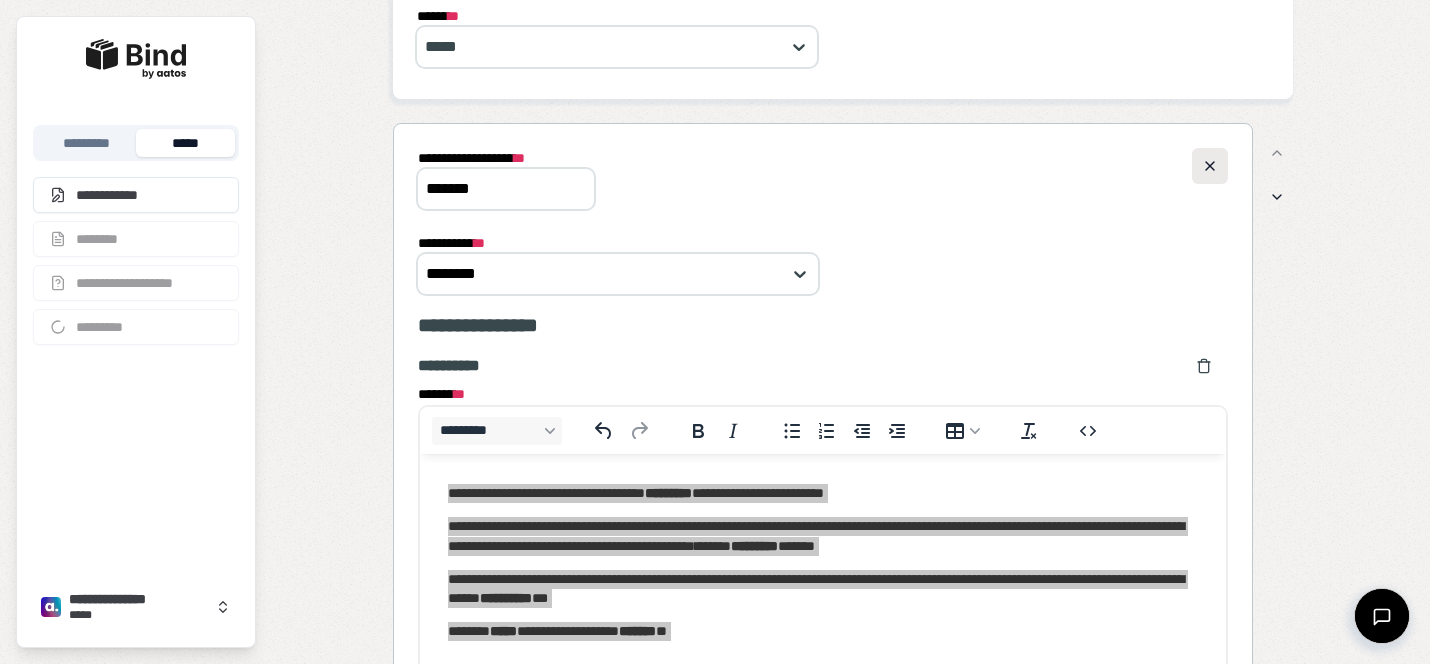 click at bounding box center [1210, 166] 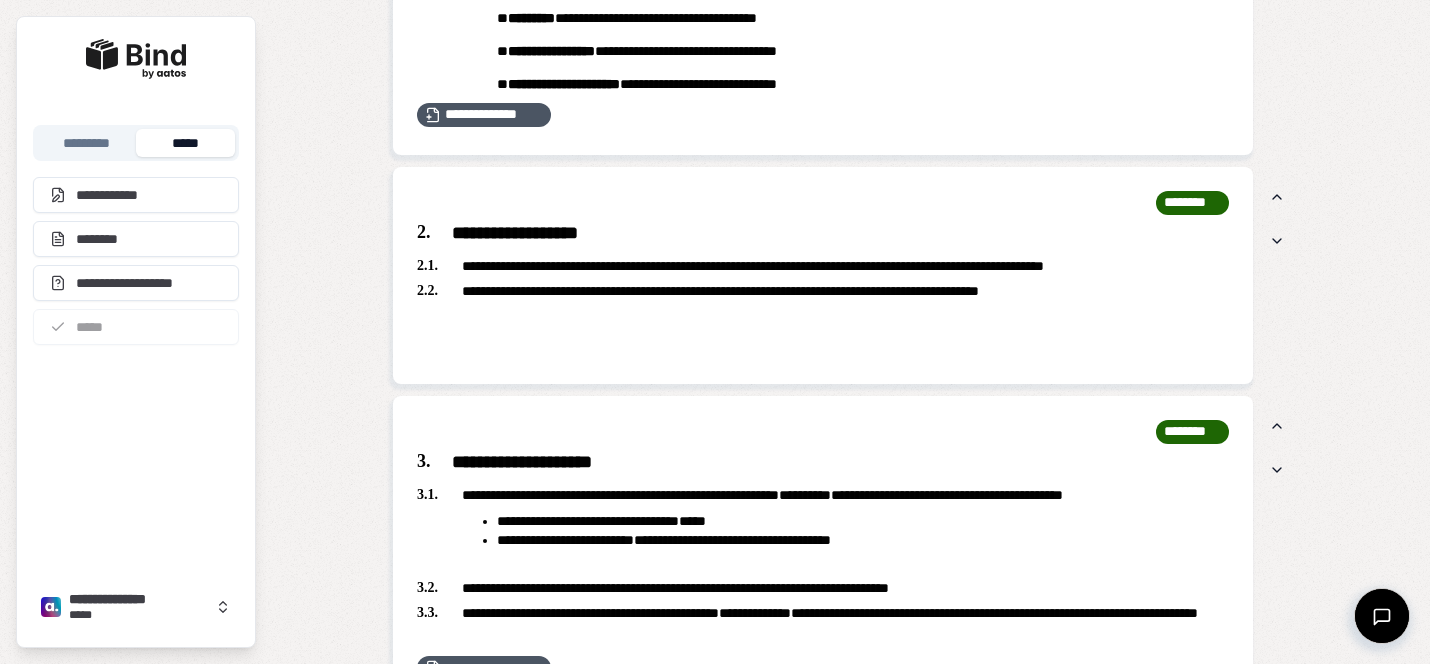 scroll, scrollTop: 1895, scrollLeft: 0, axis: vertical 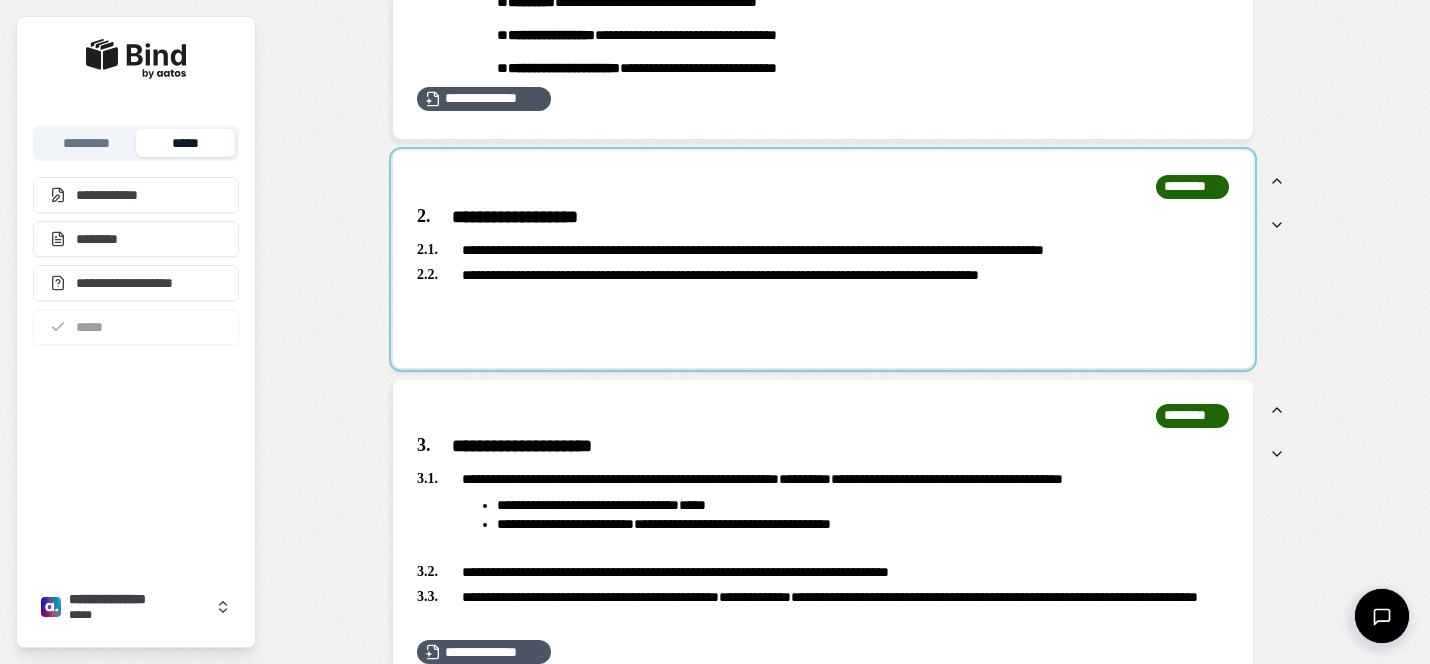 click at bounding box center [823, 259] 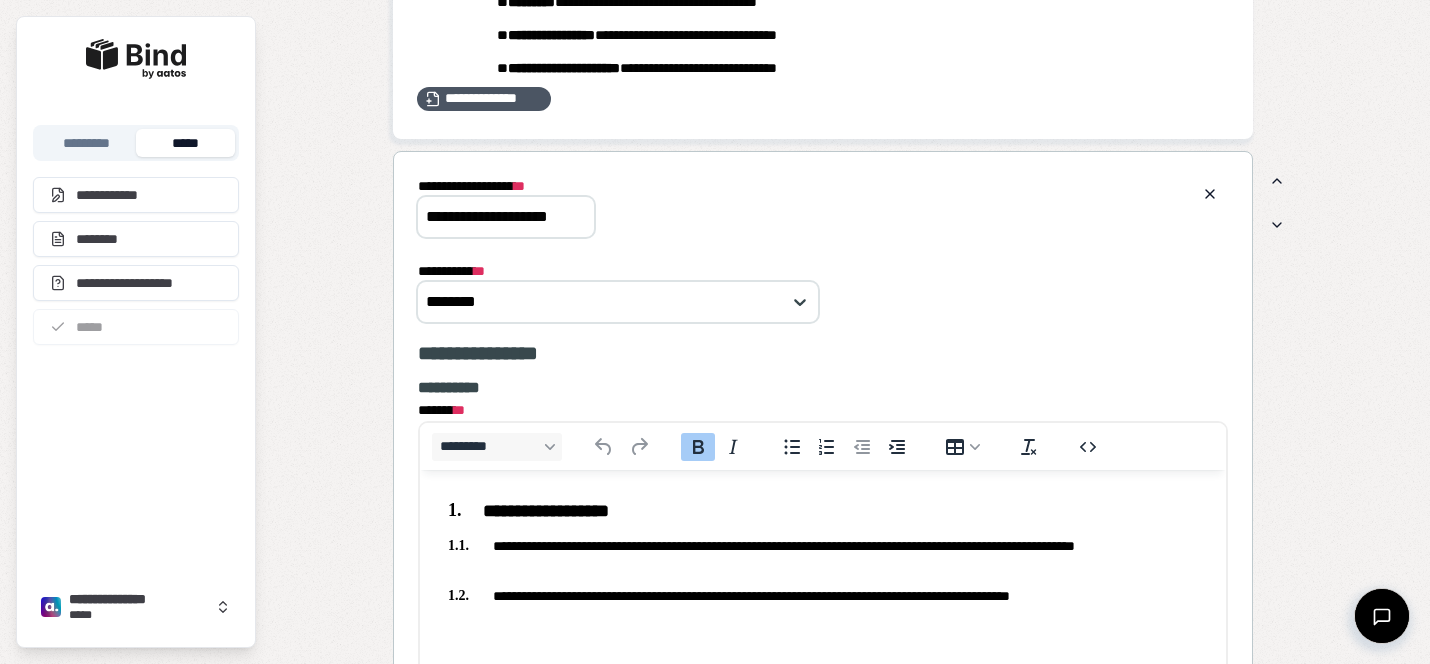 scroll, scrollTop: 0, scrollLeft: 0, axis: both 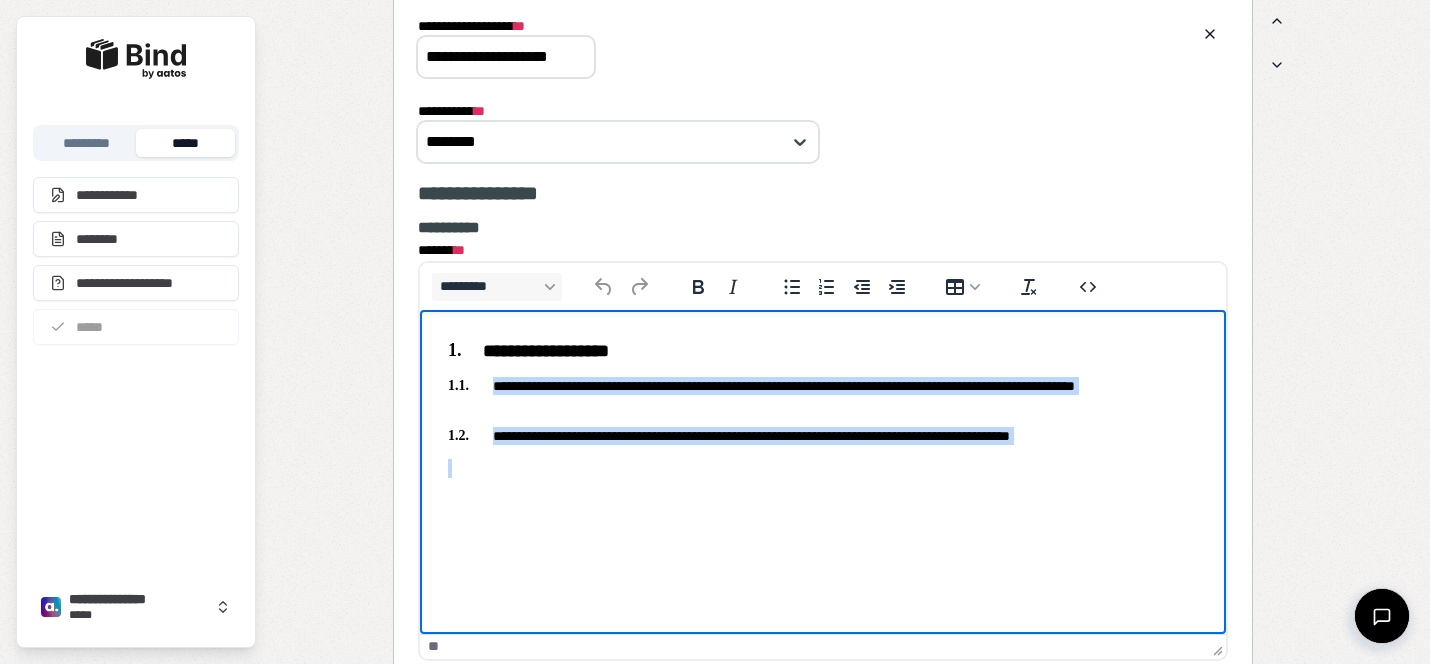 drag, startPoint x: 1165, startPoint y: 447, endPoint x: 489, endPoint y: 385, distance: 678.8372 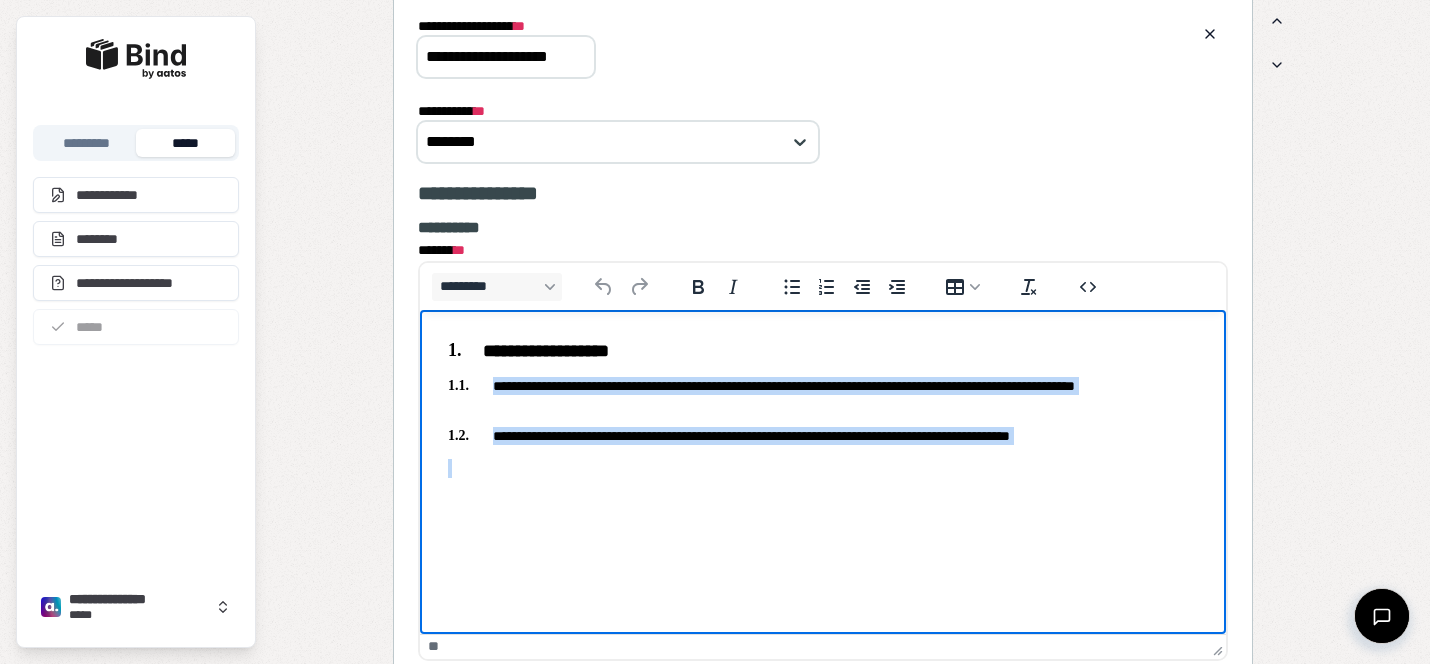 click on "**********" at bounding box center (823, 435) 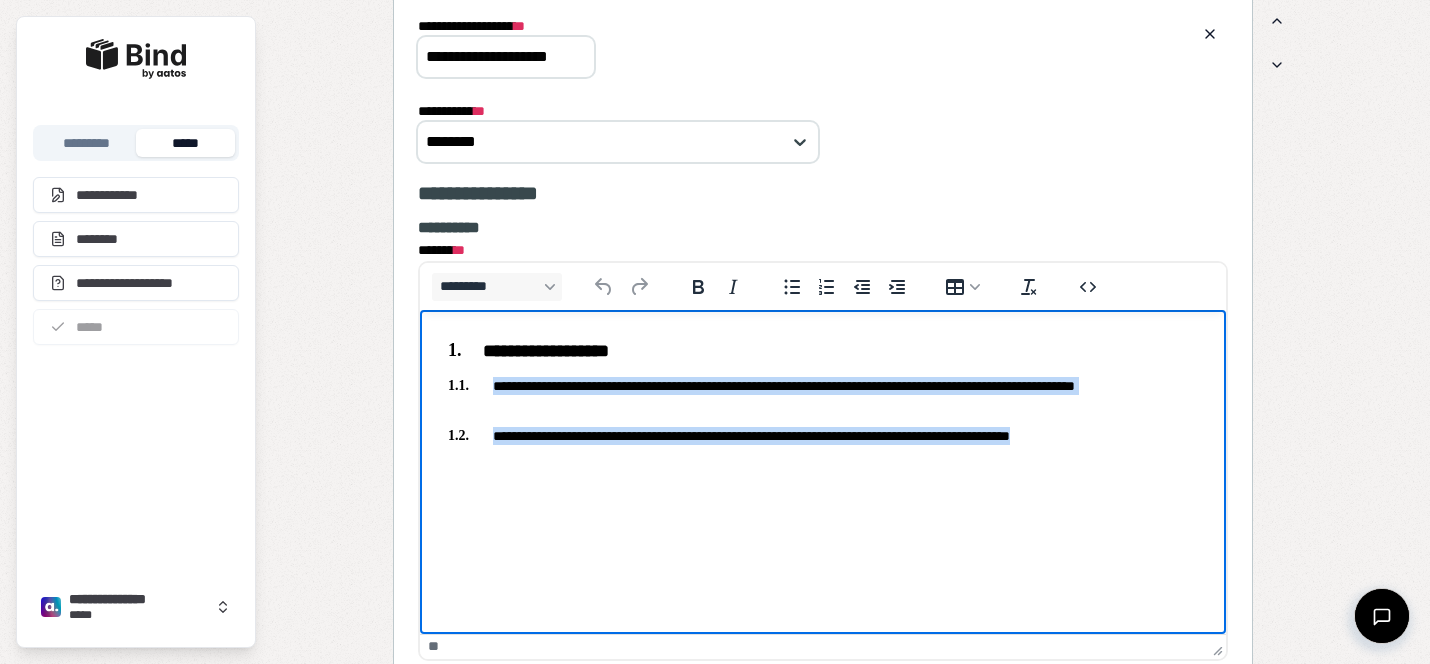 drag, startPoint x: 1140, startPoint y: 439, endPoint x: 480, endPoint y: 382, distance: 662.4568 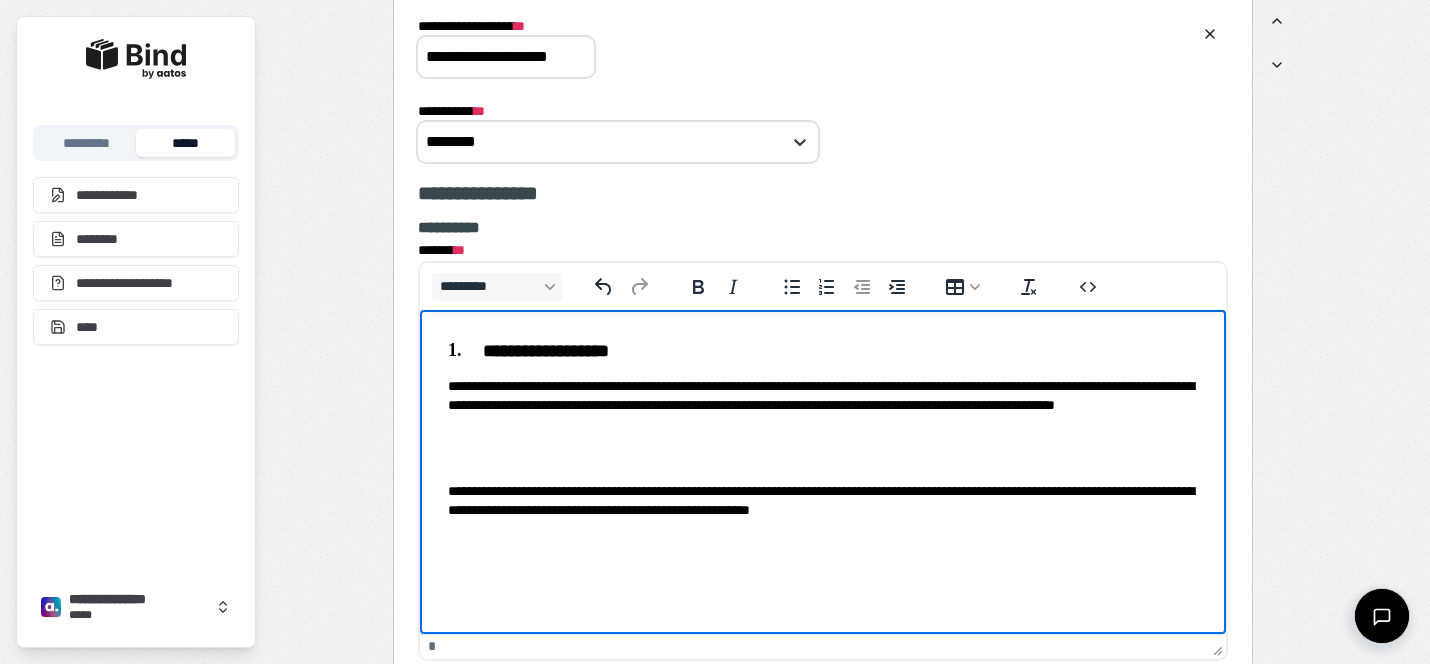 click at bounding box center (823, 456) 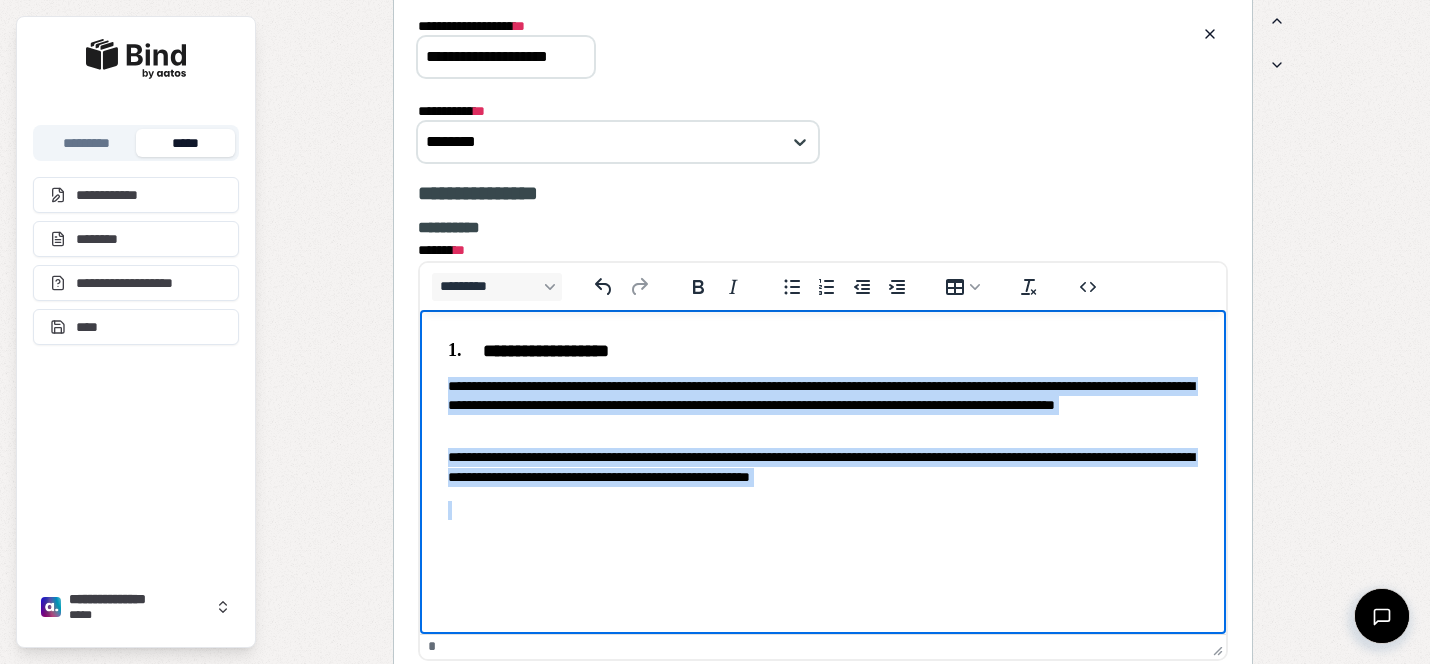 drag, startPoint x: 547, startPoint y: 507, endPoint x: 420, endPoint y: 390, distance: 172.6789 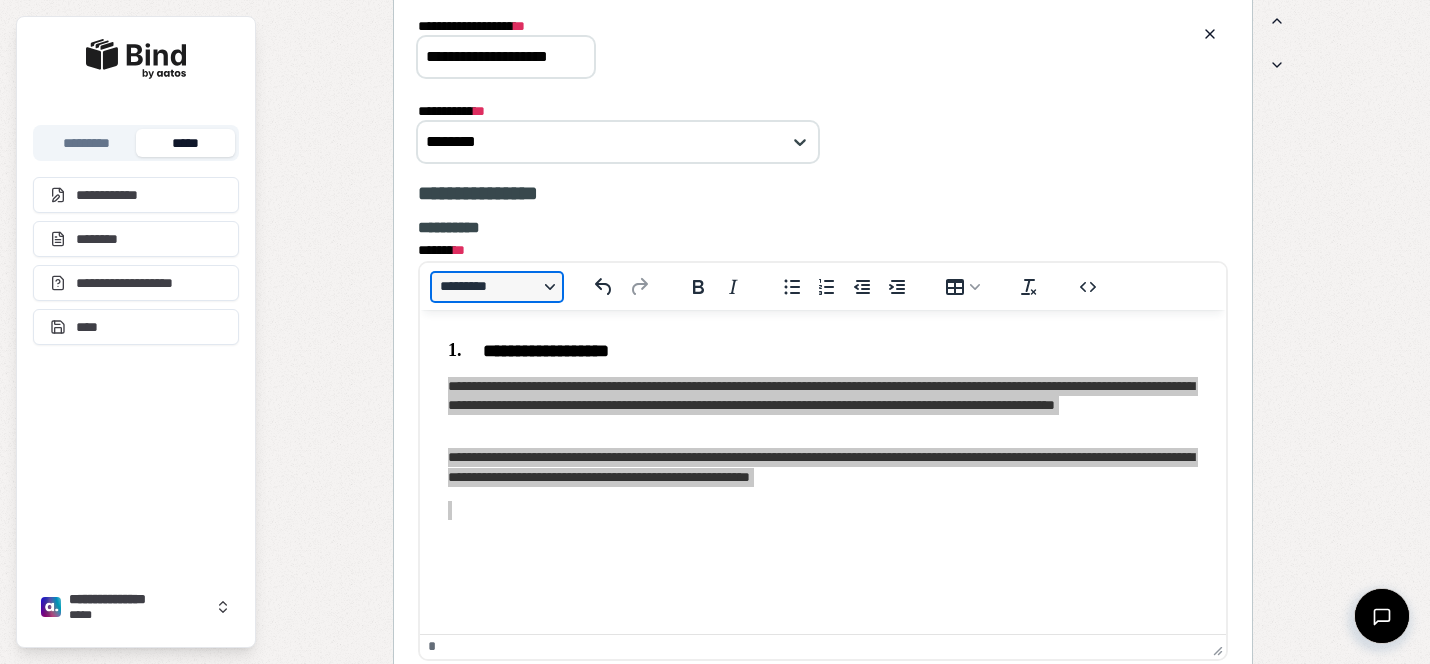 click on "*********" at bounding box center (497, 287) 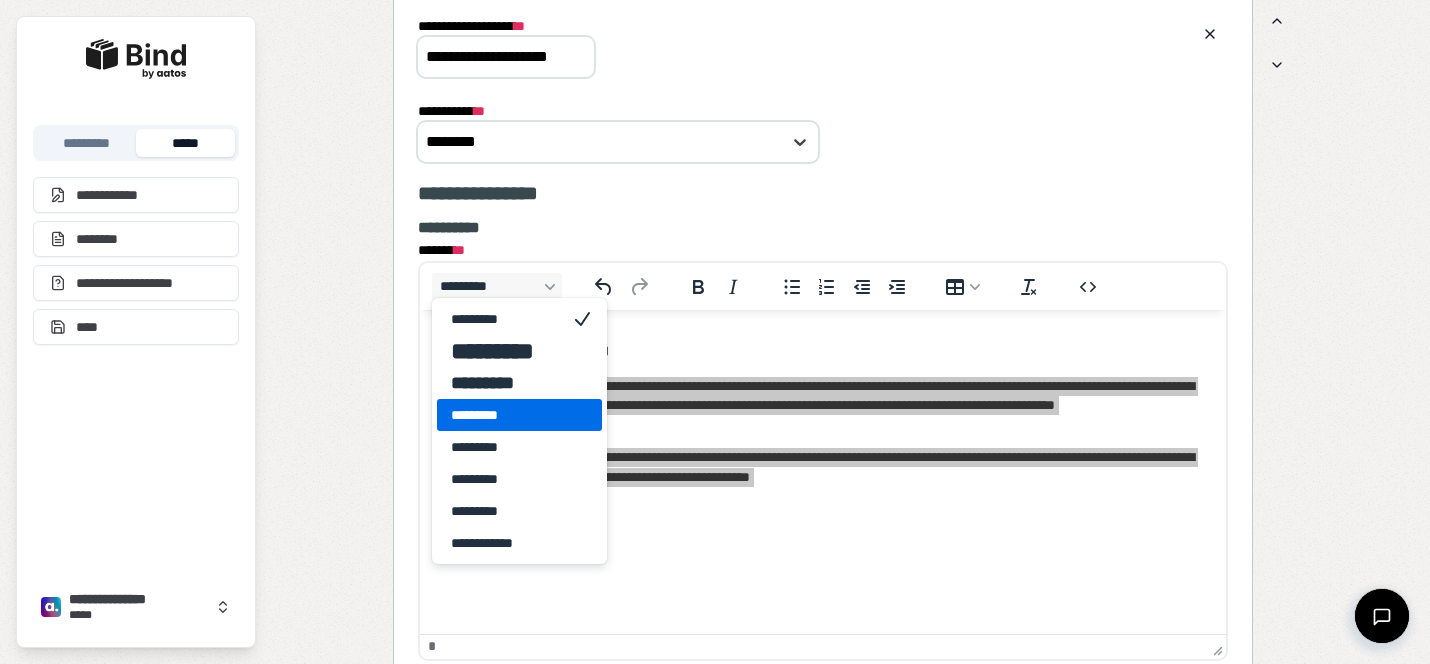 click on "*********" at bounding box center (505, 415) 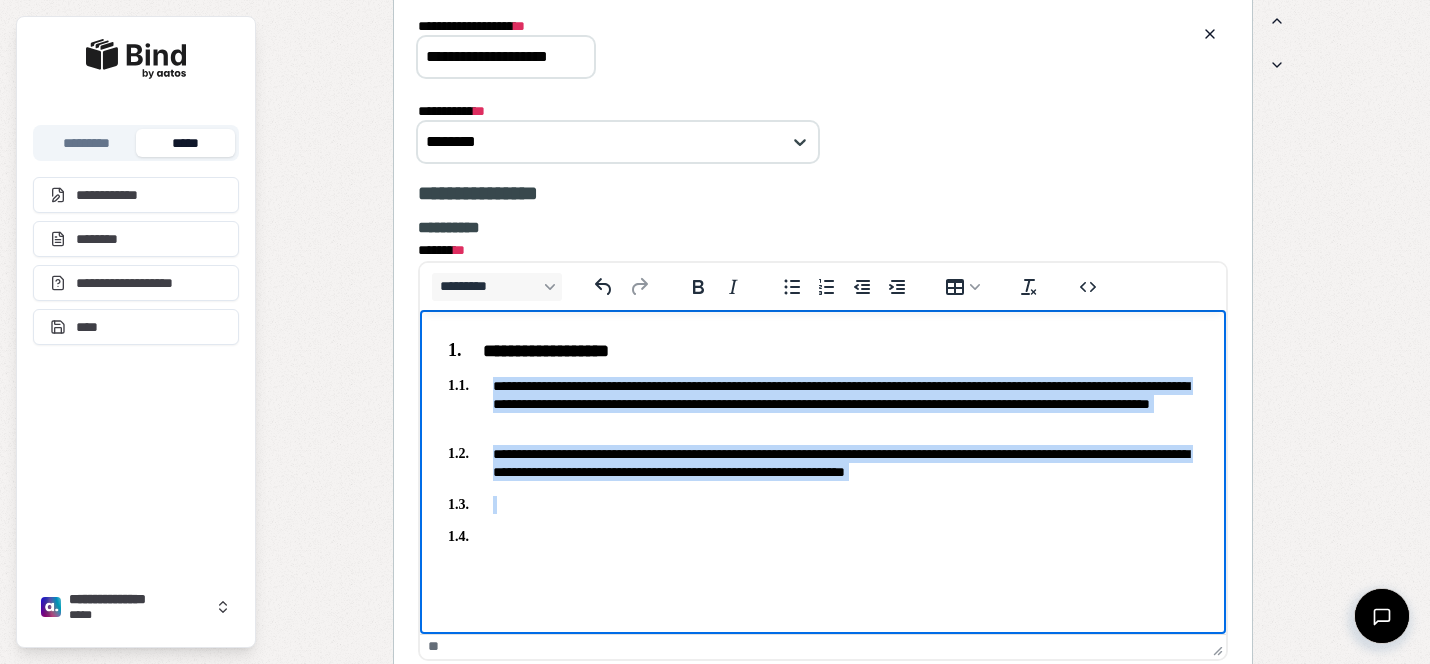 click at bounding box center (823, 504) 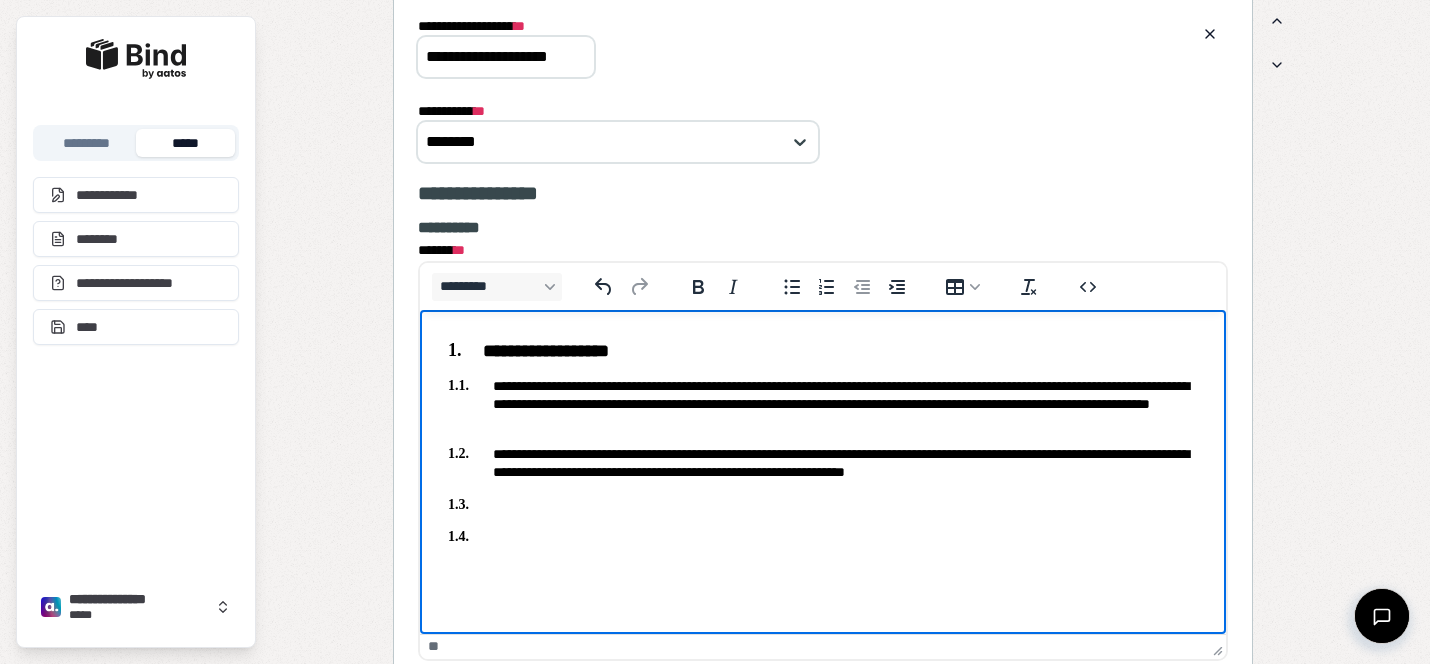 click at bounding box center [823, 536] 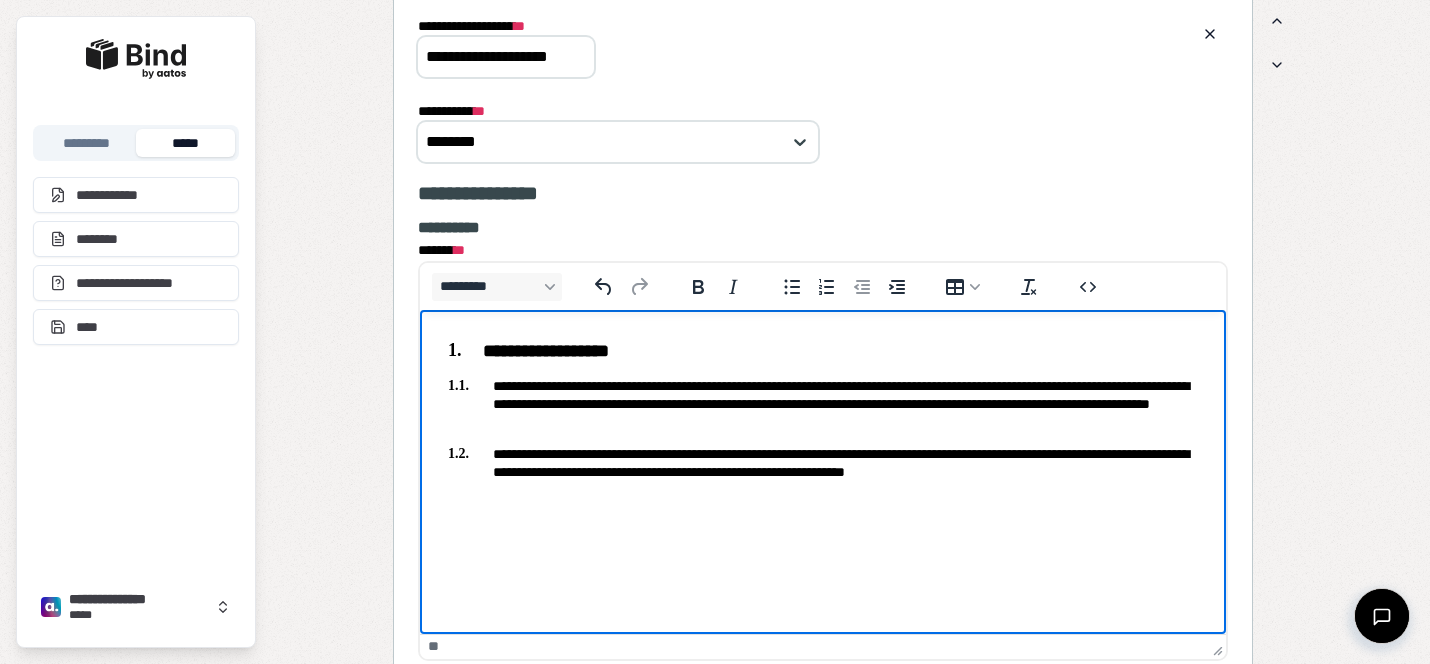 scroll, scrollTop: 1993, scrollLeft: 0, axis: vertical 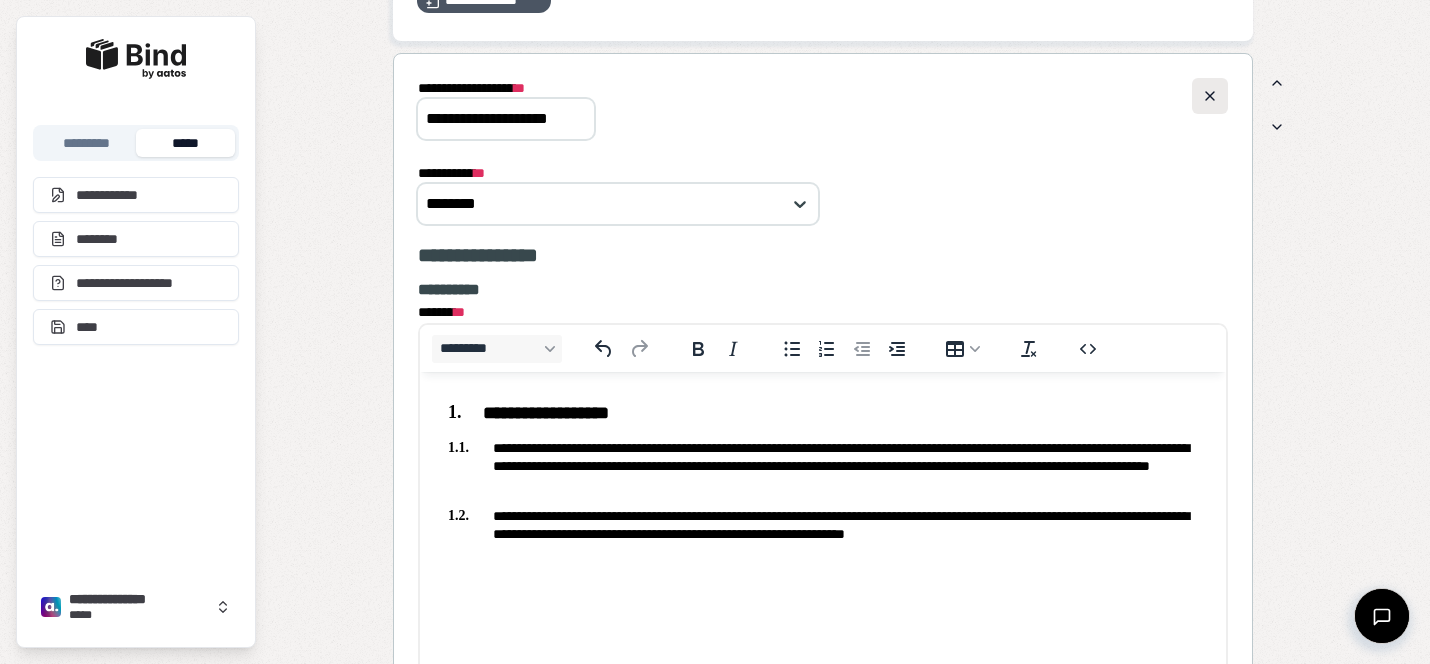 click at bounding box center [1210, 96] 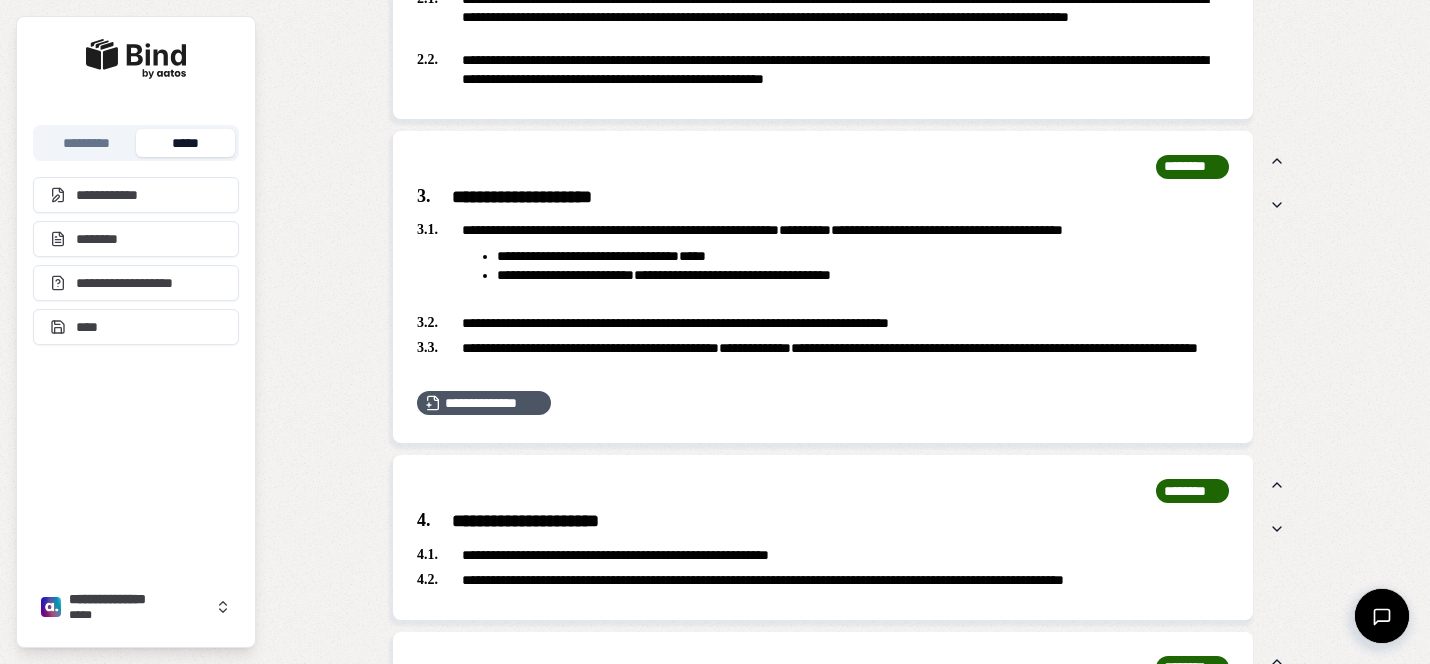 scroll, scrollTop: 2147, scrollLeft: 0, axis: vertical 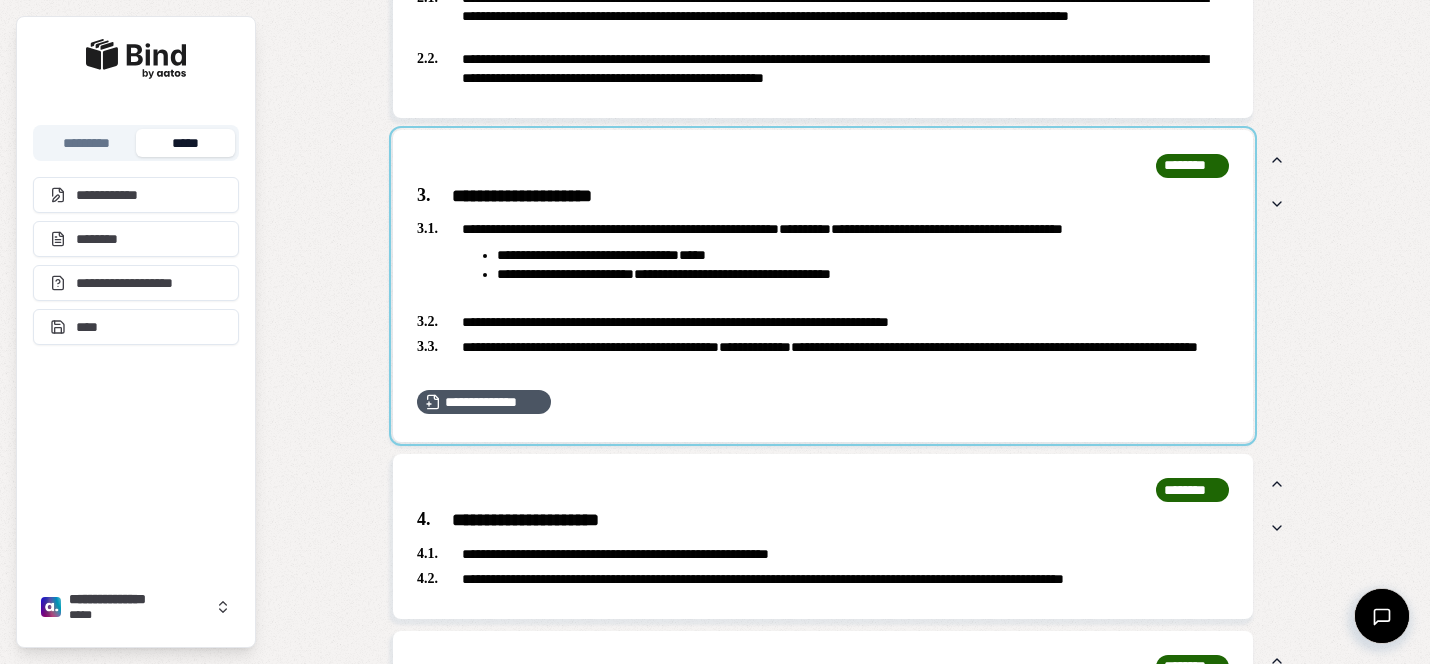 click at bounding box center (823, 286) 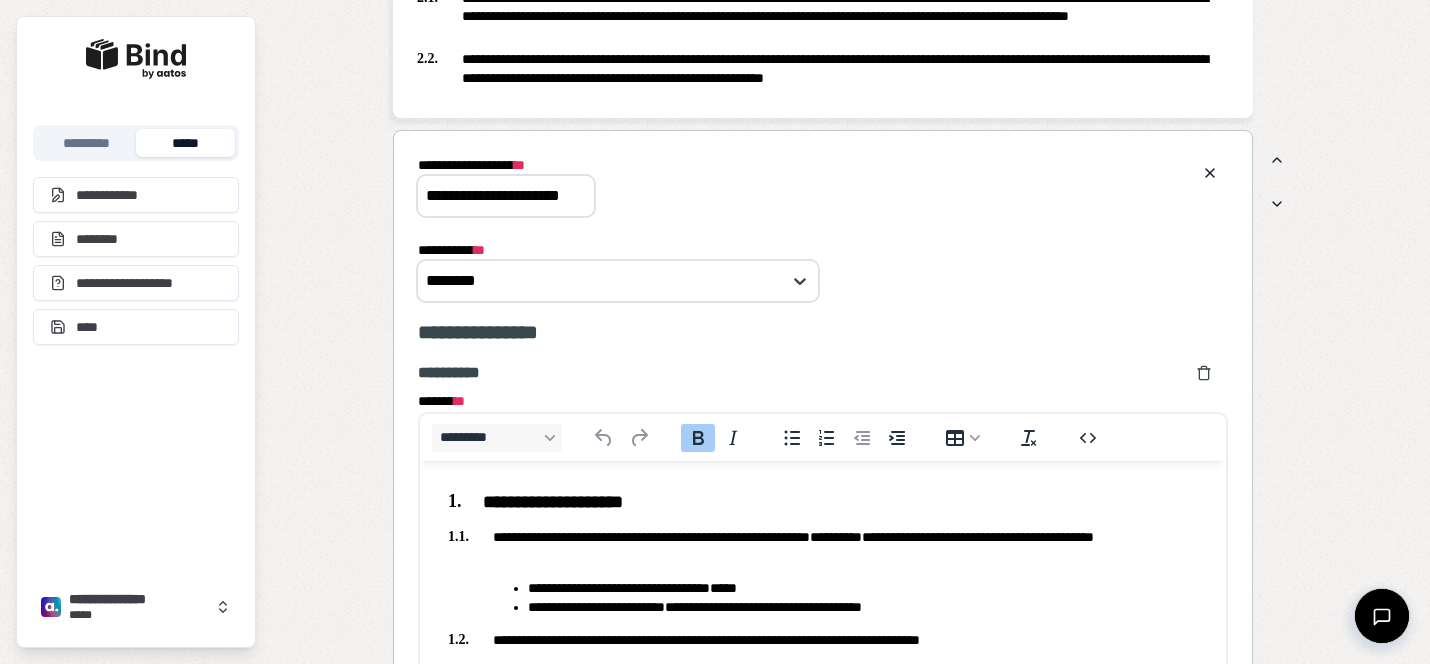 scroll, scrollTop: 0, scrollLeft: 0, axis: both 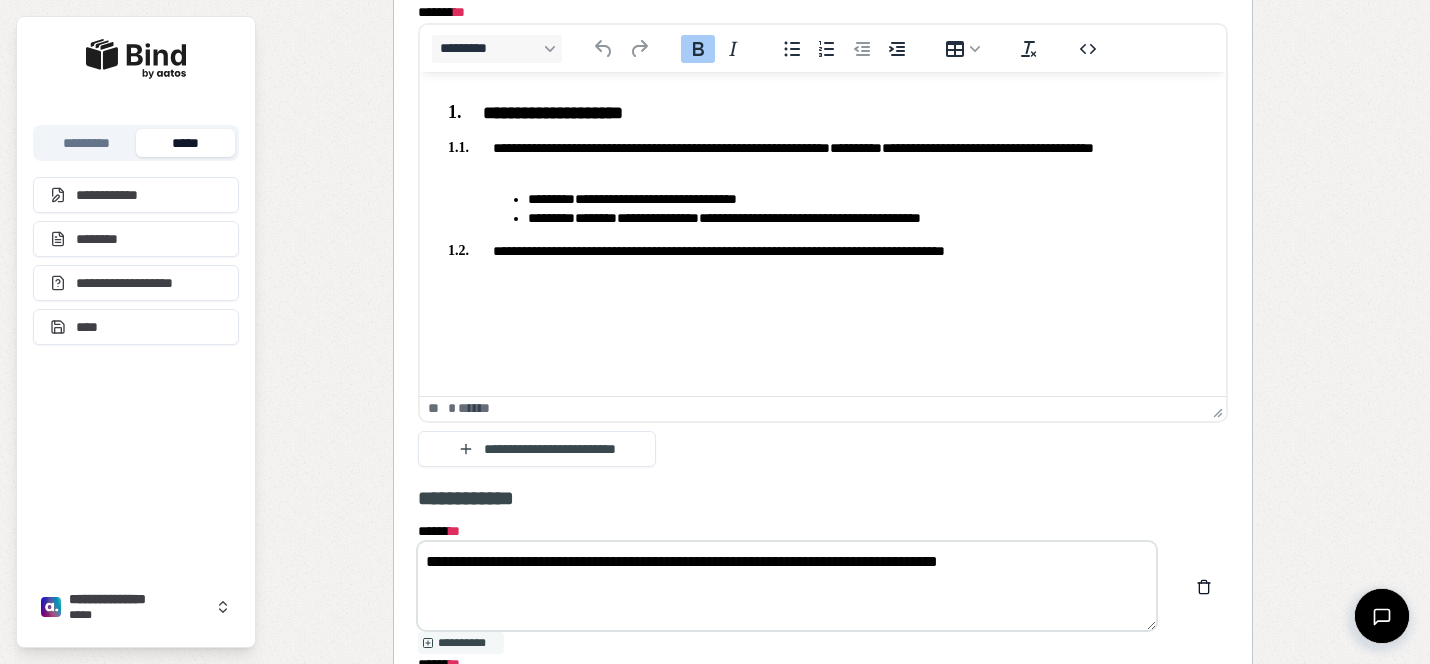 click on "**********" at bounding box center (823, 156) 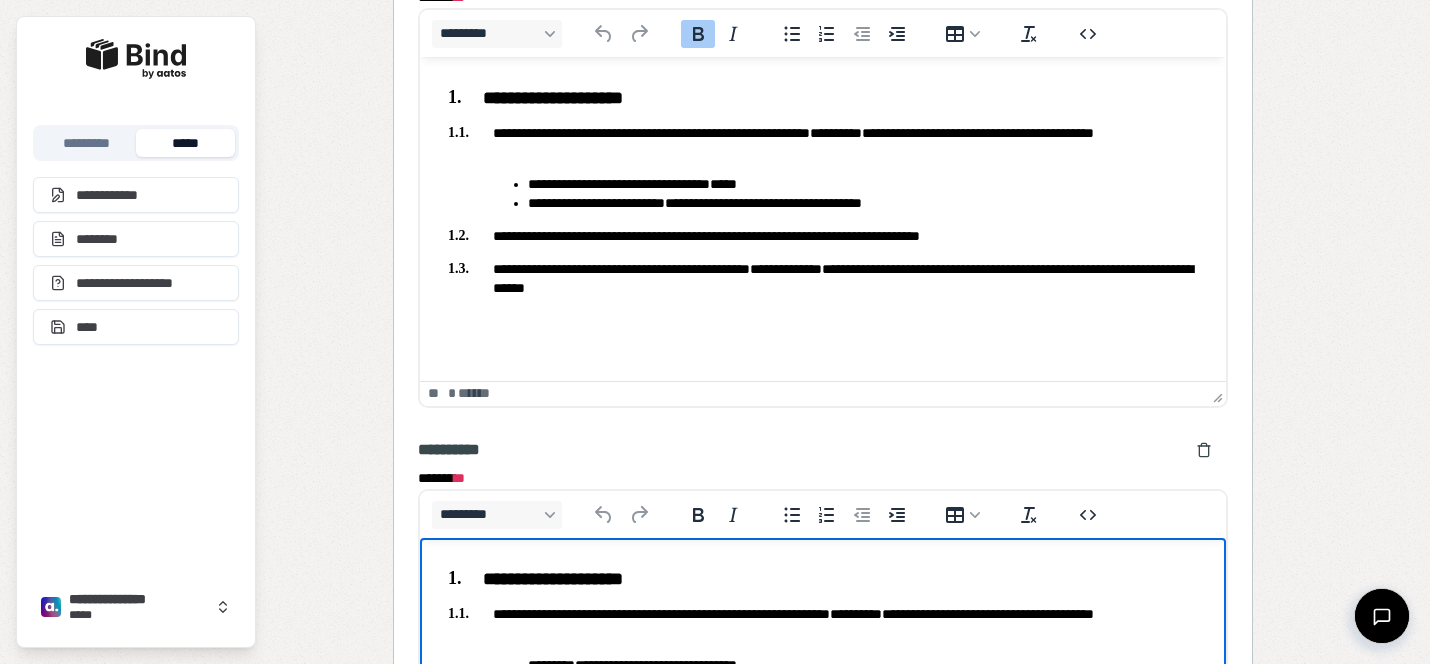 scroll, scrollTop: 2539, scrollLeft: 0, axis: vertical 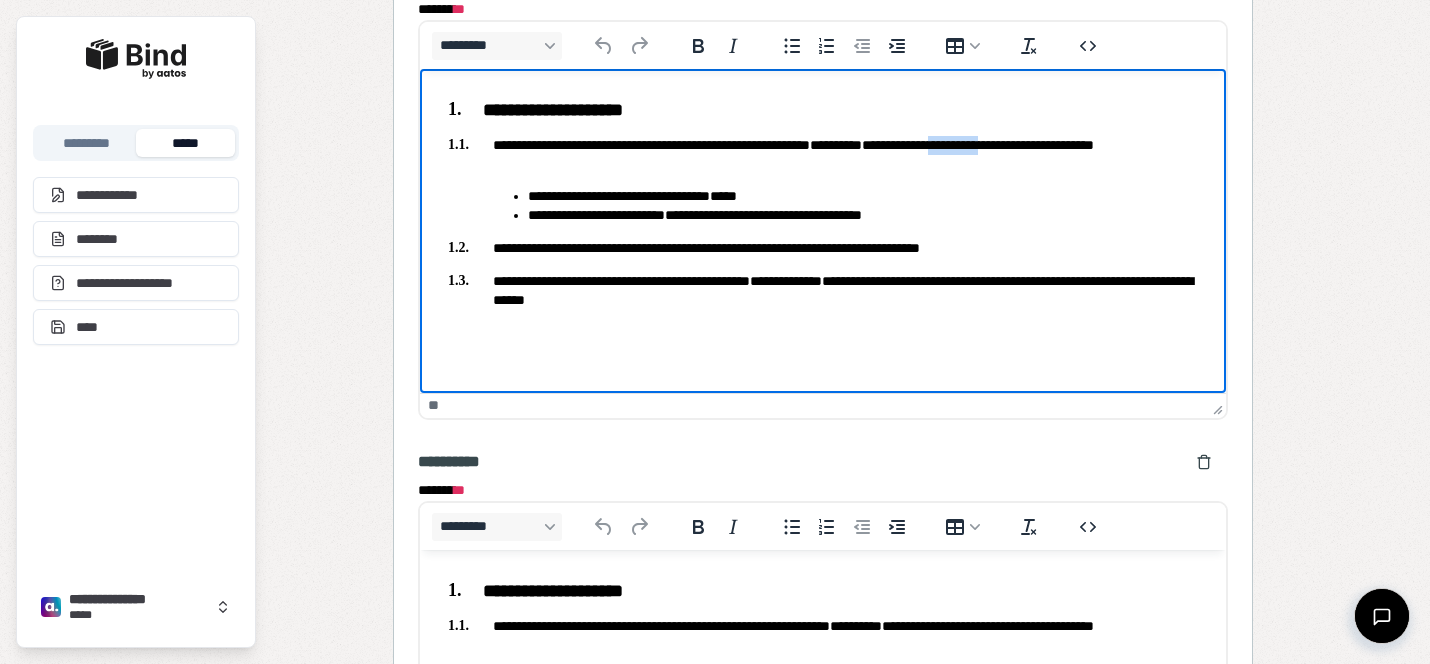 drag, startPoint x: 1029, startPoint y: 147, endPoint x: 1092, endPoint y: 141, distance: 63.28507 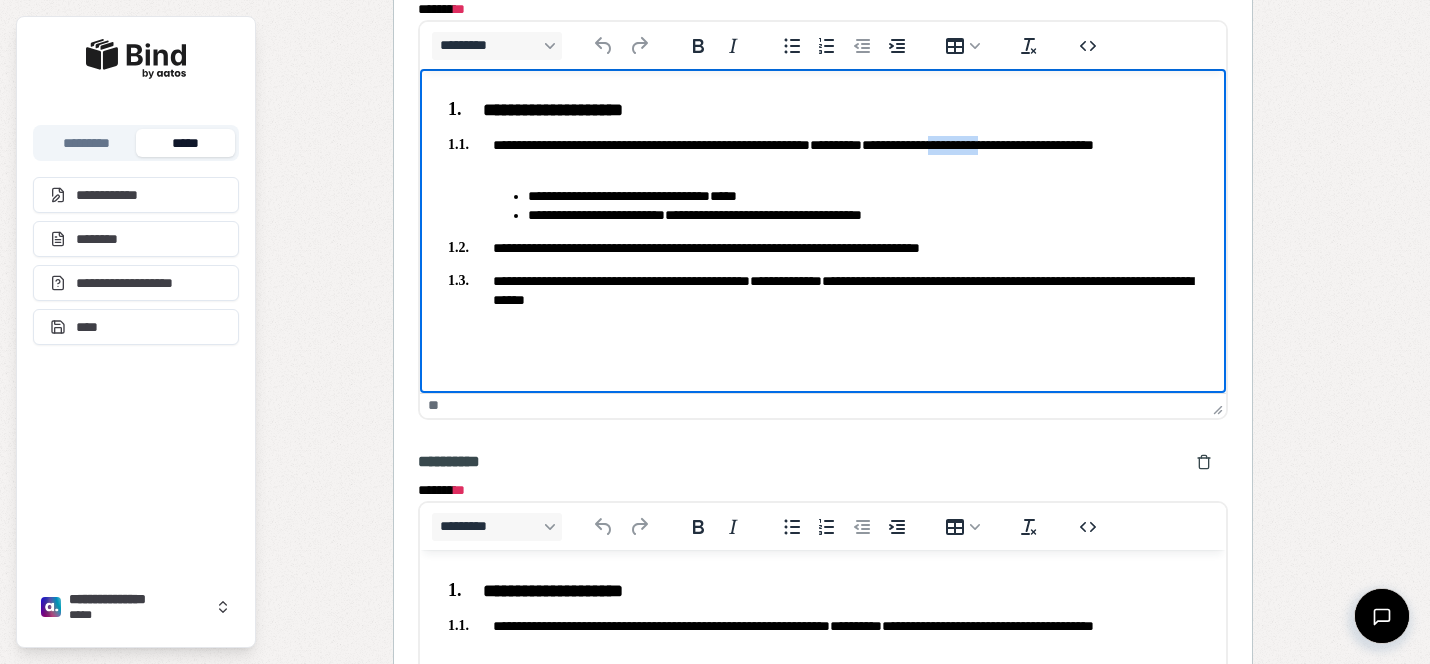 type 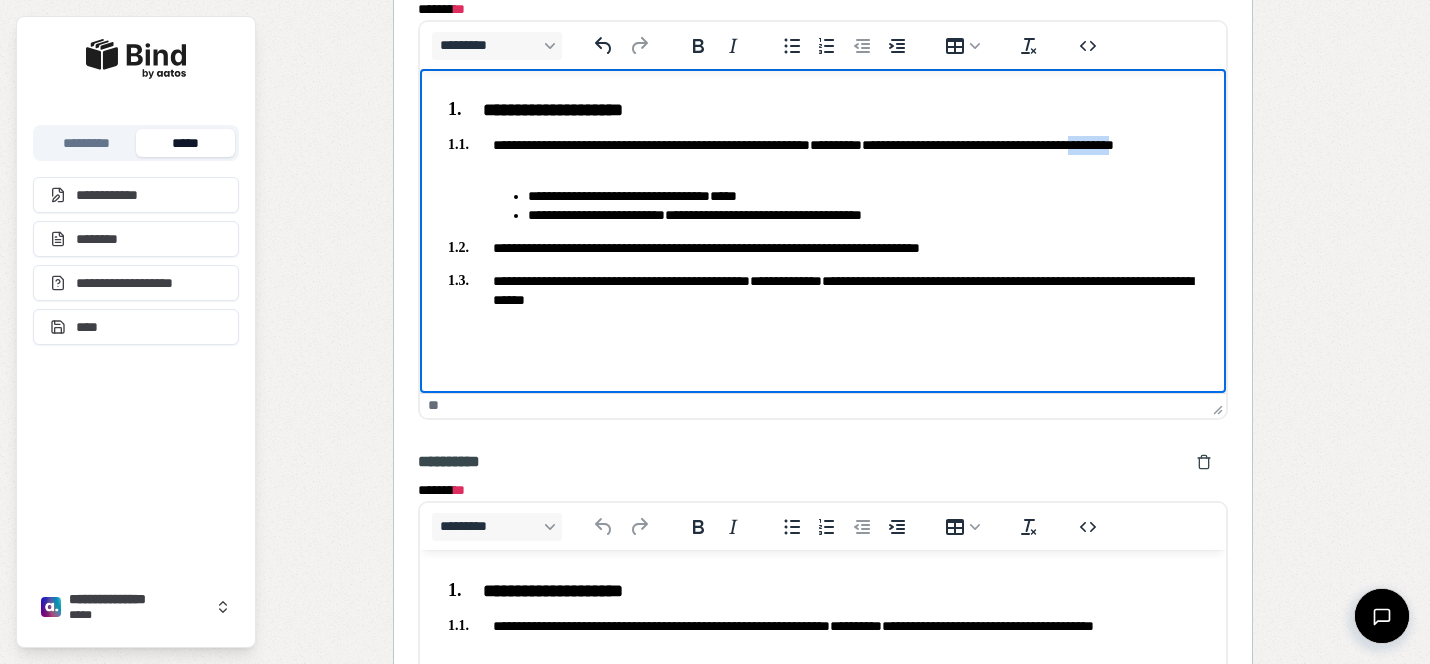 drag, startPoint x: 555, startPoint y: 165, endPoint x: 497, endPoint y: 165, distance: 58 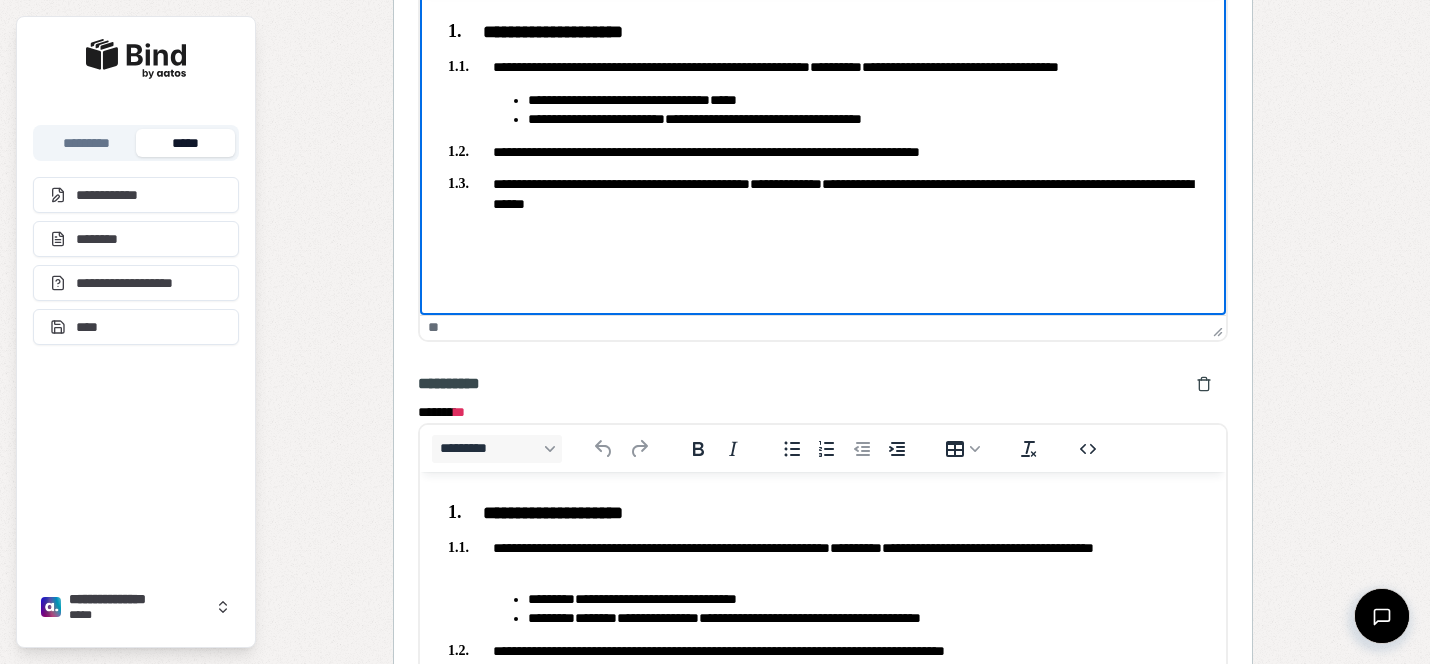 scroll, scrollTop: 2653, scrollLeft: 0, axis: vertical 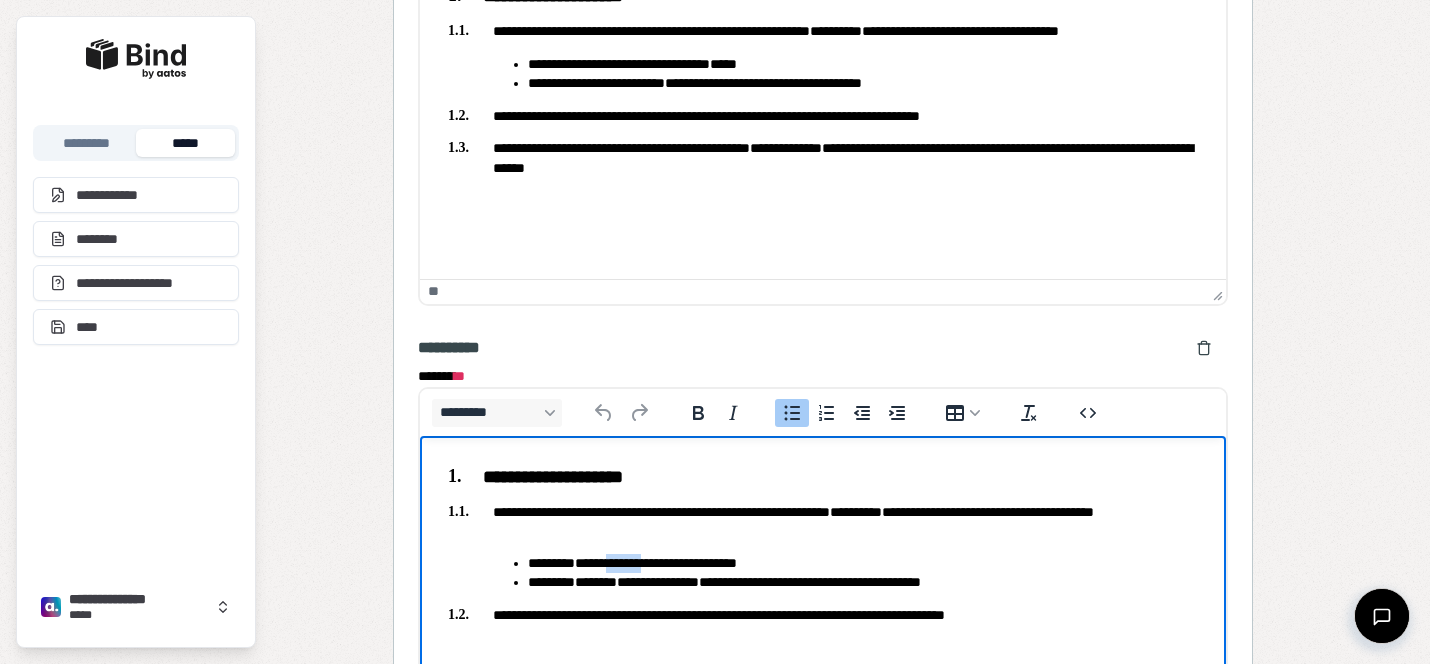 drag, startPoint x: 635, startPoint y: 565, endPoint x: 679, endPoint y: 563, distance: 44.04543 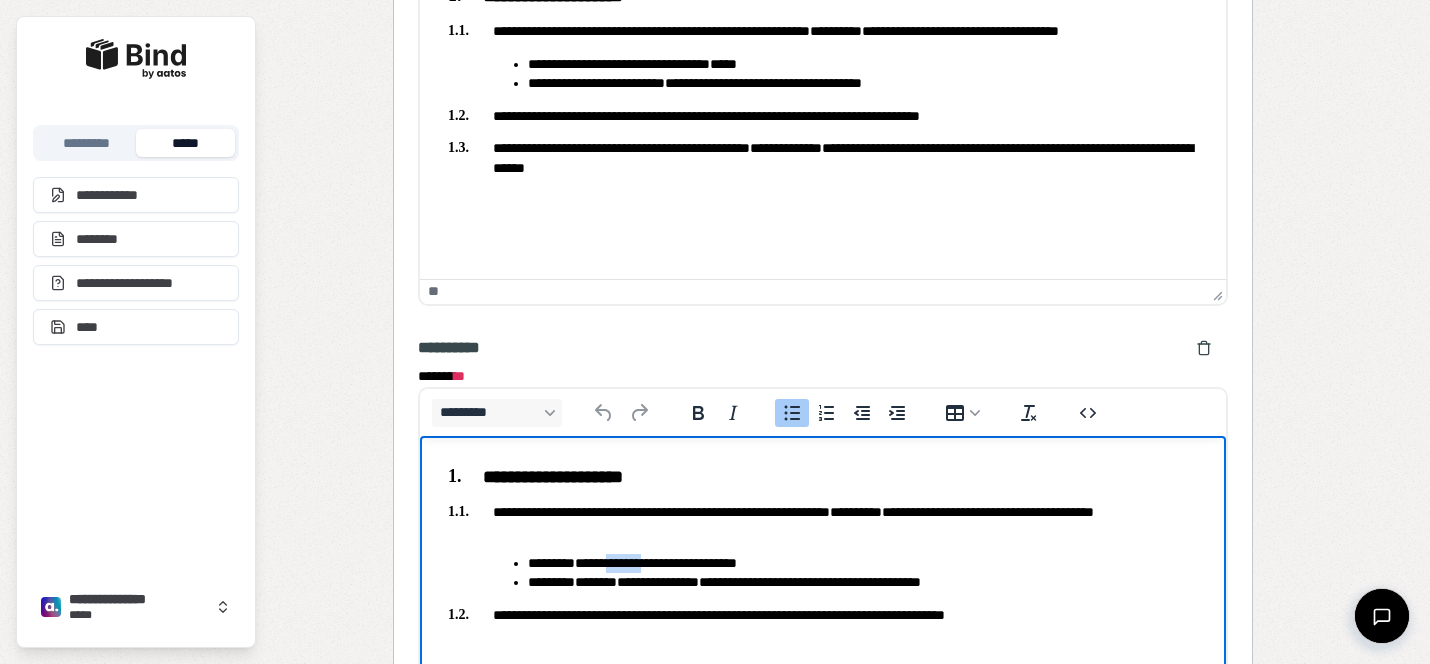 type 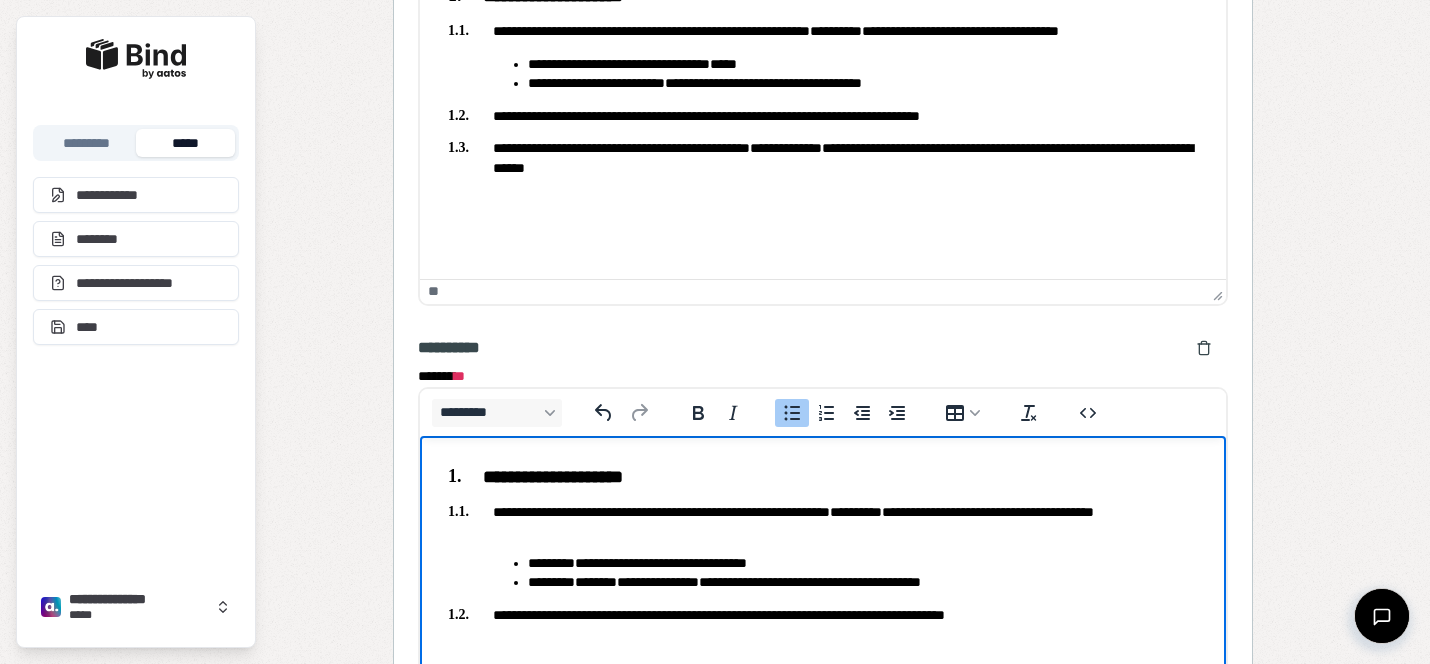 click on "**********" at bounding box center [863, 562] 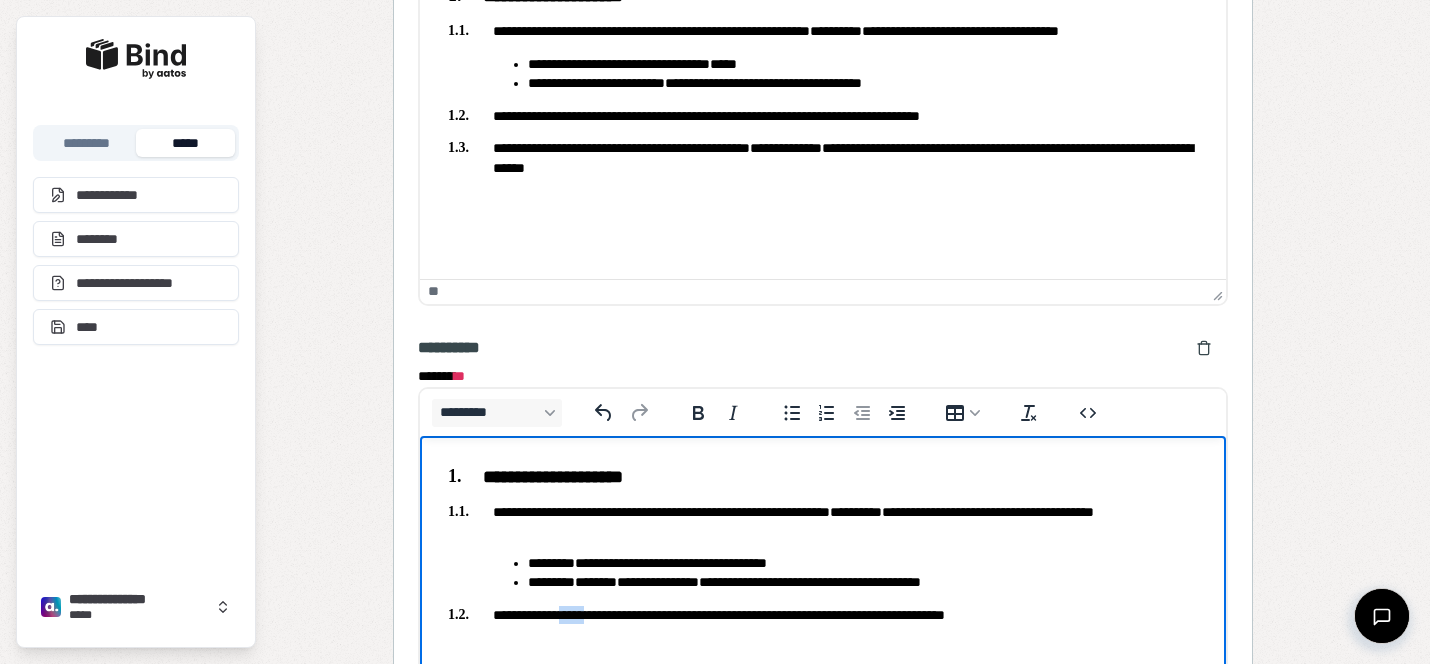 drag, startPoint x: 579, startPoint y: 614, endPoint x: 613, endPoint y: 614, distance: 34 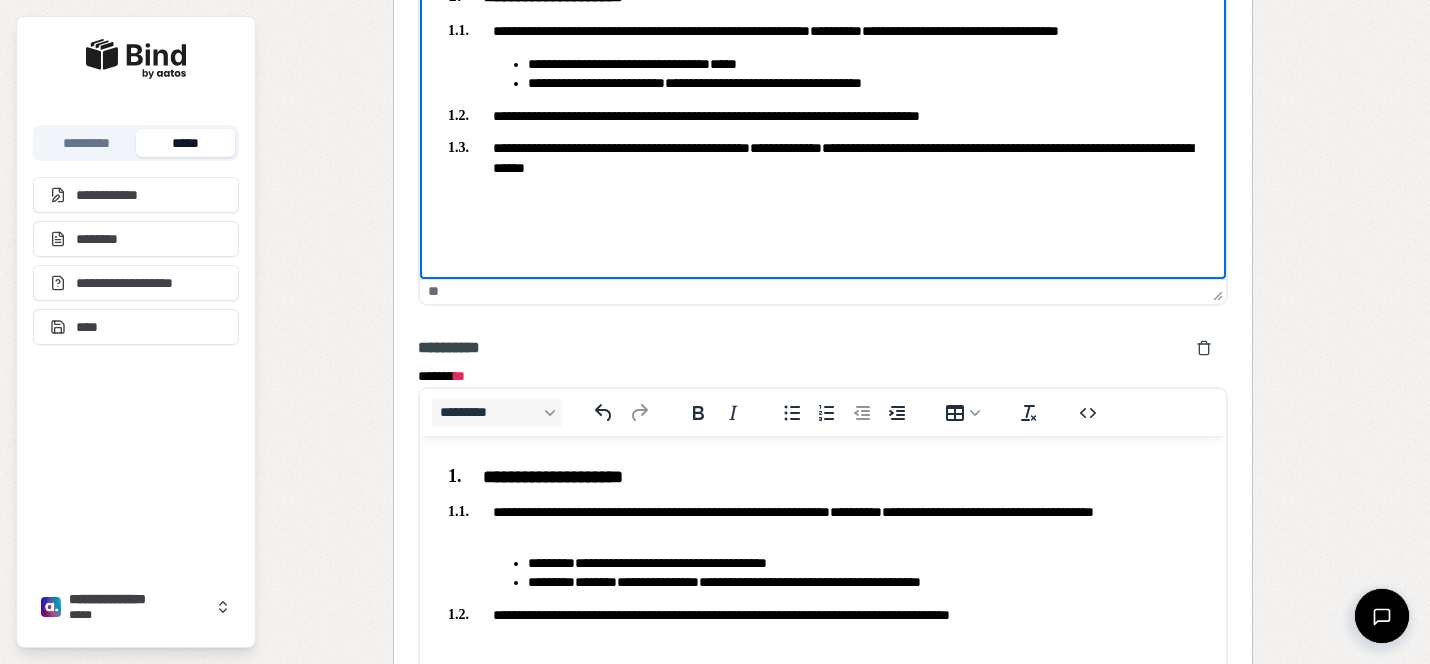 click on "**********" at bounding box center (823, 116) 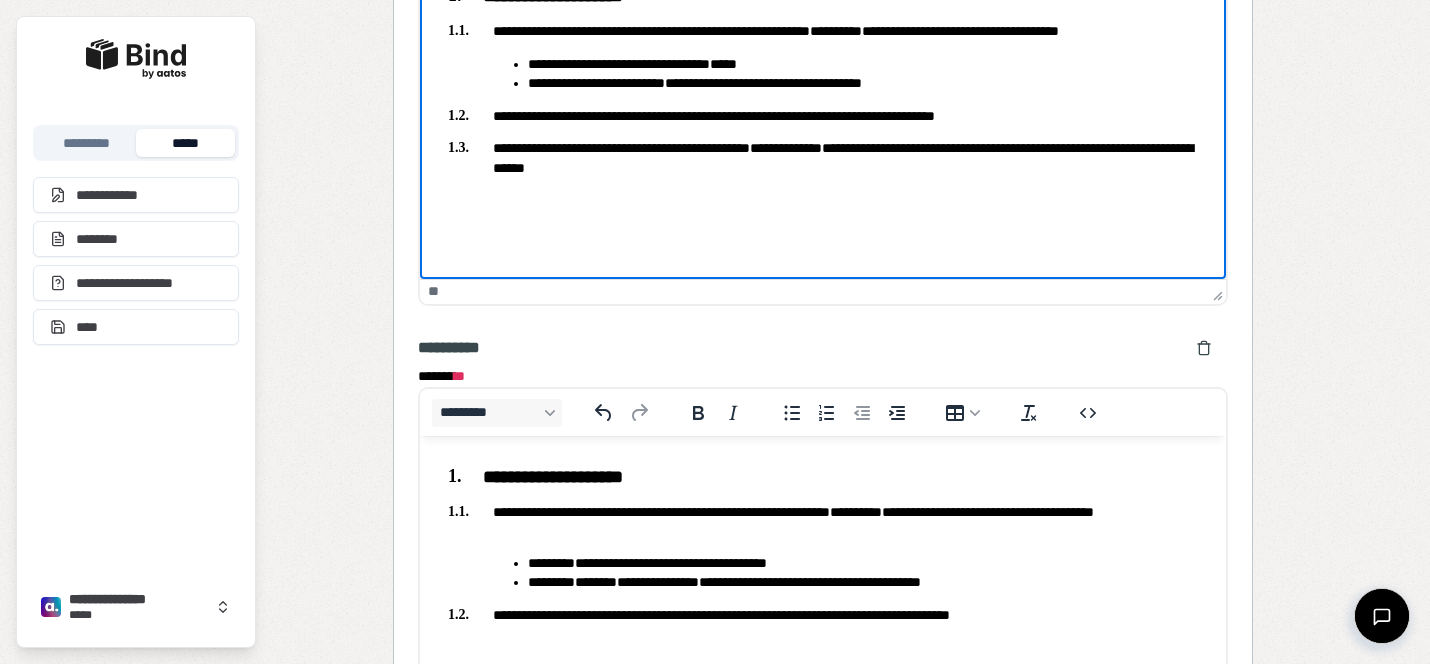 click on "**********" at bounding box center [823, 116] 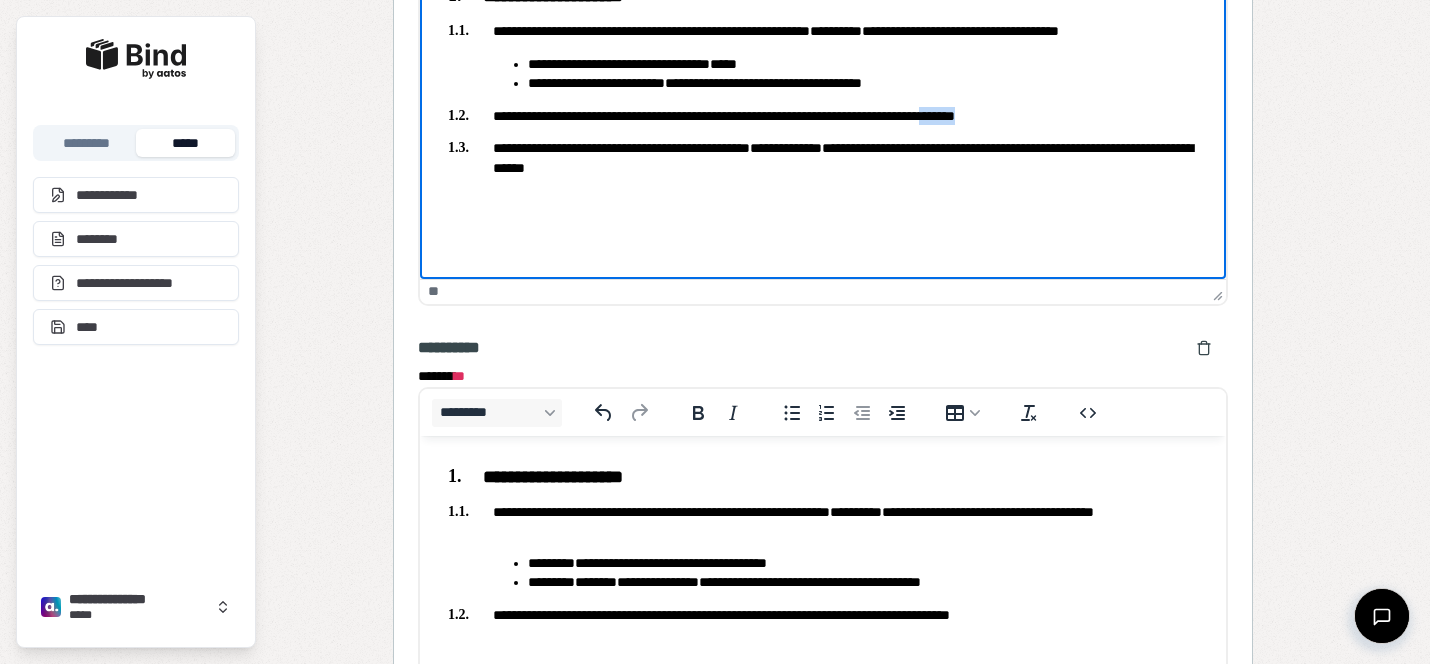drag, startPoint x: 1024, startPoint y: 114, endPoint x: 1074, endPoint y: 114, distance: 50 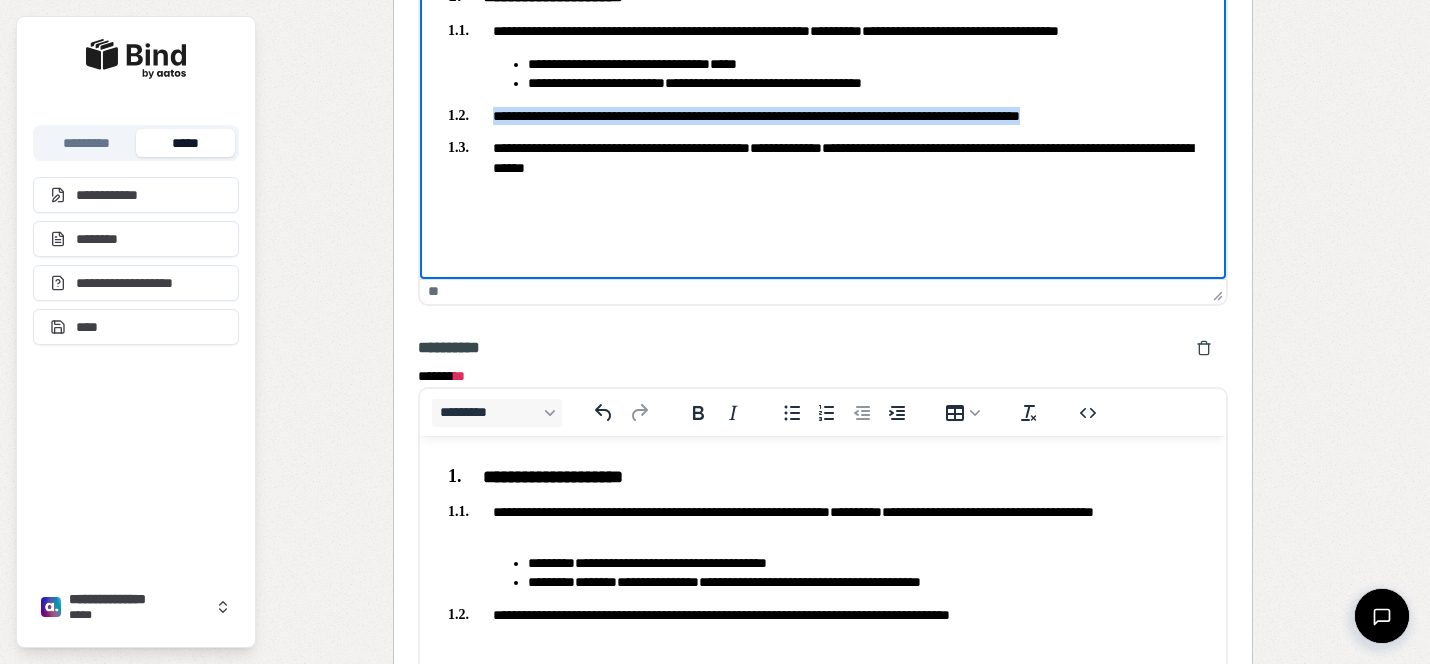 drag, startPoint x: 1161, startPoint y: 115, endPoint x: 489, endPoint y: 112, distance: 672.0067 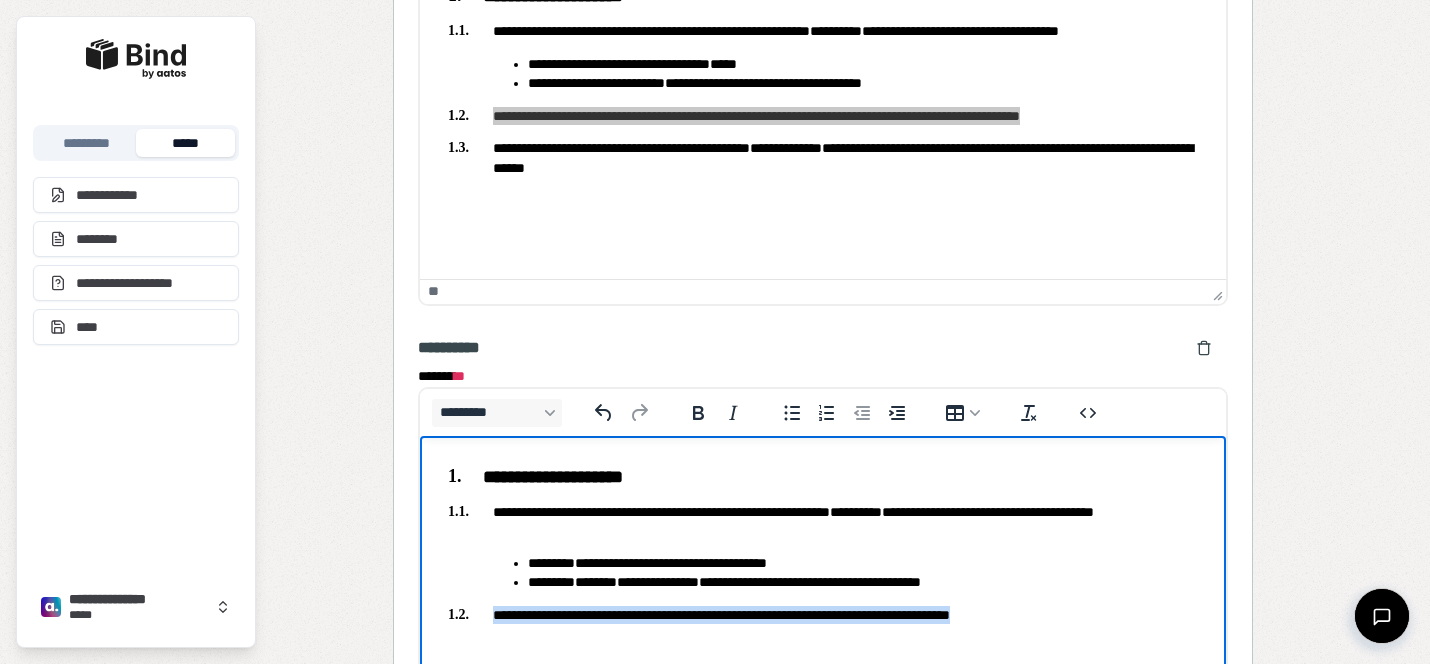 drag, startPoint x: 1020, startPoint y: 616, endPoint x: 497, endPoint y: 609, distance: 523.0468 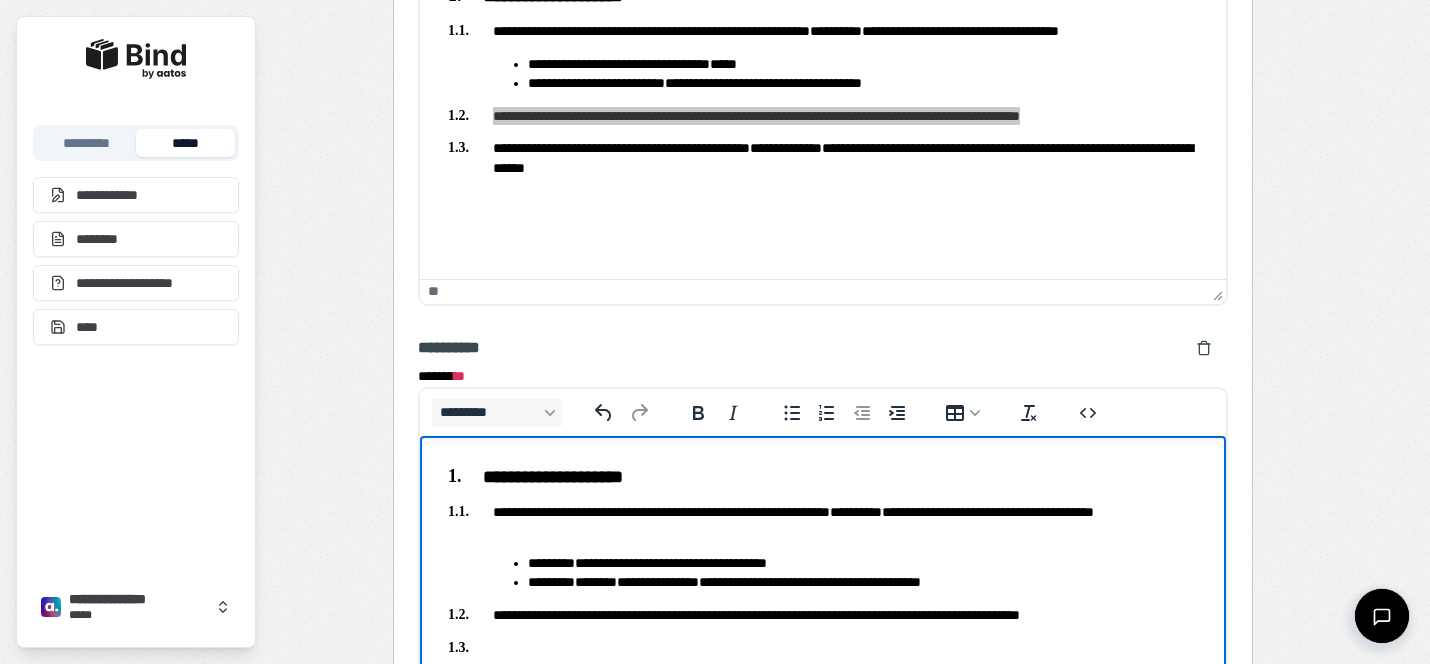 click at bounding box center (823, 647) 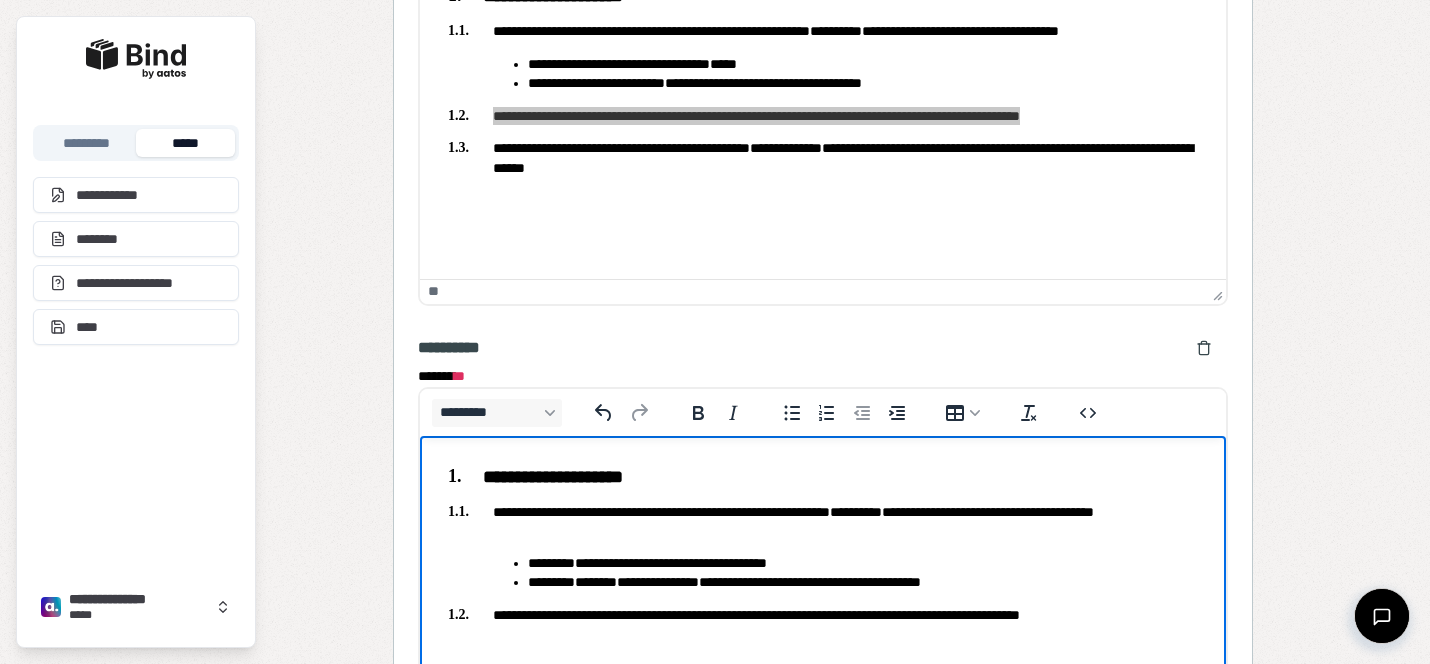 scroll, scrollTop: 2652, scrollLeft: 0, axis: vertical 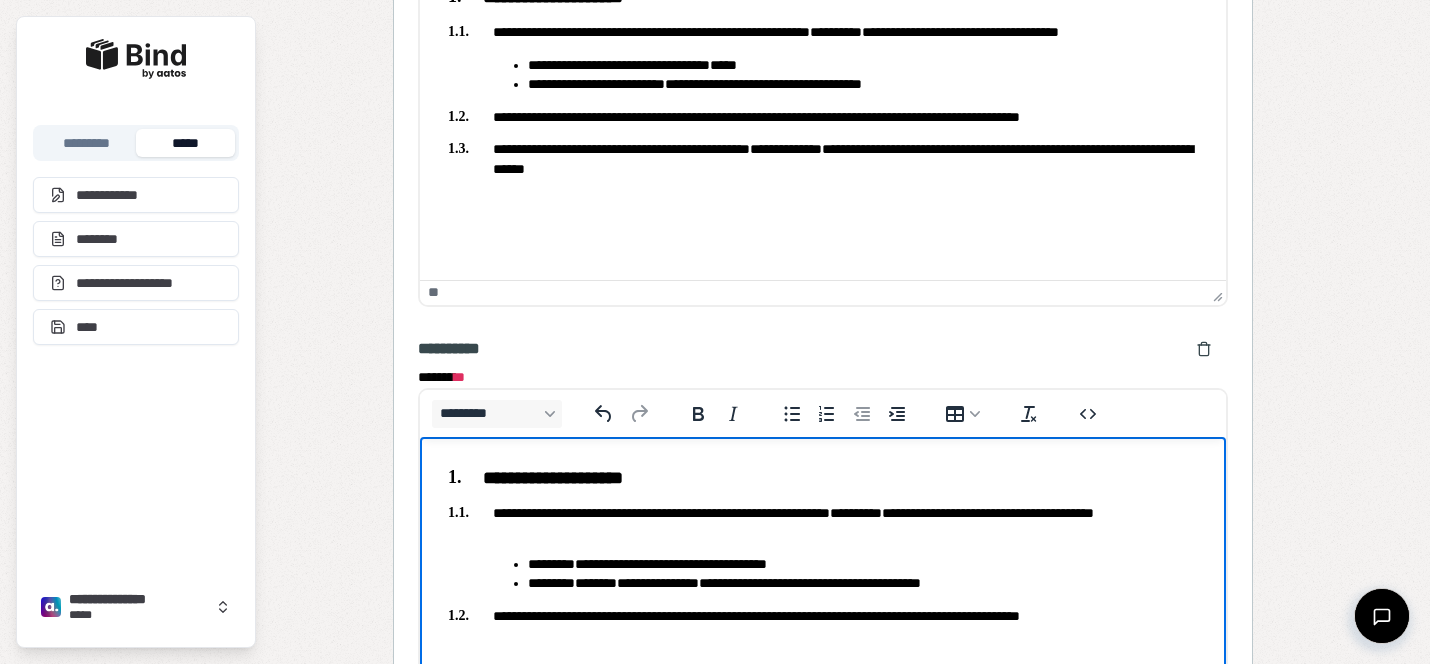 click on "**********" at bounding box center (823, 158) 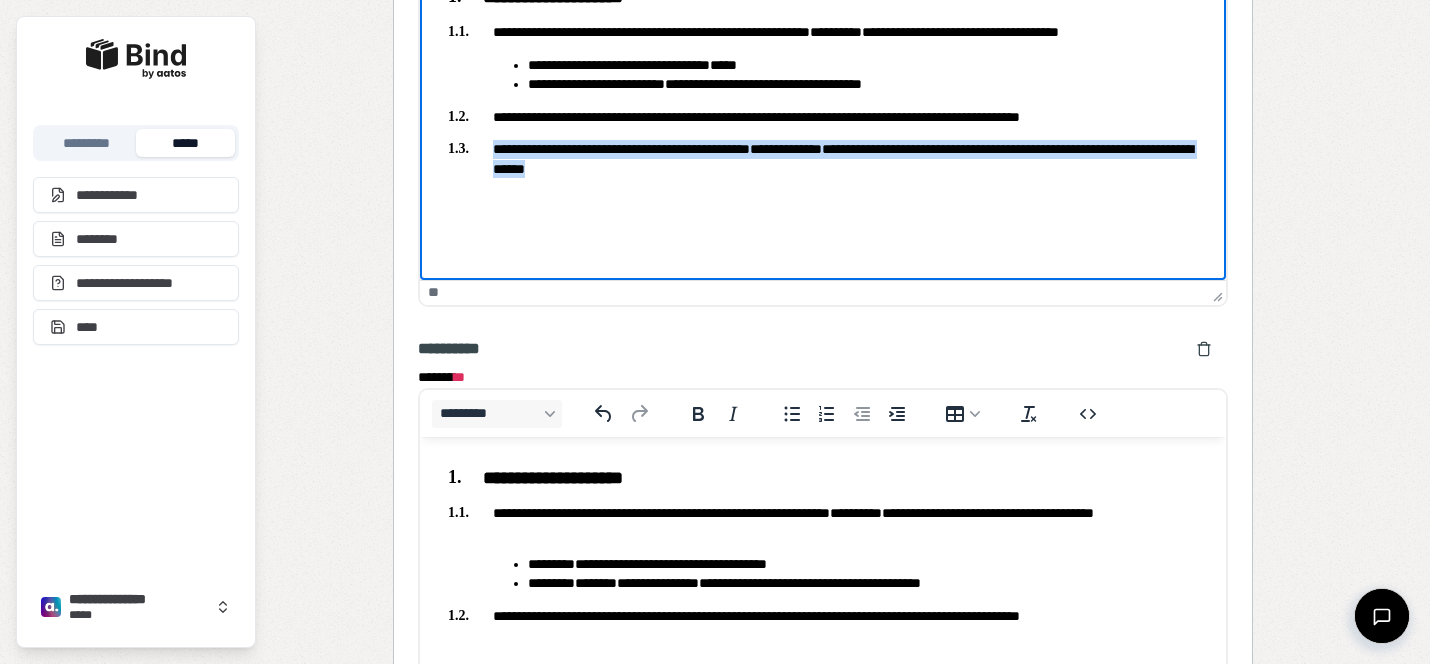 drag, startPoint x: 725, startPoint y: 166, endPoint x: 492, endPoint y: 148, distance: 233.69424 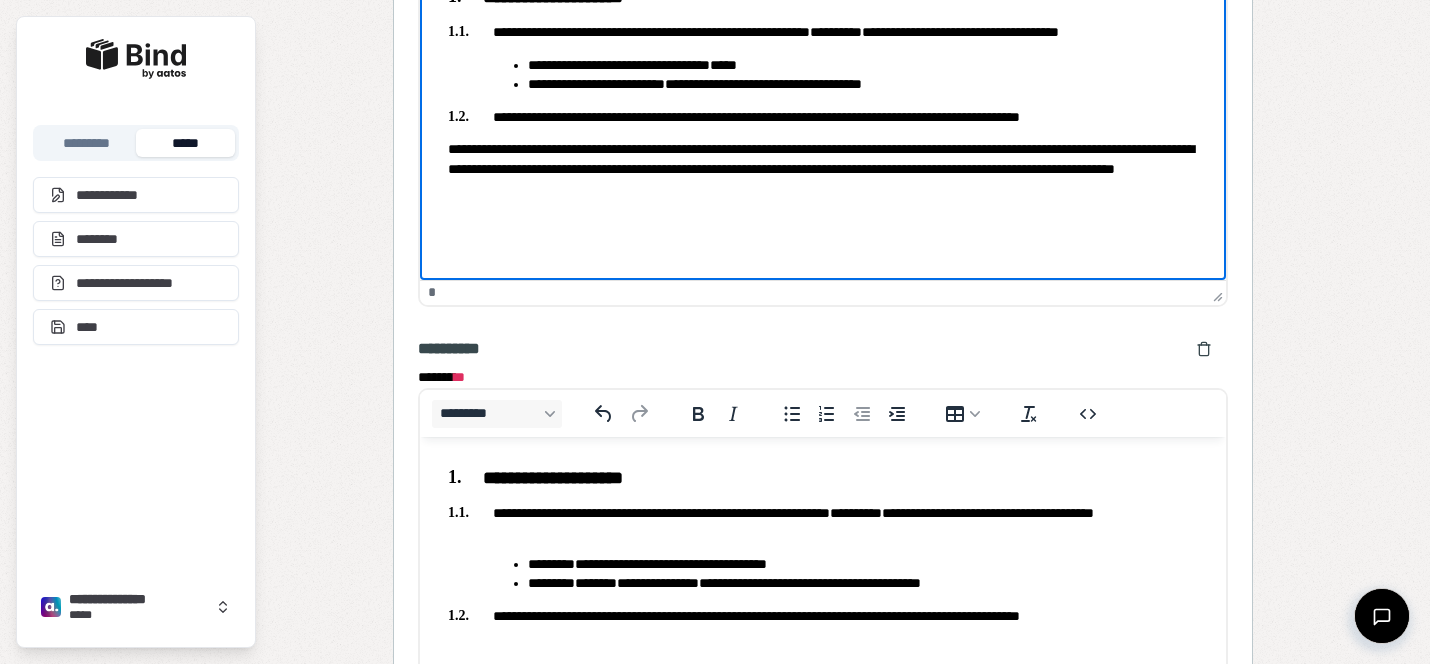 click on "**********" at bounding box center (823, 92) 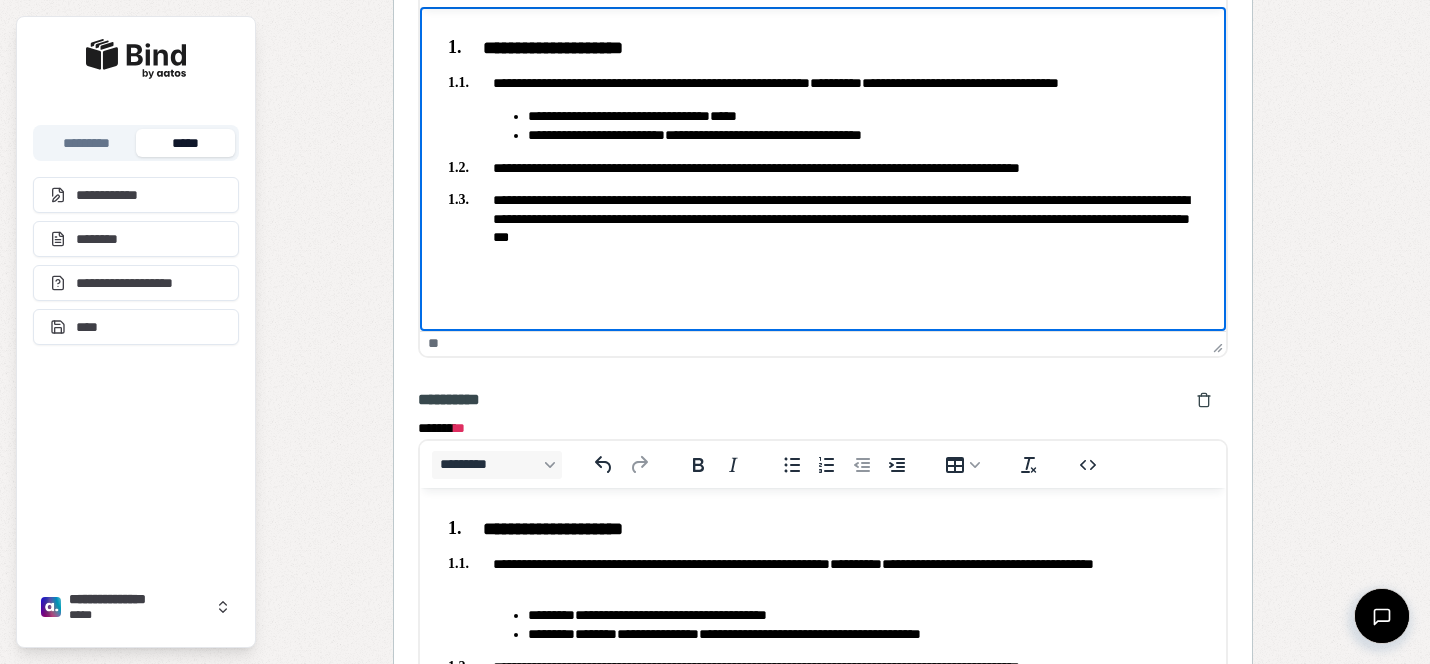 scroll, scrollTop: 2605, scrollLeft: 0, axis: vertical 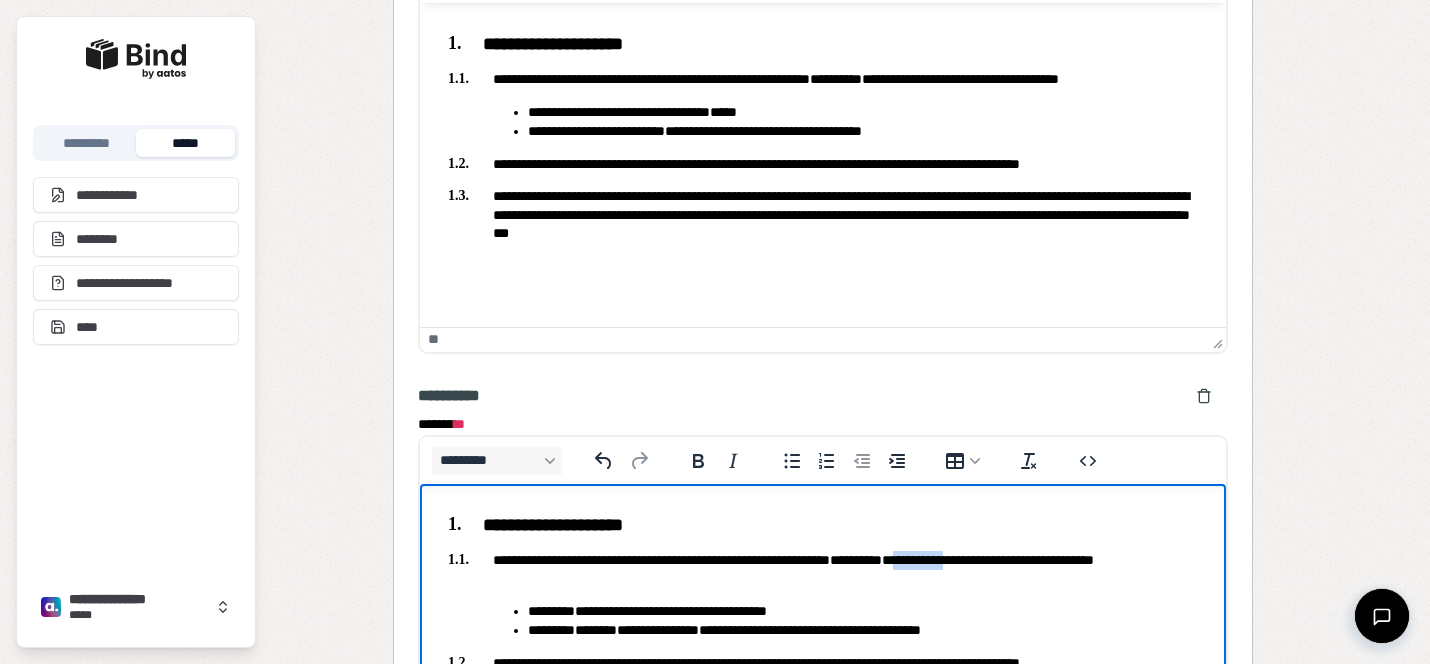 drag, startPoint x: 992, startPoint y: 560, endPoint x: 1052, endPoint y: 557, distance: 60.074955 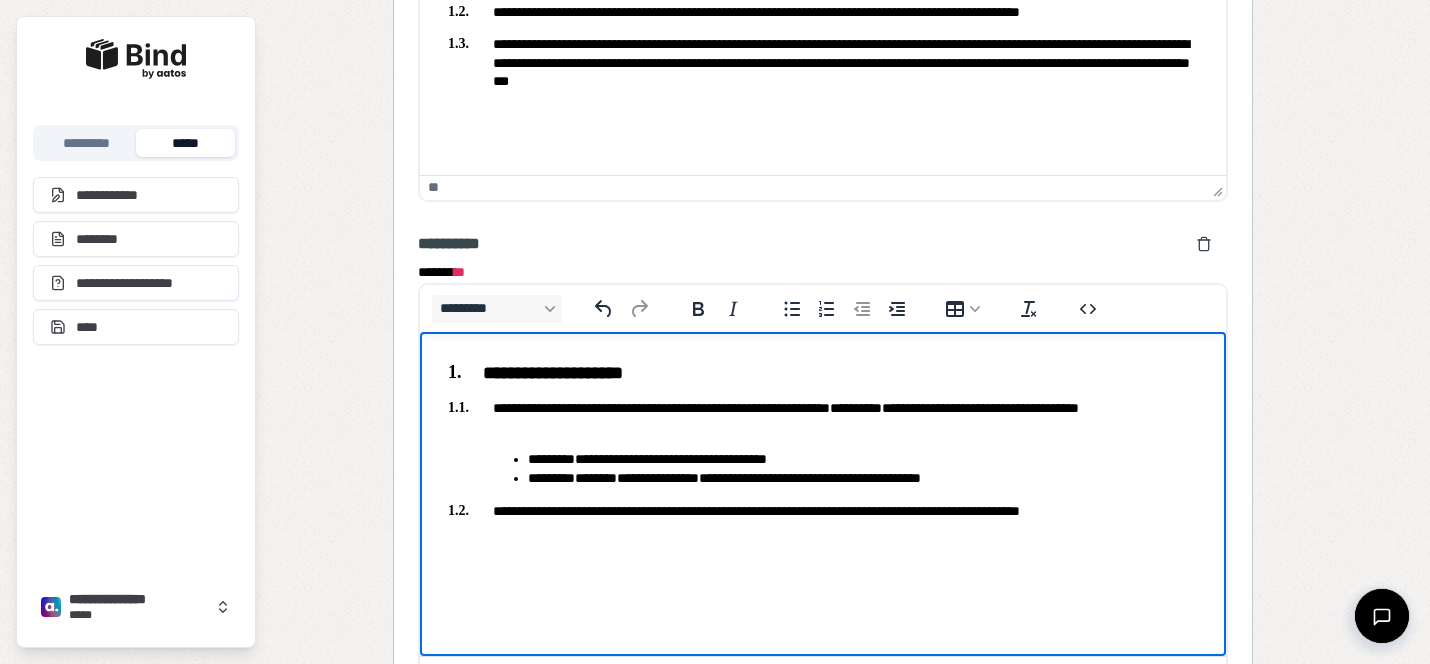 scroll, scrollTop: 2761, scrollLeft: 0, axis: vertical 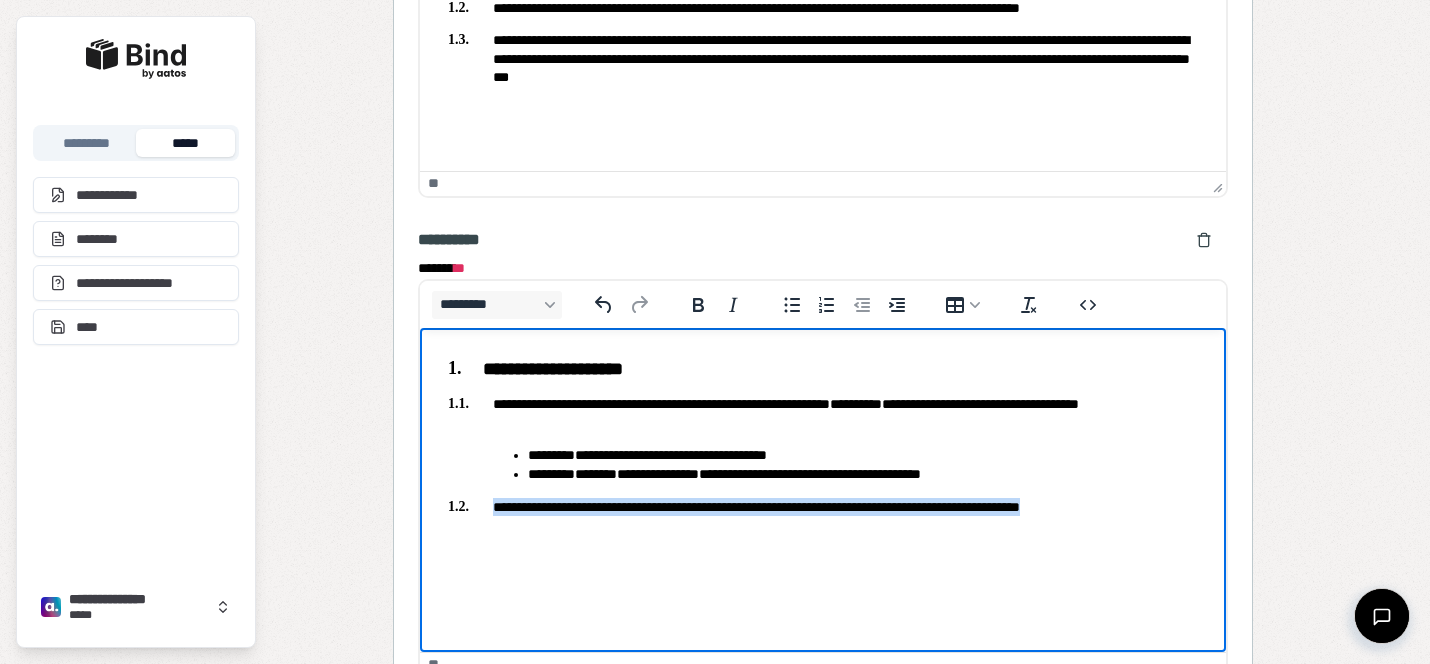 drag, startPoint x: 1170, startPoint y: 500, endPoint x: 494, endPoint y: 503, distance: 676.00665 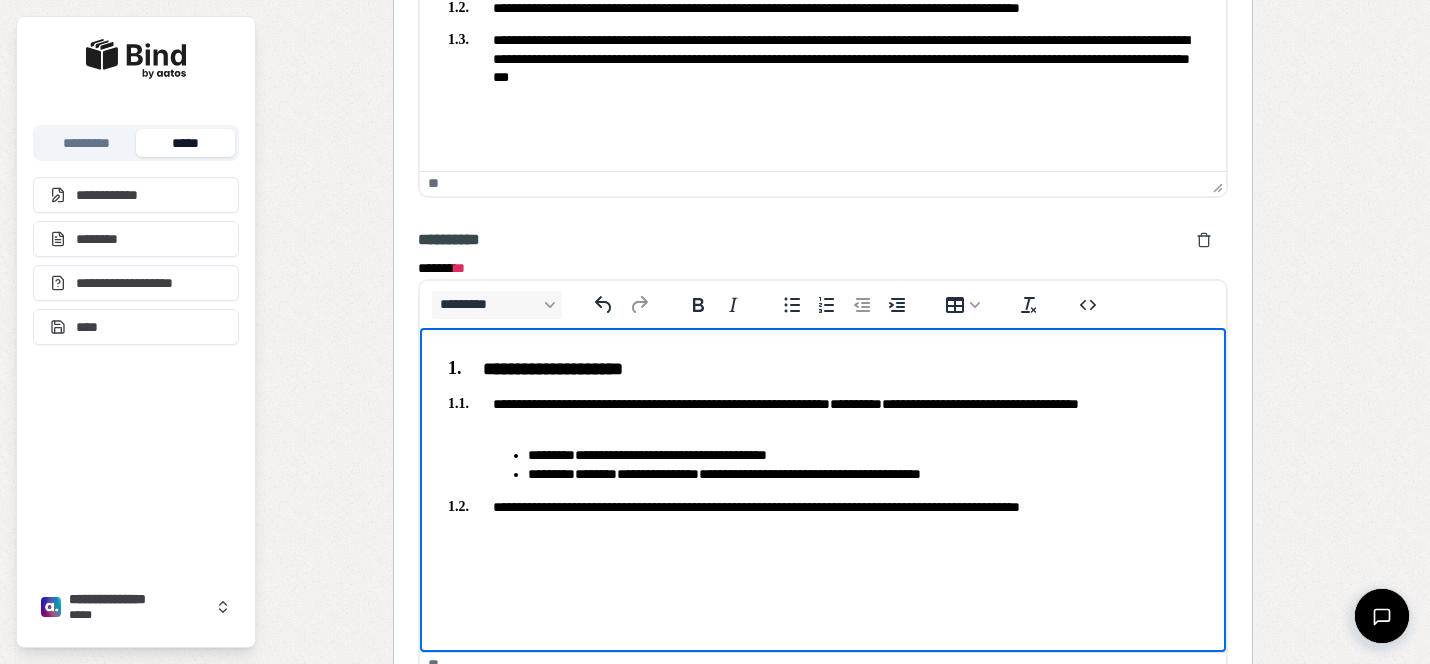 click on "**********" at bounding box center [863, 473] 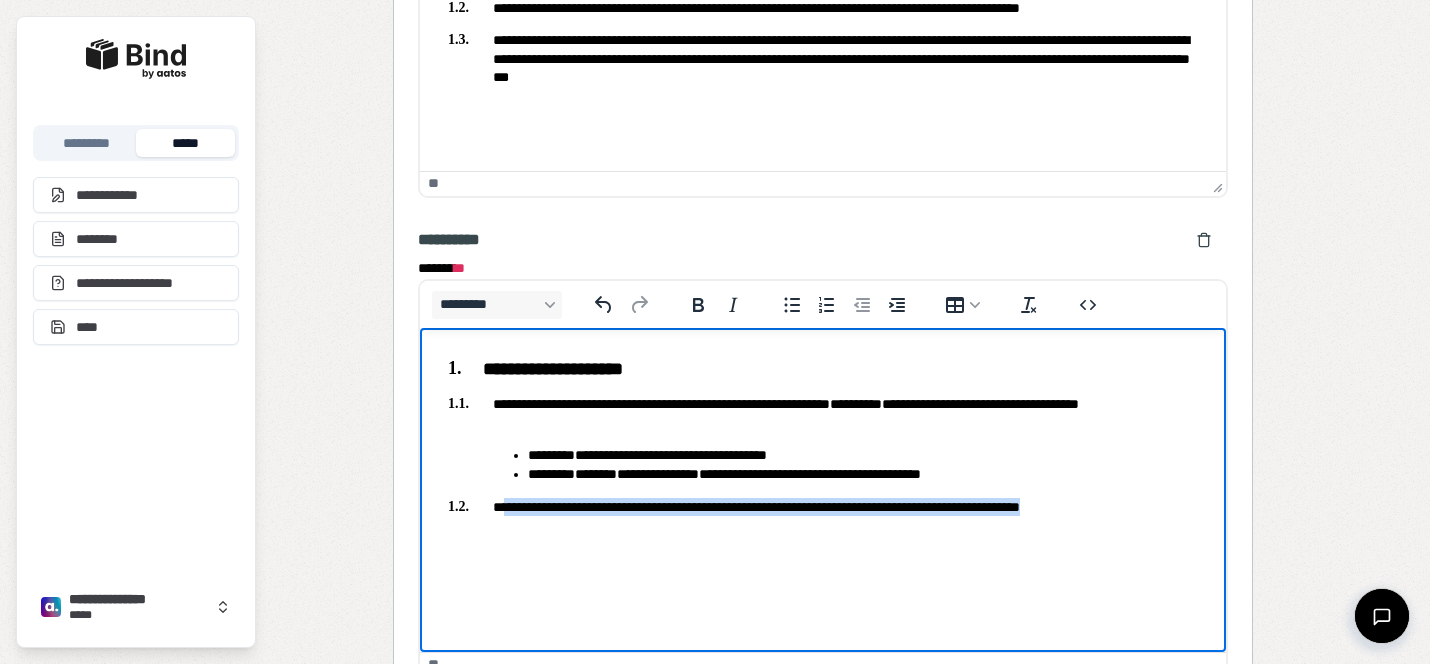 drag, startPoint x: 1156, startPoint y: 504, endPoint x: 504, endPoint y: 505, distance: 652.0008 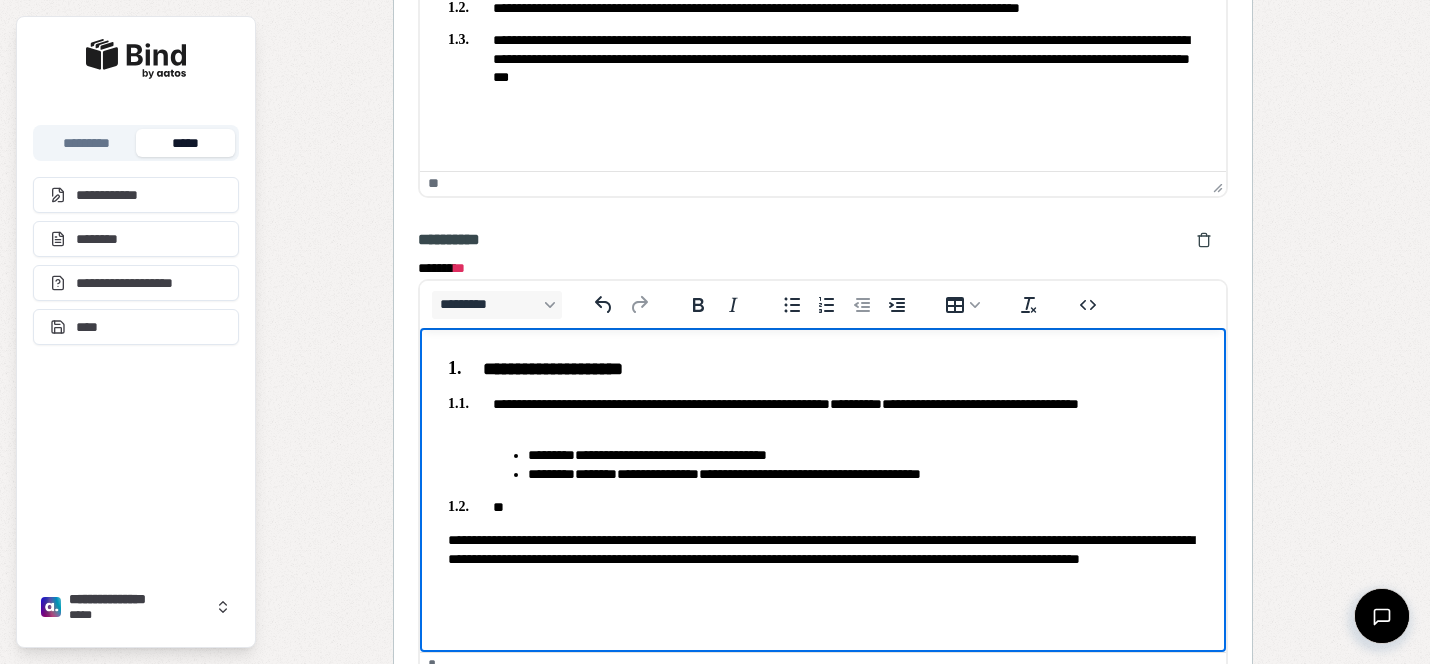 click on "**********" at bounding box center (823, 559) 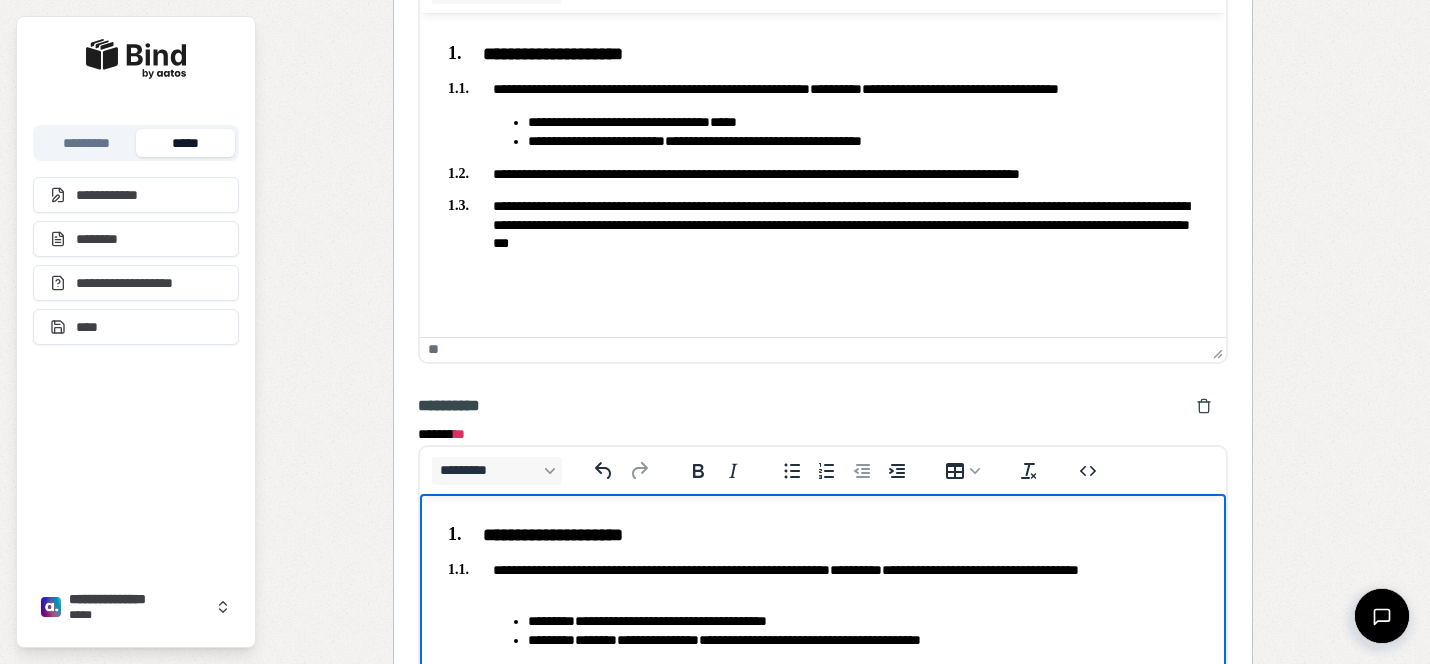 scroll, scrollTop: 2594, scrollLeft: 0, axis: vertical 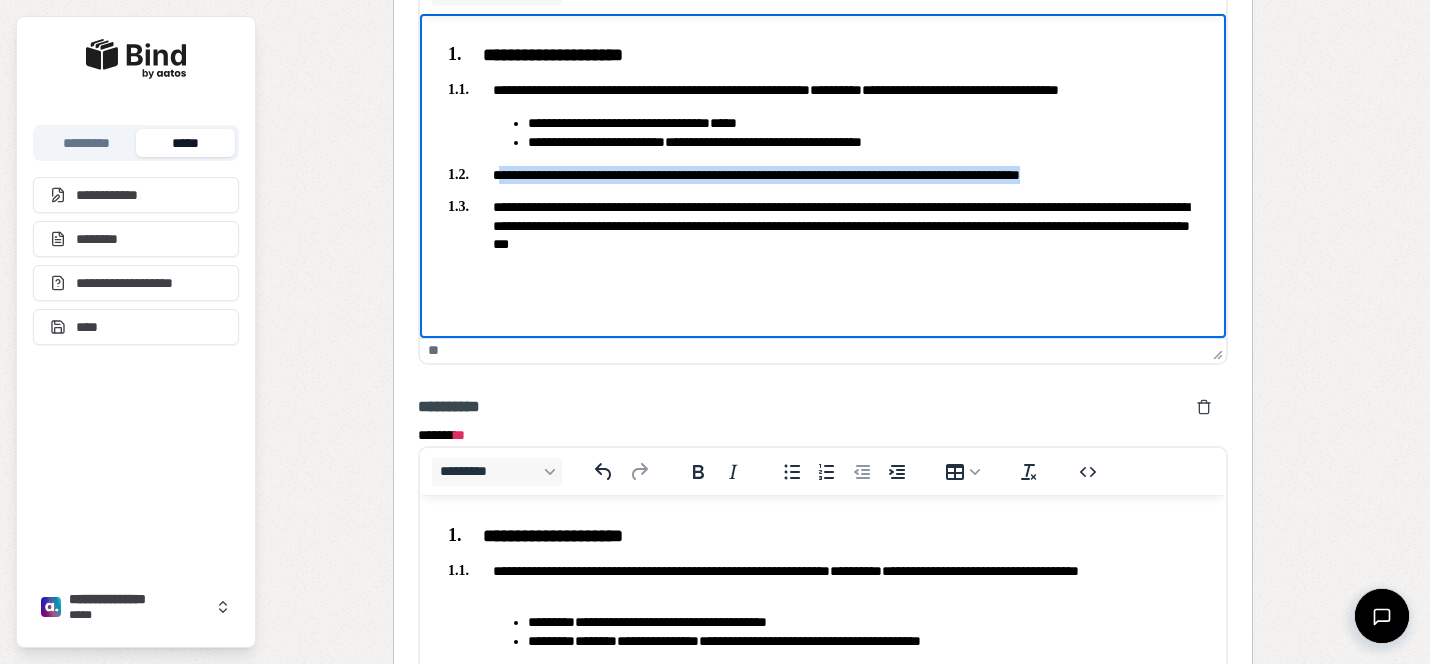 drag, startPoint x: 1137, startPoint y: 177, endPoint x: 501, endPoint y: 176, distance: 636.0008 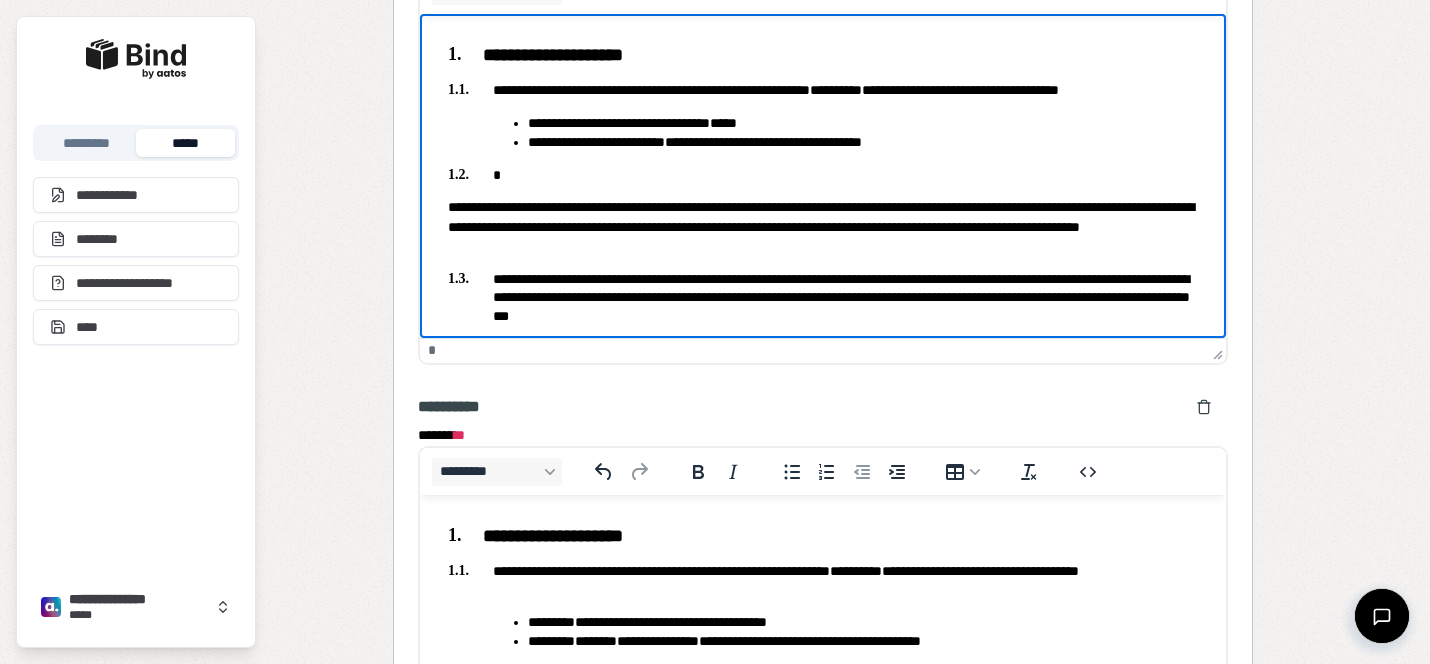 click on "**********" at bounding box center (823, 226) 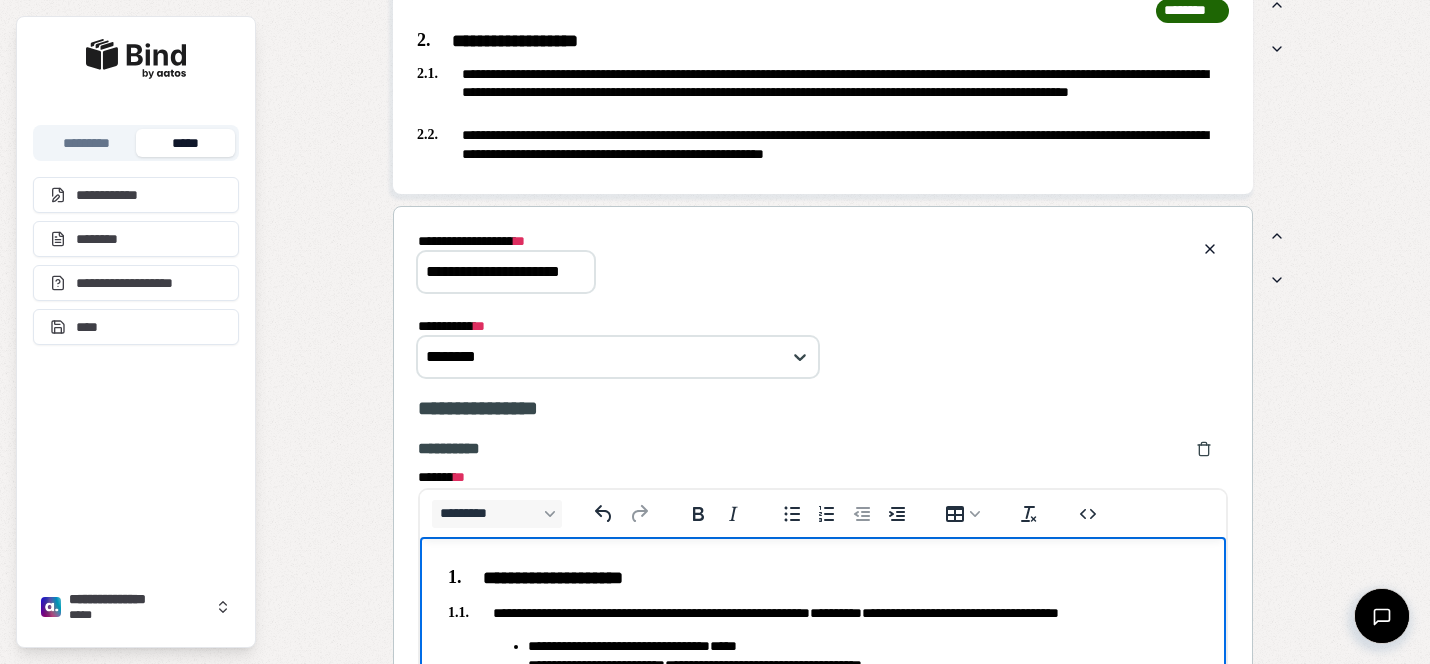 scroll, scrollTop: 2052, scrollLeft: 0, axis: vertical 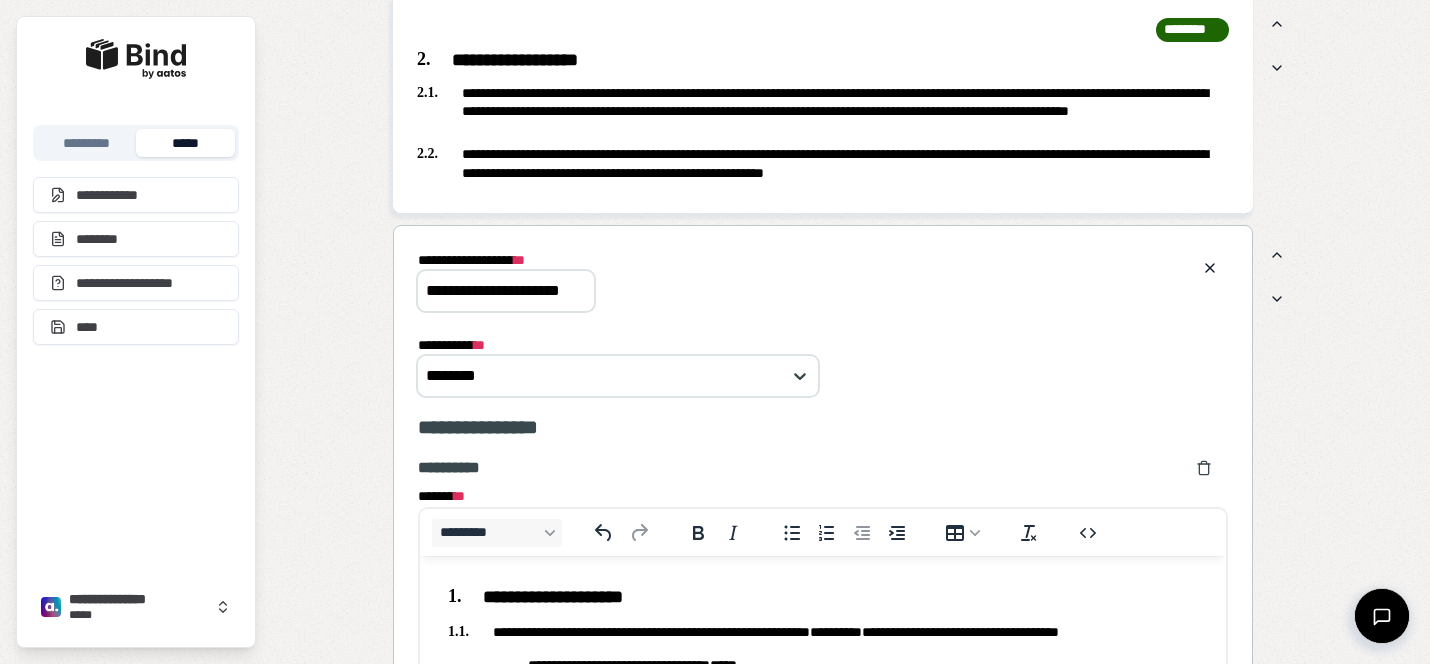 click on "**********" at bounding box center [823, 280] 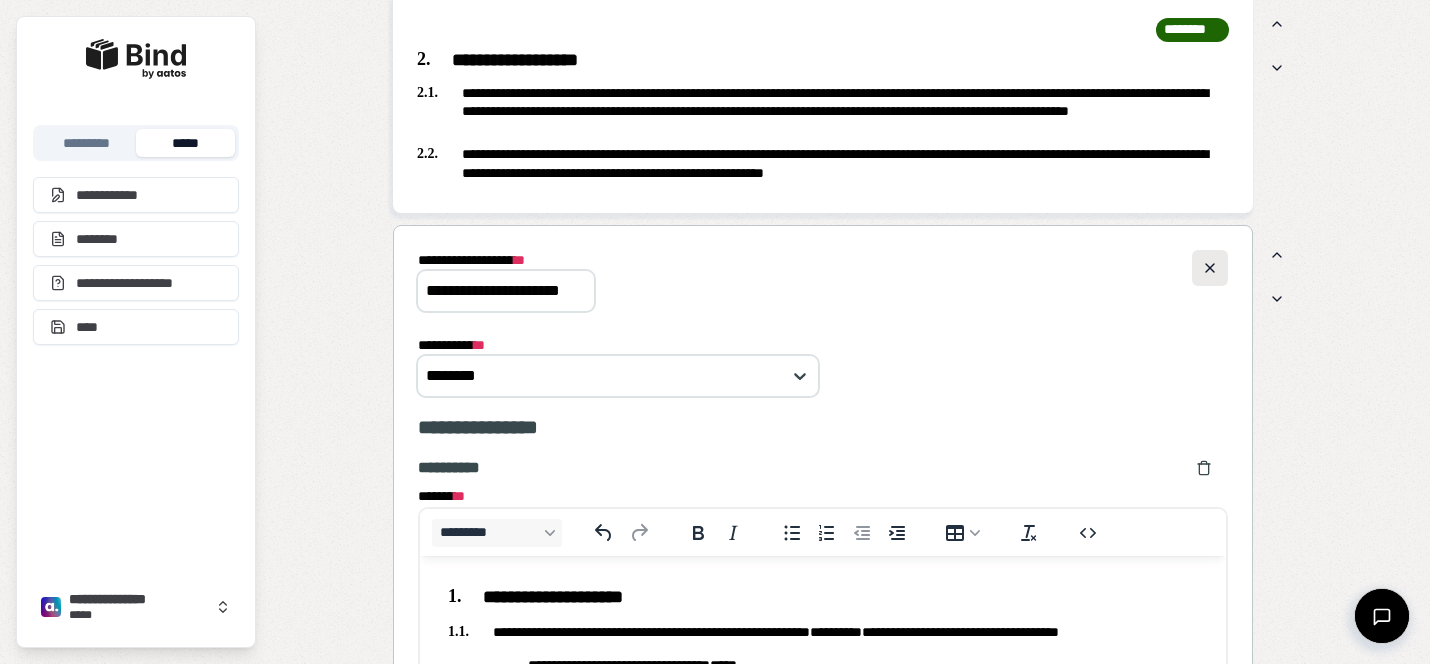 click at bounding box center (1210, 268) 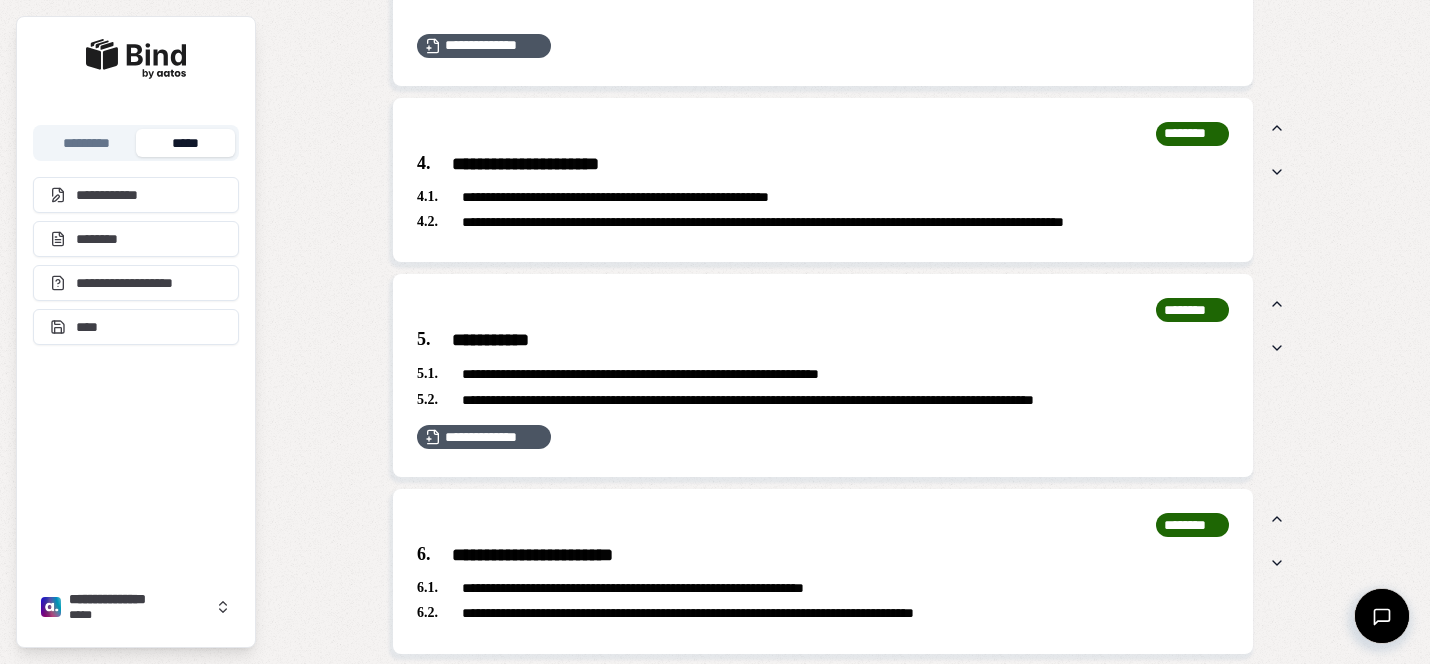 scroll, scrollTop: 2561, scrollLeft: 0, axis: vertical 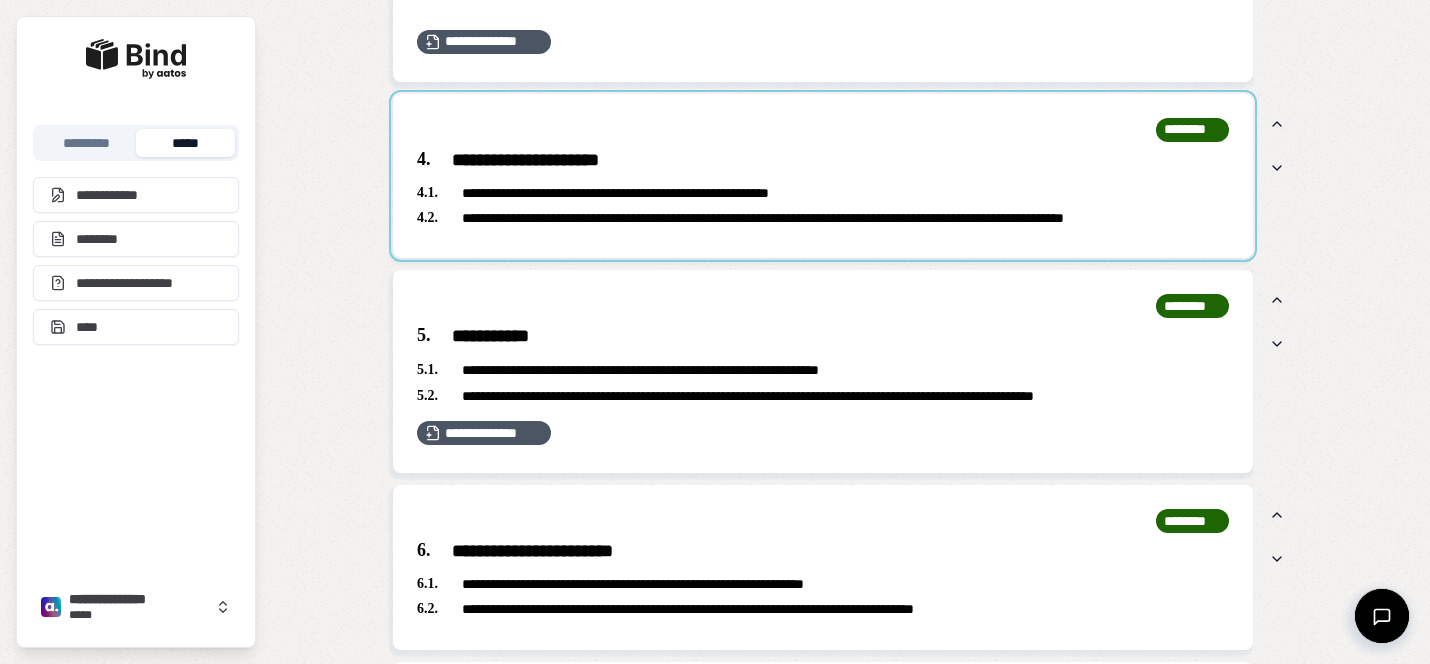 click at bounding box center (823, 176) 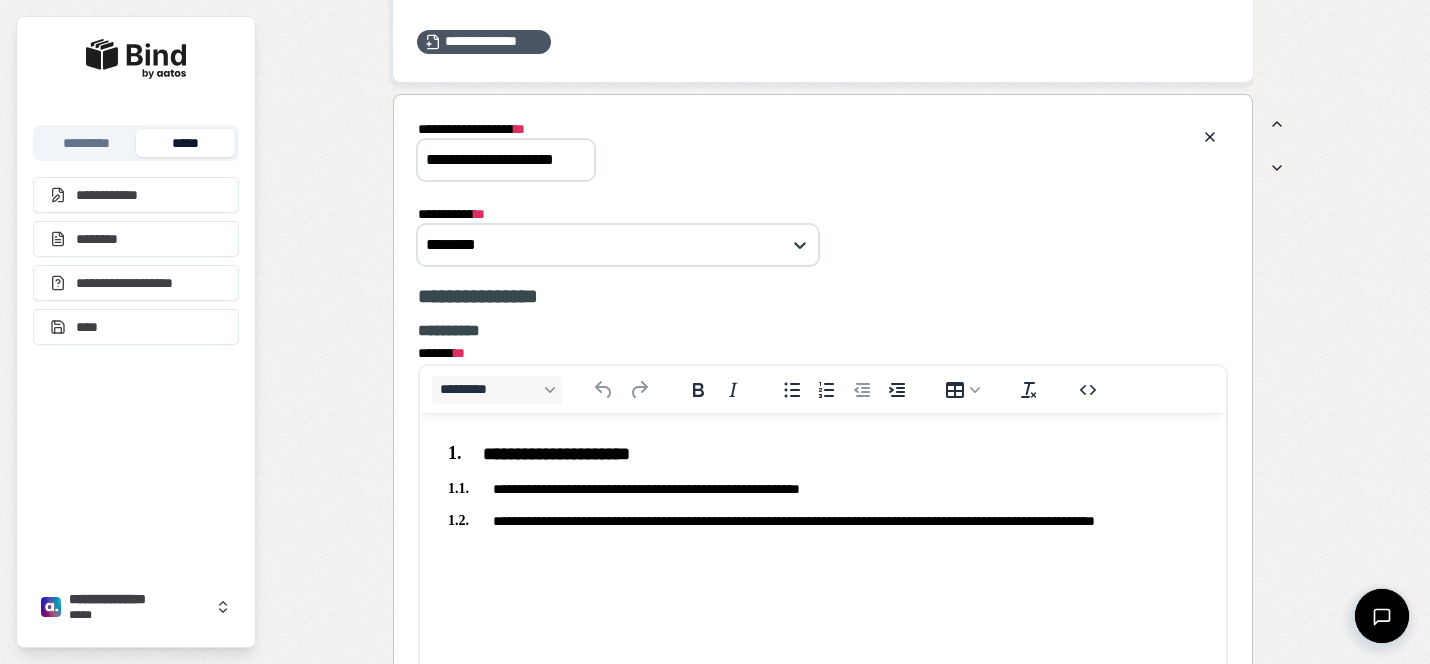 scroll, scrollTop: 0, scrollLeft: 0, axis: both 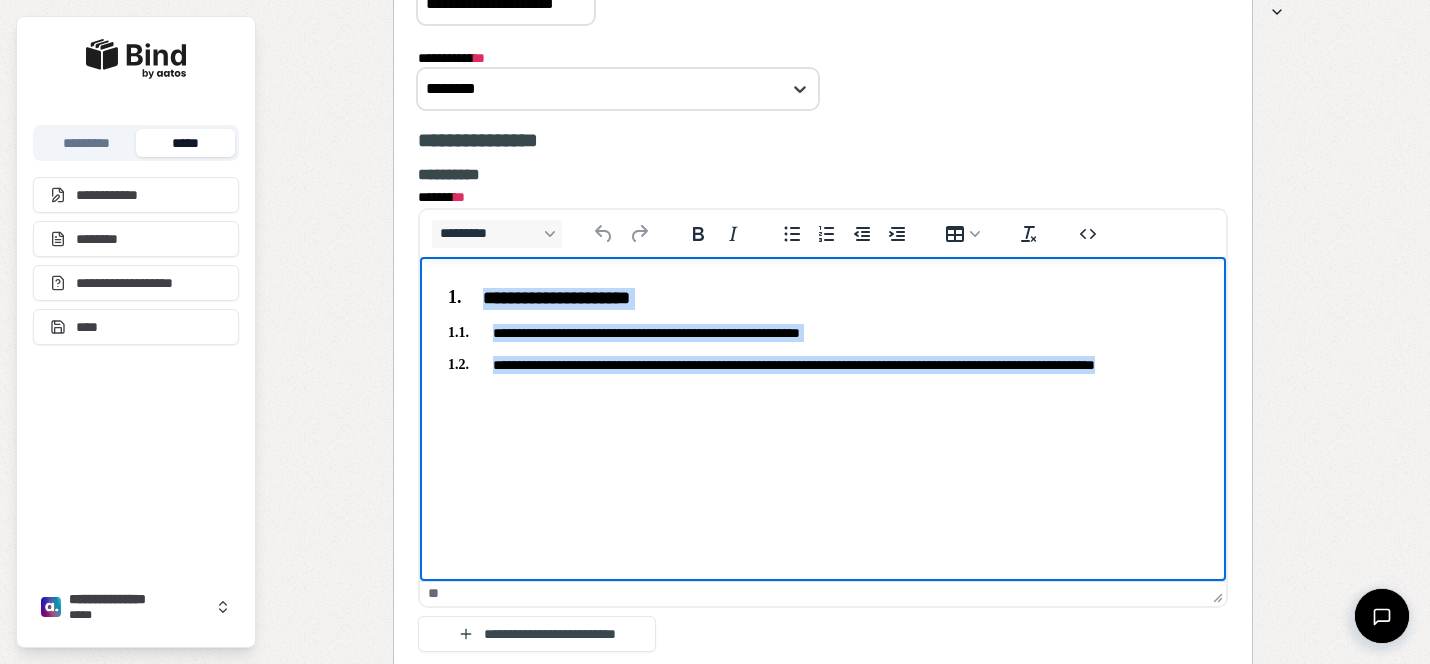 drag, startPoint x: 616, startPoint y: 390, endPoint x: 406, endPoint y: 270, distance: 241.86774 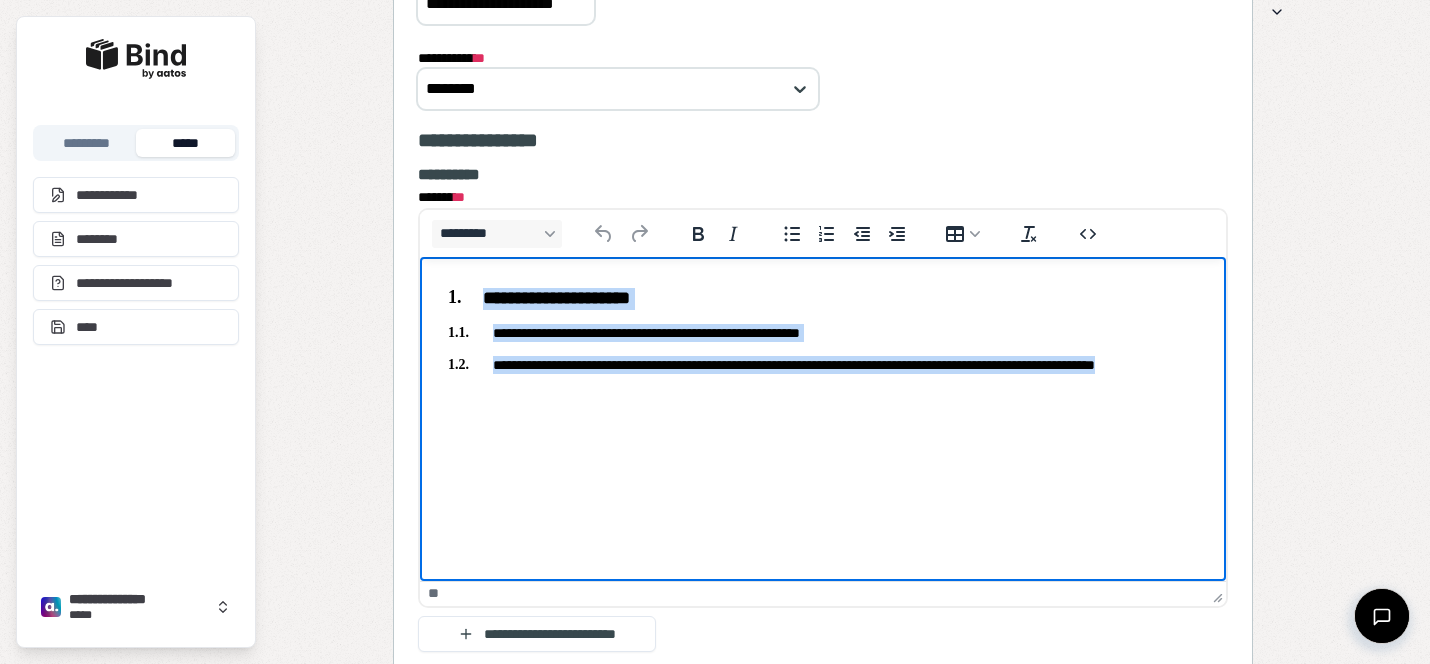 copy on "**********" 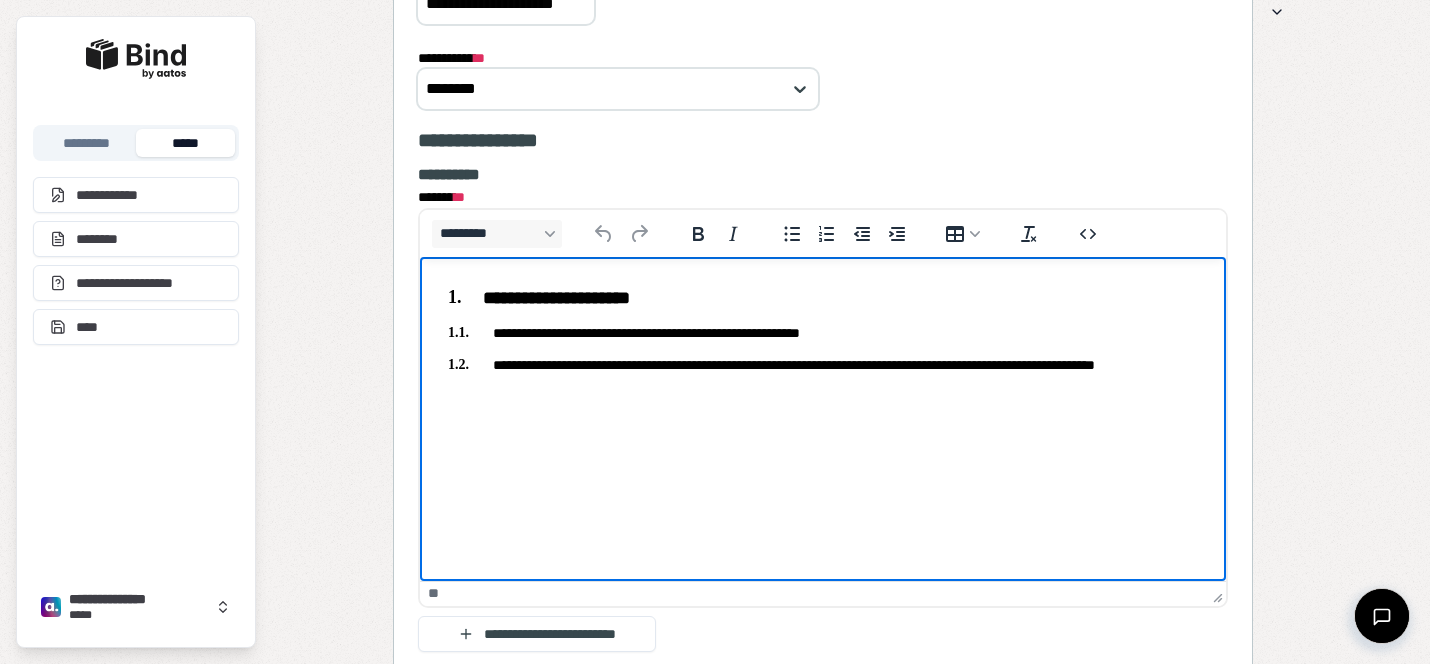 click on "**********" at bounding box center (823, 373) 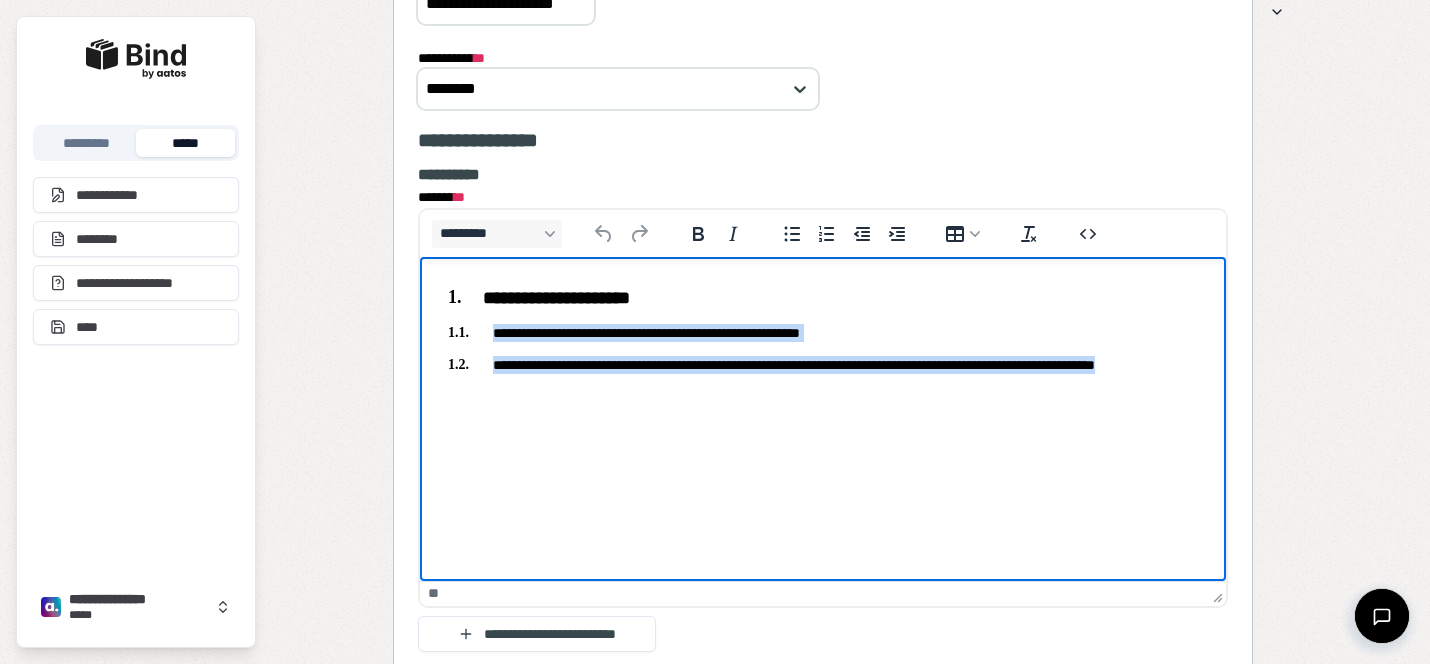 drag, startPoint x: 600, startPoint y: 382, endPoint x: 488, endPoint y: 332, distance: 122.653984 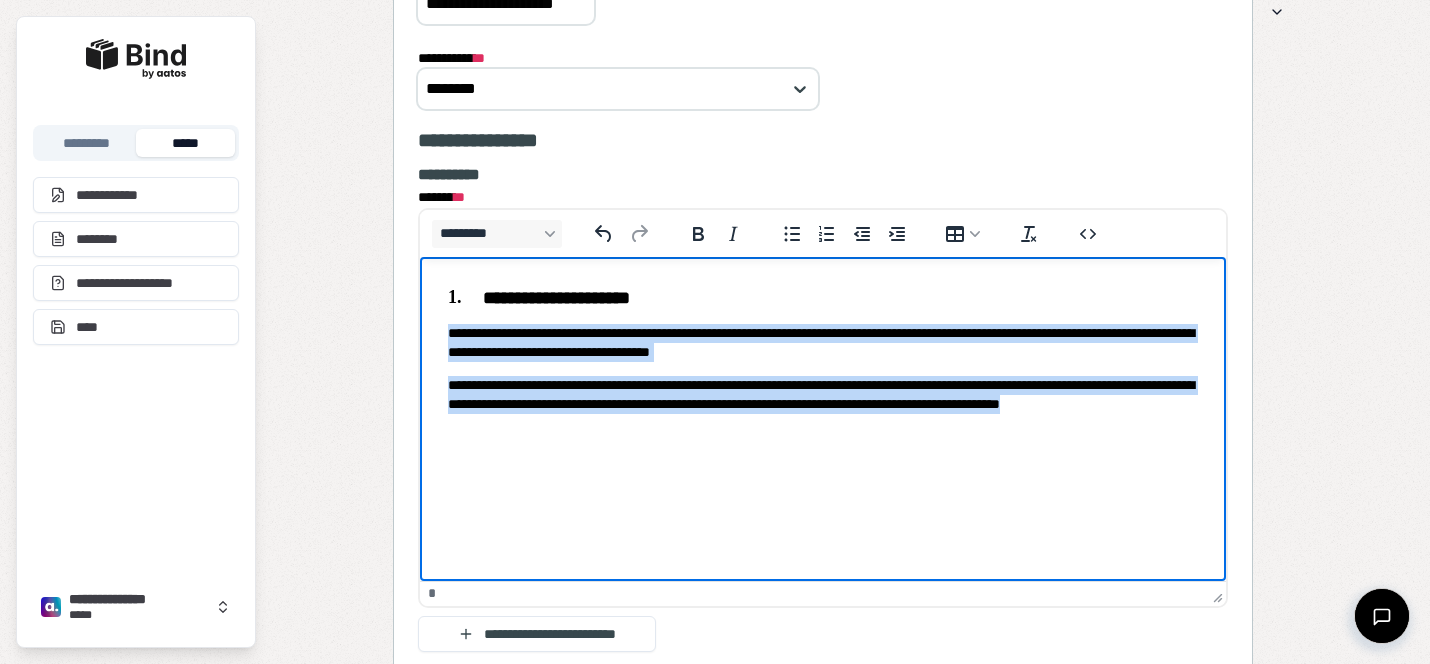 drag, startPoint x: 586, startPoint y: 420, endPoint x: 434, endPoint y: 328, distance: 177.67386 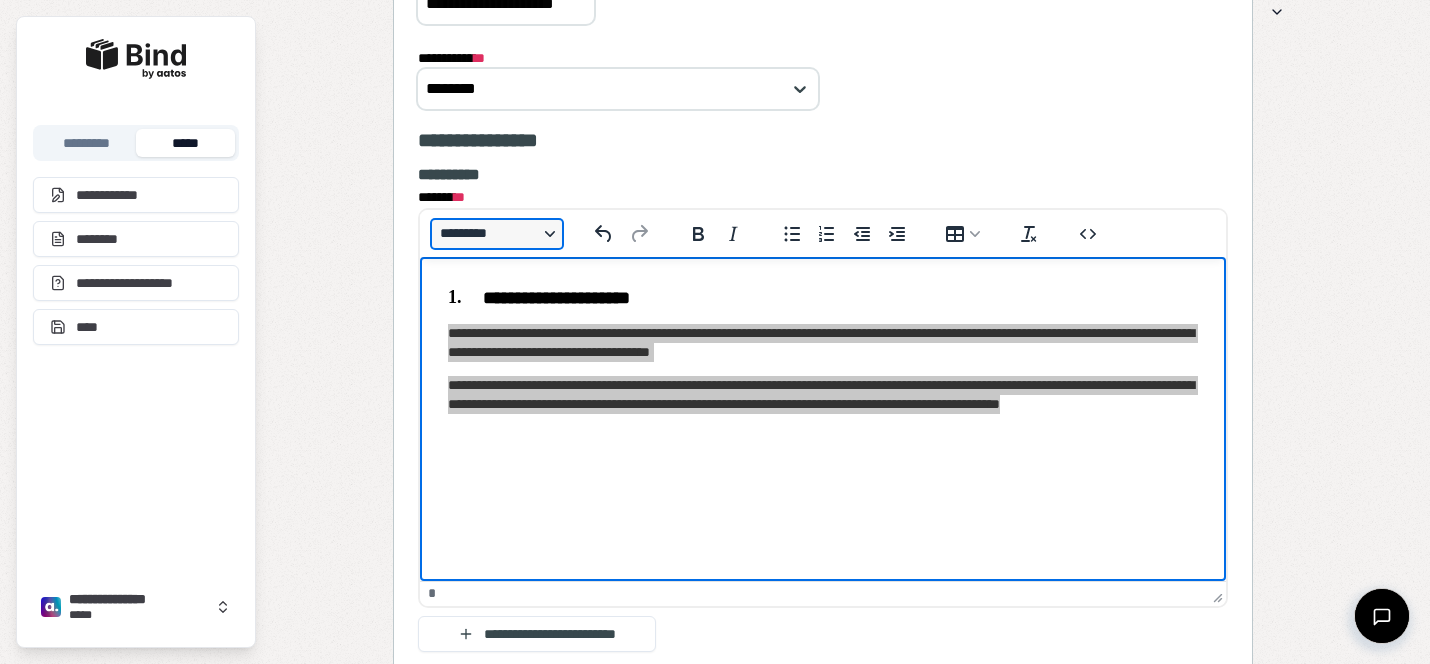 click on "*********" at bounding box center (497, 234) 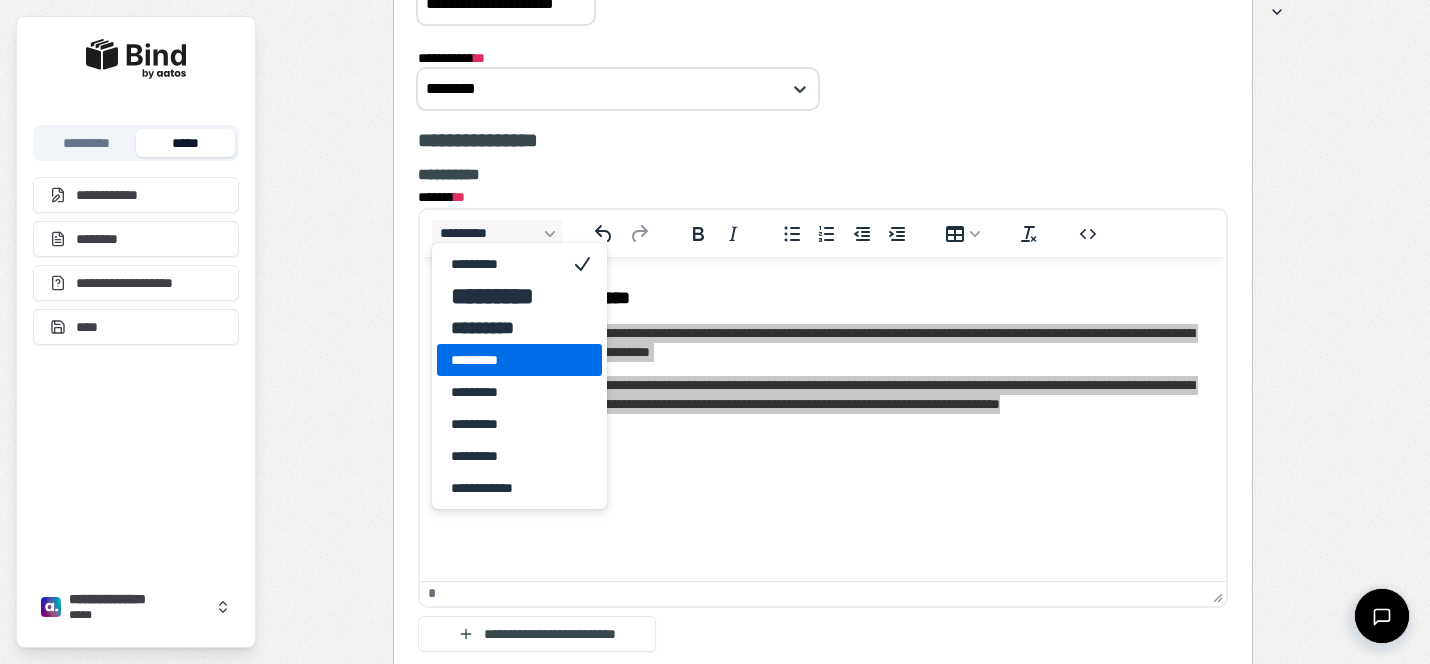 click on "*********" at bounding box center (505, 360) 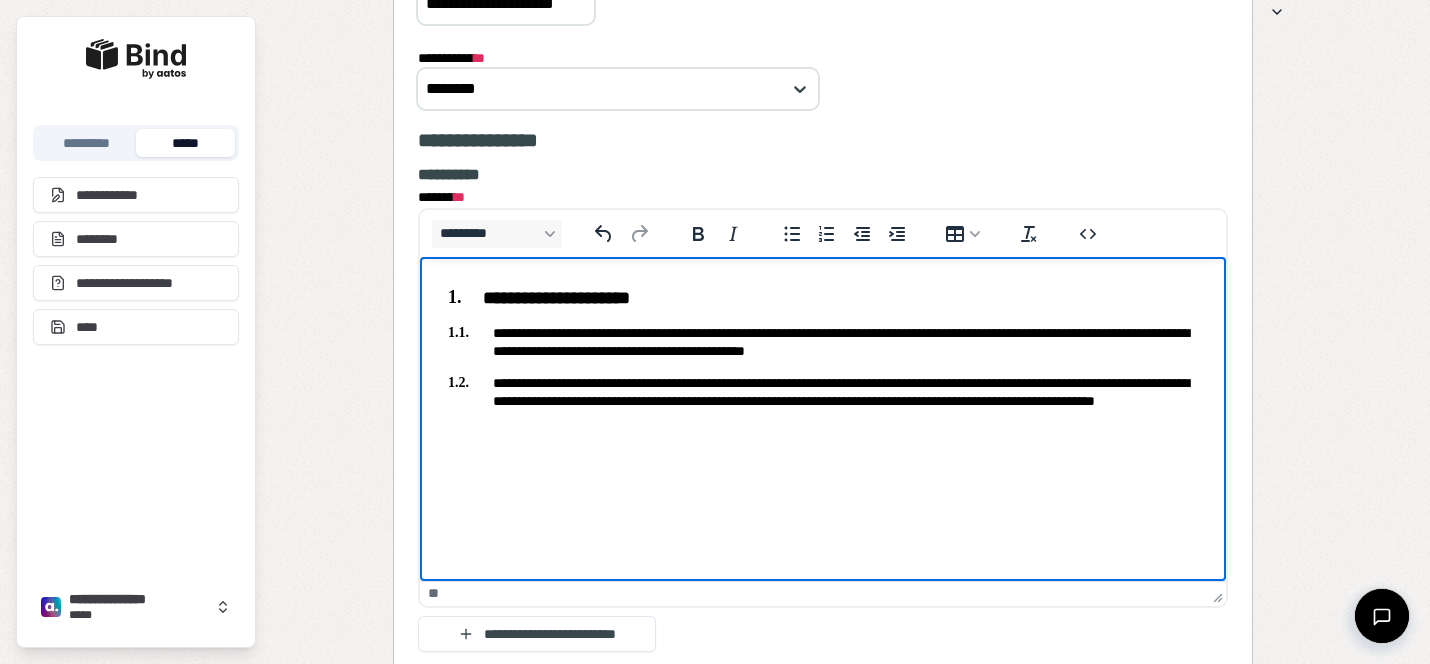 click on "**********" at bounding box center (823, 353) 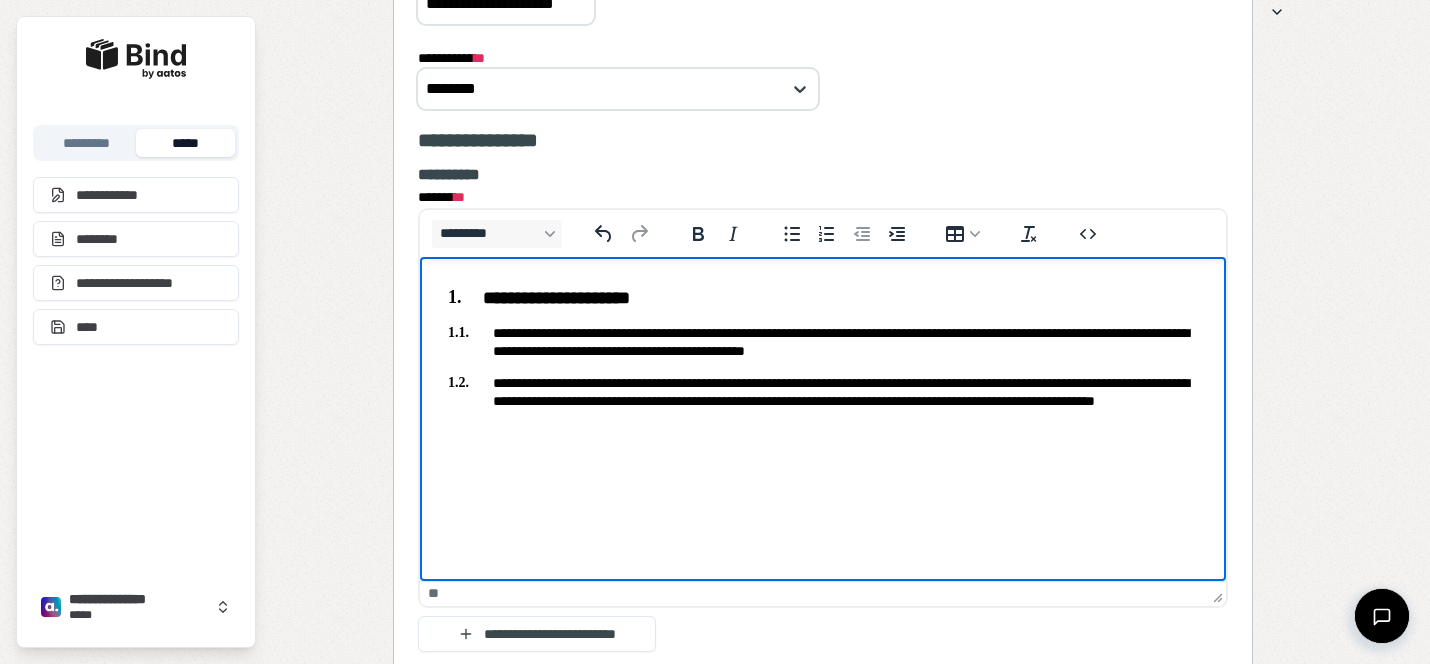 scroll, scrollTop: 2636, scrollLeft: 0, axis: vertical 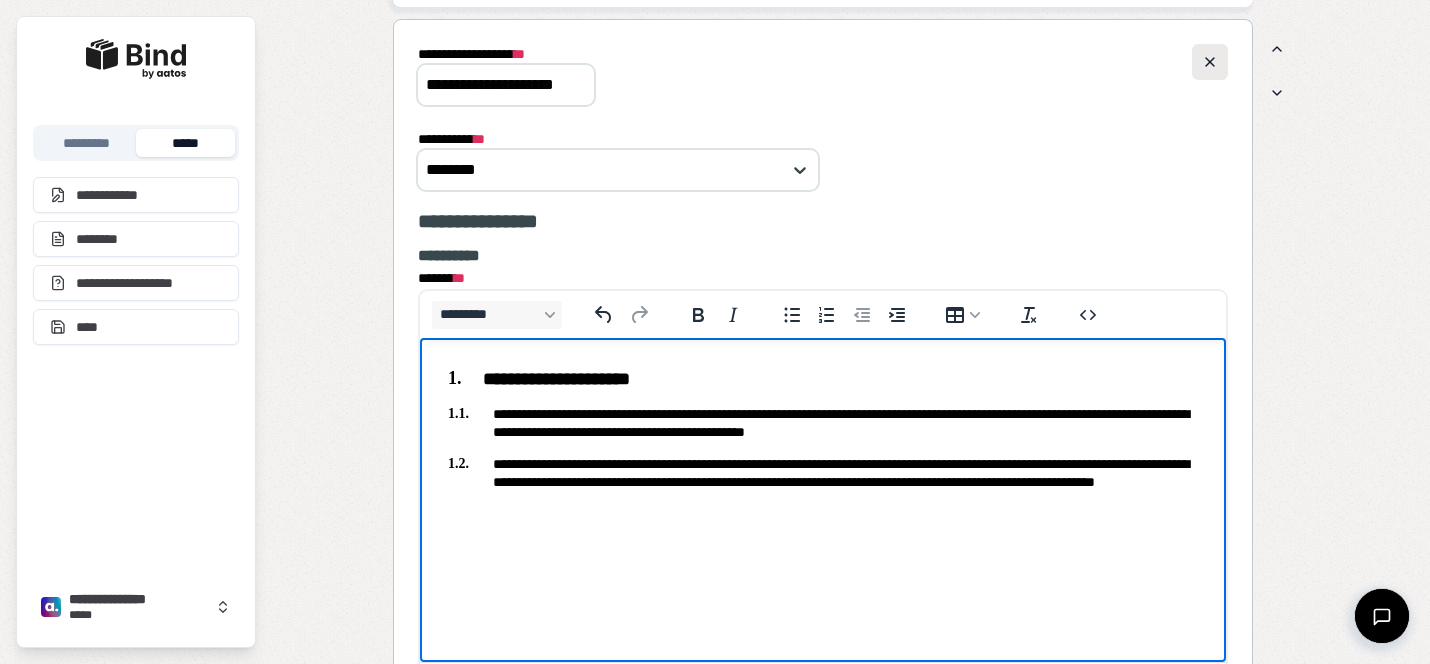 click at bounding box center [1210, 62] 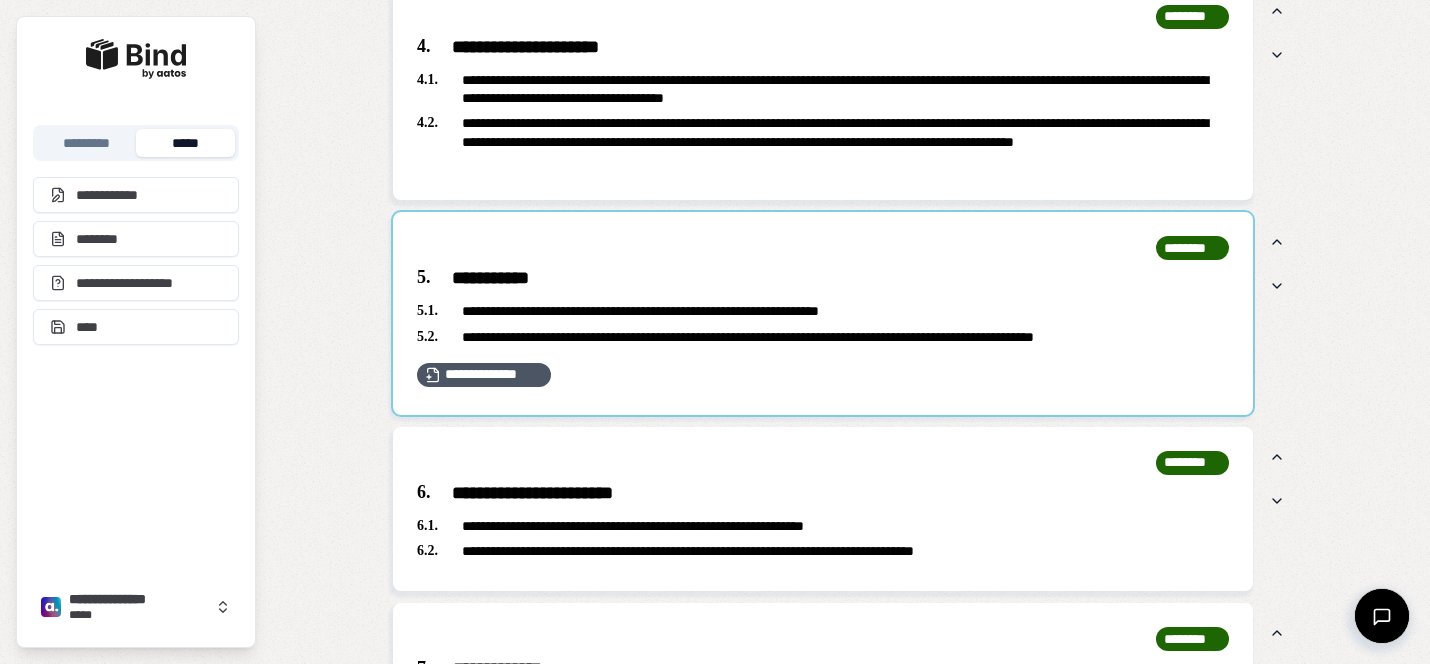 scroll, scrollTop: 2715, scrollLeft: 0, axis: vertical 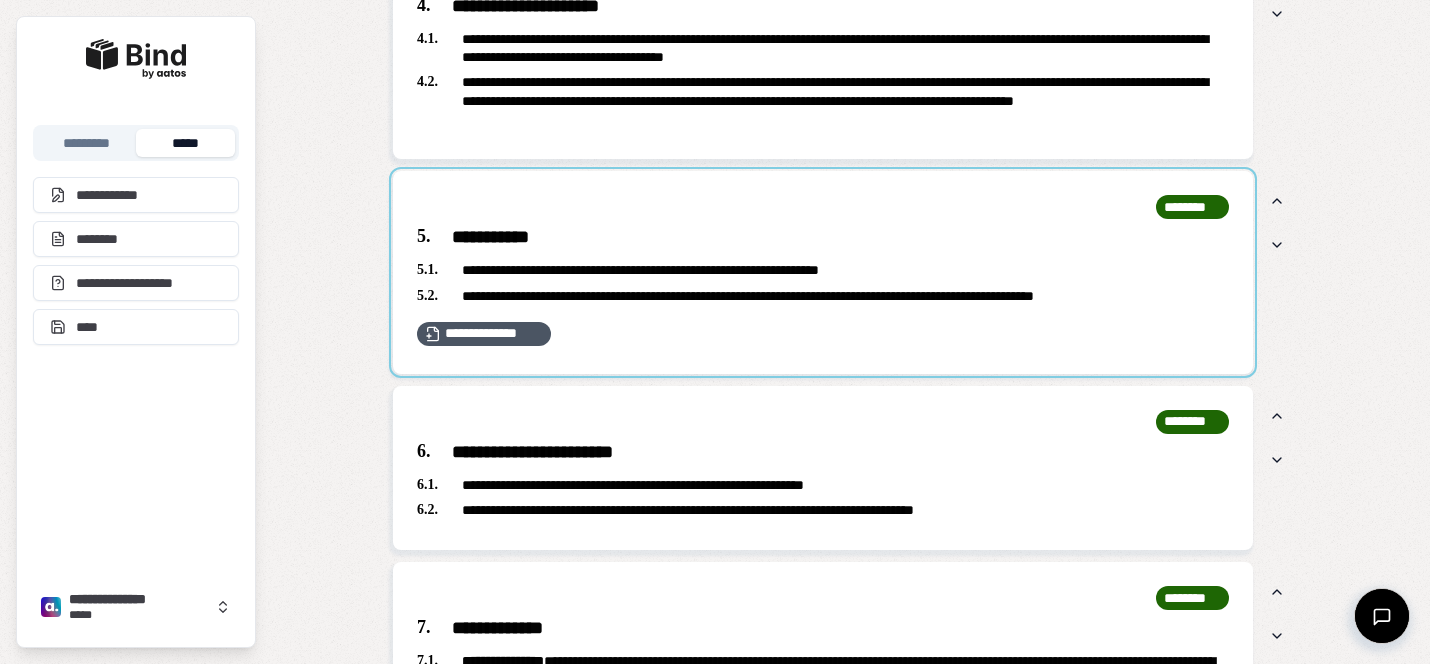 click at bounding box center [823, 272] 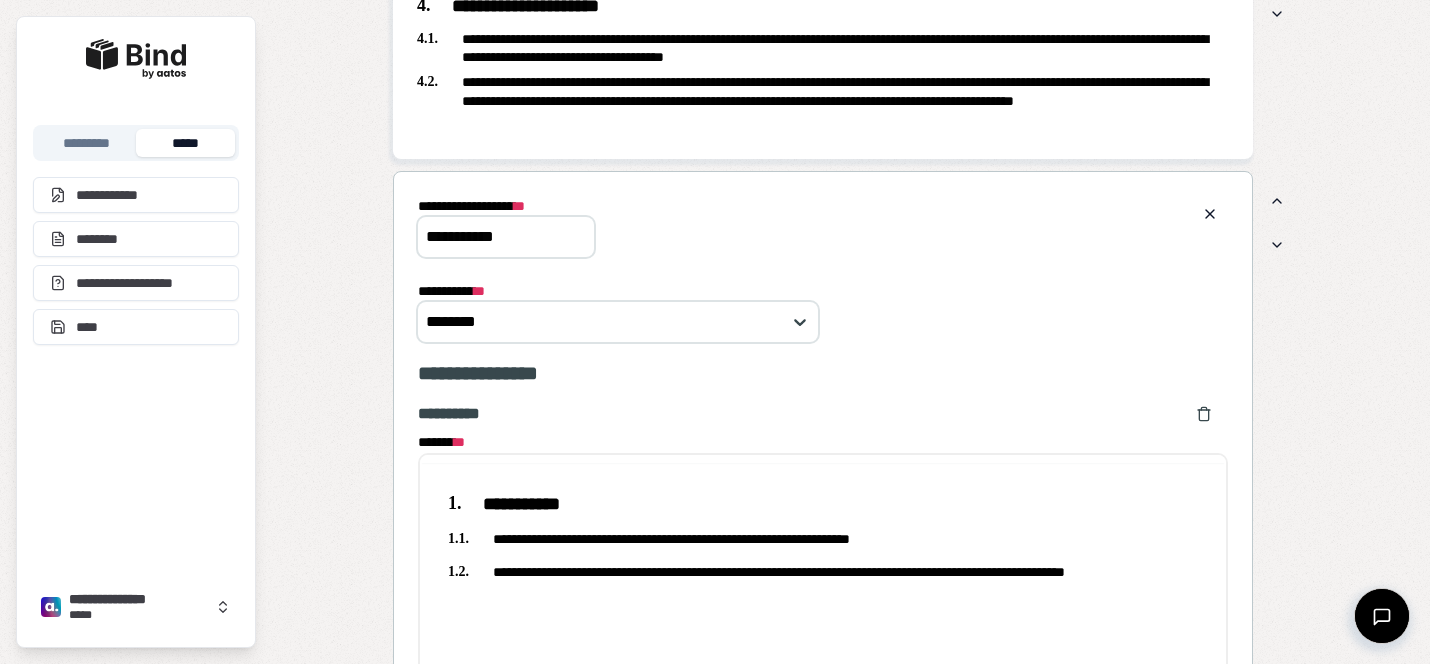 scroll, scrollTop: 0, scrollLeft: 0, axis: both 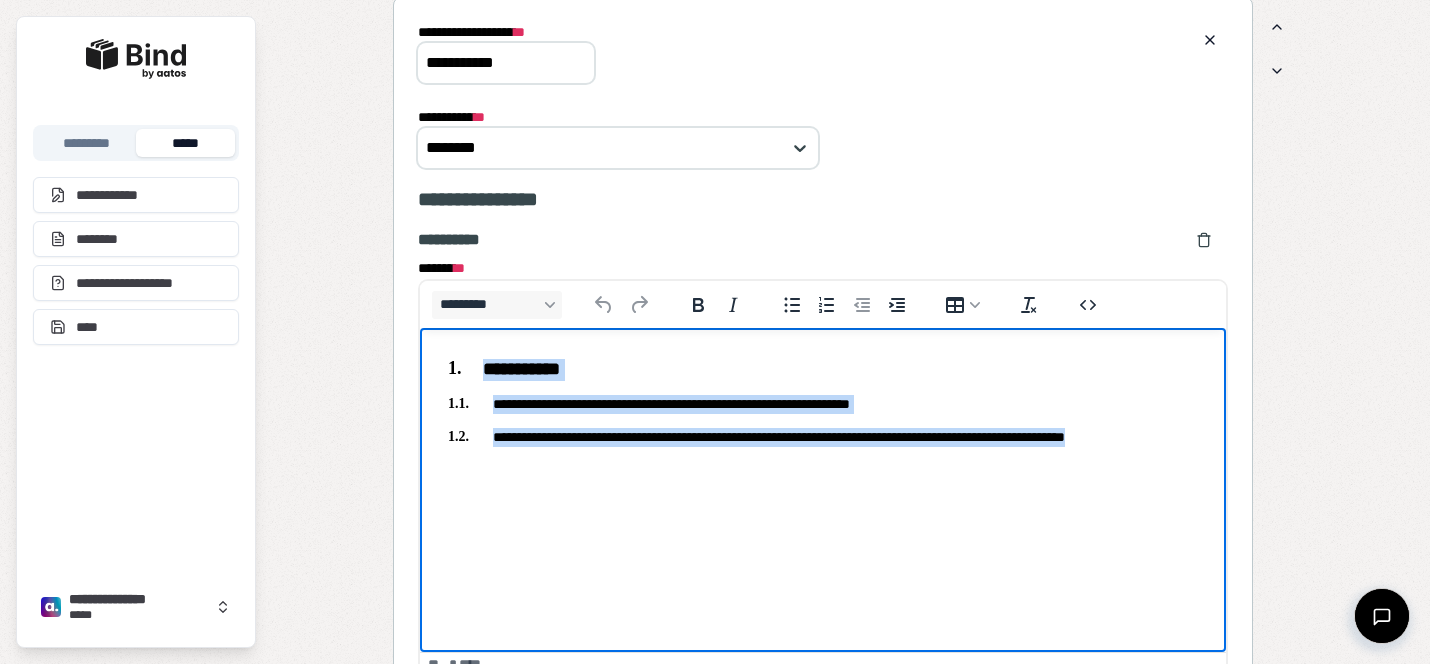 drag, startPoint x: 1203, startPoint y: 445, endPoint x: 356, endPoint y: 295, distance: 860.1796 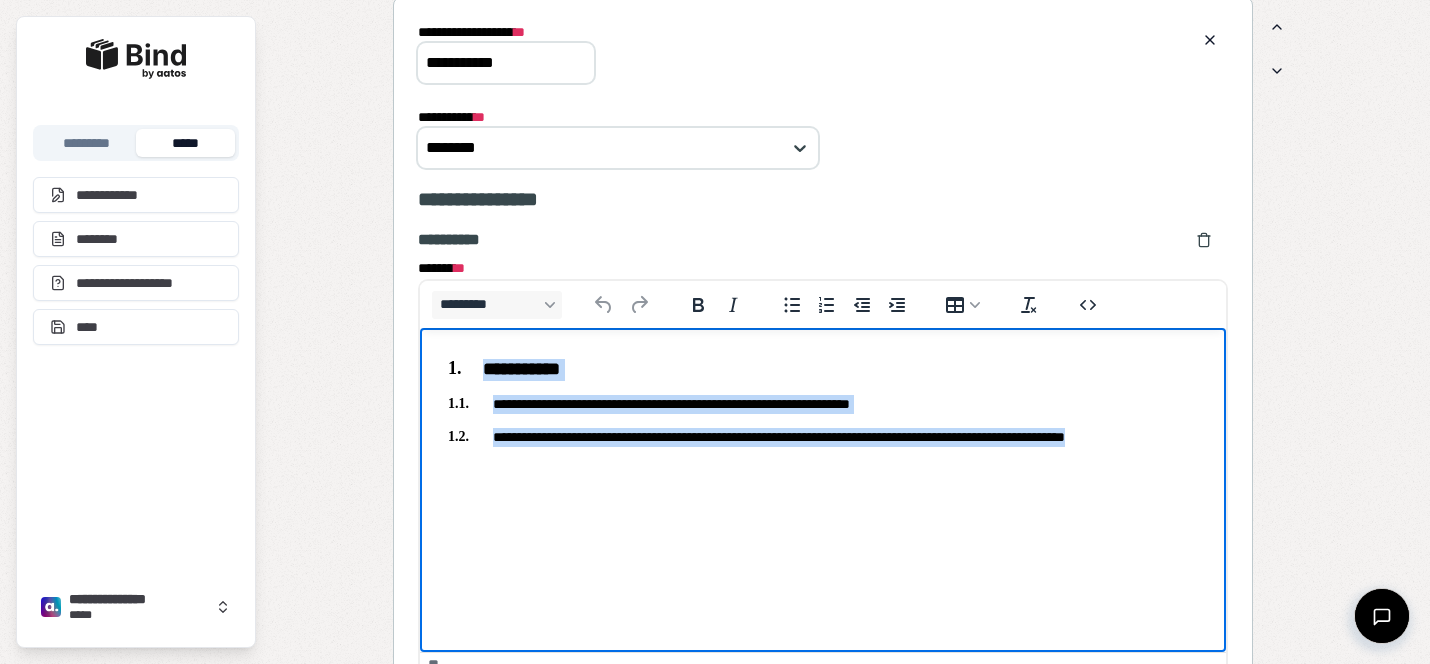 copy on "**********" 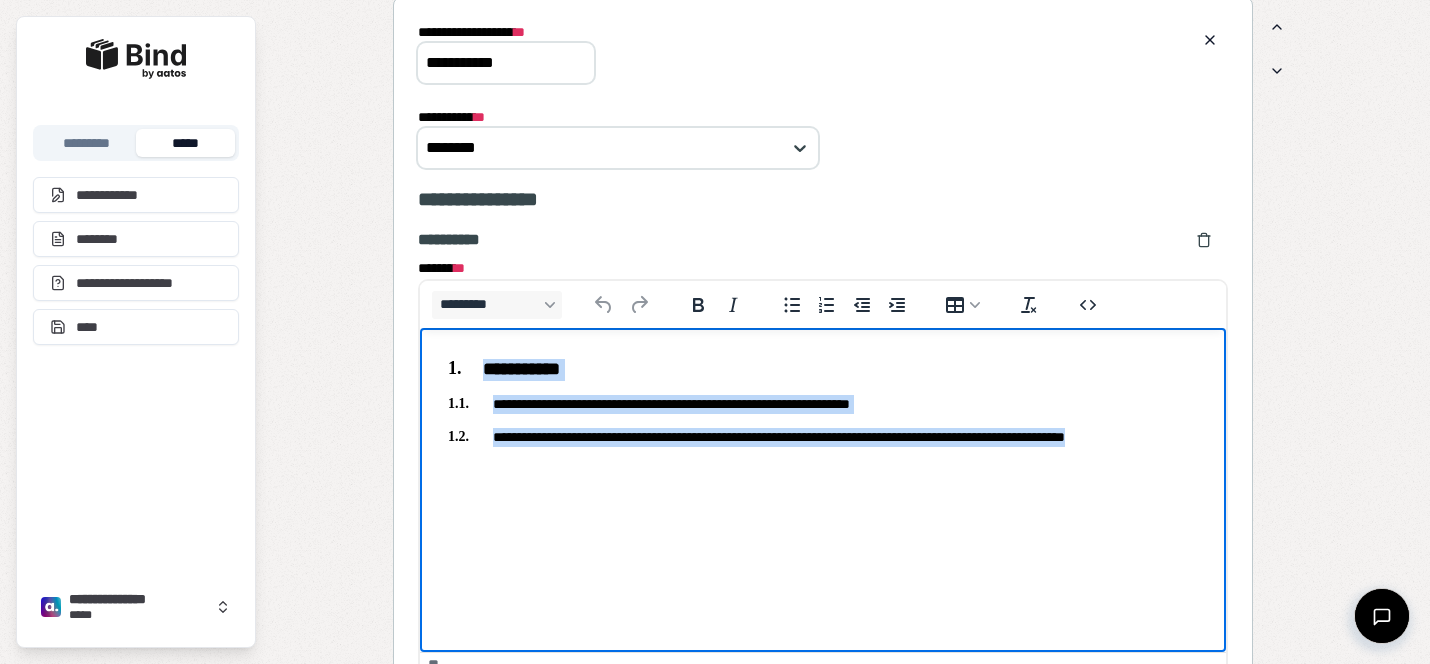 click on "**********" at bounding box center [823, 399] 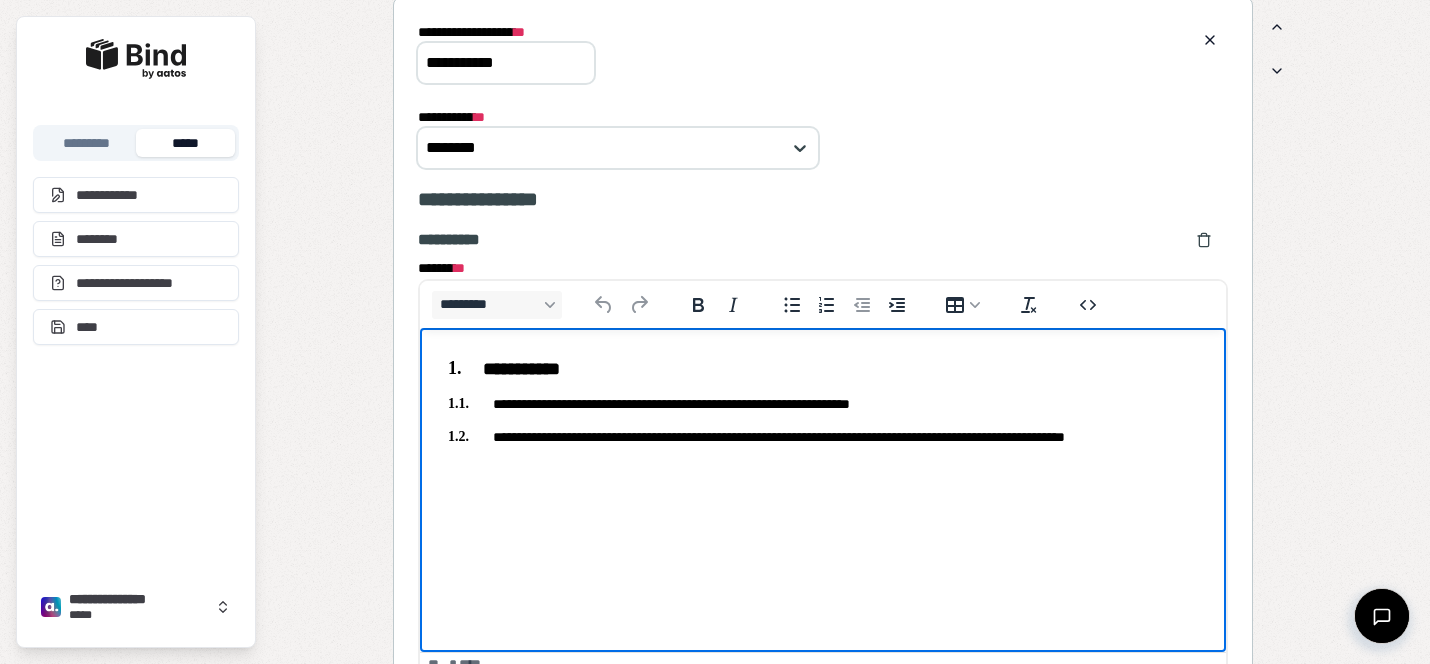 drag, startPoint x: 955, startPoint y: 505, endPoint x: 500, endPoint y: 389, distance: 469.55405 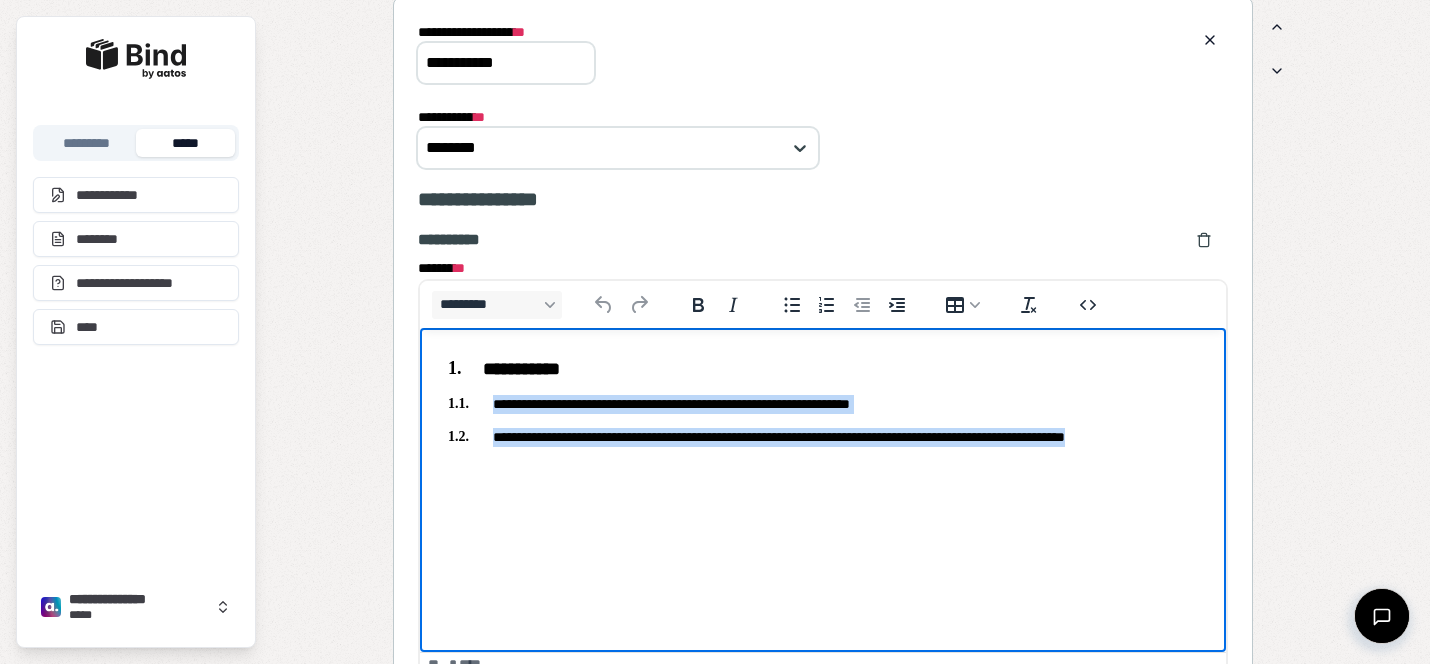 drag, startPoint x: 494, startPoint y: 399, endPoint x: 647, endPoint y: 514, distance: 191.4001 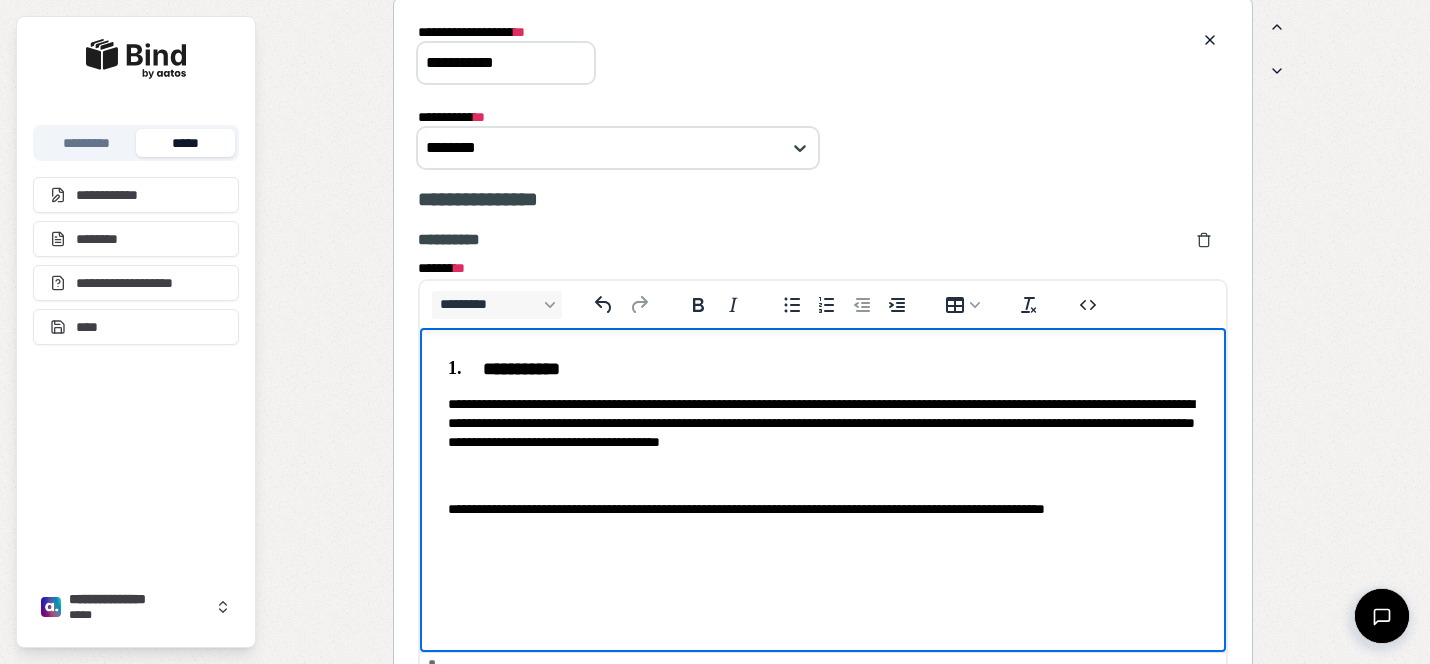 click at bounding box center (823, 475) 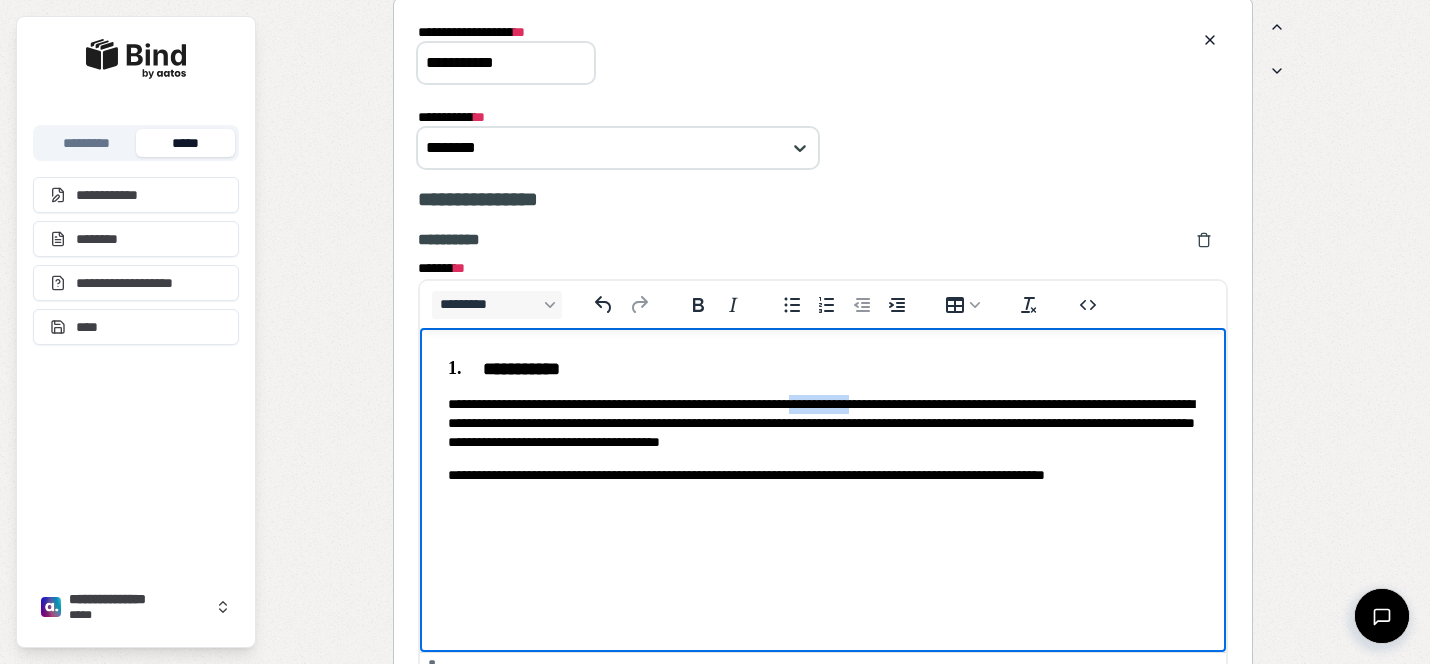 drag, startPoint x: 942, startPoint y: 399, endPoint x: 871, endPoint y: 400, distance: 71.00704 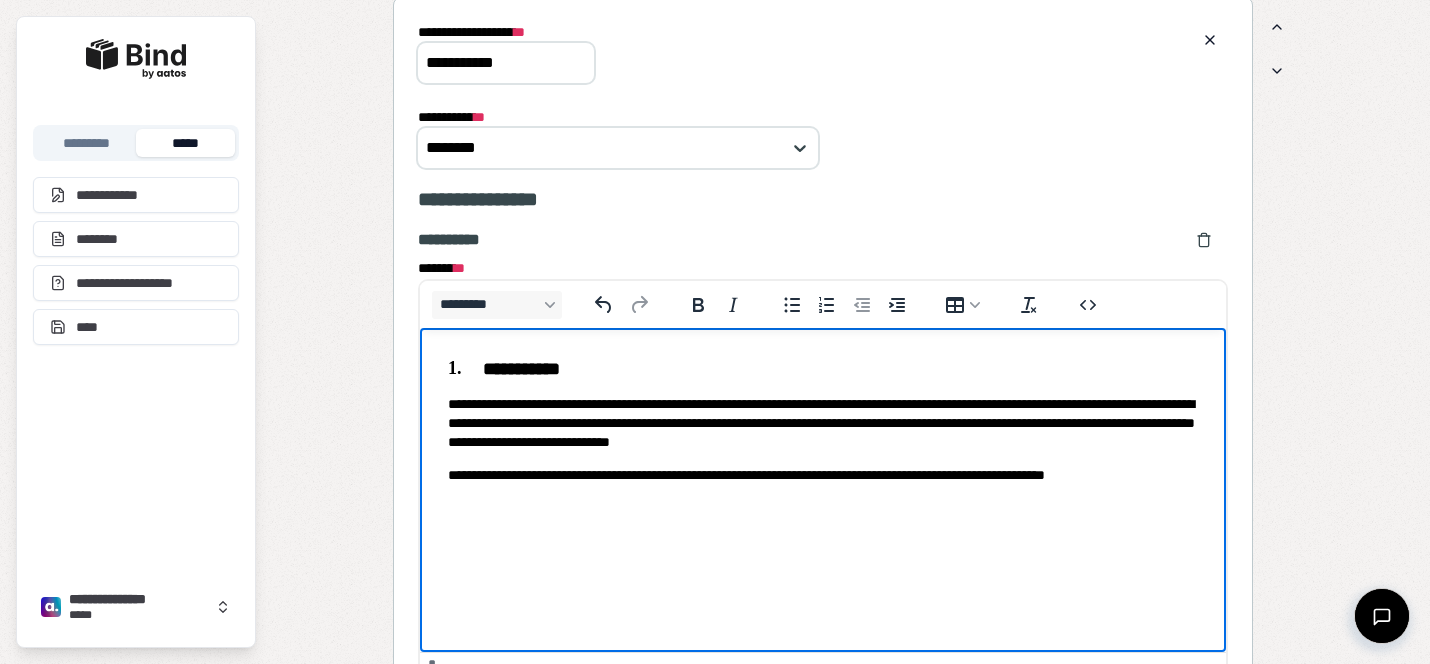 click on "**********" at bounding box center (823, 422) 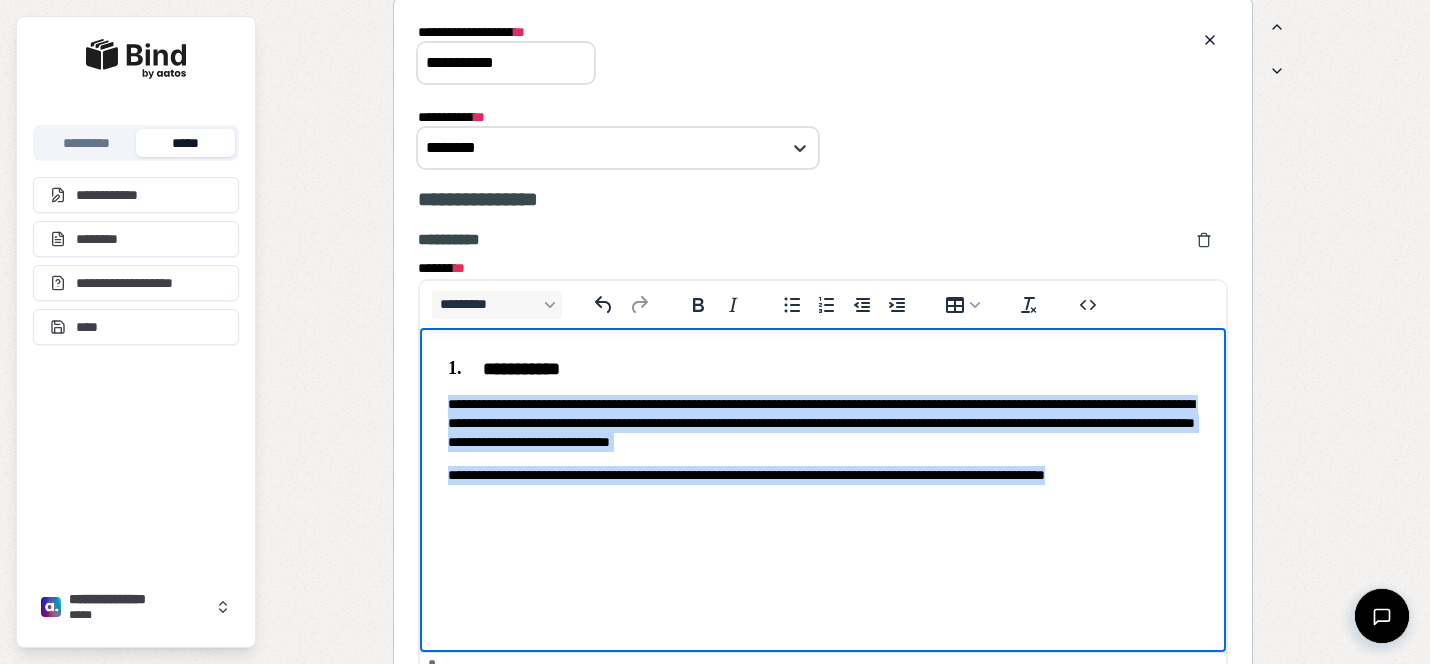 drag, startPoint x: 1164, startPoint y: 472, endPoint x: 426, endPoint y: 384, distance: 743.2281 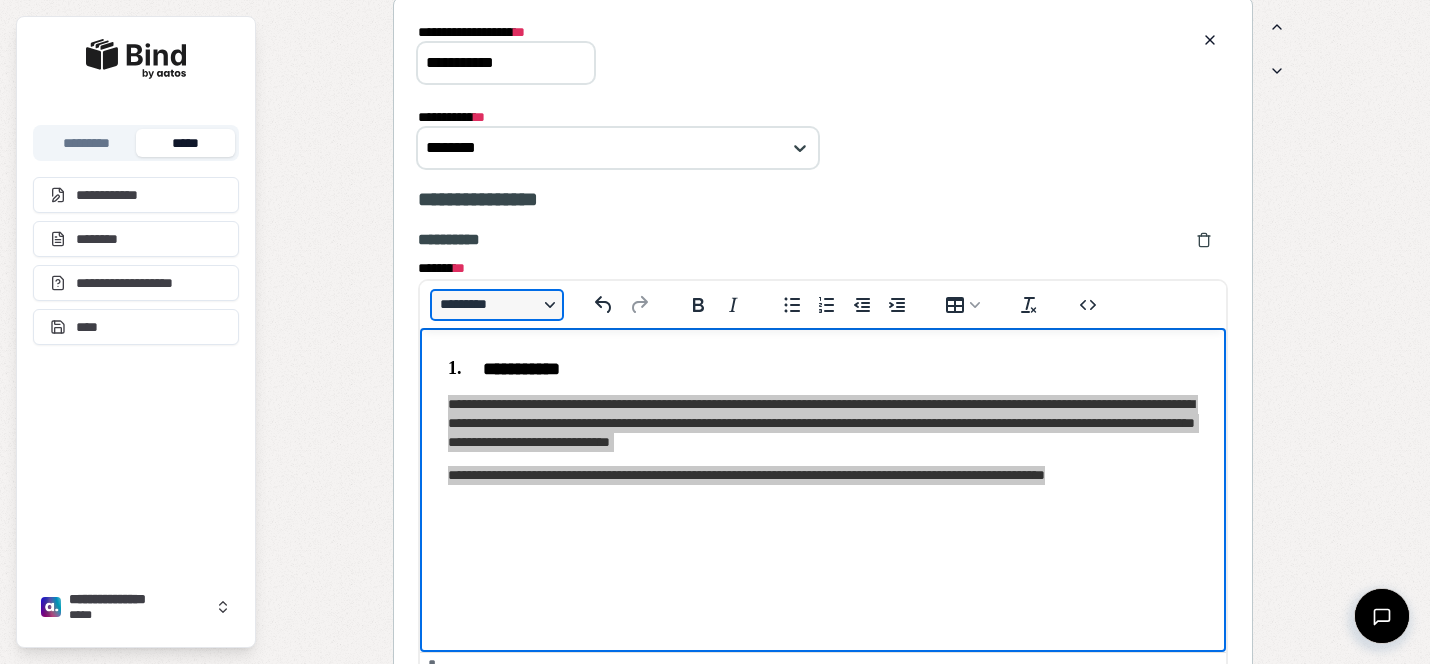 click on "*********" at bounding box center [497, 305] 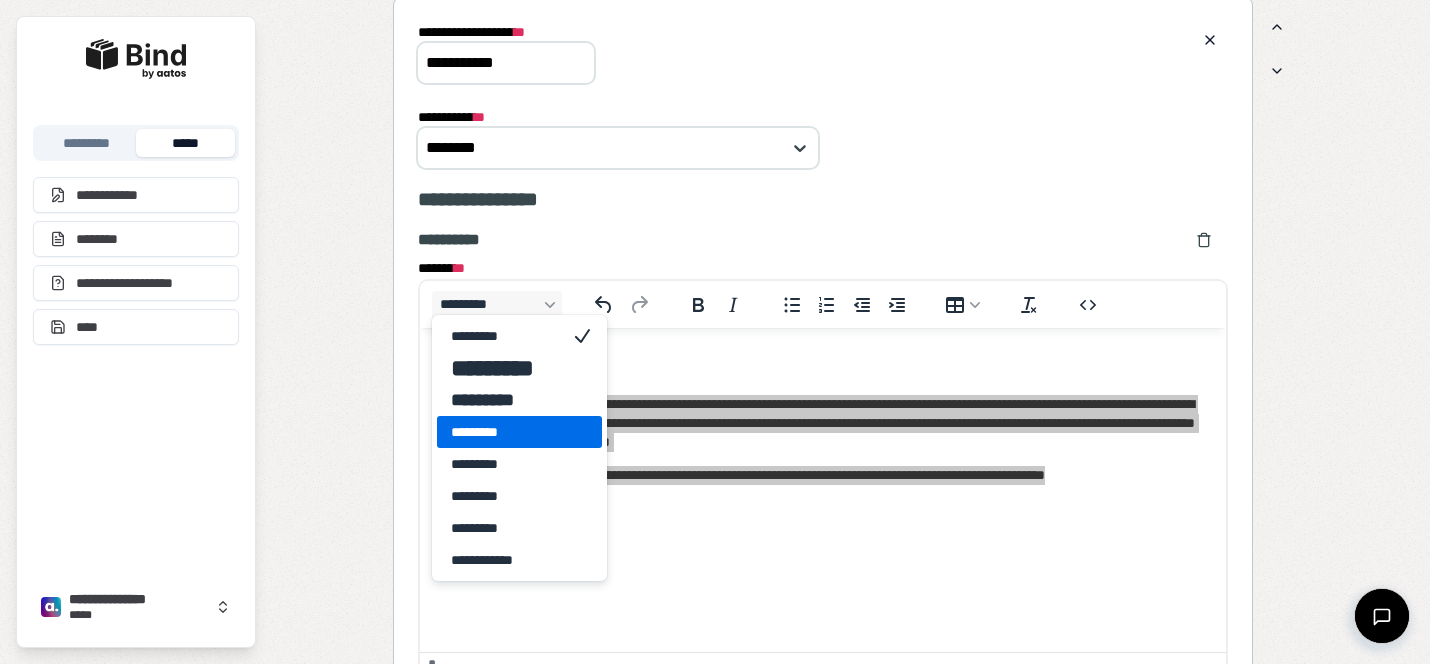 click on "*********" at bounding box center (505, 432) 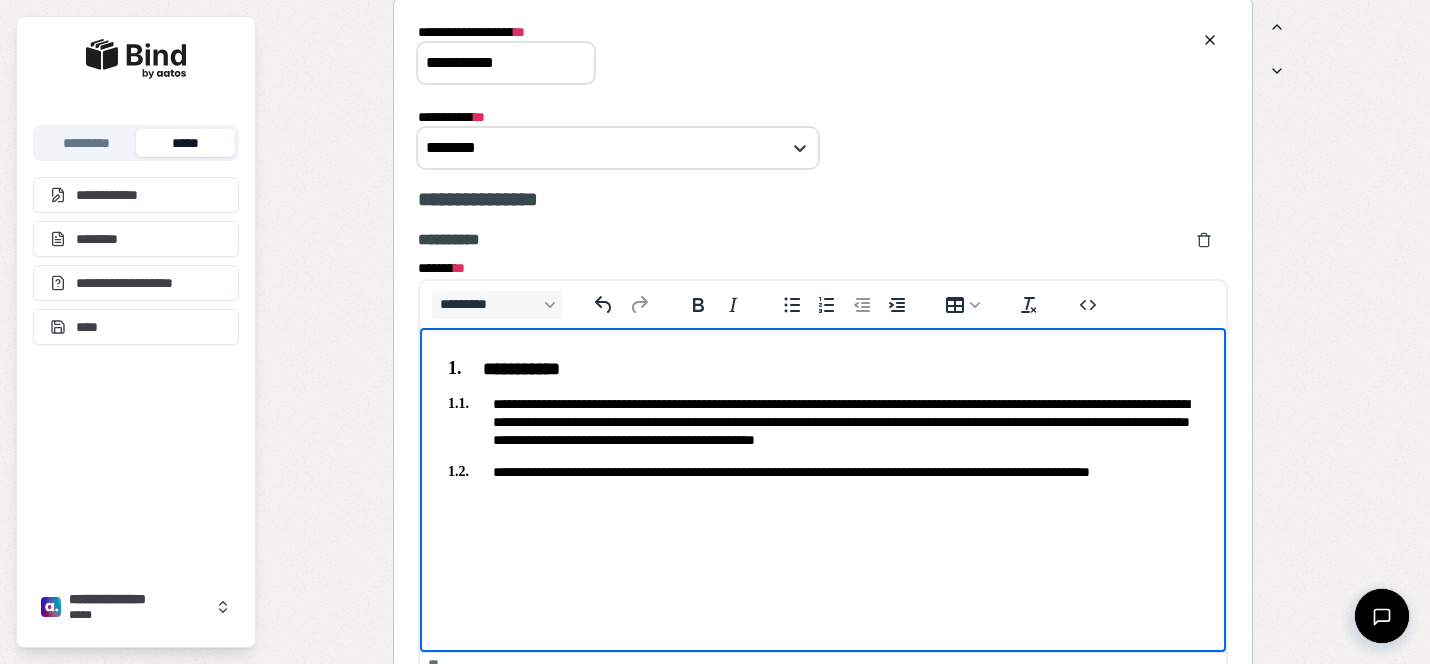 click on "**********" at bounding box center [823, 416] 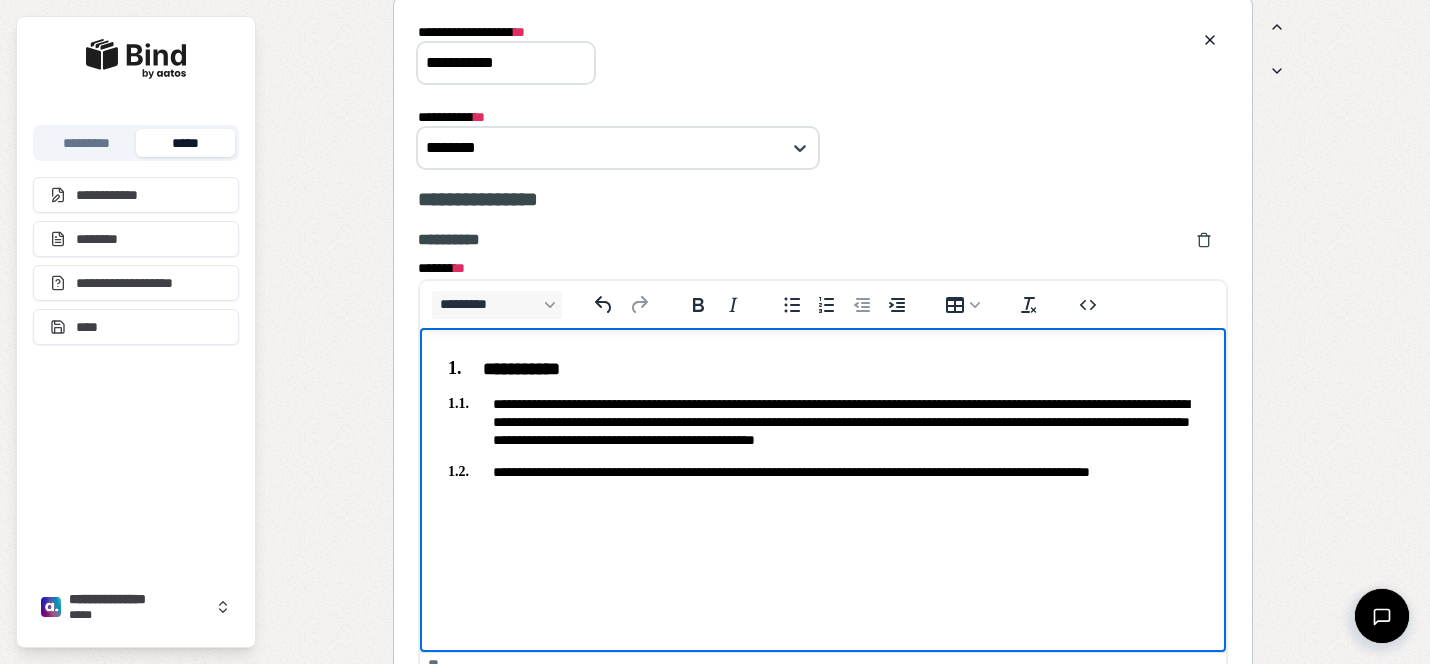 click on "**********" at bounding box center (823, 422) 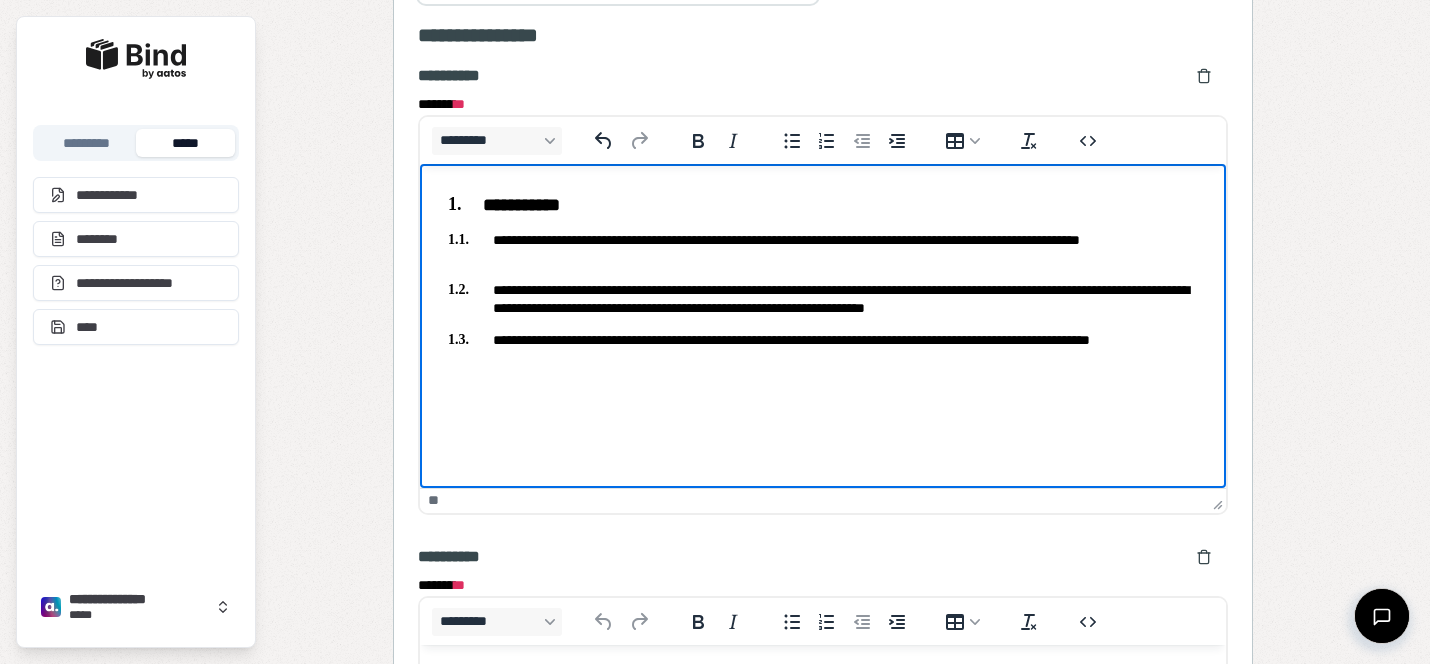 scroll, scrollTop: 3083, scrollLeft: 0, axis: vertical 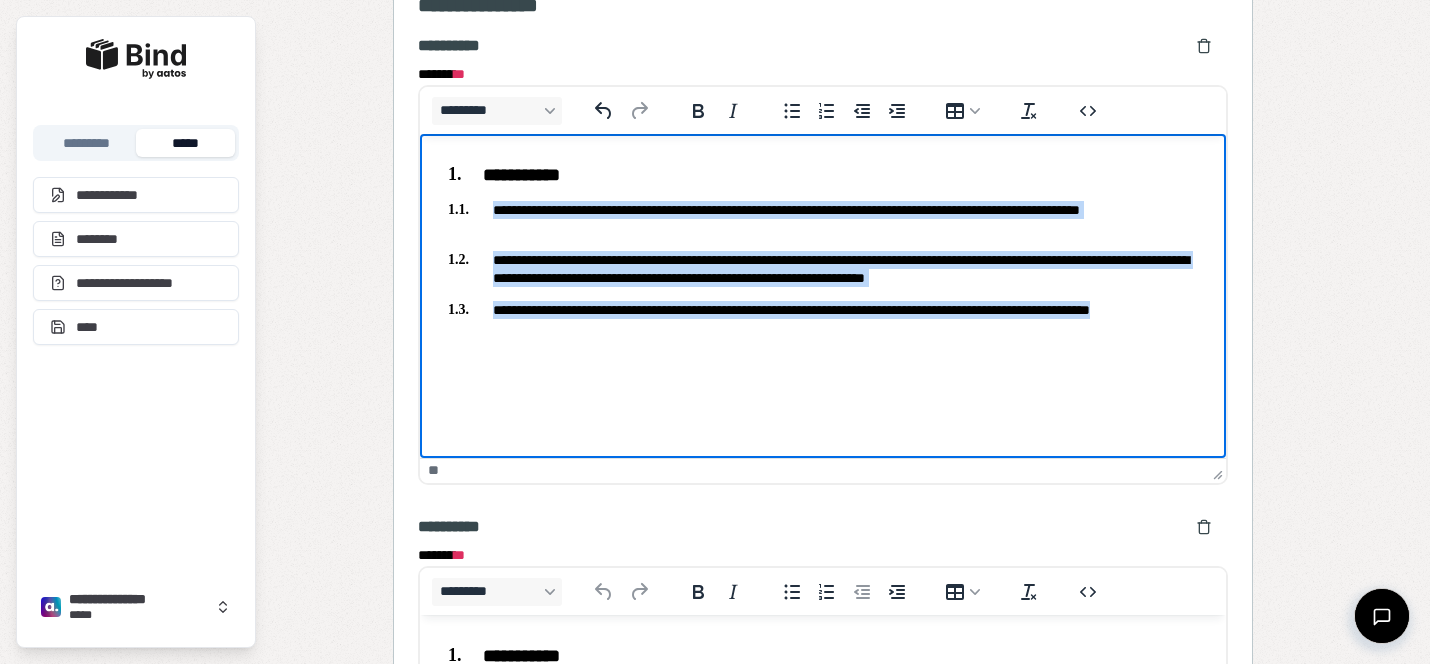 drag, startPoint x: 1190, startPoint y: 309, endPoint x: 494, endPoint y: 202, distance: 704.1768 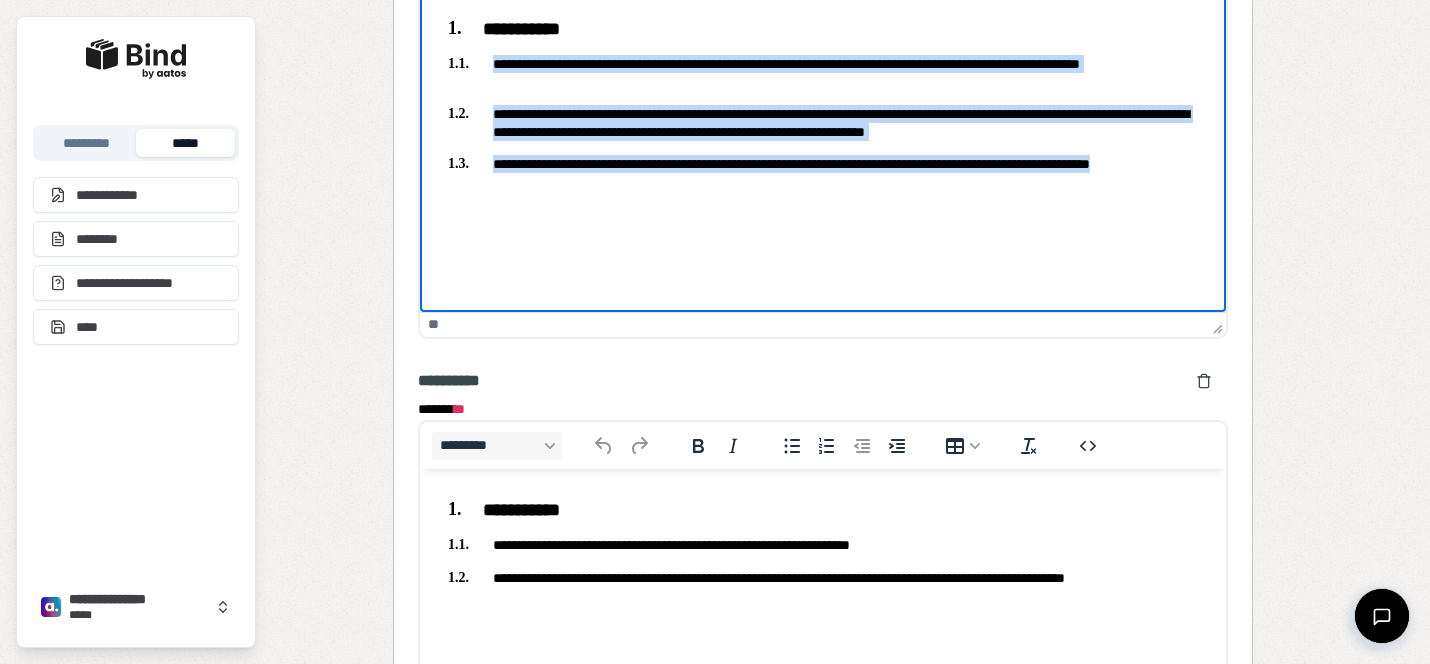 scroll, scrollTop: 3251, scrollLeft: 0, axis: vertical 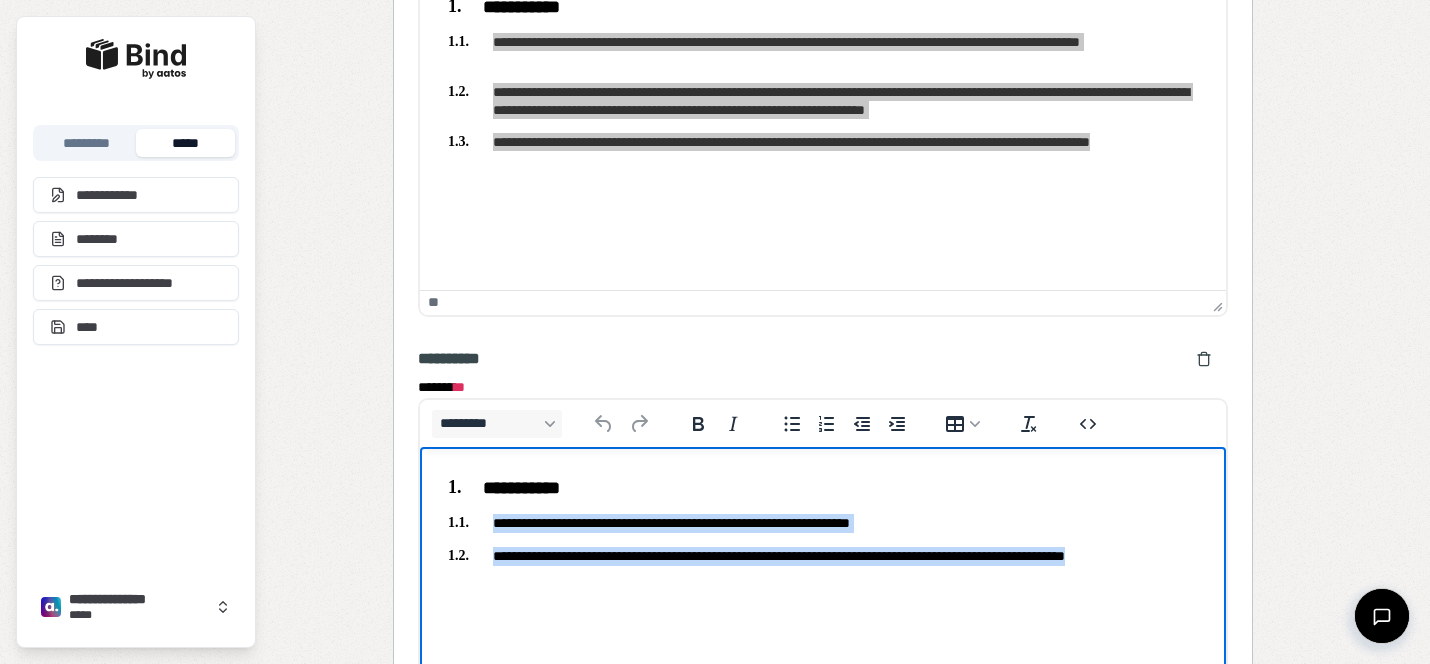drag, startPoint x: 1089, startPoint y: 555, endPoint x: 486, endPoint y: 521, distance: 603.95776 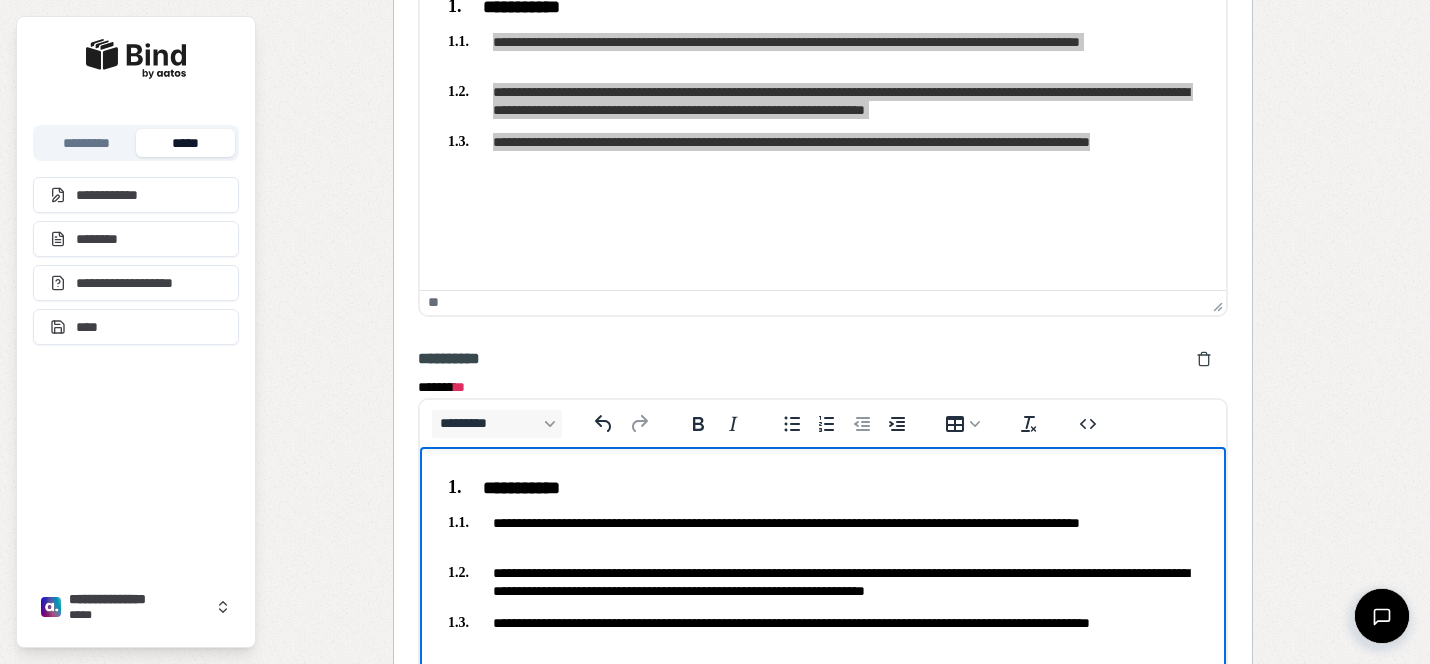 click on "**********" at bounding box center [823, 532] 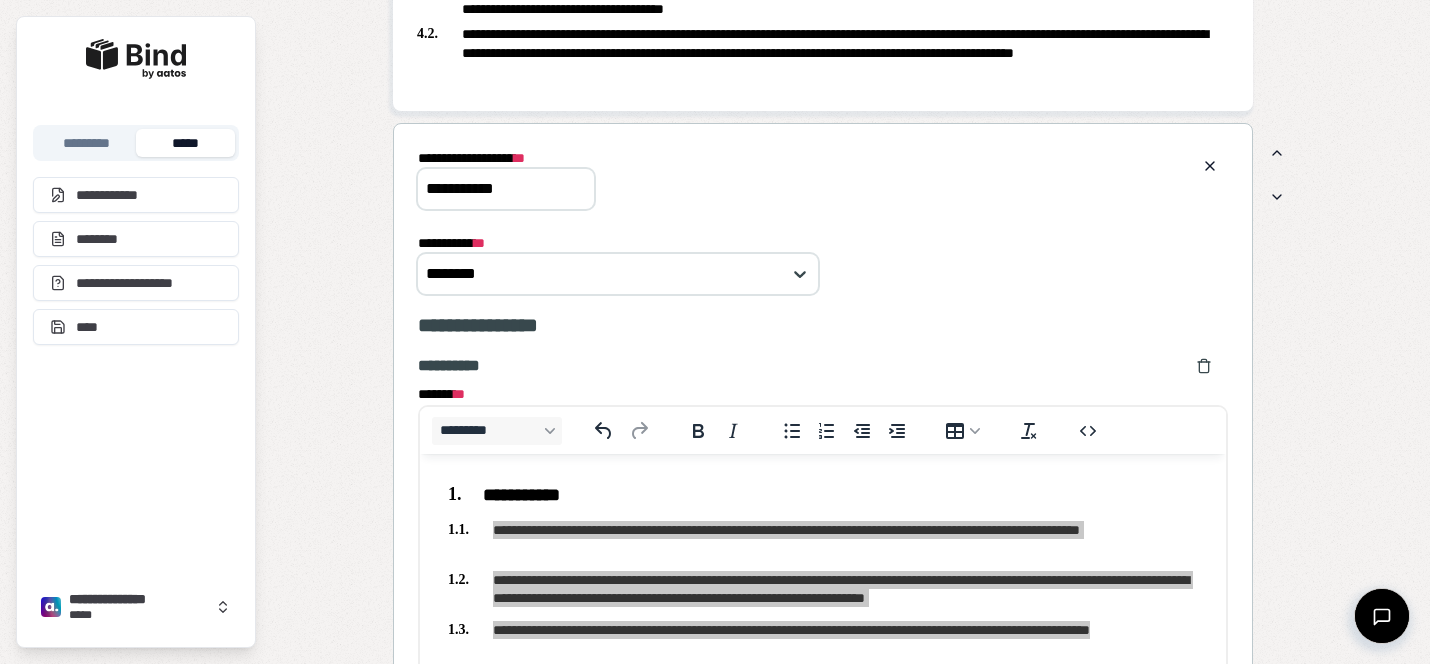 scroll, scrollTop: 2724, scrollLeft: 0, axis: vertical 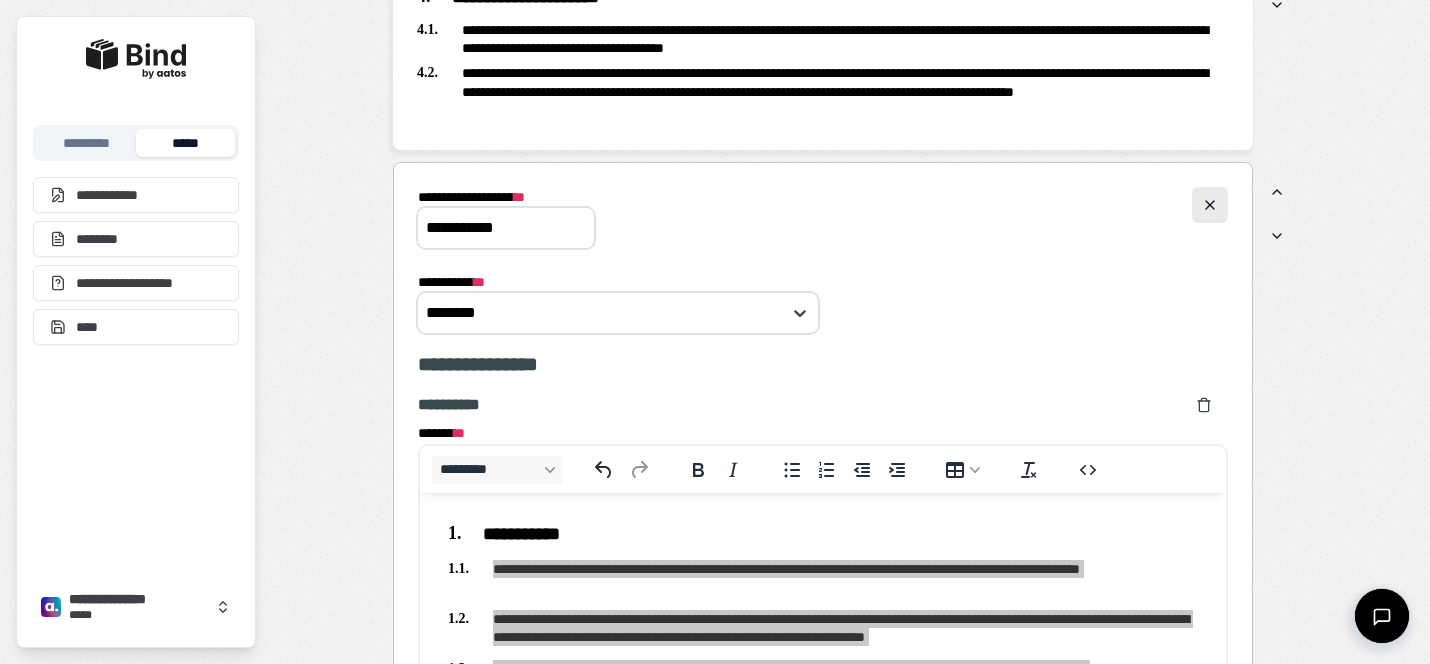 click at bounding box center (1210, 205) 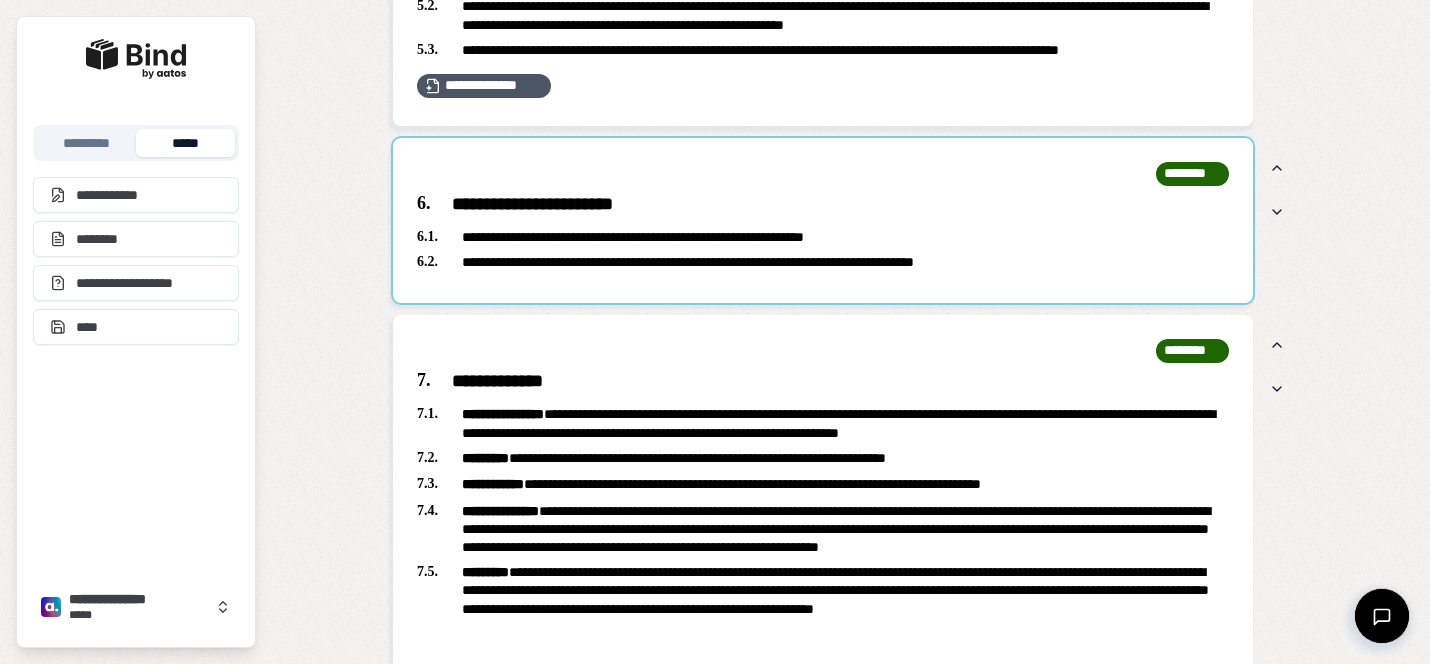 scroll, scrollTop: 2974, scrollLeft: 0, axis: vertical 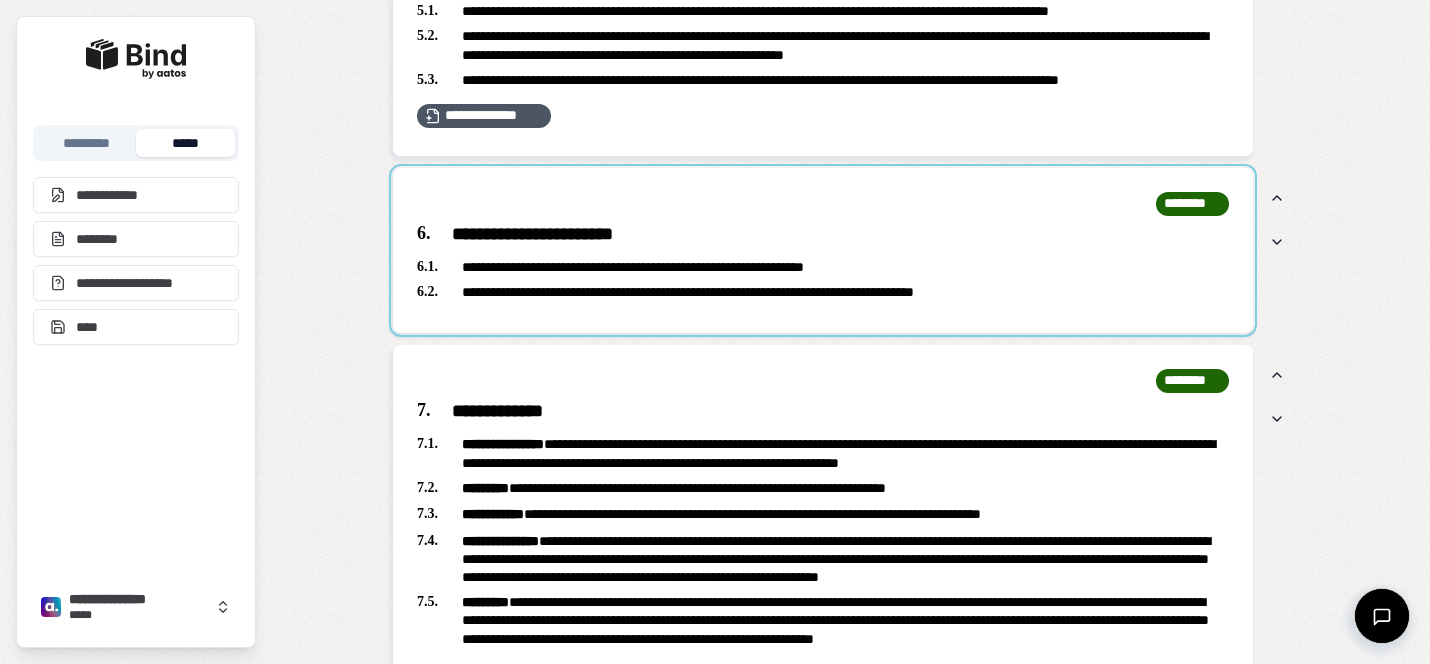 click at bounding box center (823, 250) 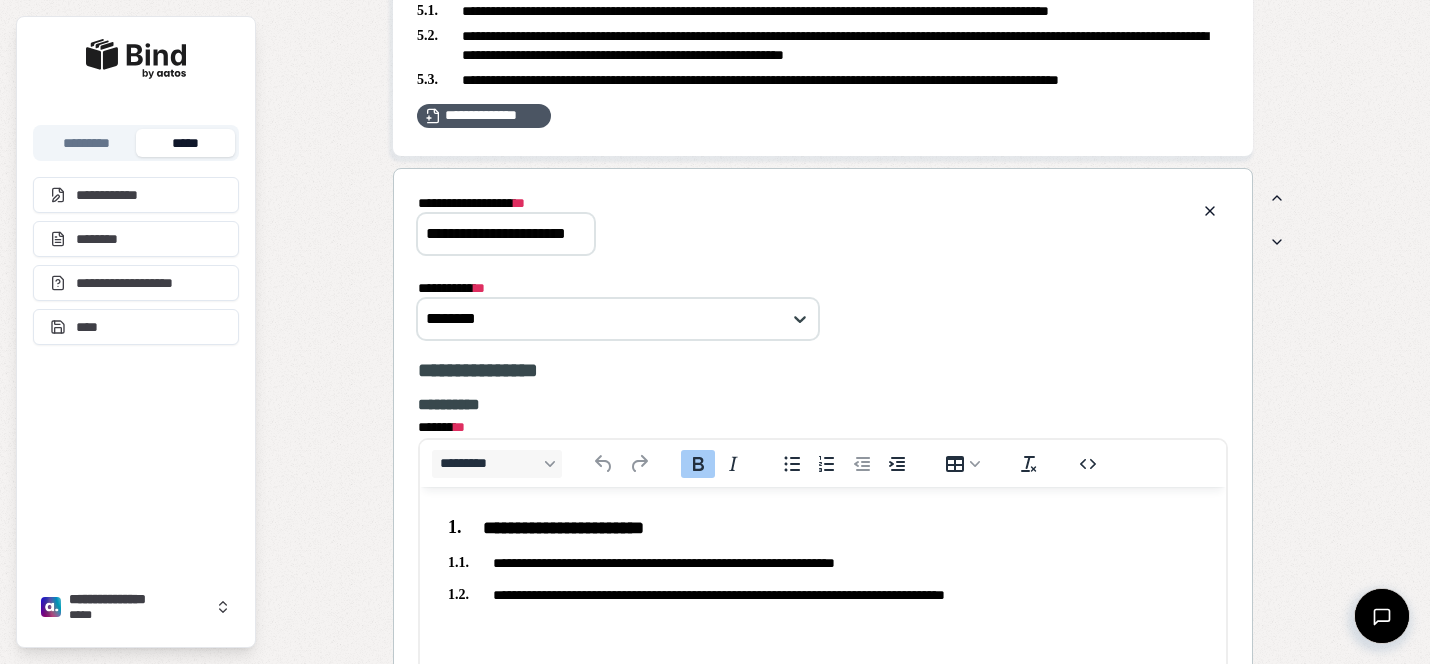 scroll, scrollTop: 0, scrollLeft: 0, axis: both 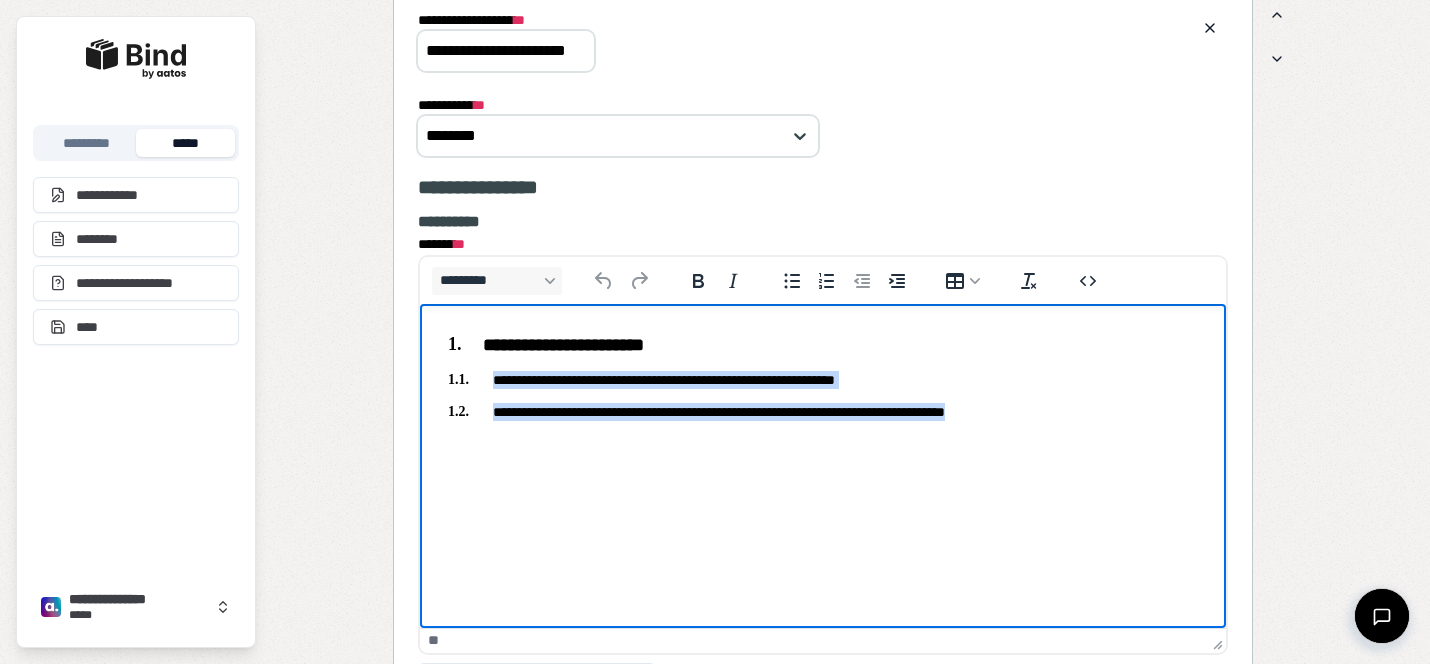 drag, startPoint x: 1050, startPoint y: 420, endPoint x: 416, endPoint y: 374, distance: 635.66656 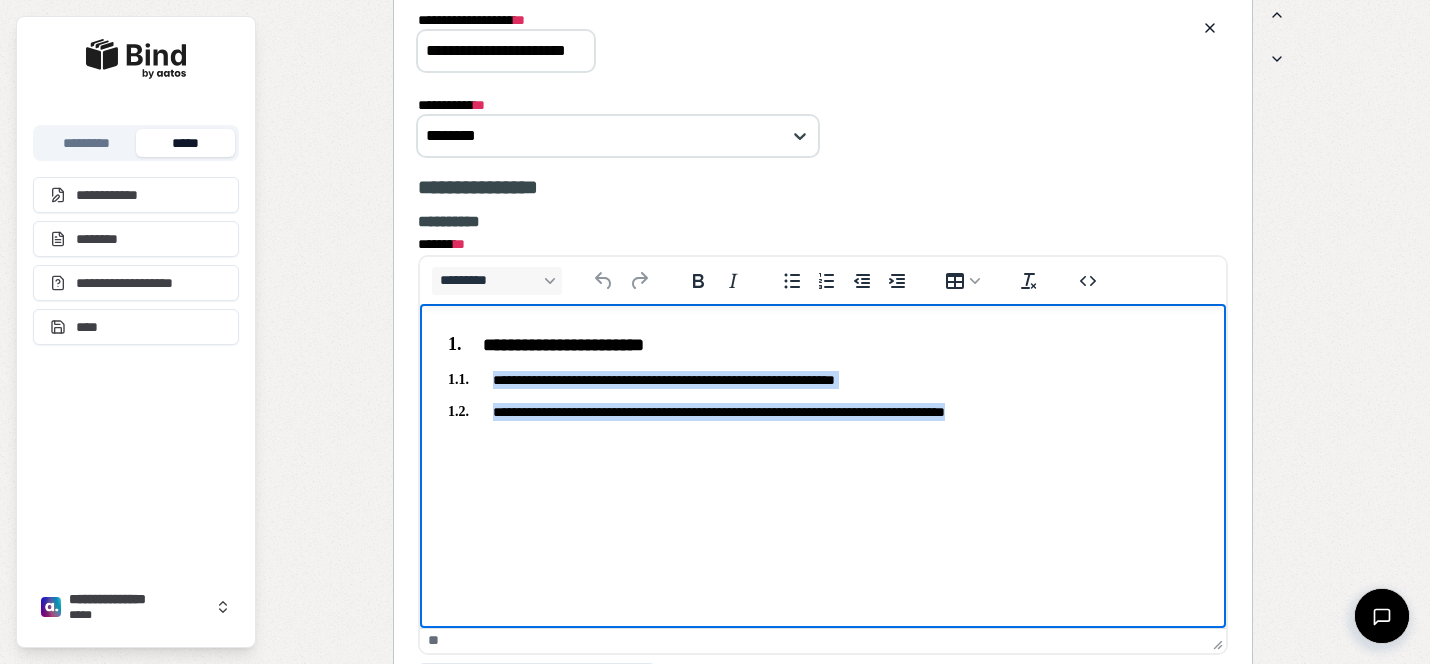 copy on "**********" 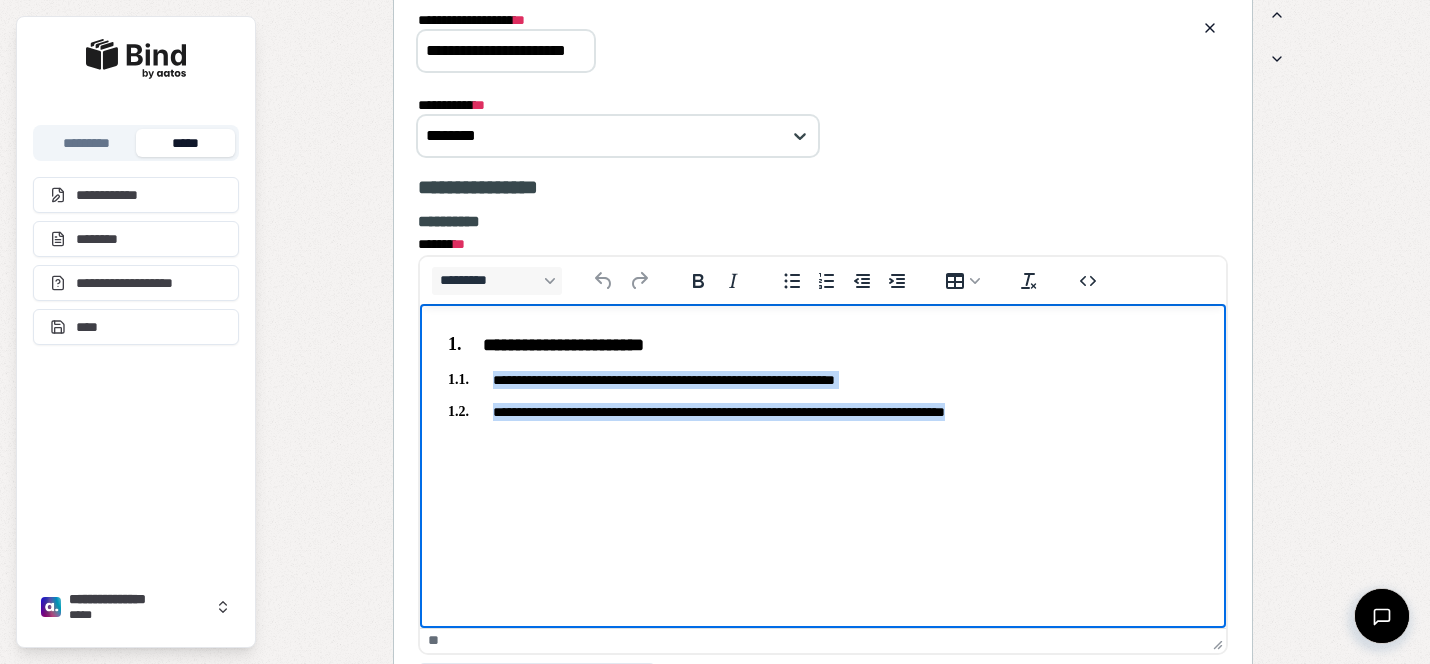 click on "**********" at bounding box center (823, 411) 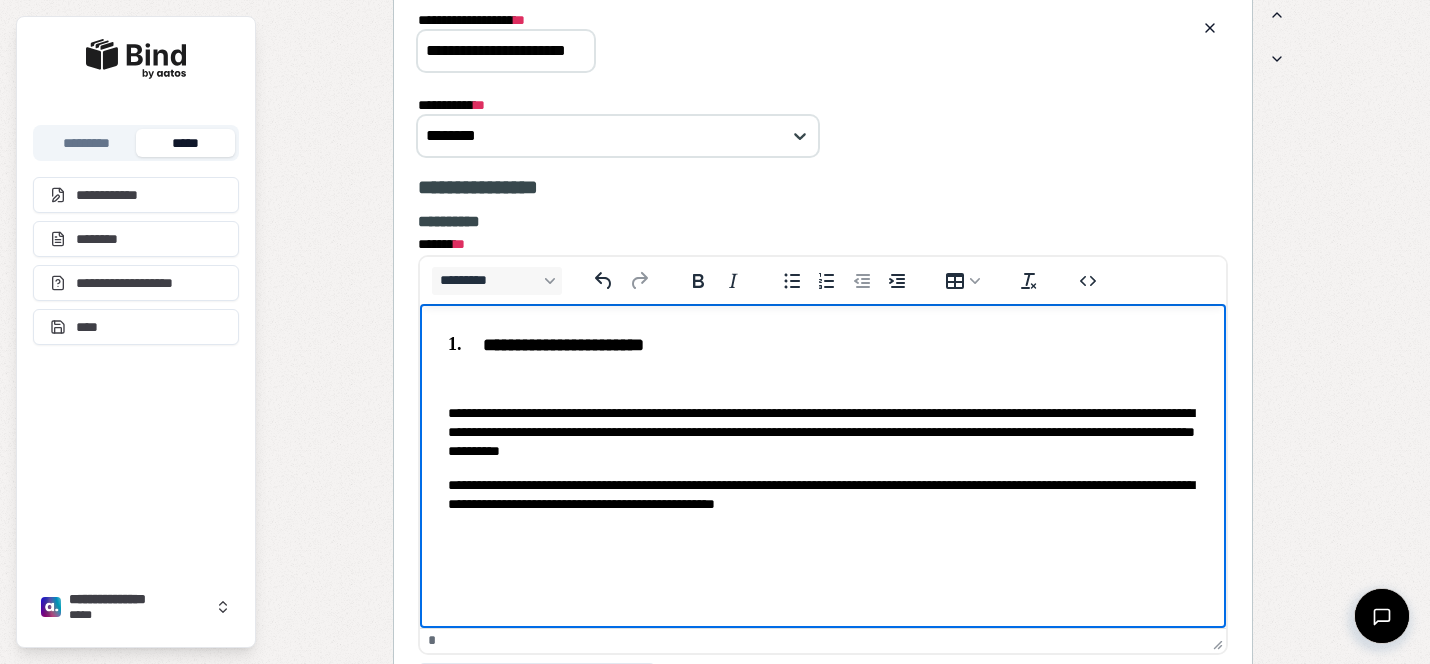 click on "**********" at bounding box center [823, 423] 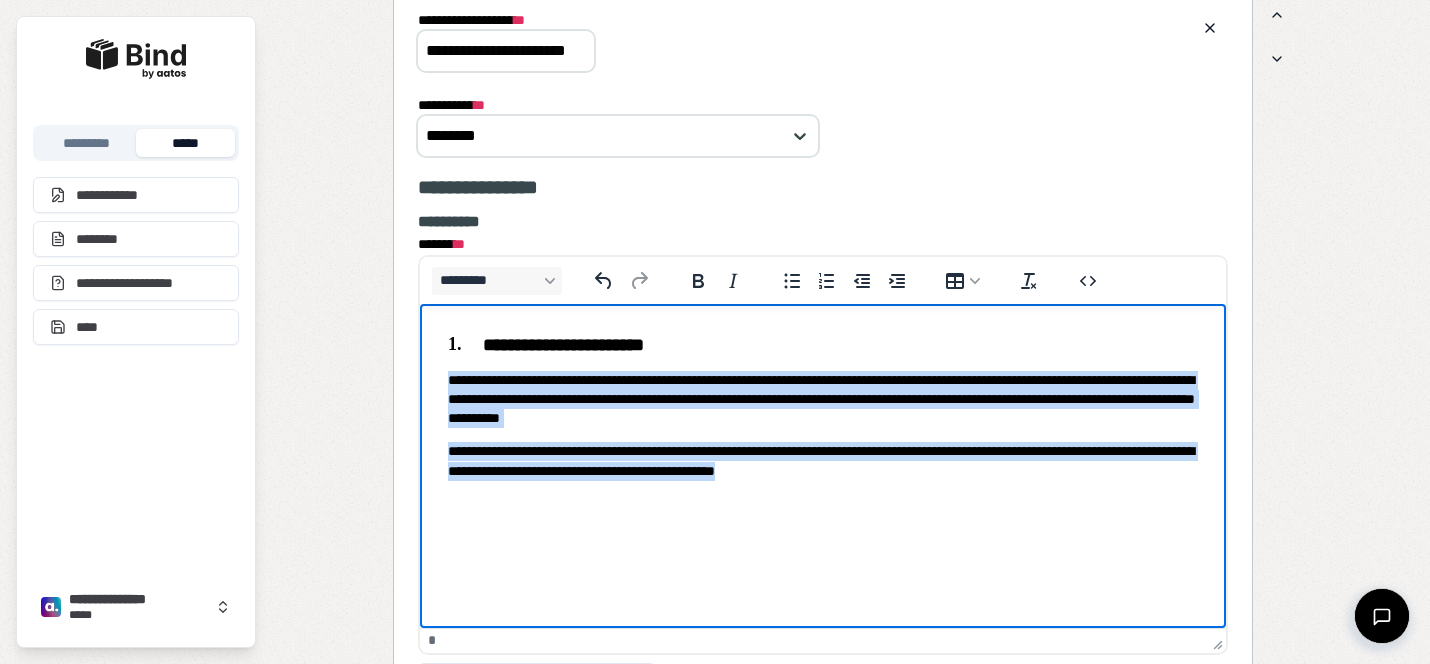 drag, startPoint x: 900, startPoint y: 466, endPoint x: 341, endPoint y: 378, distance: 565.8843 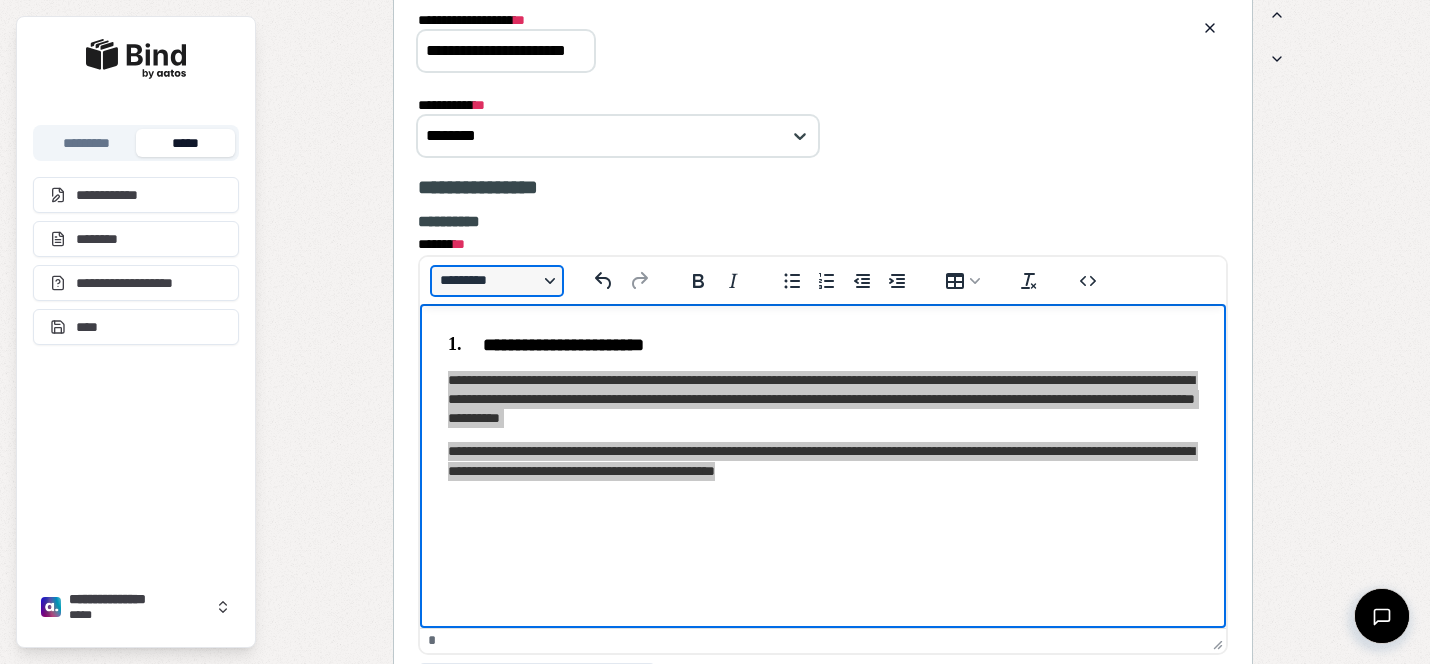 click on "*********" at bounding box center [497, 281] 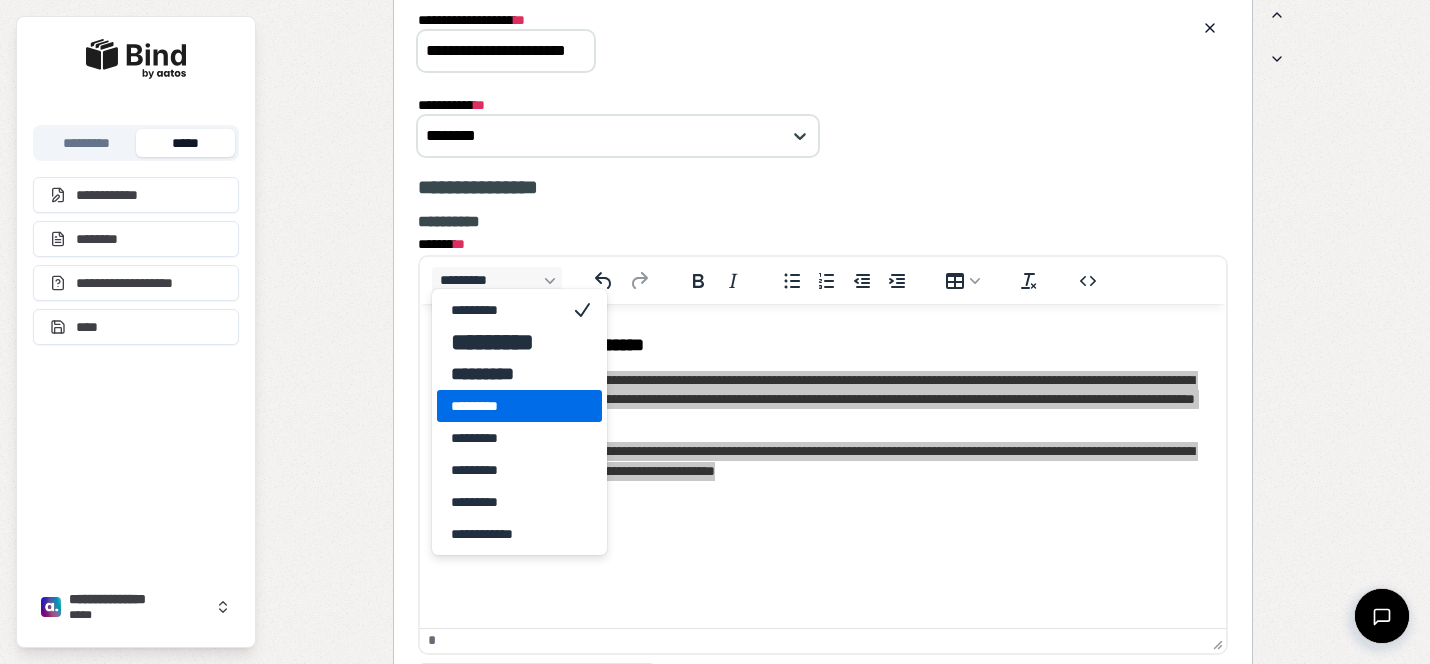 click on "*********" at bounding box center [505, 406] 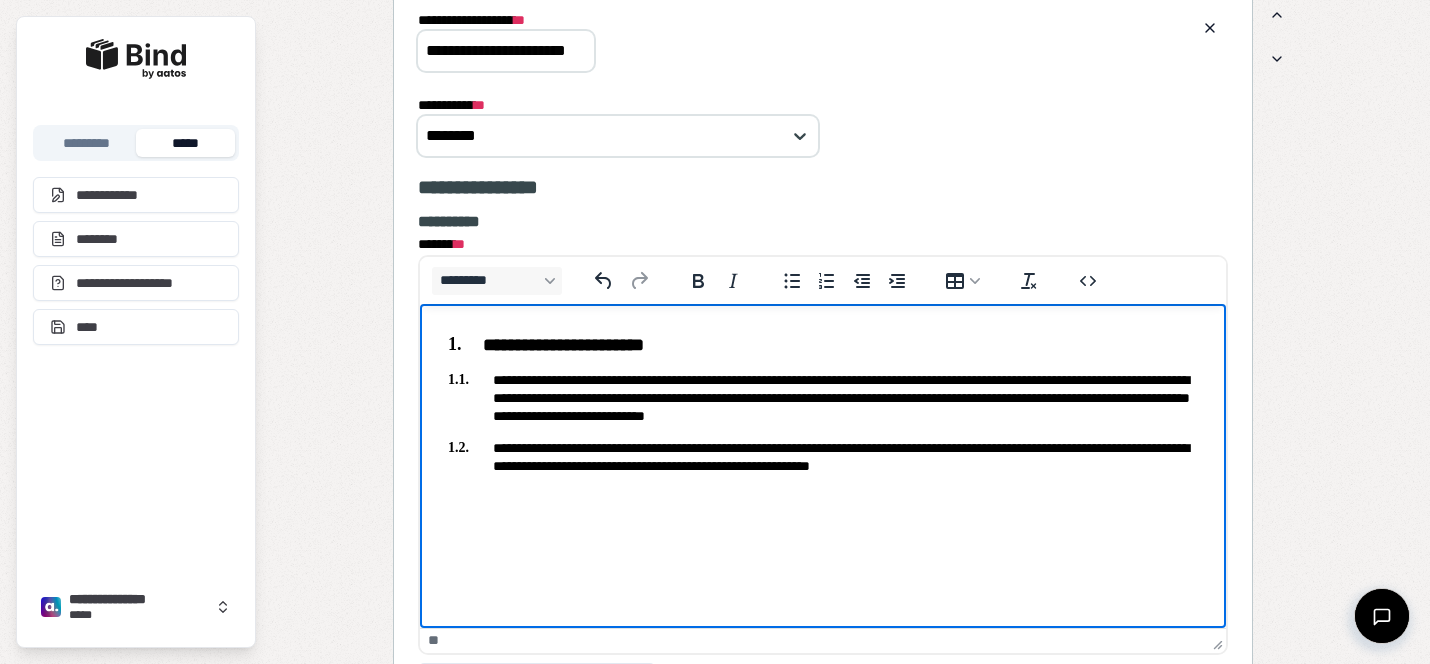 click on "**********" at bounding box center (823, 400) 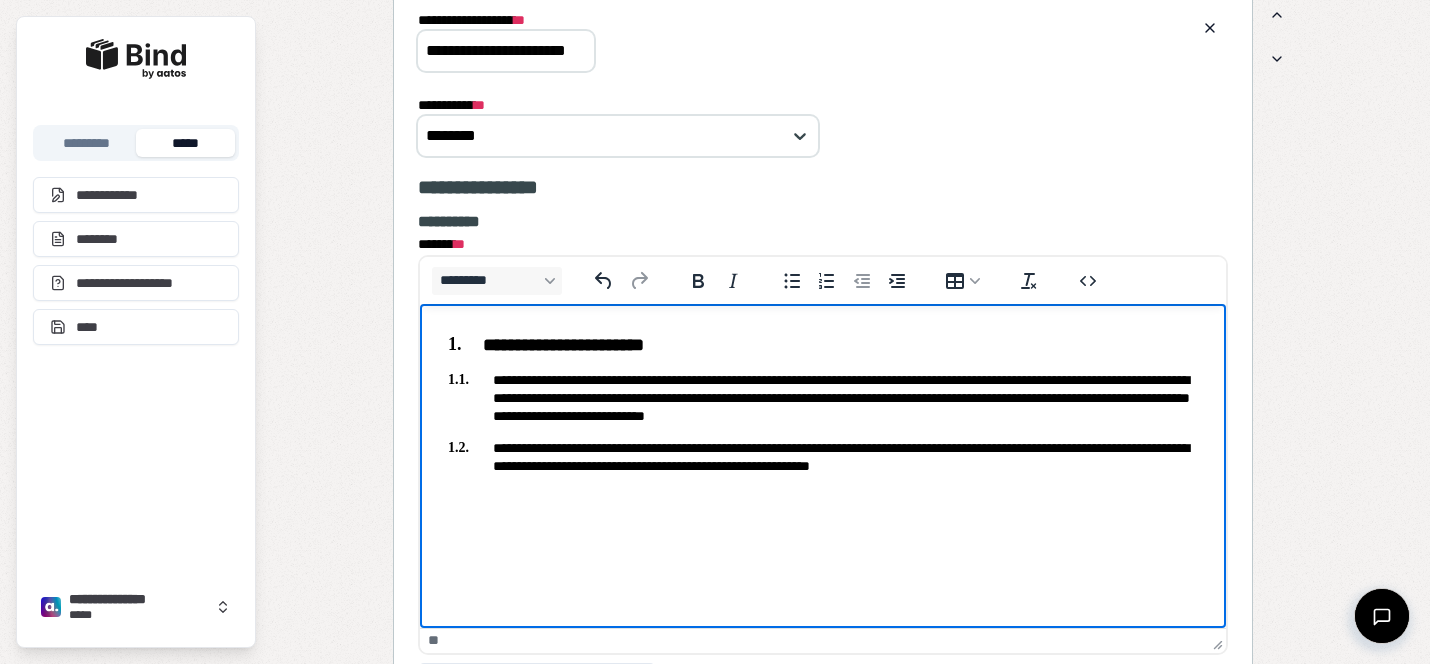 scroll, scrollTop: 3052, scrollLeft: 0, axis: vertical 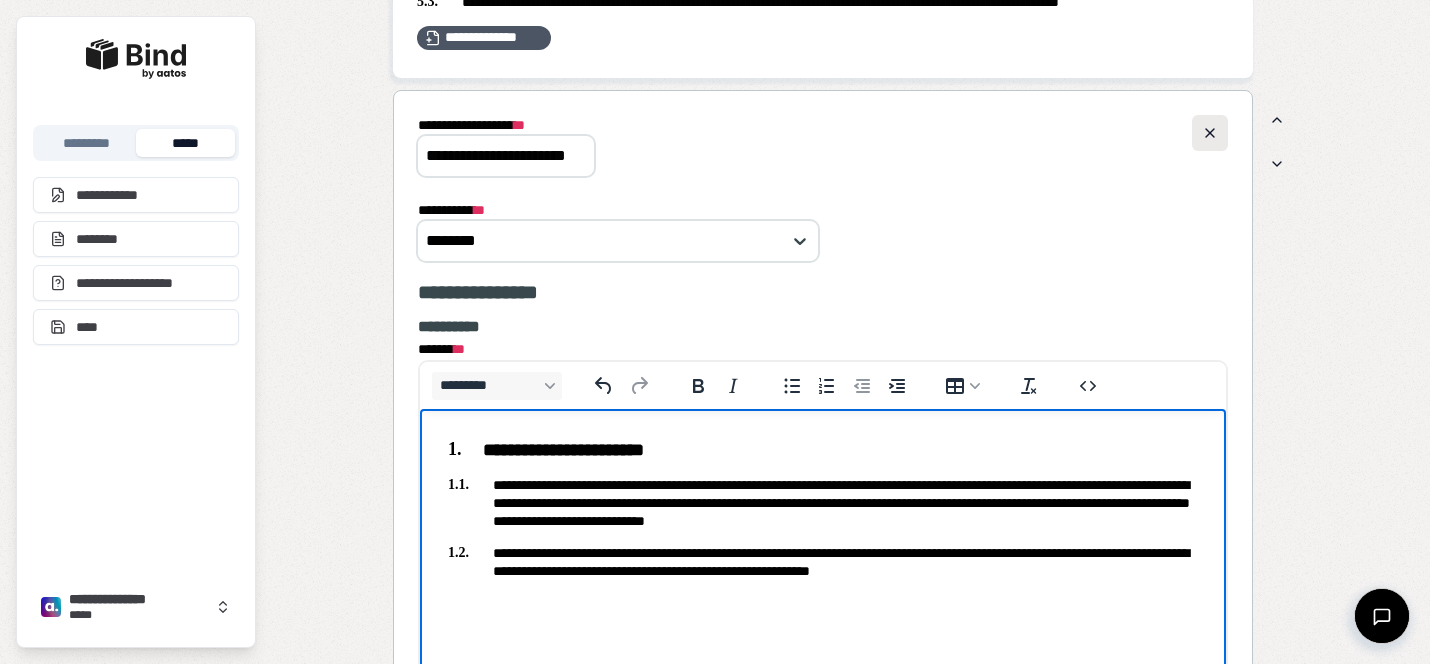 click at bounding box center [1210, 133] 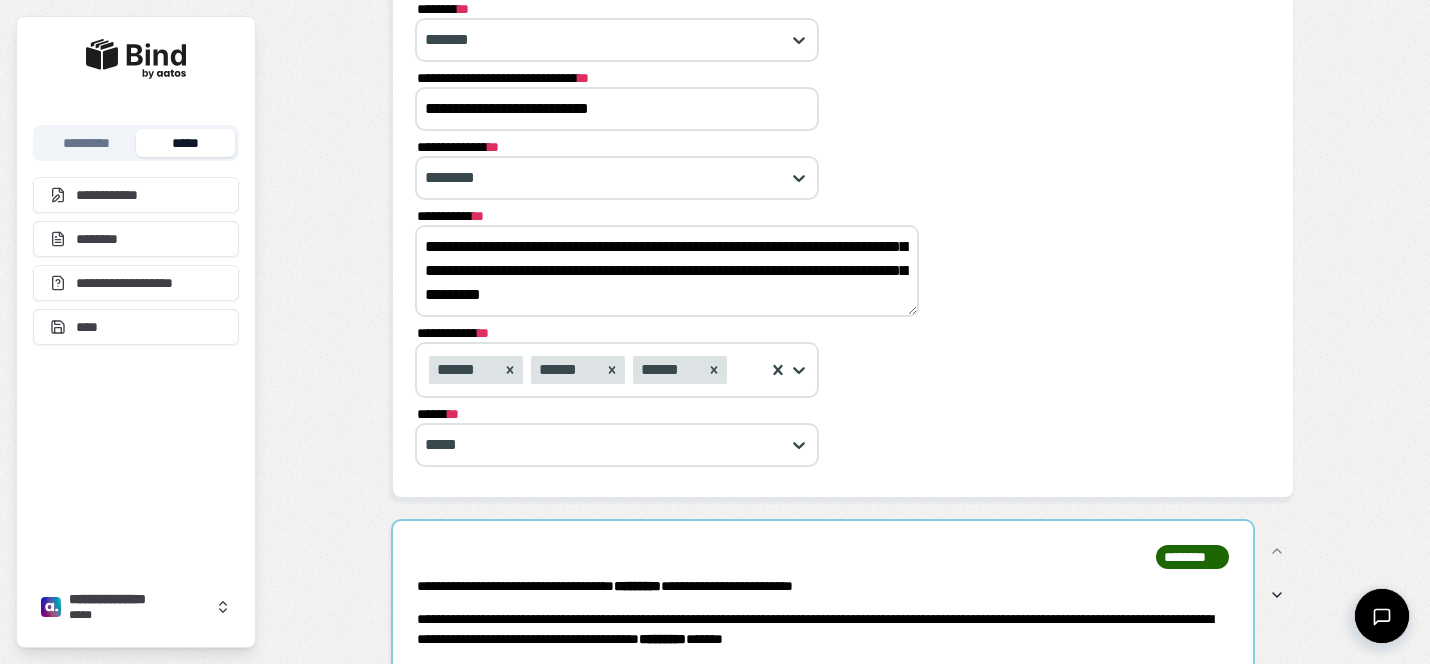 scroll, scrollTop: 0, scrollLeft: 0, axis: both 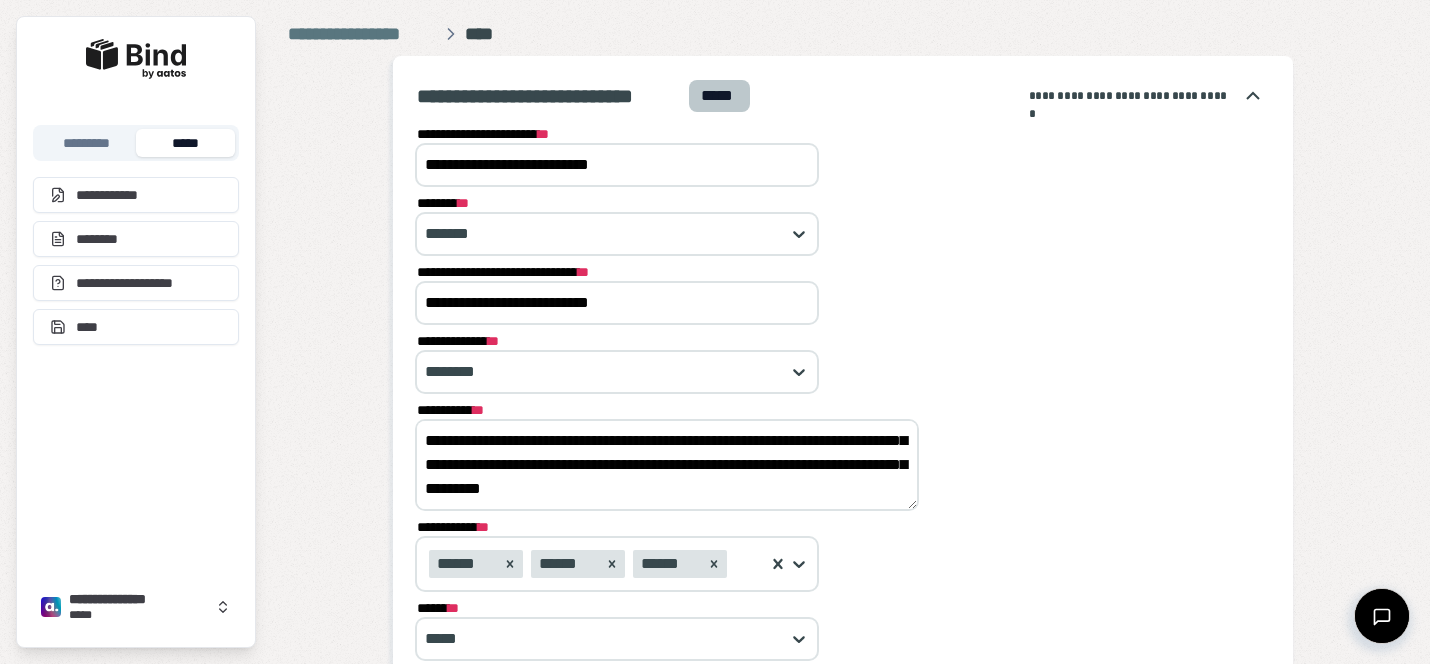click on "**********" at bounding box center [136, 193] 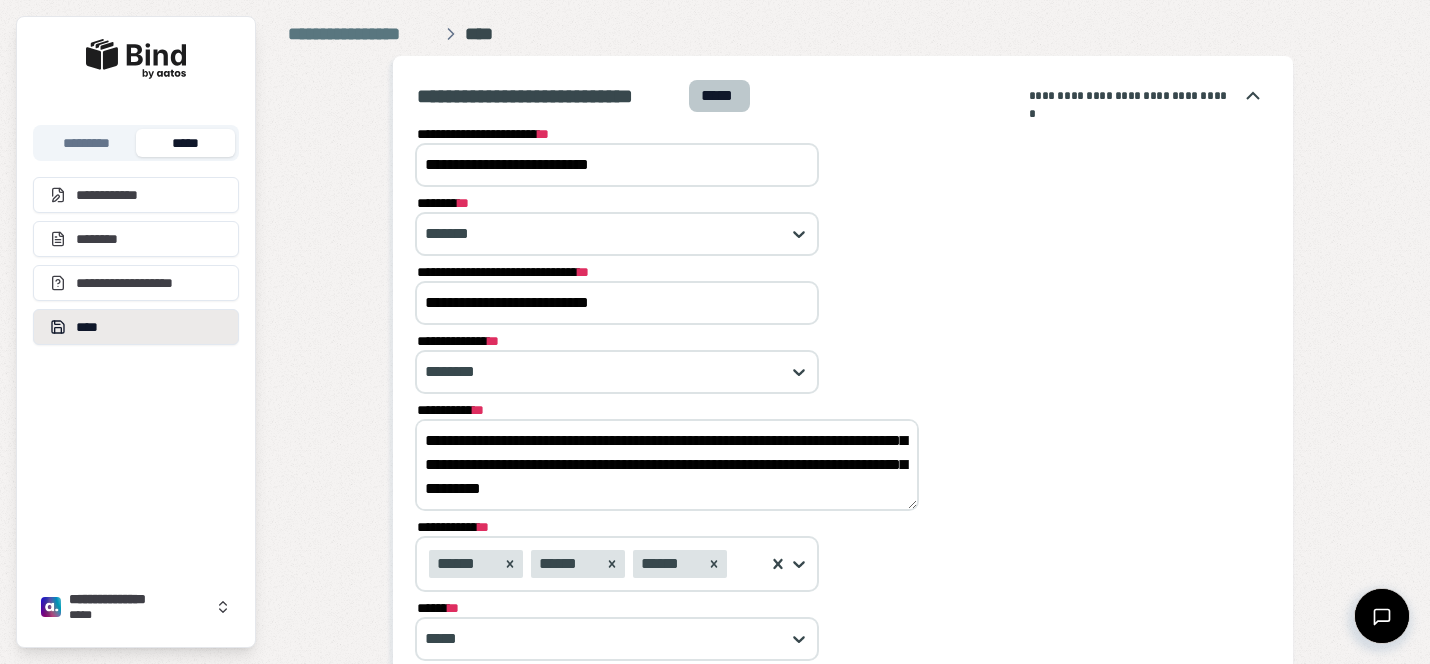 click on "****" at bounding box center (136, 327) 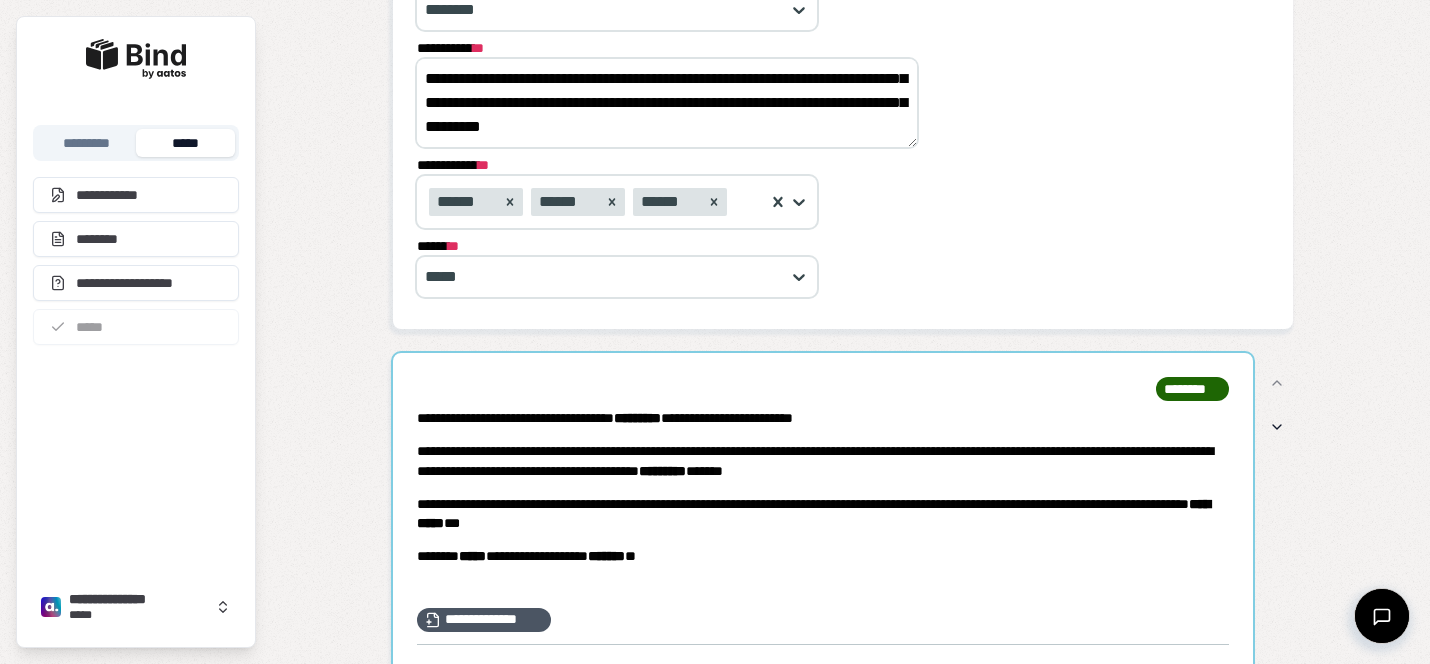 scroll, scrollTop: 0, scrollLeft: 0, axis: both 